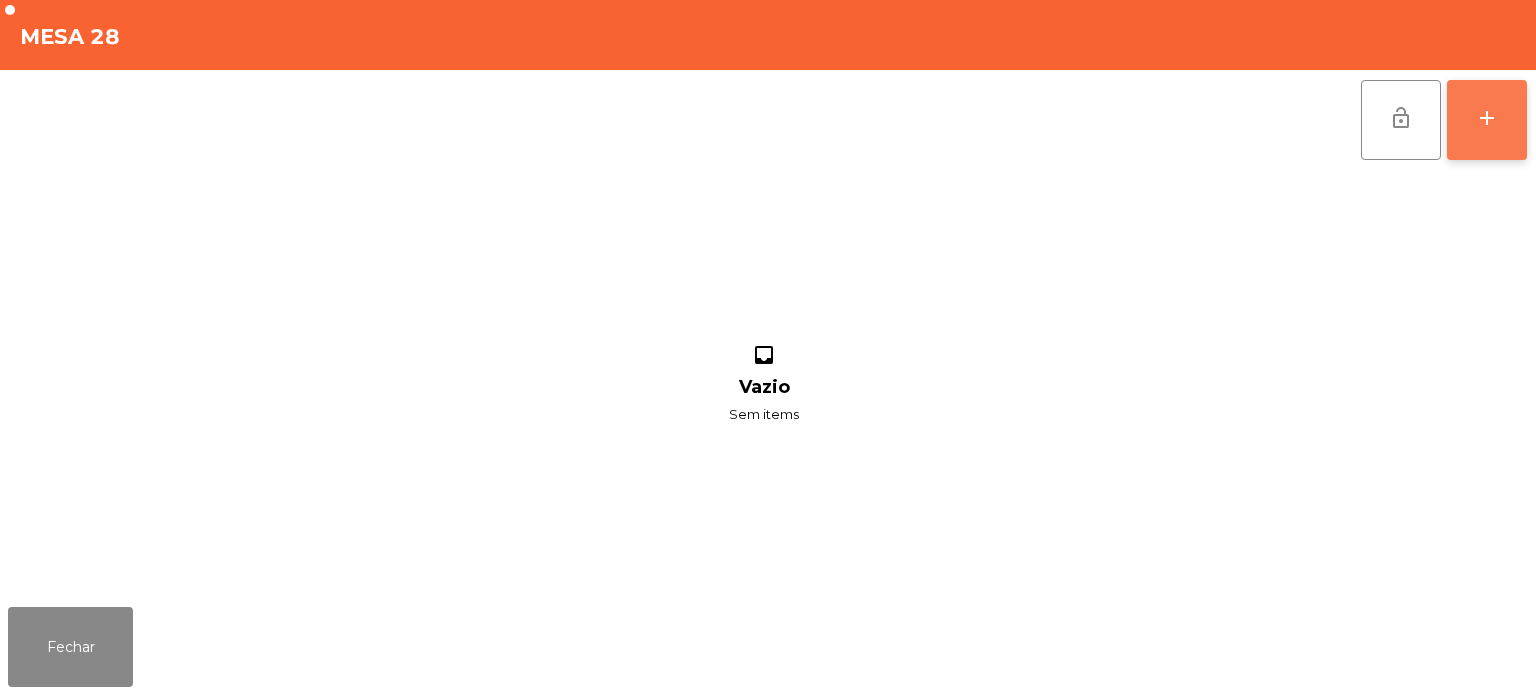 click on "add" 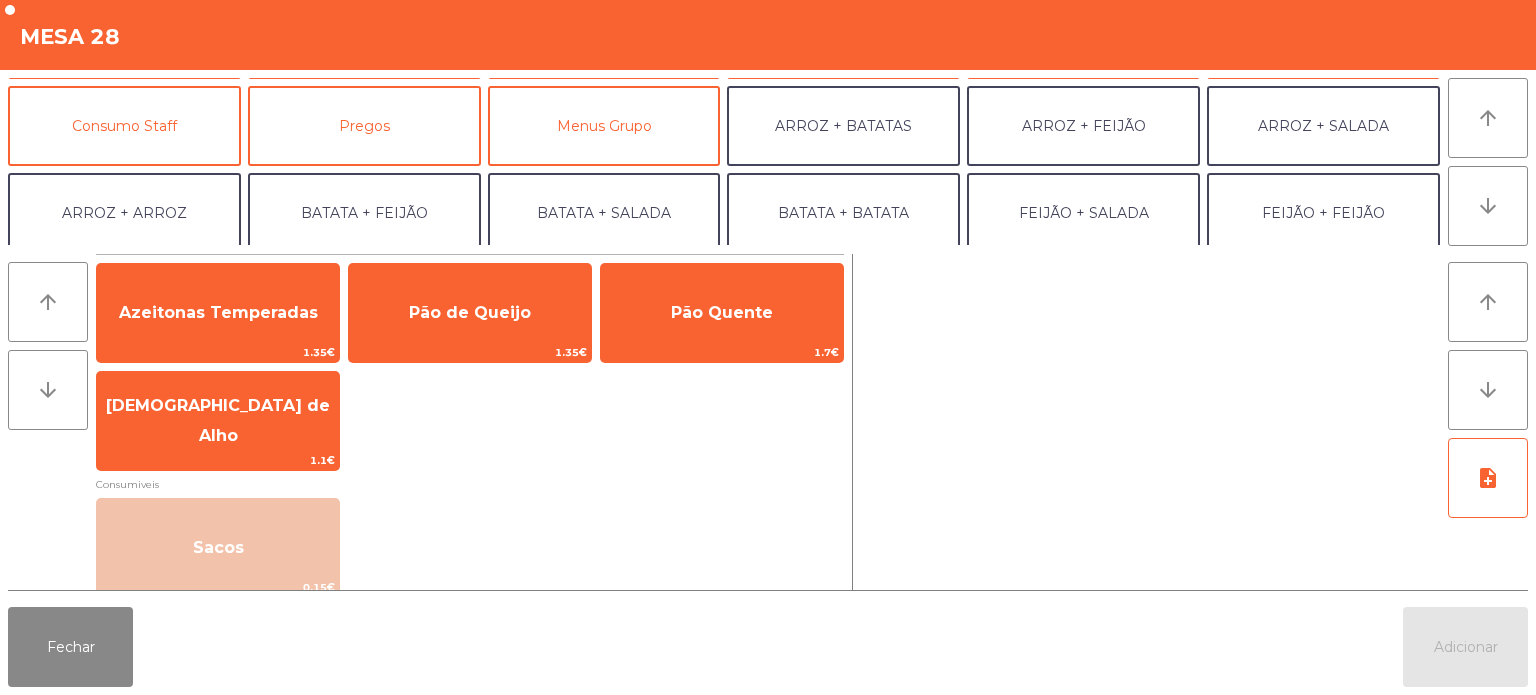 scroll, scrollTop: 163, scrollLeft: 0, axis: vertical 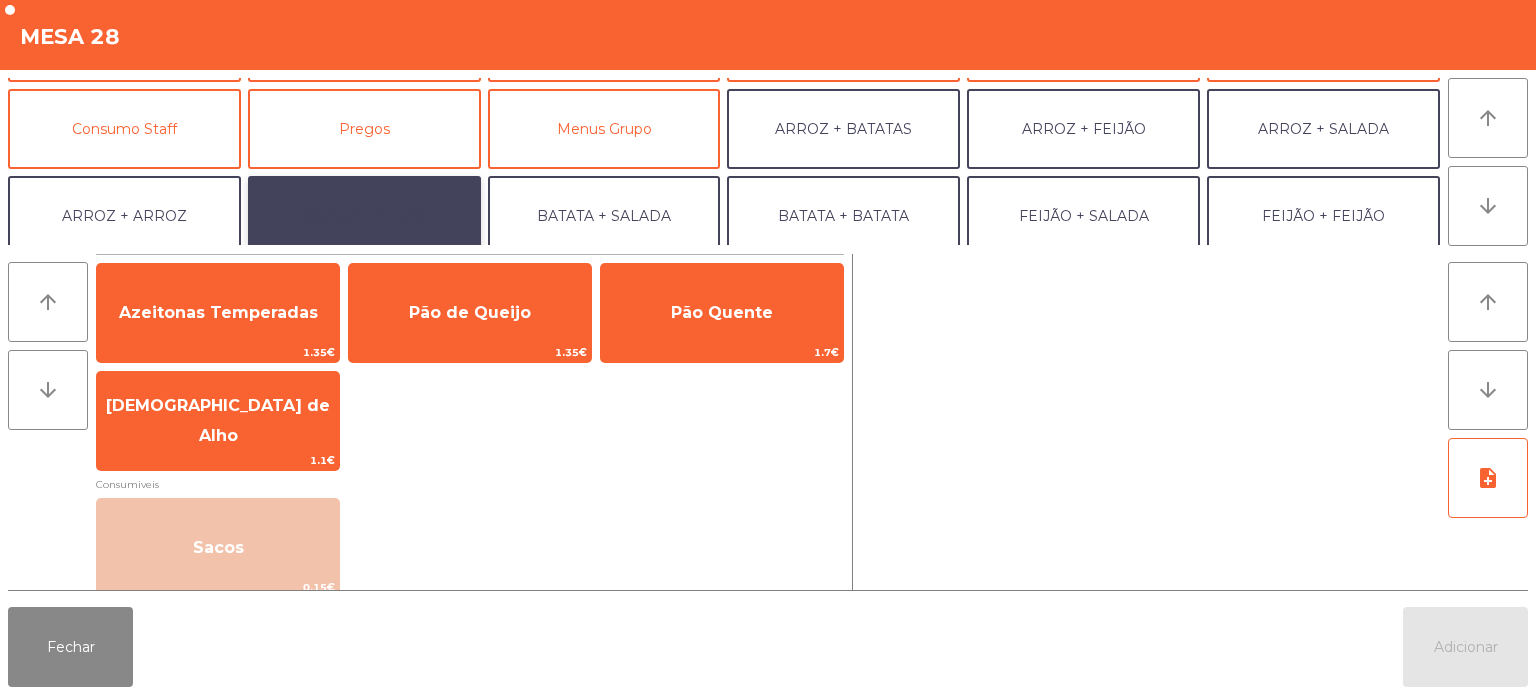 click on "BATATA + FEIJÃO" 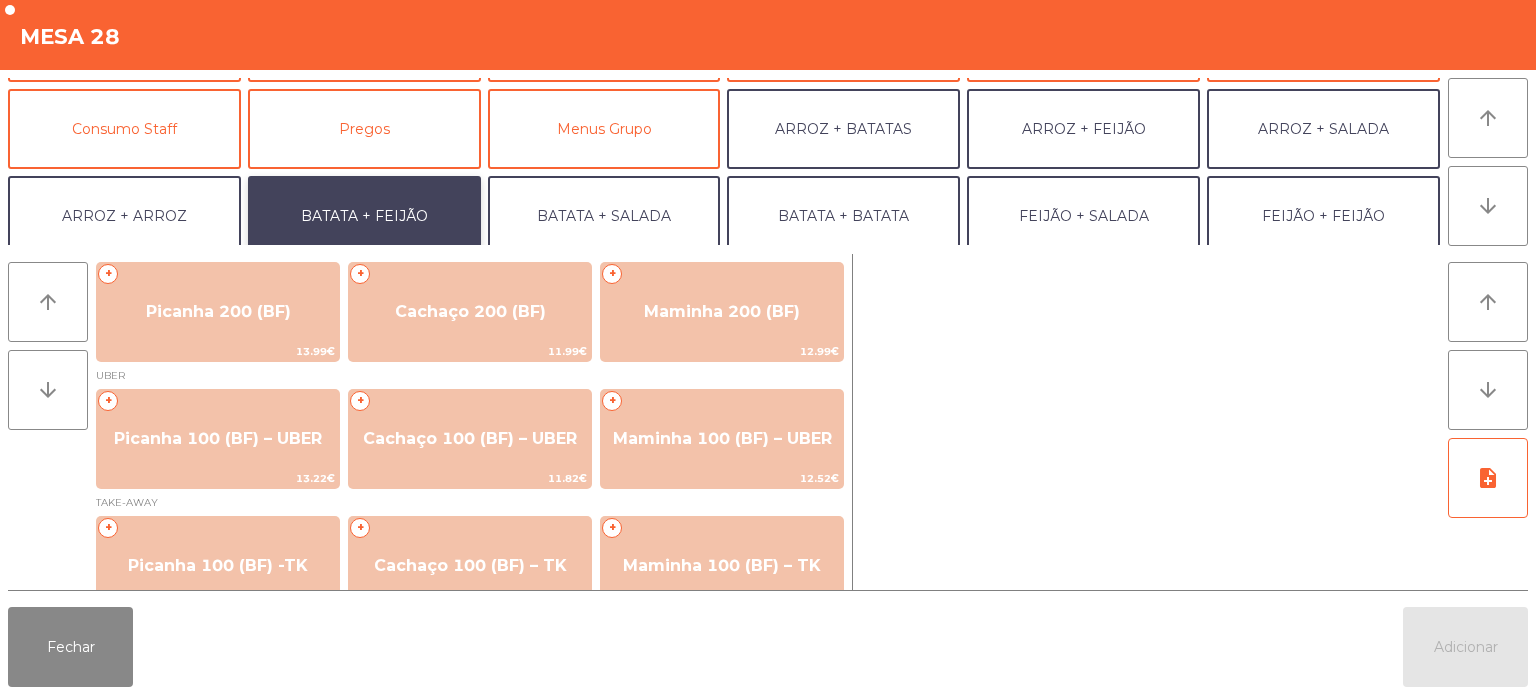 scroll, scrollTop: 135, scrollLeft: 0, axis: vertical 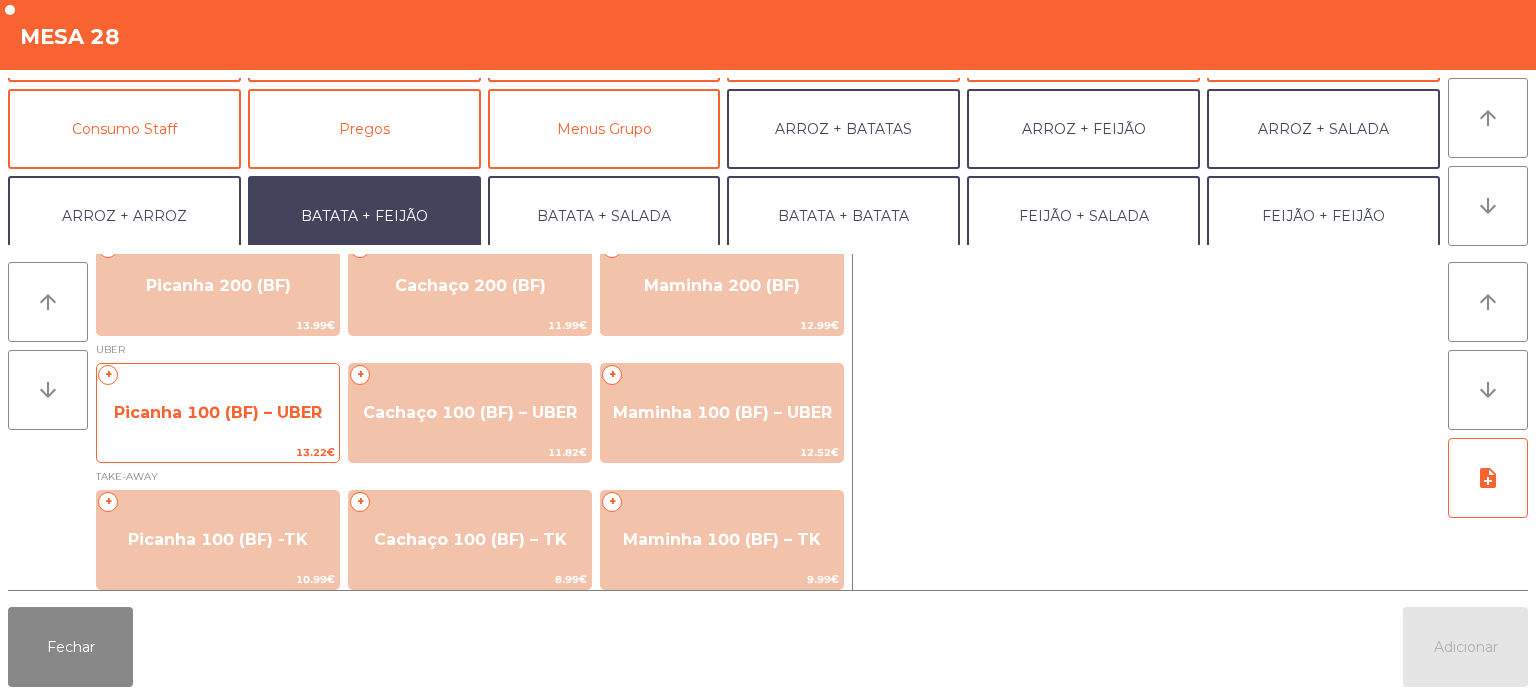 click on "Picanha 100 (BF) – UBER" 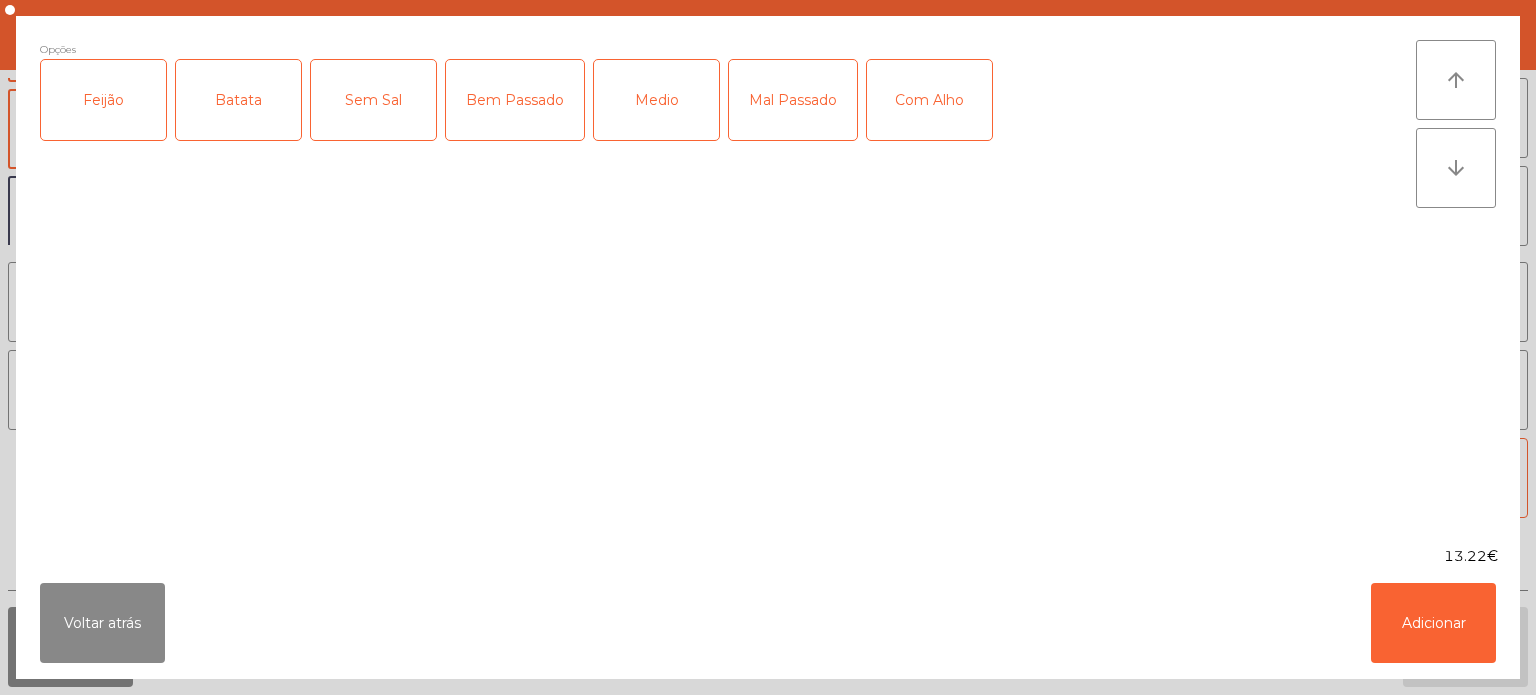click on "Feijão" 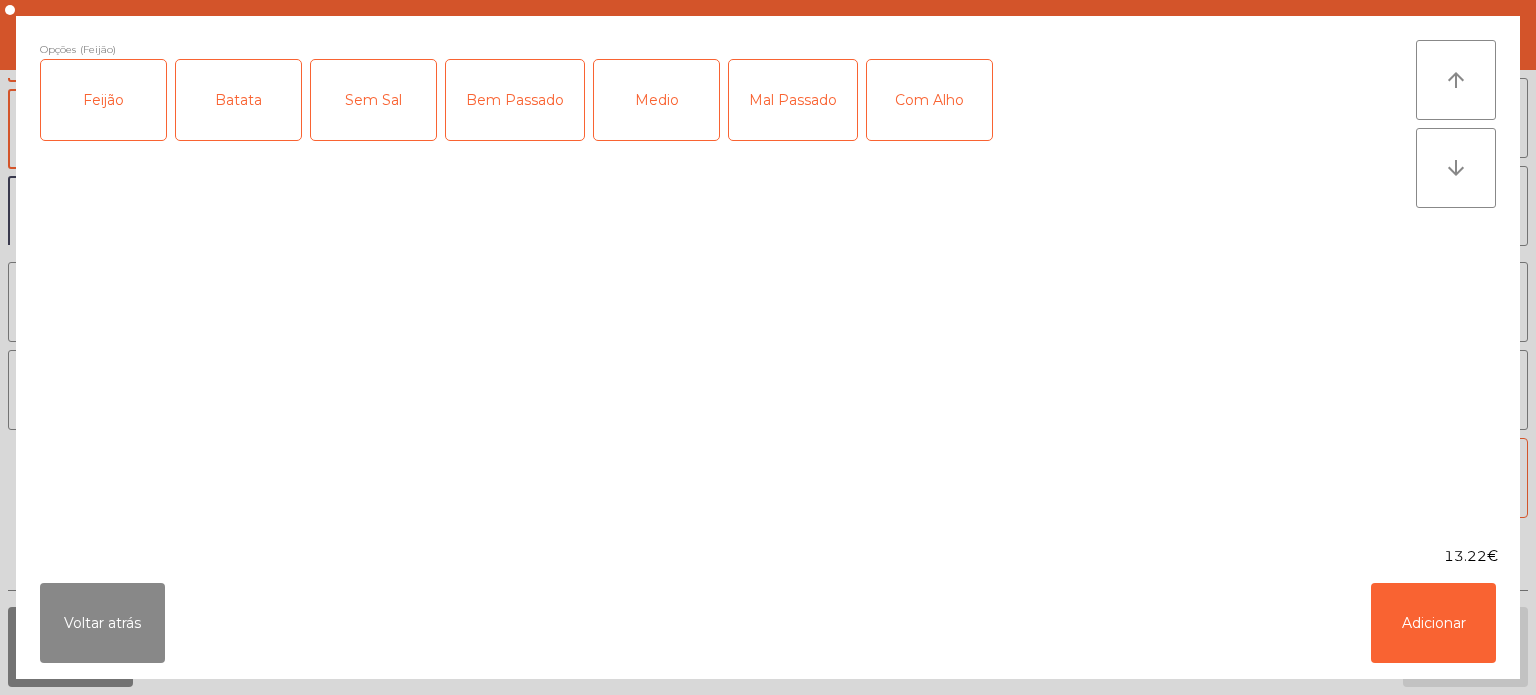 click on "Batata" 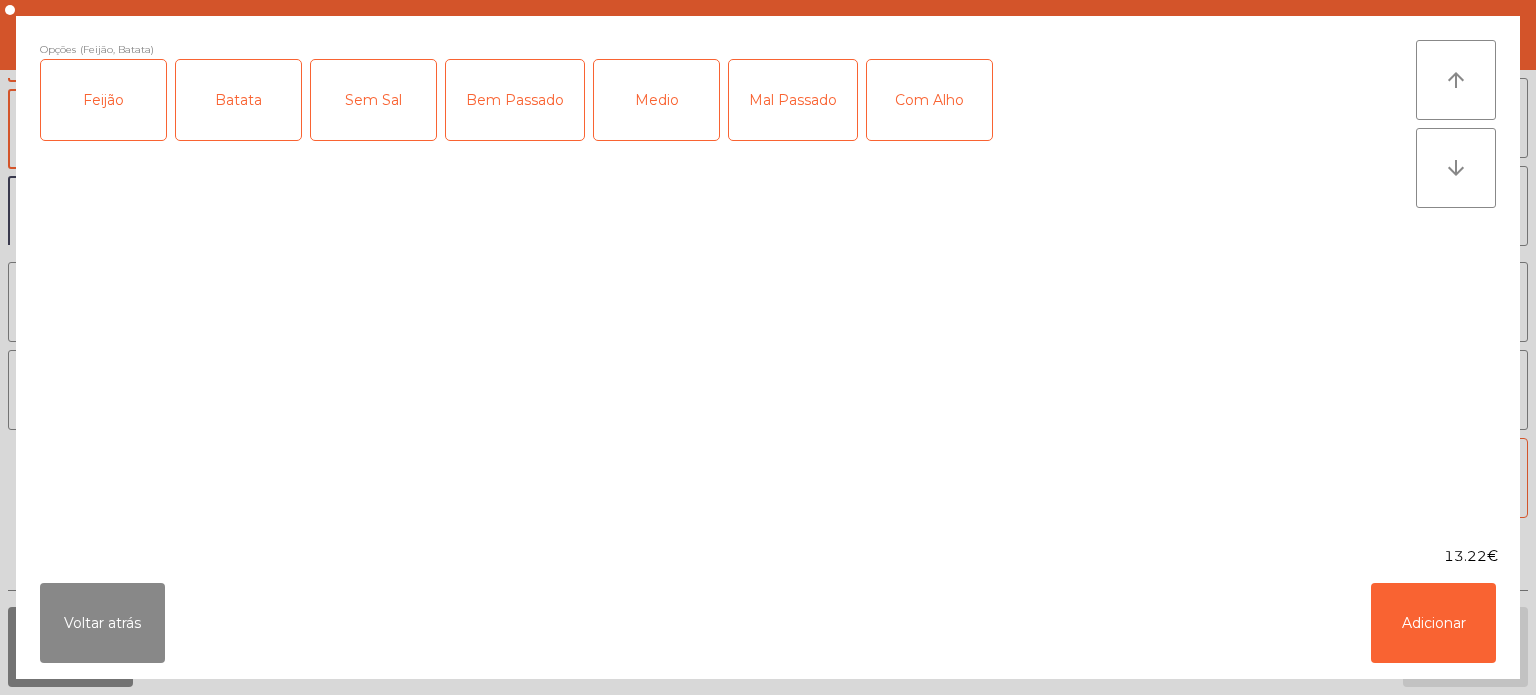 click on "Bem Passado" 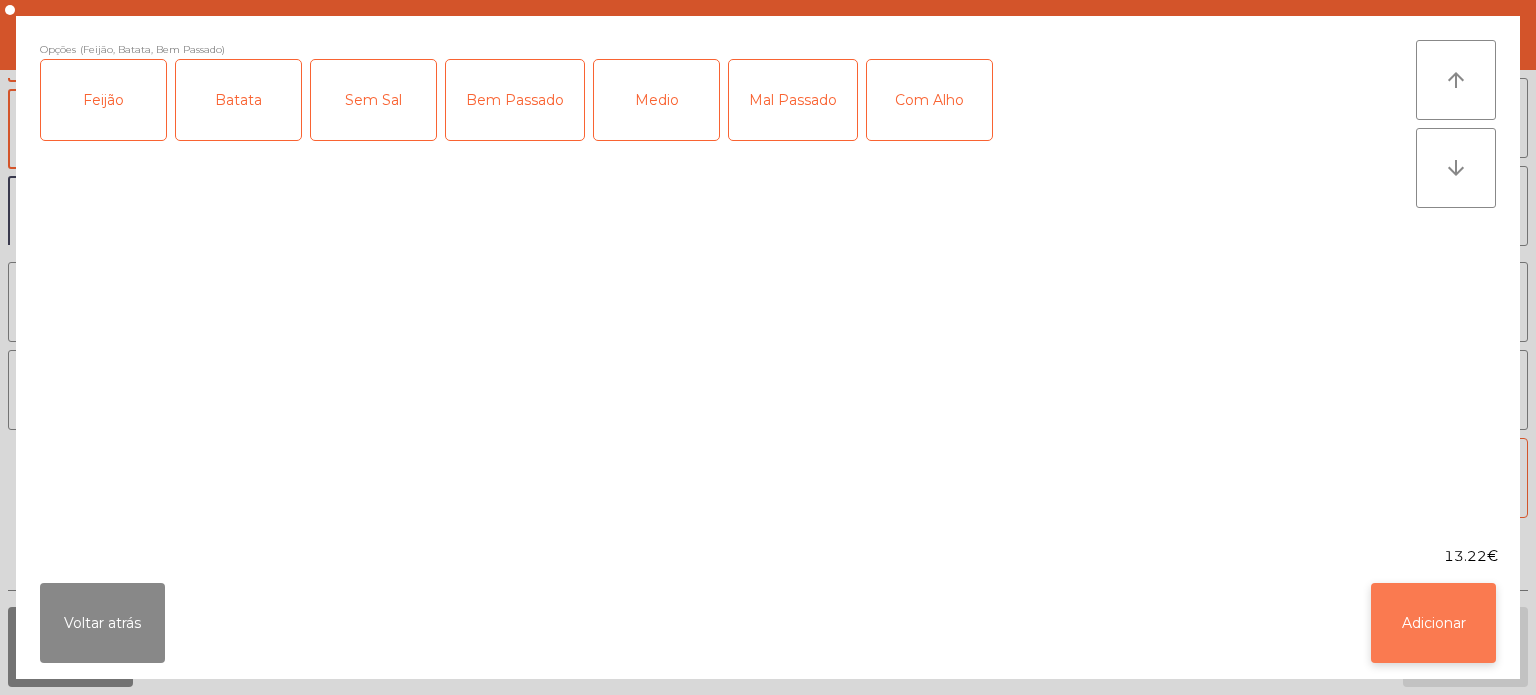 click on "Adicionar" 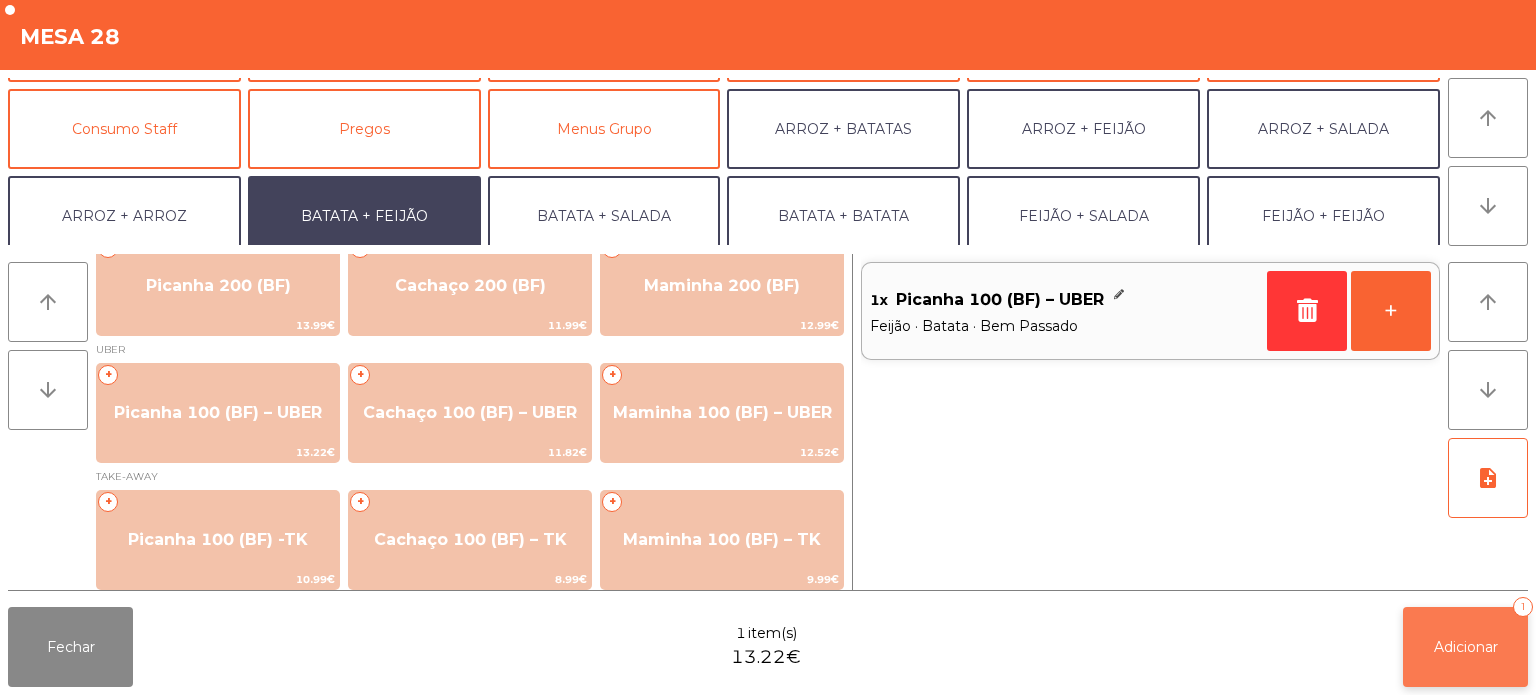 click on "Adicionar" 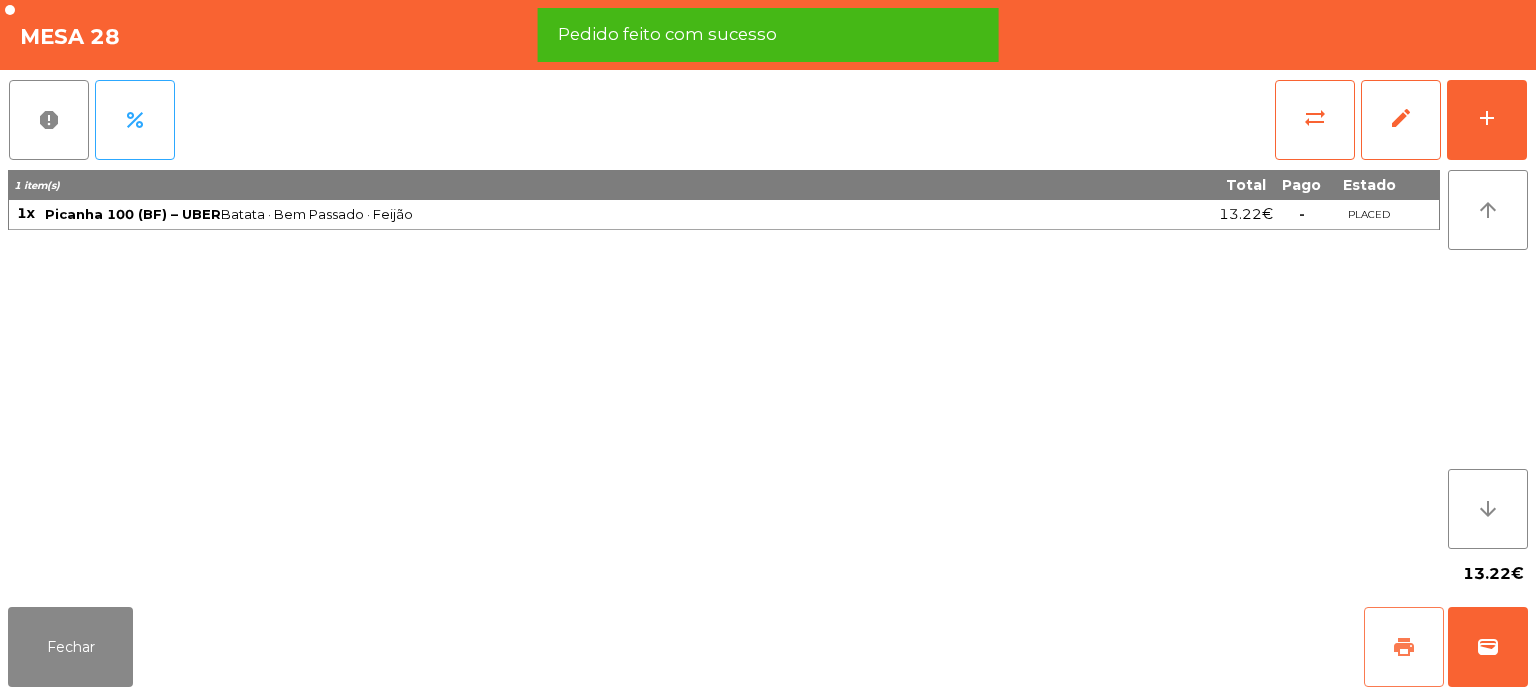 click on "print" 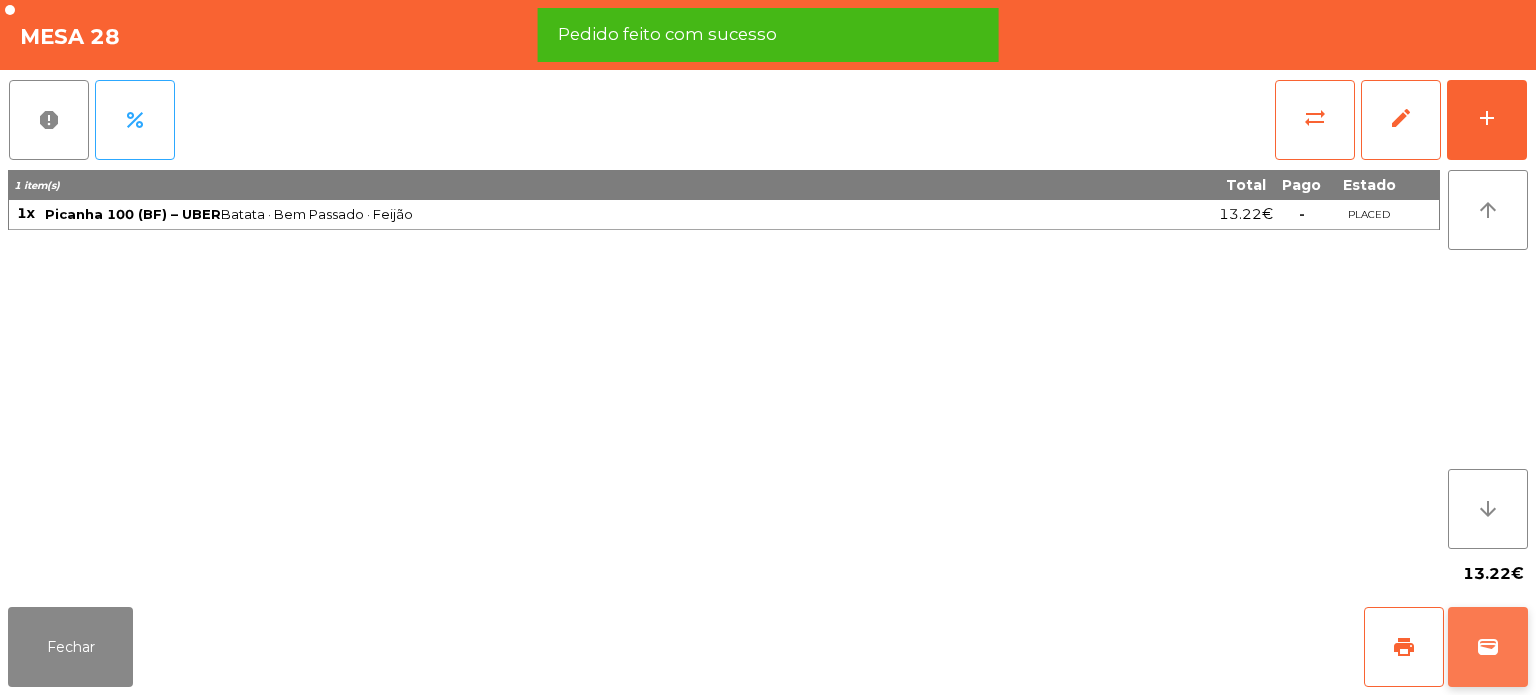 click on "wallet" 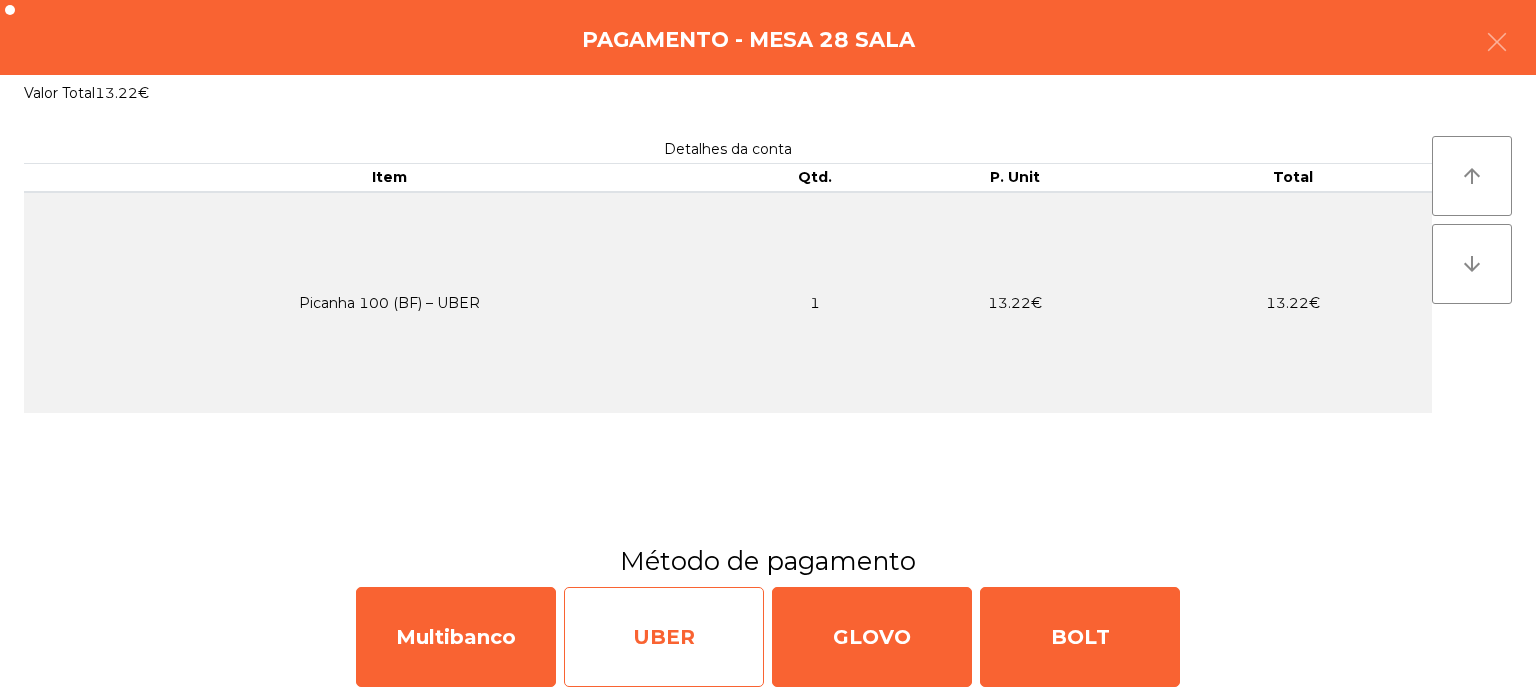 click on "UBER" 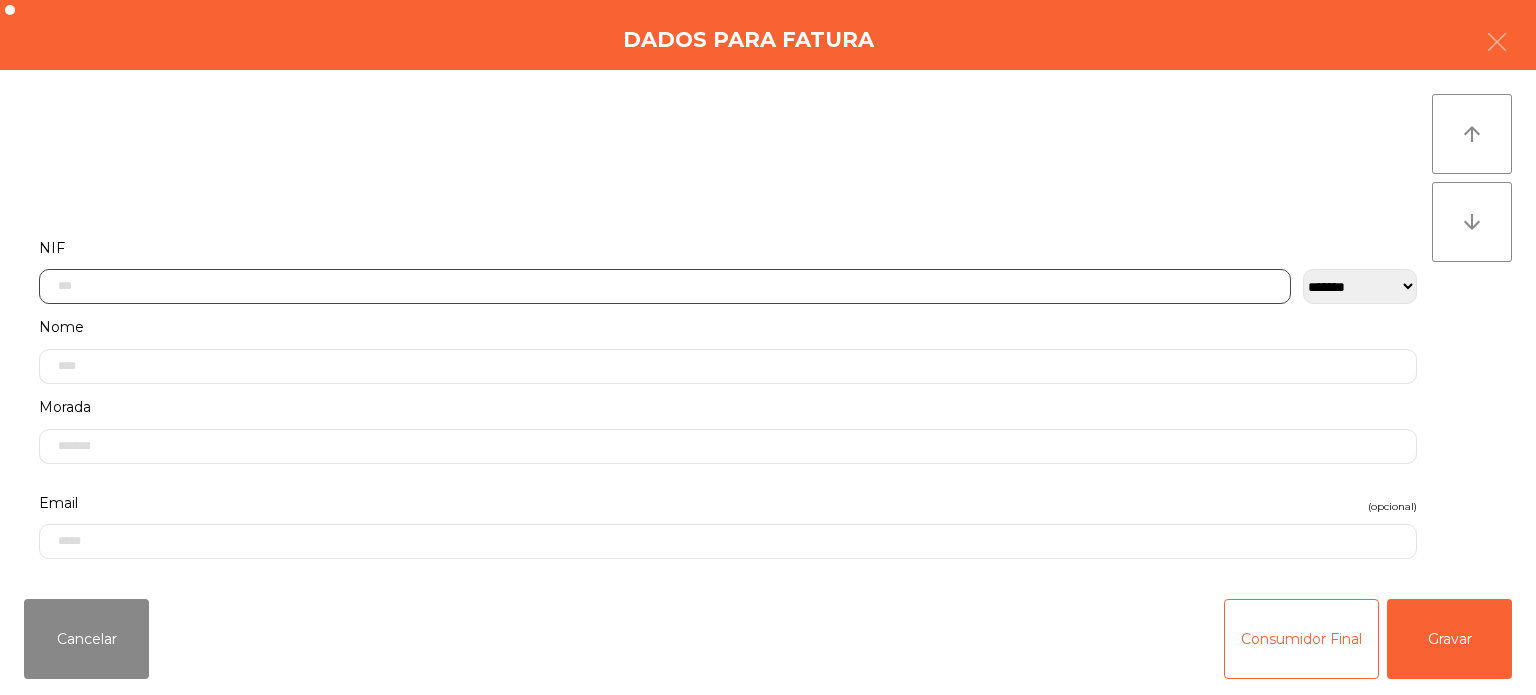 click 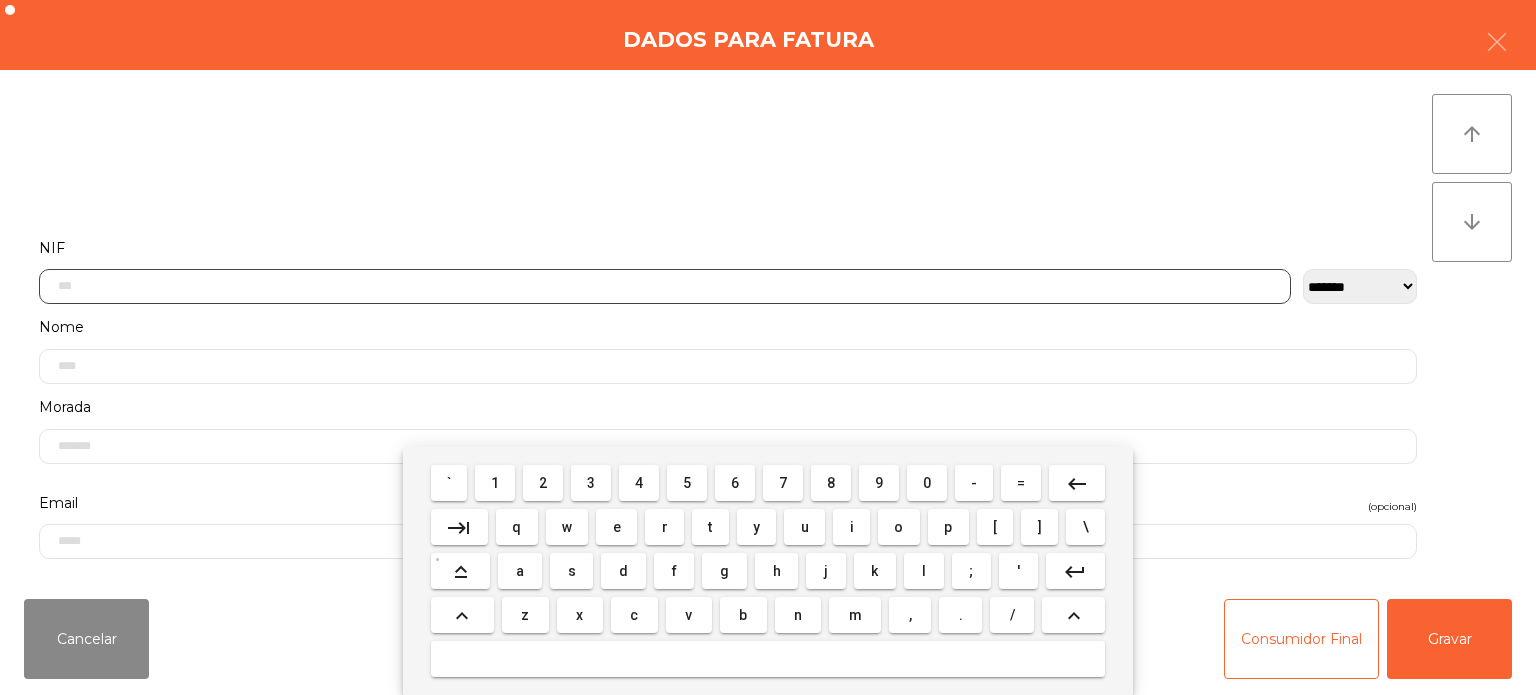 scroll, scrollTop: 139, scrollLeft: 0, axis: vertical 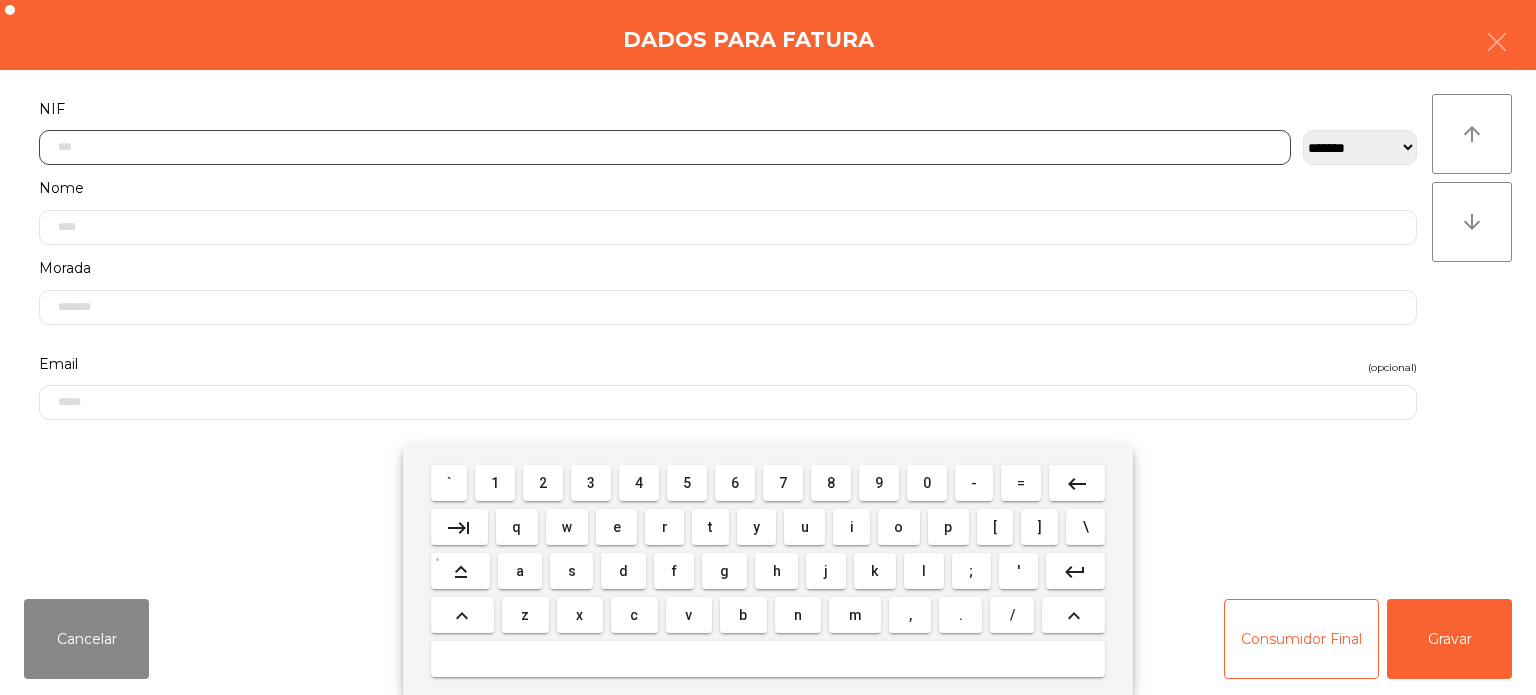 click on "1" at bounding box center (495, 483) 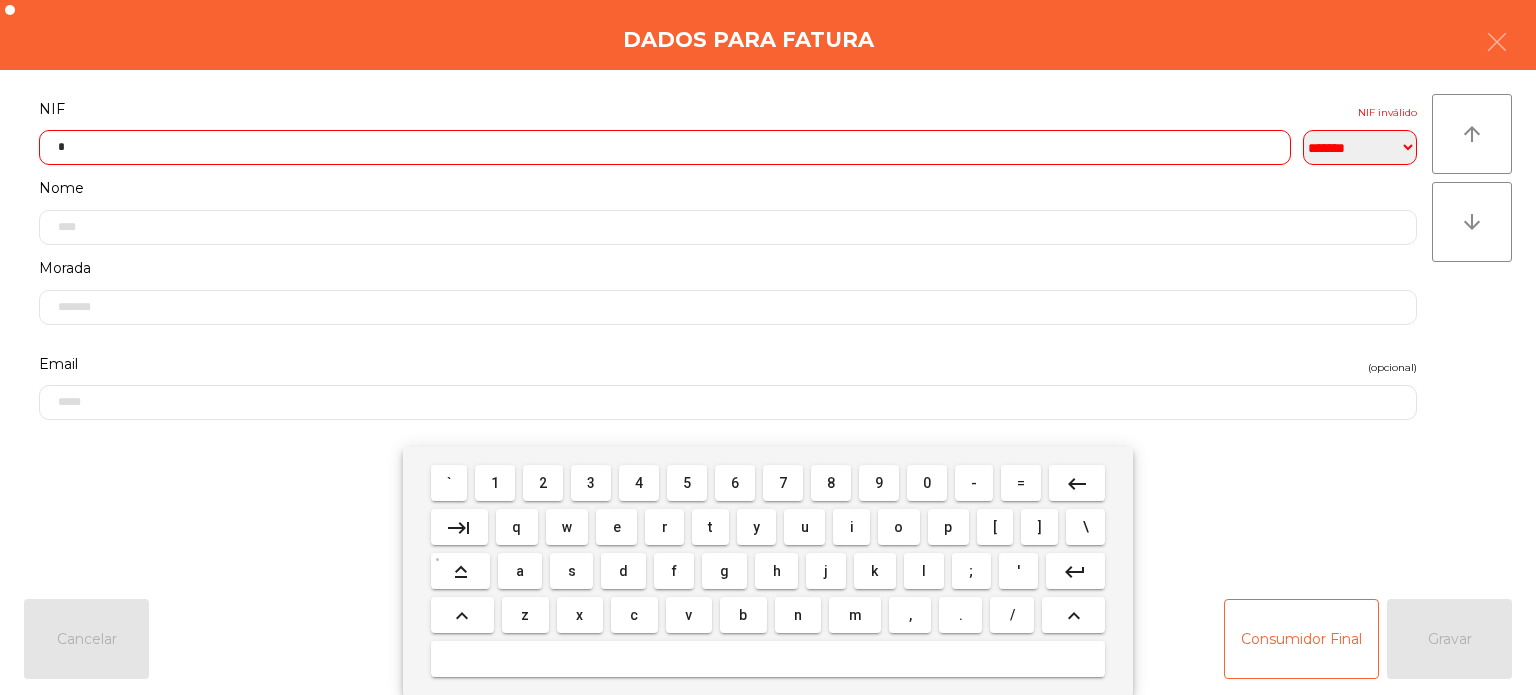 click on "9" at bounding box center [879, 483] 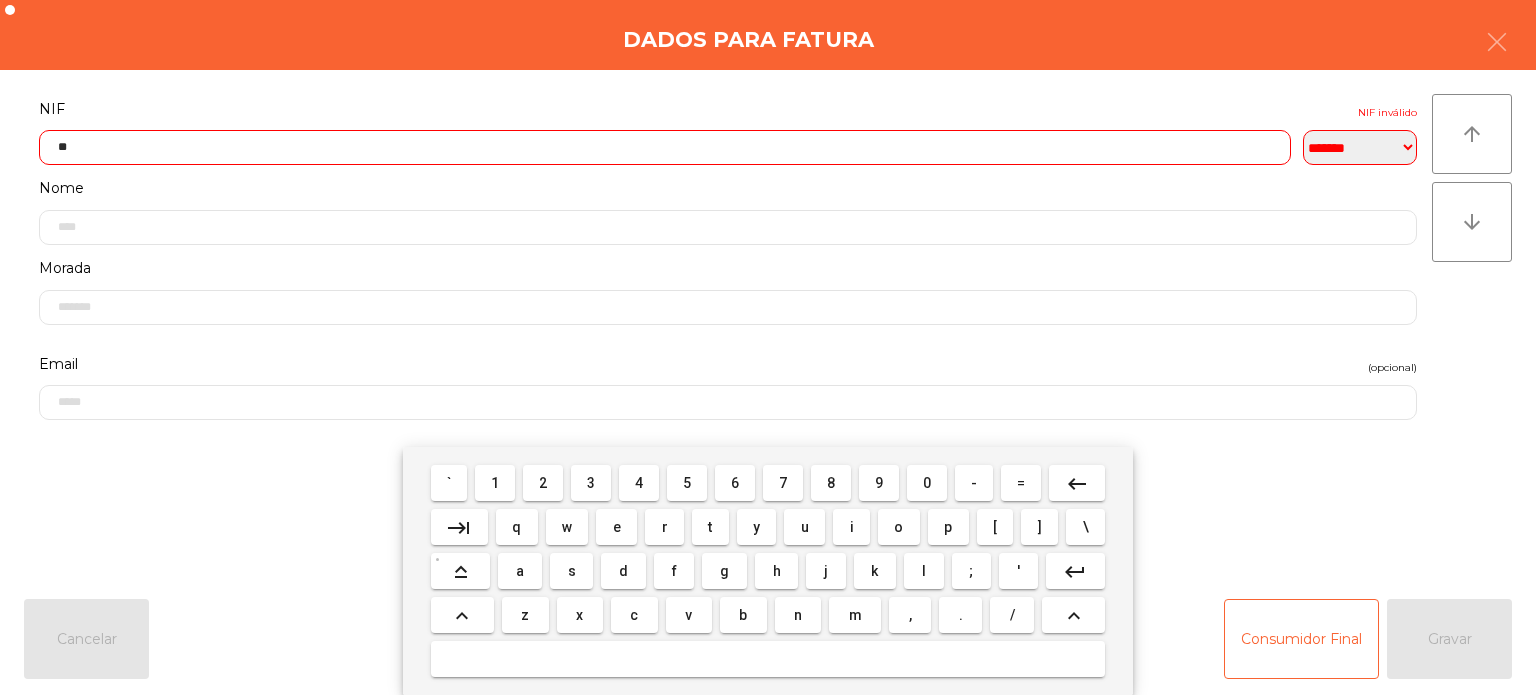click on "5" at bounding box center [687, 483] 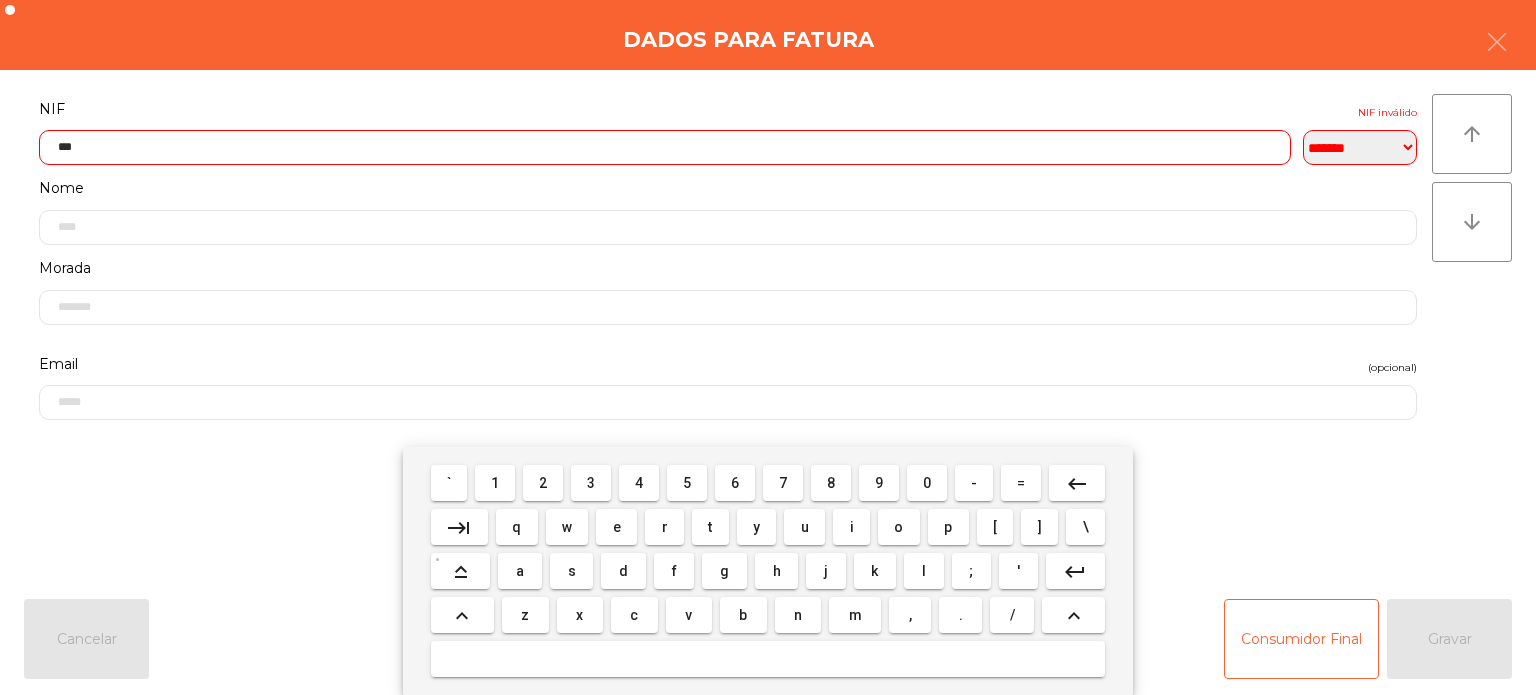 click on "1" at bounding box center (495, 483) 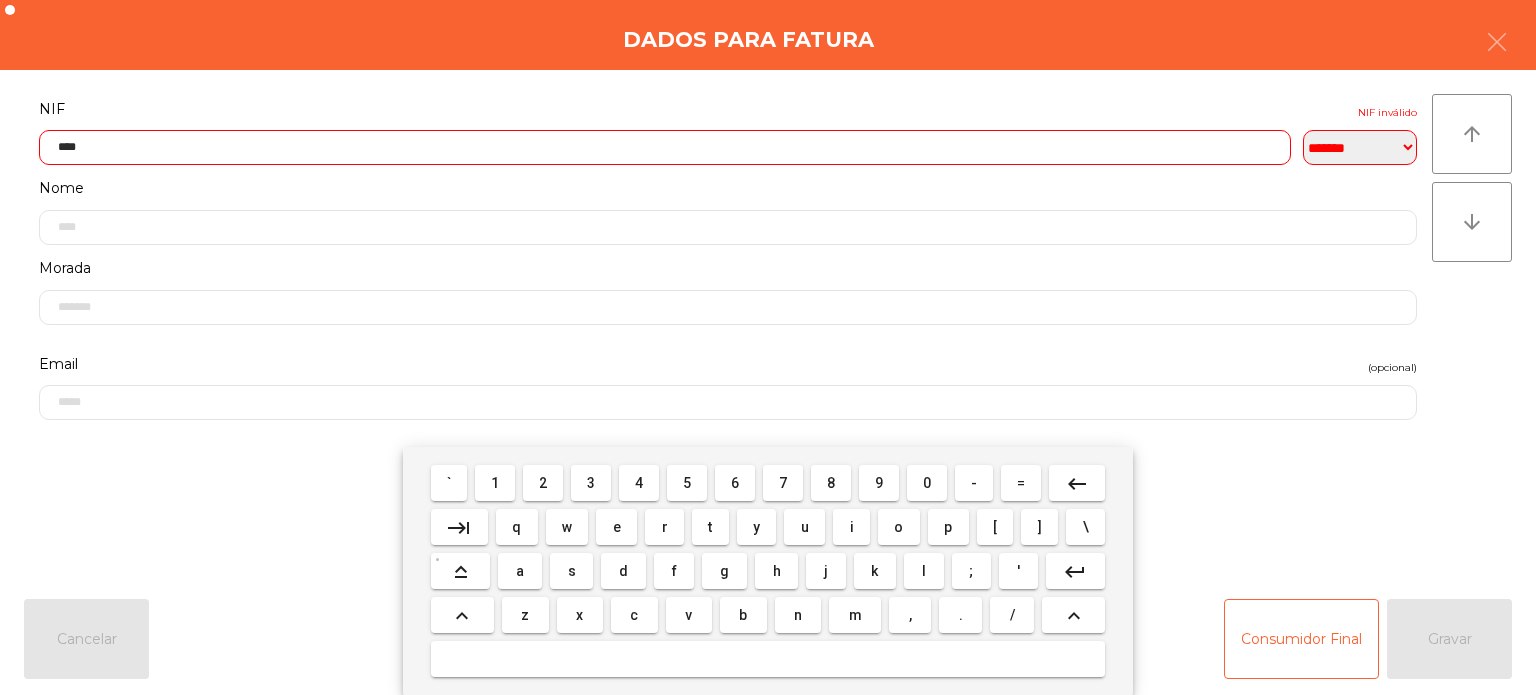 click on "8" at bounding box center [831, 483] 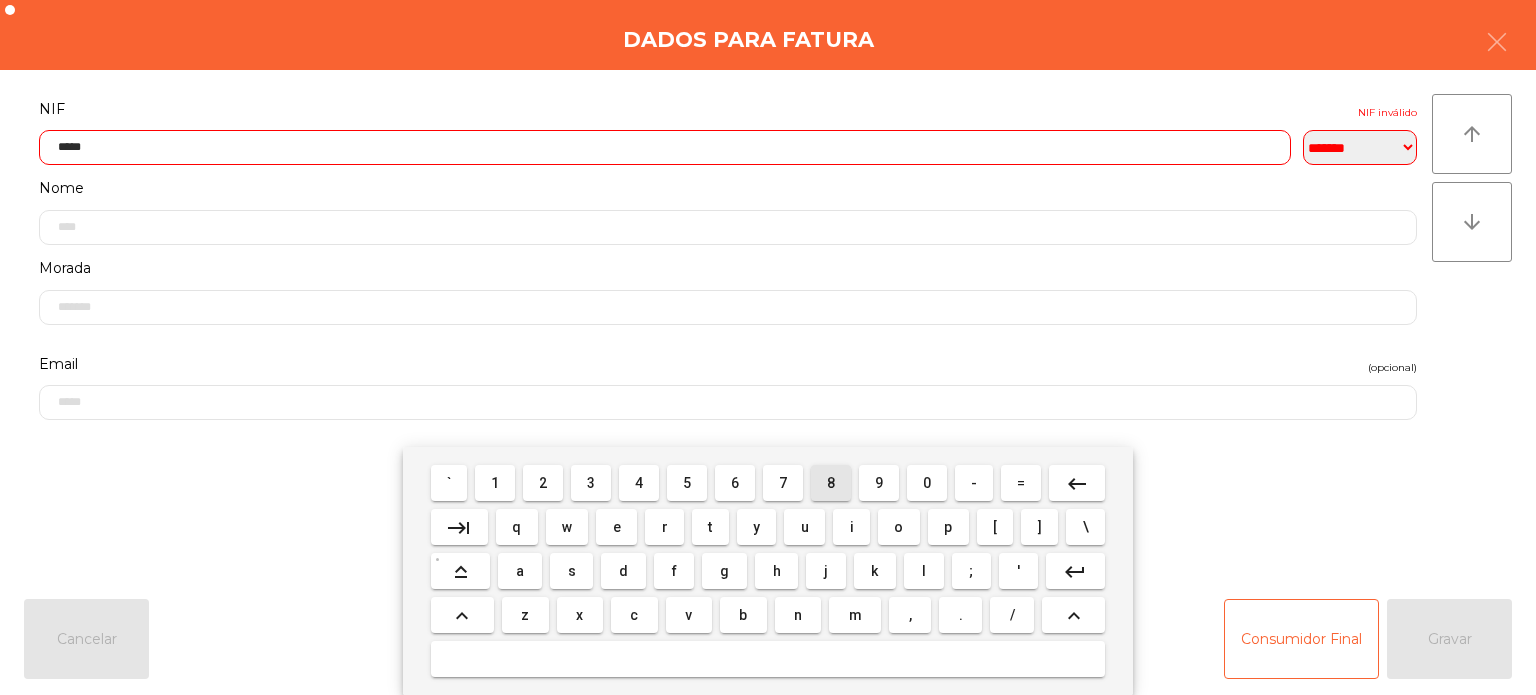 click on "6" at bounding box center [735, 483] 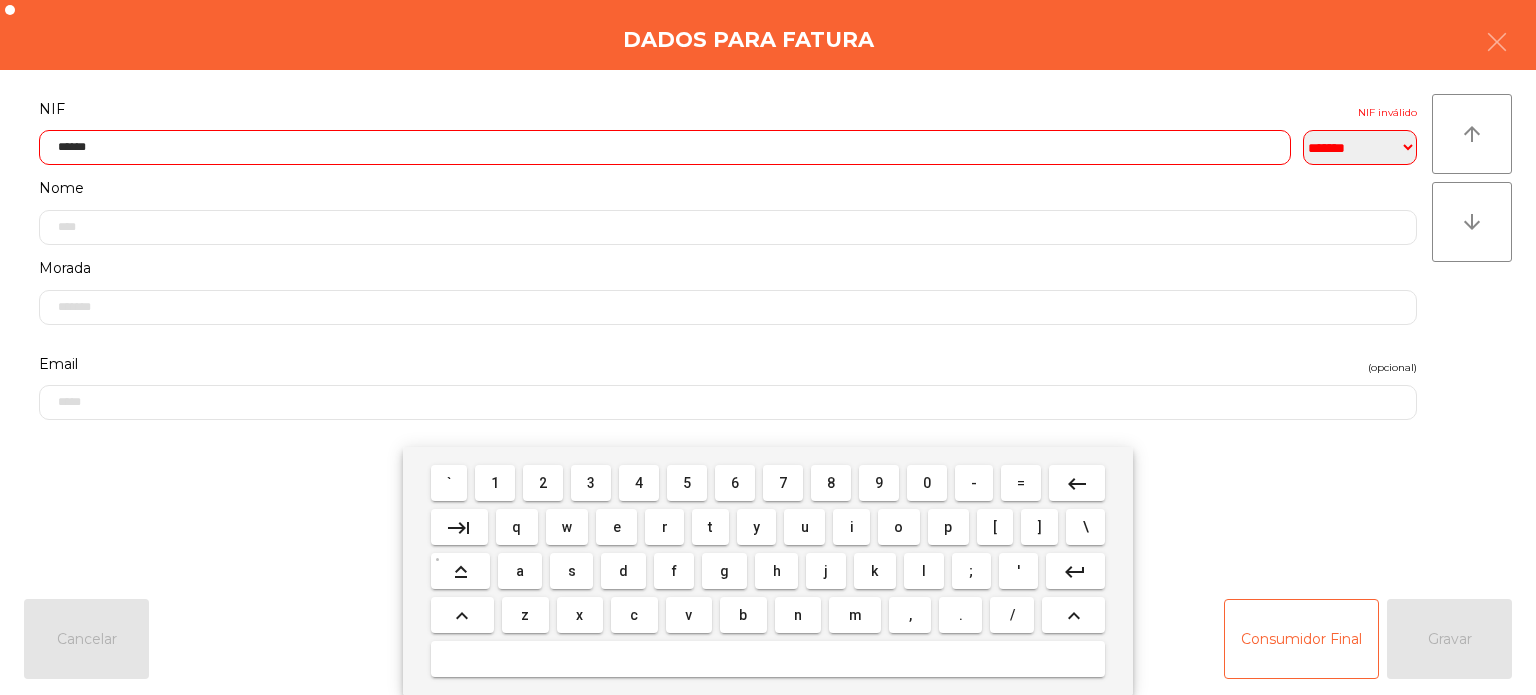 click on "7" at bounding box center (783, 483) 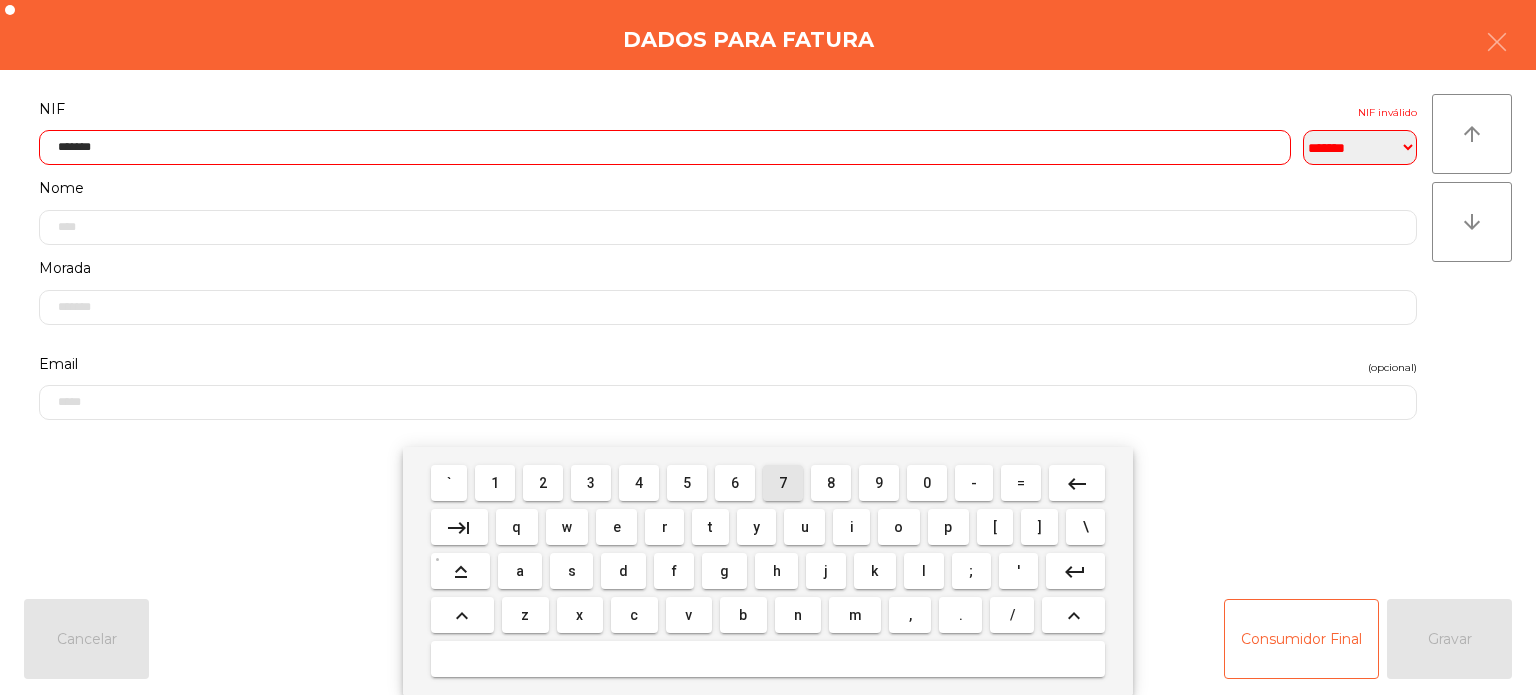click on "7" at bounding box center (783, 483) 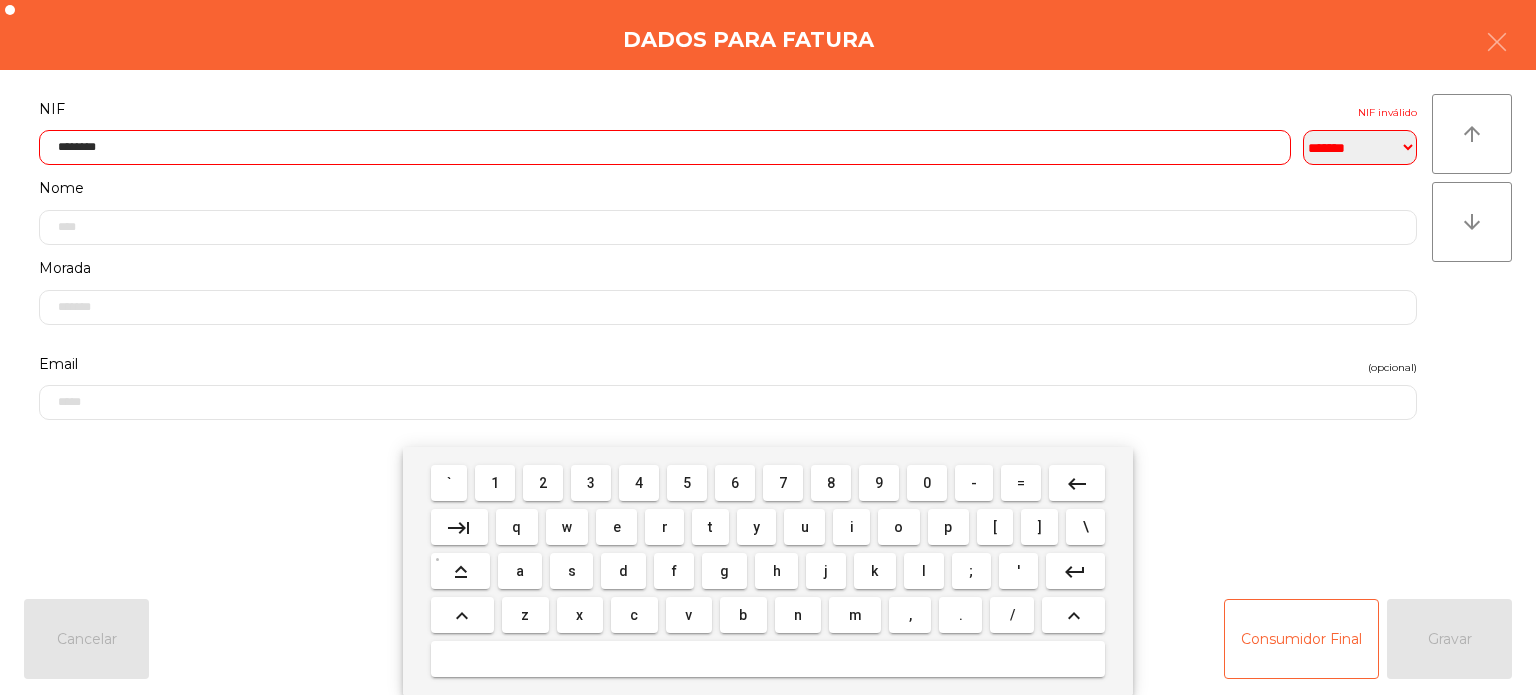 click on "0" at bounding box center [927, 483] 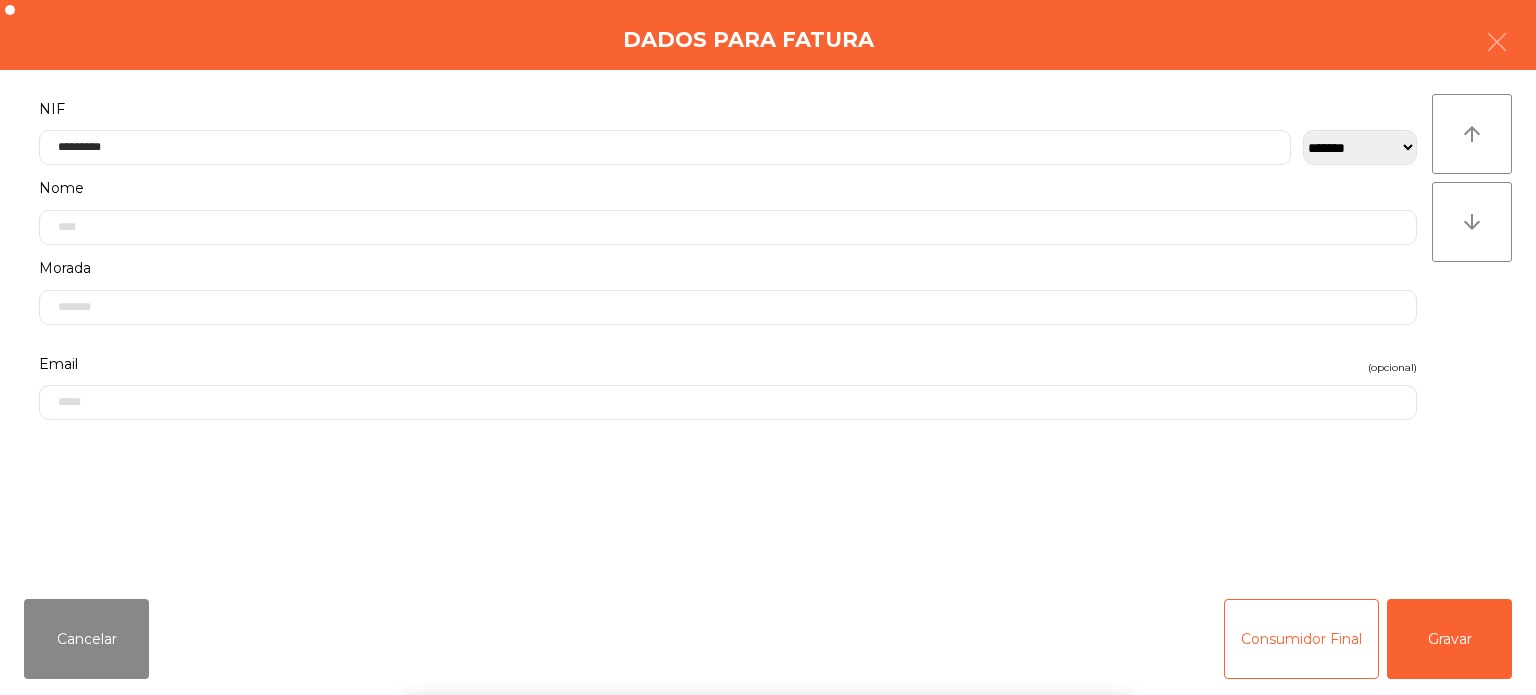 click on "**********" 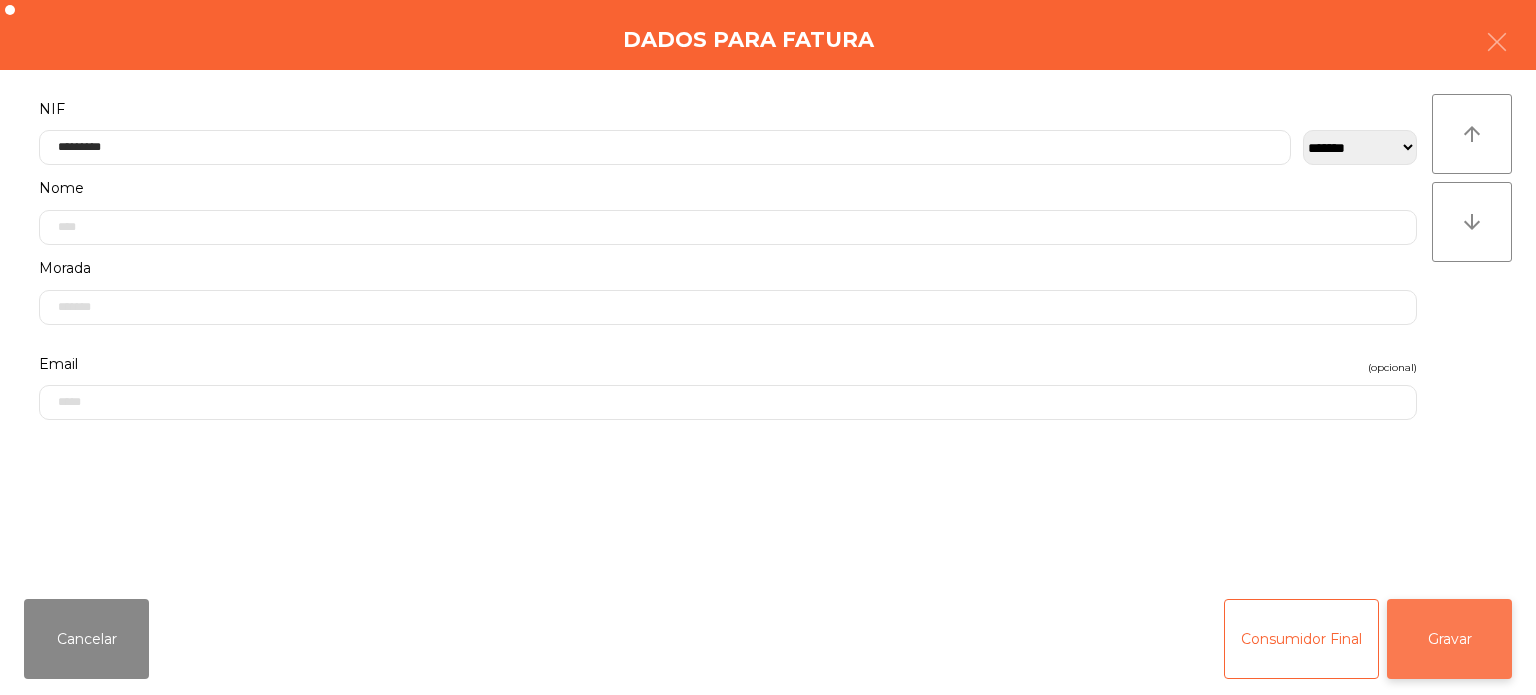click on "Gravar" 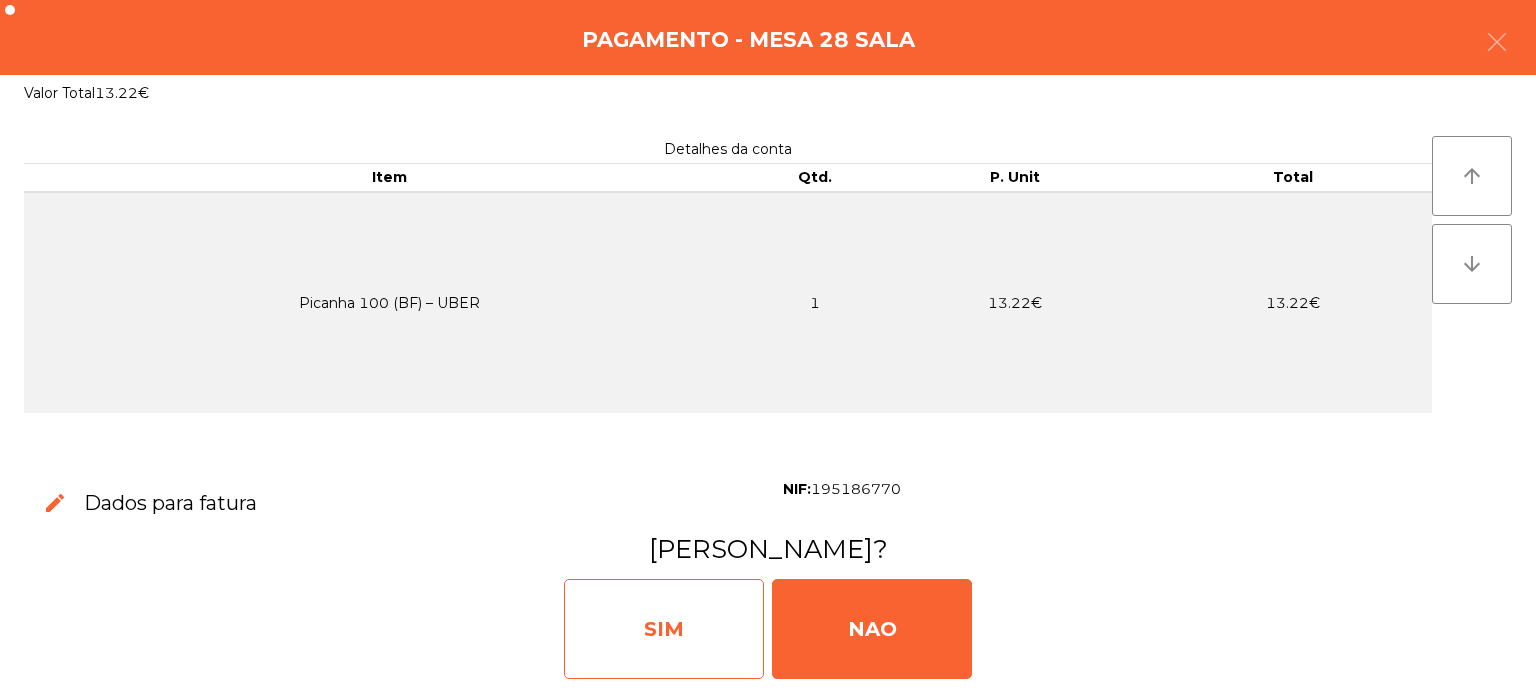 click on "SIM" 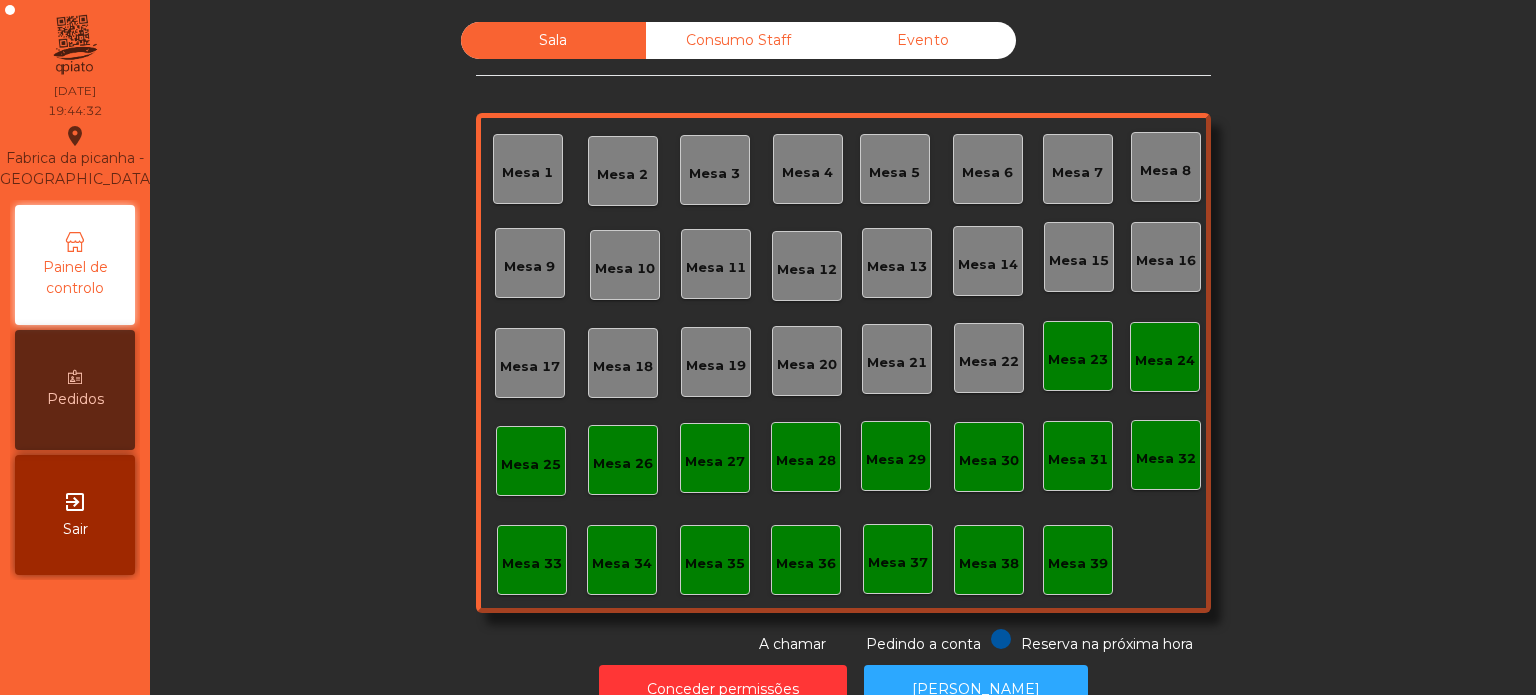 click on "Mesa 39" 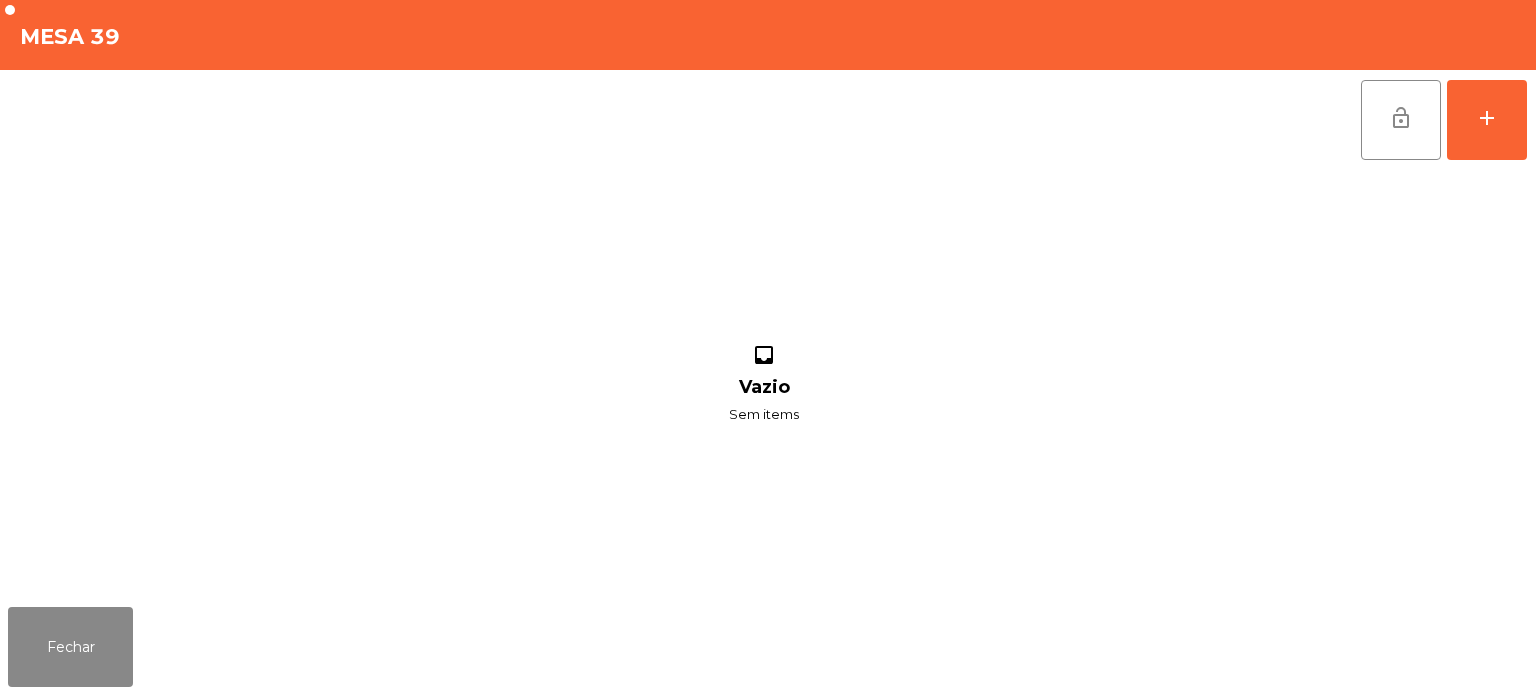 click on "lock_open   add  inbox Vazio Sem items" 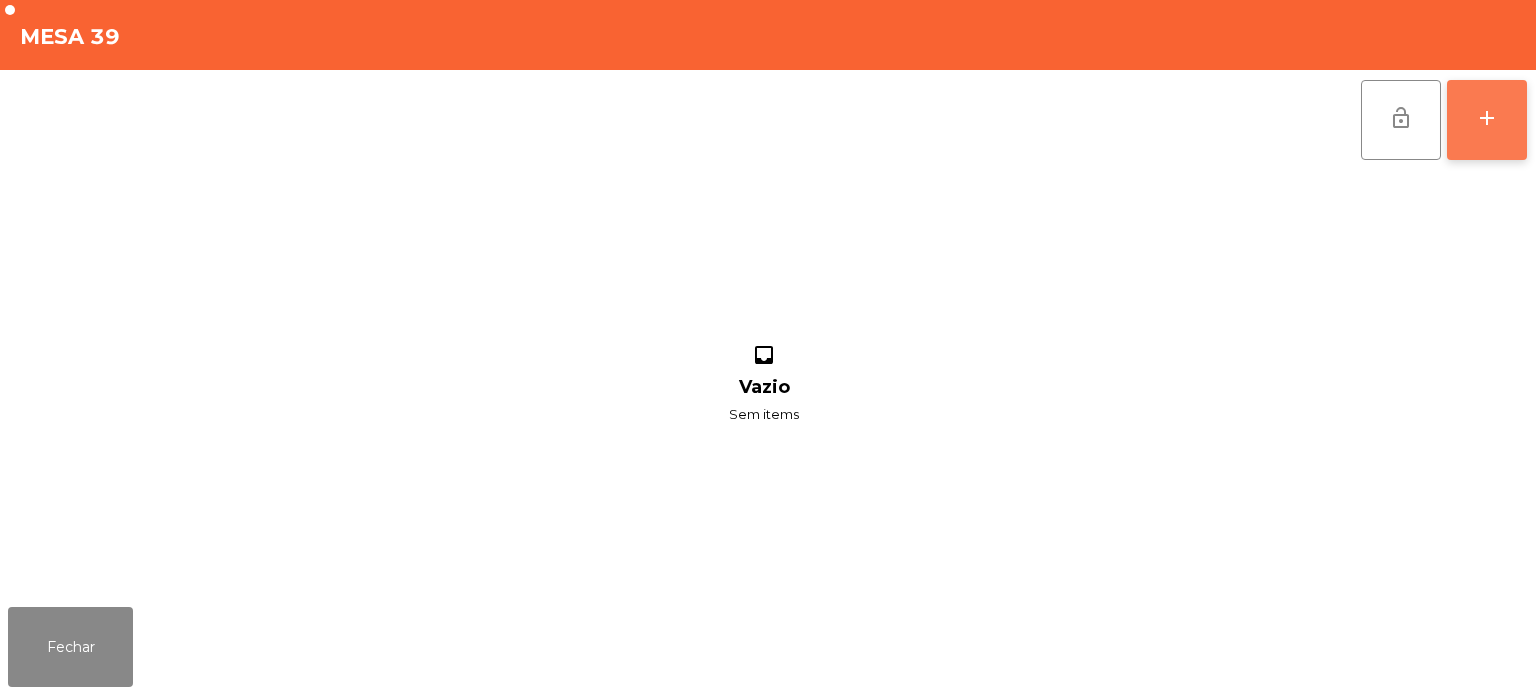 click on "add" 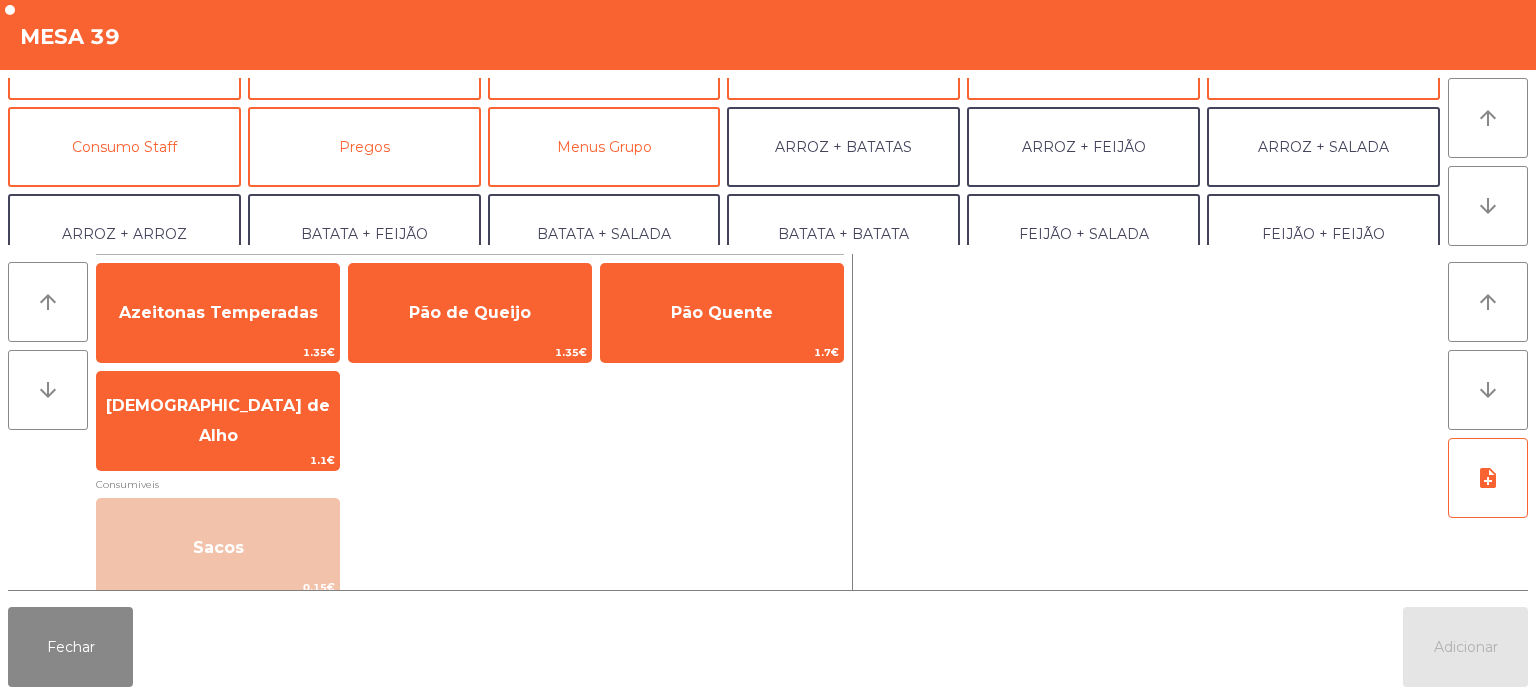 scroll, scrollTop: 151, scrollLeft: 0, axis: vertical 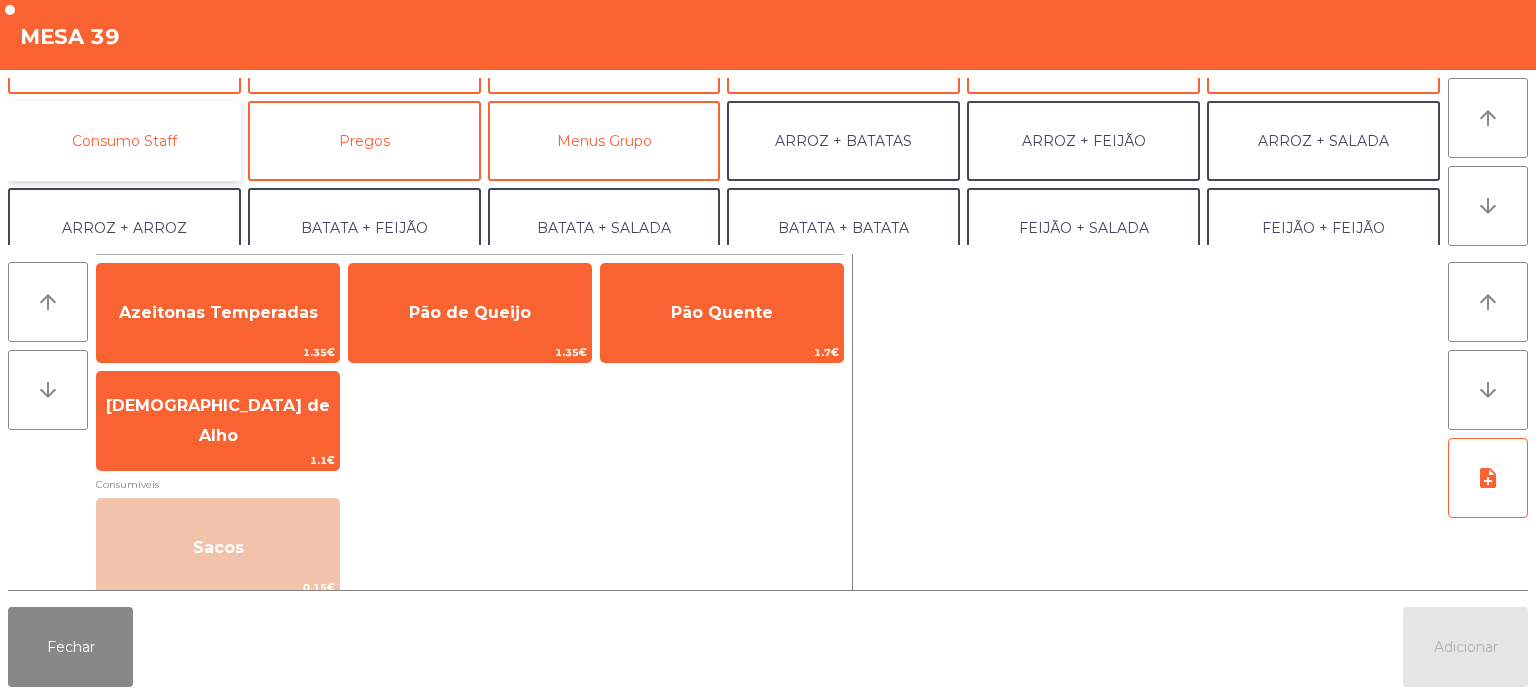 click on "Consumo Staff" 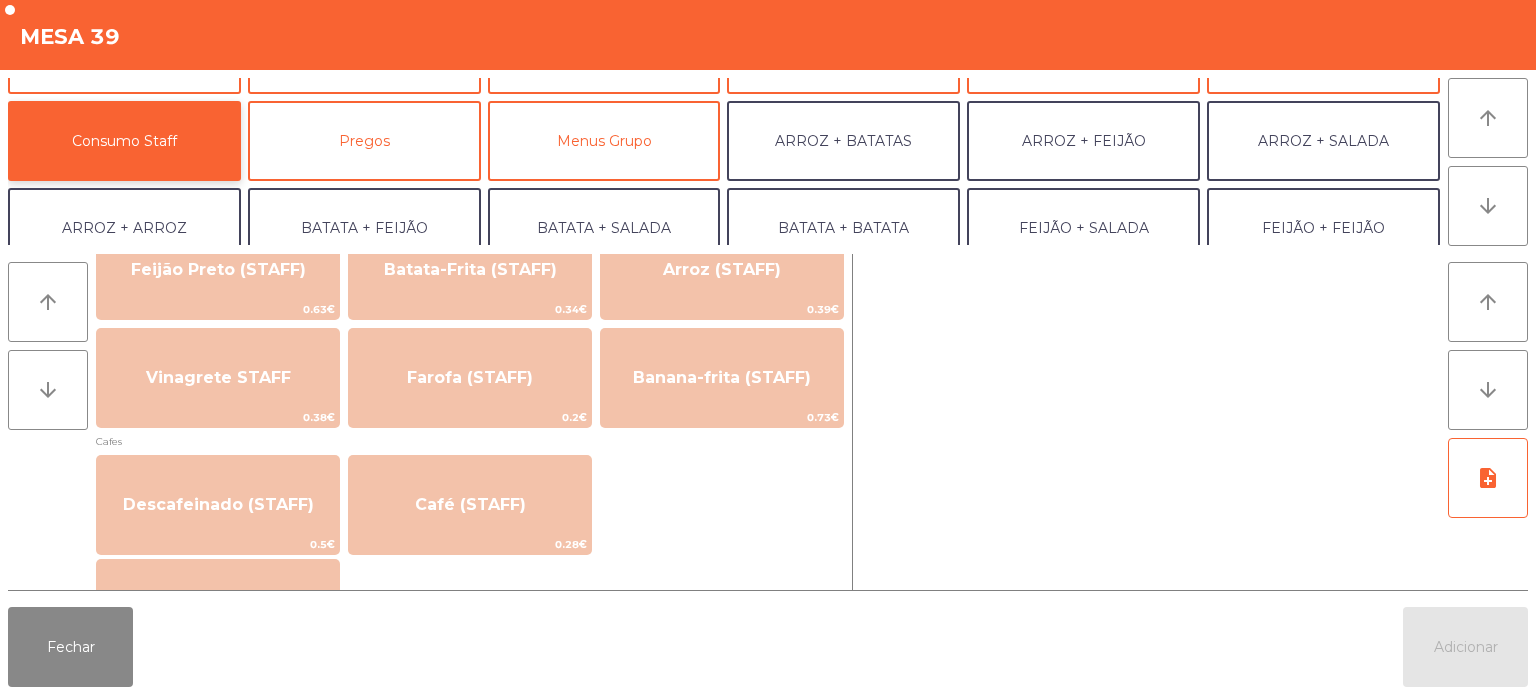 scroll, scrollTop: 880, scrollLeft: 0, axis: vertical 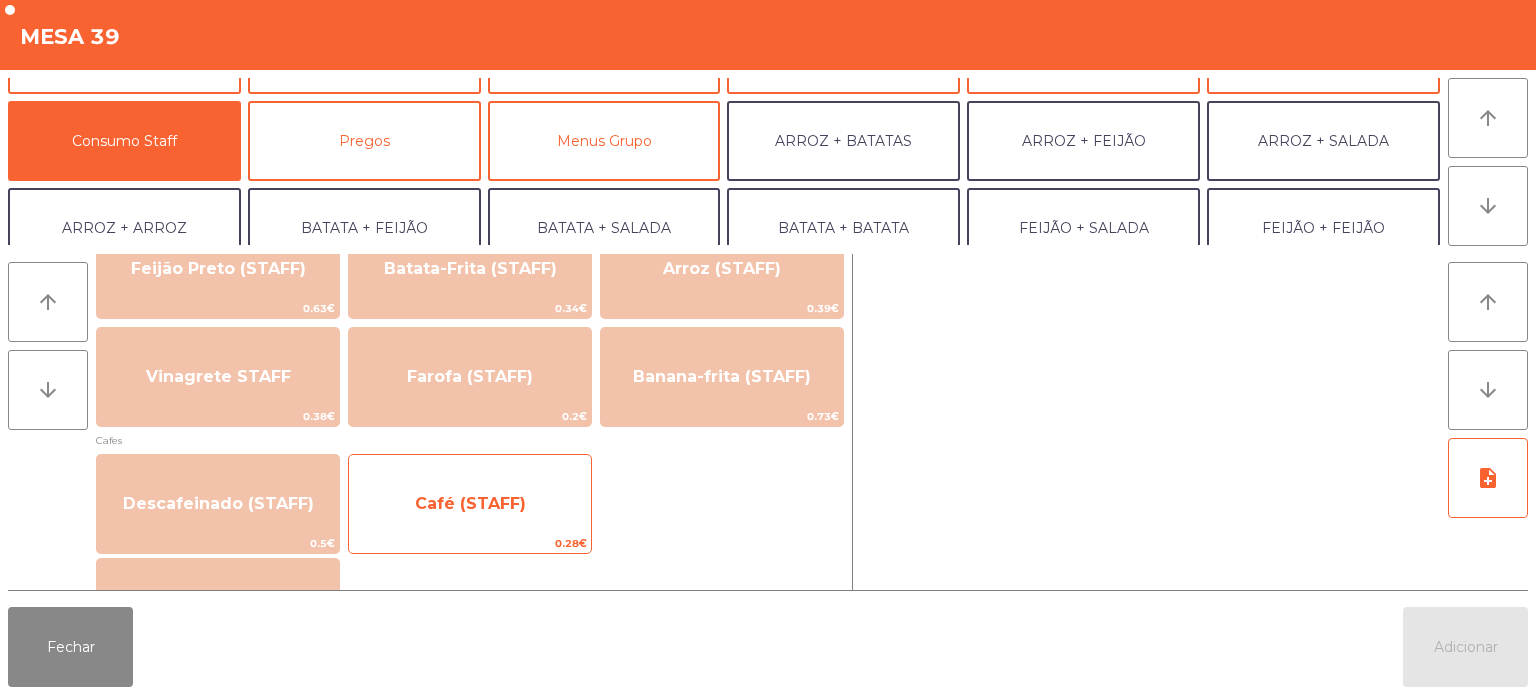 click on "Café (STAFF)" 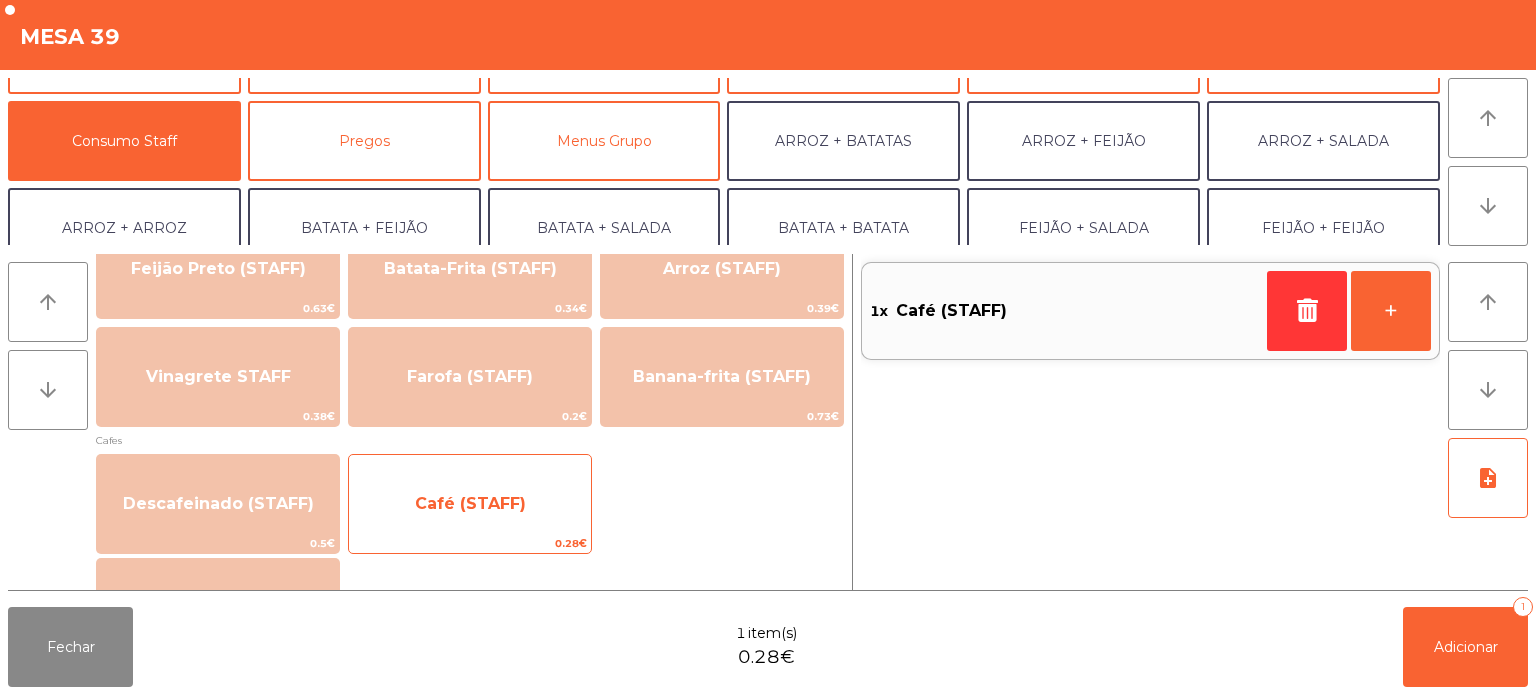click on "Café (STAFF)" 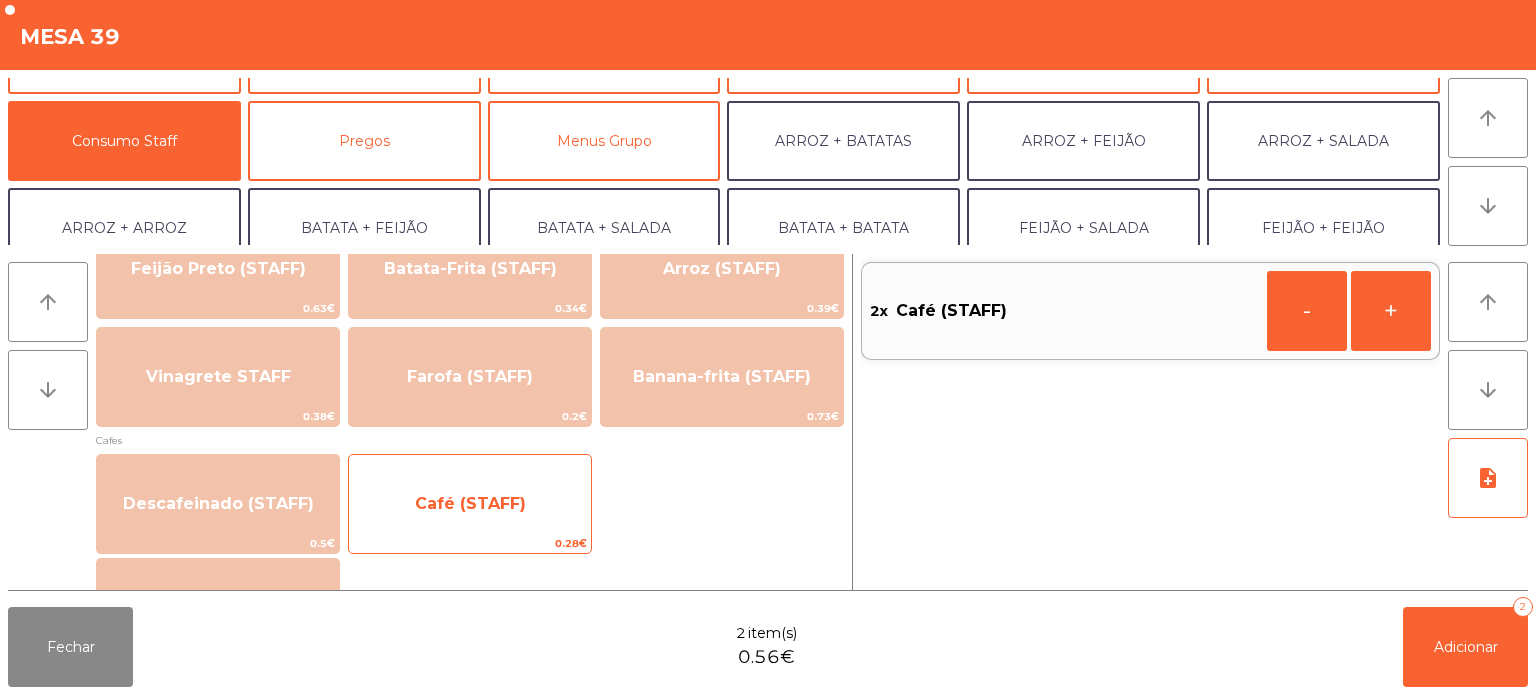 click on "Café (STAFF)" 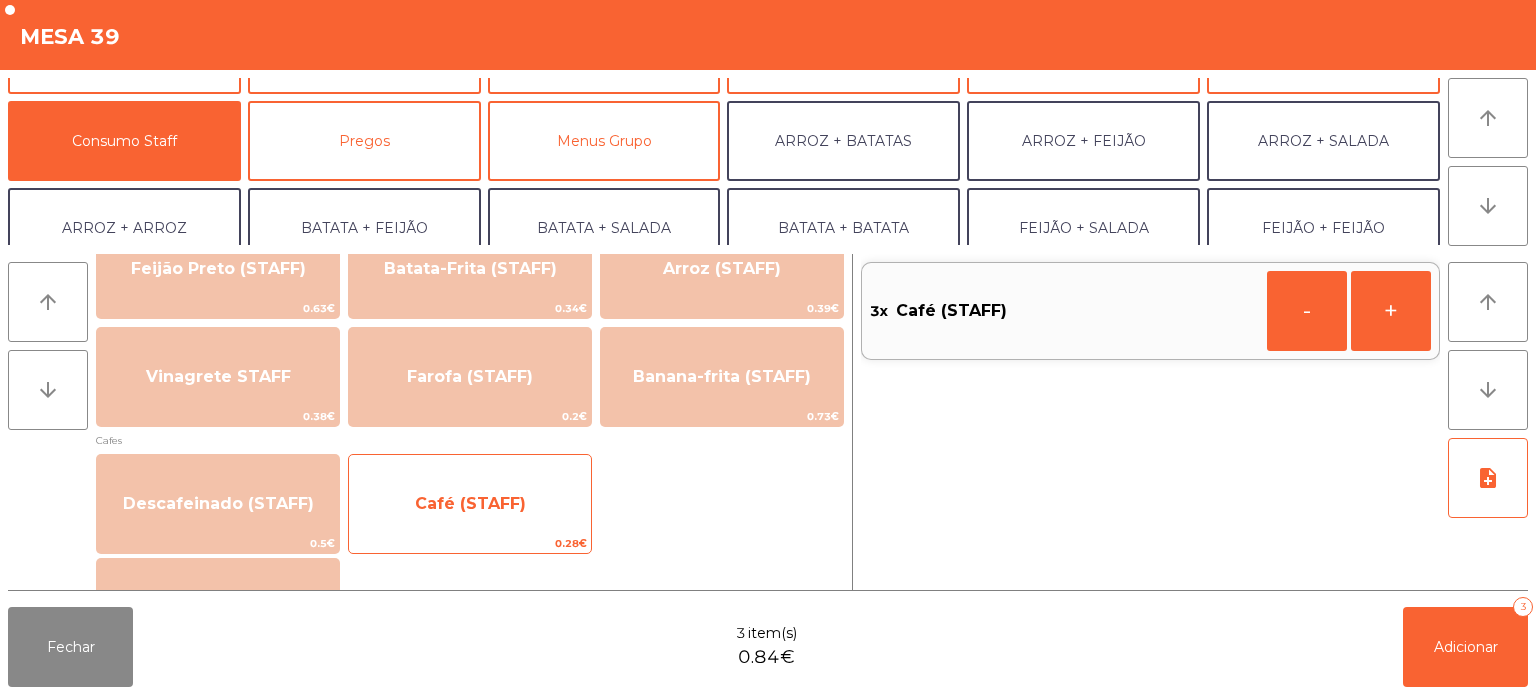 click on "Café (STAFF)" 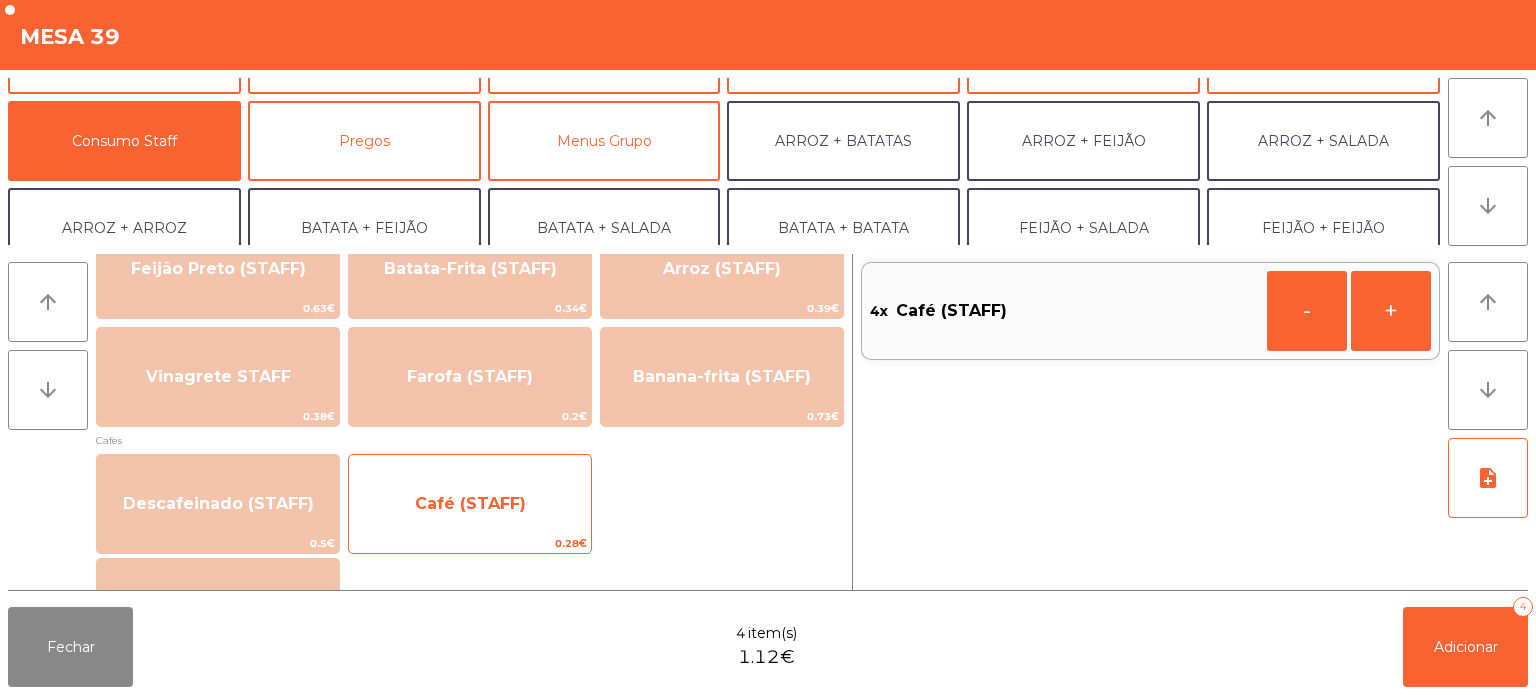 click on "Café (STAFF)" 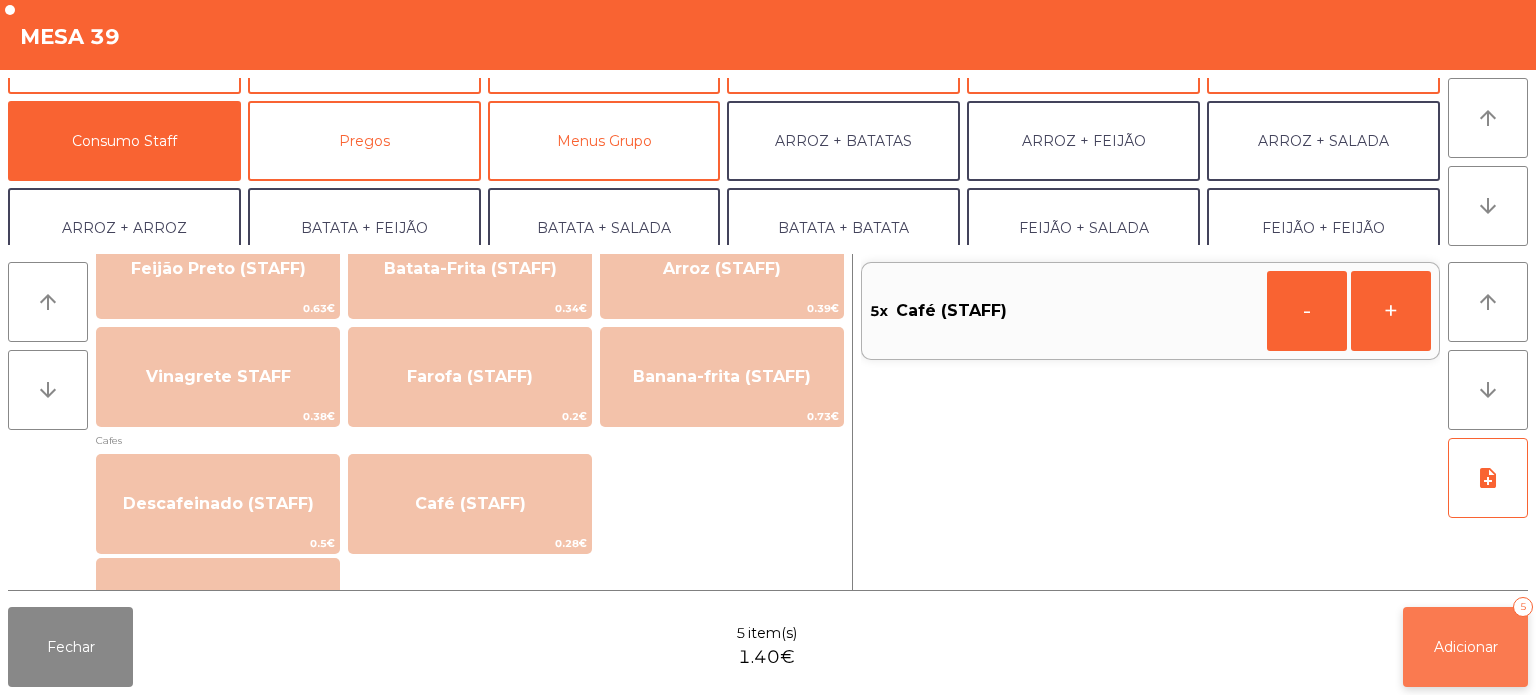 click on "Adicionar" 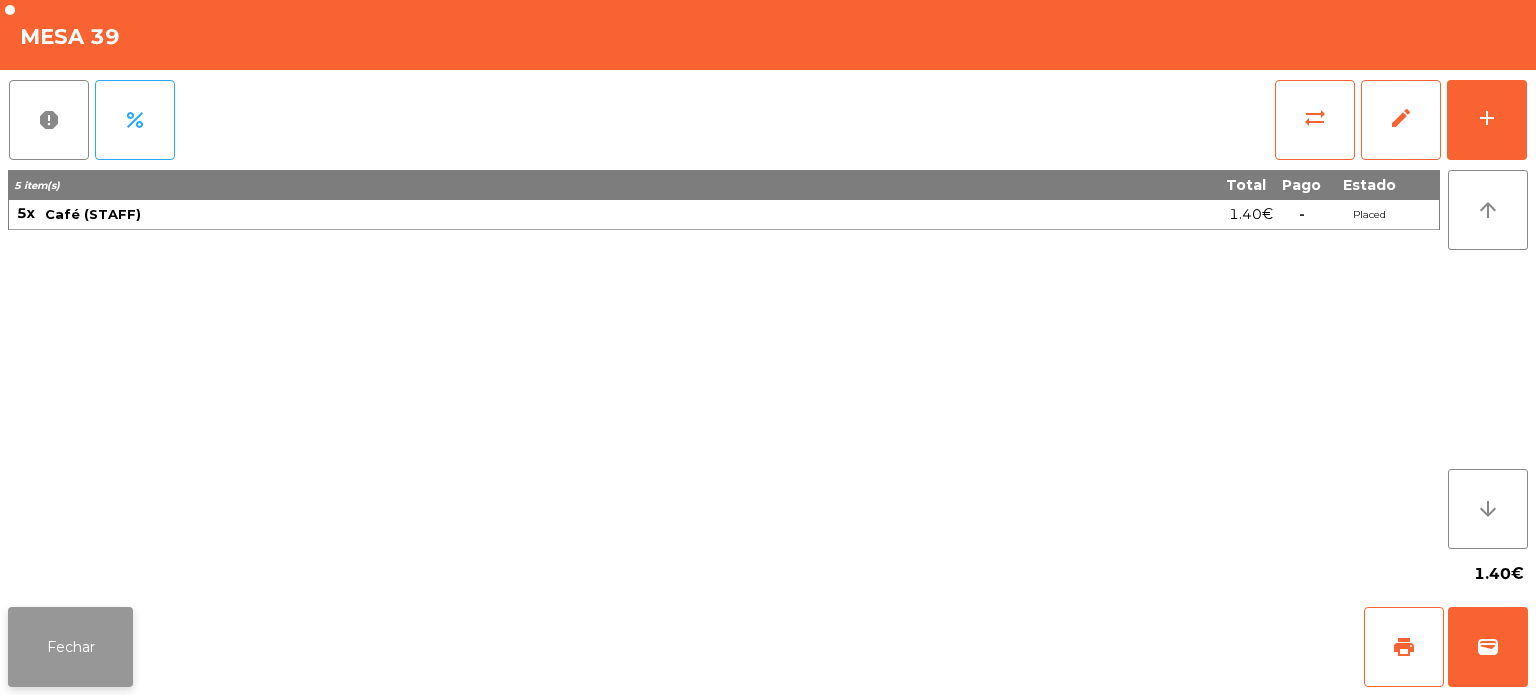 click on "Fechar" 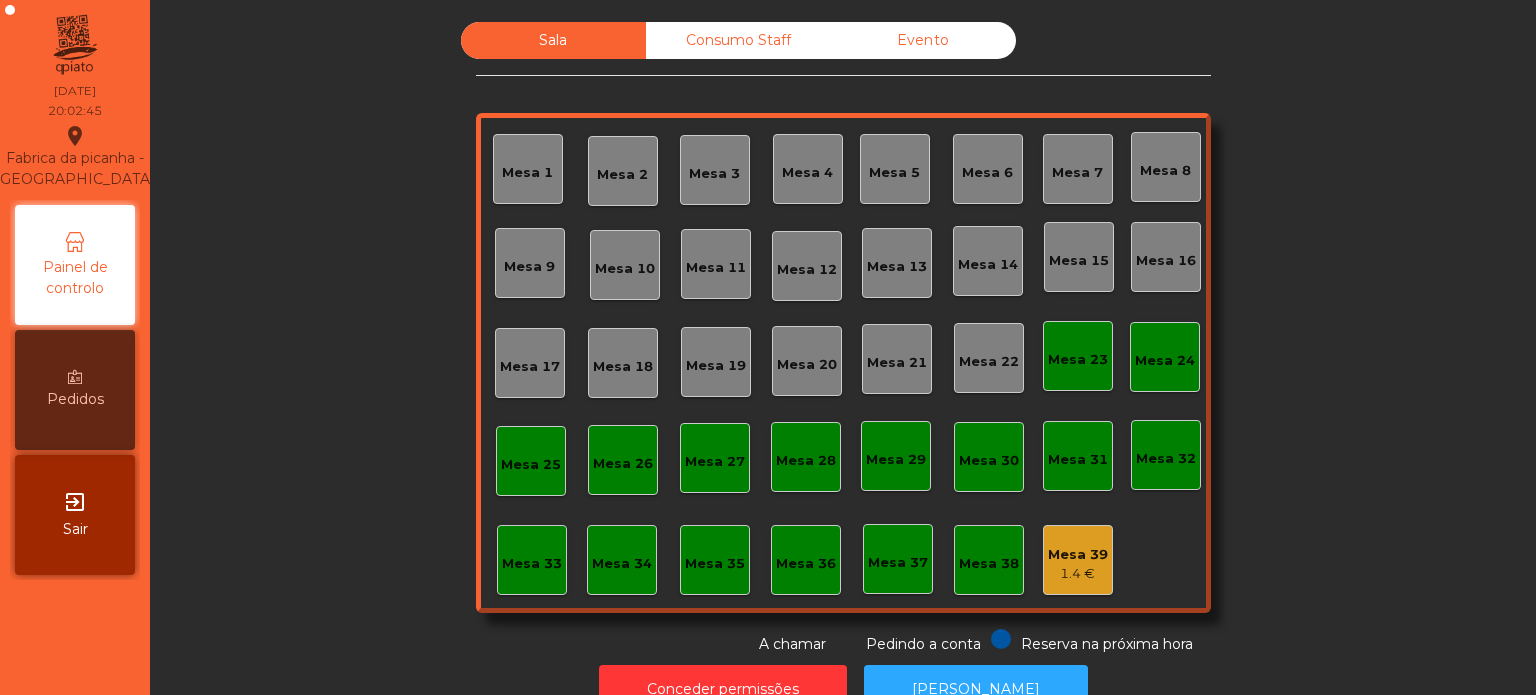 click on "Mesa 26" 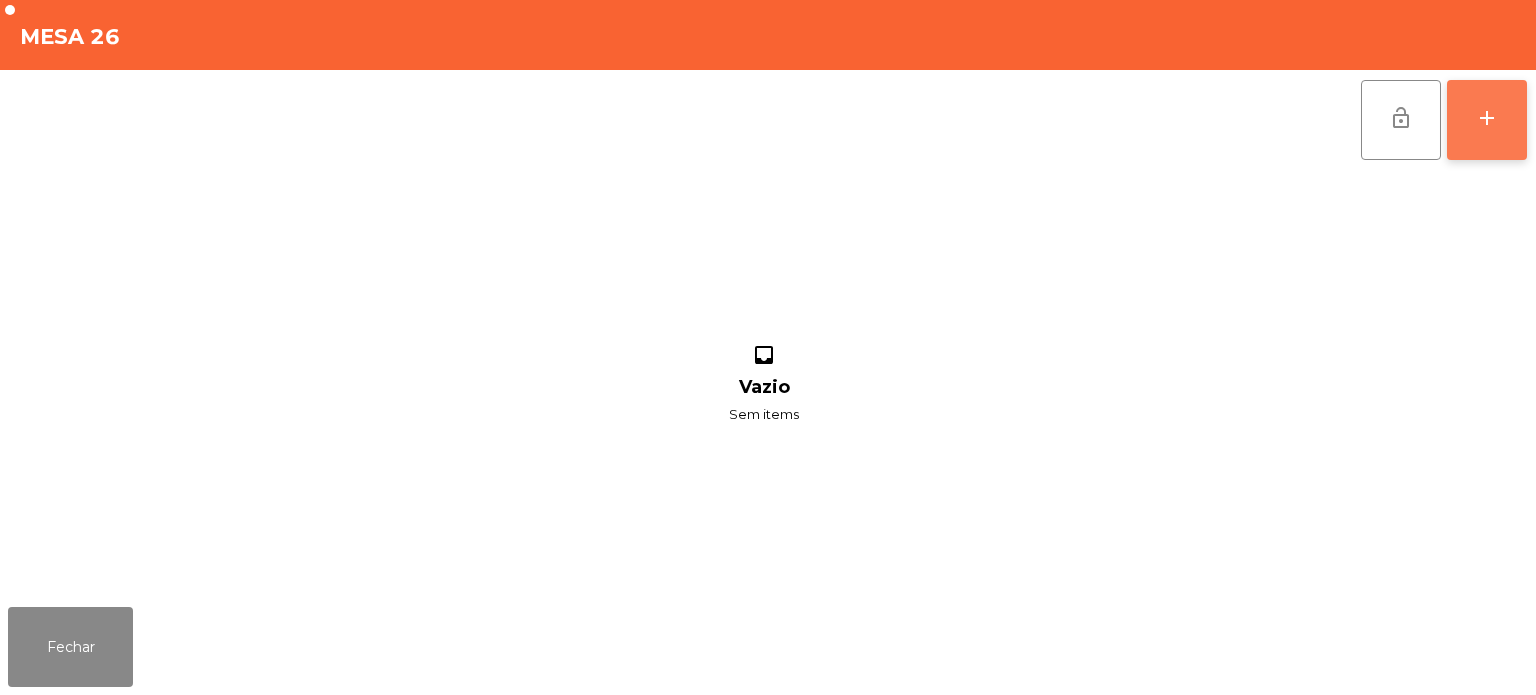 click on "add" 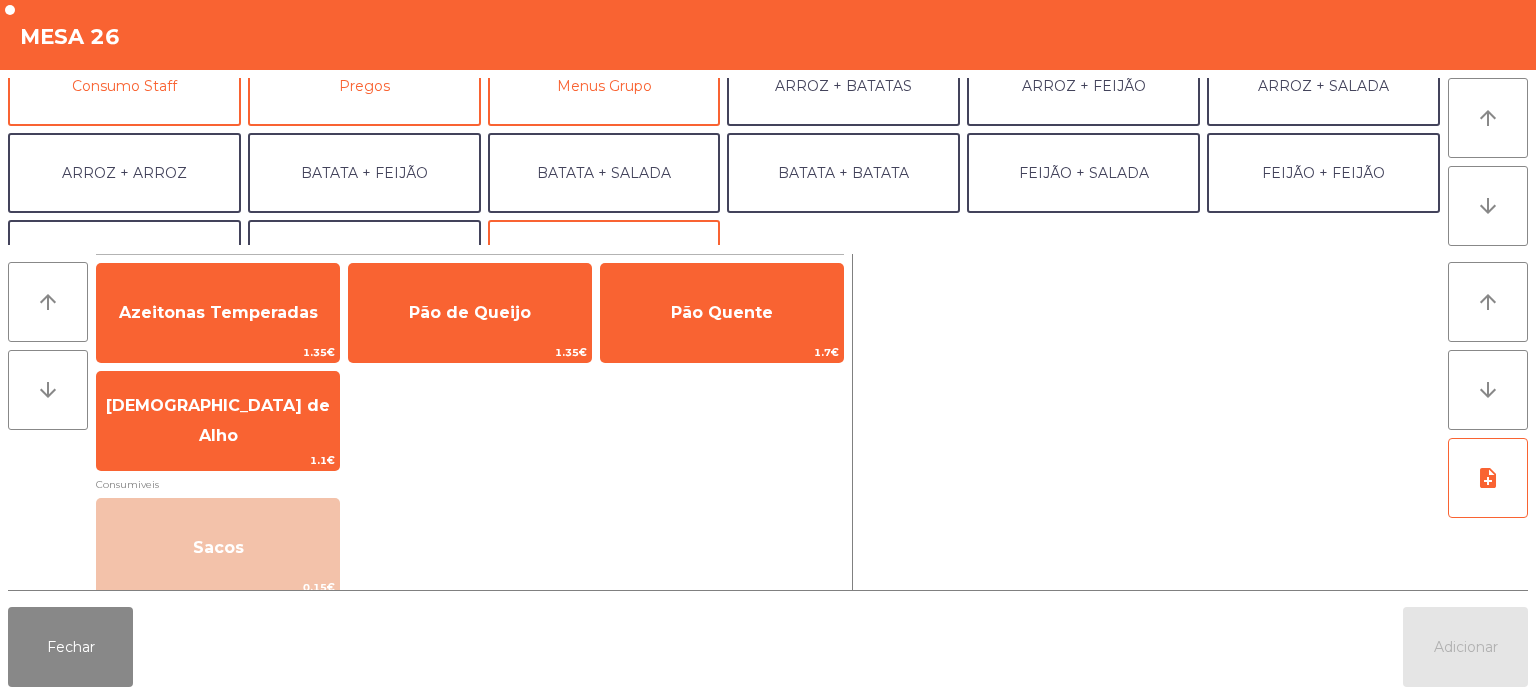scroll, scrollTop: 260, scrollLeft: 0, axis: vertical 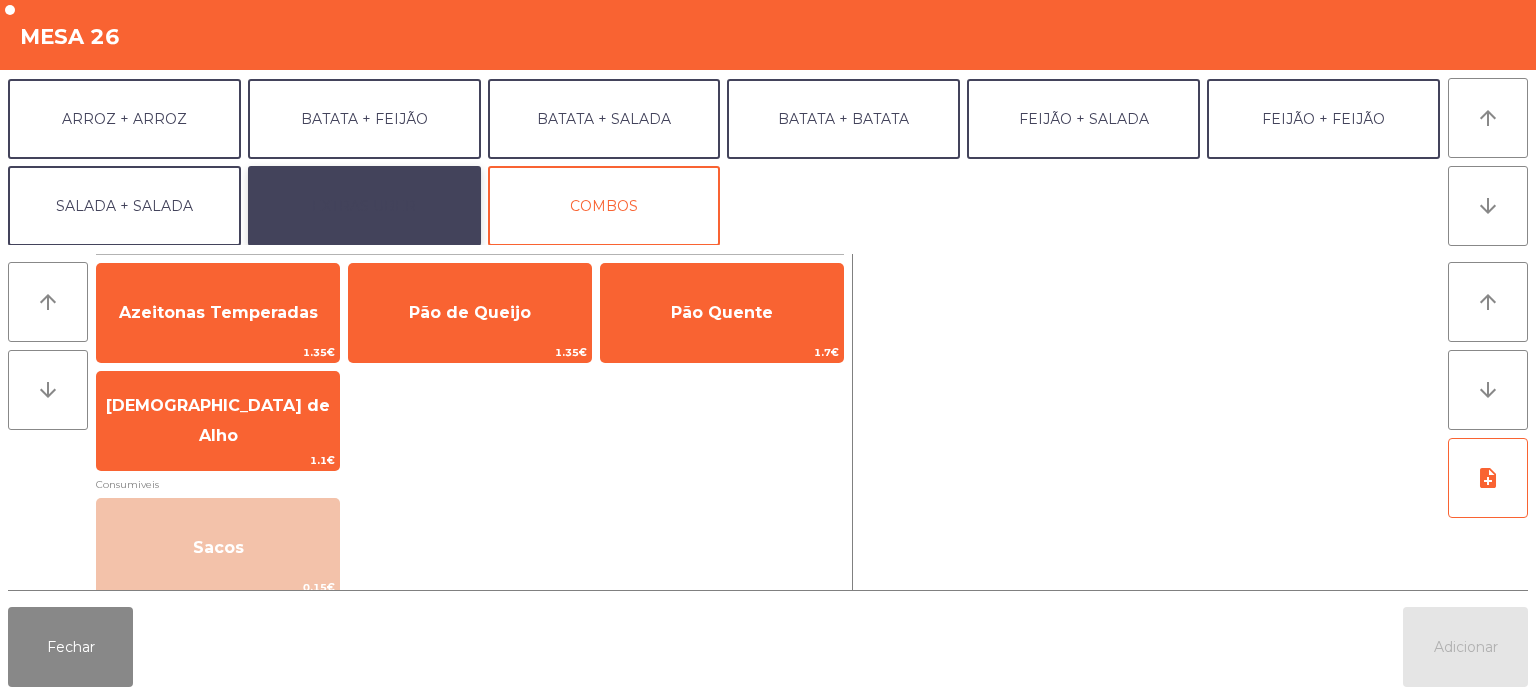 click on "EXTRAS UBER" 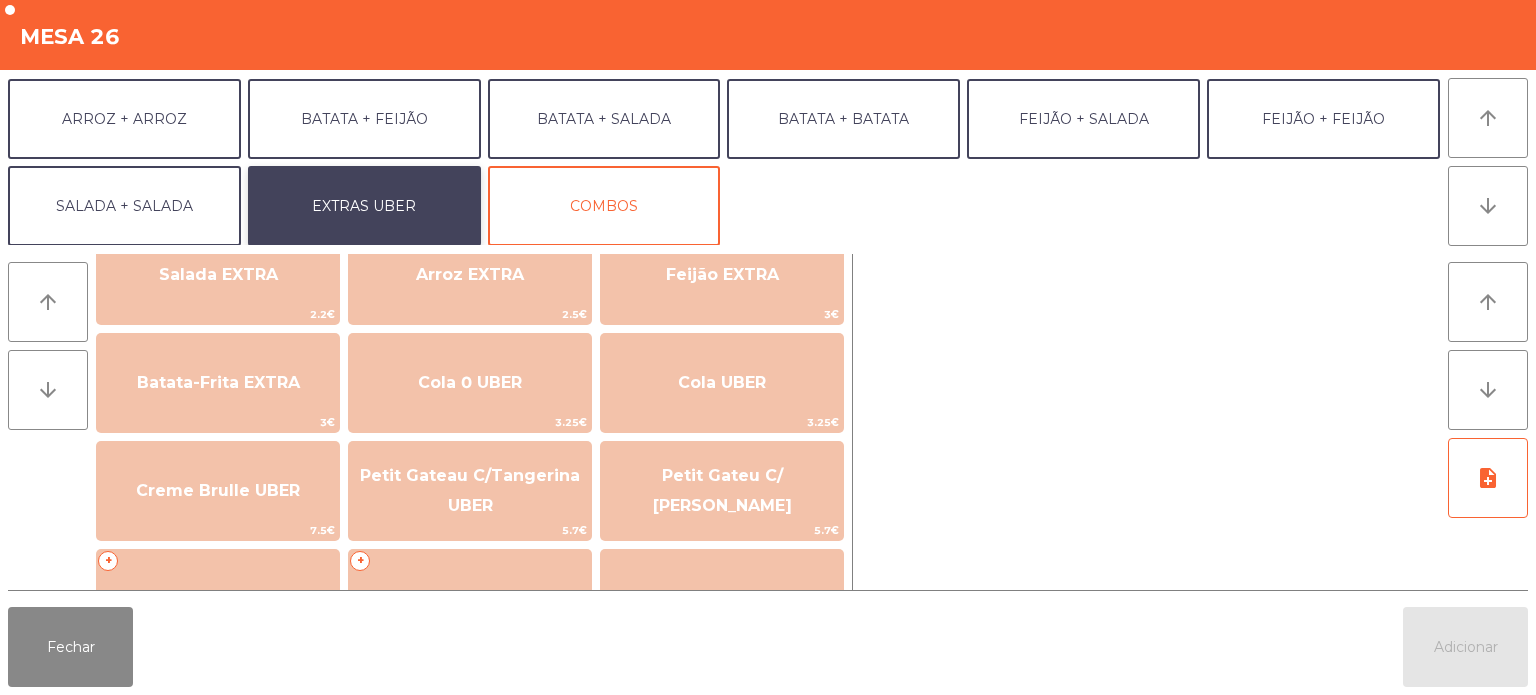 scroll, scrollTop: 288, scrollLeft: 0, axis: vertical 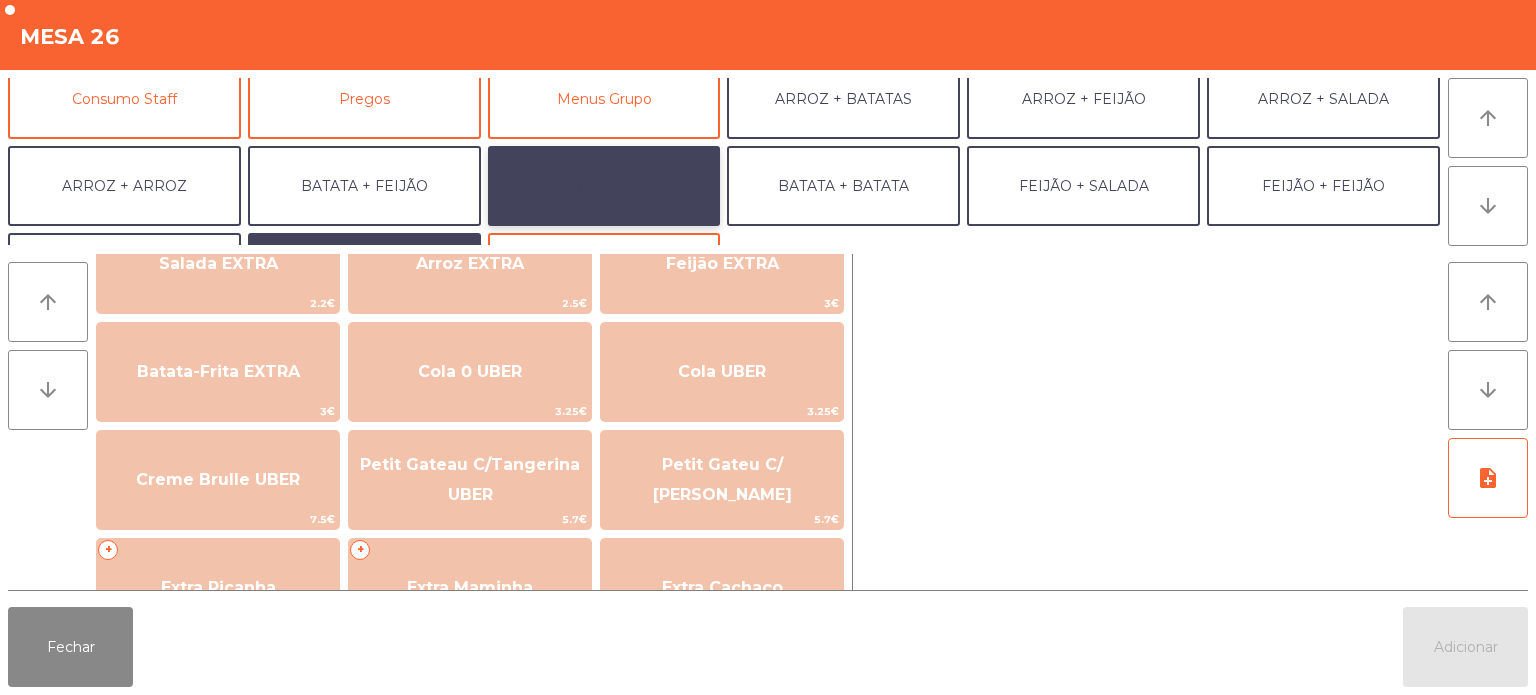 click on "BATATA + SALADA" 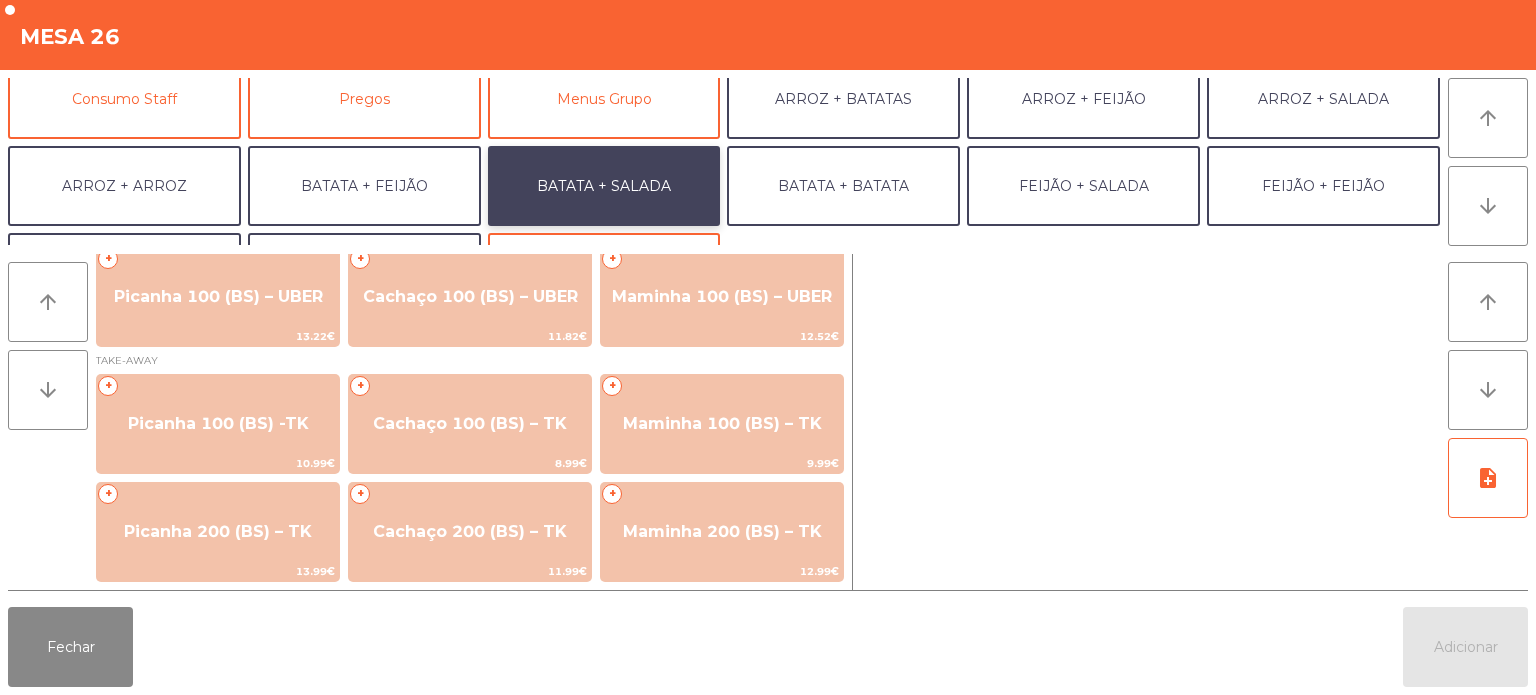 scroll, scrollTop: 250, scrollLeft: 0, axis: vertical 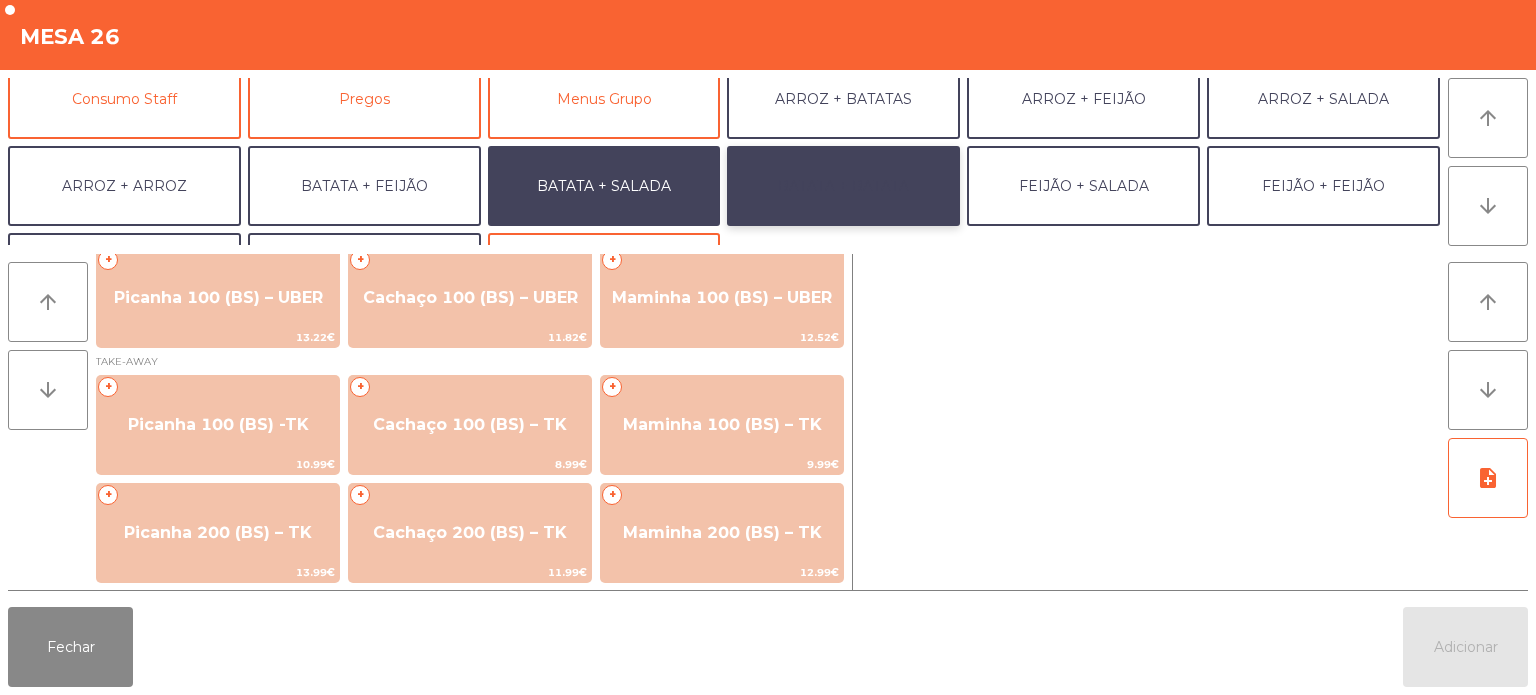 click on "BATATA + BATATA" 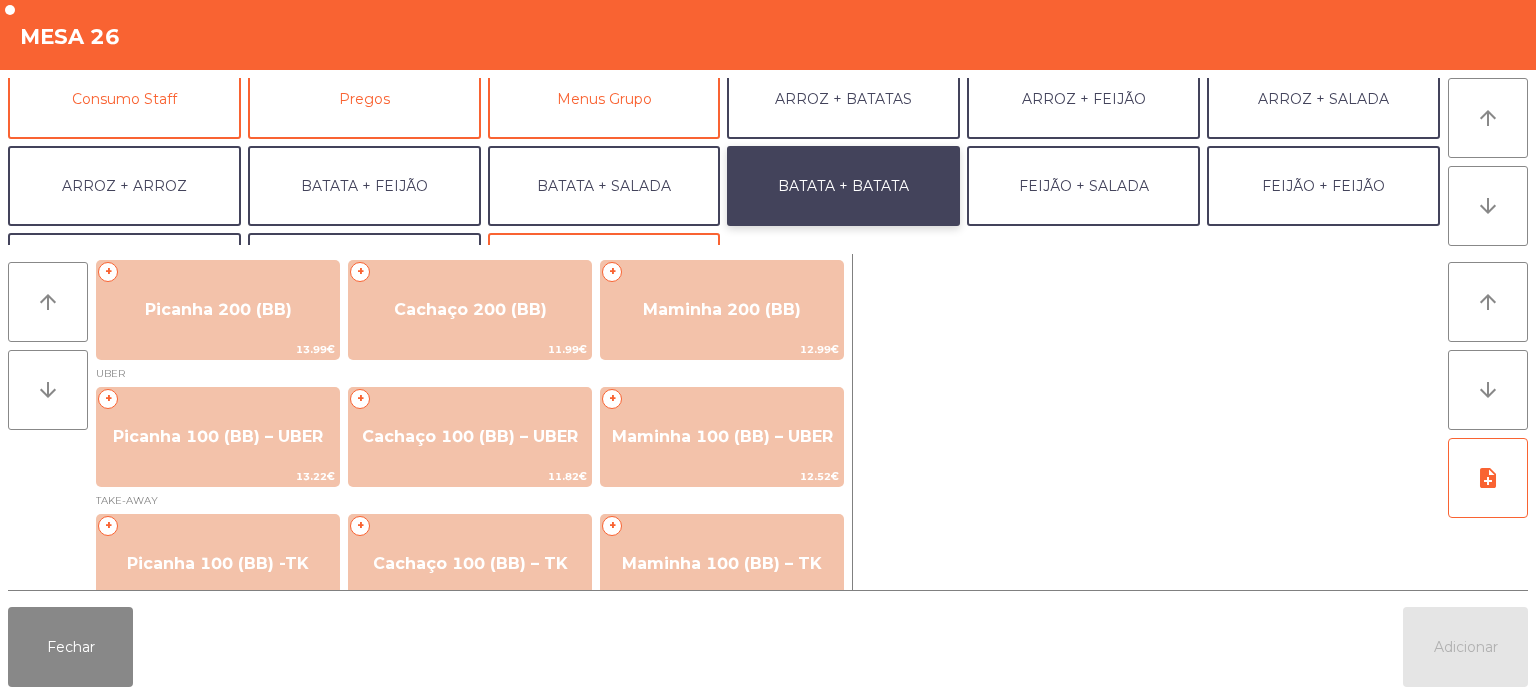 scroll, scrollTop: 112, scrollLeft: 0, axis: vertical 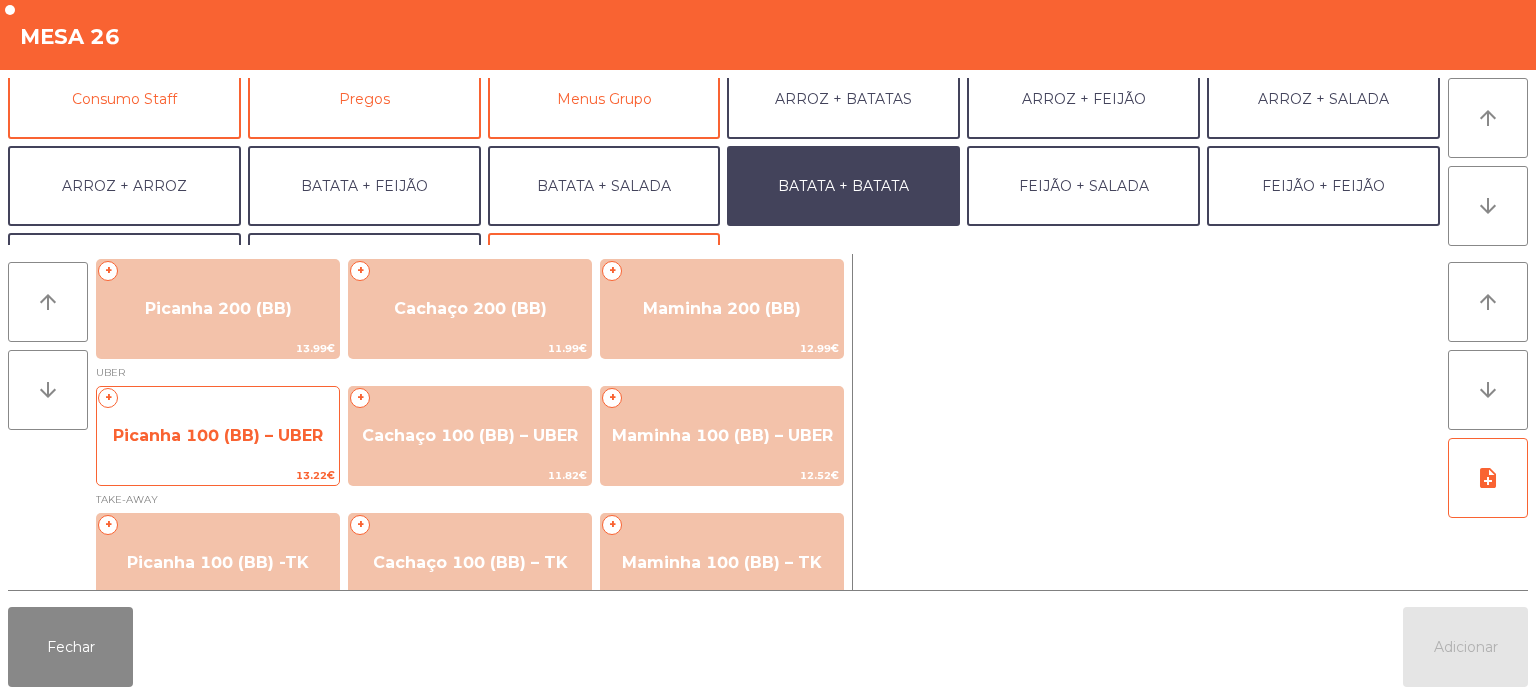 click on "Picanha 100 (BB) – UBER" 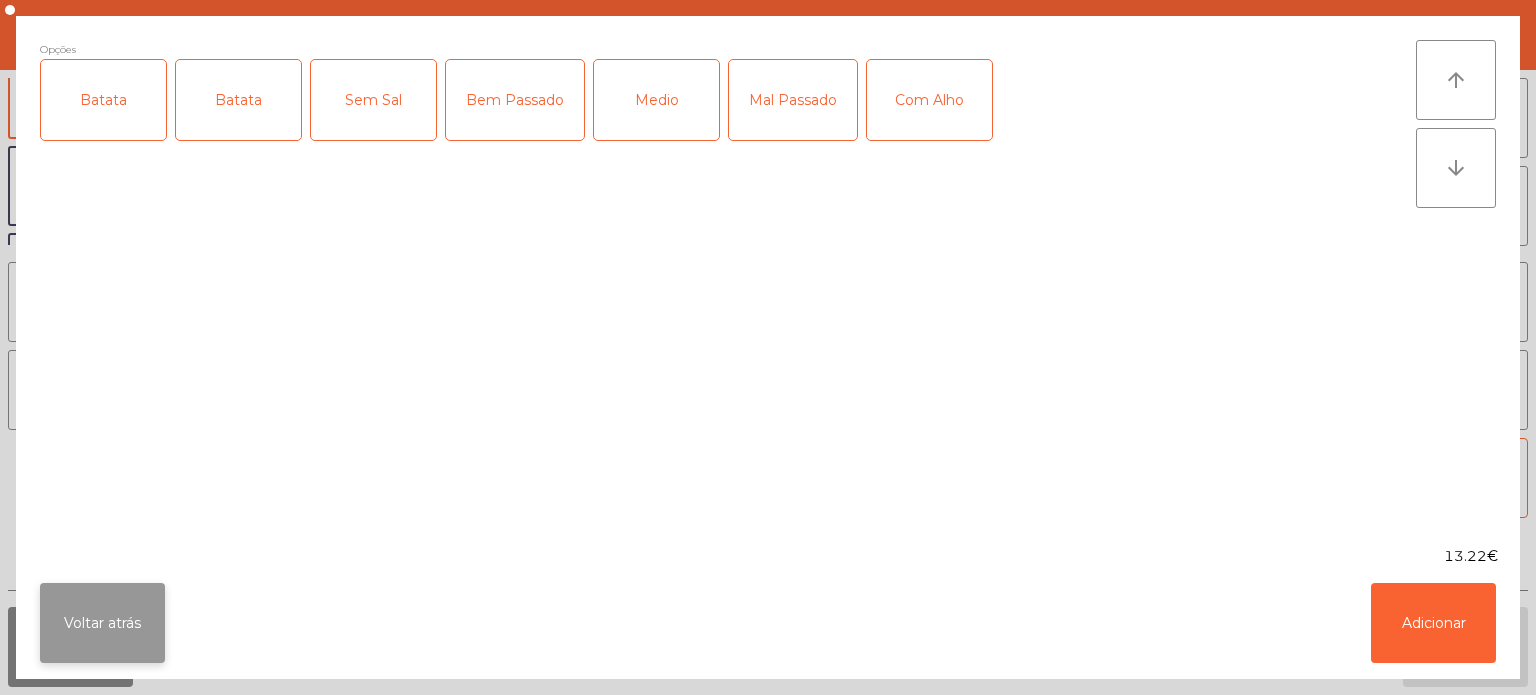 click on "Voltar atrás" 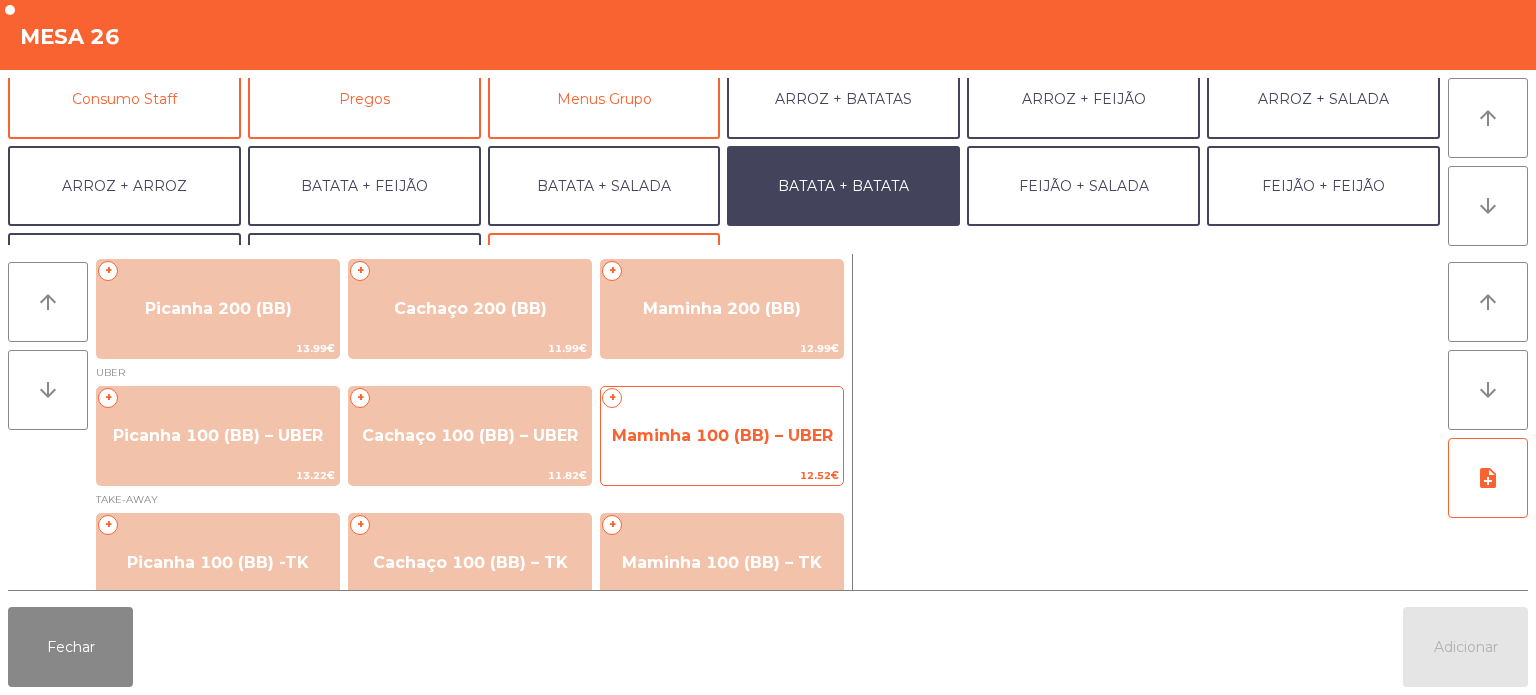 click on "Maminha 100 (BB) – UBER" 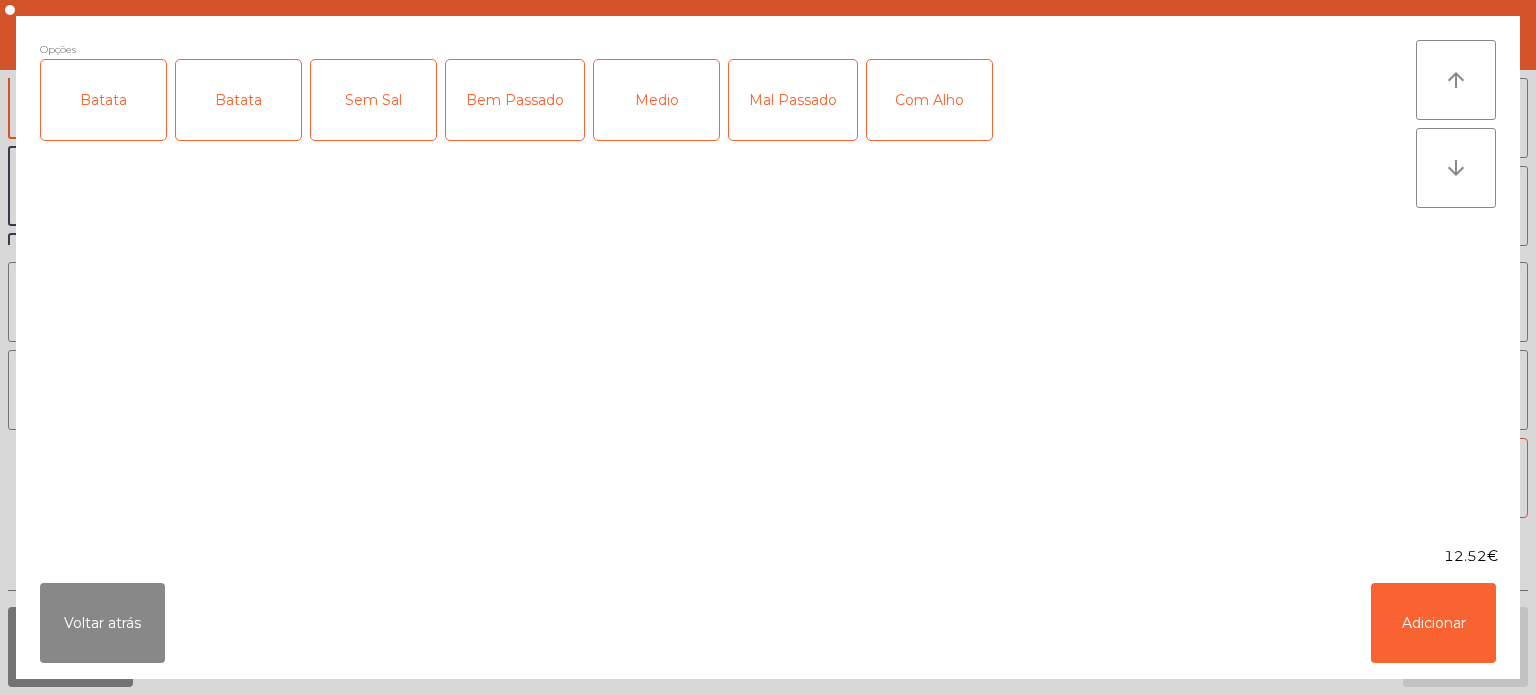 click on "Batata" 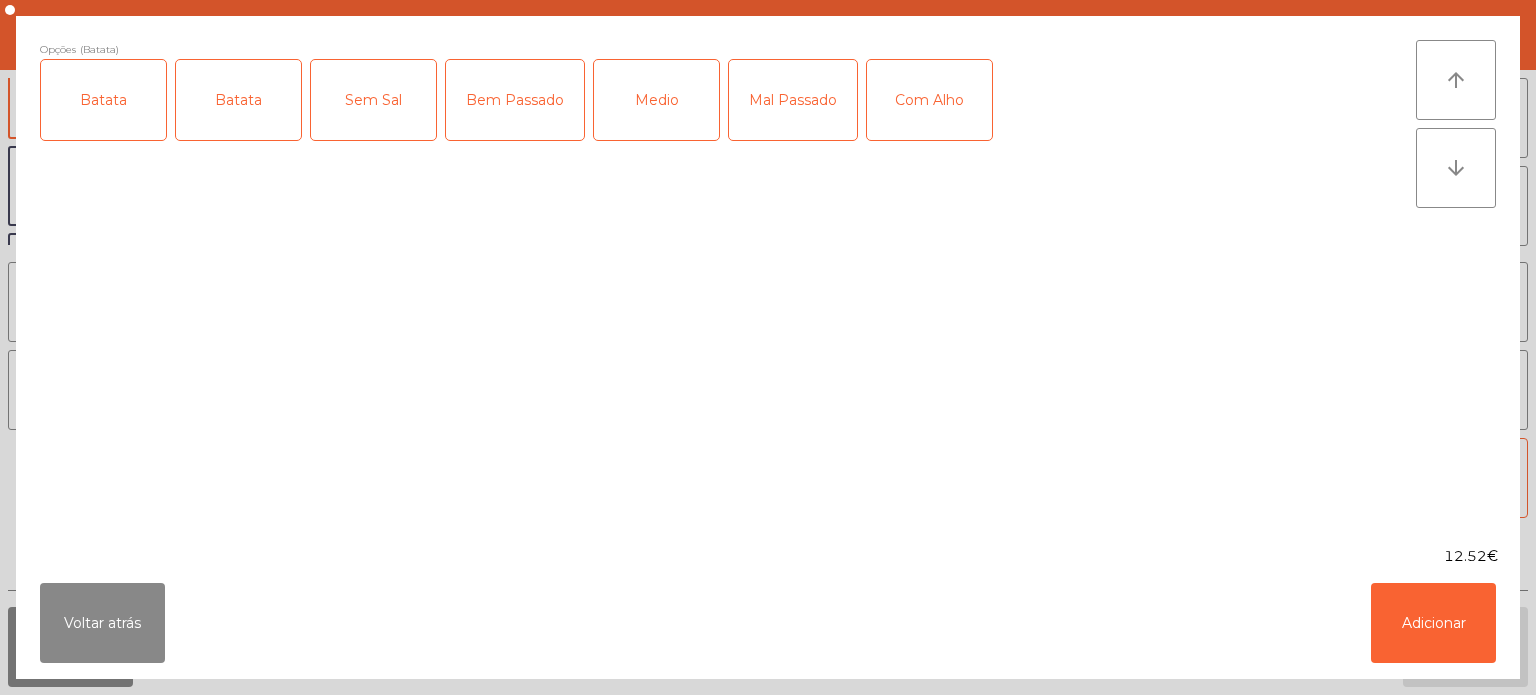 click on "Medio" 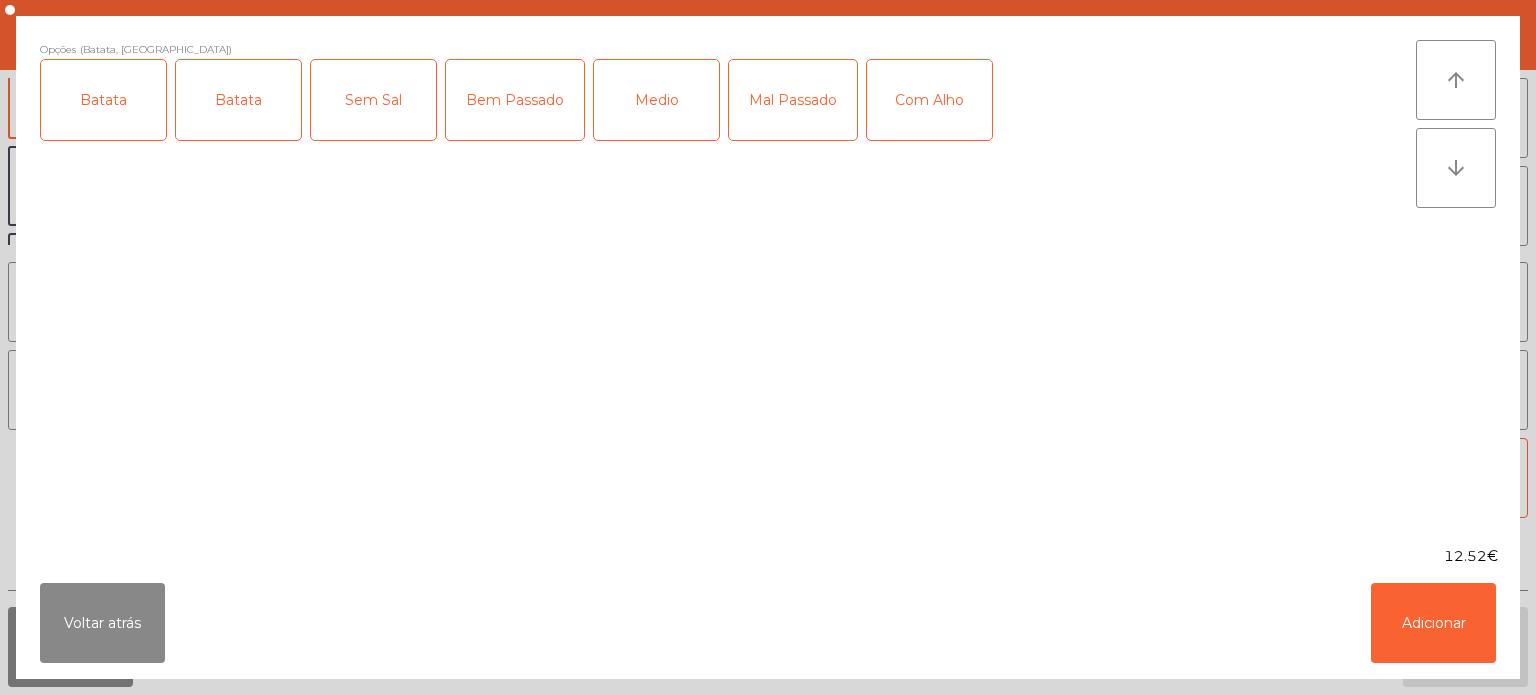 click on "Com Alho" 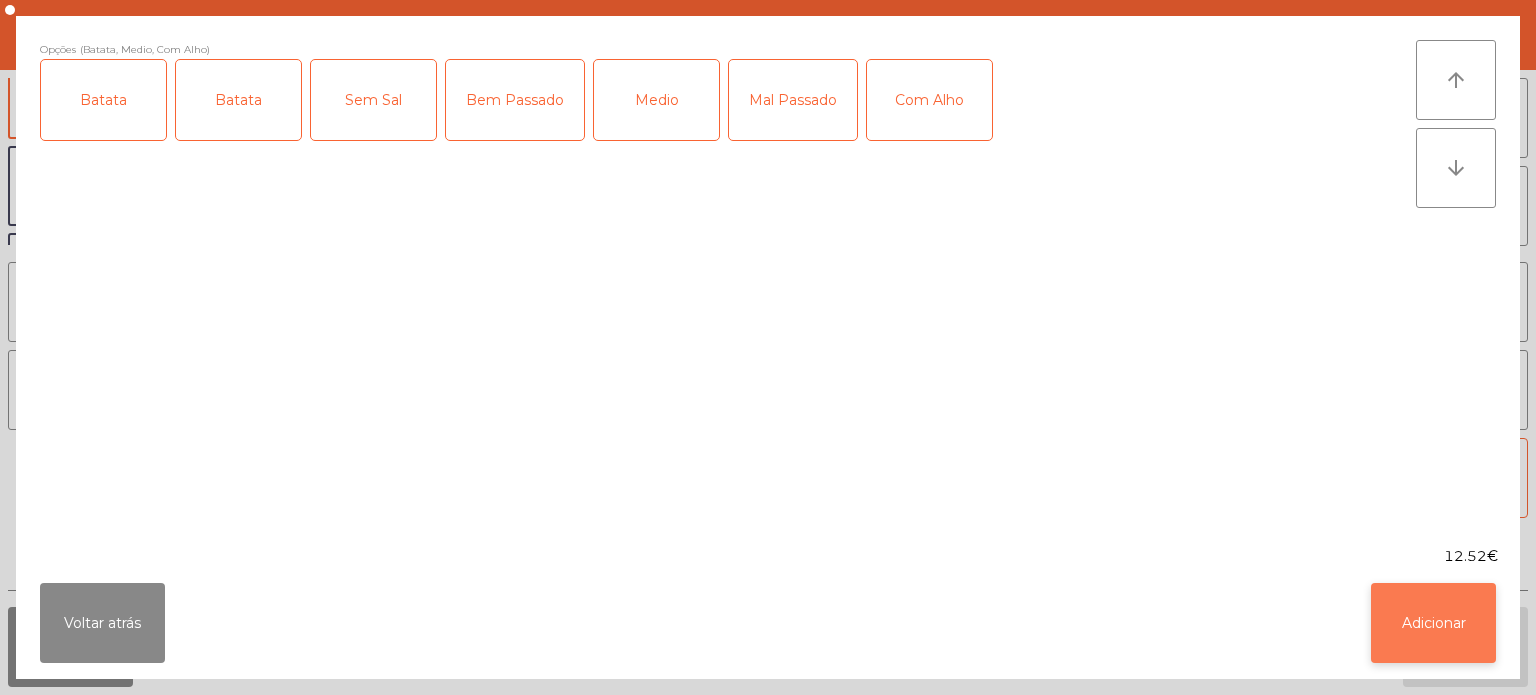 click on "Adicionar" 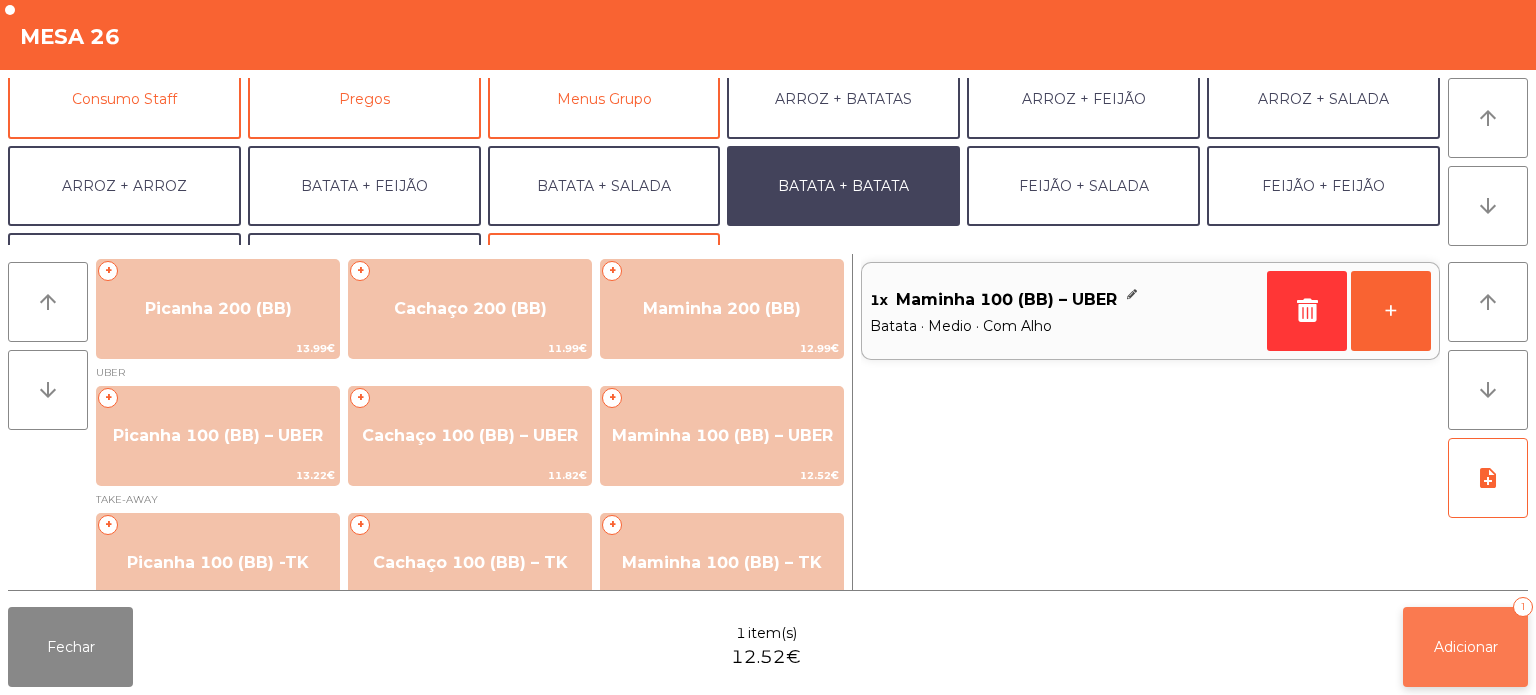 click on "Adicionar" 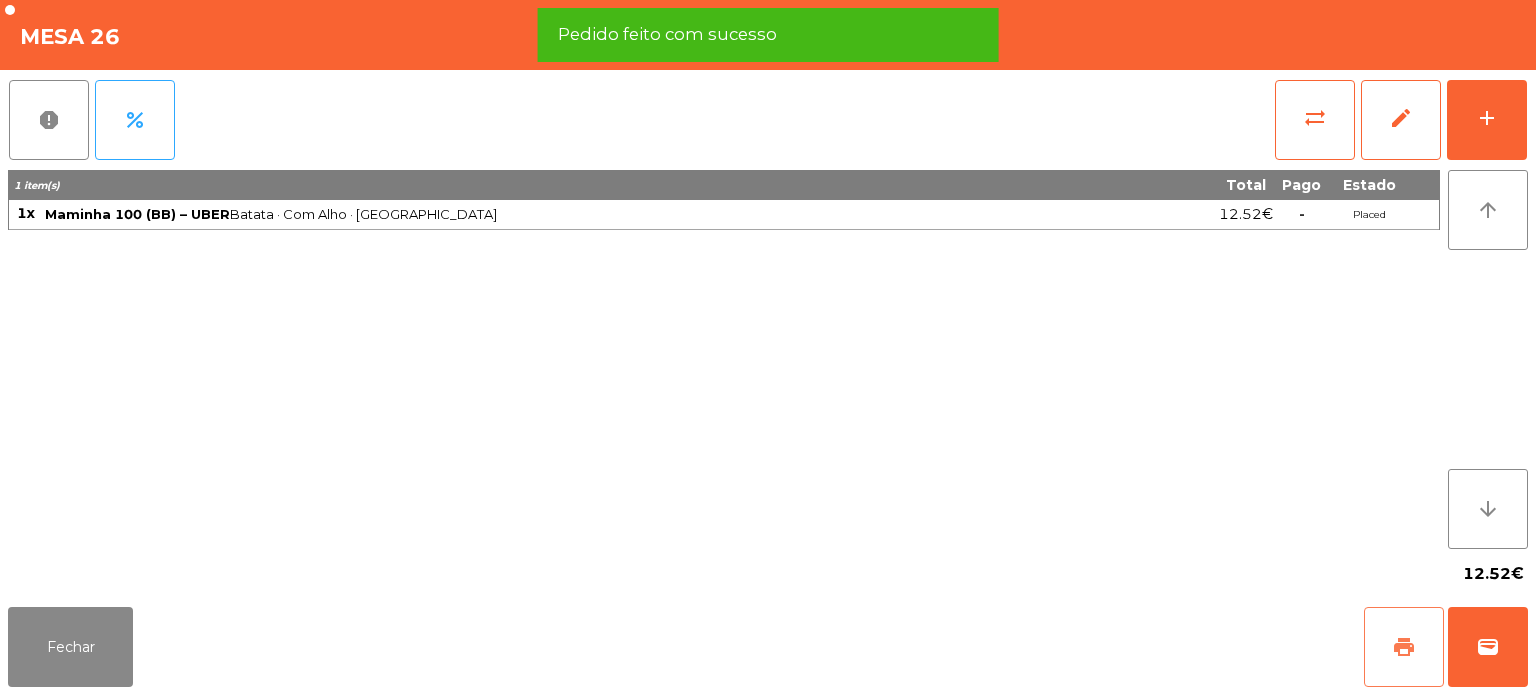 click on "print" 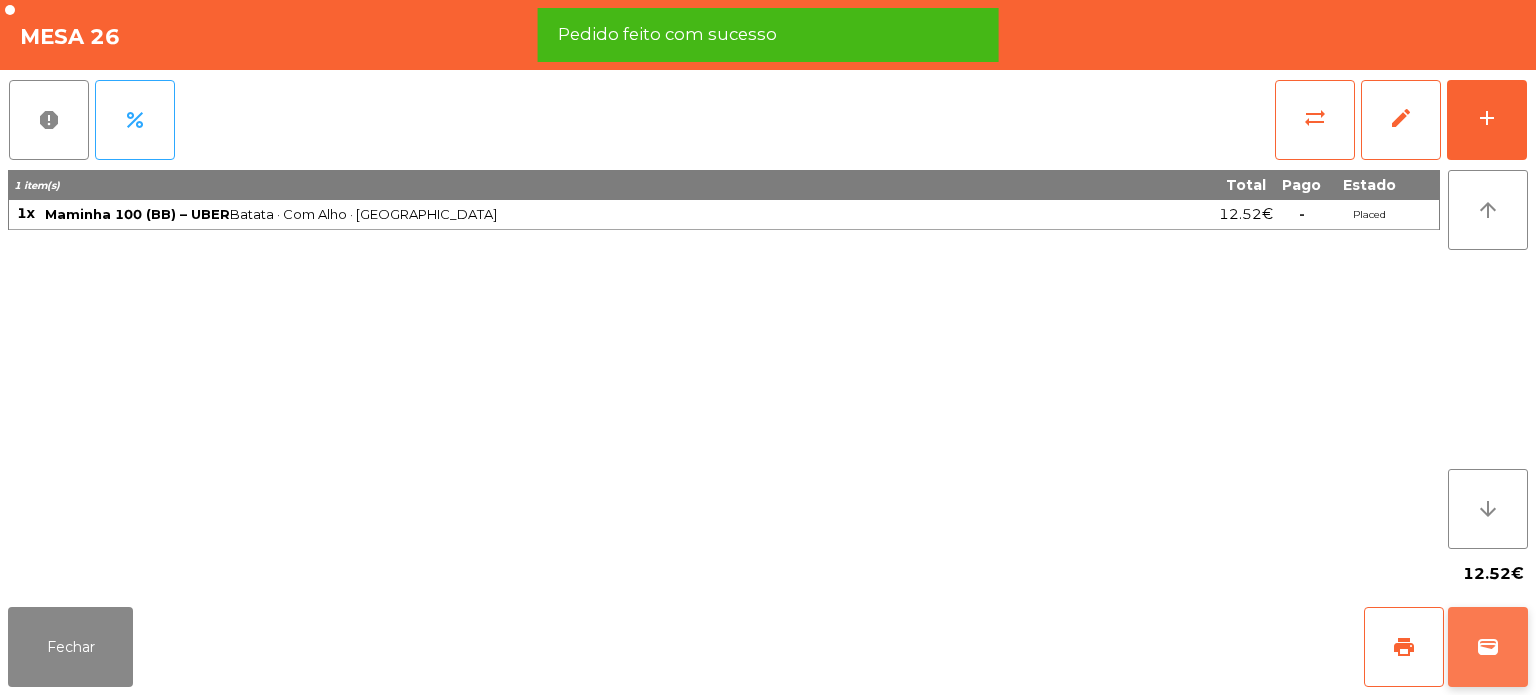 click on "wallet" 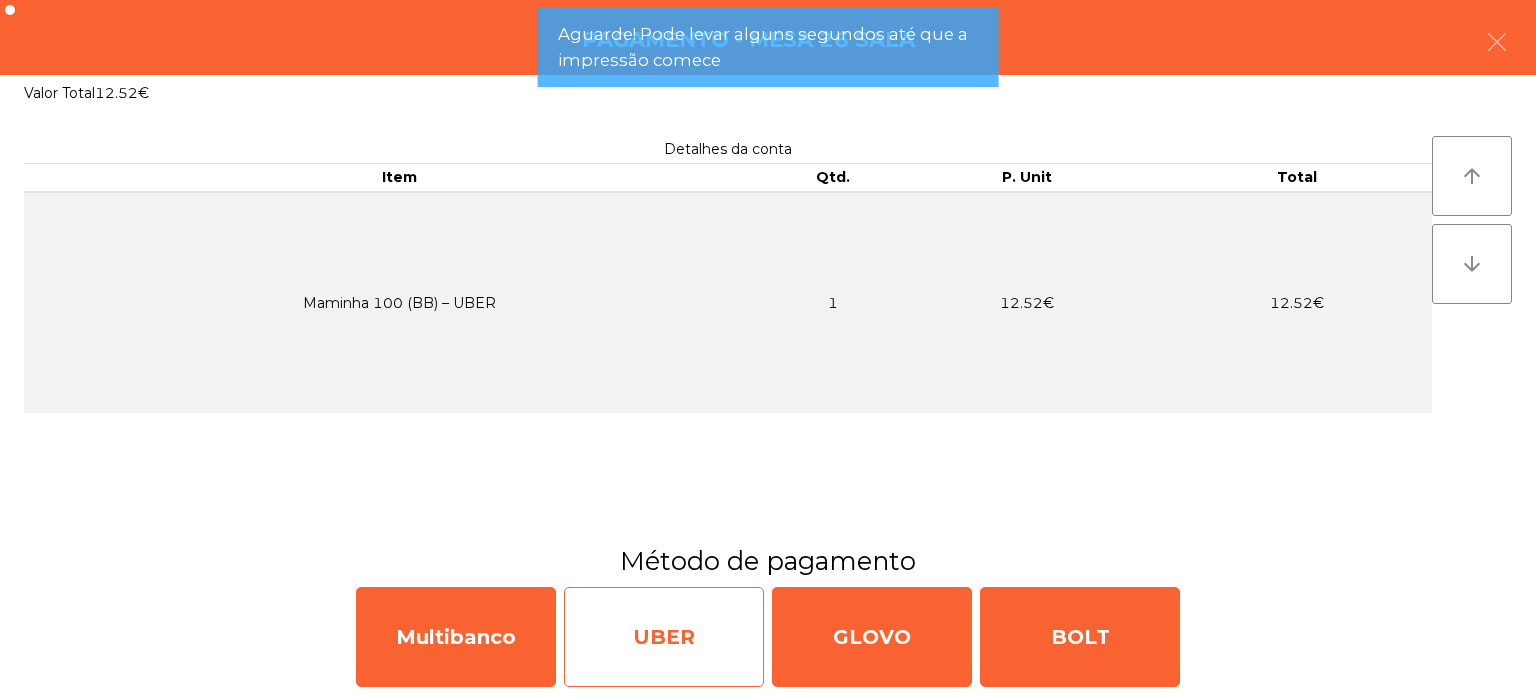click on "UBER" 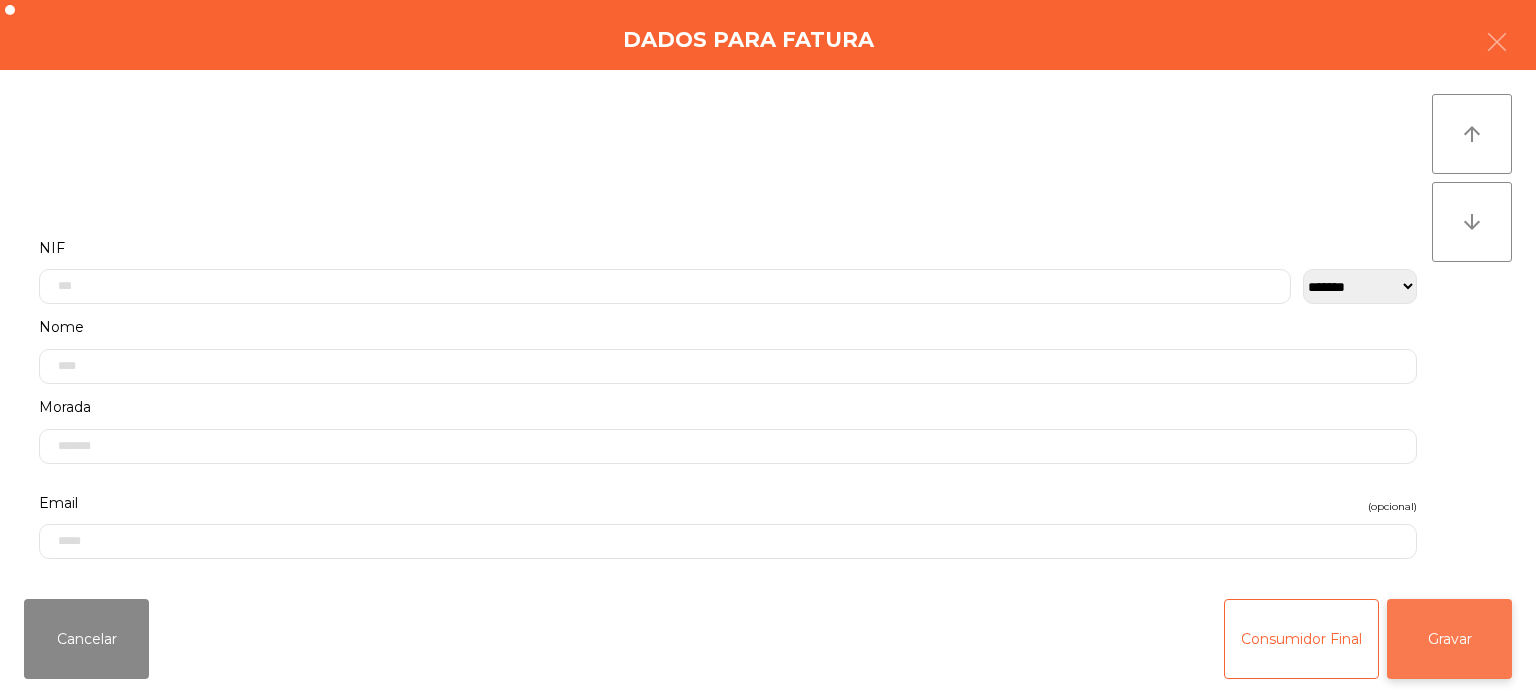 click on "Gravar" 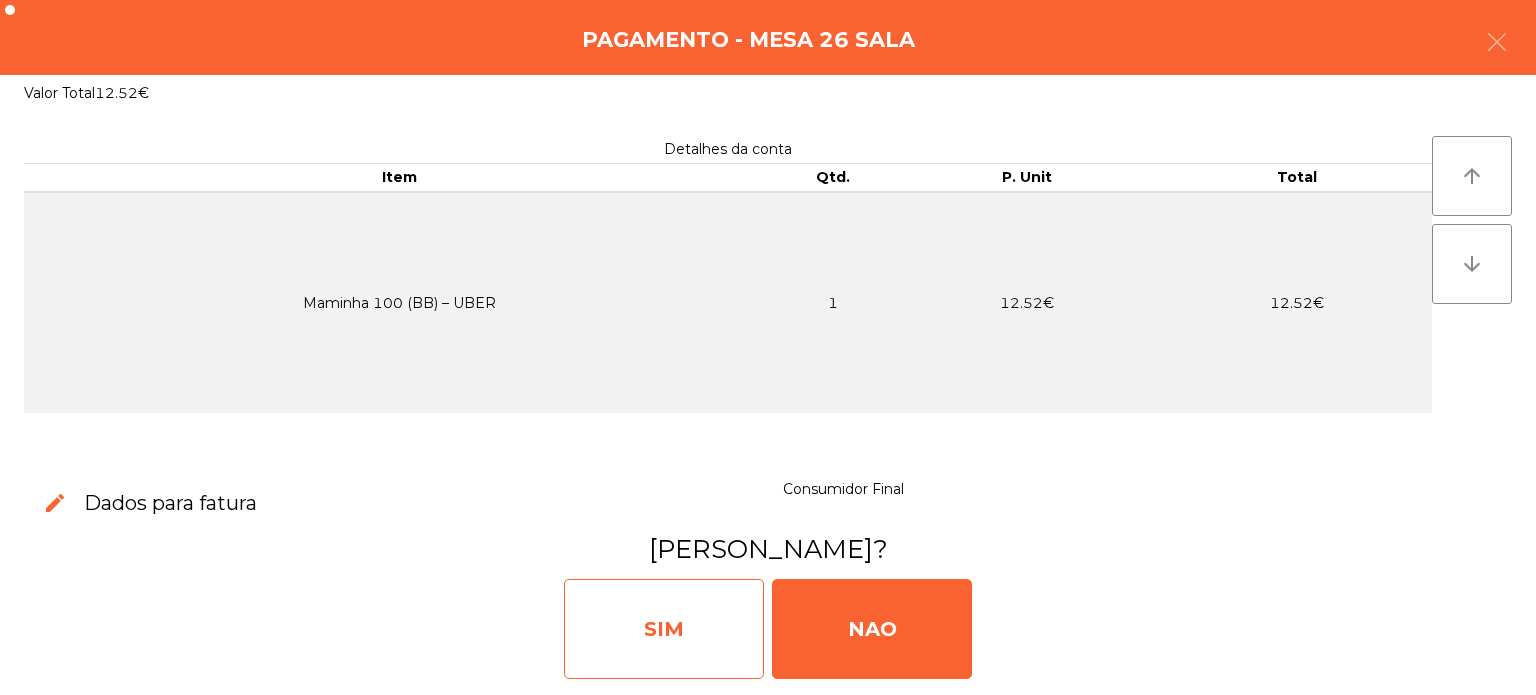click on "SIM" 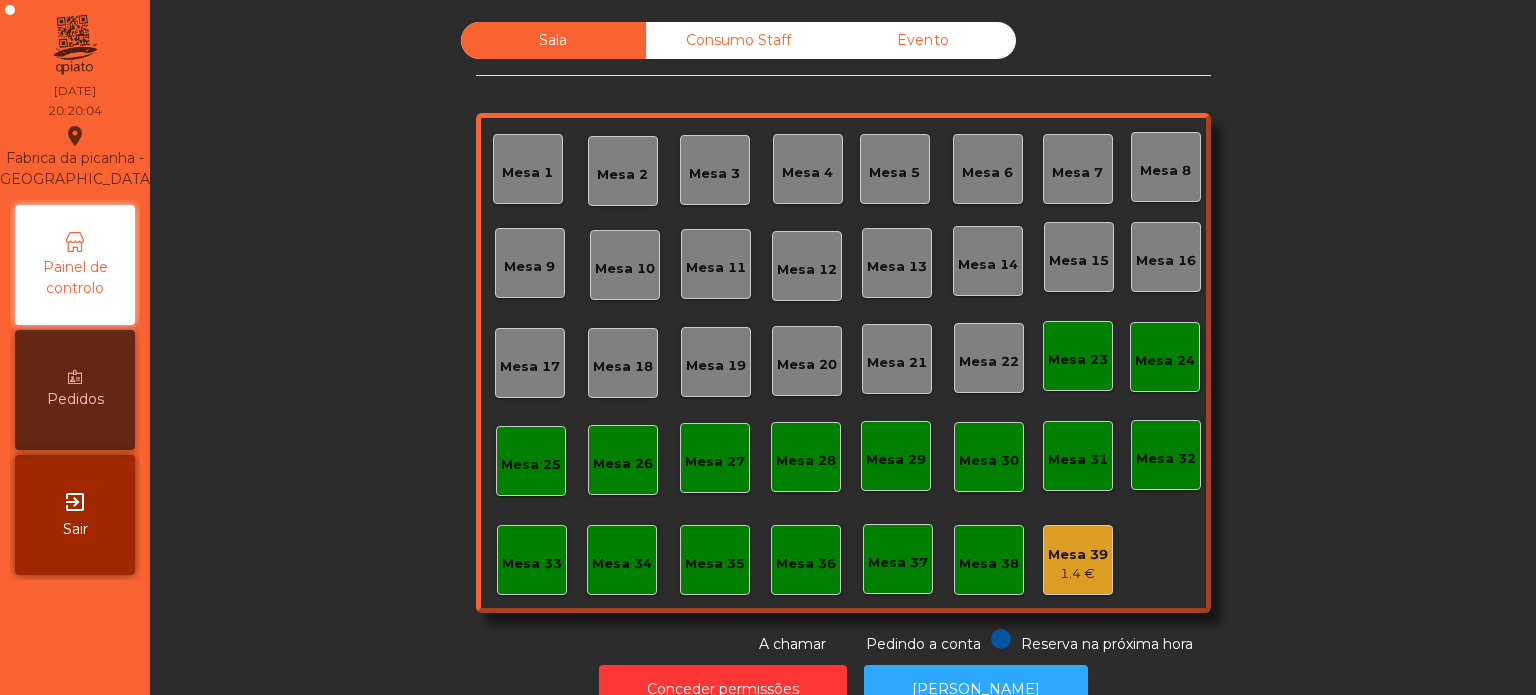 click on "Mesa 33" 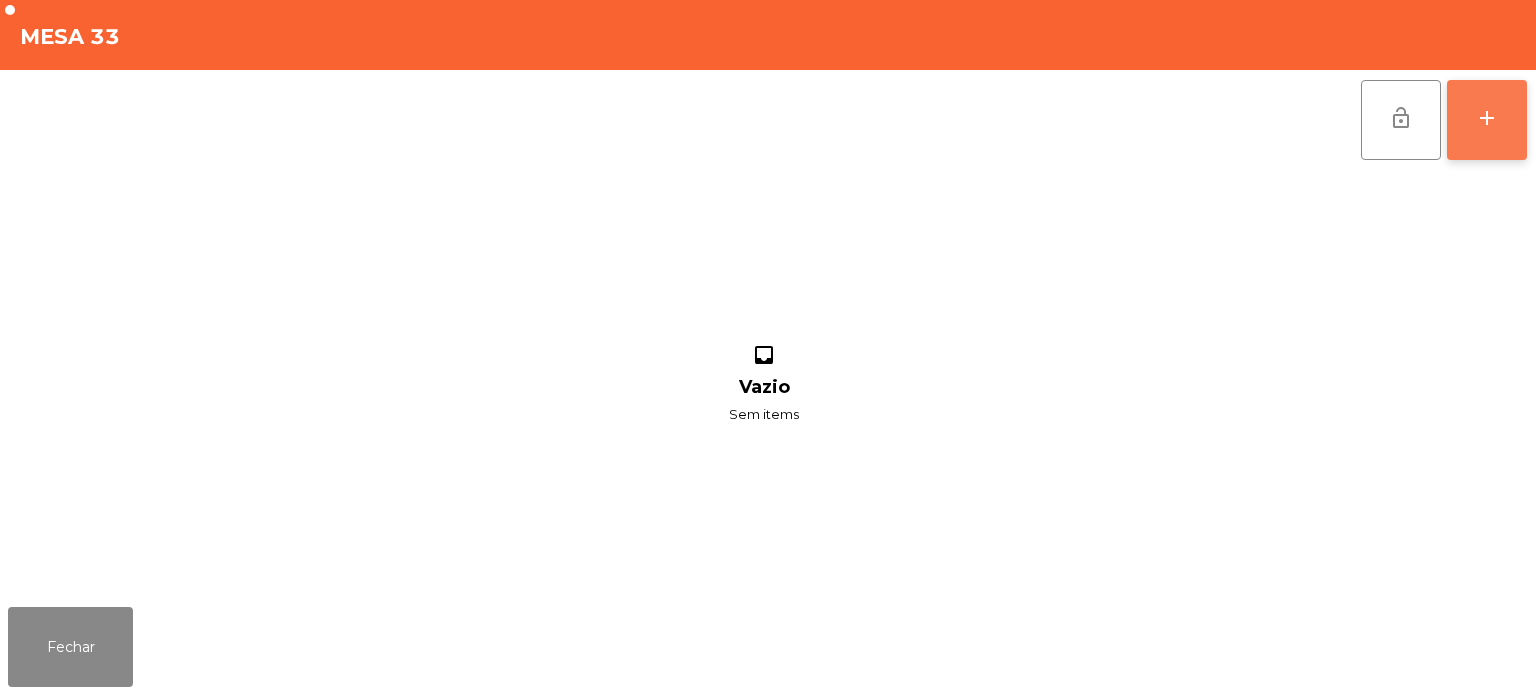 click on "add" 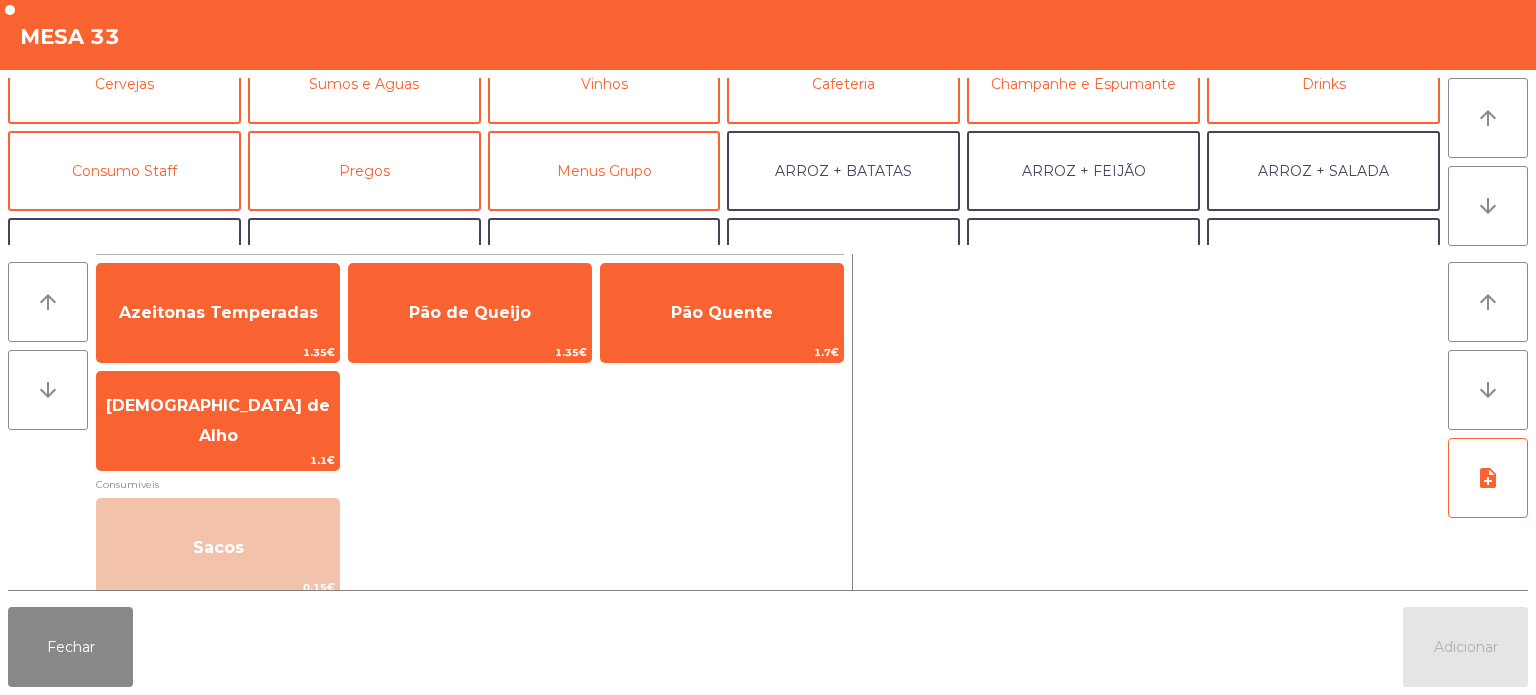 scroll, scrollTop: 139, scrollLeft: 0, axis: vertical 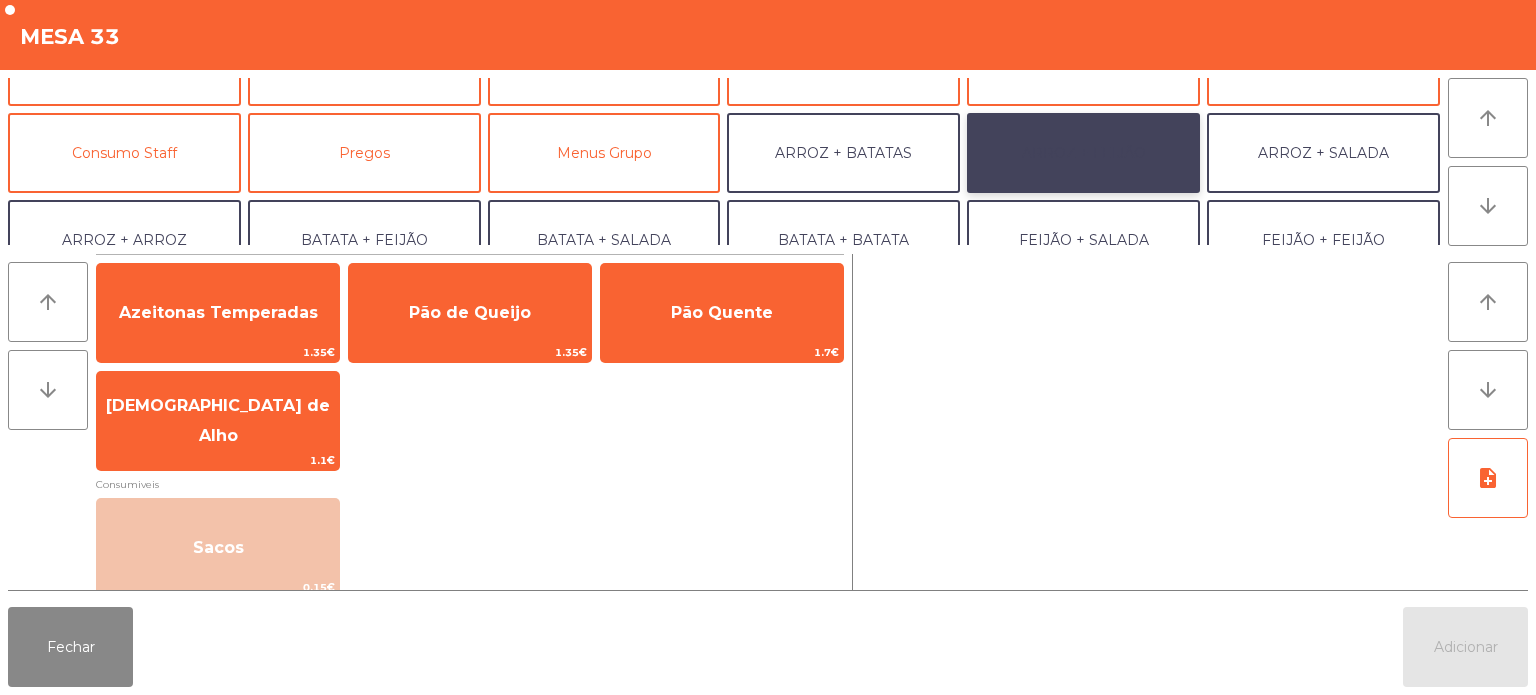 click on "ARROZ + FEIJÃO" 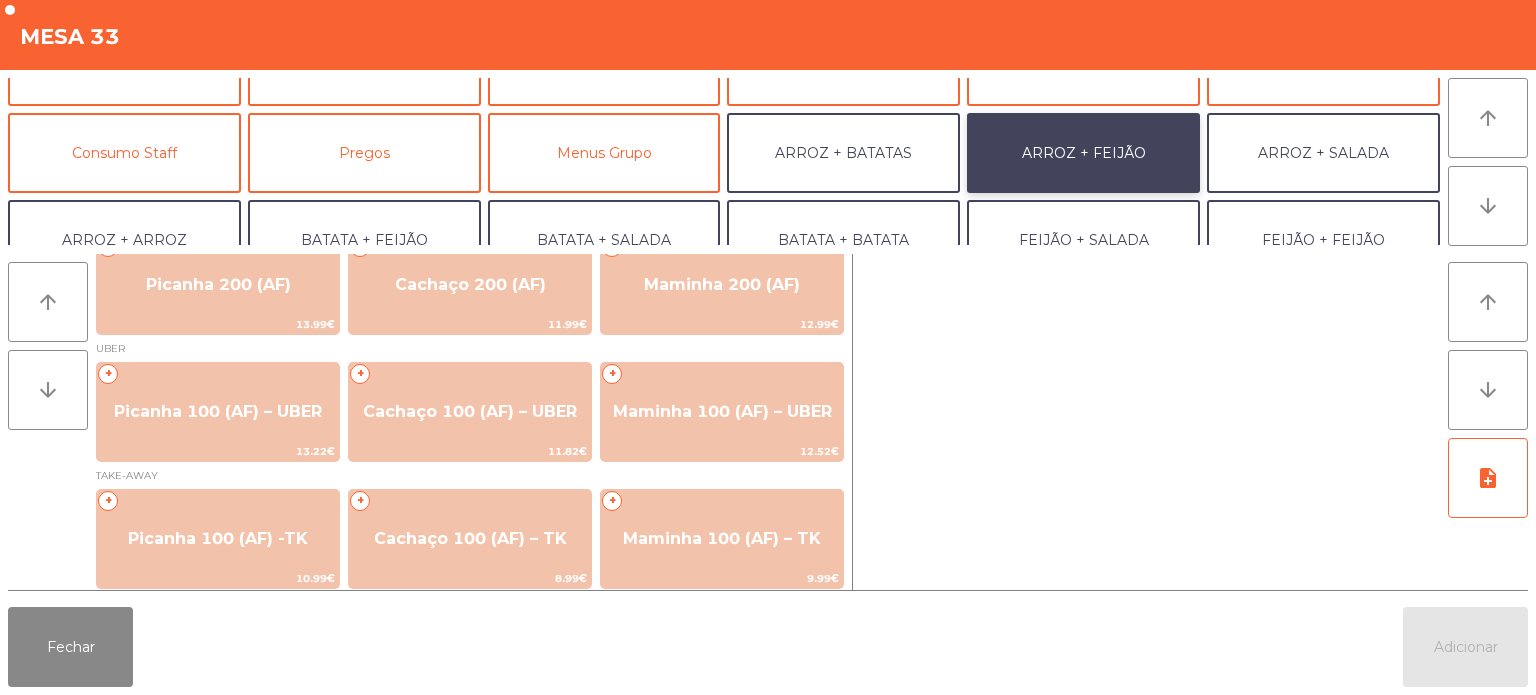 scroll, scrollTop: 145, scrollLeft: 0, axis: vertical 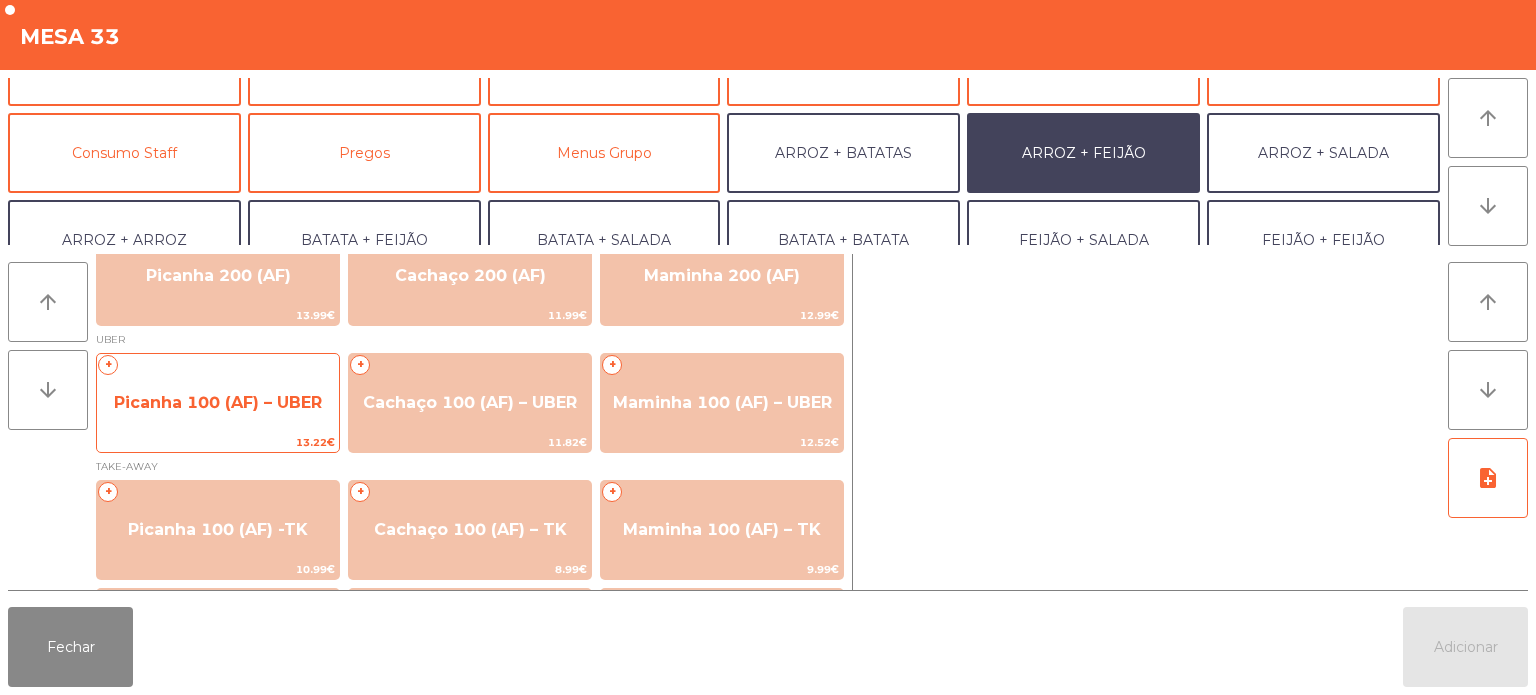 click on "Picanha 100 (AF) – UBER" 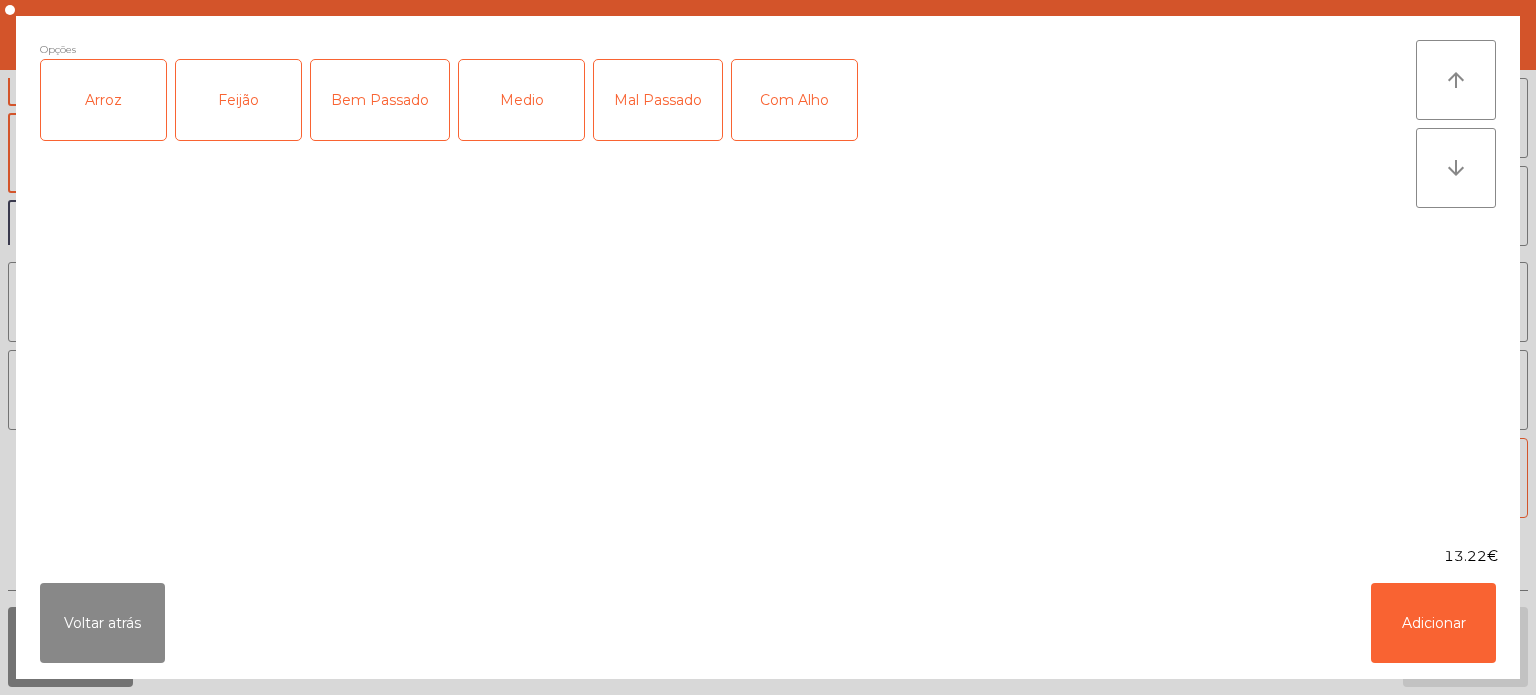 click on "Arroz" 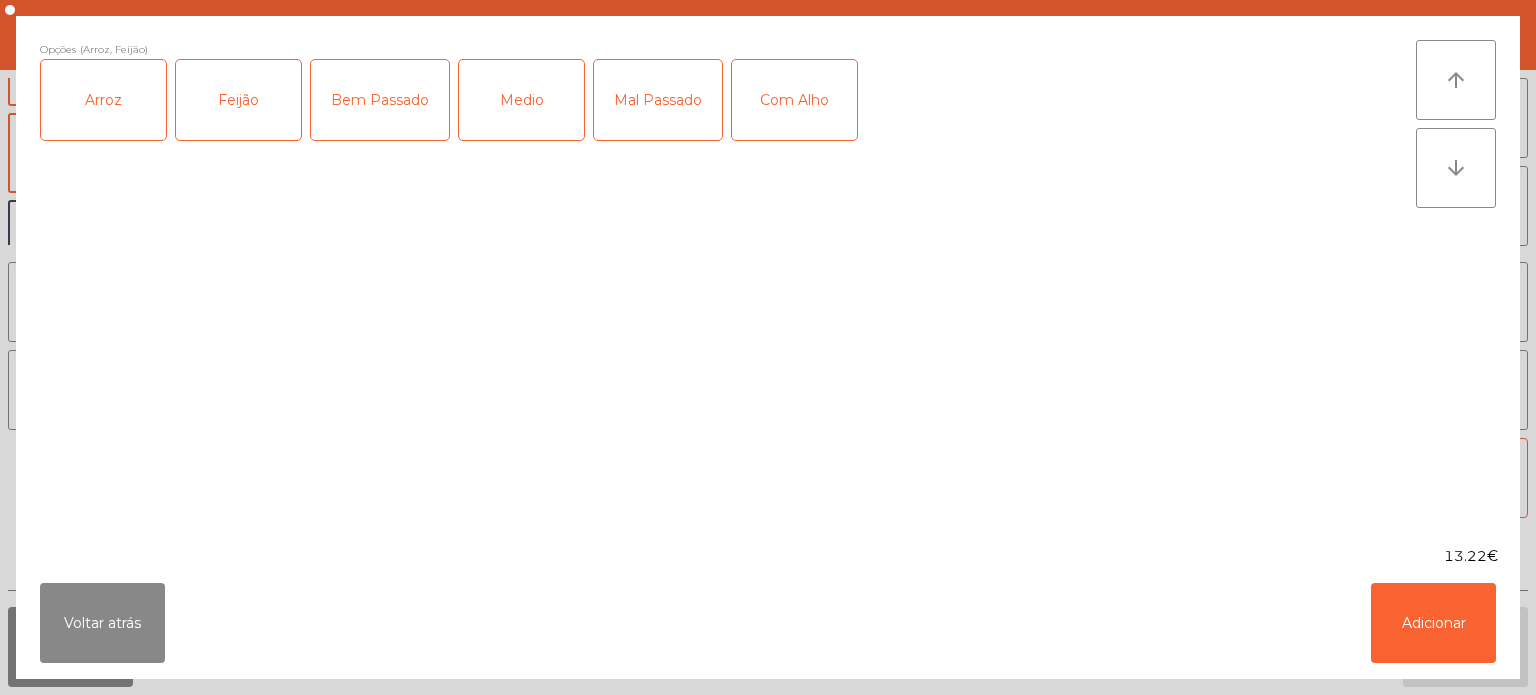 click on "Medio" 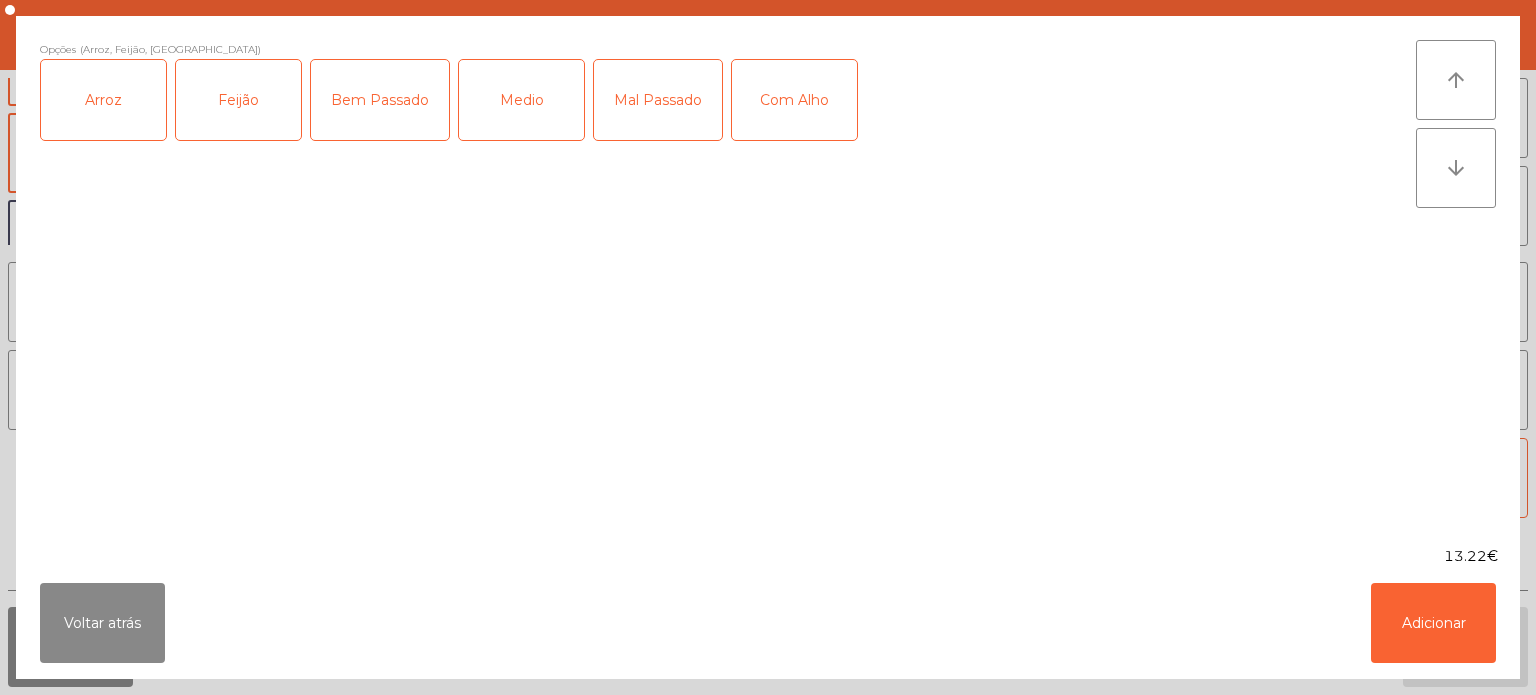 click on "Com Alho" 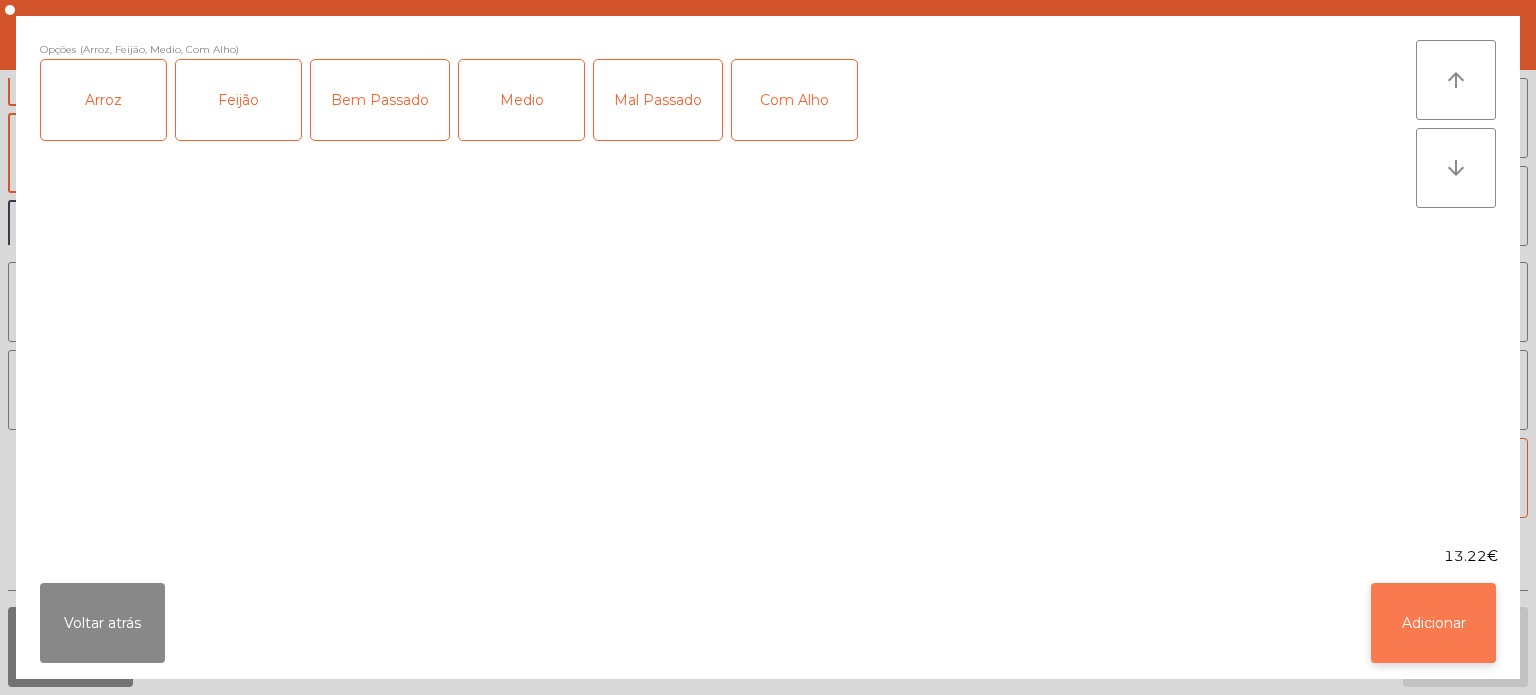 click on "Adicionar" 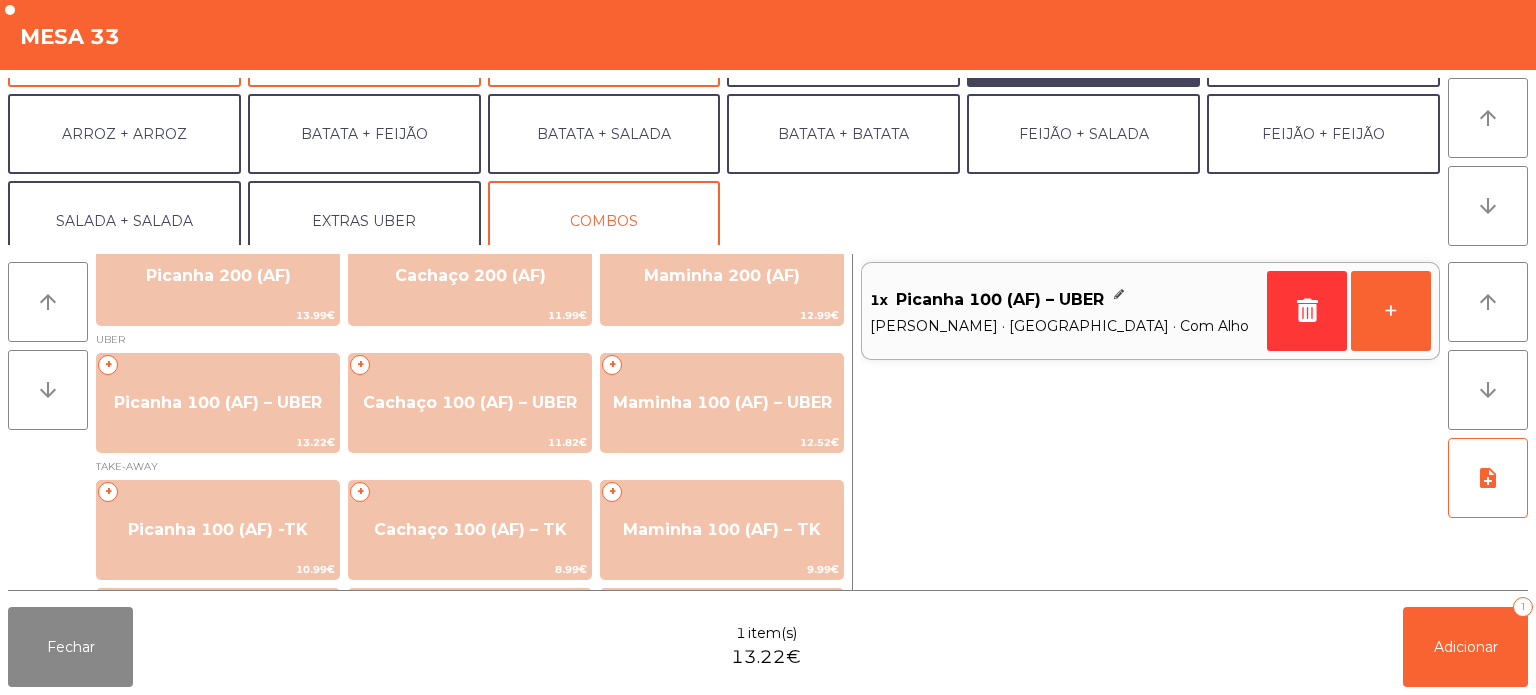 scroll, scrollTop: 260, scrollLeft: 0, axis: vertical 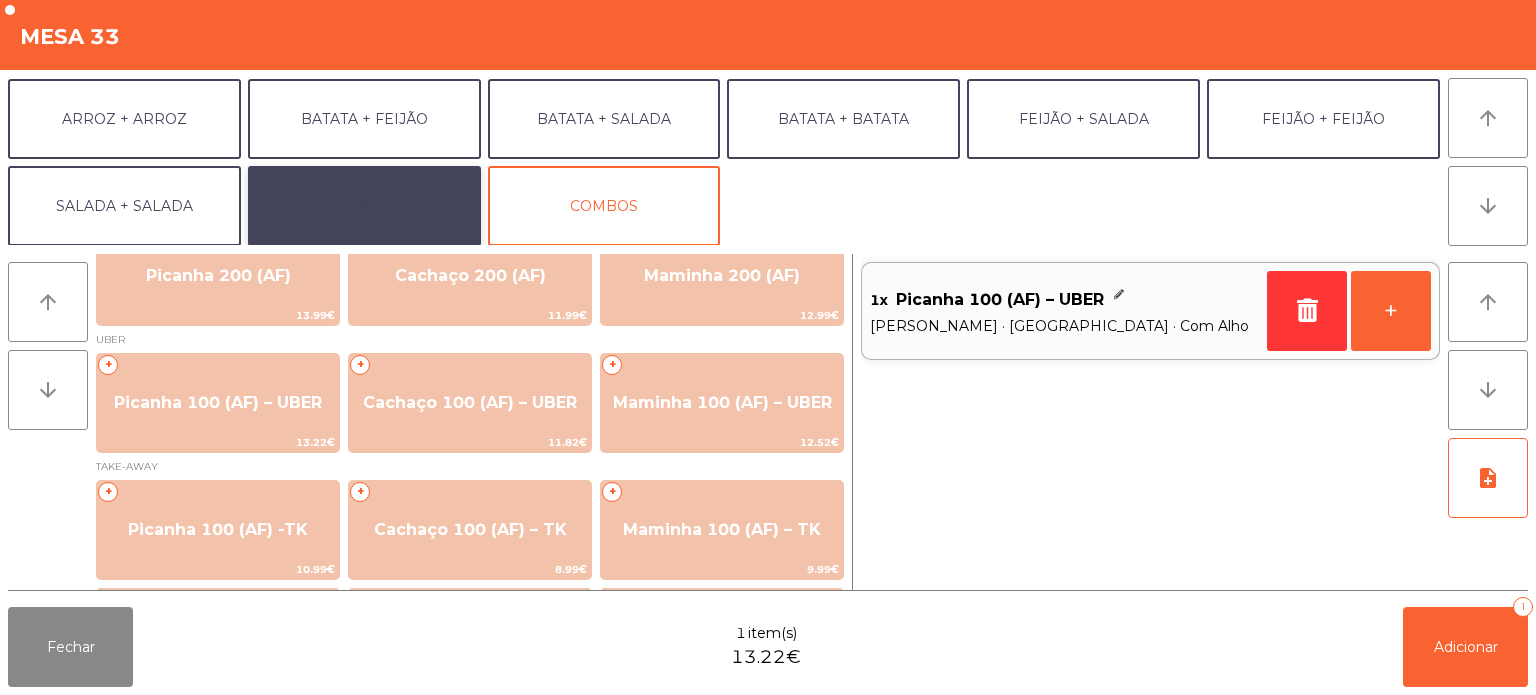 click on "EXTRAS UBER" 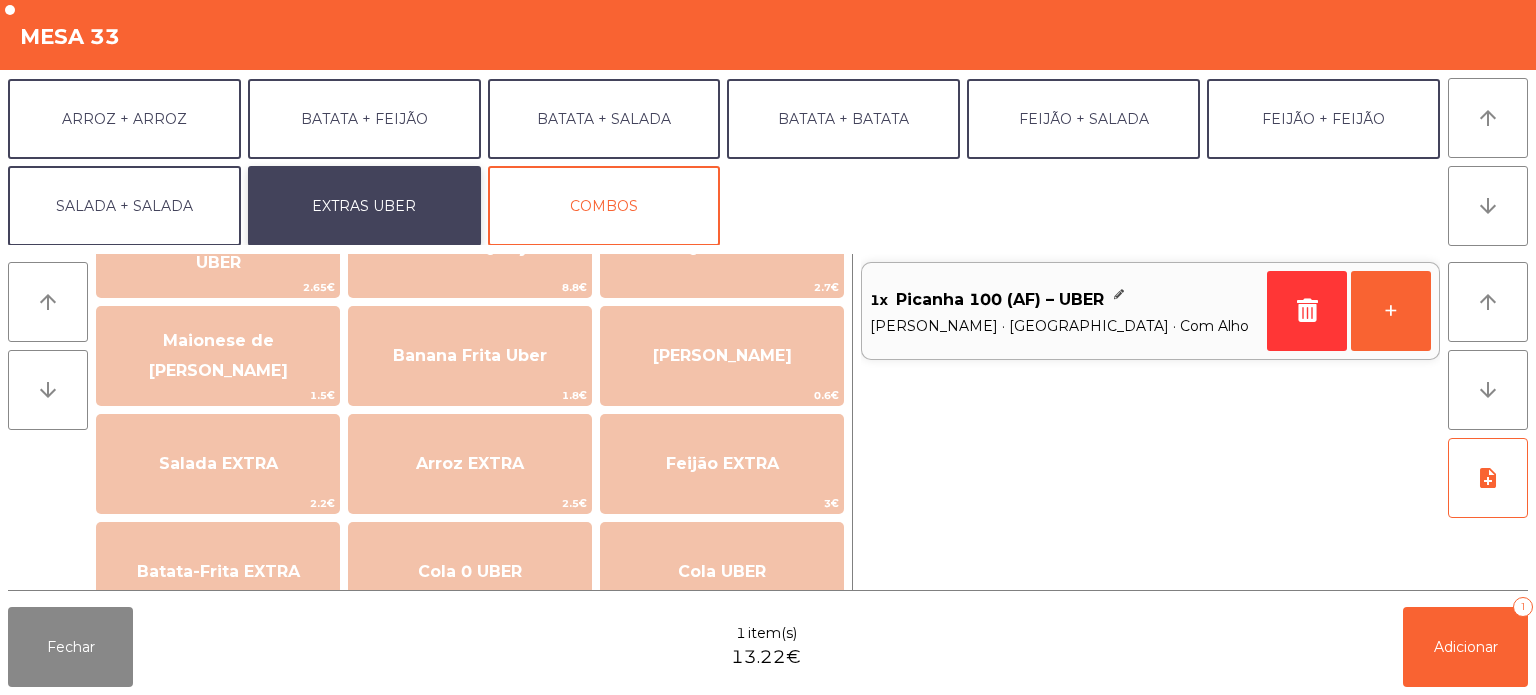 scroll, scrollTop: 0, scrollLeft: 0, axis: both 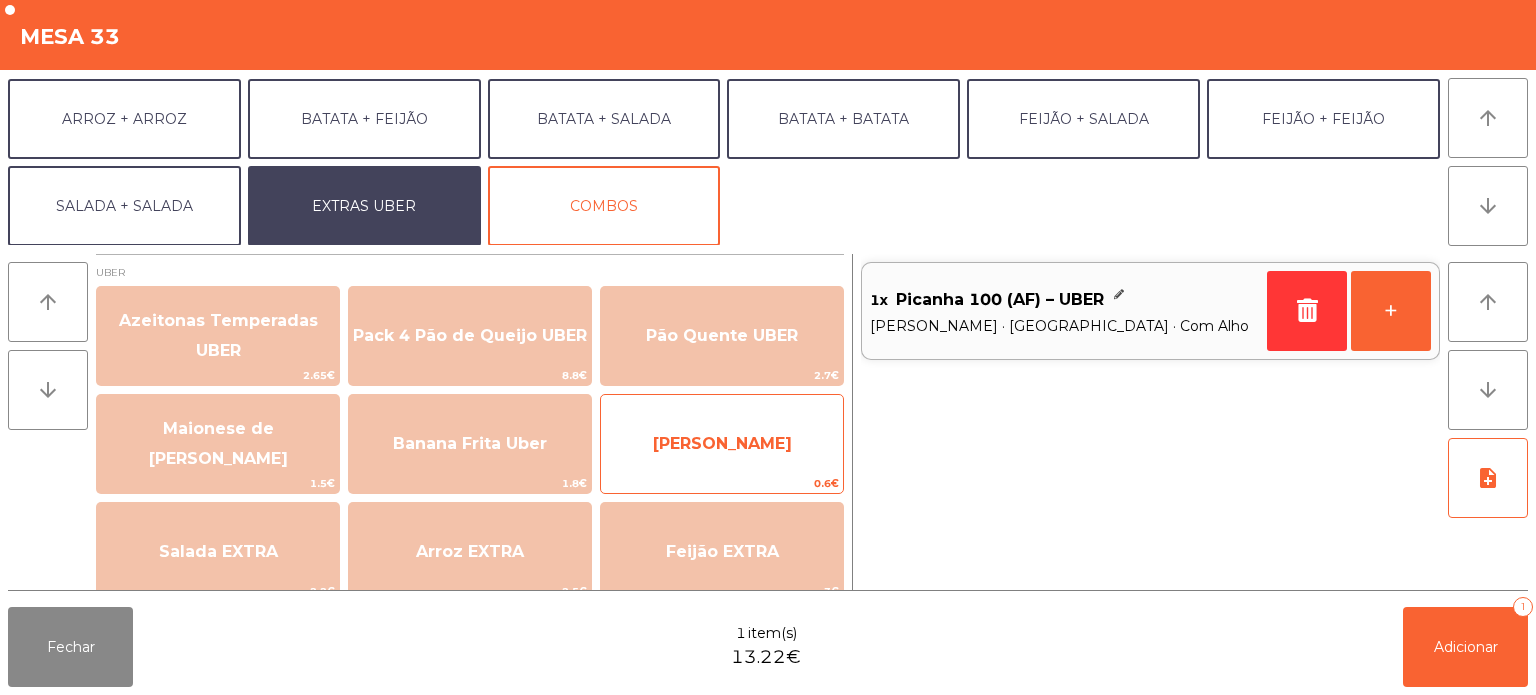 click on "[PERSON_NAME]" 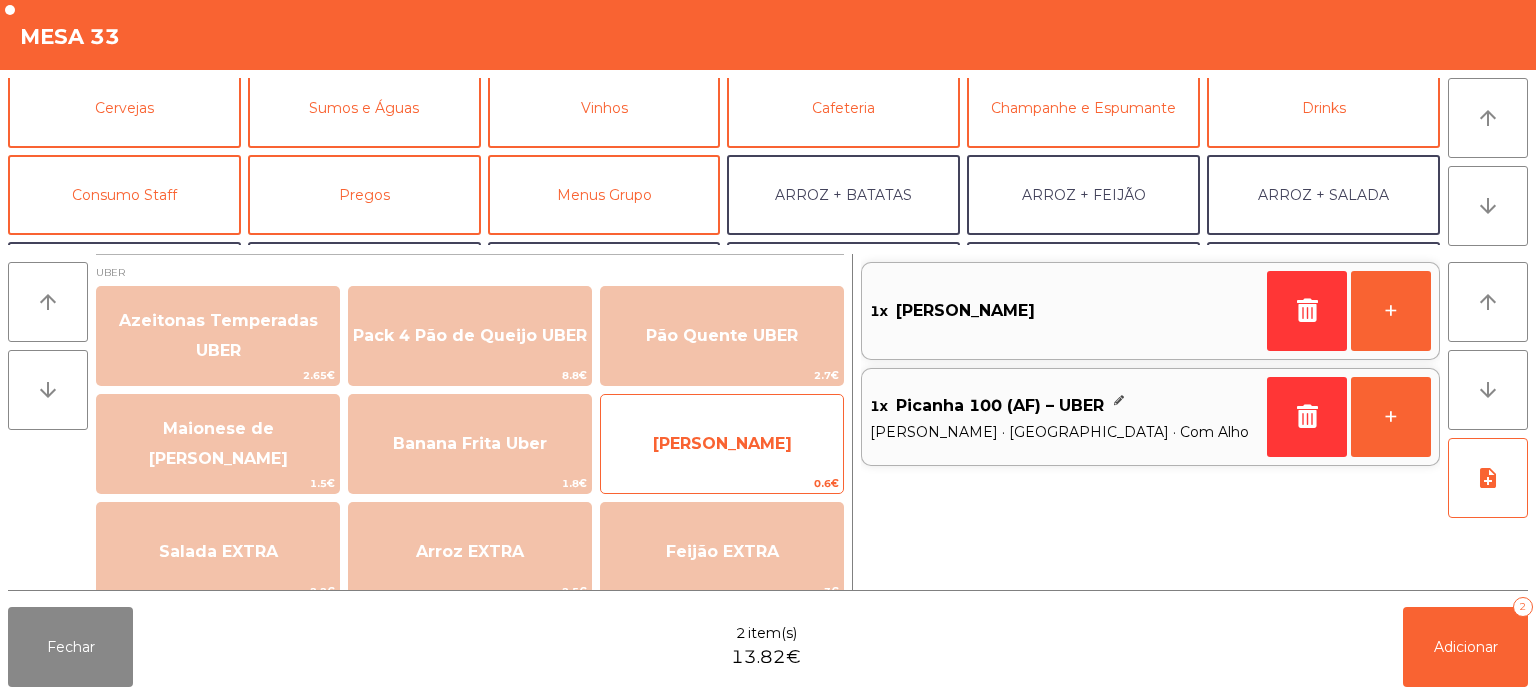 scroll, scrollTop: 99, scrollLeft: 0, axis: vertical 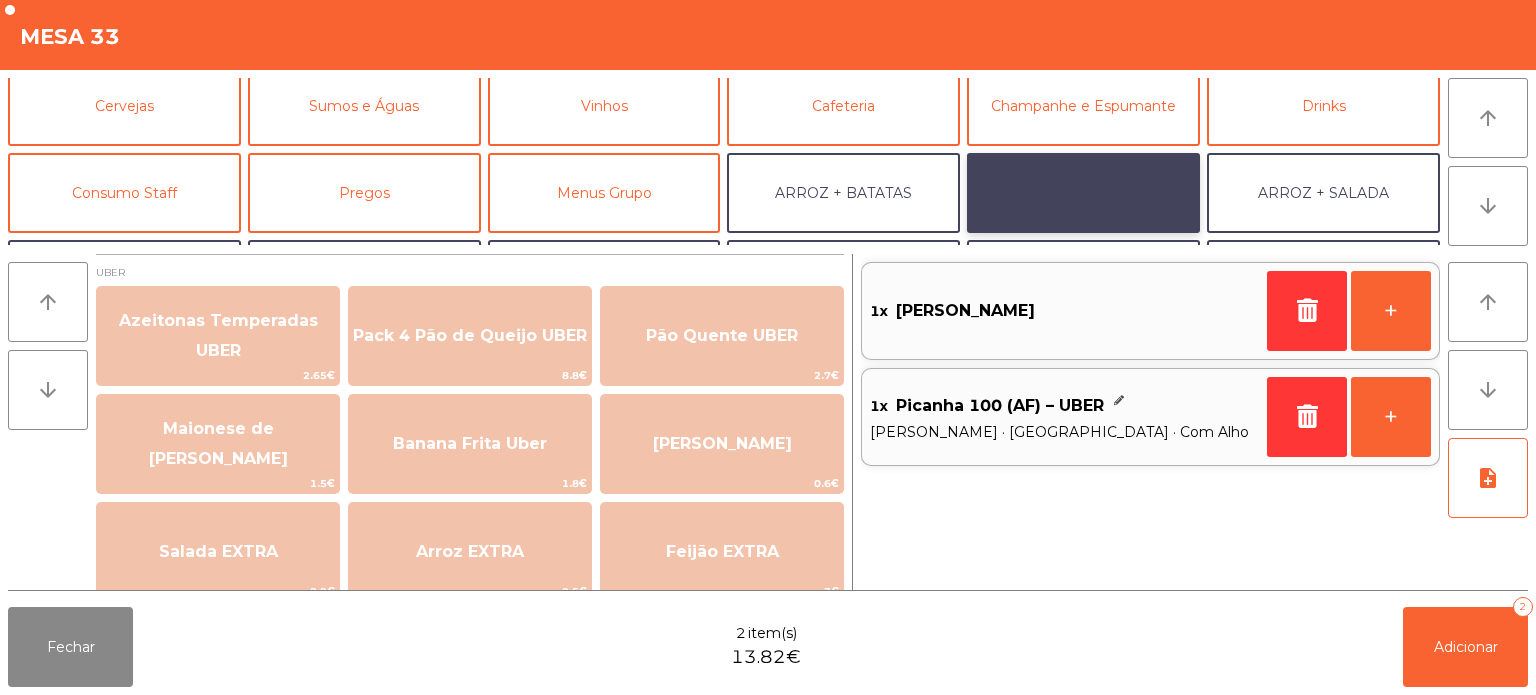click on "ARROZ + FEIJÃO" 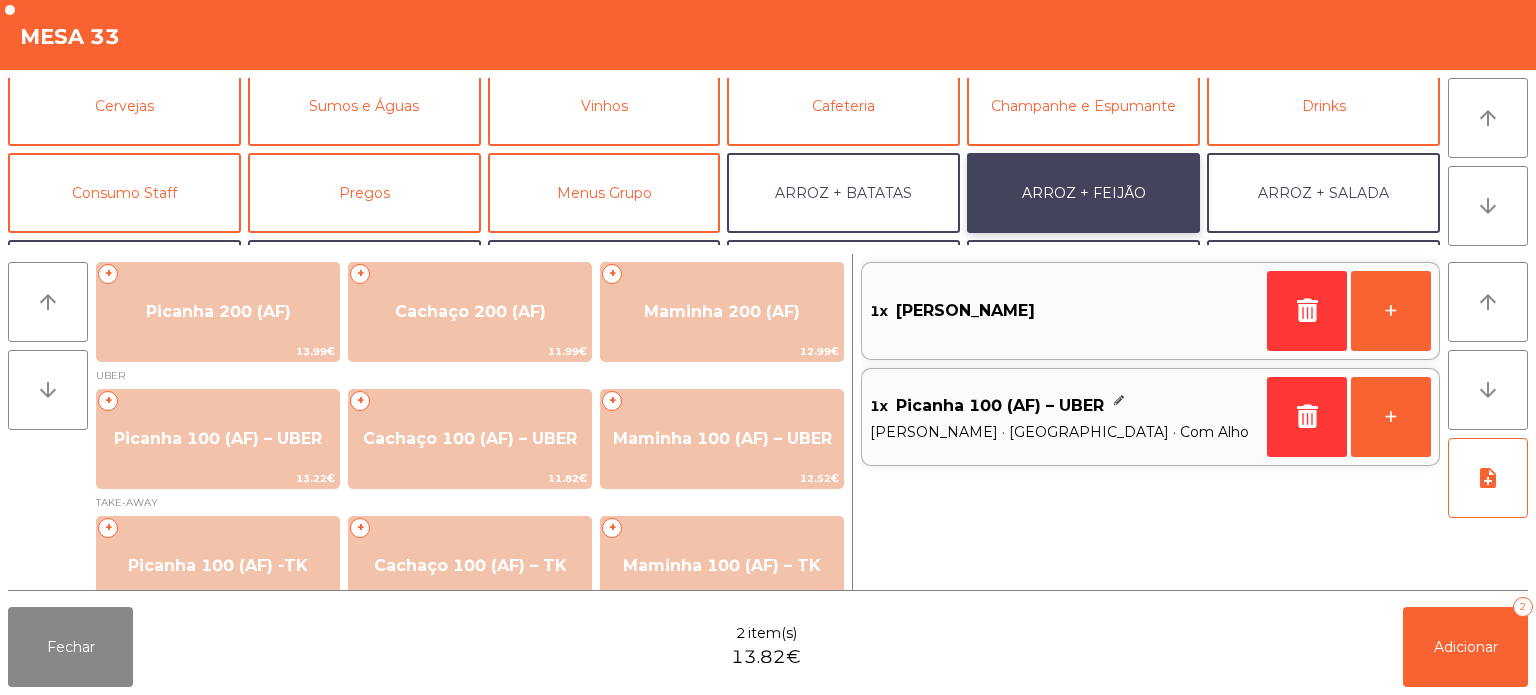 scroll, scrollTop: 115, scrollLeft: 0, axis: vertical 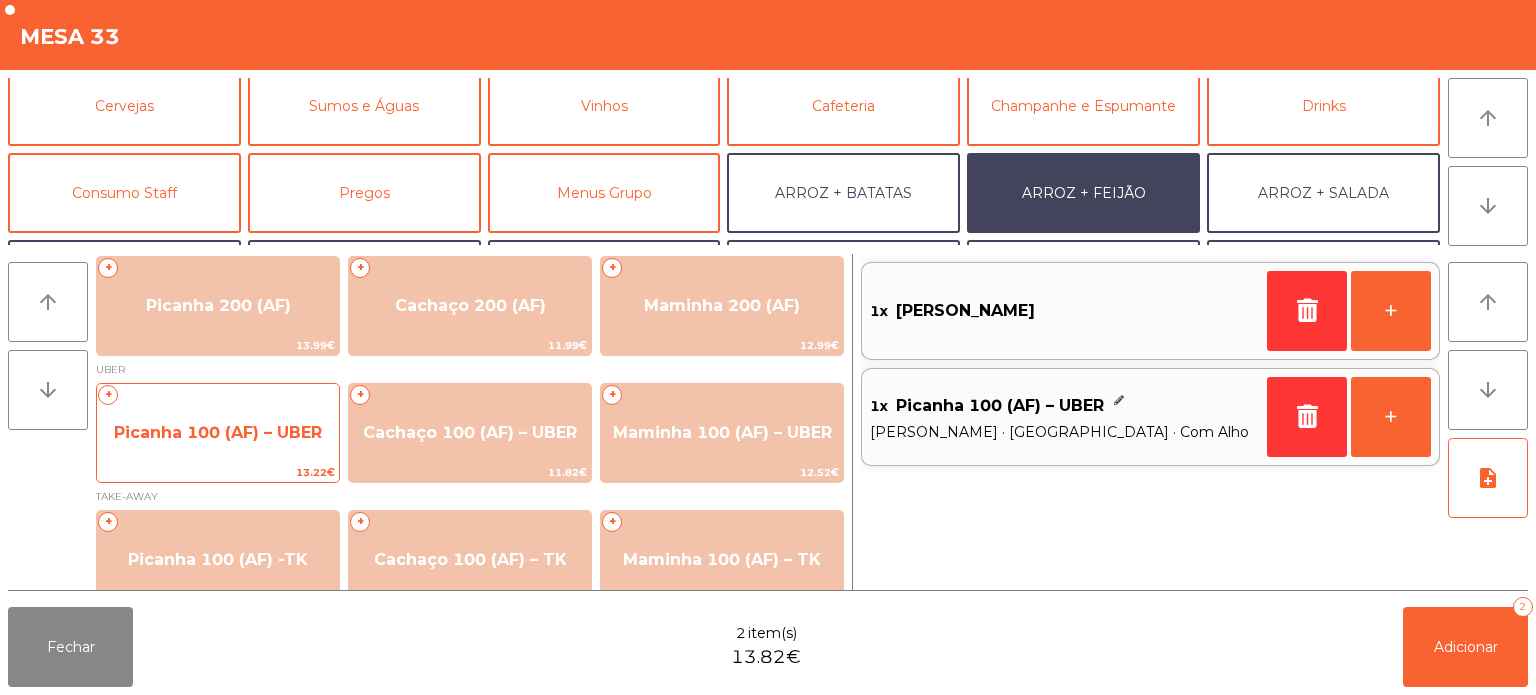 click on "Picanha 100 (AF) – UBER" 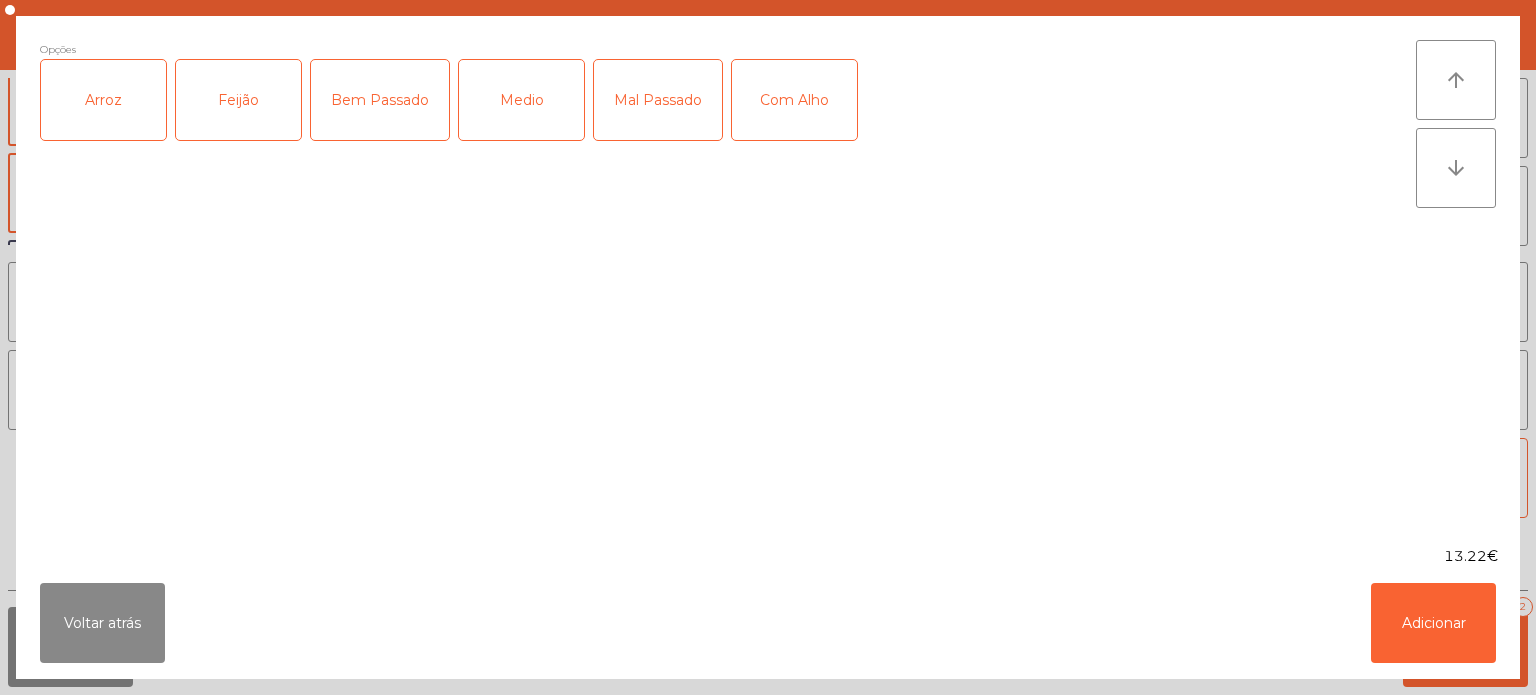 click on "Arroz" 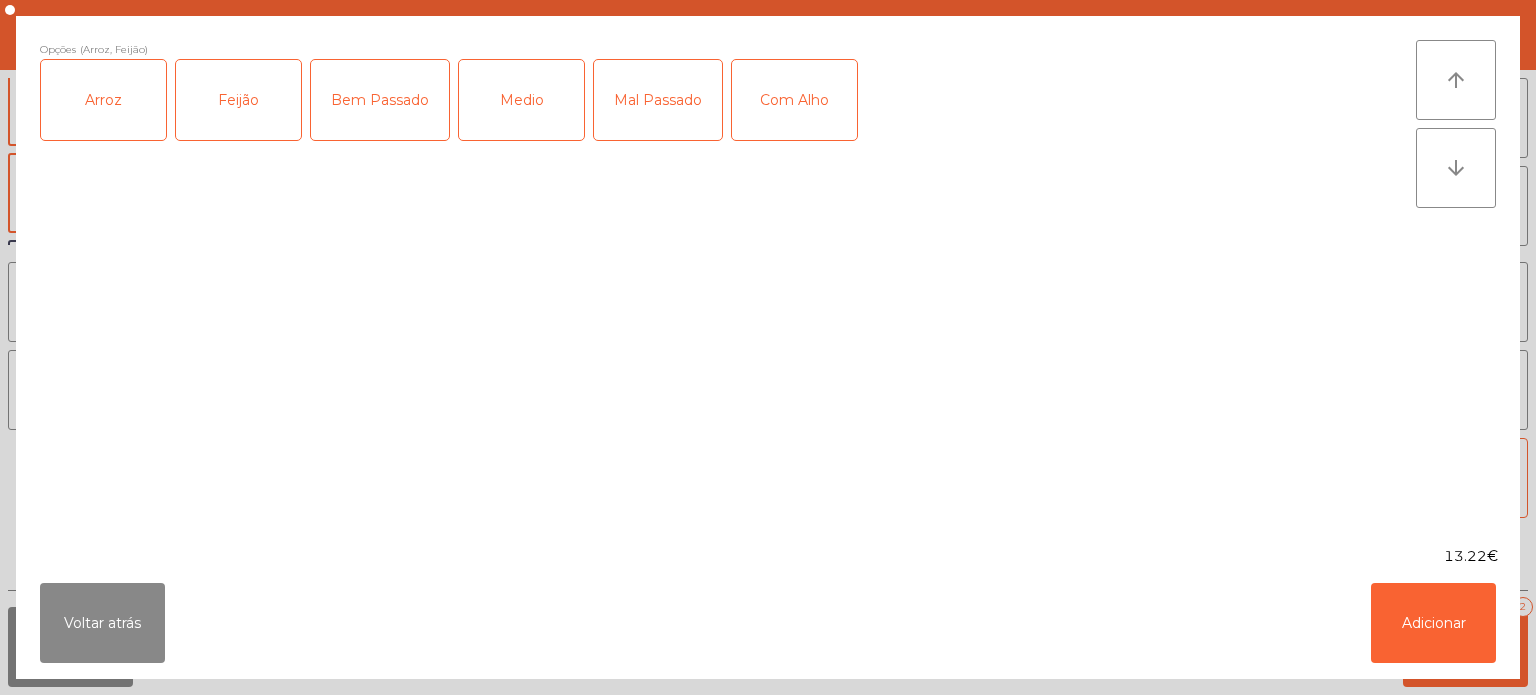 click on "Medio" 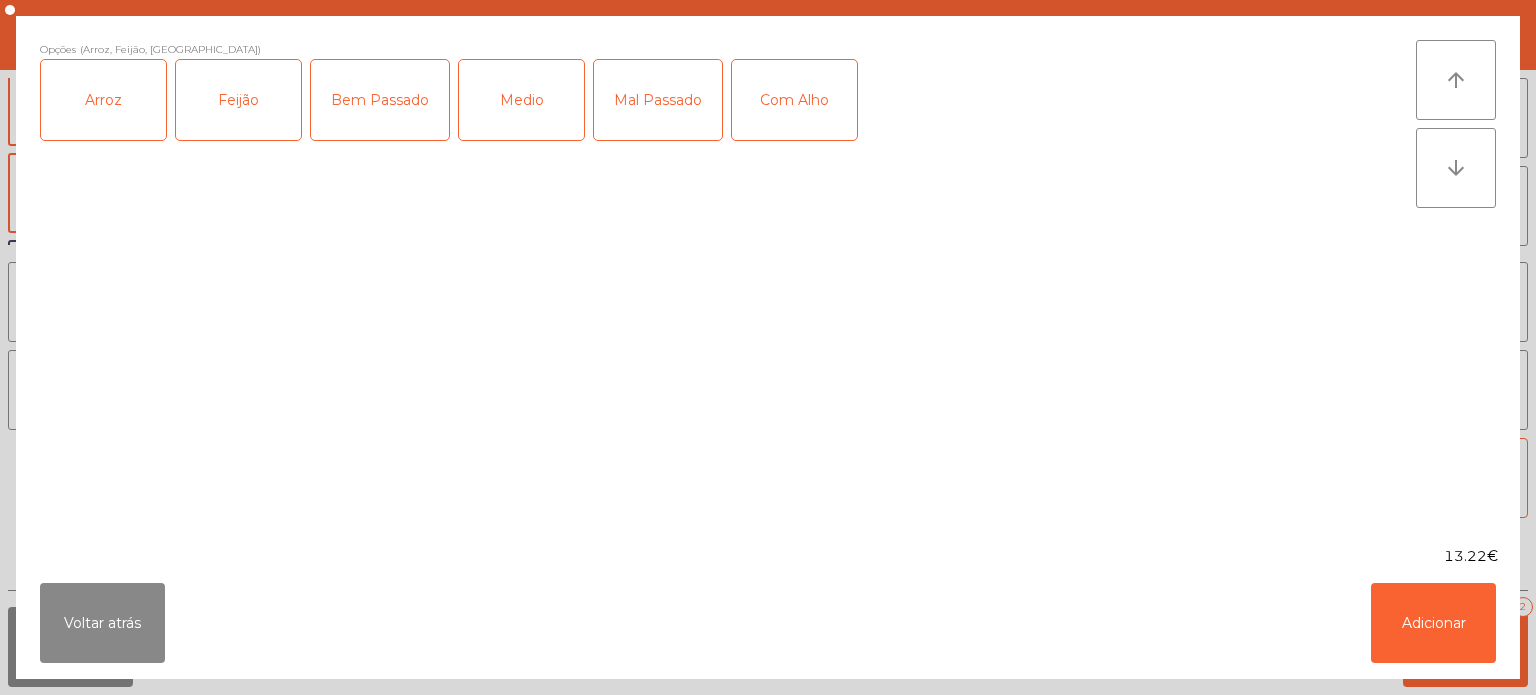click on "Com Alho" 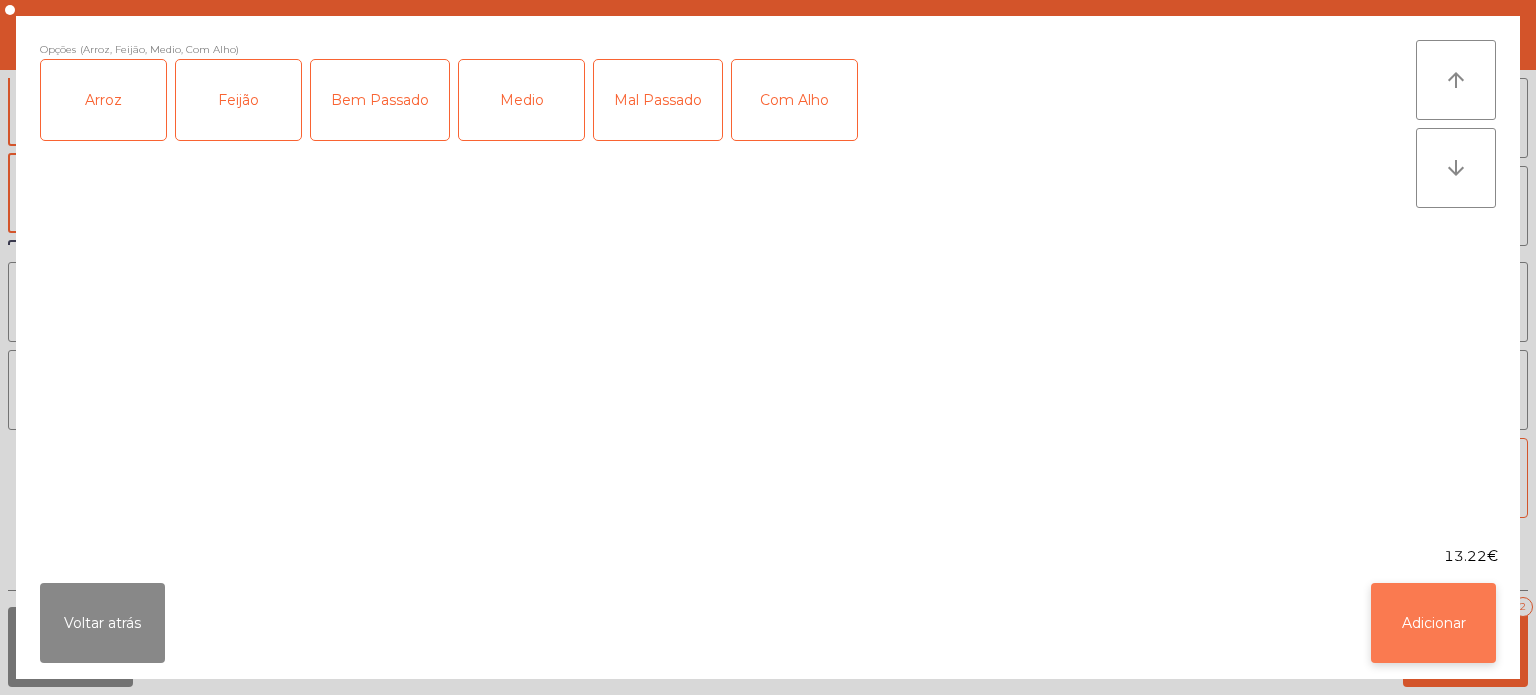 click on "Adicionar" 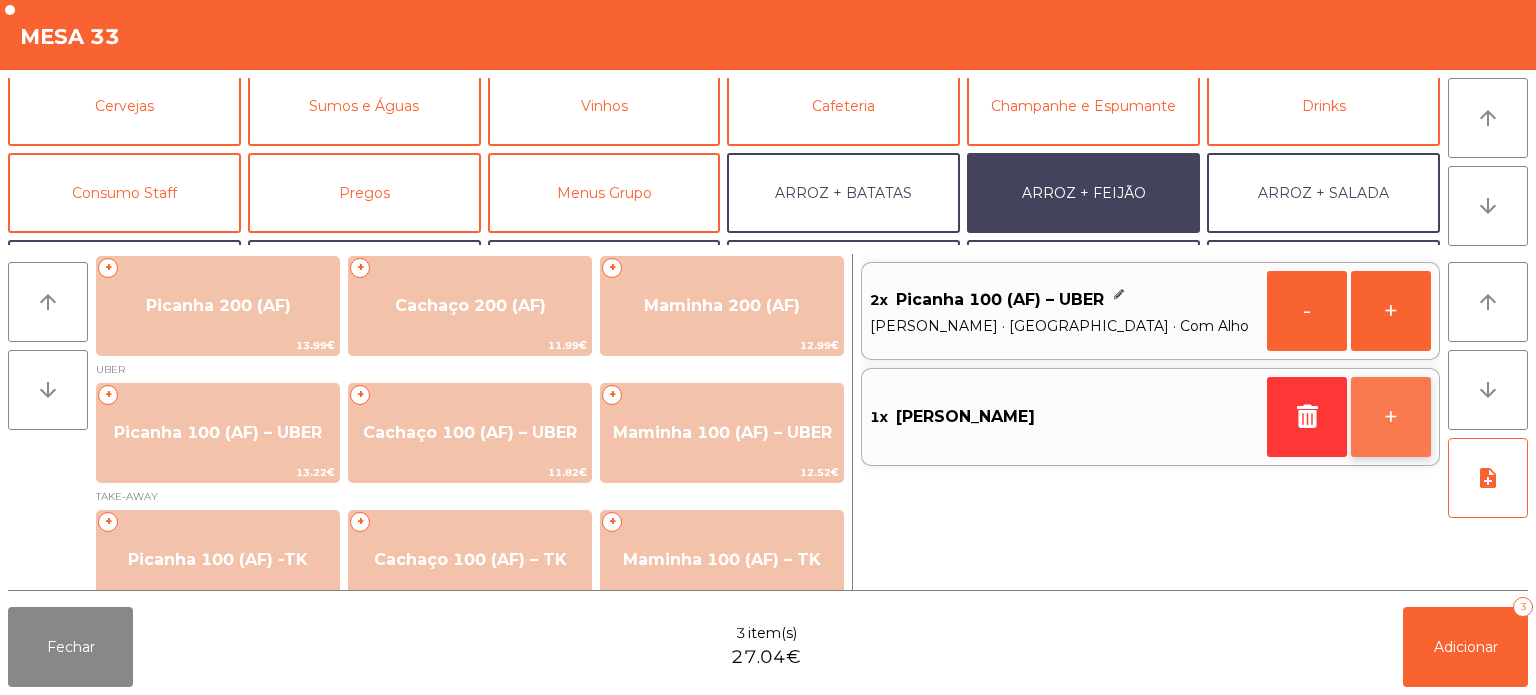 click on "+" 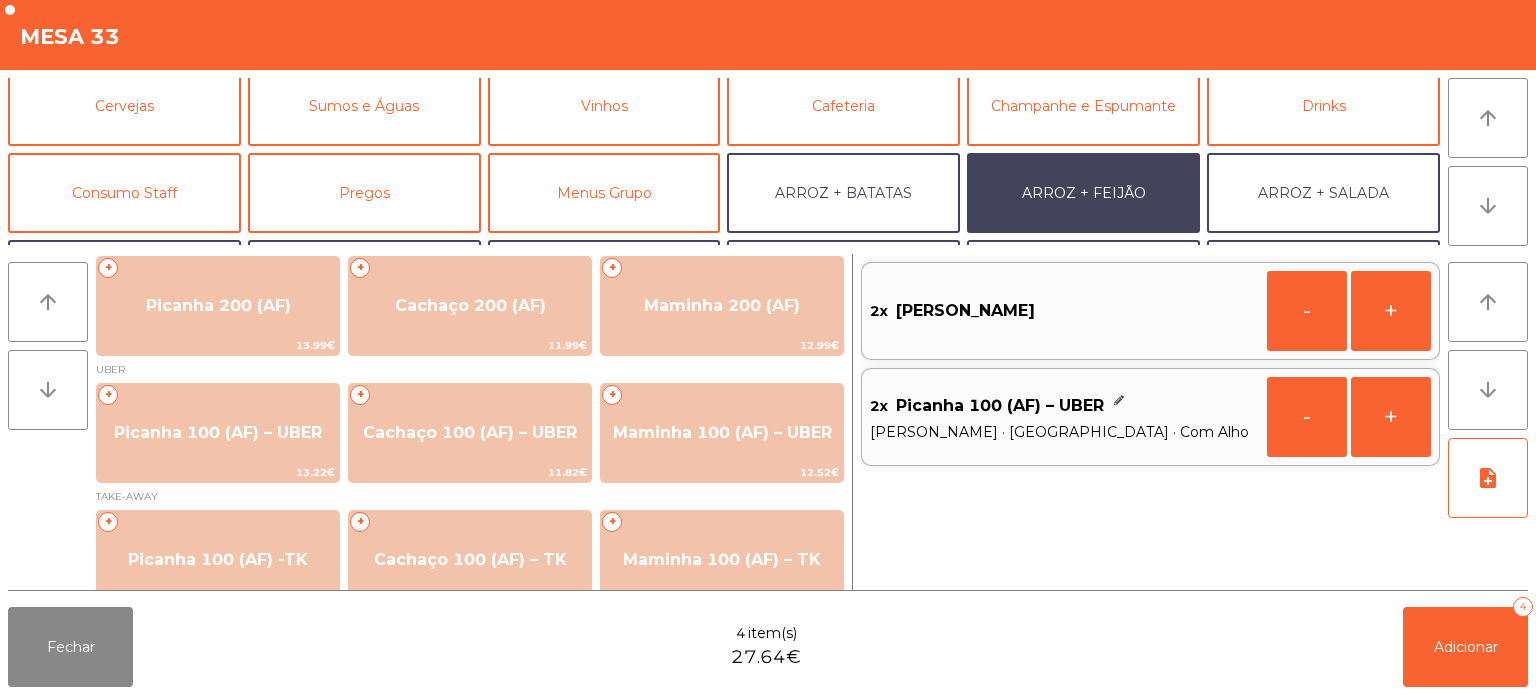 scroll, scrollTop: 250, scrollLeft: 0, axis: vertical 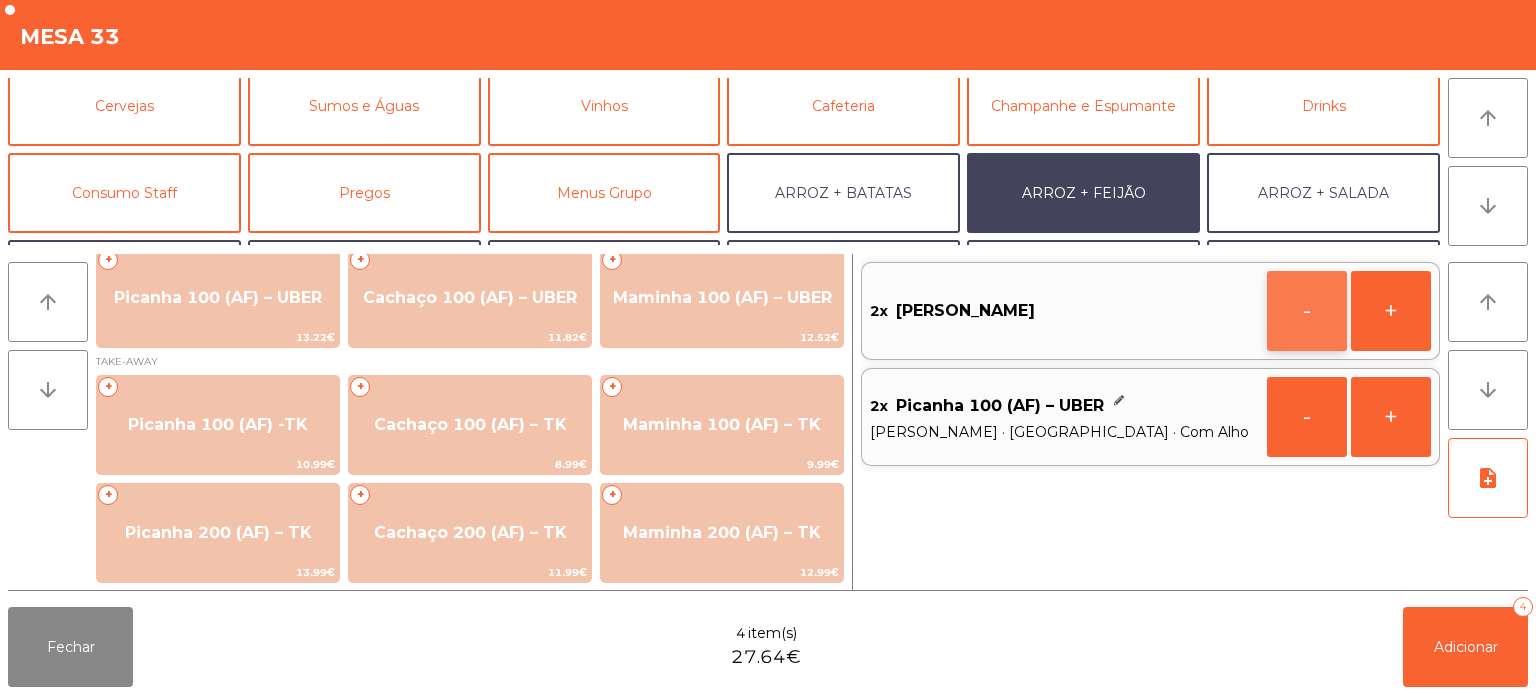 click on "-" 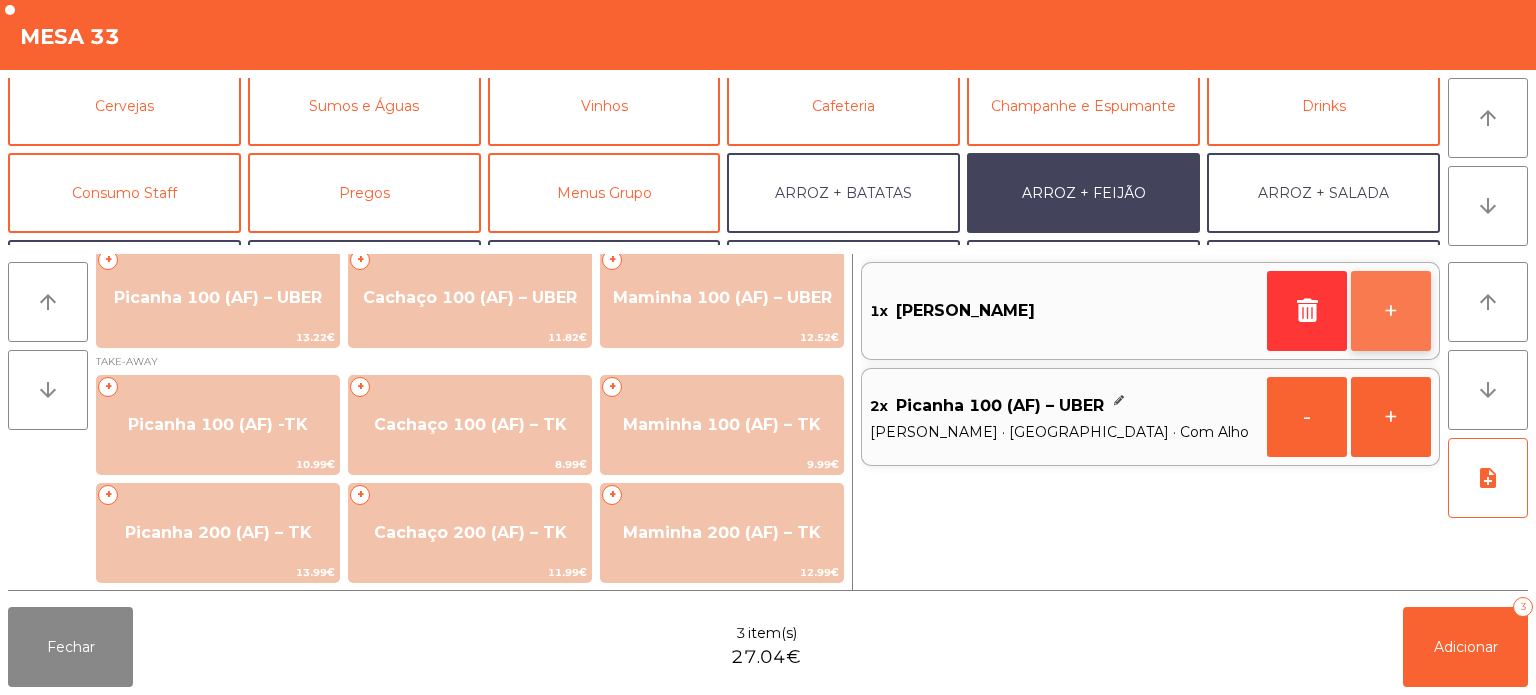 click on "+" 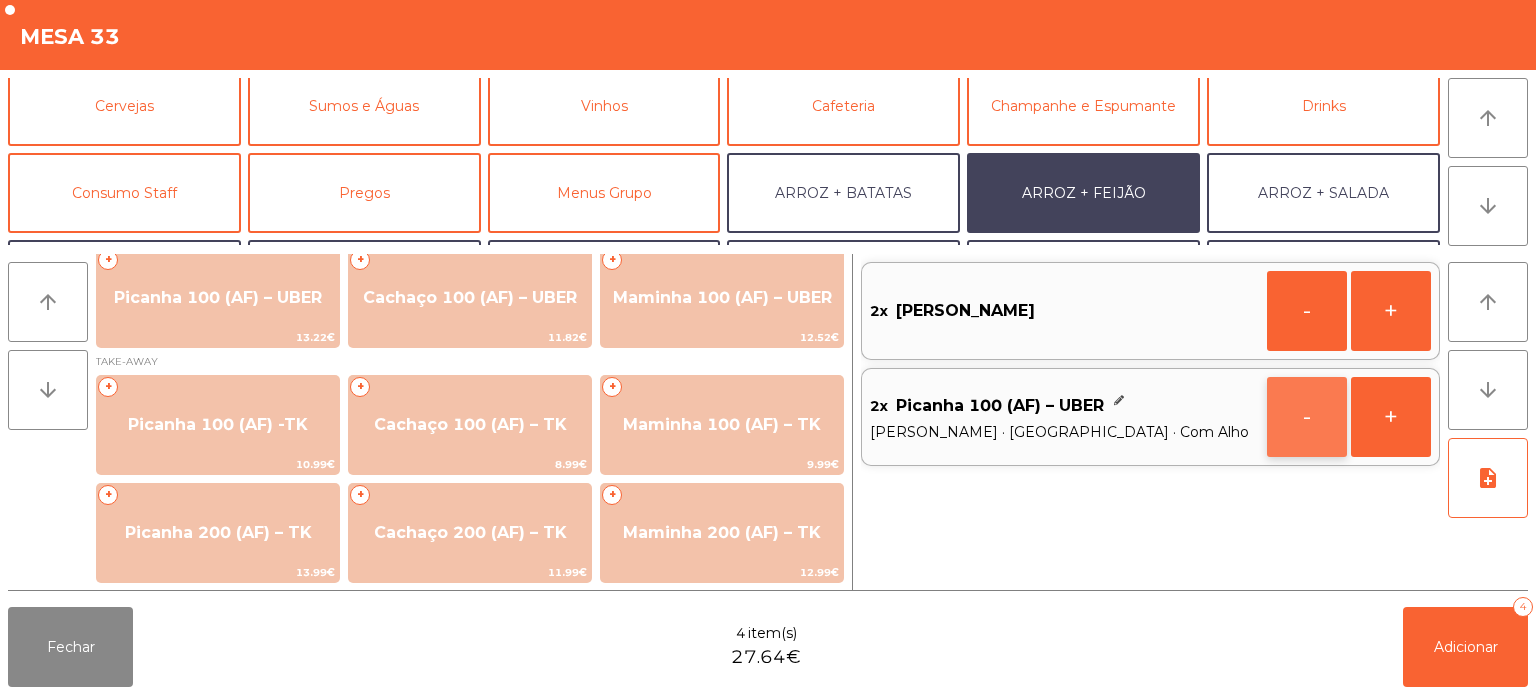 click on "-" 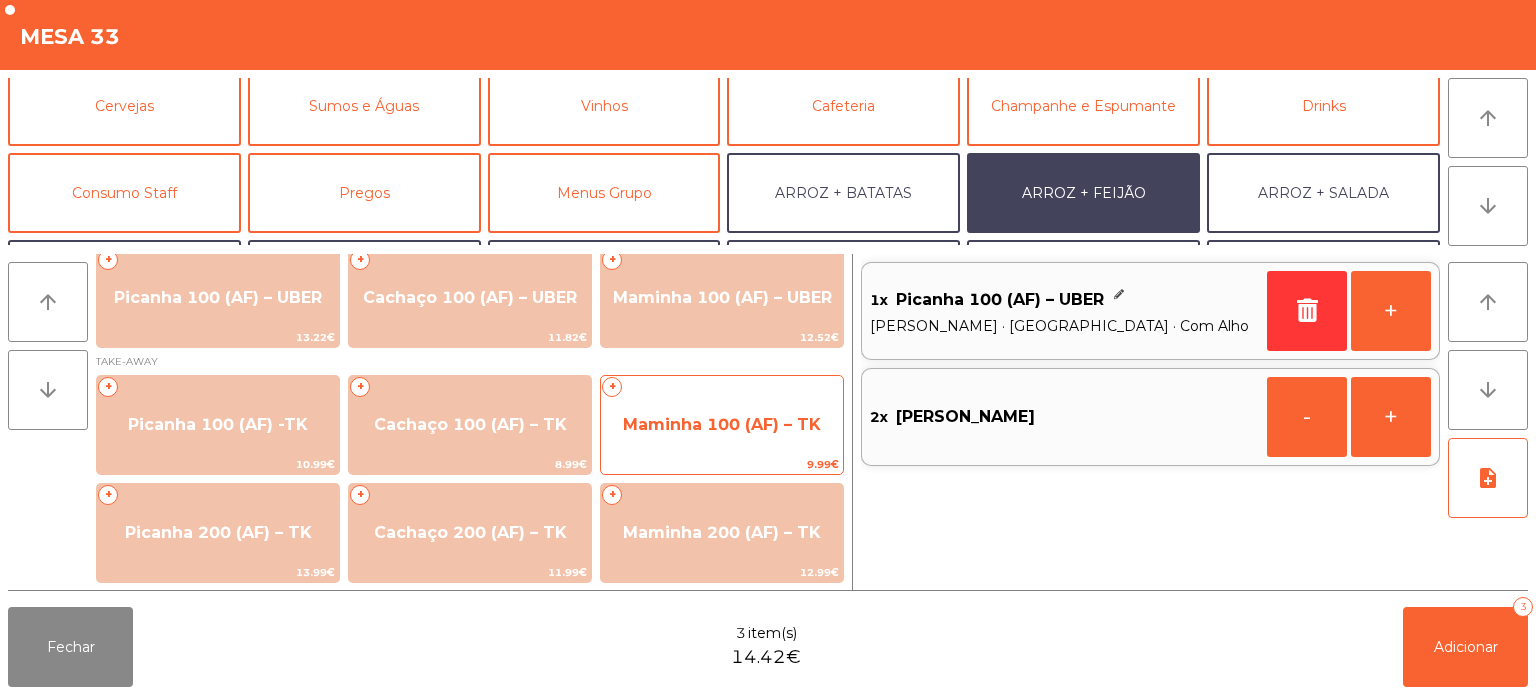 click on "Maminha 100 (AF) – TK" 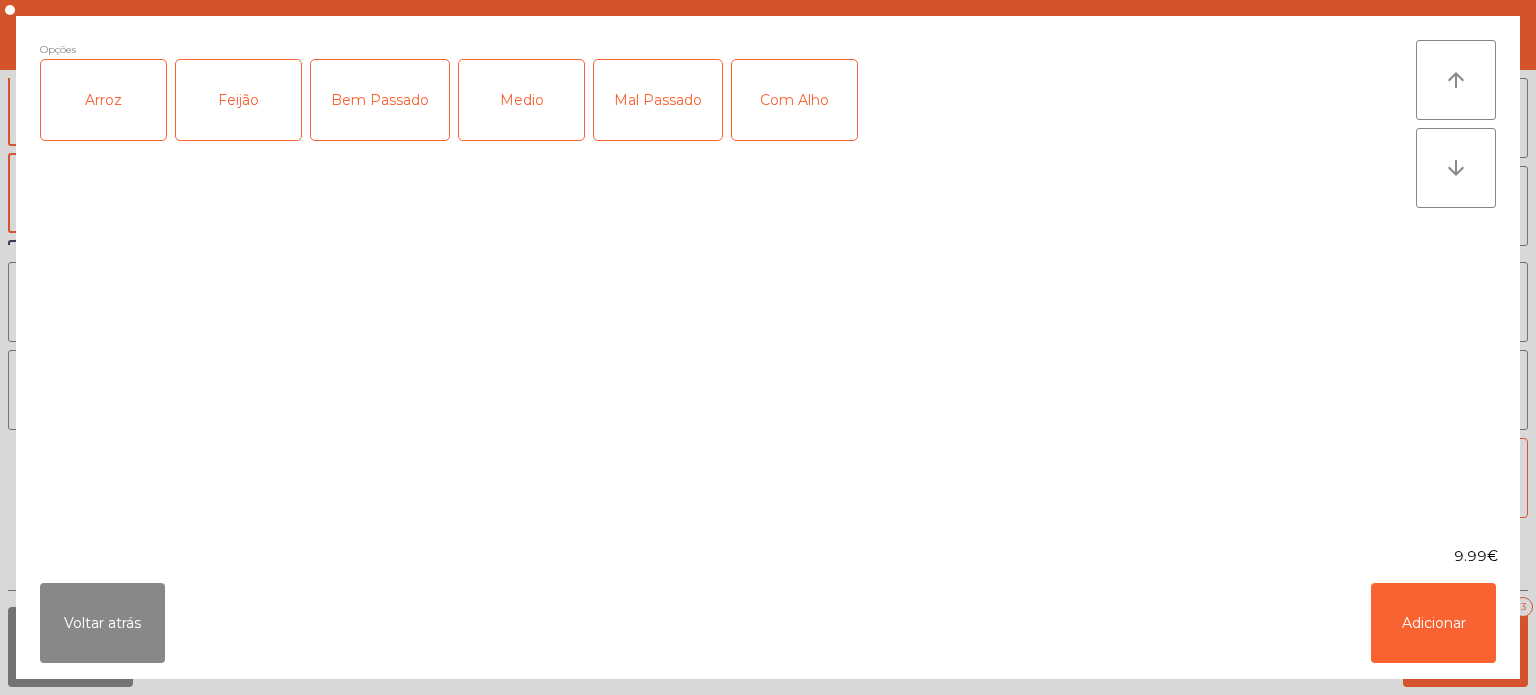 click on "Arroz" 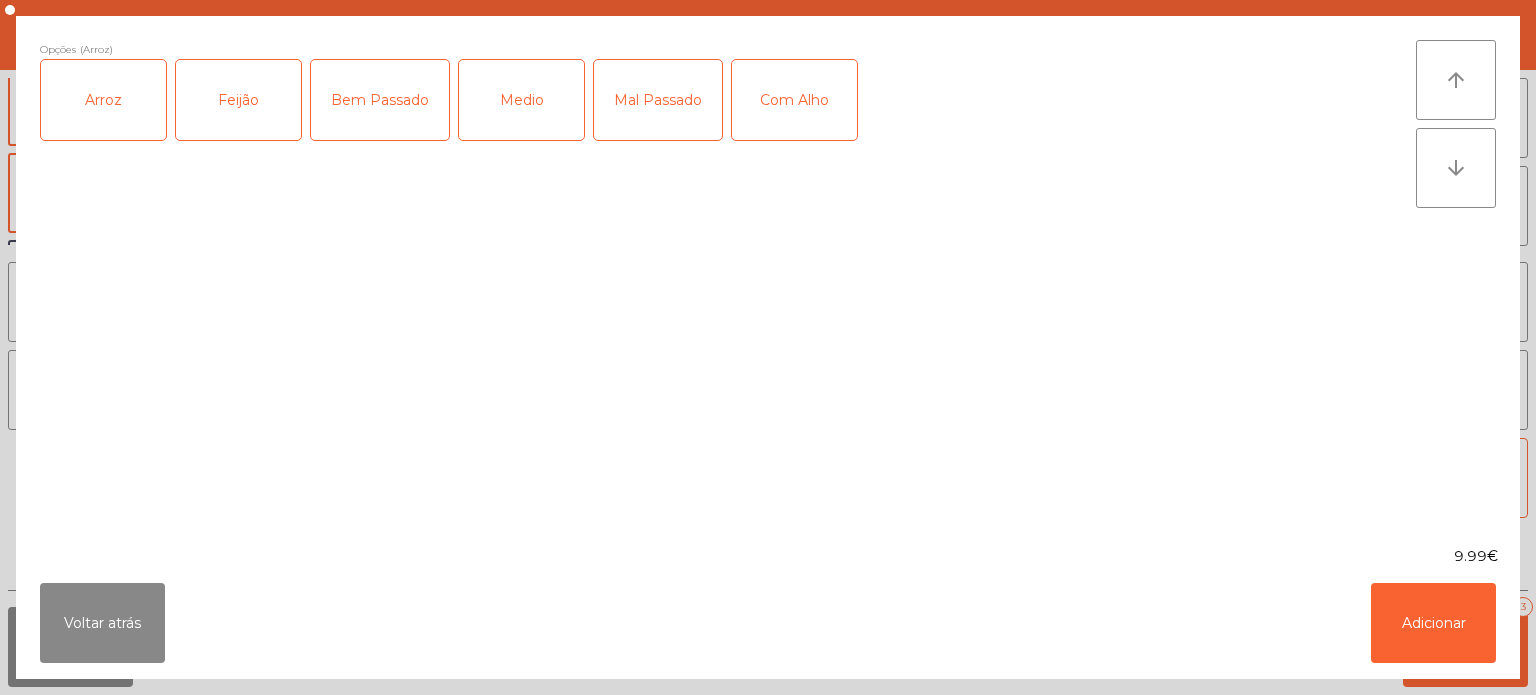 click on "Feijão" 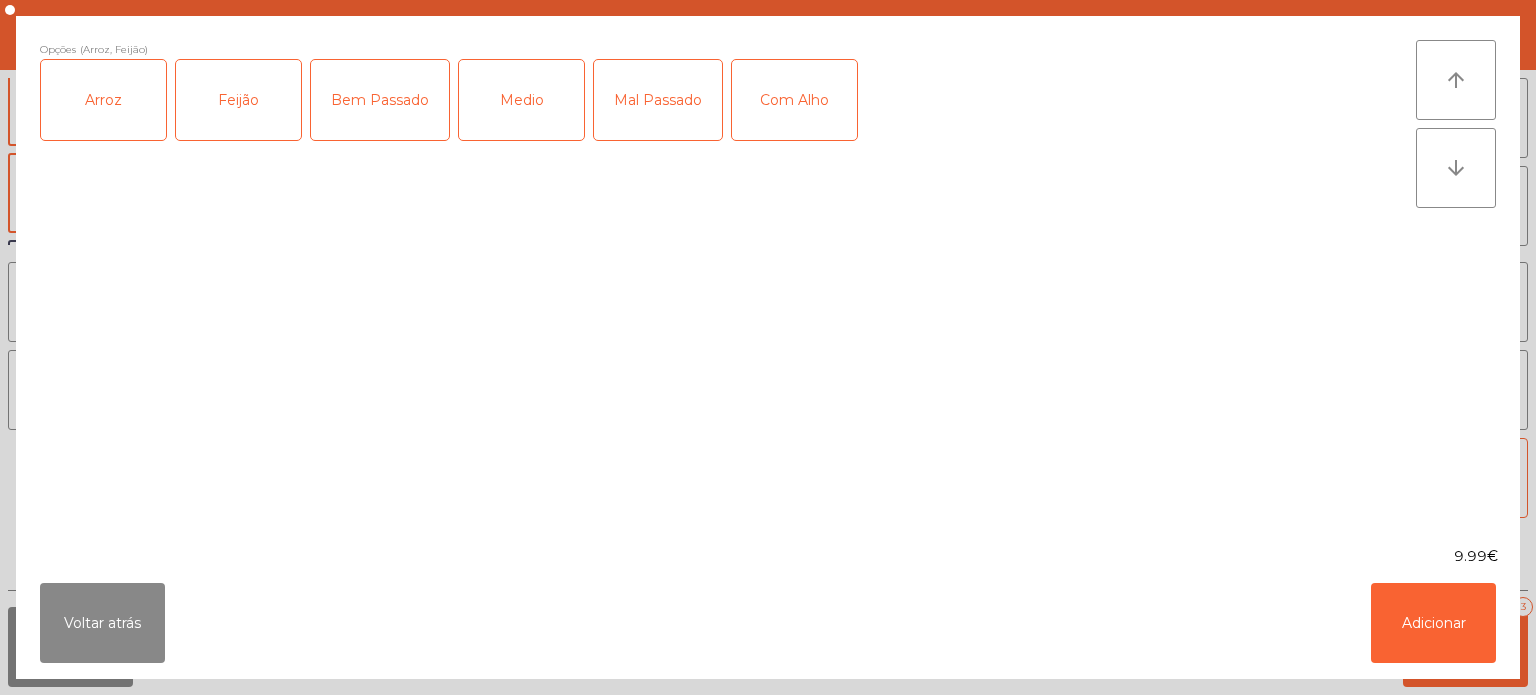click on "Medio" 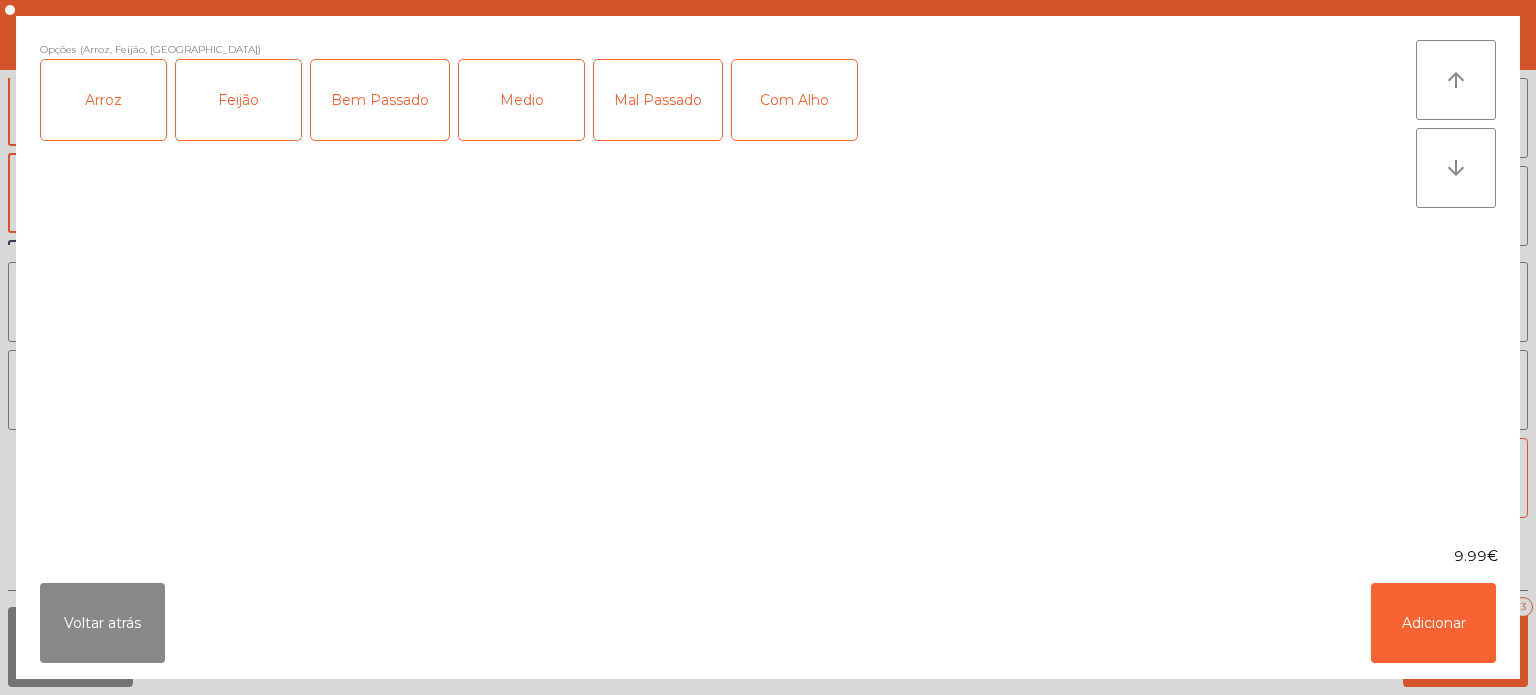click on "Com Alho" 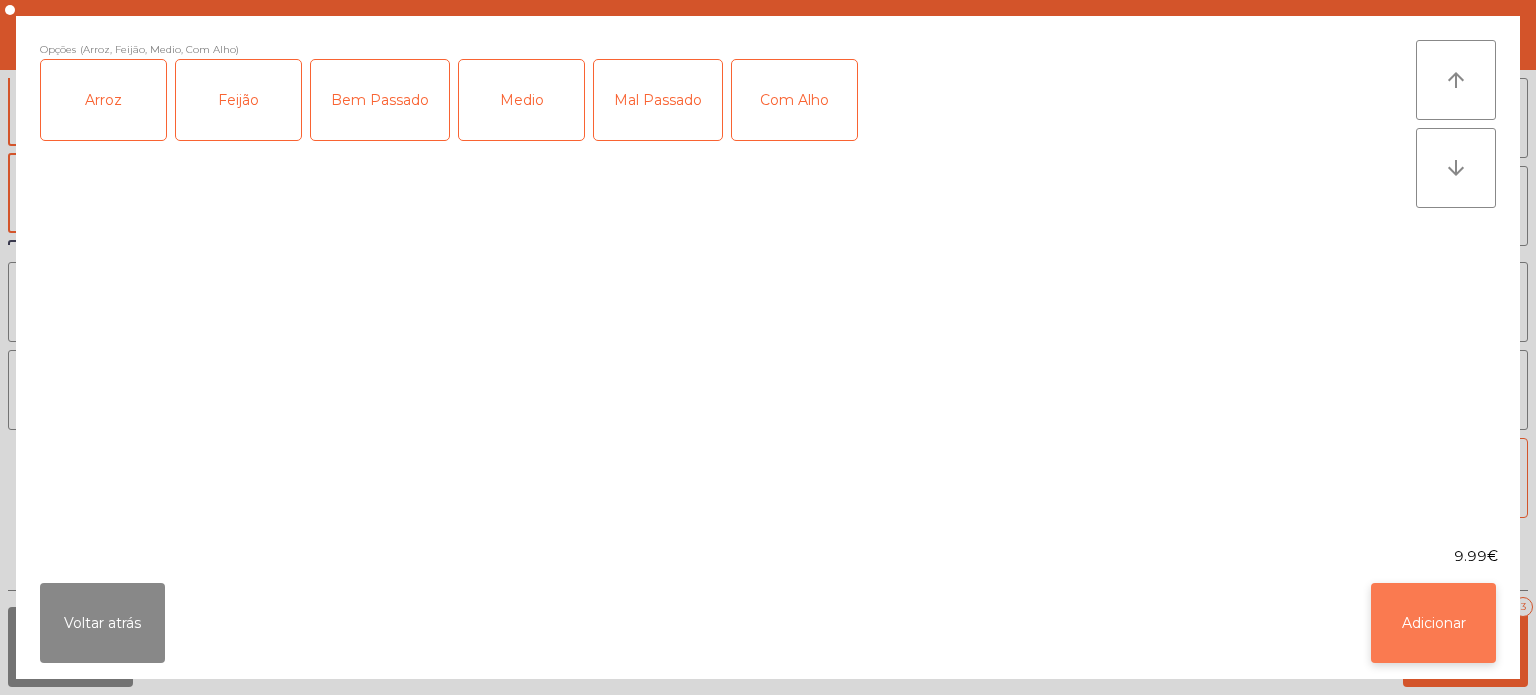click on "Adicionar" 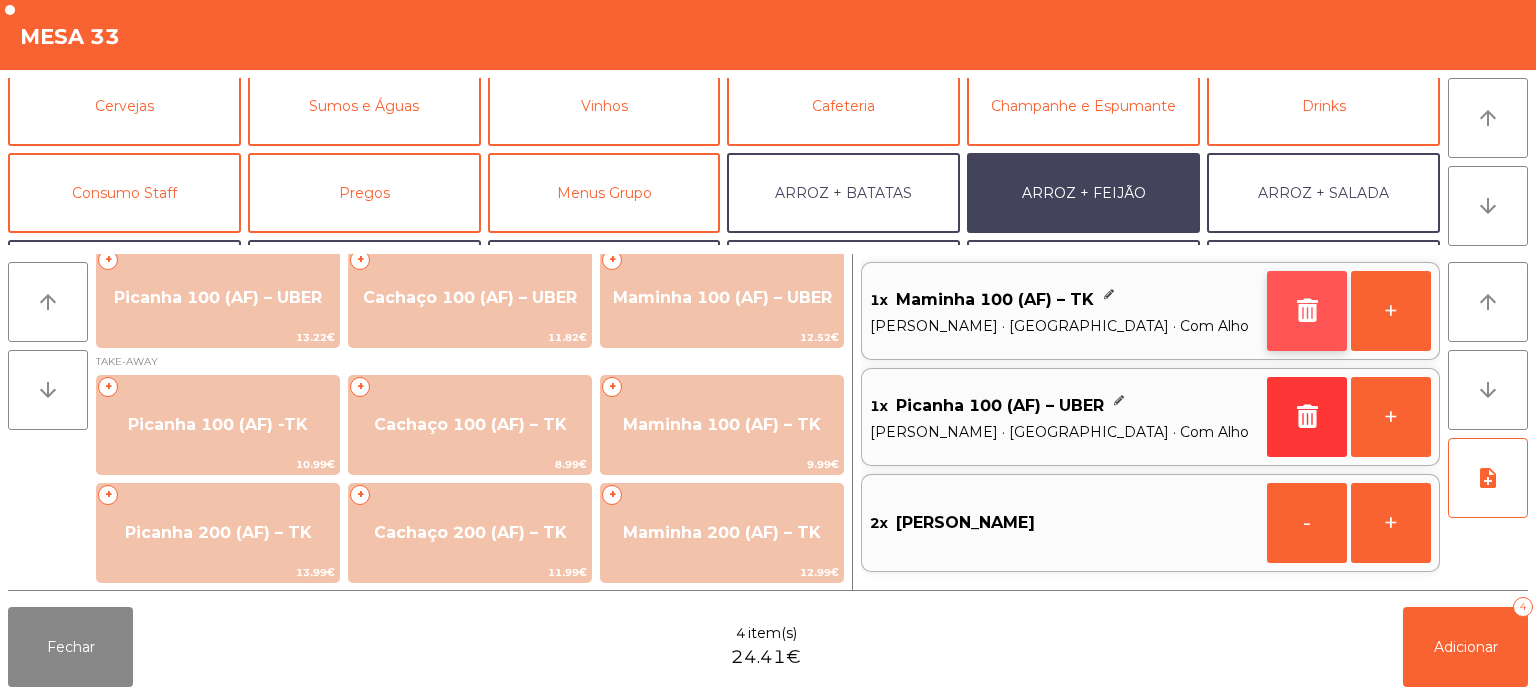 click 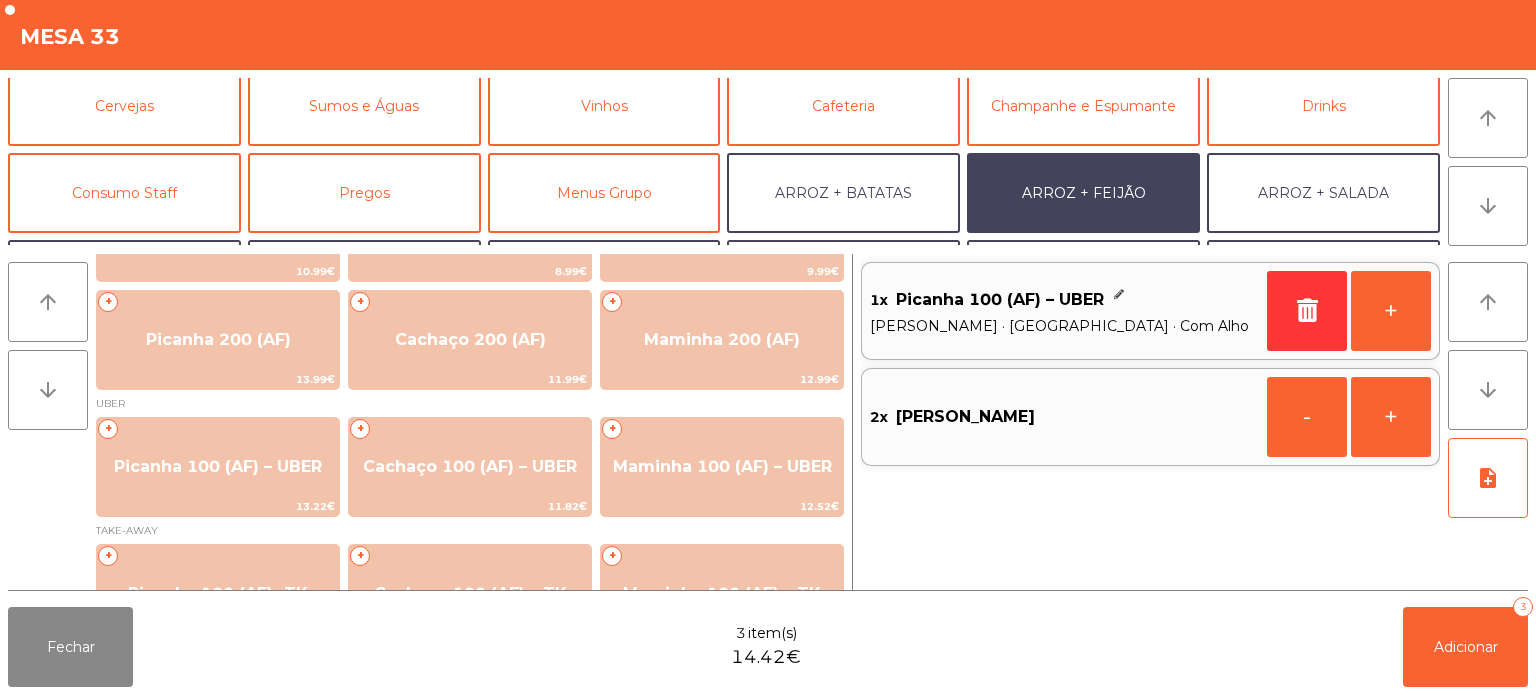 scroll, scrollTop: 78, scrollLeft: 0, axis: vertical 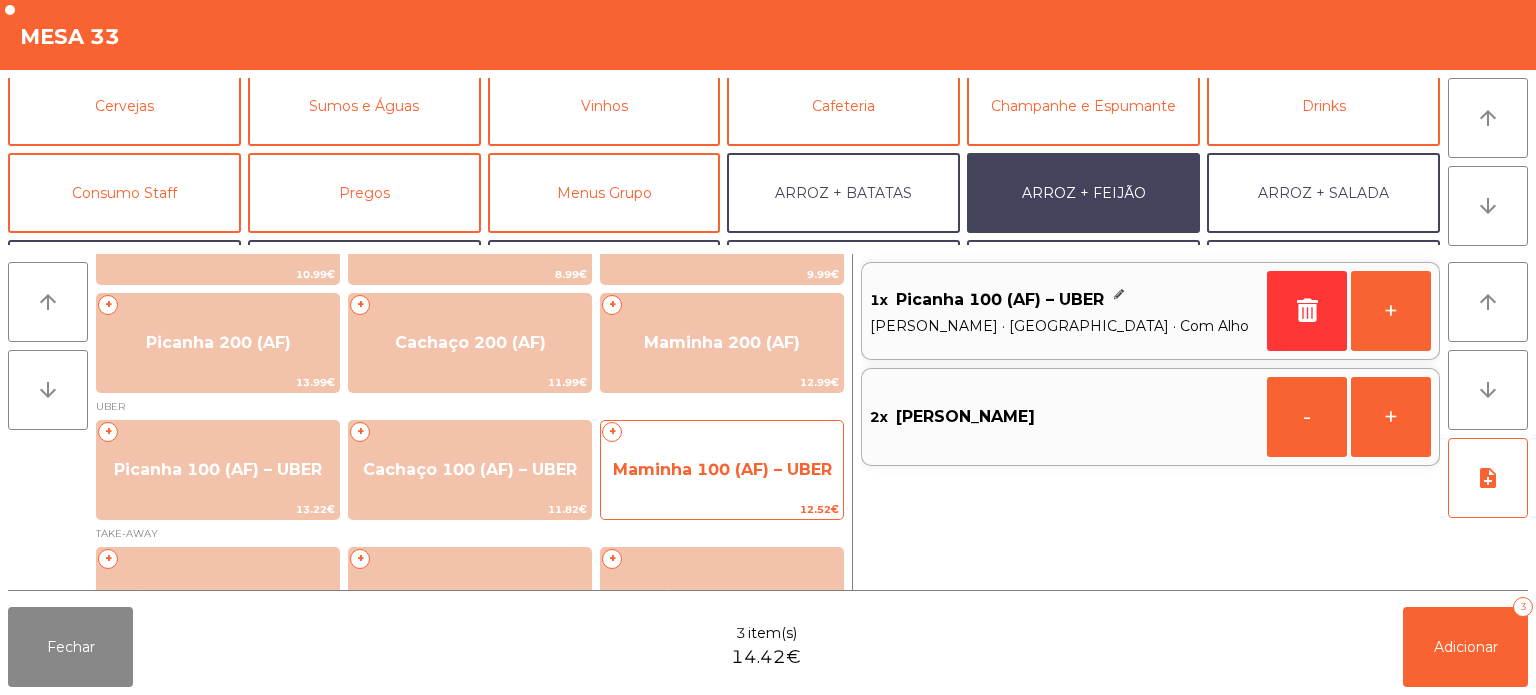 click on "Maminha 100 (AF) – UBER" 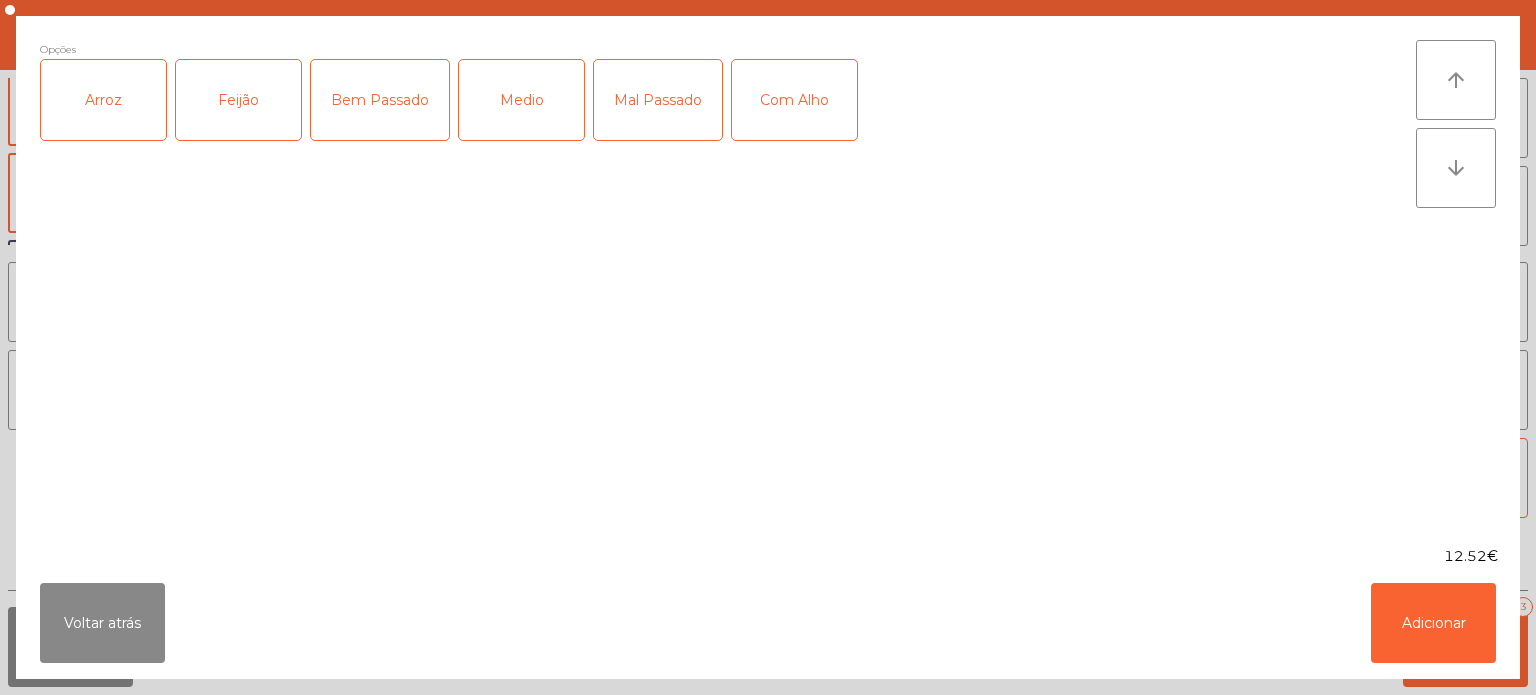 click on "Arroz" 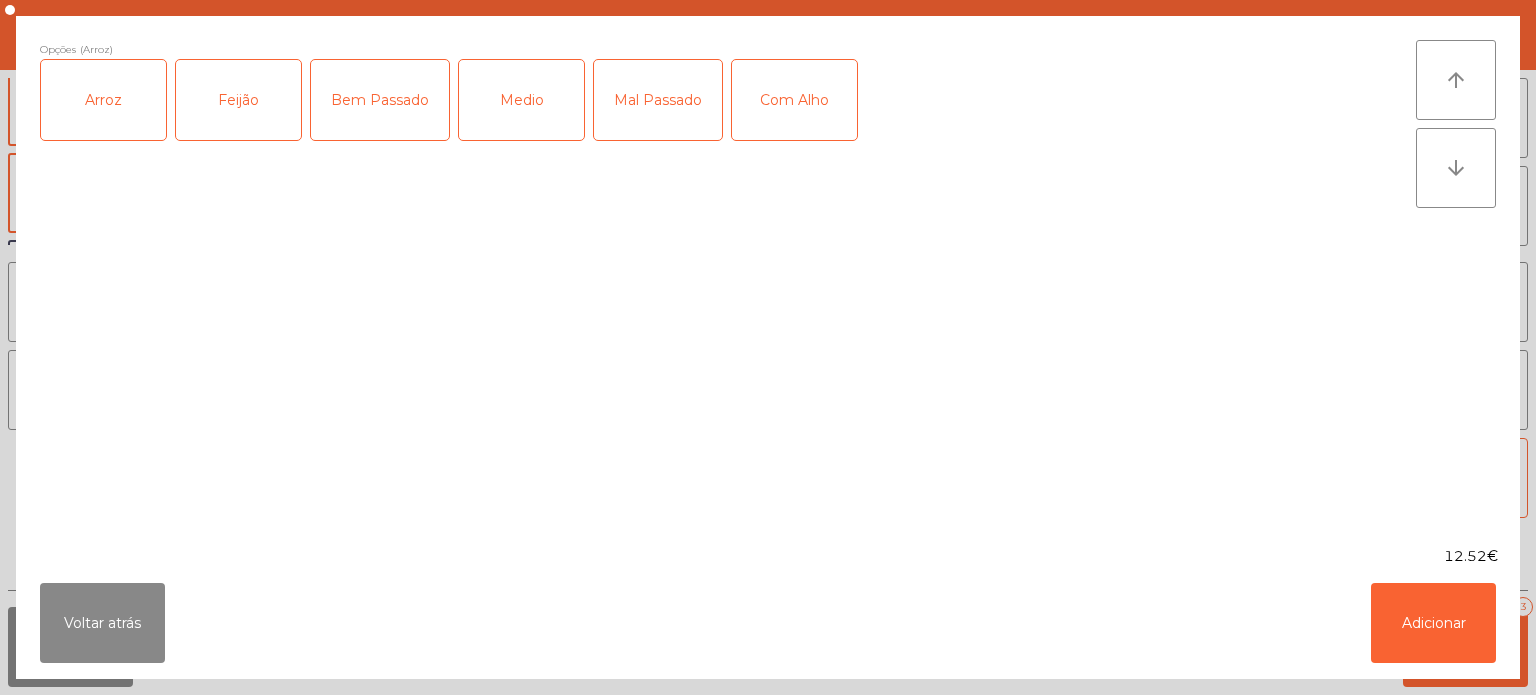 click on "Feijão" 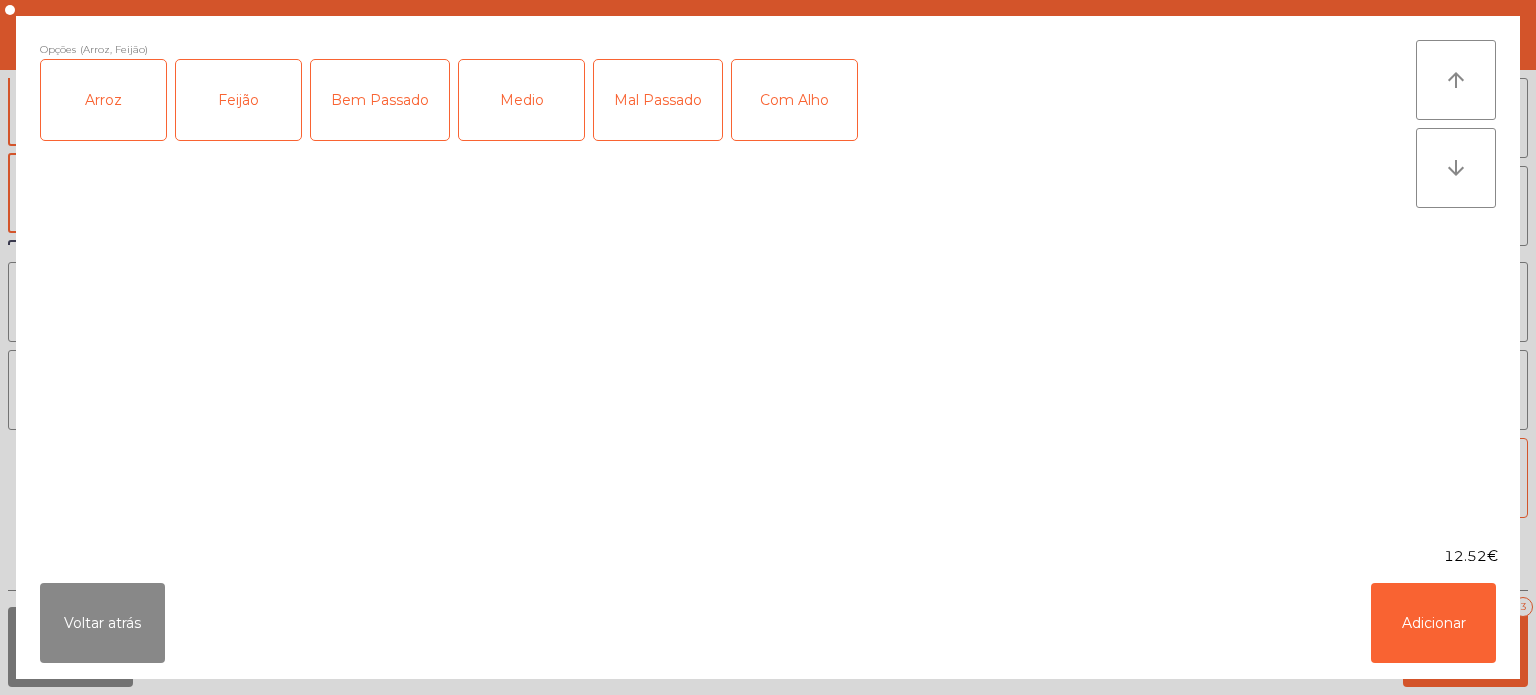 click on "Medio" 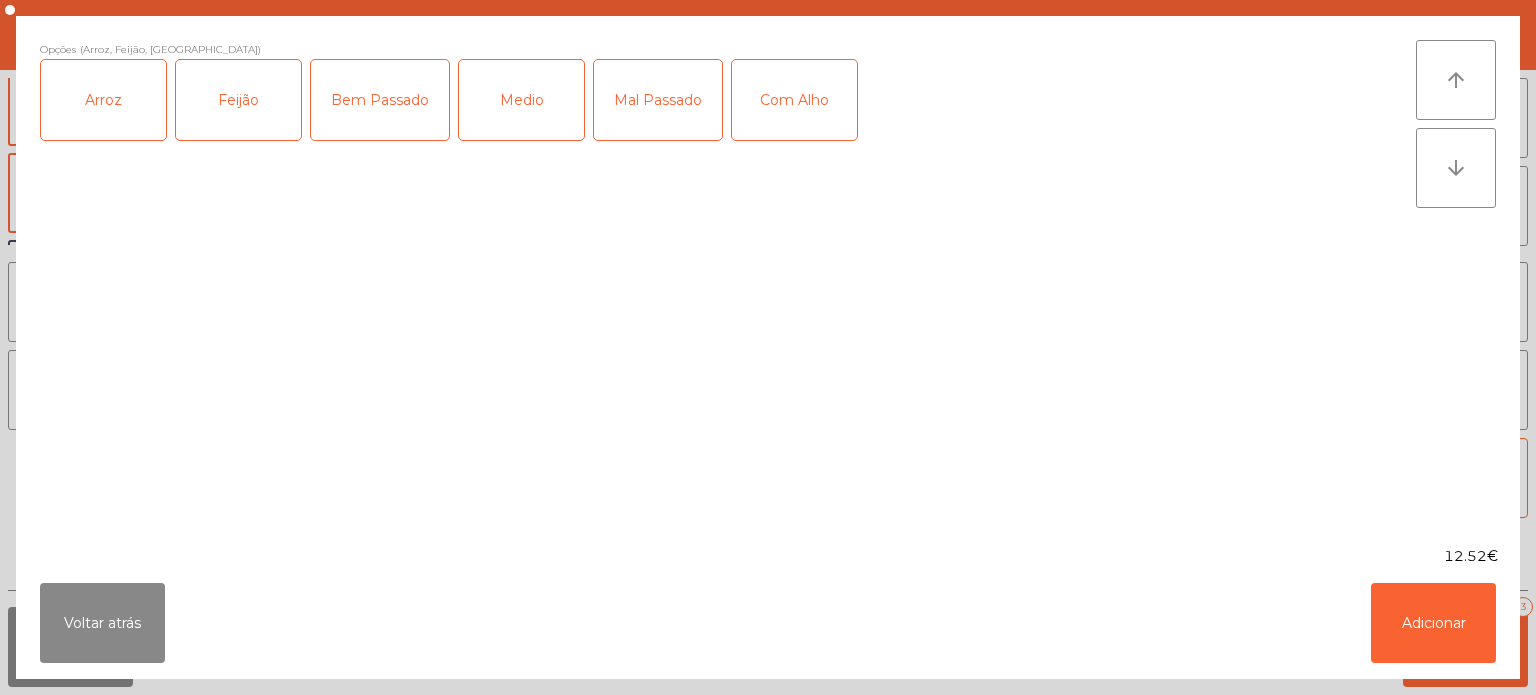 click on "Com Alho" 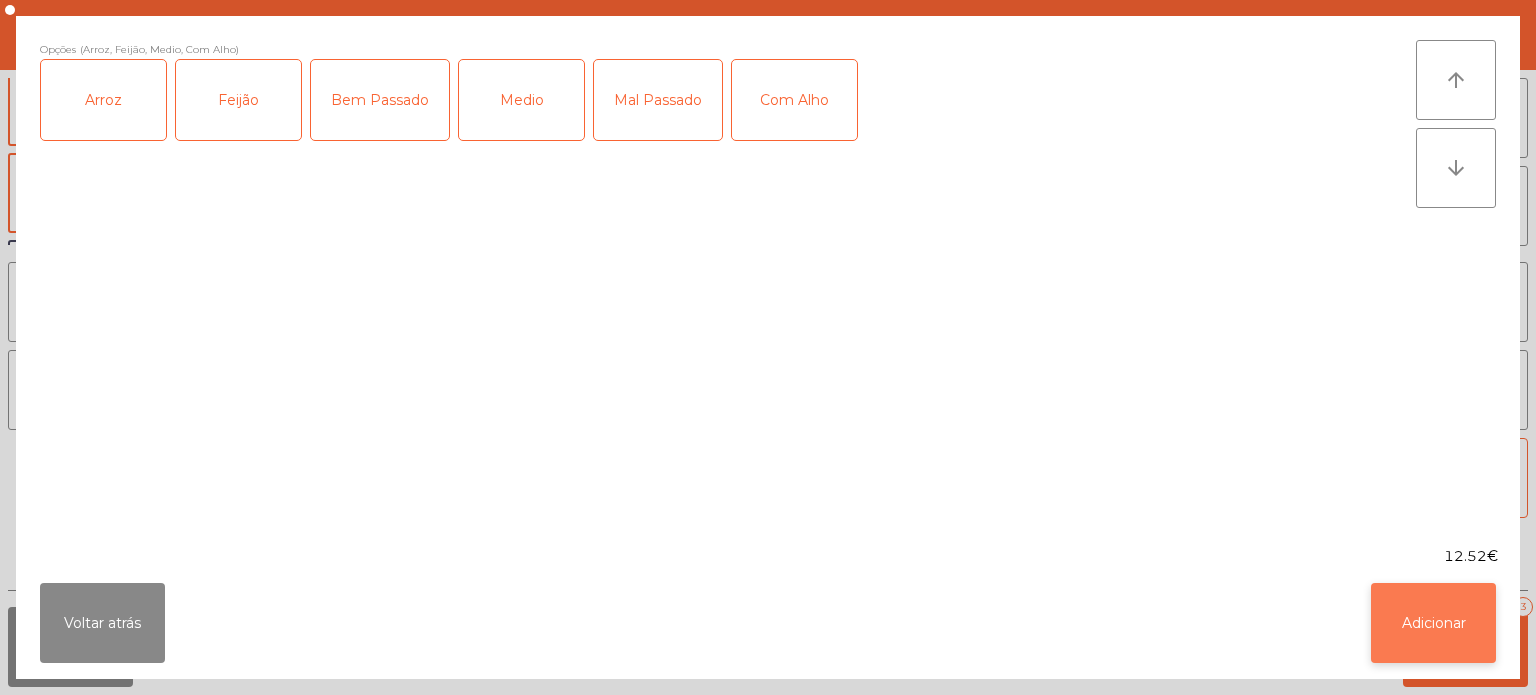 click on "Adicionar" 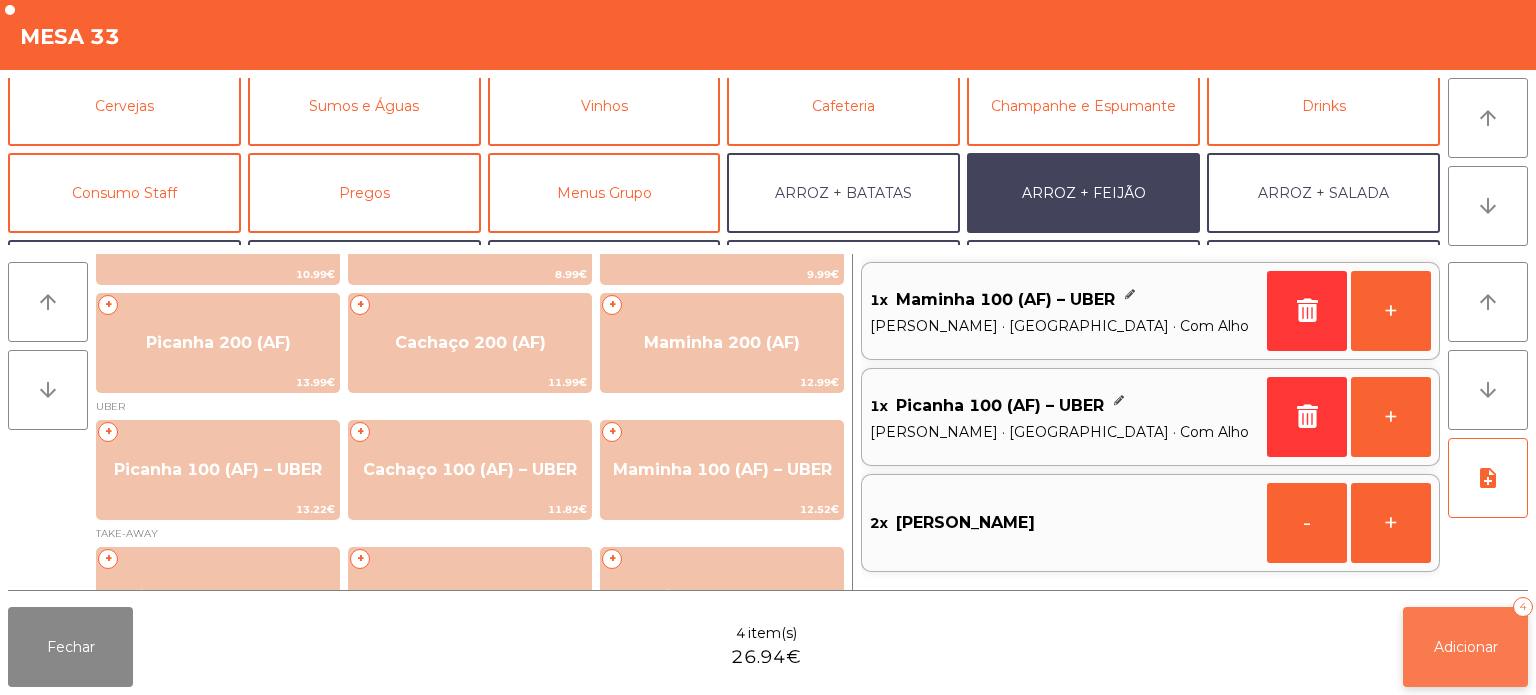 click on "Adicionar   4" 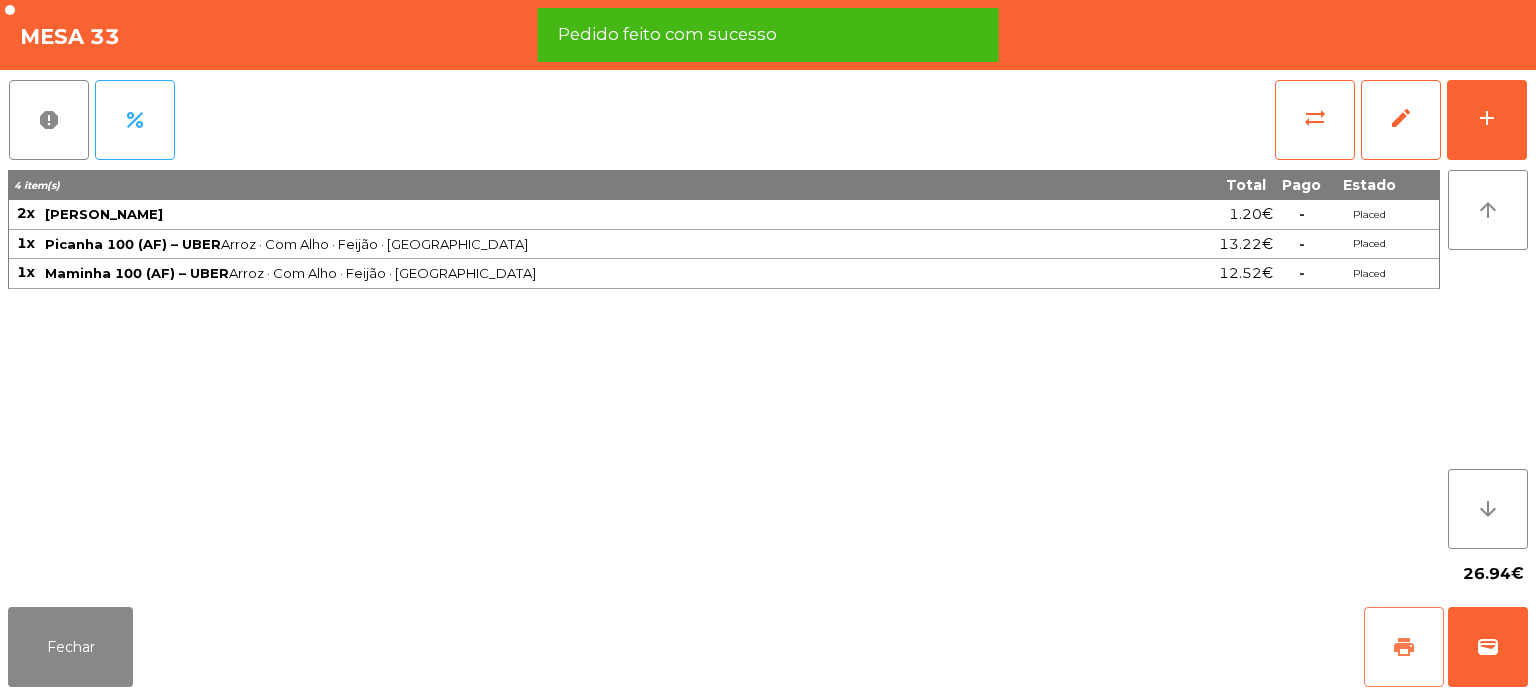 click on "print" 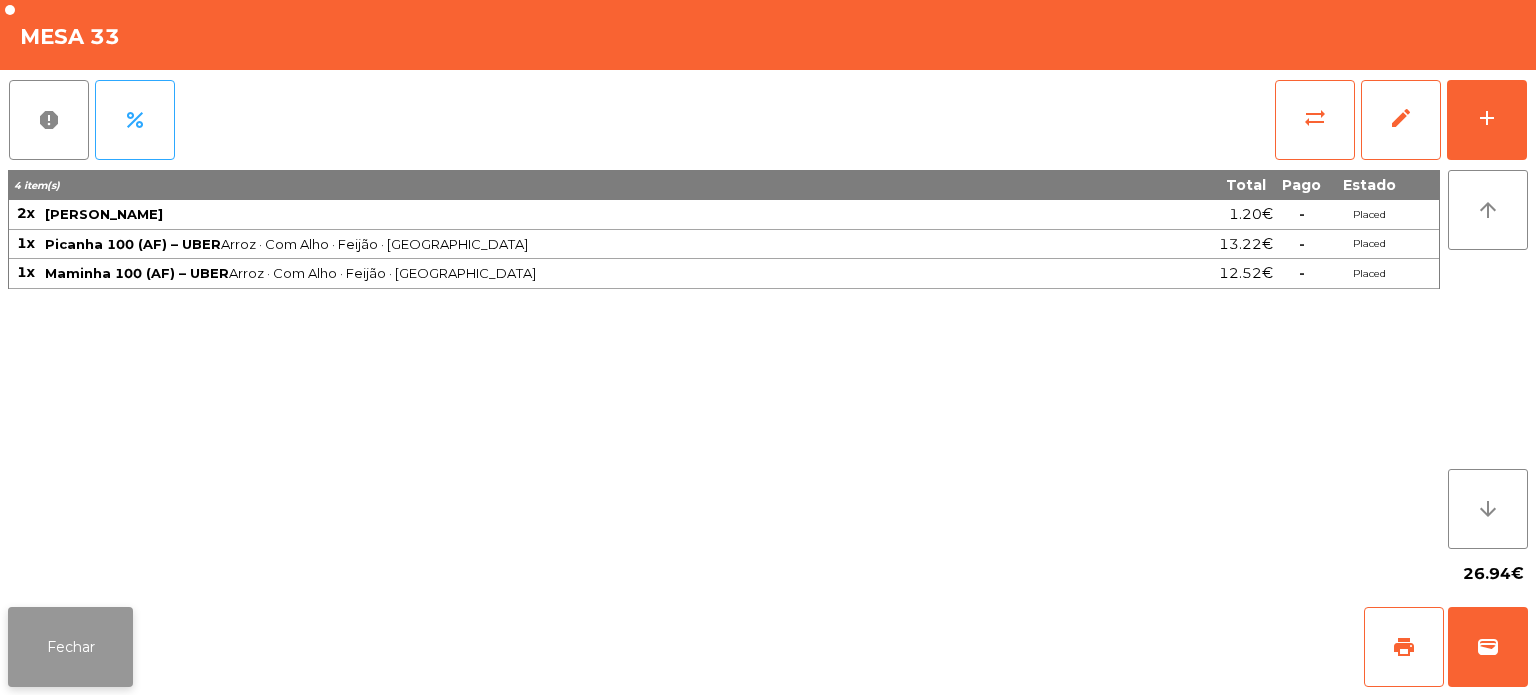 click on "Fechar" 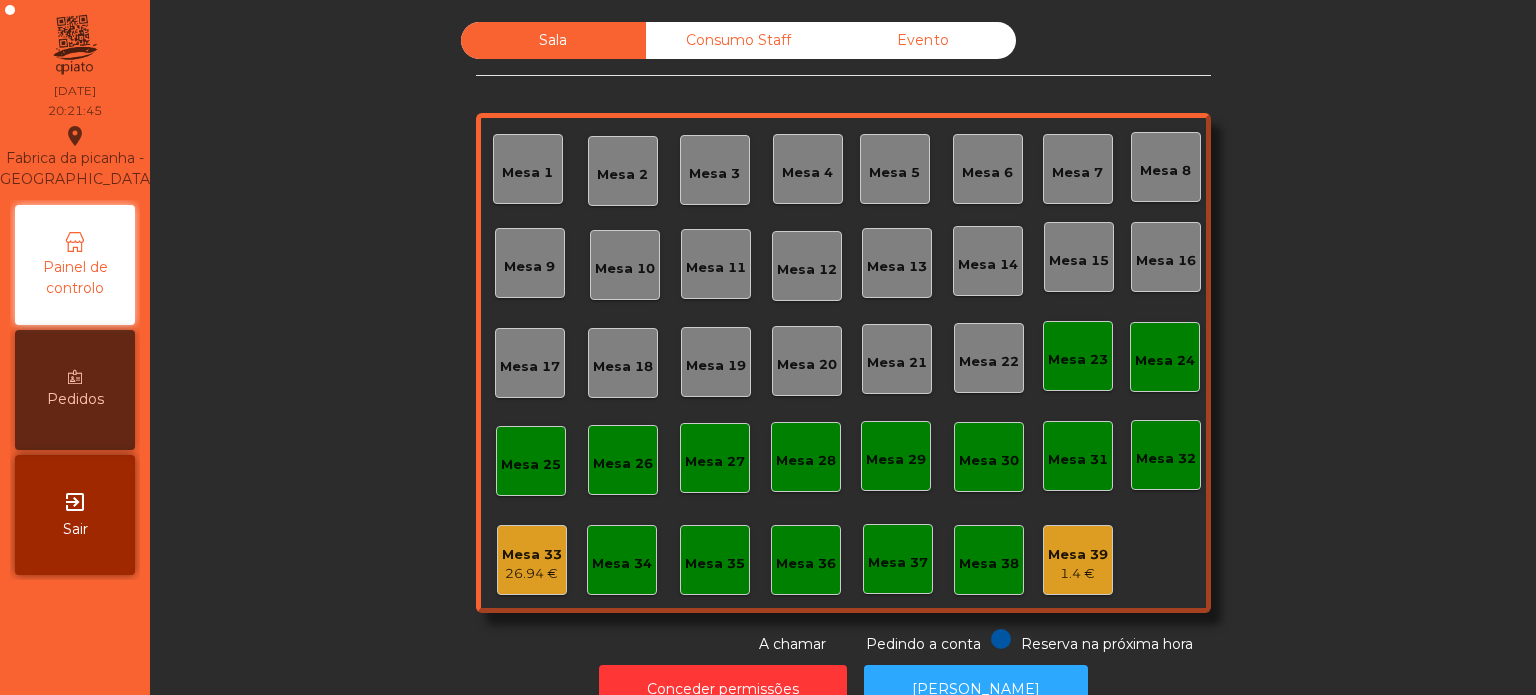 scroll, scrollTop: 55, scrollLeft: 0, axis: vertical 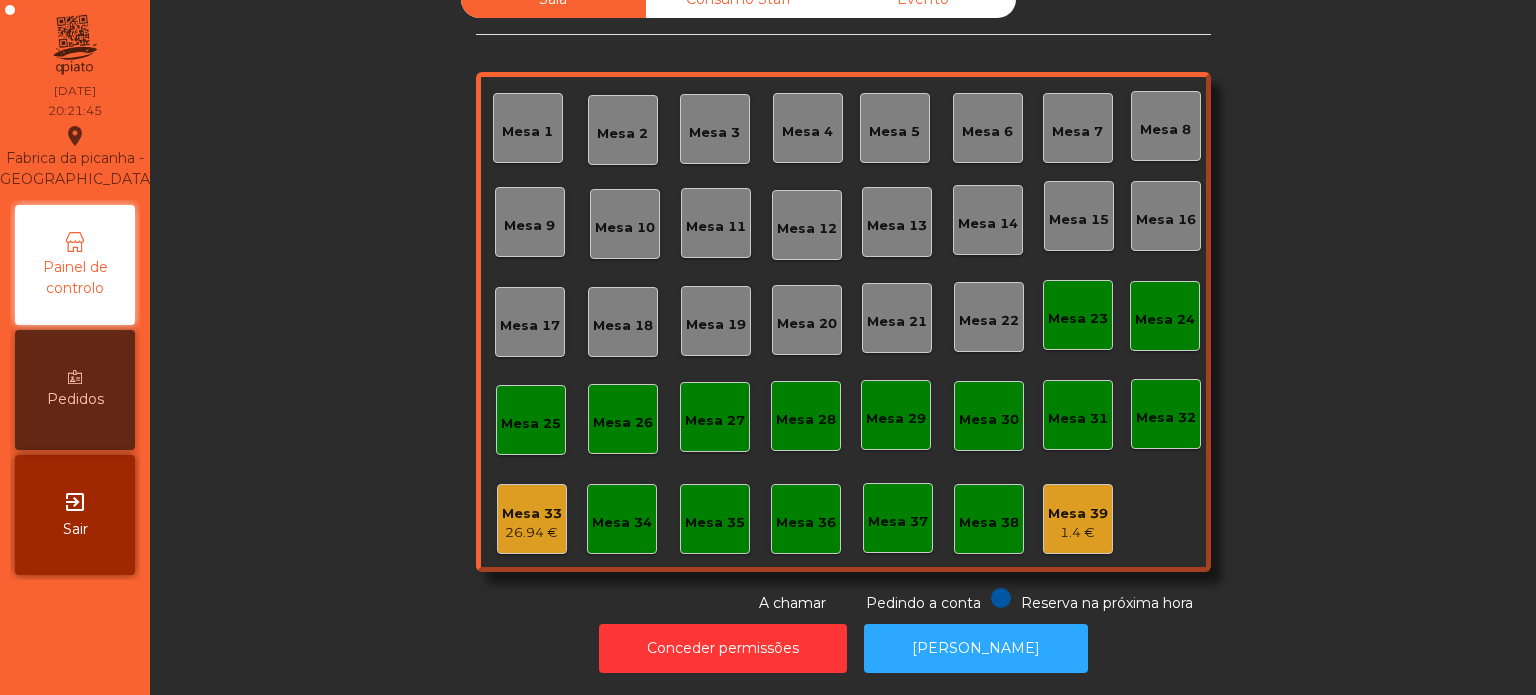click on "Sala   Consumo Staff   Evento   Mesa 1   [GEOGRAPHIC_DATA] 3   Mesa 4   Mesa 5   [GEOGRAPHIC_DATA] 8   Mesa 9   Mesa 10   [GEOGRAPHIC_DATA] 11   [GEOGRAPHIC_DATA] 13   [GEOGRAPHIC_DATA] 15   [GEOGRAPHIC_DATA] 17   [GEOGRAPHIC_DATA] 19   [GEOGRAPHIC_DATA] 20   [GEOGRAPHIC_DATA] 21   [GEOGRAPHIC_DATA] 22   [GEOGRAPHIC_DATA] [GEOGRAPHIC_DATA] [GEOGRAPHIC_DATA] [GEOGRAPHIC_DATA] 26   [GEOGRAPHIC_DATA] 28   [GEOGRAPHIC_DATA] 30   [GEOGRAPHIC_DATA] 33   26.94 €   Mesa 34   [GEOGRAPHIC_DATA] 36   [GEOGRAPHIC_DATA] 38   Mesa 39   1.4 €  Reserva na próxima hora Pedindo a conta A chamar  Conceder permissões   Abrir Gaveta" 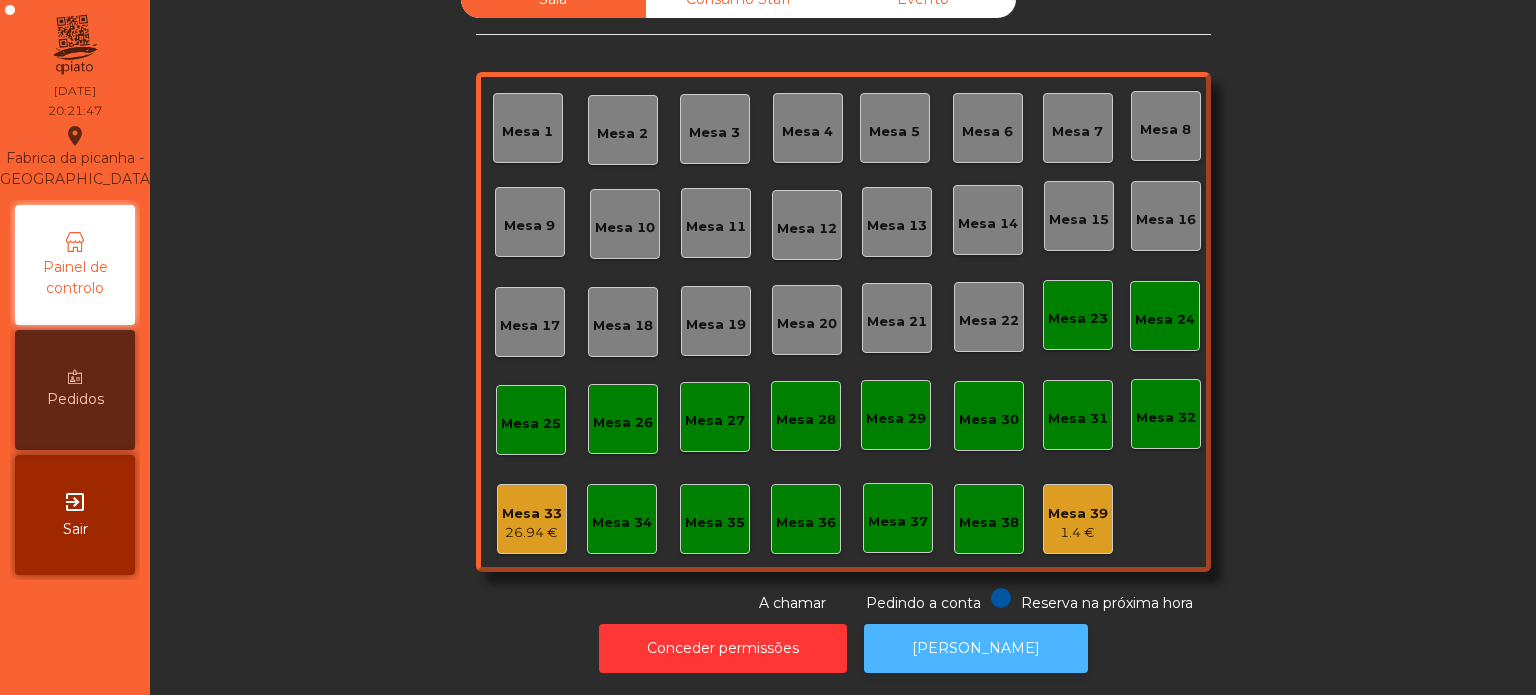 click on "[PERSON_NAME]" 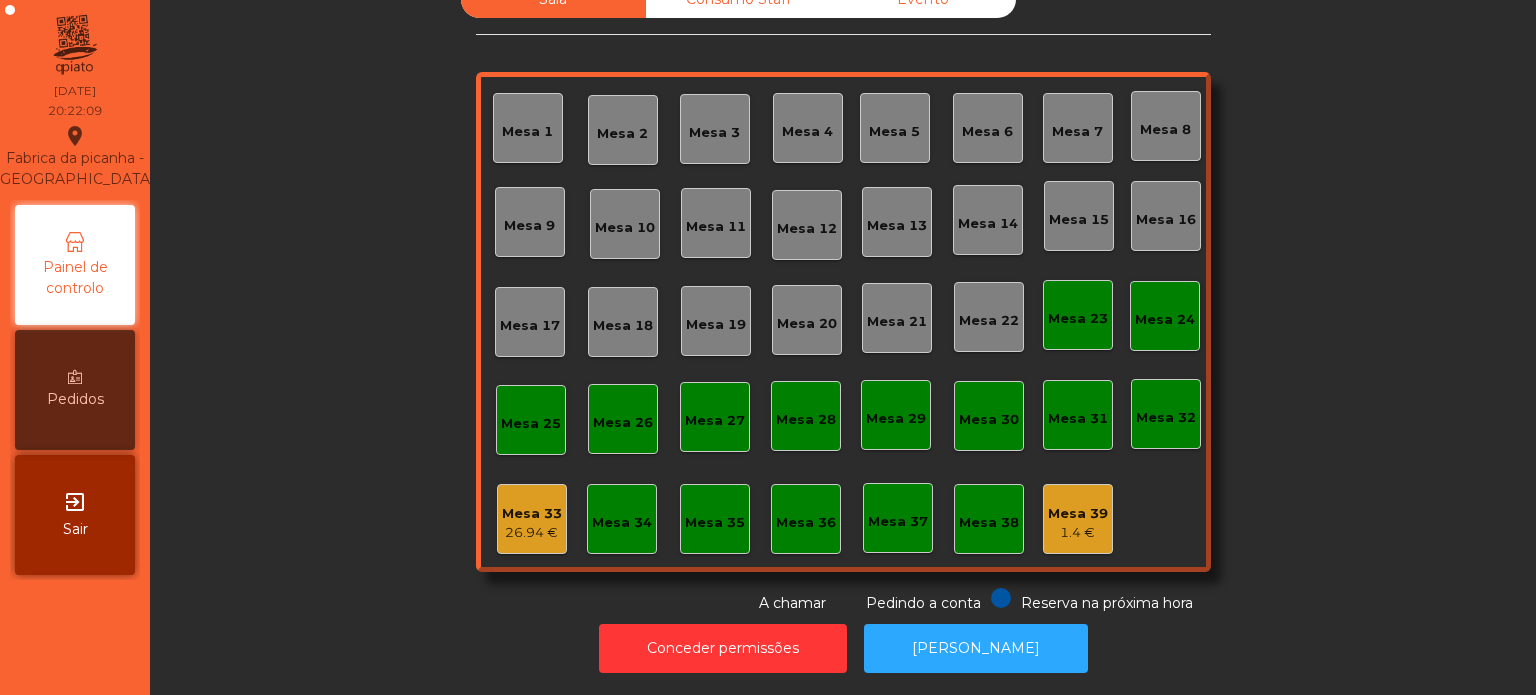 click on "Mesa 33" 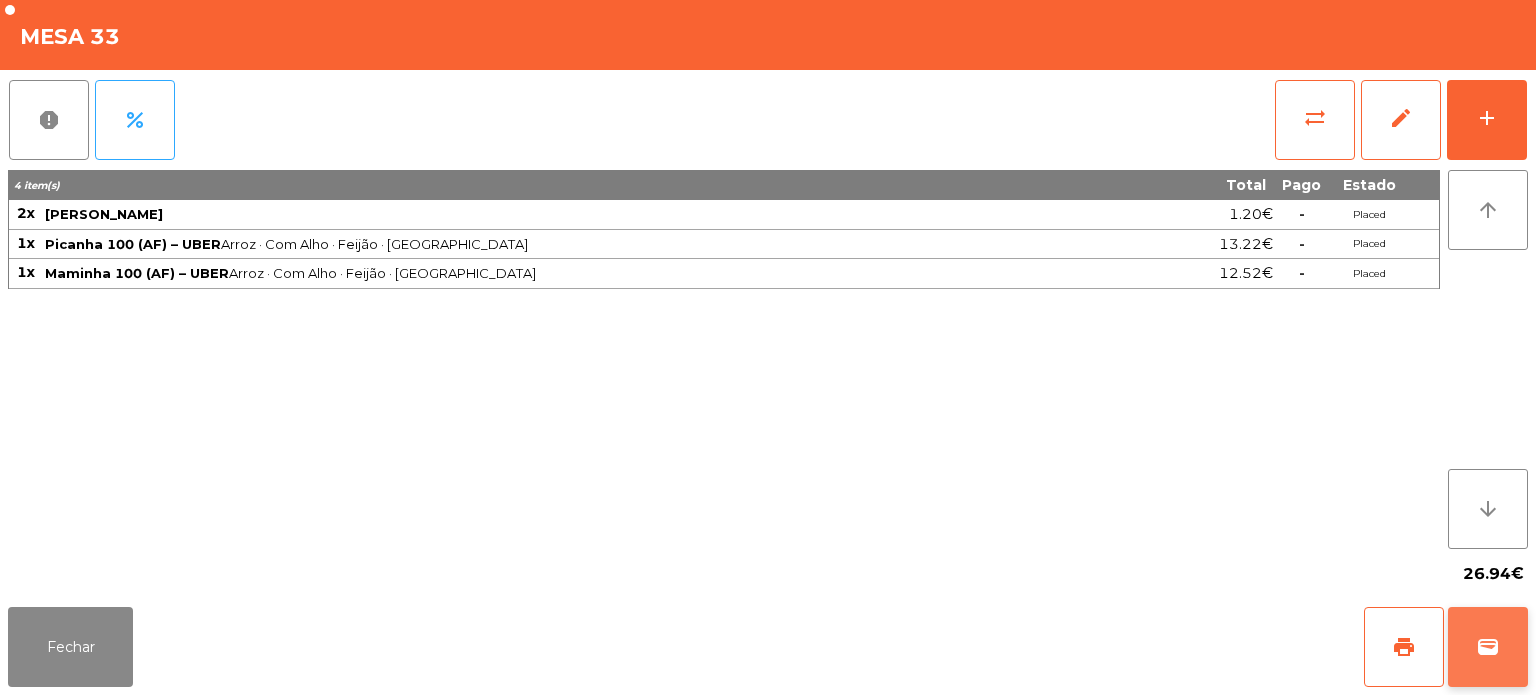 click on "wallet" 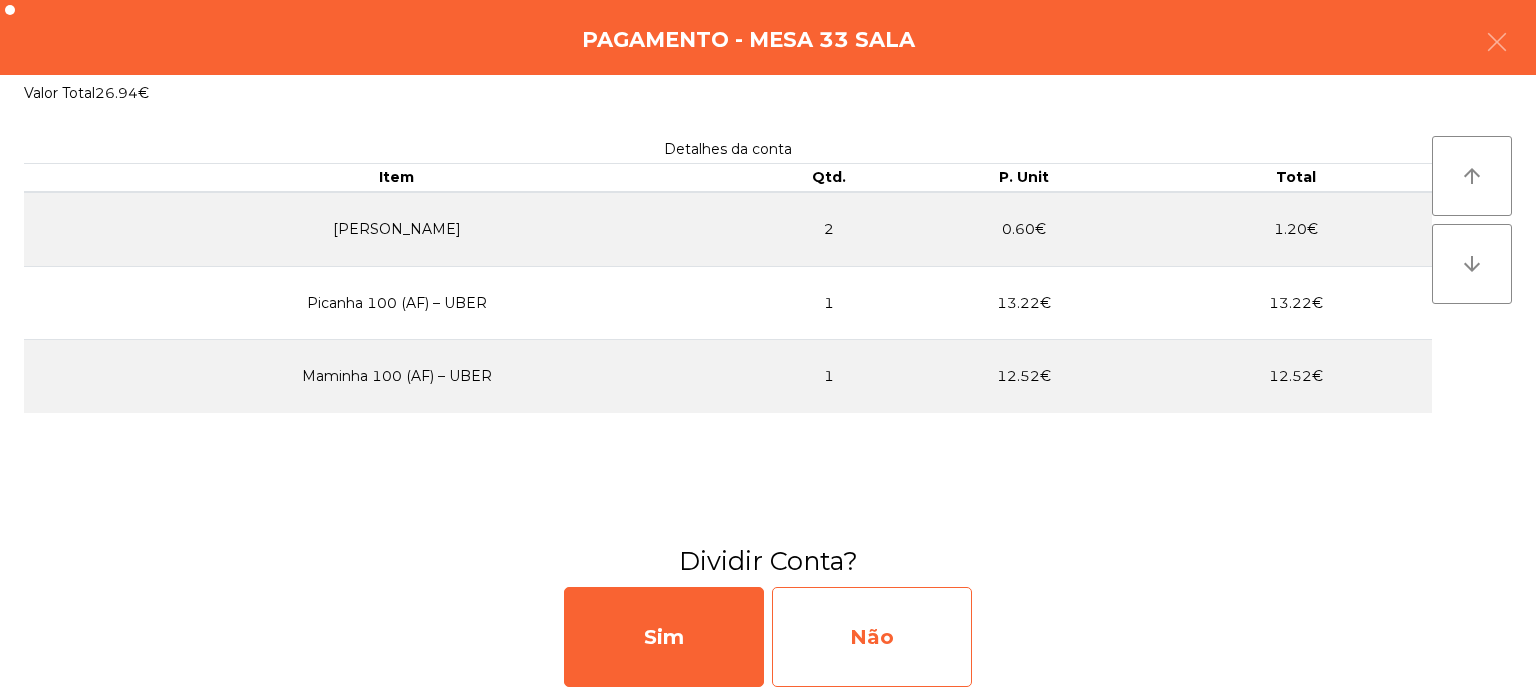 click on "Não" 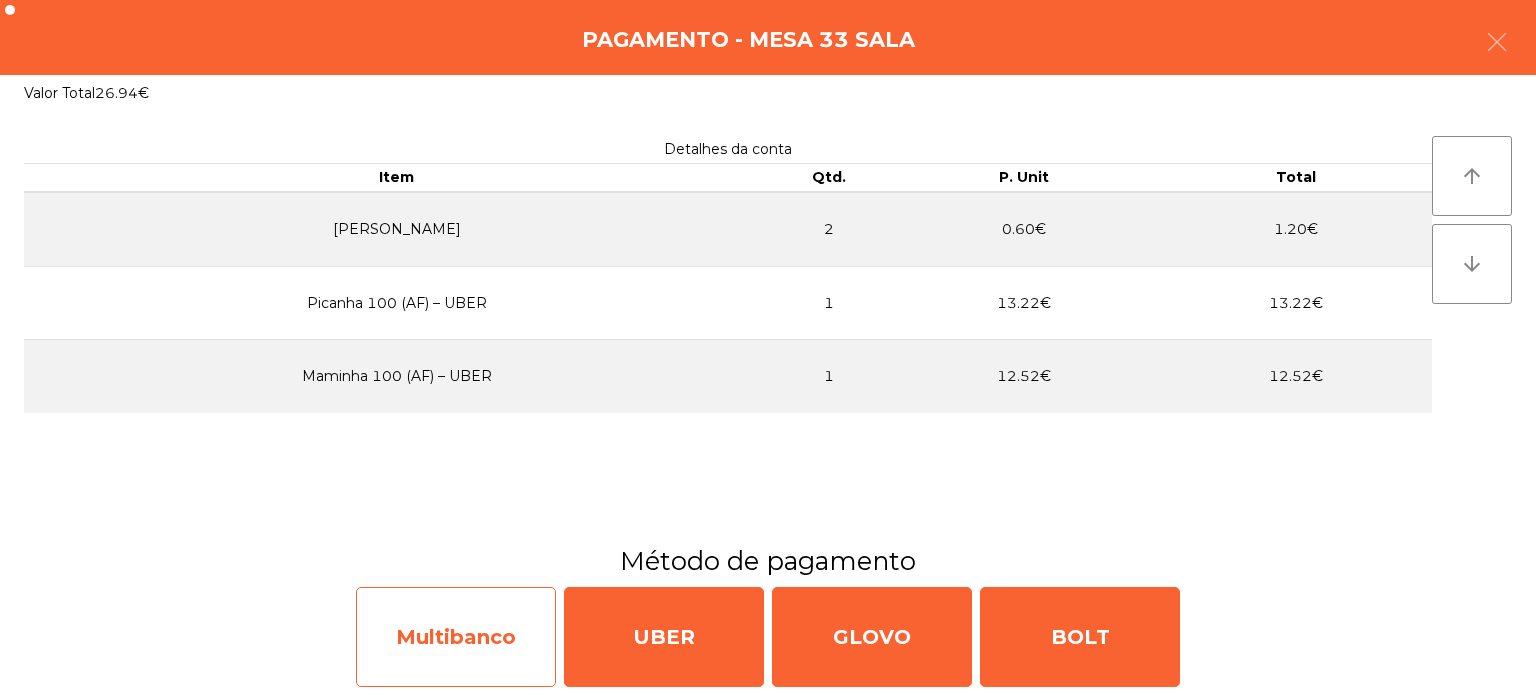 click on "Multibanco" 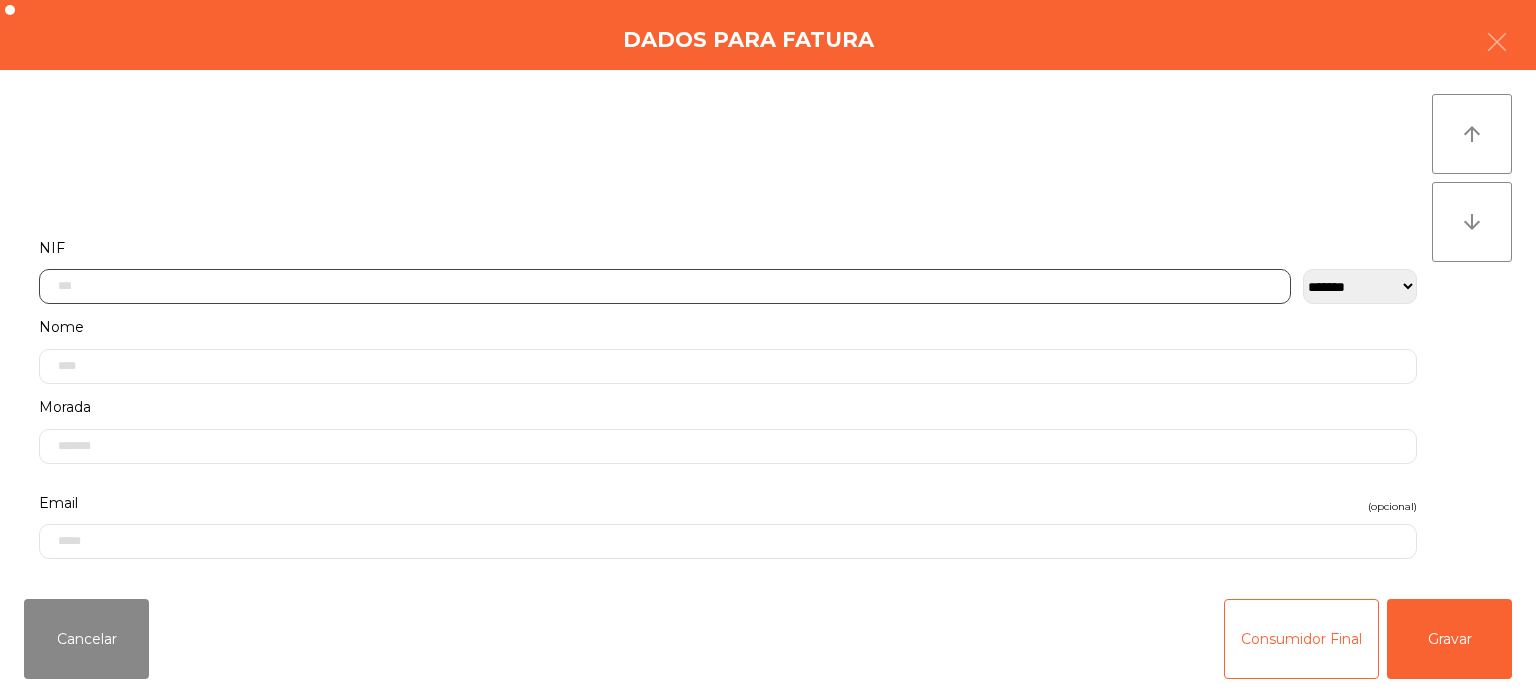 click 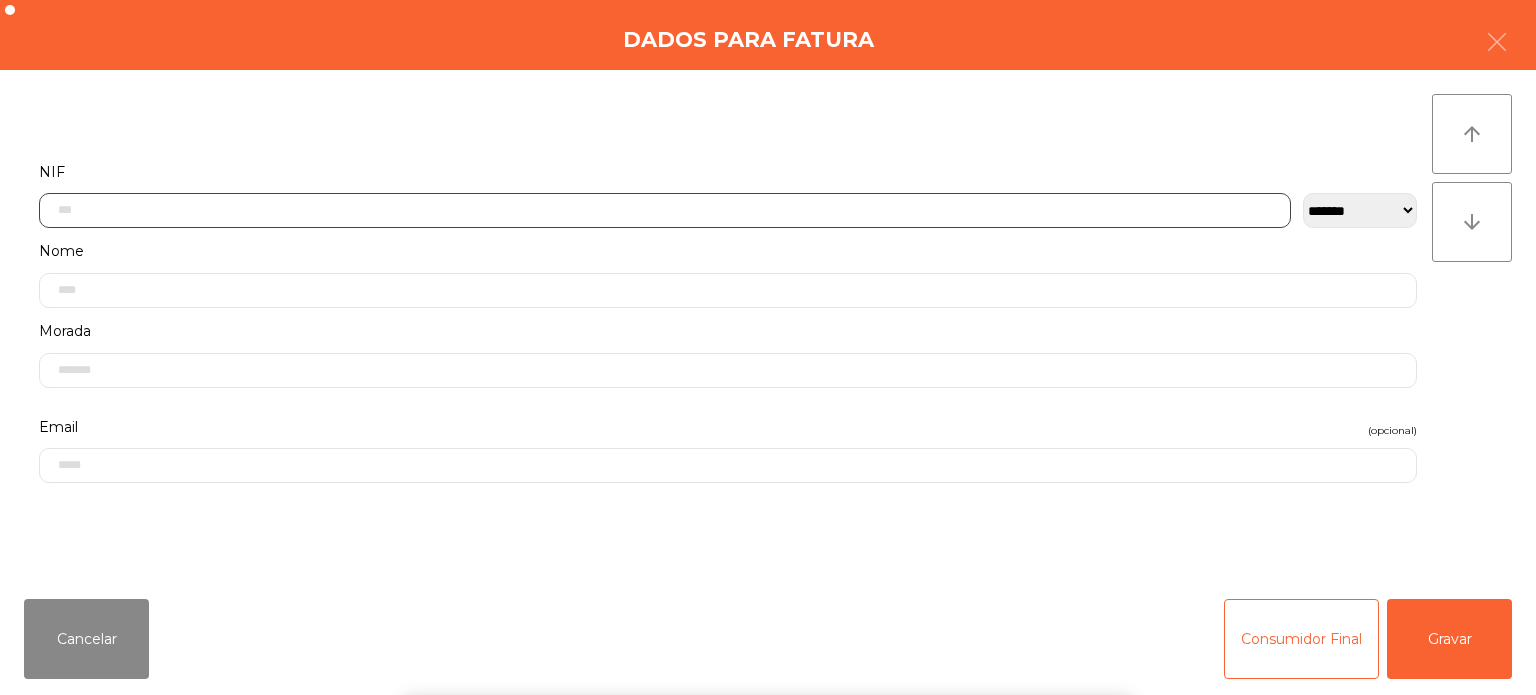 scroll, scrollTop: 139, scrollLeft: 0, axis: vertical 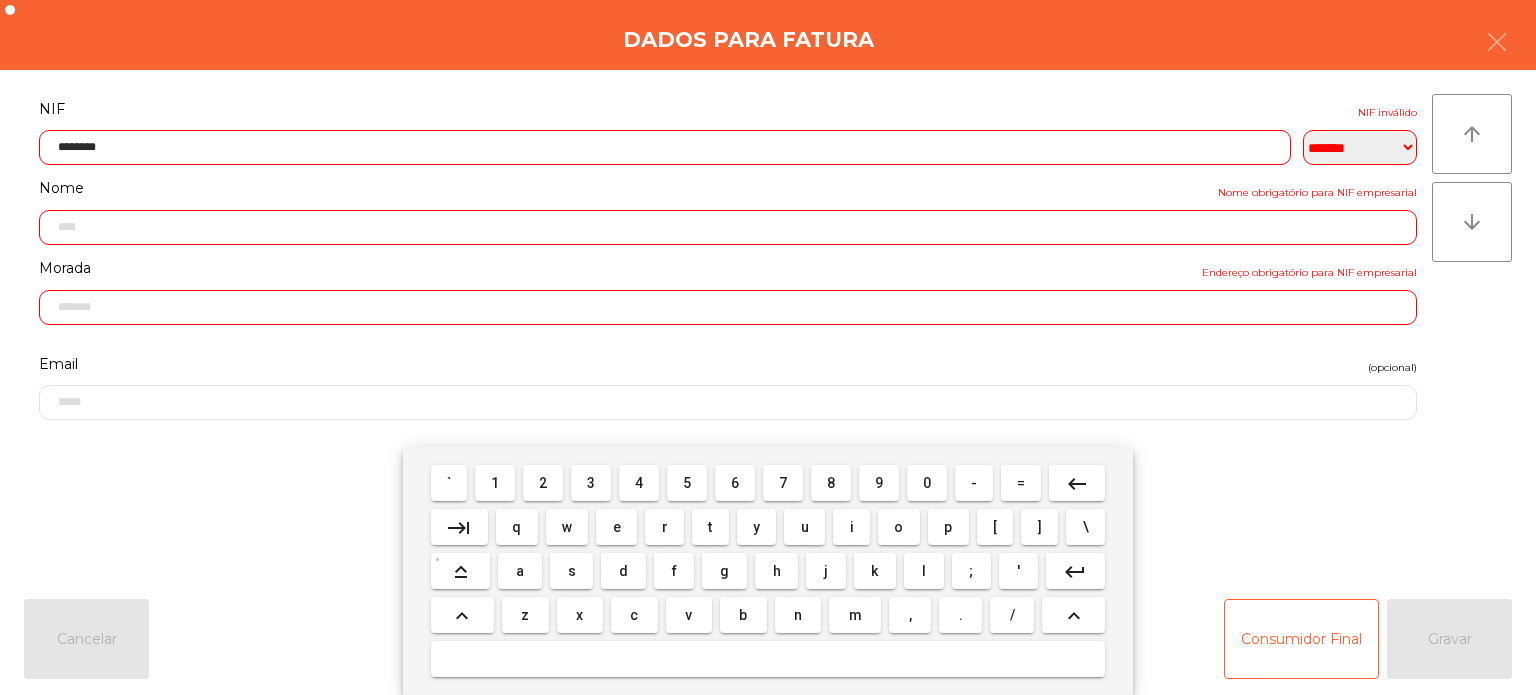 type on "*********" 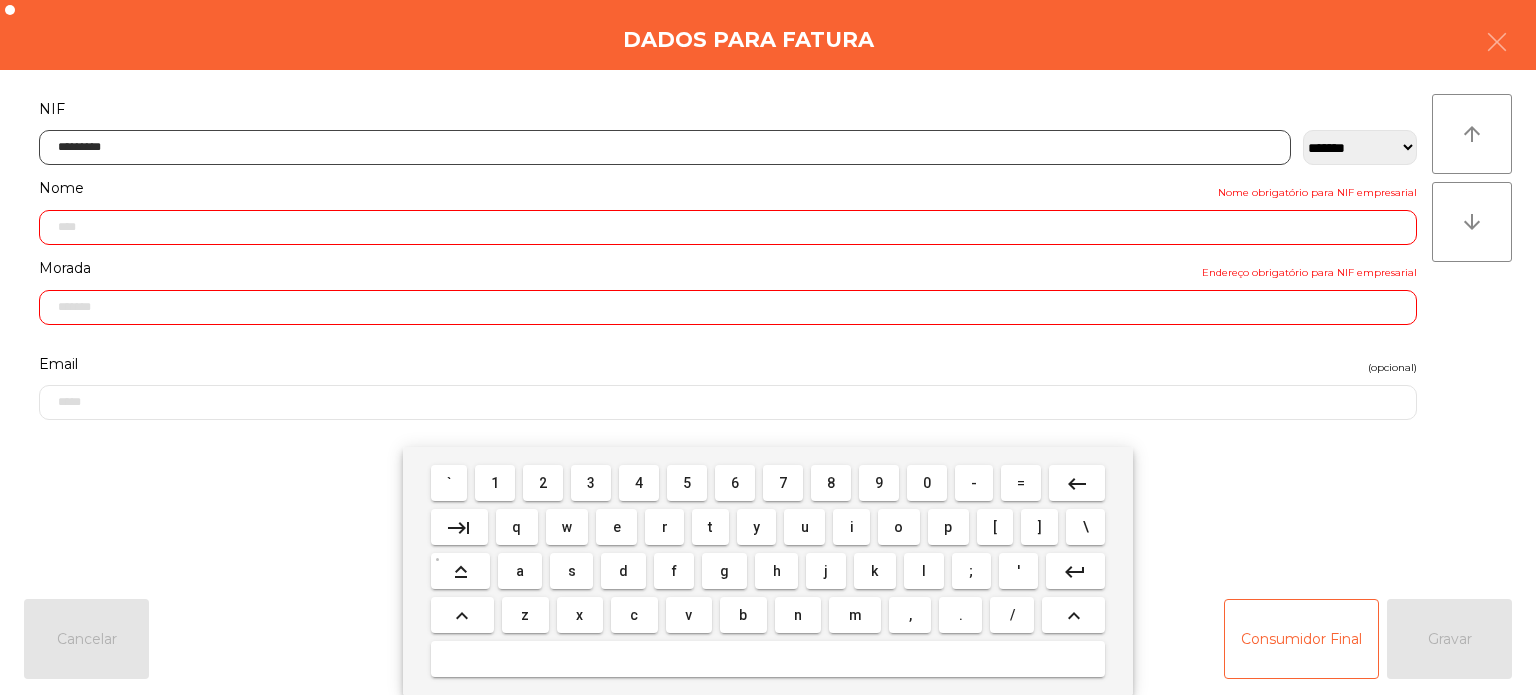 type on "**********" 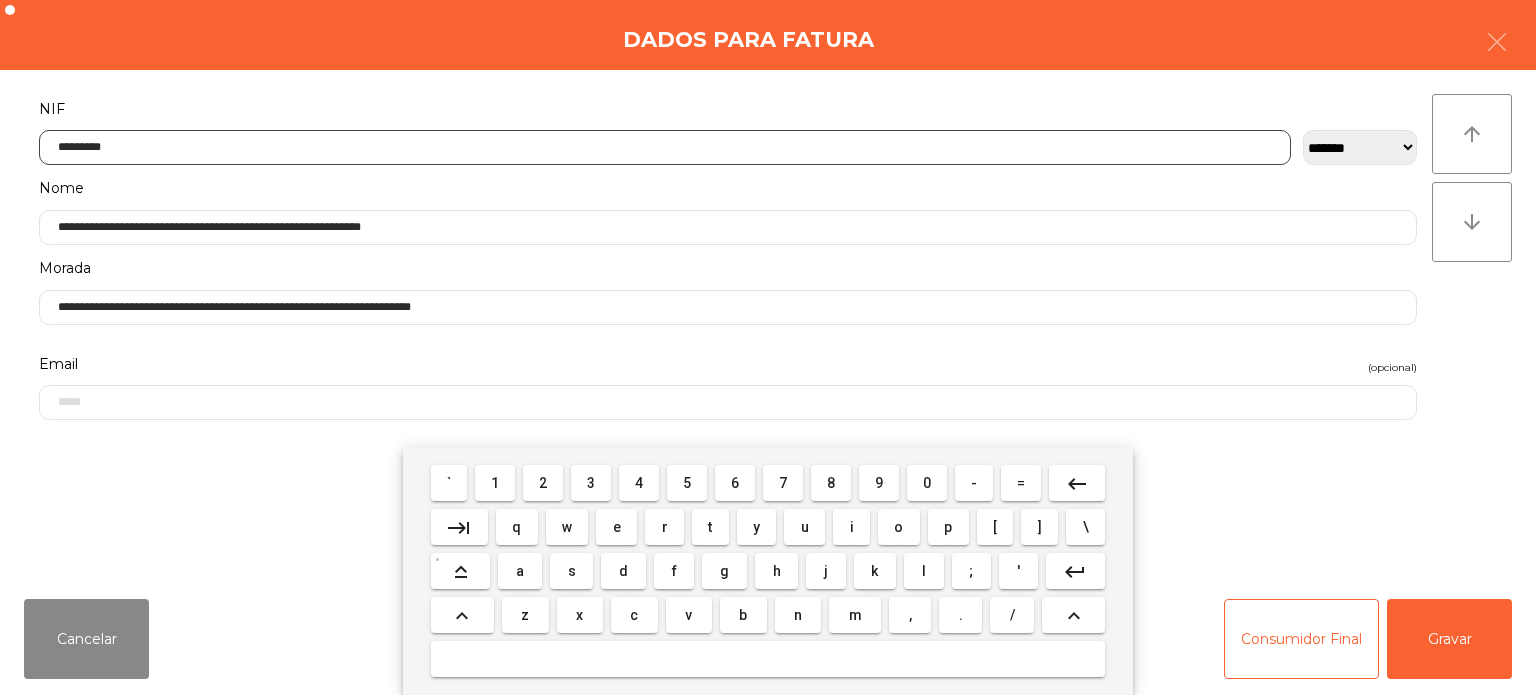 type on "*********" 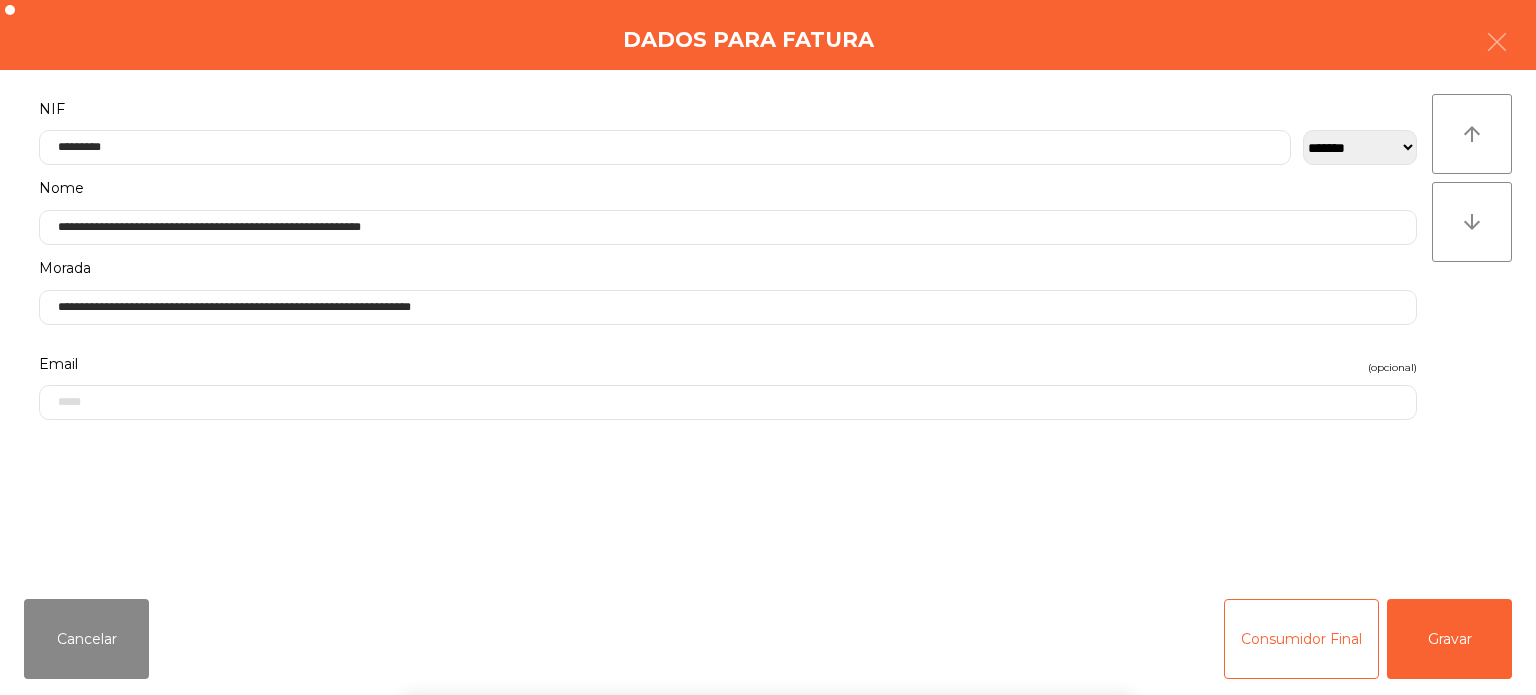 click on "arrow_upward arrow_downward" 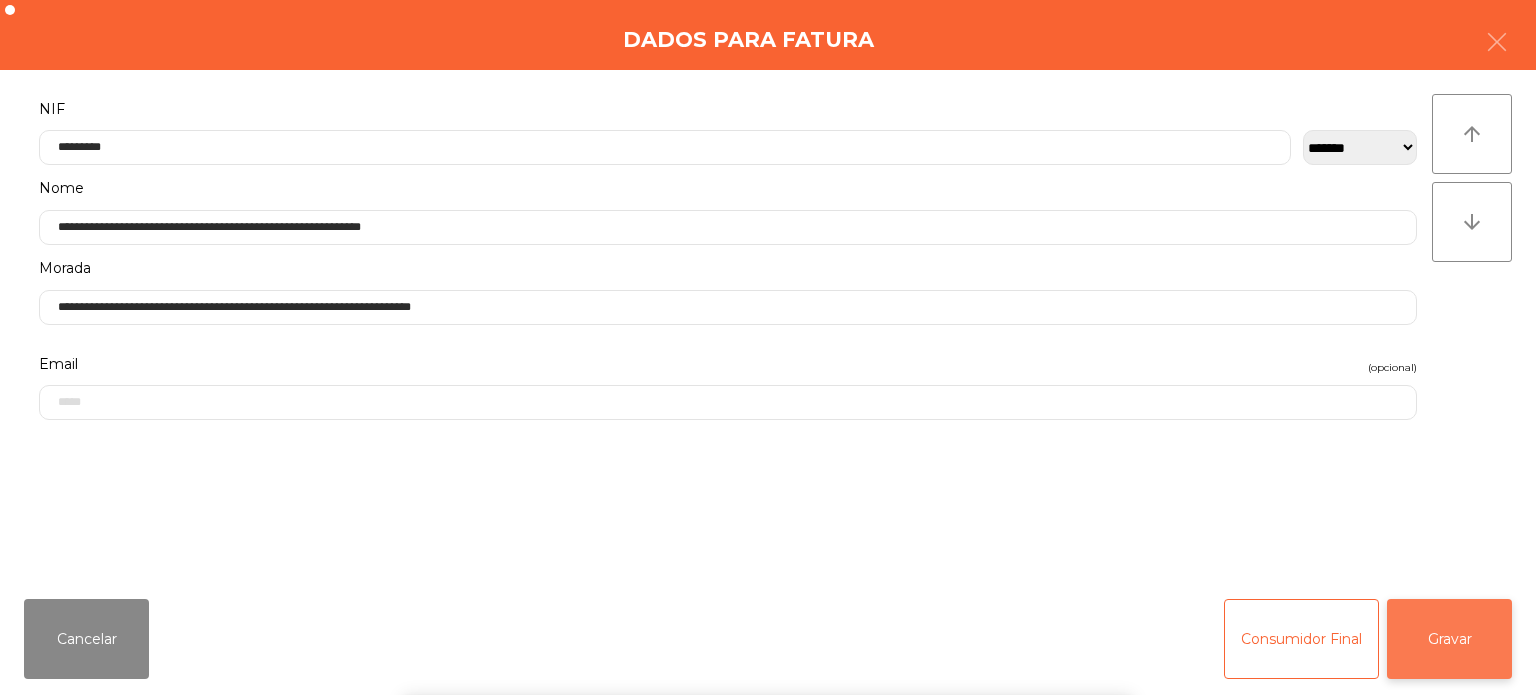 click on "Gravar" 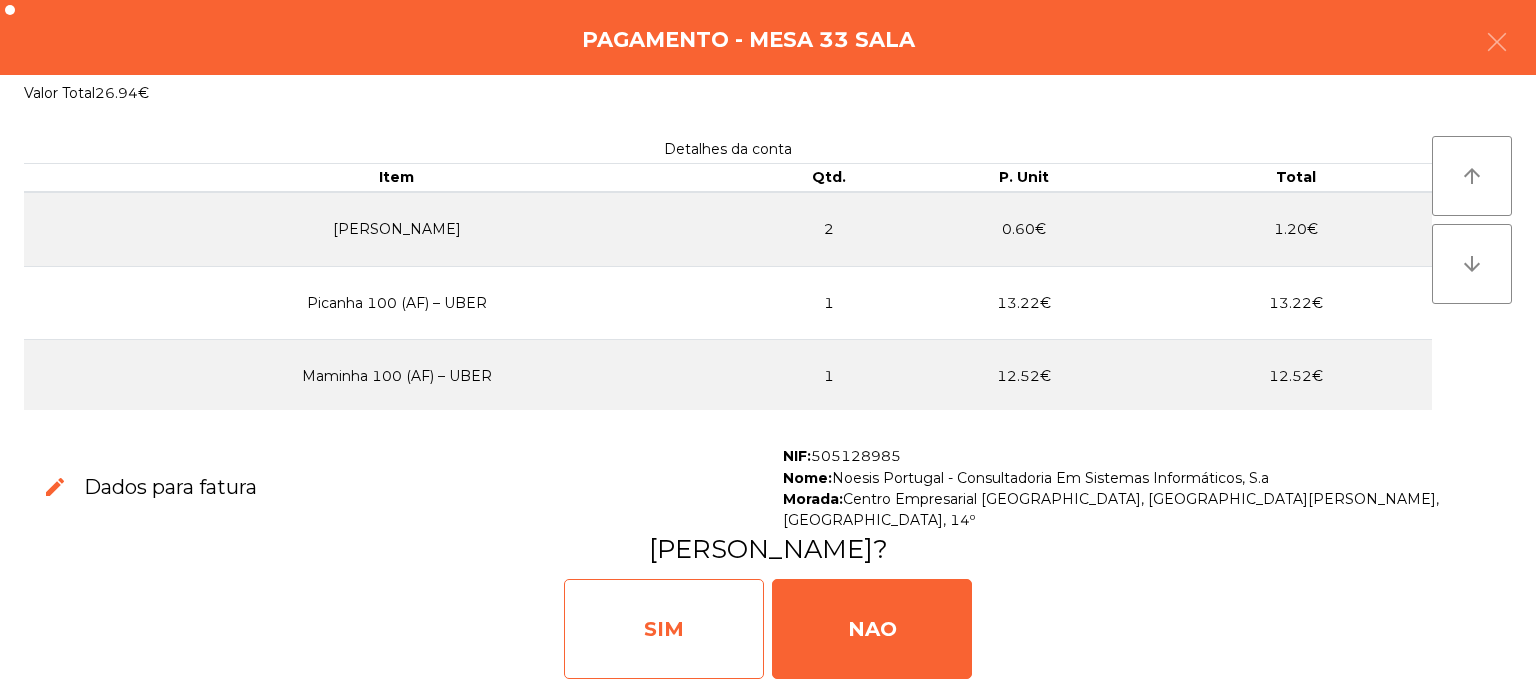 click on "SIM" 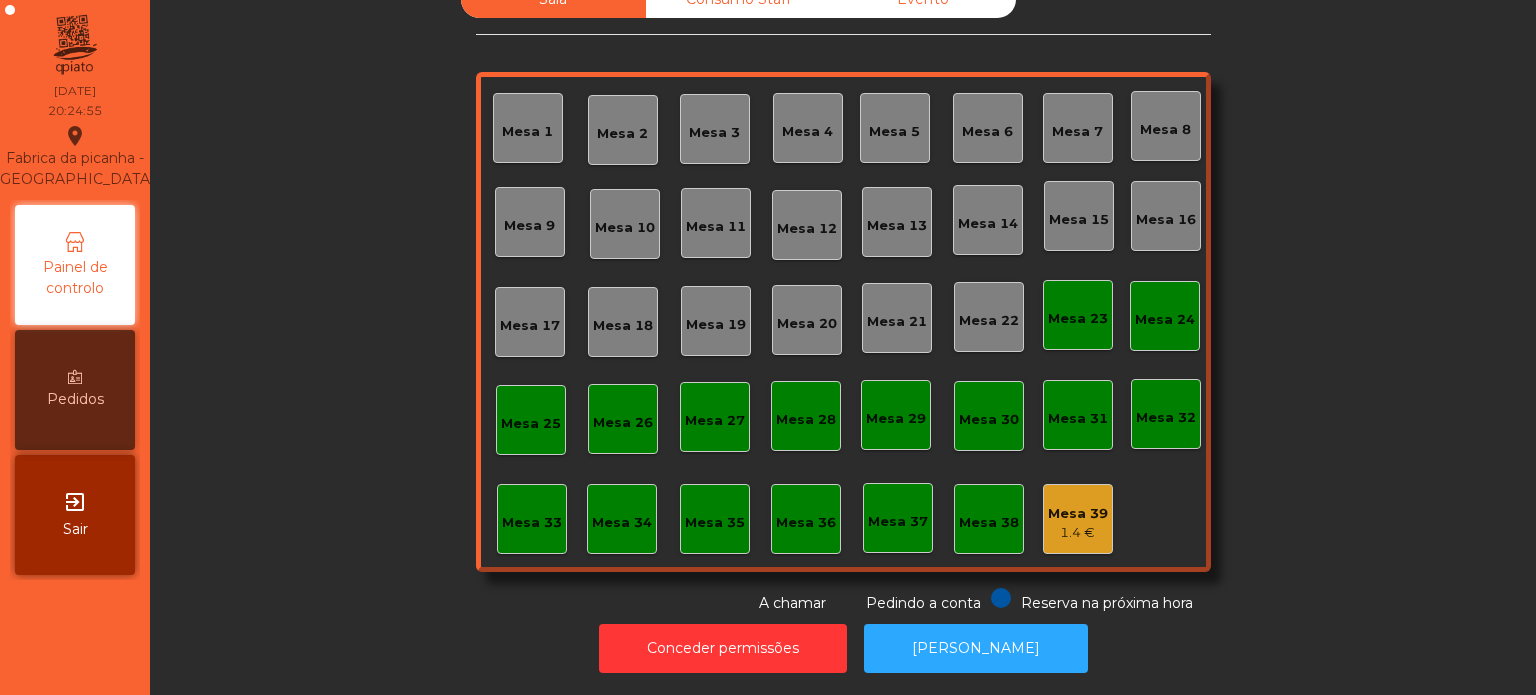 click on "Mesa 17" 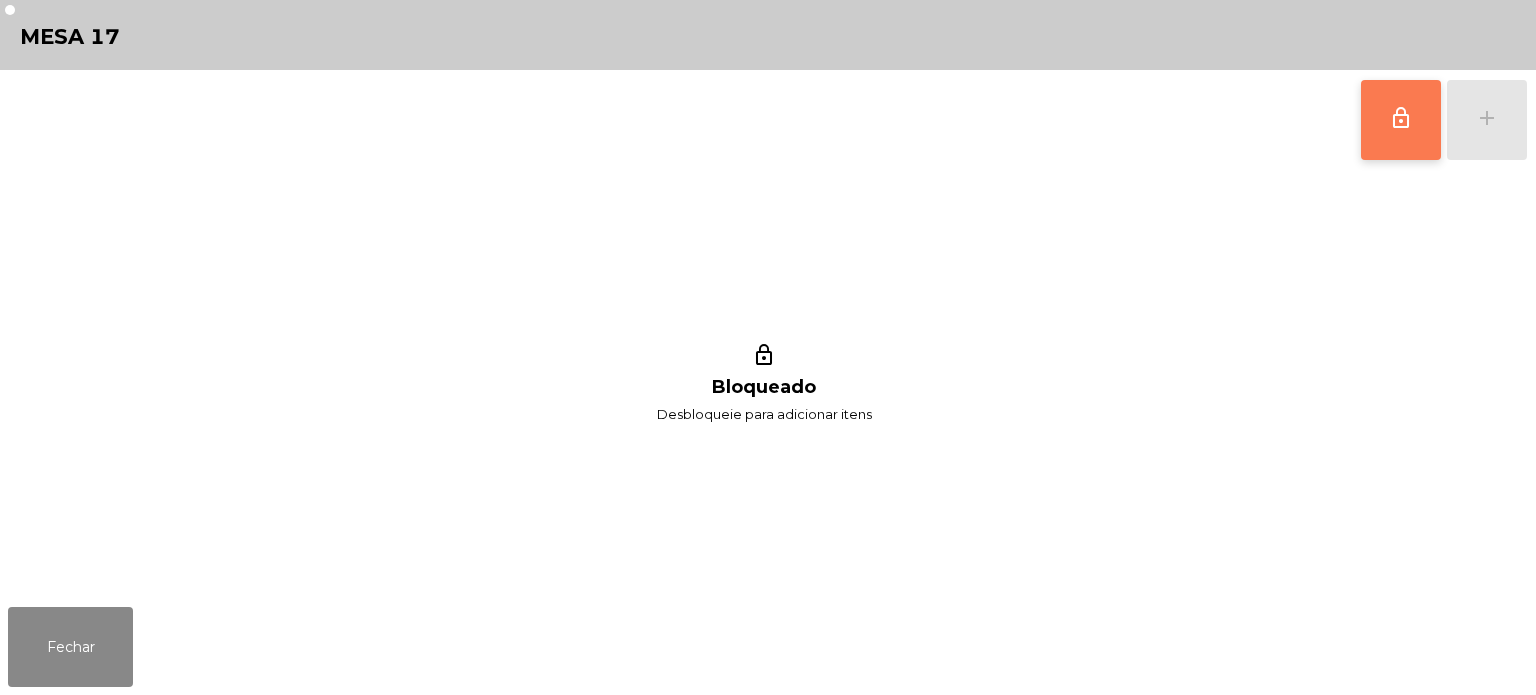 click on "lock_outline" 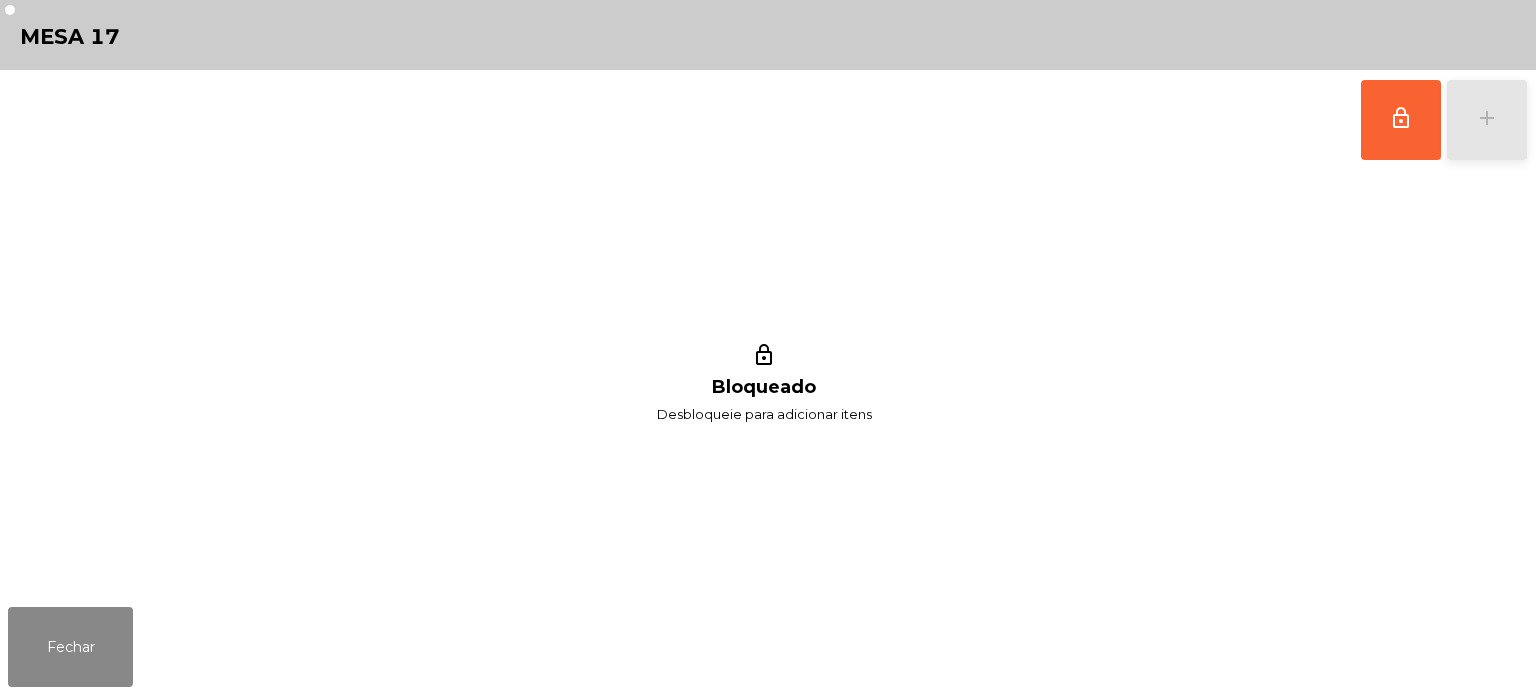 click on "add" 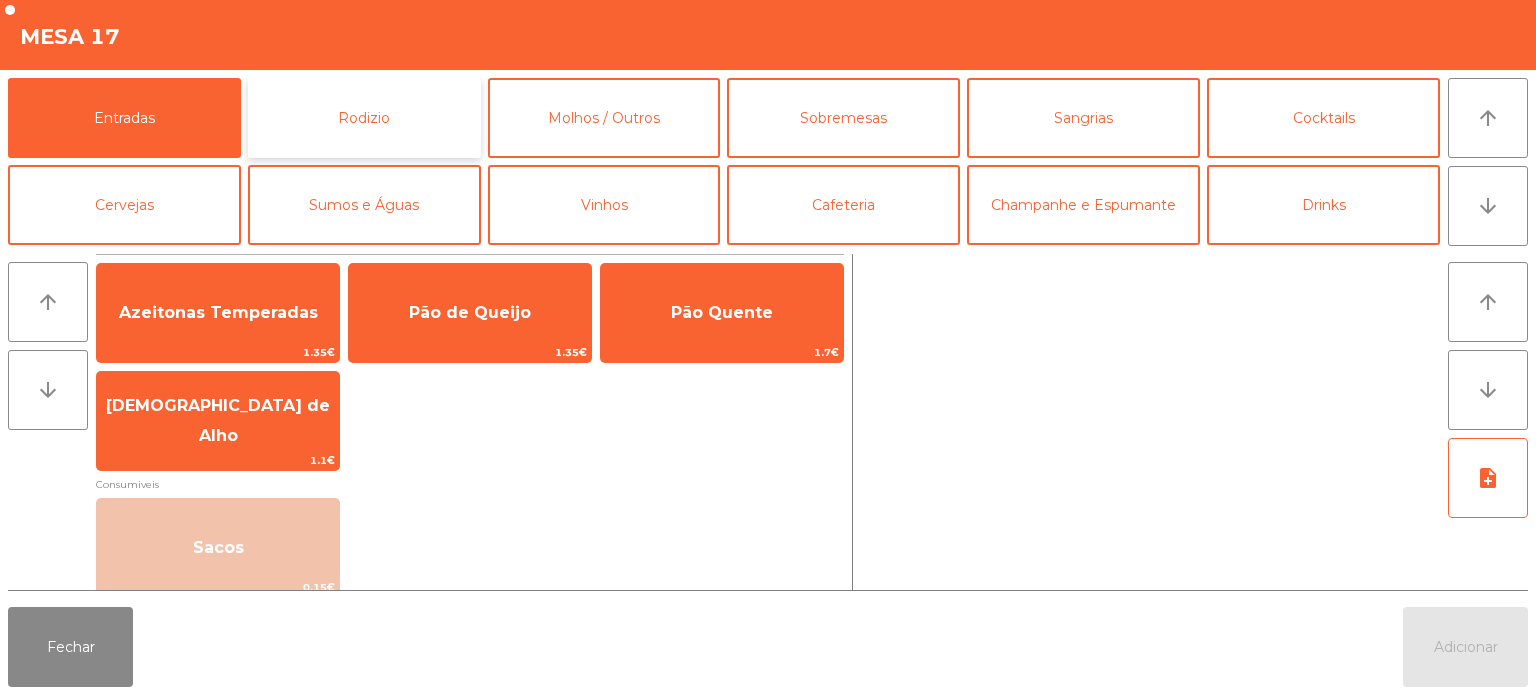 click on "Rodizio" 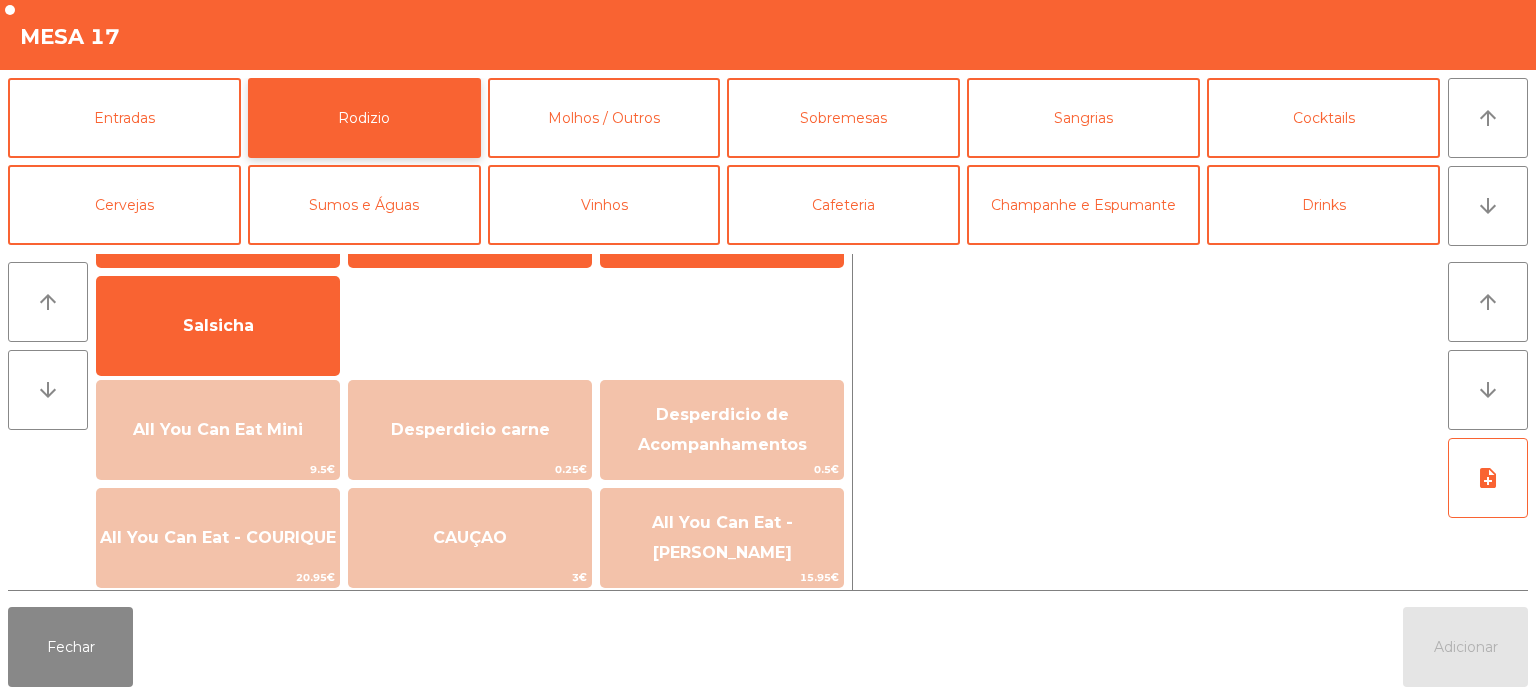 scroll, scrollTop: 134, scrollLeft: 0, axis: vertical 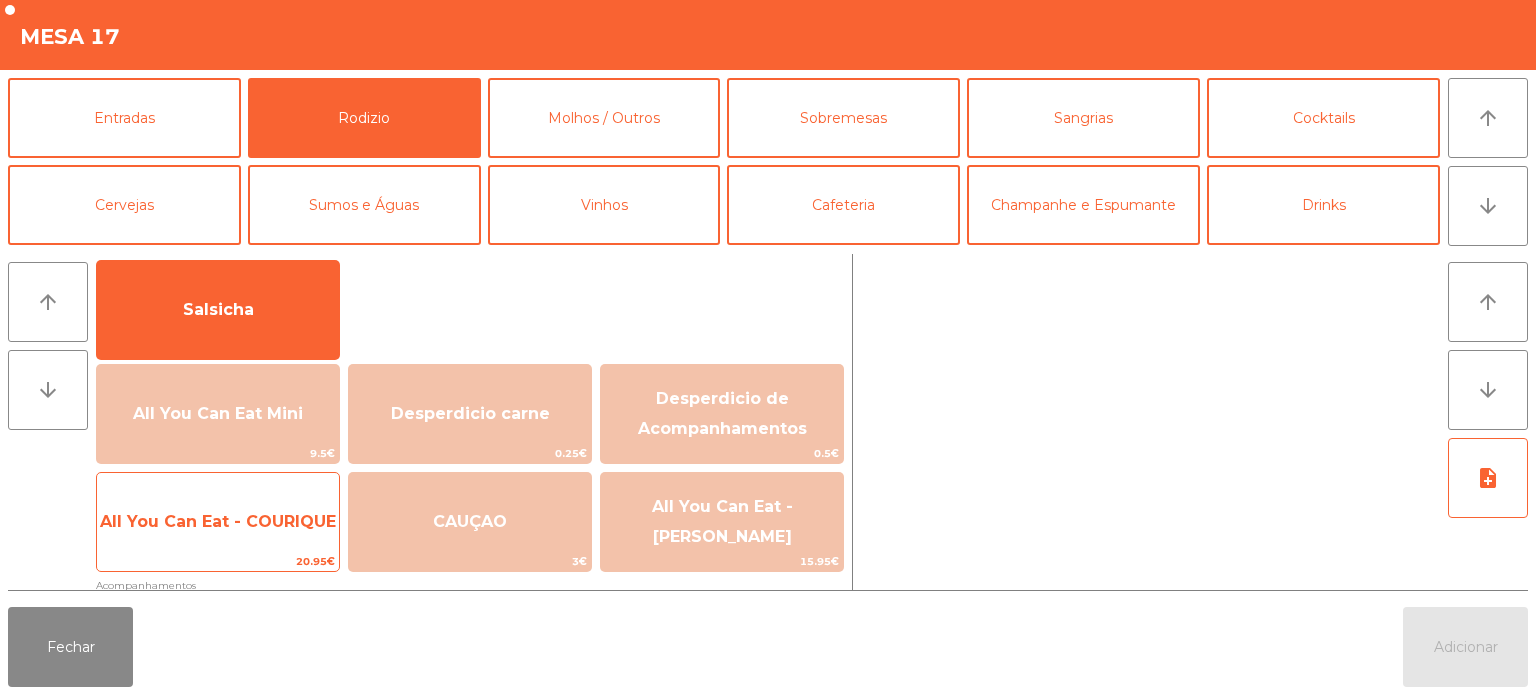 click on "All You Can Eat - COURIQUE" 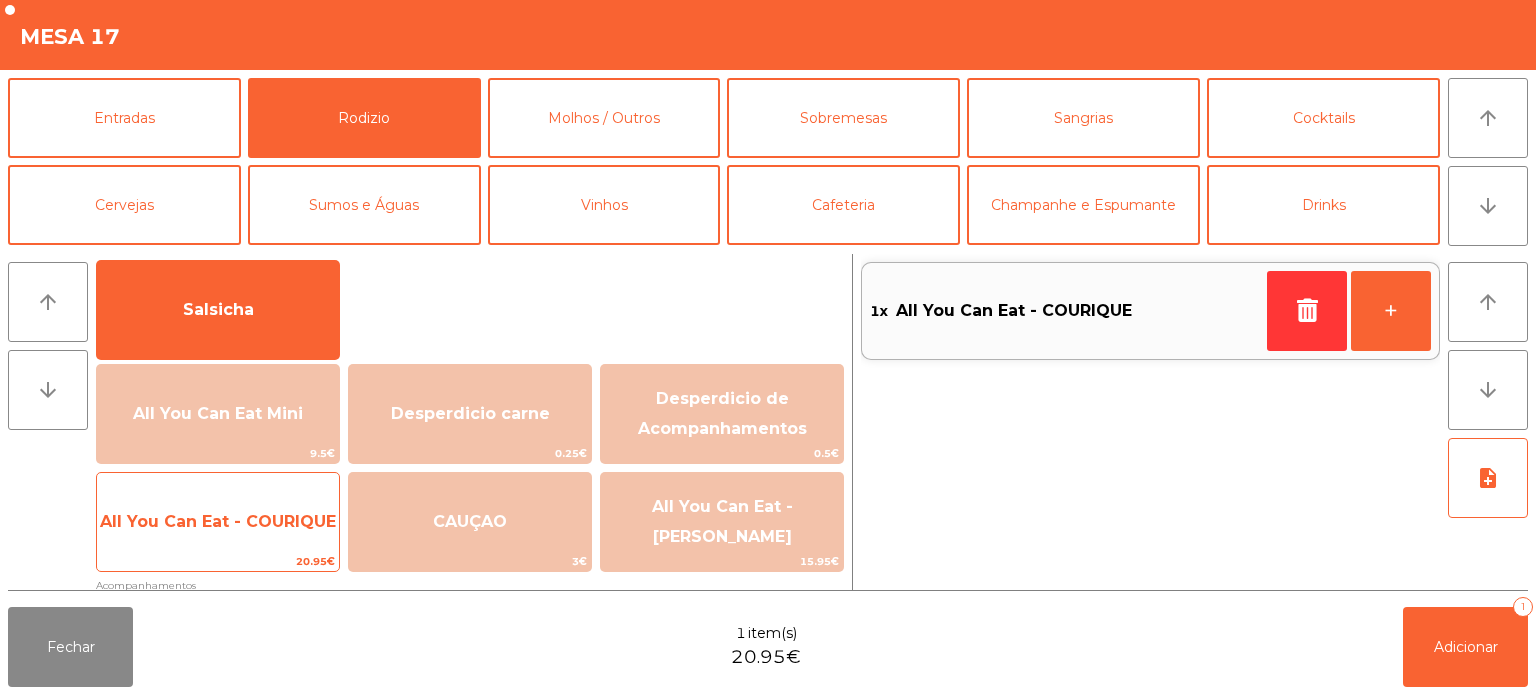 click on "All You Can Eat - COURIQUE" 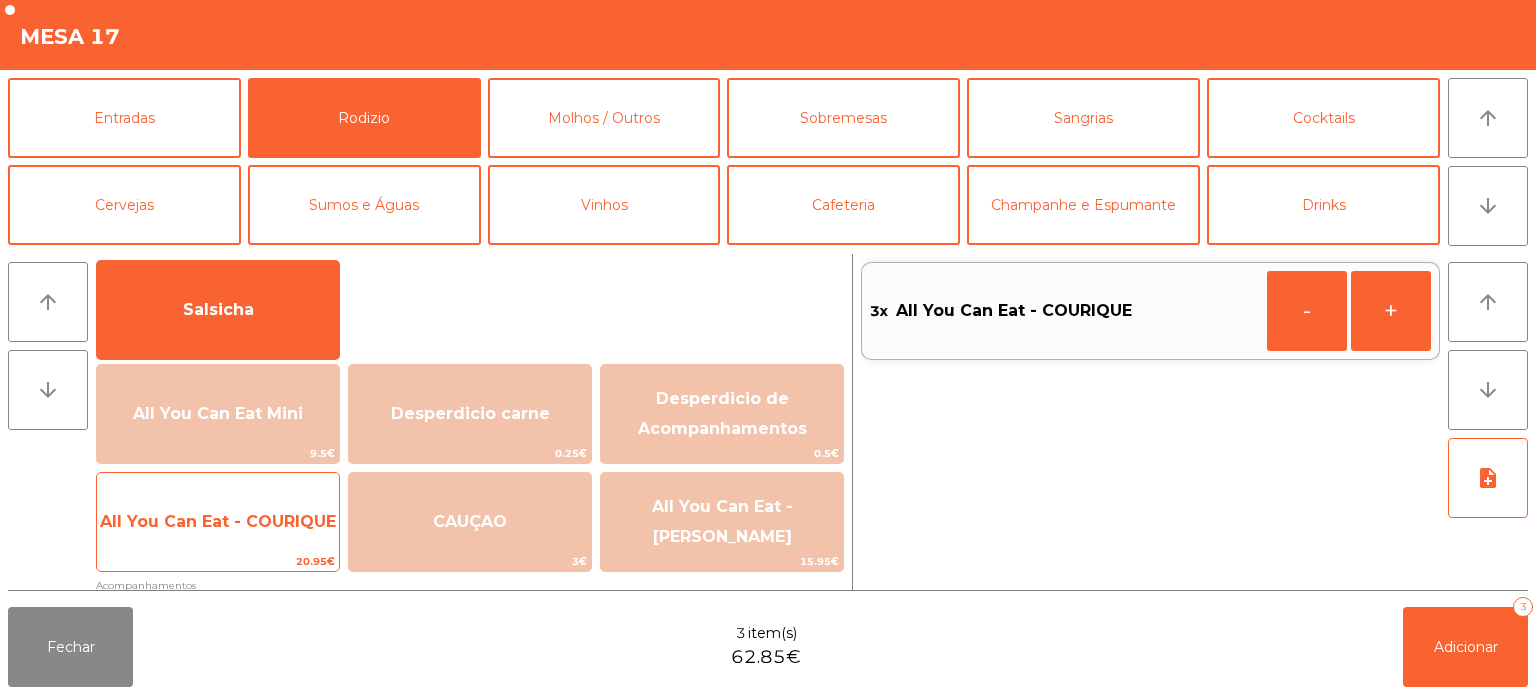 click on "All You Can Eat - COURIQUE" 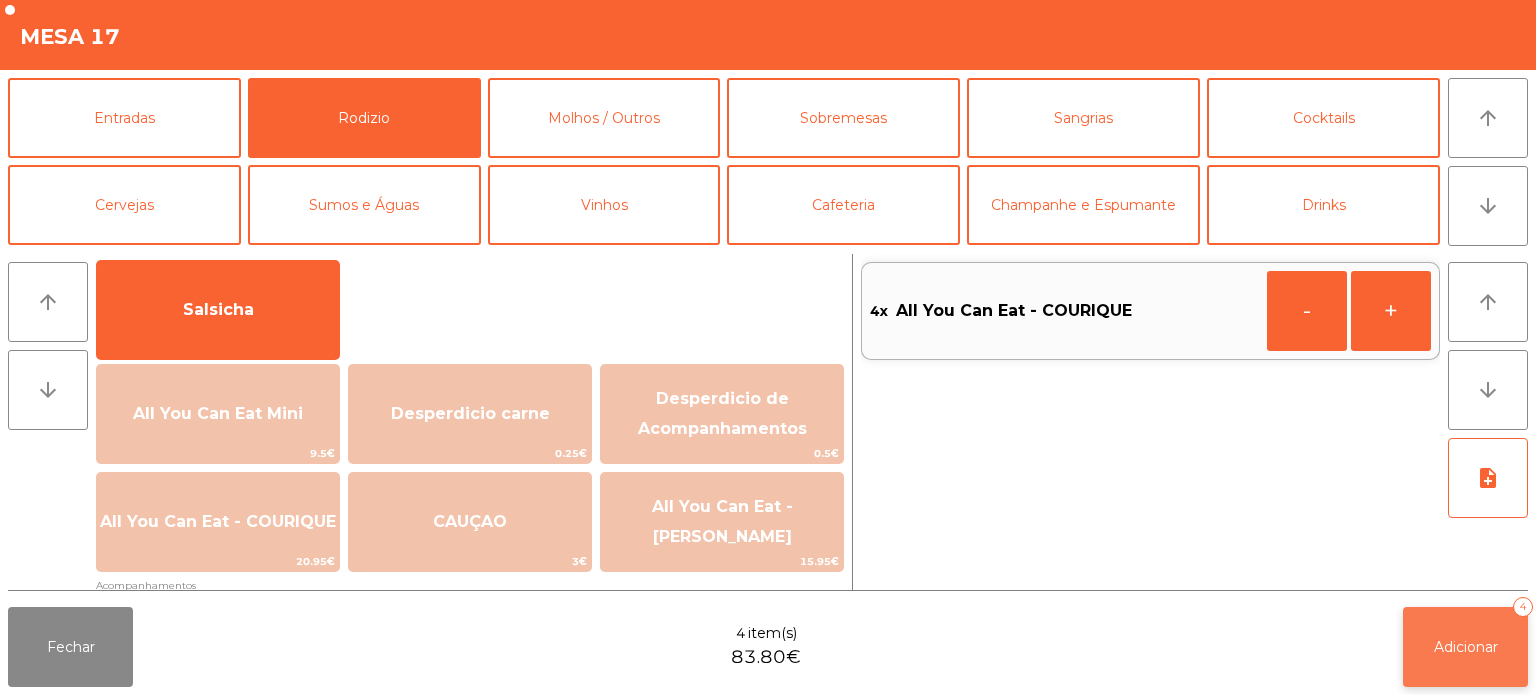 click on "Adicionar   4" 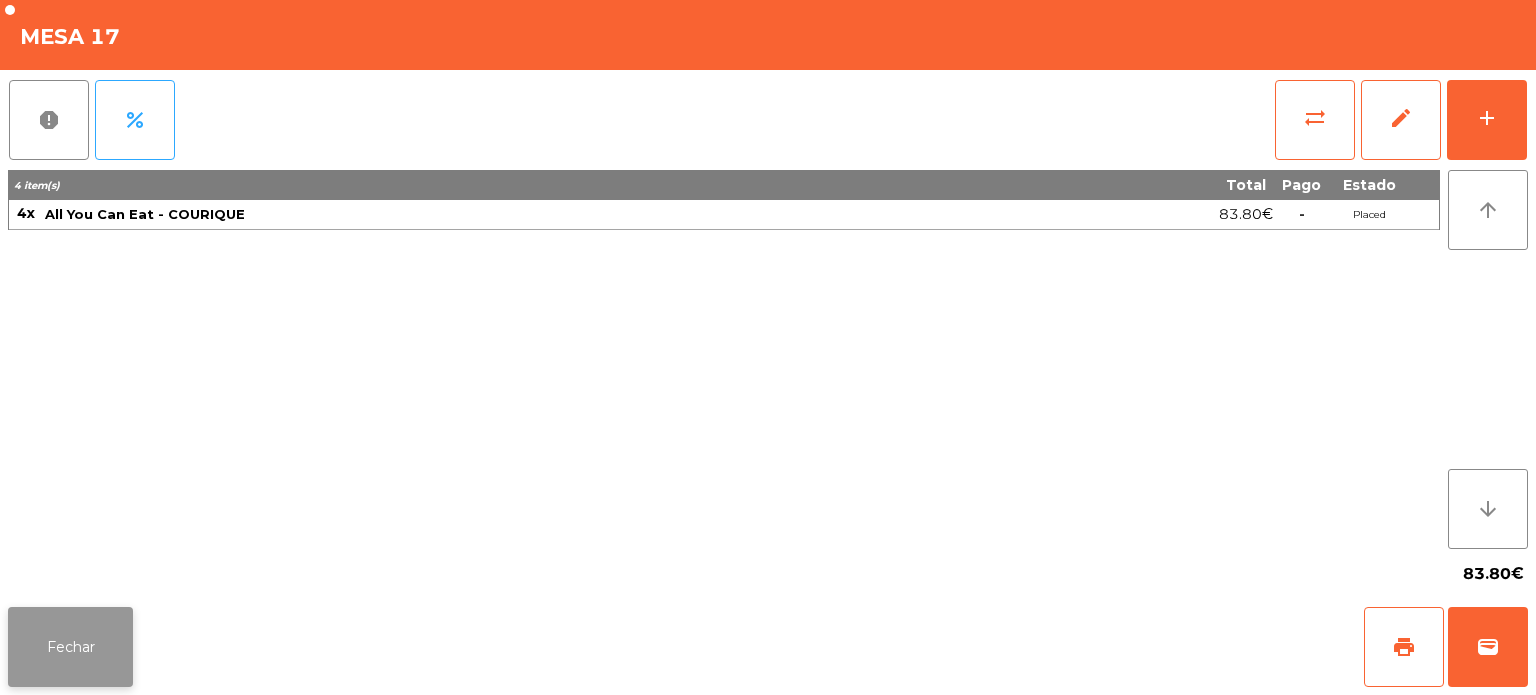 click on "Fechar" 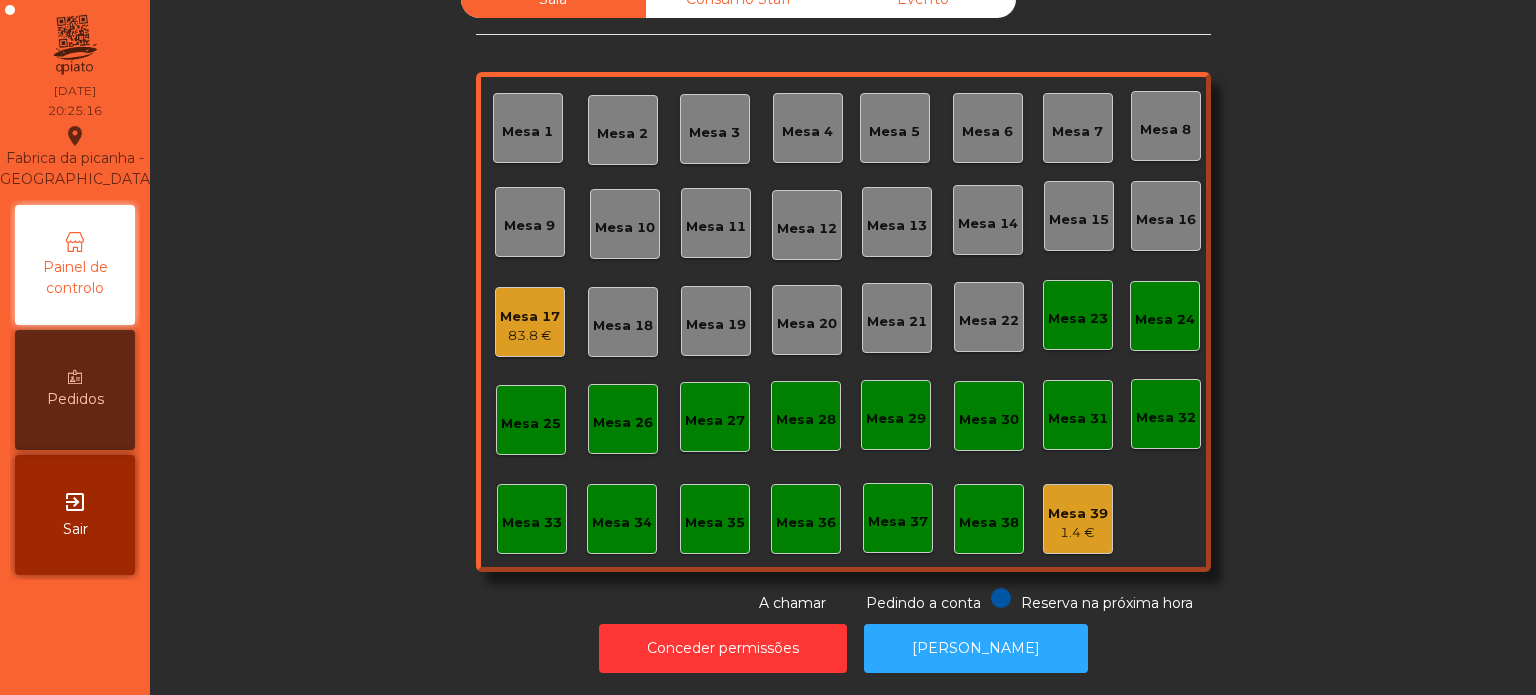 click on "Mesa 17" 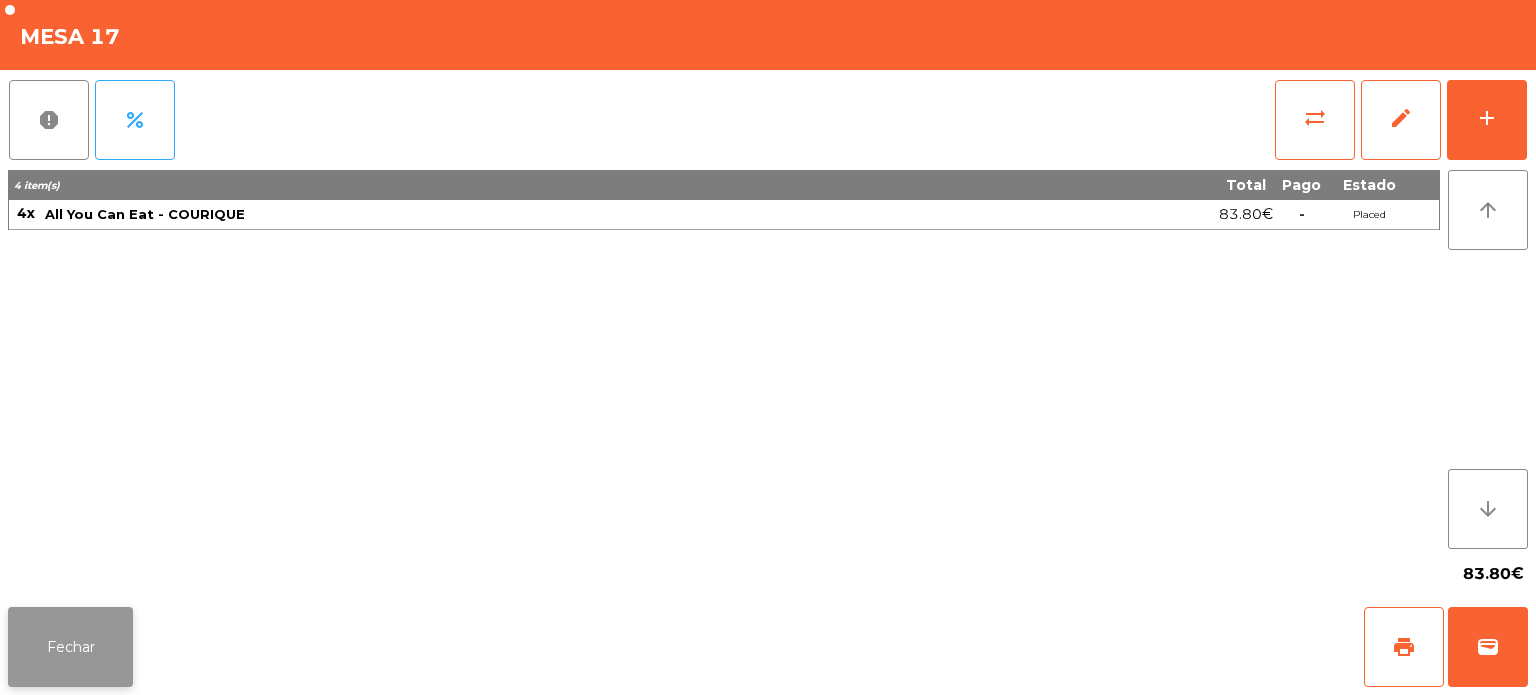 click on "Fechar" 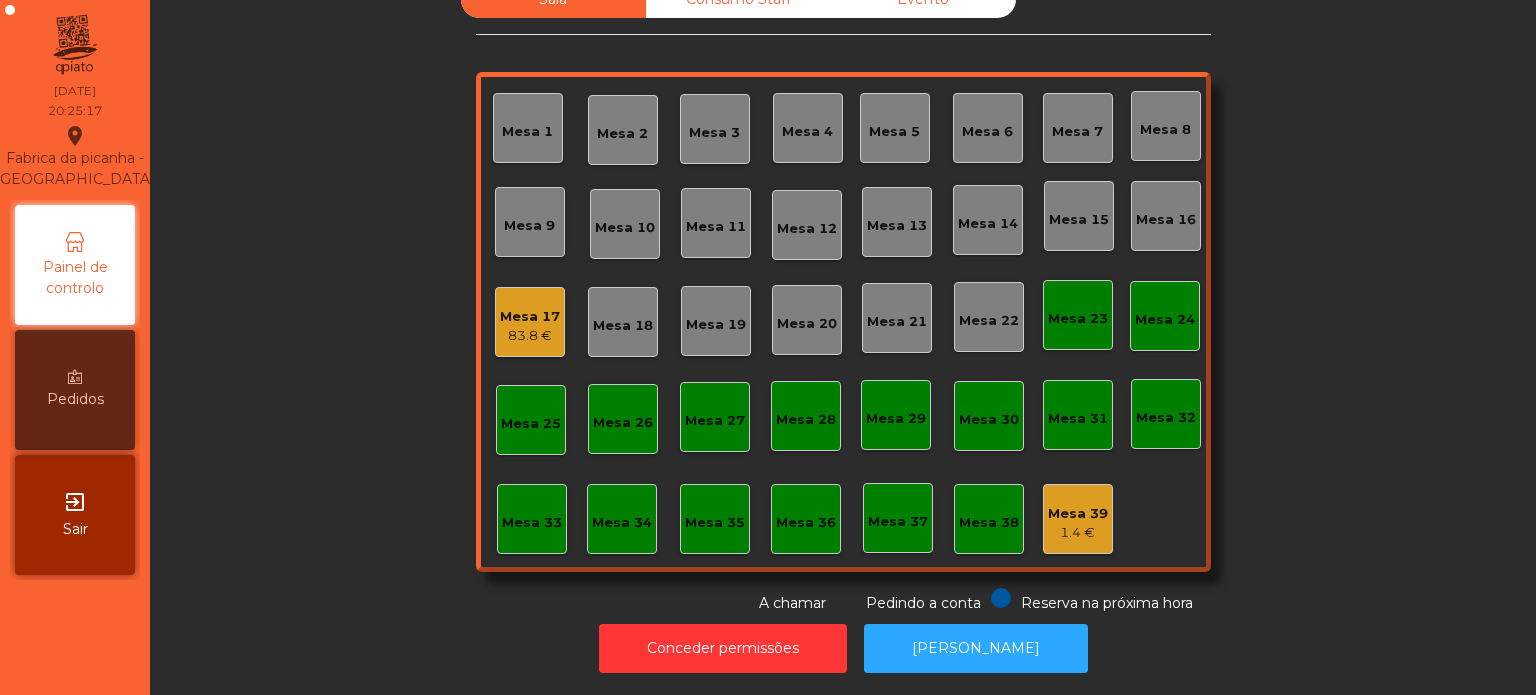 click on "Sala   Consumo Staff   Evento   Mesa 1   [GEOGRAPHIC_DATA] 3   Mesa 4   Mesa 5   Mesa 6   [GEOGRAPHIC_DATA] 8   [GEOGRAPHIC_DATA] 9   [GEOGRAPHIC_DATA] 10   [GEOGRAPHIC_DATA] 11   [GEOGRAPHIC_DATA] 13   [GEOGRAPHIC_DATA] 15   [GEOGRAPHIC_DATA] 17   83.8 €   [GEOGRAPHIC_DATA] 18   [GEOGRAPHIC_DATA] 19   [GEOGRAPHIC_DATA] 20   [GEOGRAPHIC_DATA] 21   [GEOGRAPHIC_DATA] 22   [GEOGRAPHIC_DATA] 24   [GEOGRAPHIC_DATA] 26   [GEOGRAPHIC_DATA] 27   [GEOGRAPHIC_DATA] 28   [GEOGRAPHIC_DATA] 30   [GEOGRAPHIC_DATA] 32   [GEOGRAPHIC_DATA] 33   [GEOGRAPHIC_DATA] [GEOGRAPHIC_DATA] 35   [GEOGRAPHIC_DATA] 37   [GEOGRAPHIC_DATA] 39   1.4 €  Reserva na próxima hora Pedindo a conta A chamar" 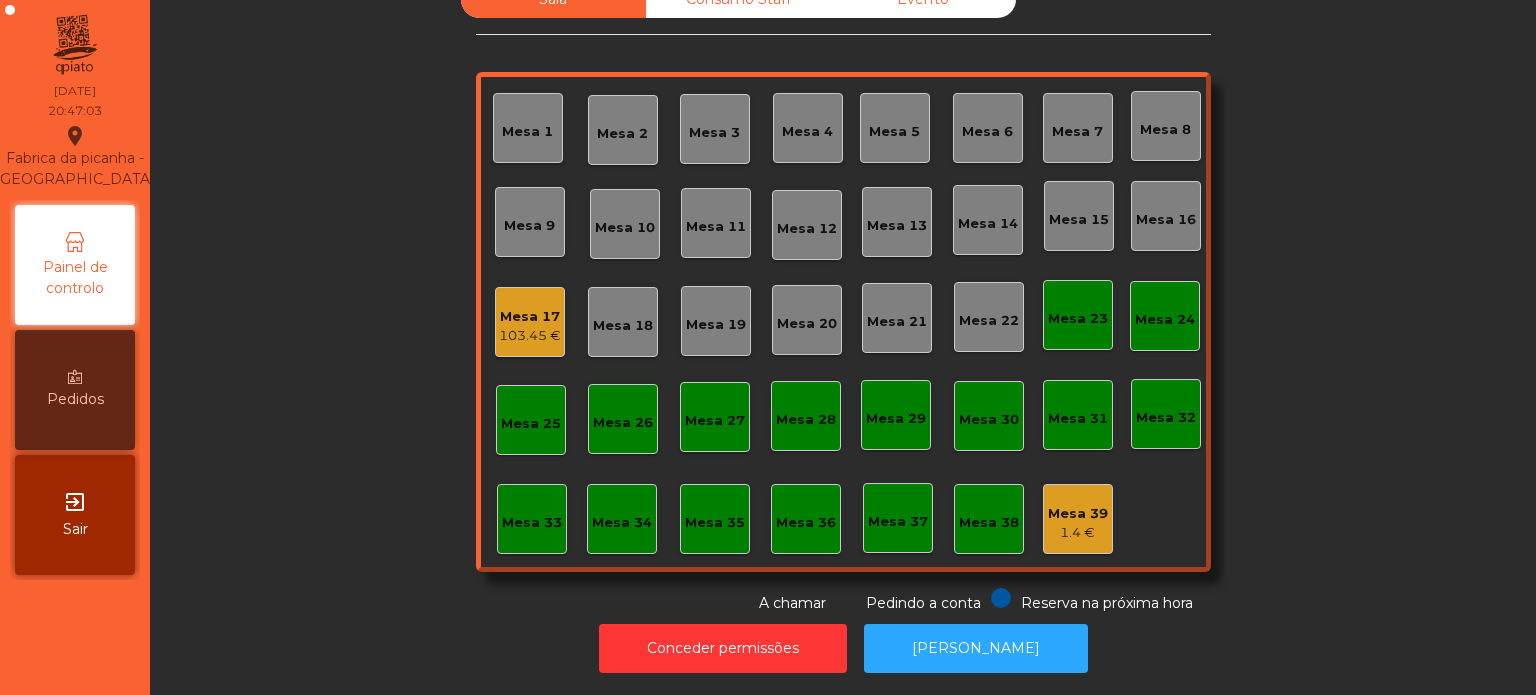 click on "Mesa 26" 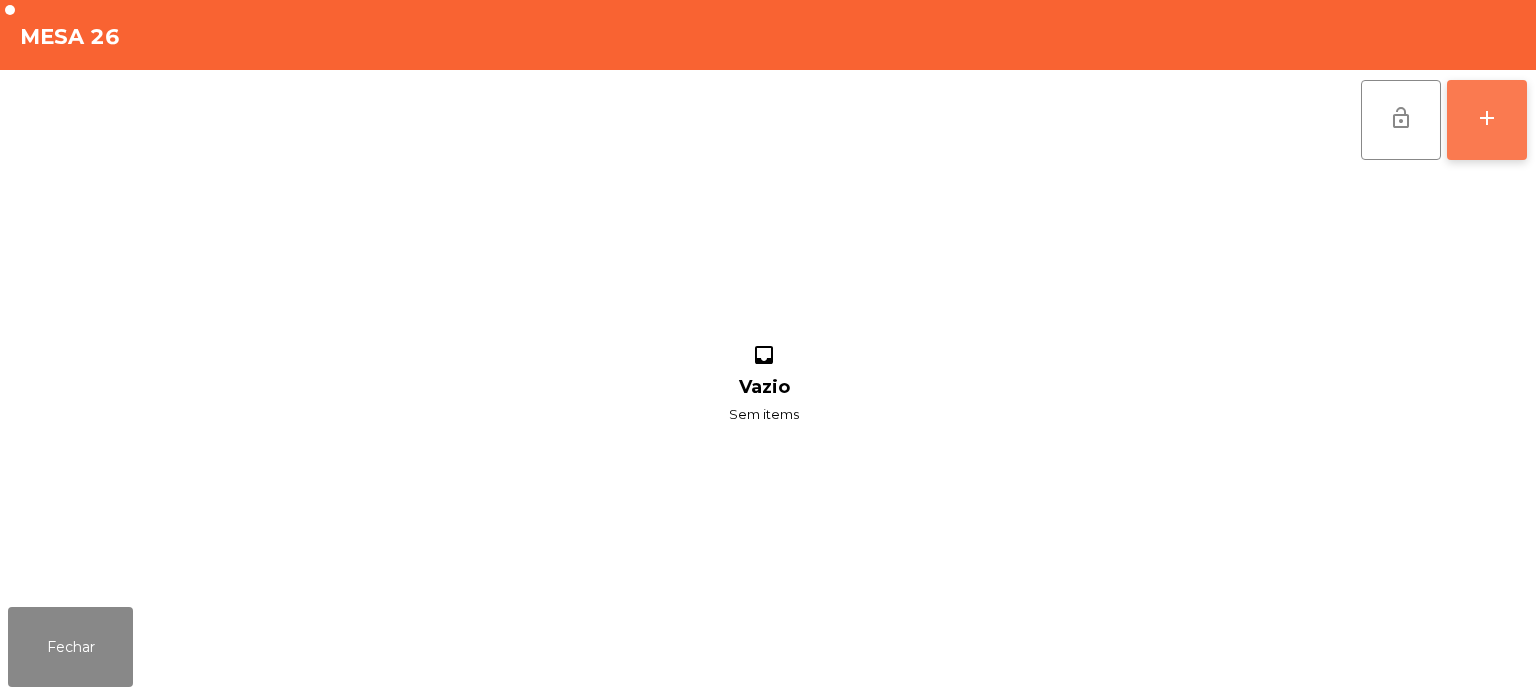 click on "add" 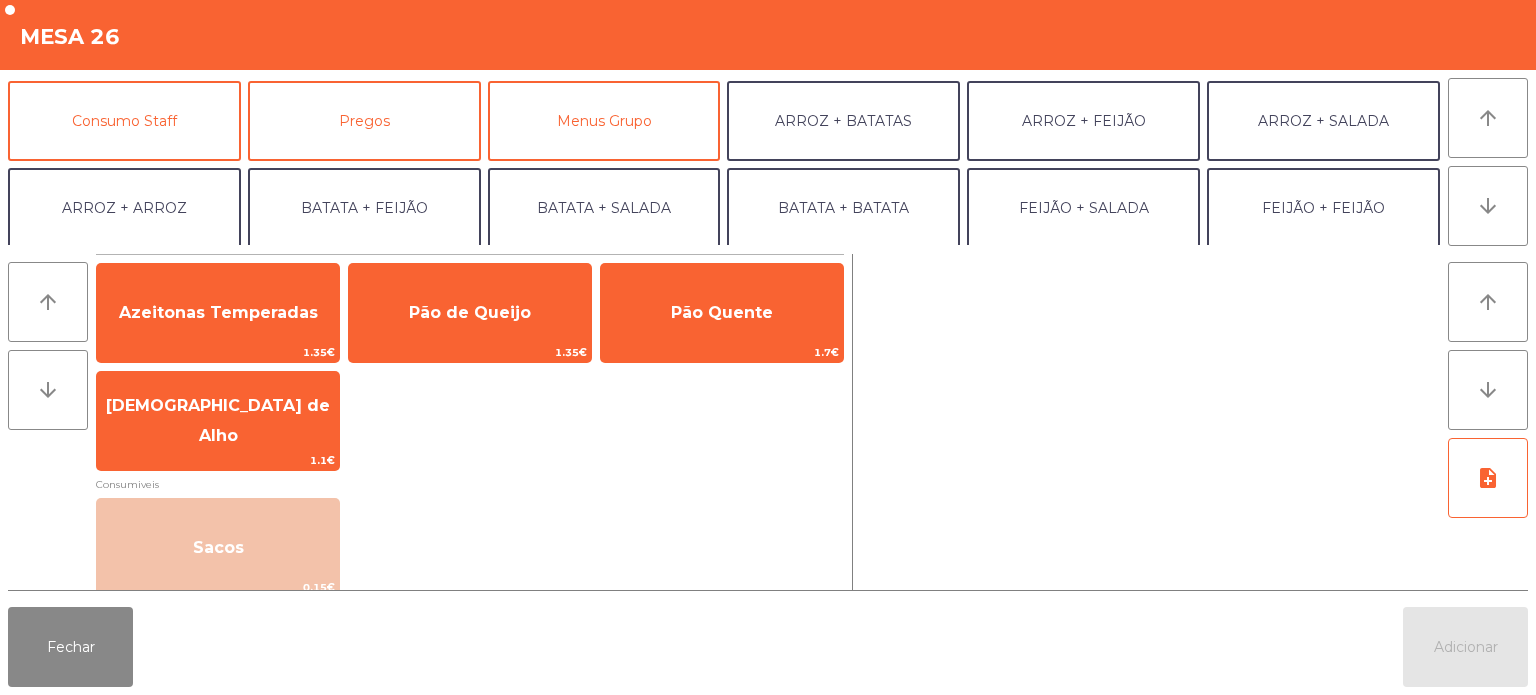 scroll, scrollTop: 167, scrollLeft: 0, axis: vertical 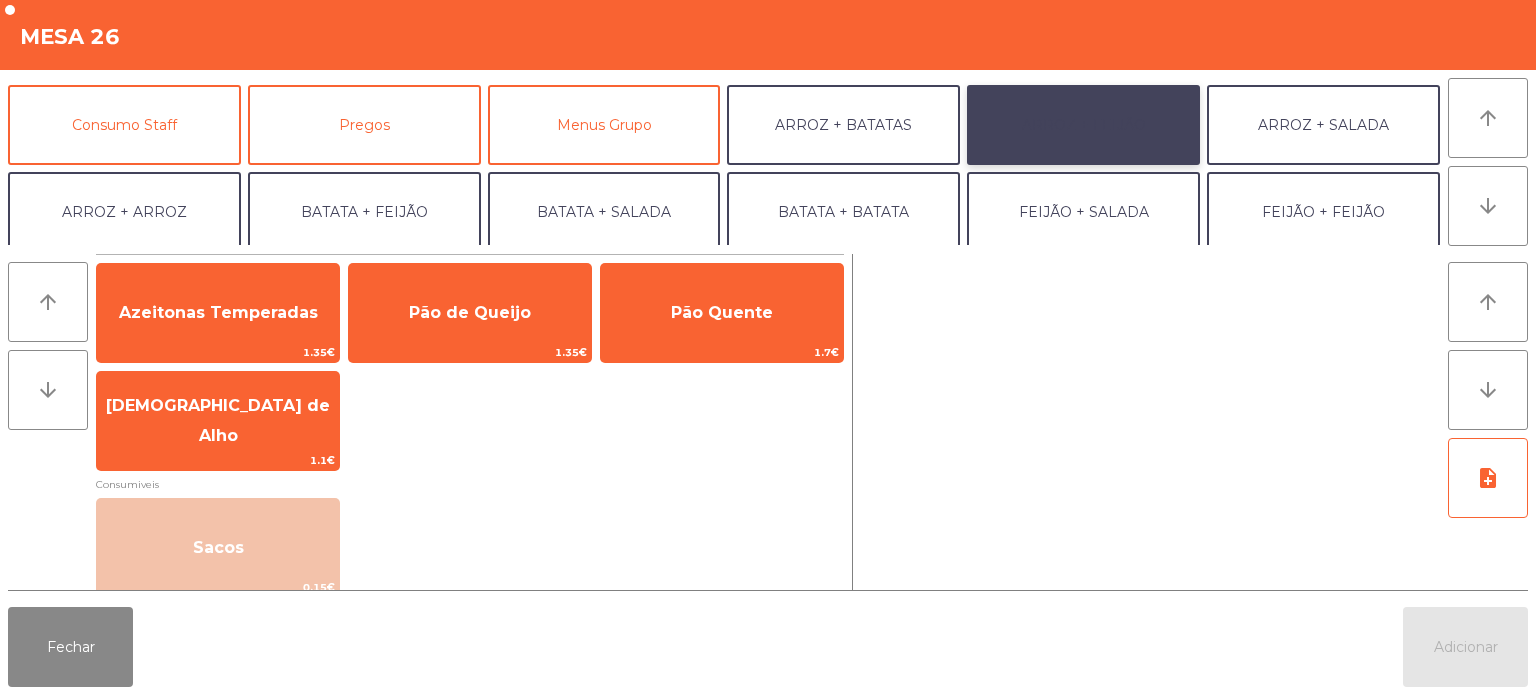 click on "ARROZ + FEIJÃO" 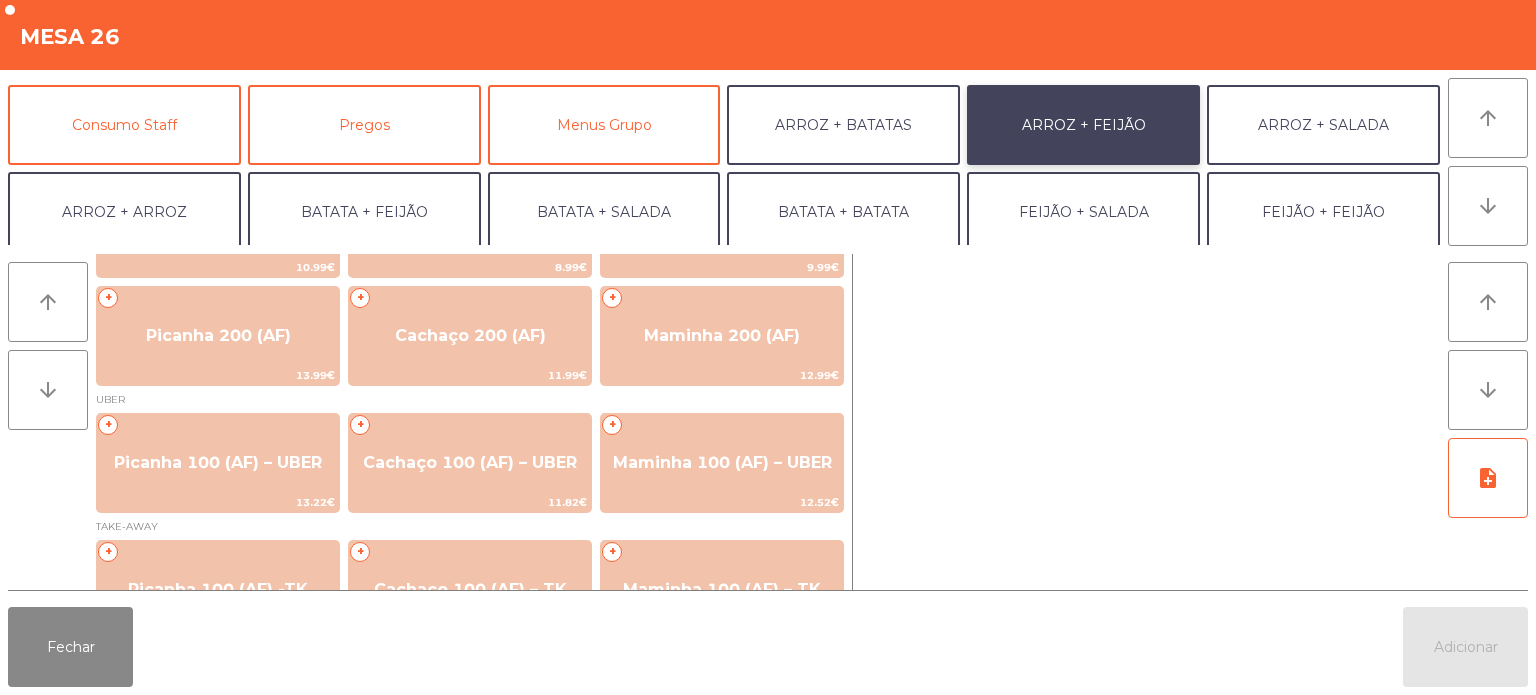 scroll, scrollTop: 145, scrollLeft: 0, axis: vertical 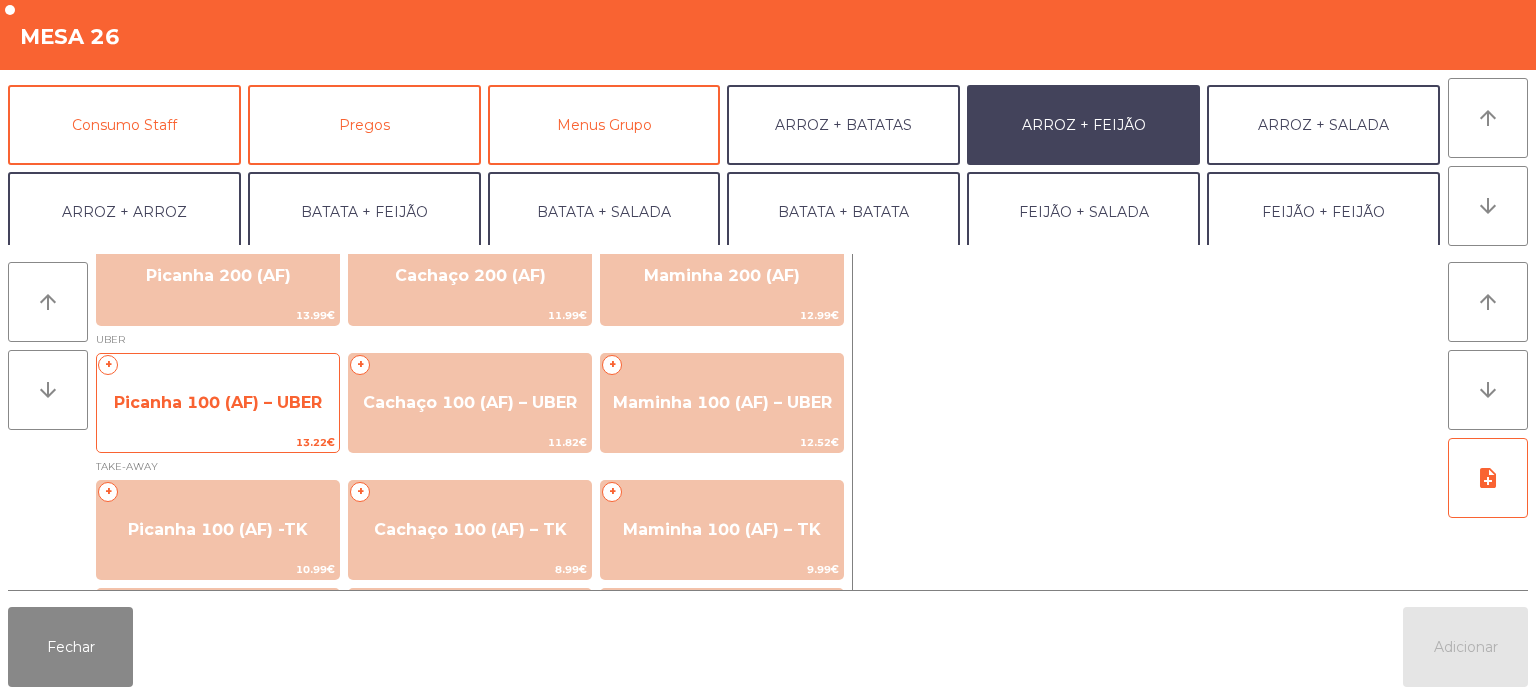 click on "Picanha 100 (AF) – UBER" 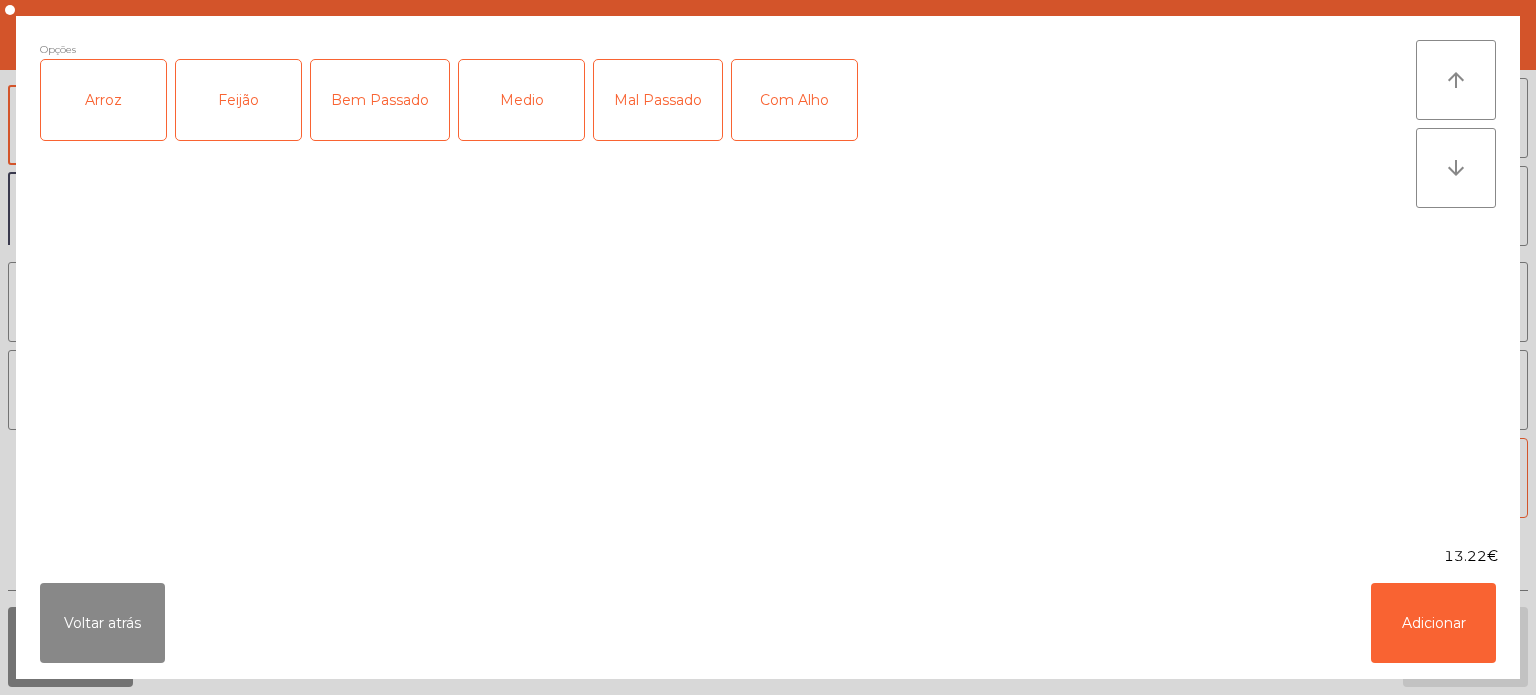 click on "Arroz" 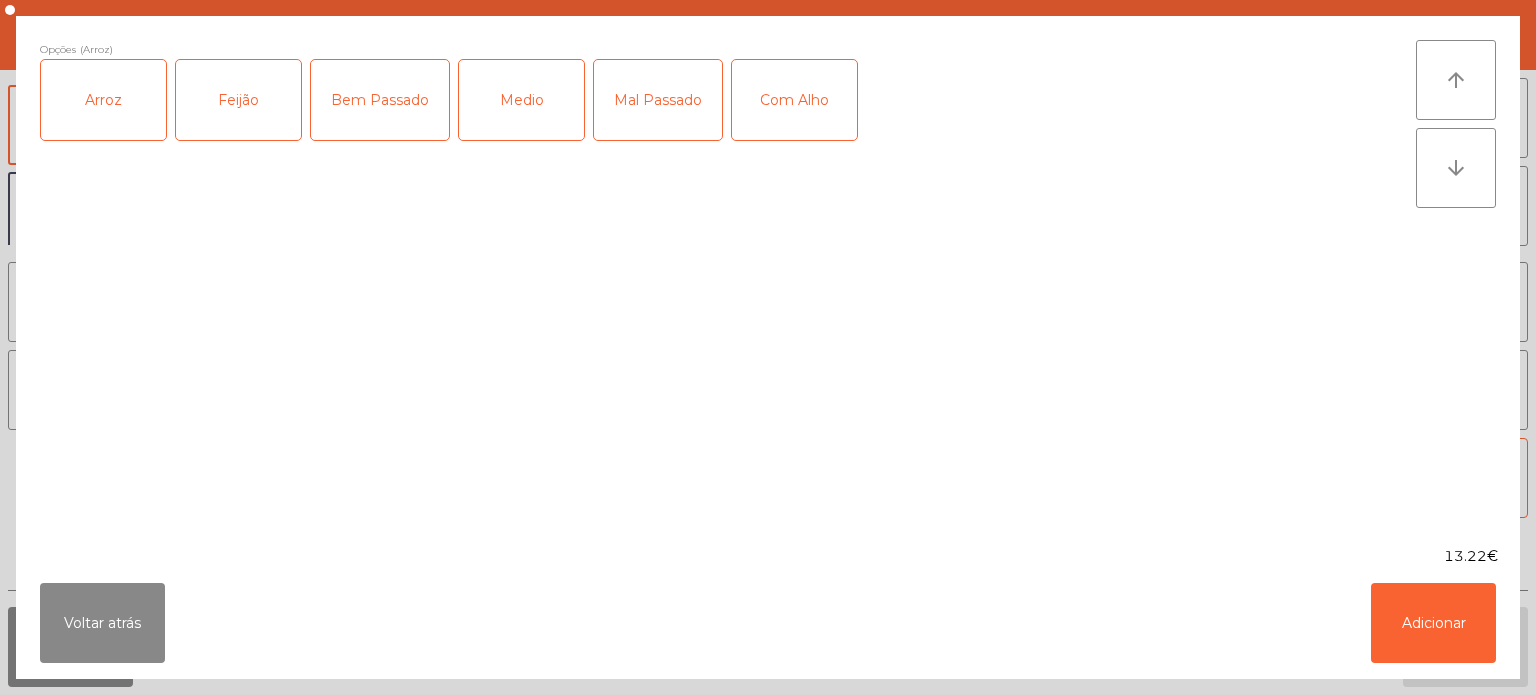 click on "Feijão" 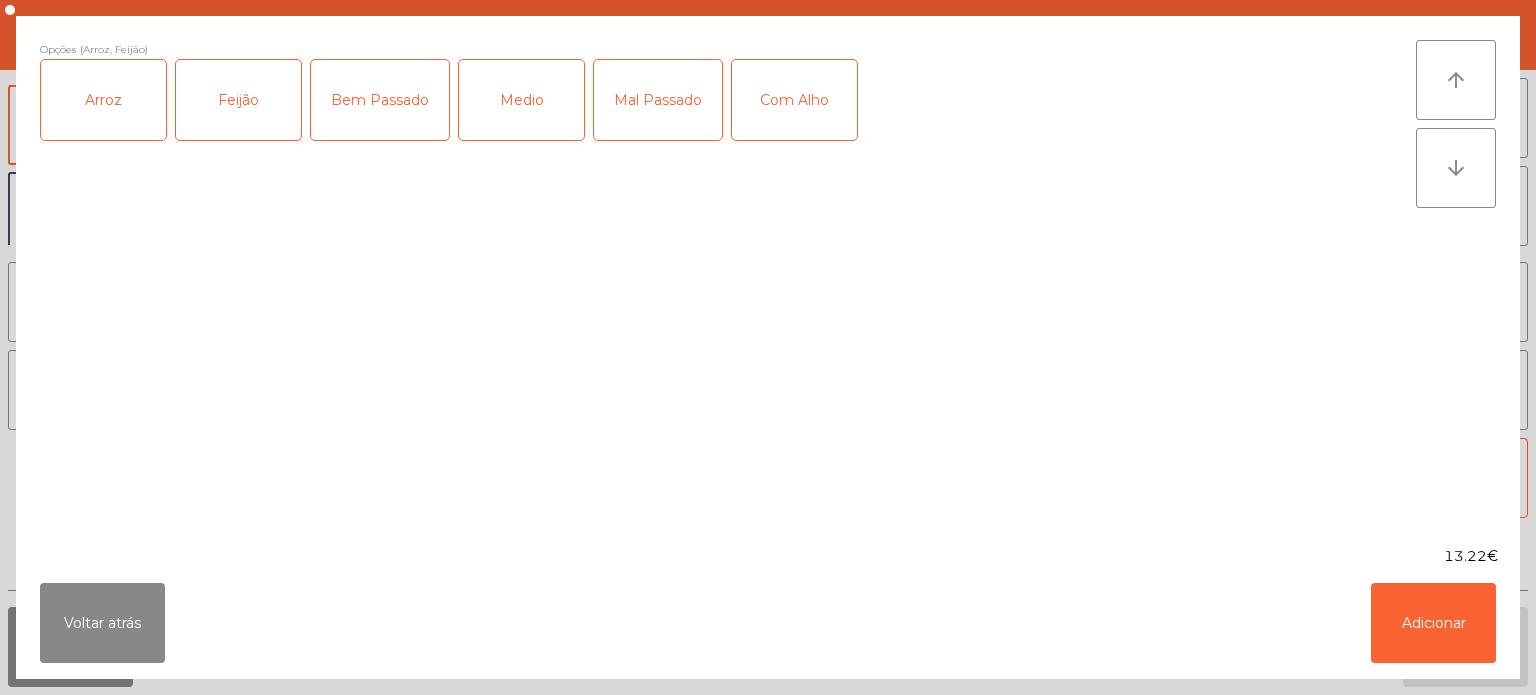 click on "Bem Passado" 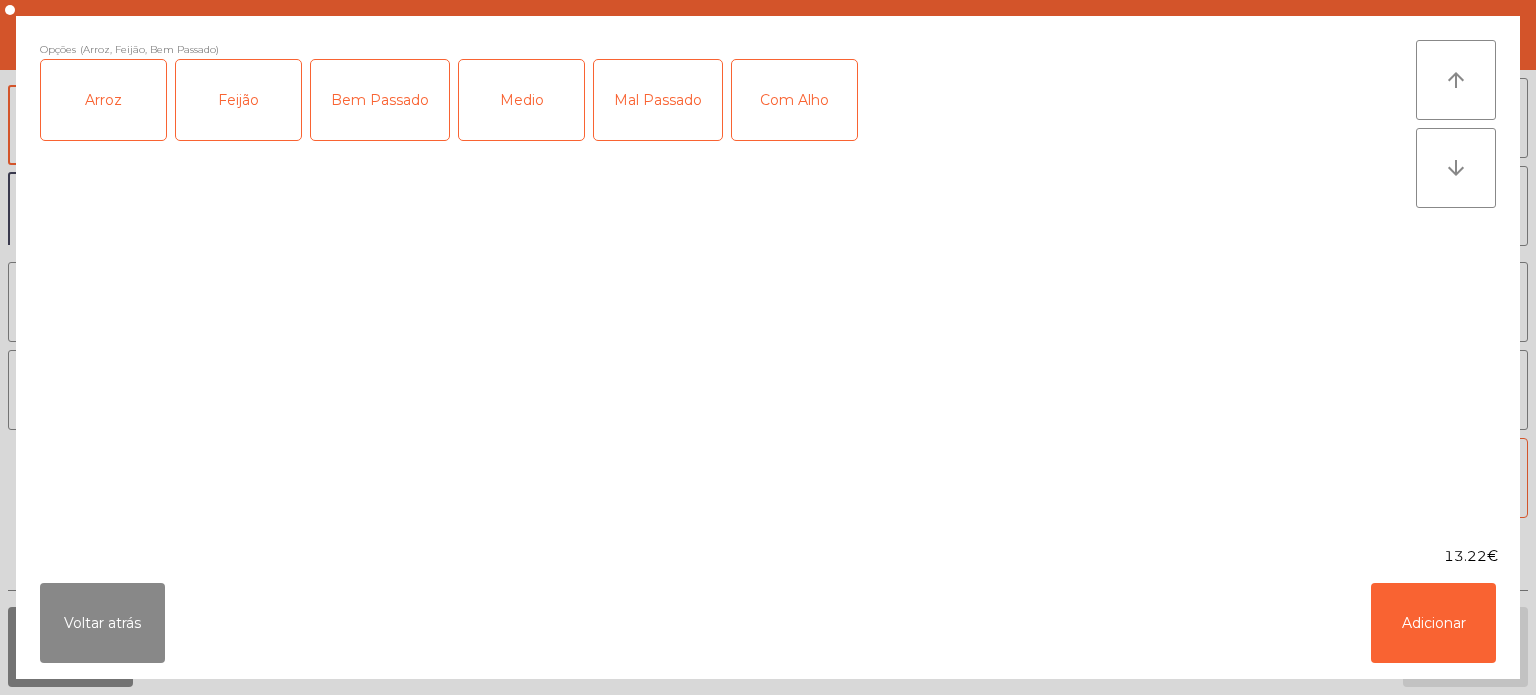 click on "Com Alho" 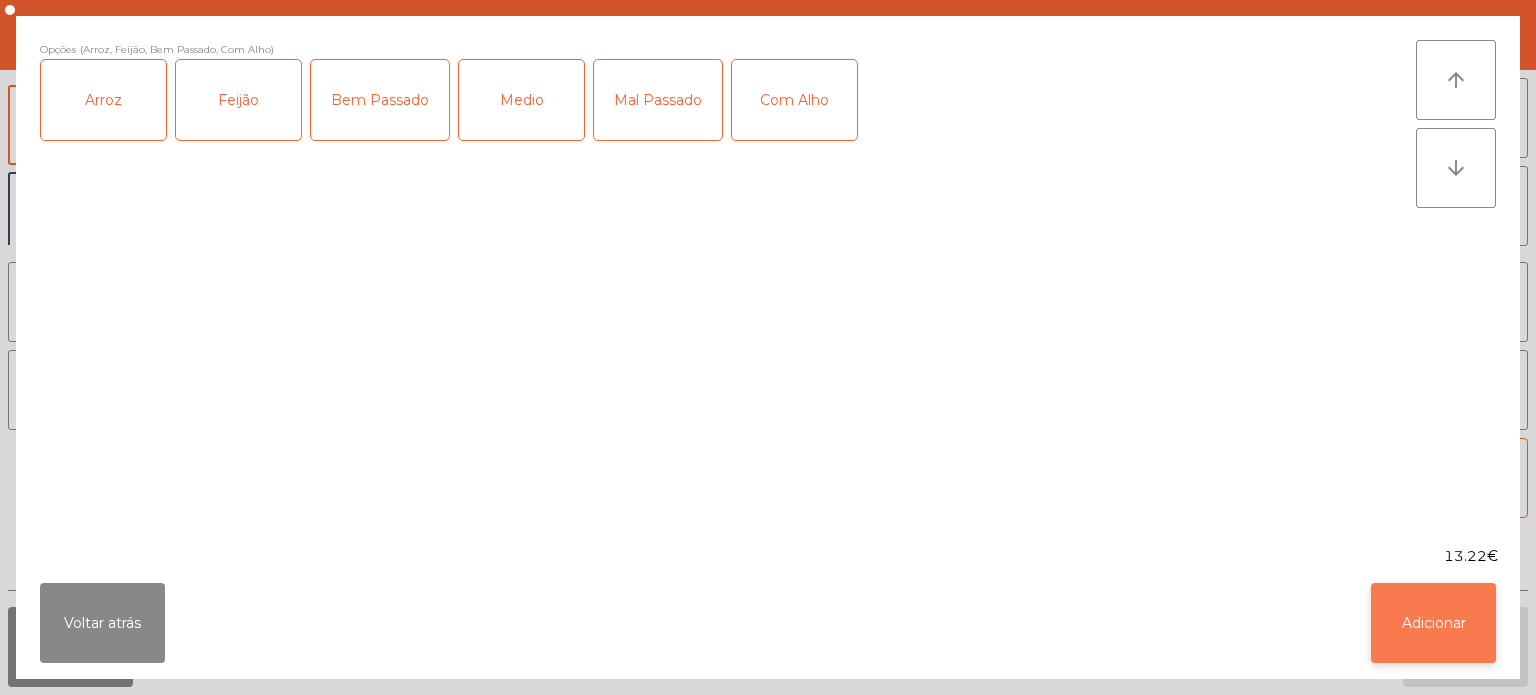 click on "Adicionar" 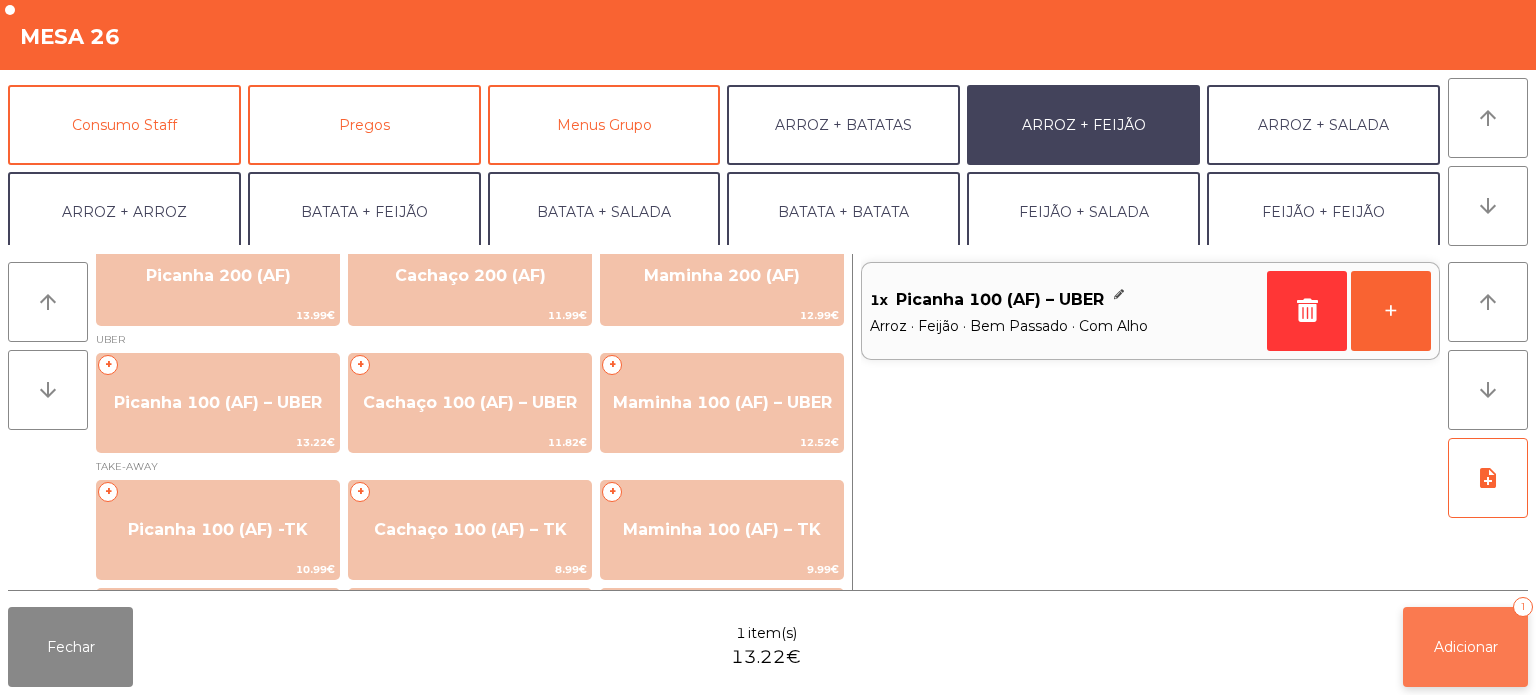 click on "Adicionar" 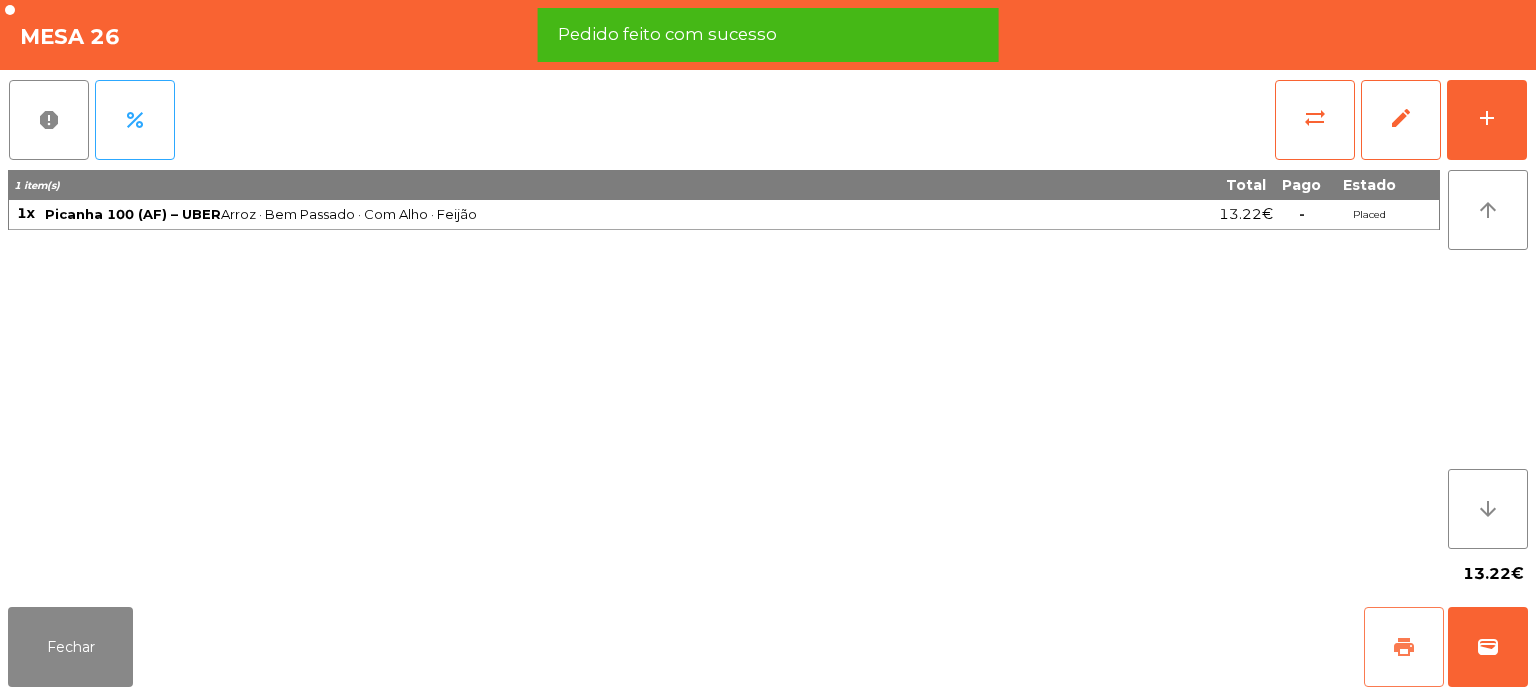 click on "print" 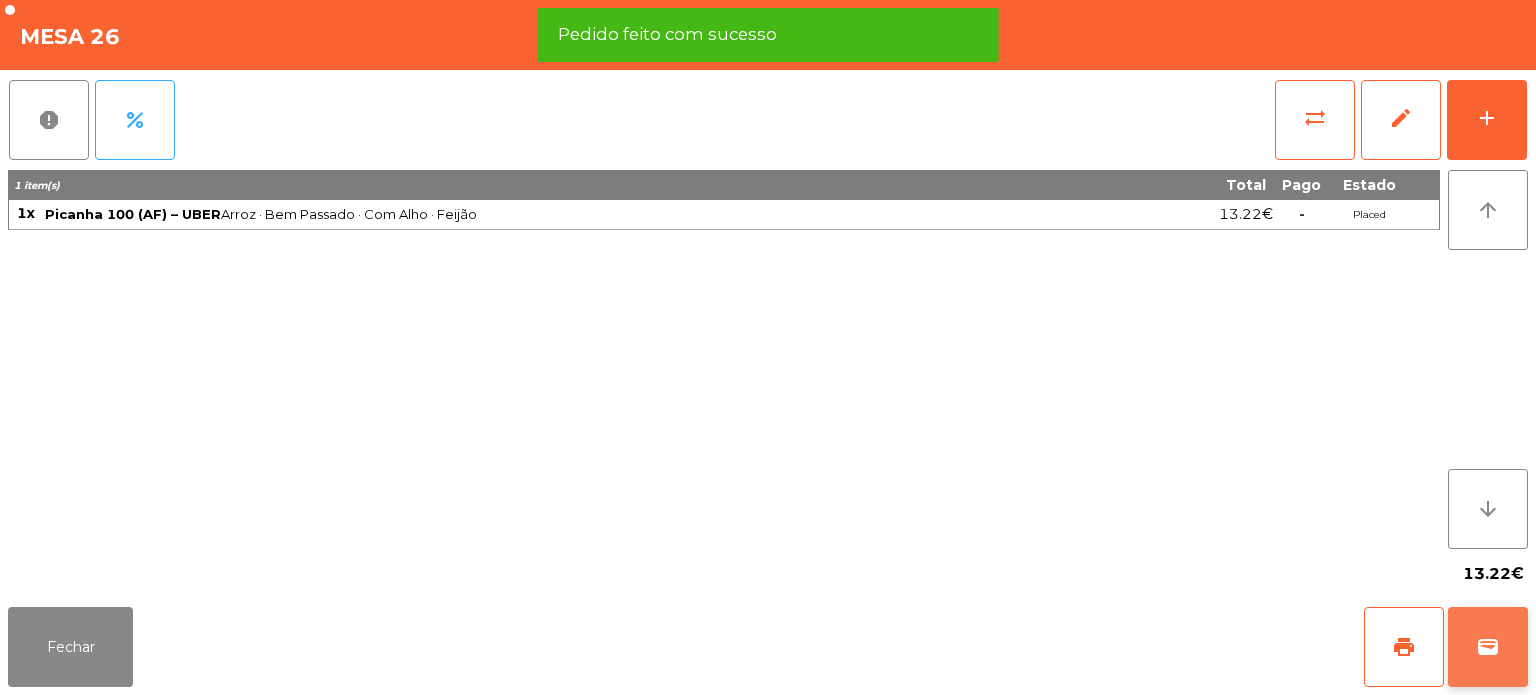 click on "wallet" 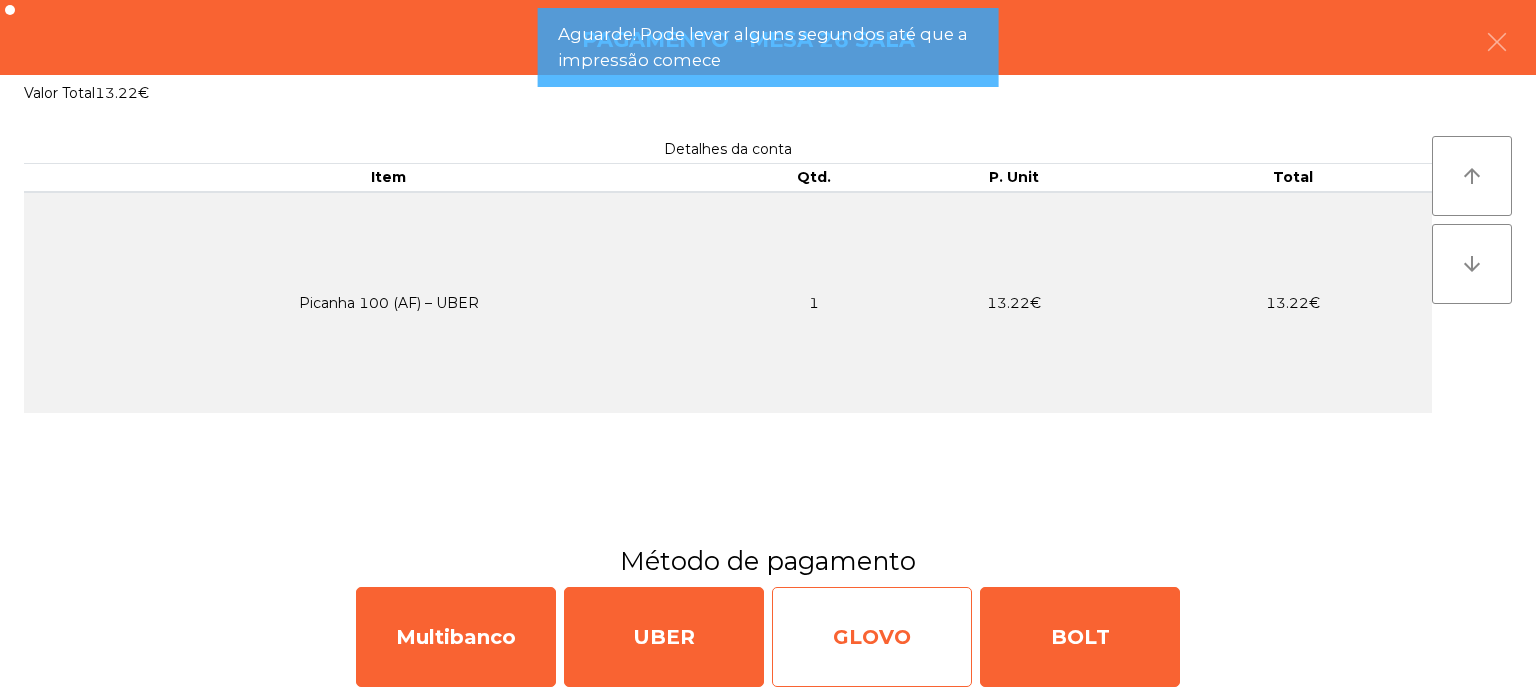 click on "GLOVO" 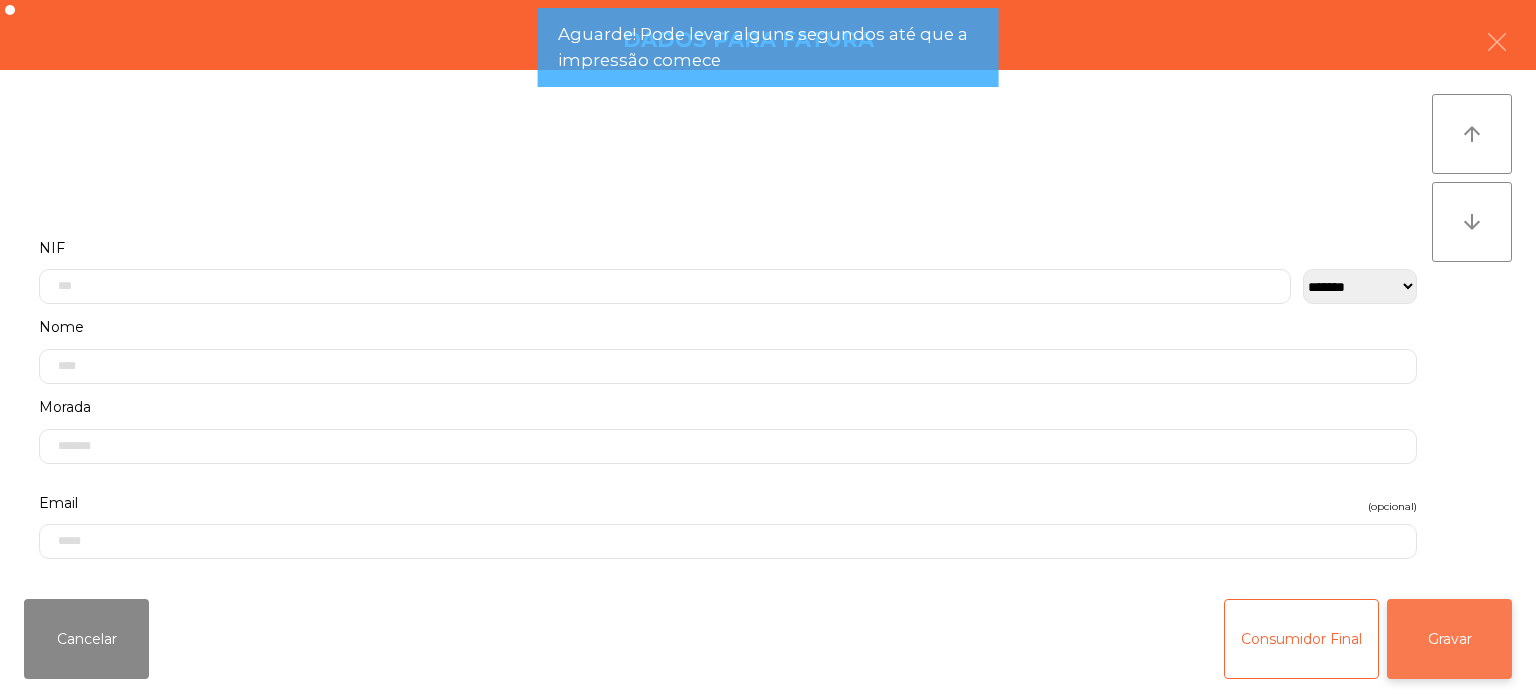 click on "Gravar" 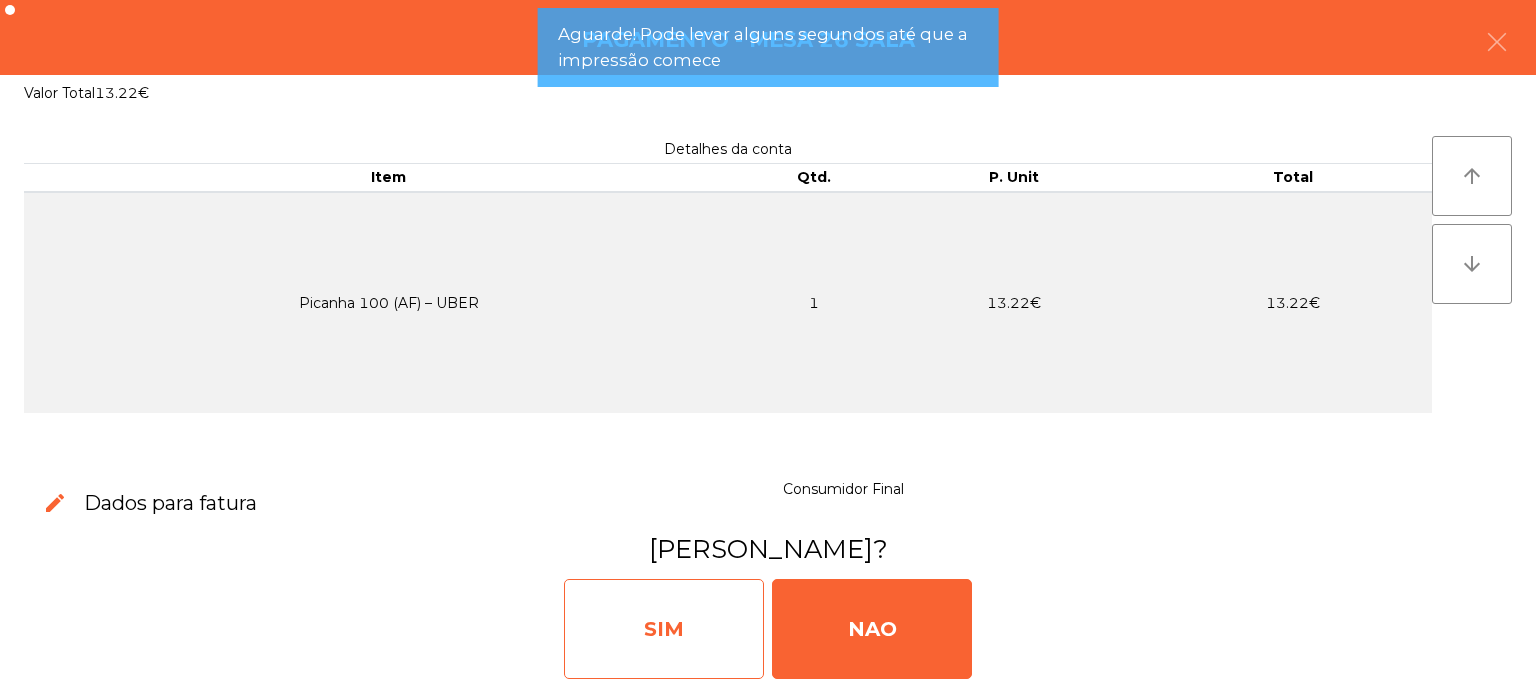 click on "SIM" 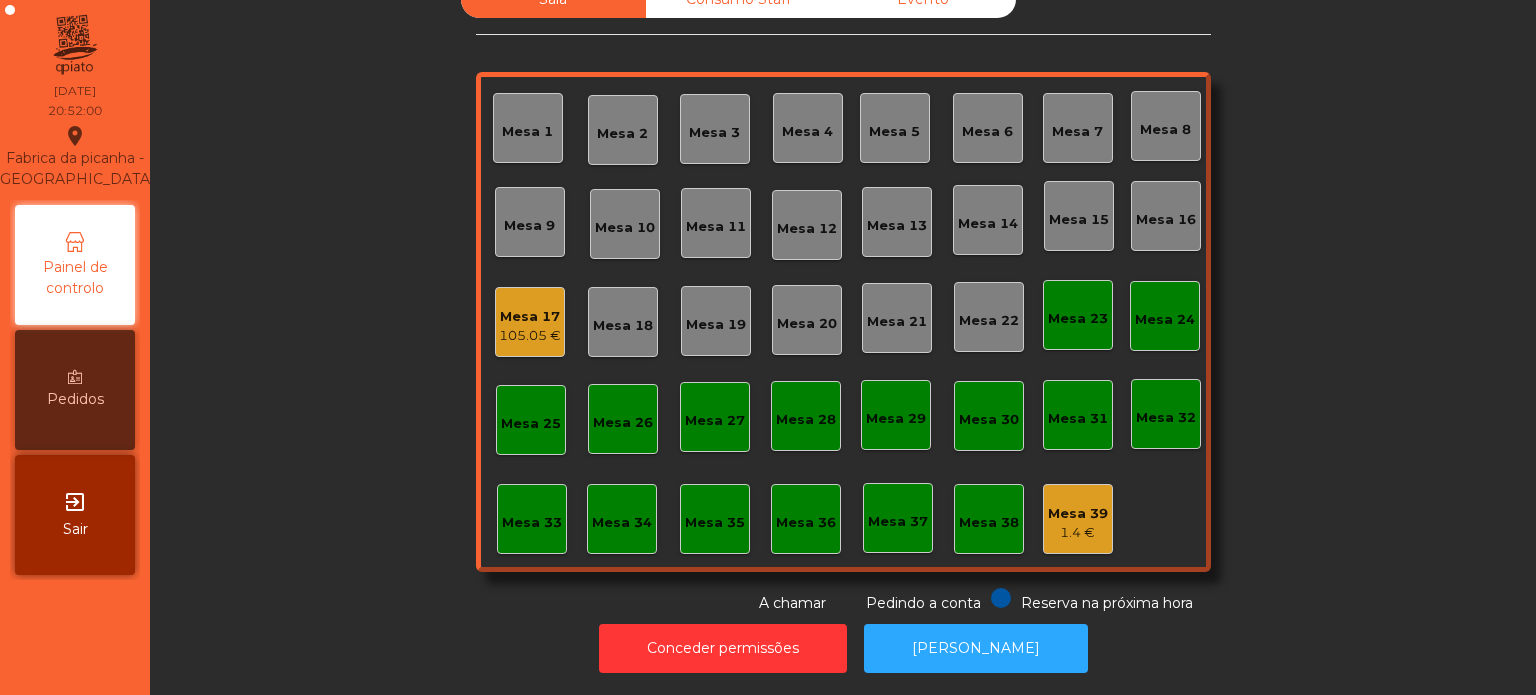 click on "Mesa 13" 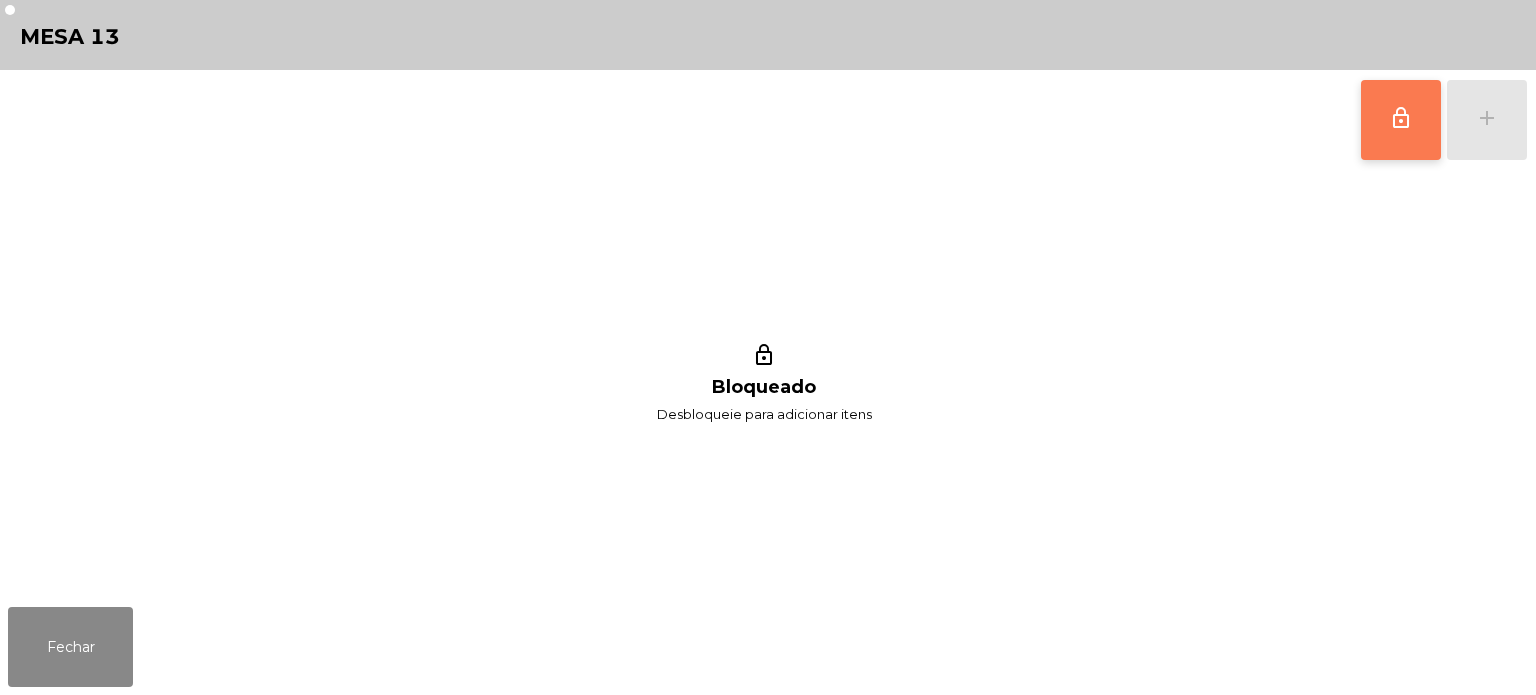 click on "lock_outline" 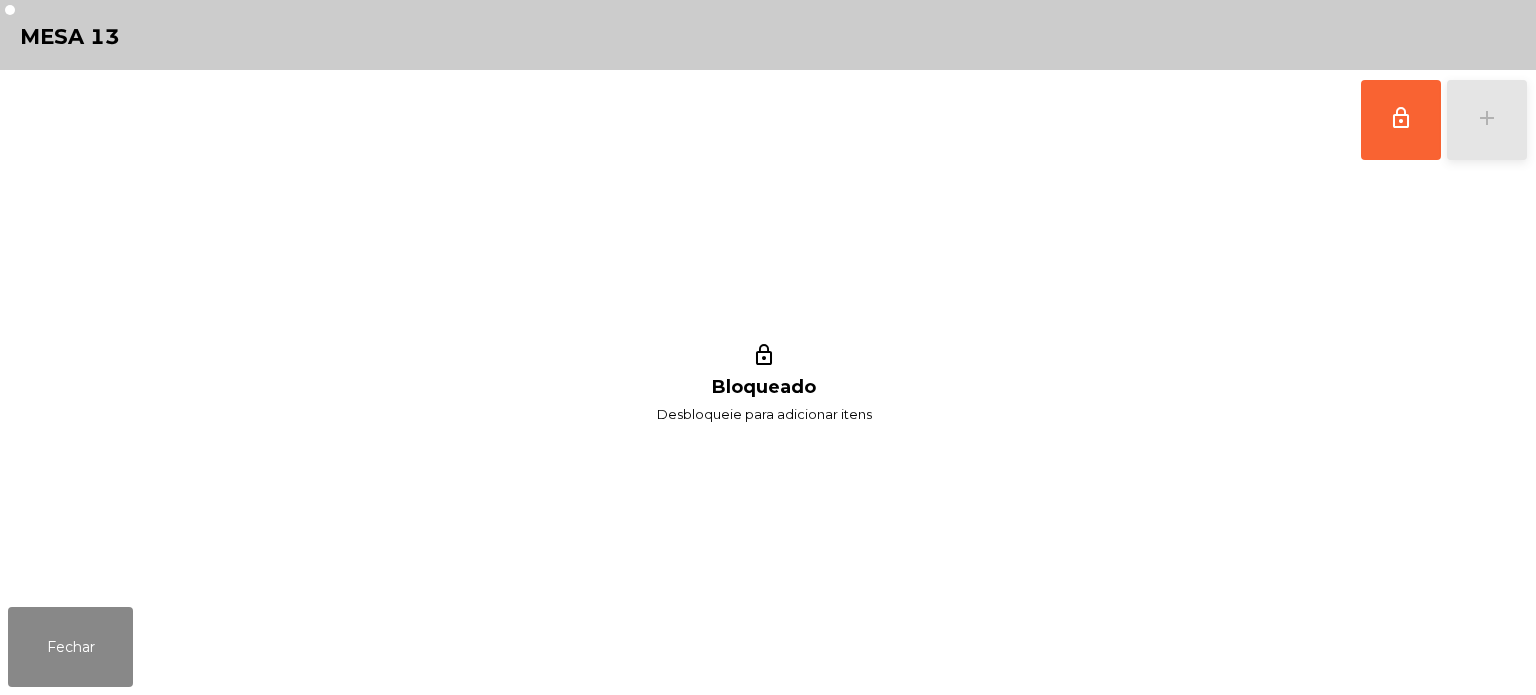 click on "add" 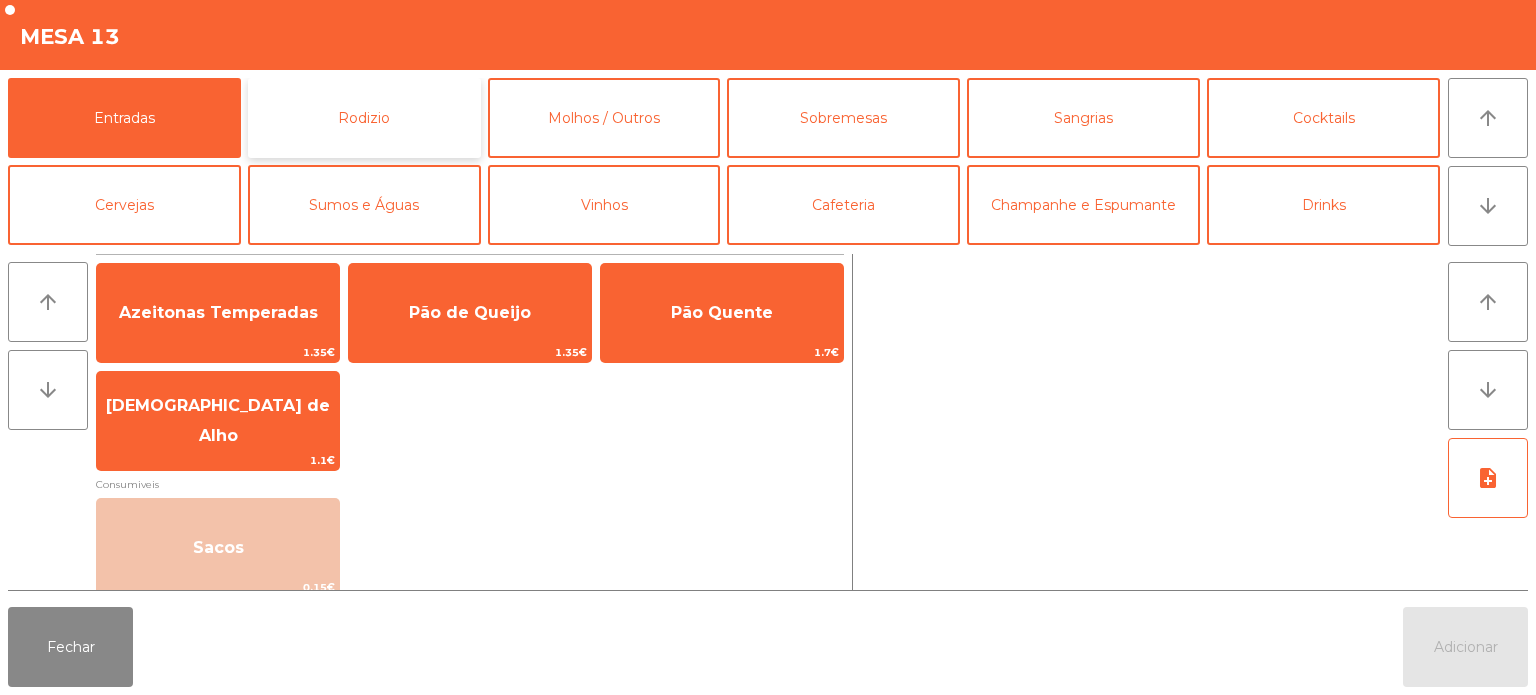 click on "Rodizio" 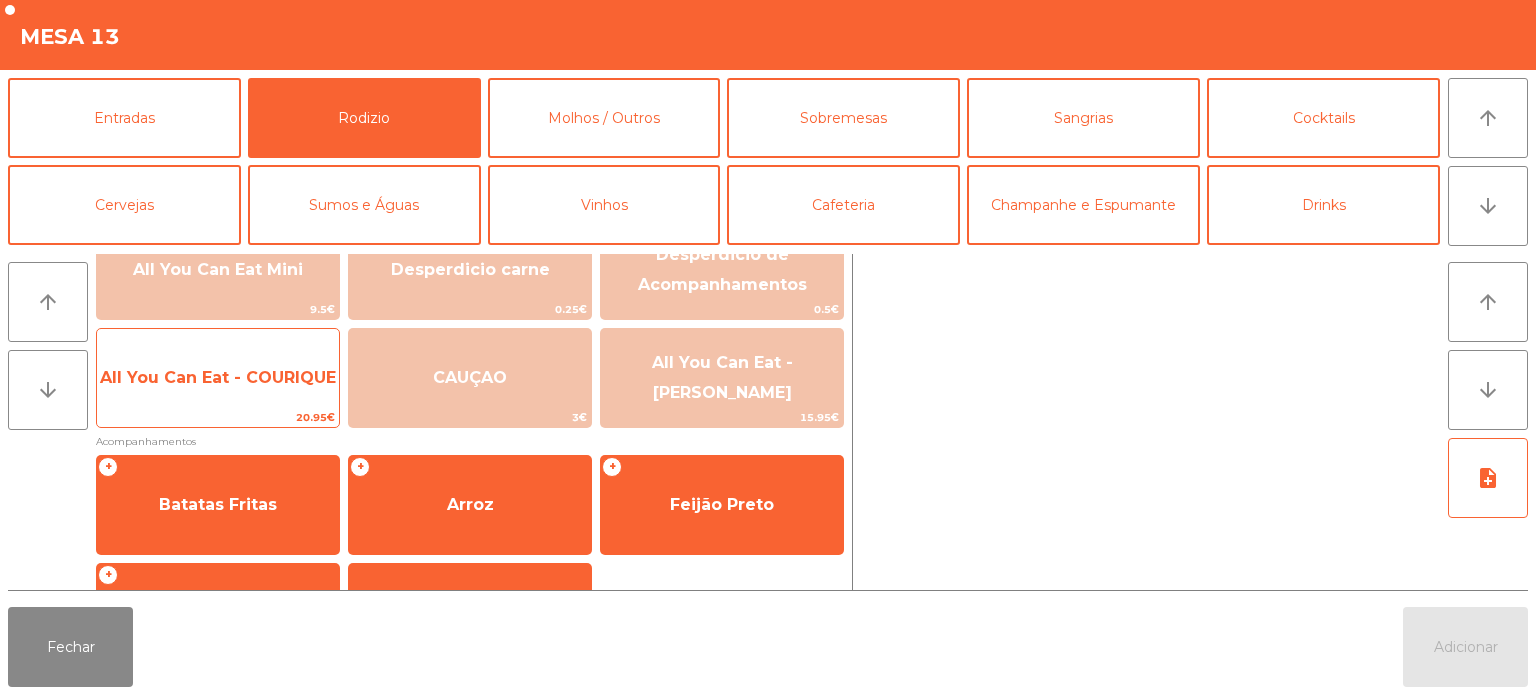 click on "All You Can Eat - COURIQUE" 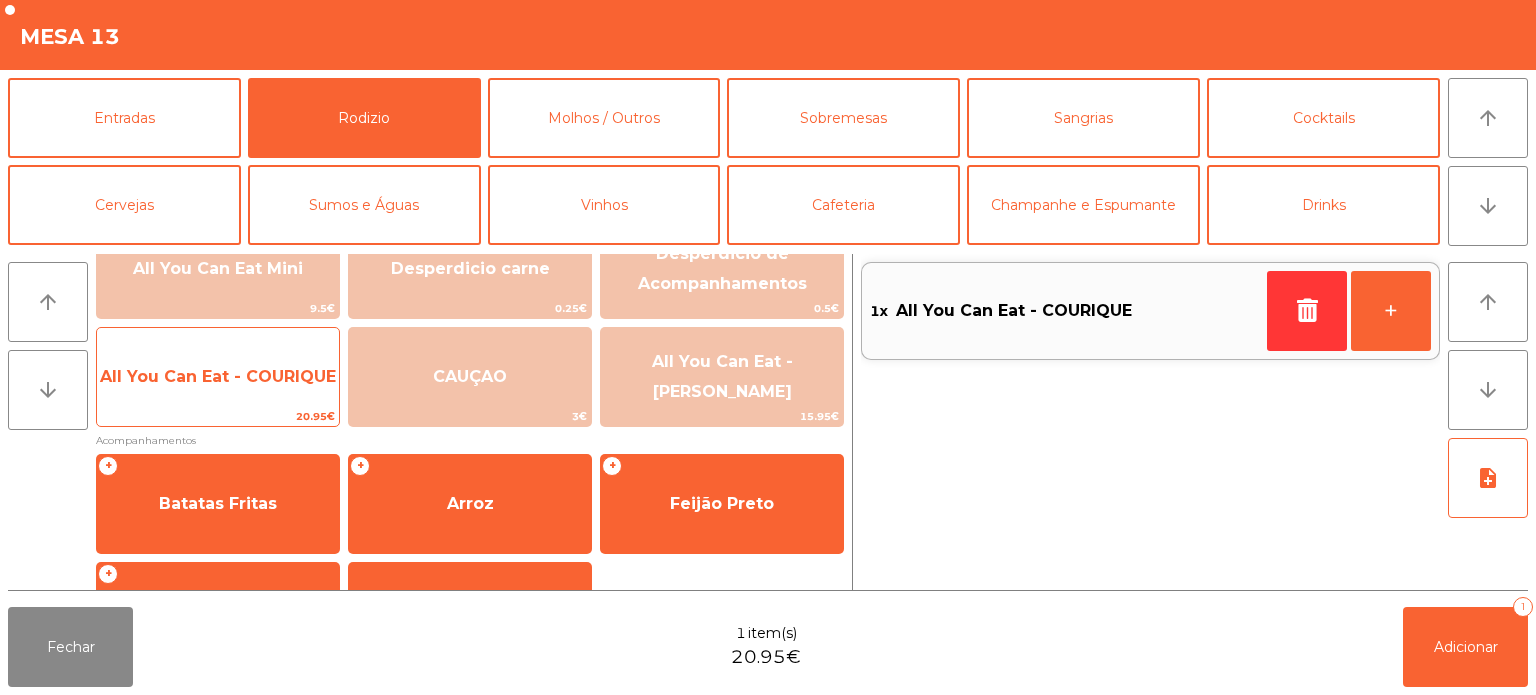 click on "All You Can Eat - COURIQUE" 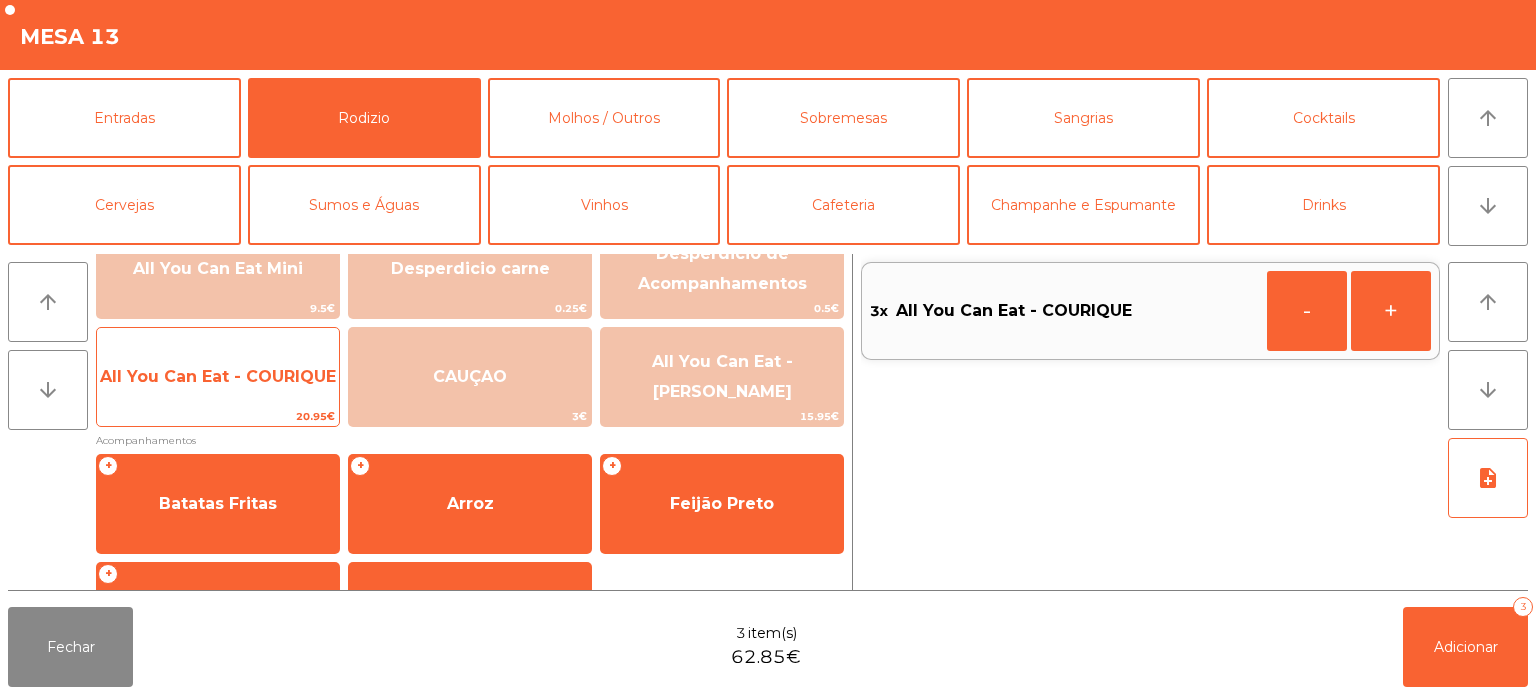 click on "All You Can Eat - COURIQUE" 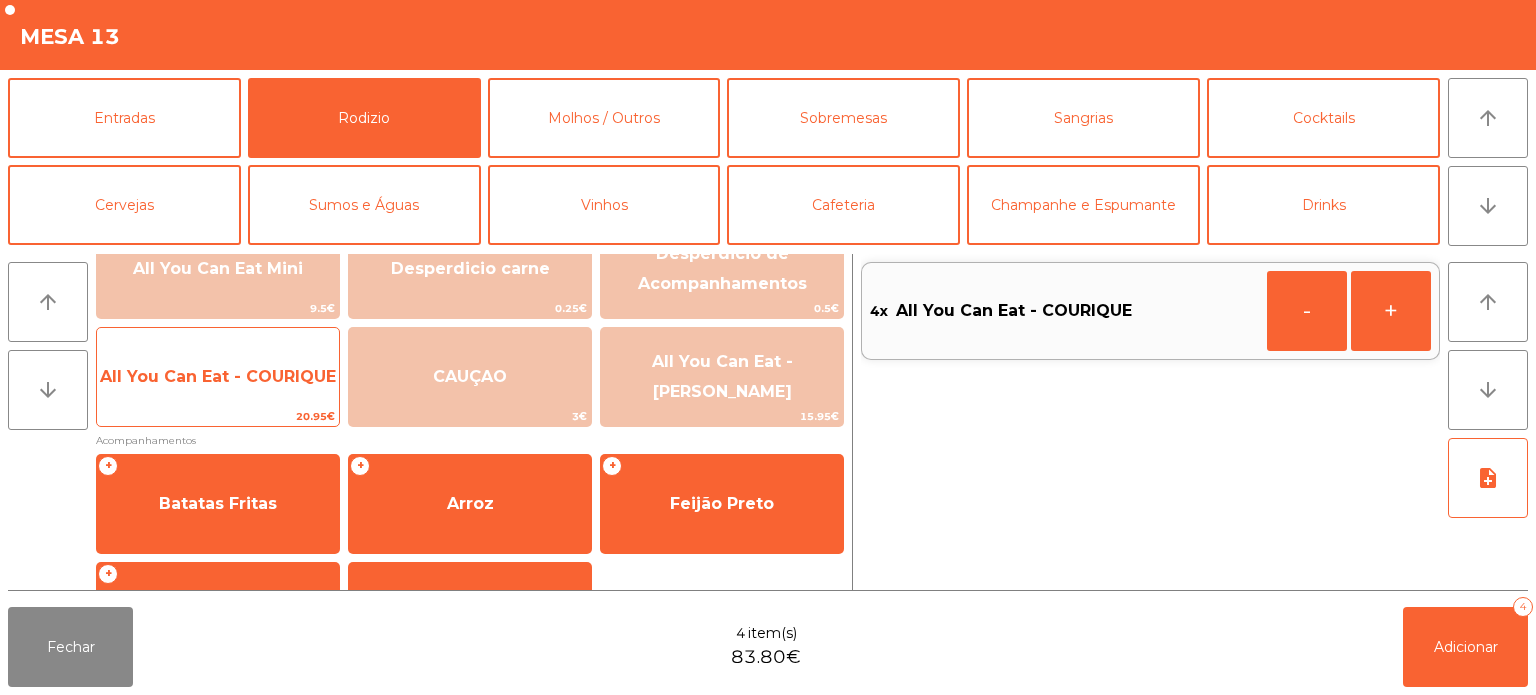 click on "All You Can Eat - COURIQUE" 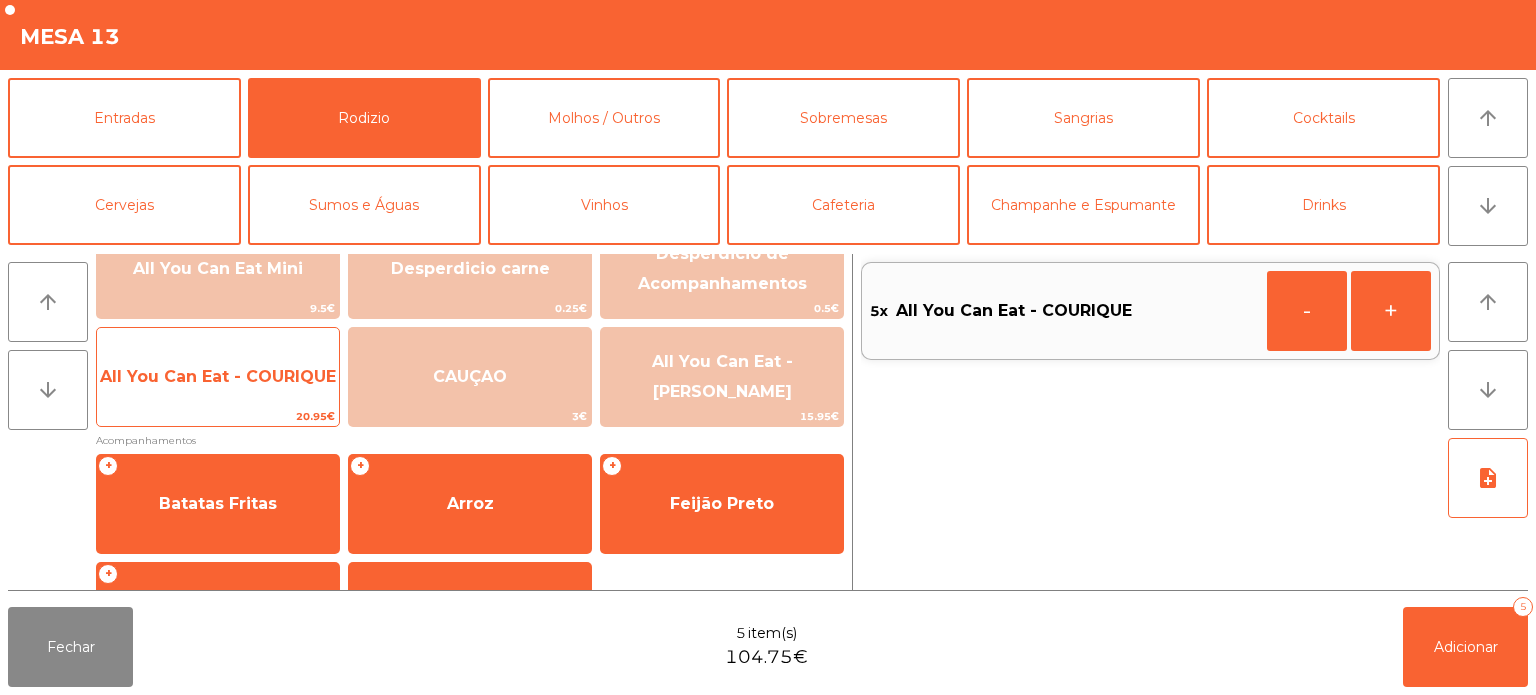 click on "All You Can Eat - COURIQUE" 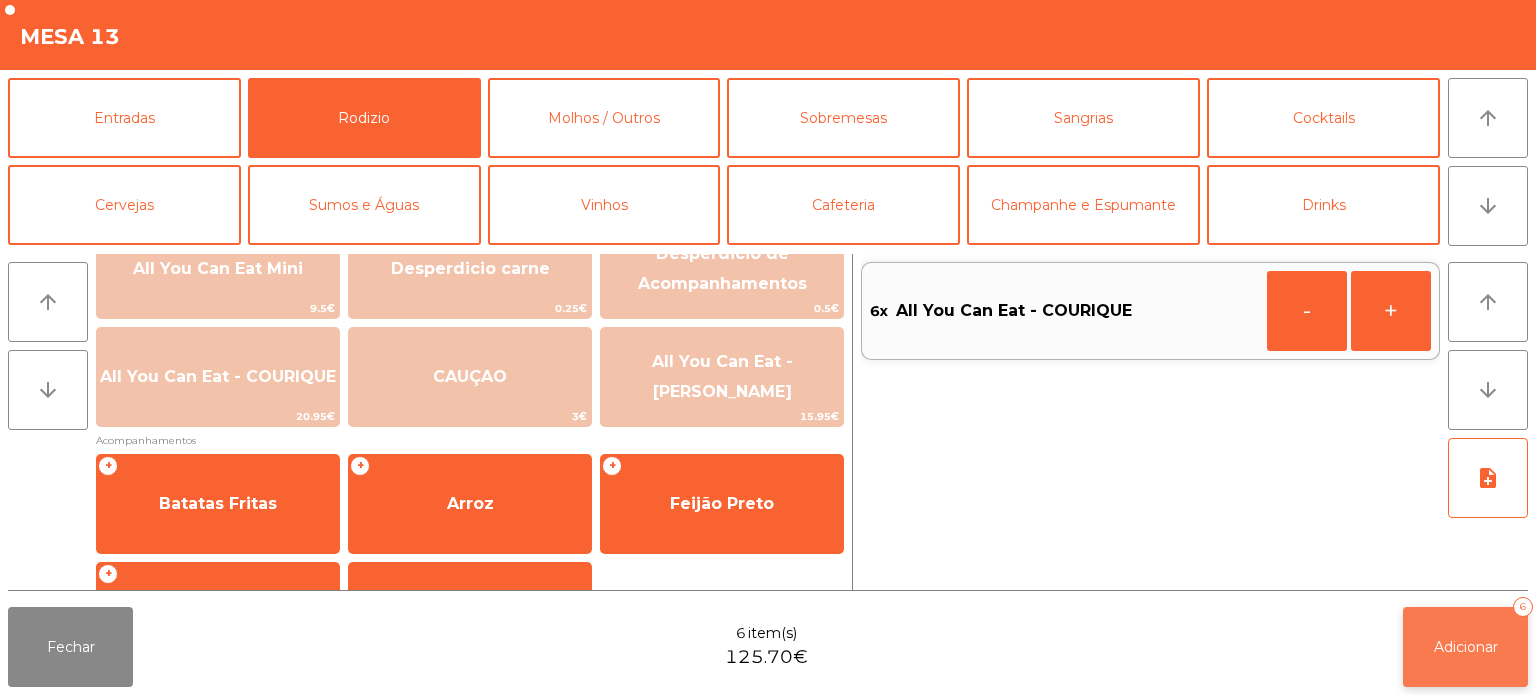 click on "Adicionar   6" 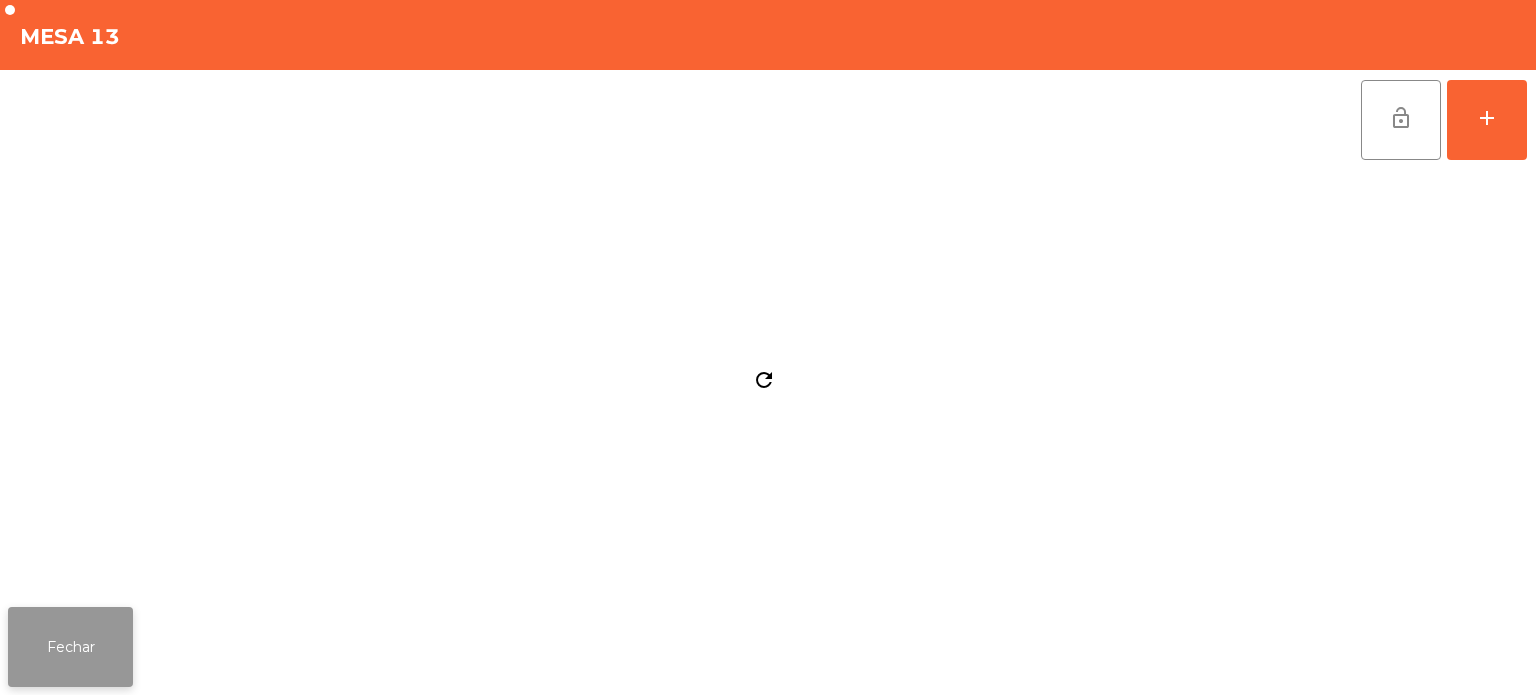 click on "Fechar" 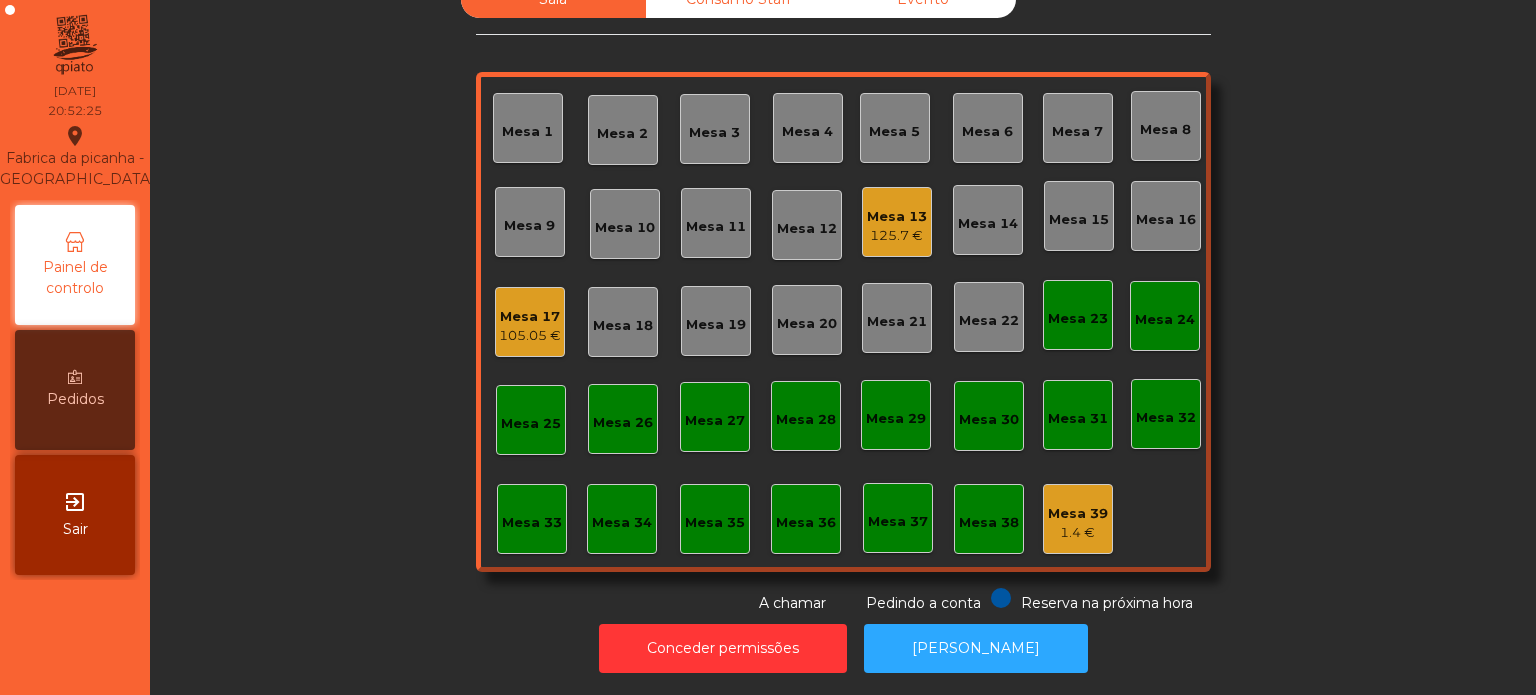 click on "Sala   Consumo Staff   Evento   Mesa 1   [GEOGRAPHIC_DATA] 3   Mesa 4   [GEOGRAPHIC_DATA] 6   Mesa 7   [GEOGRAPHIC_DATA] 8   [GEOGRAPHIC_DATA] 9   Mesa 10   Mesa 11   Mesa 12   Mesa 13   125.7 €   Mesa 14   Mesa 15   [GEOGRAPHIC_DATA] 17   105.05 €   [GEOGRAPHIC_DATA] 18   [GEOGRAPHIC_DATA] 19   [GEOGRAPHIC_DATA] 20   [GEOGRAPHIC_DATA] 22   [GEOGRAPHIC_DATA] 24   [GEOGRAPHIC_DATA] 26   [GEOGRAPHIC_DATA] 27   [GEOGRAPHIC_DATA] 28   [GEOGRAPHIC_DATA] 30   [GEOGRAPHIC_DATA] 31   [GEOGRAPHIC_DATA] 32   [GEOGRAPHIC_DATA] 34   [GEOGRAPHIC_DATA] [GEOGRAPHIC_DATA] 37   [GEOGRAPHIC_DATA] 39   1.4 €  Reserva na próxima hora Pedindo a conta A chamar" 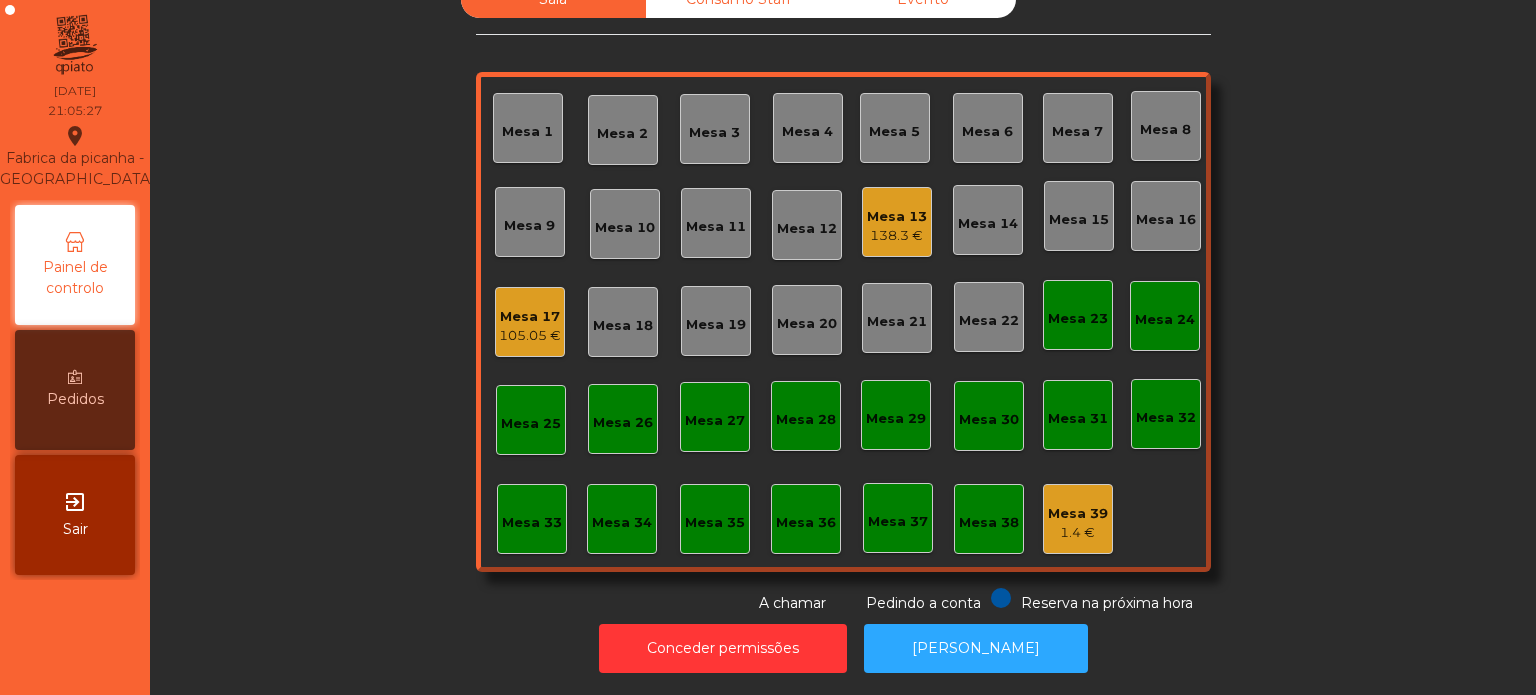 click on "Mesa 26" 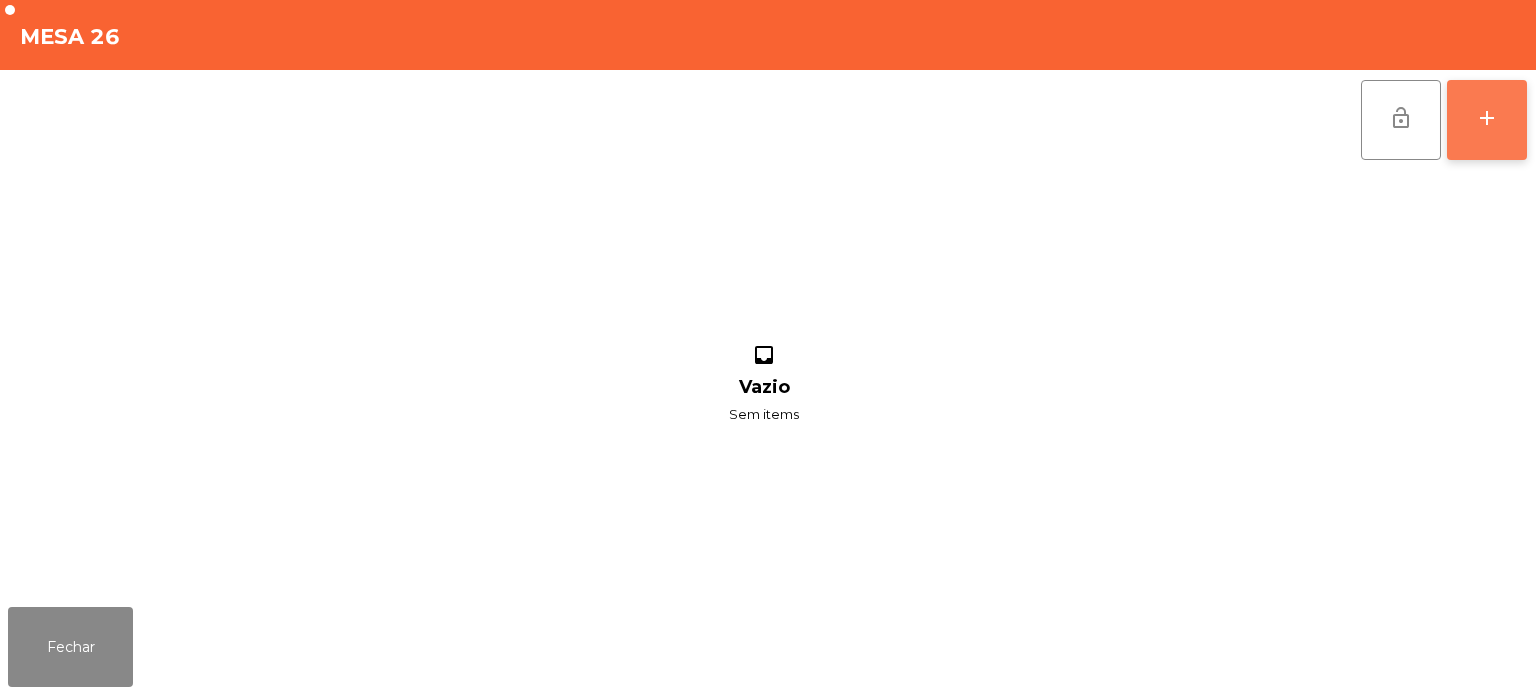 click on "add" 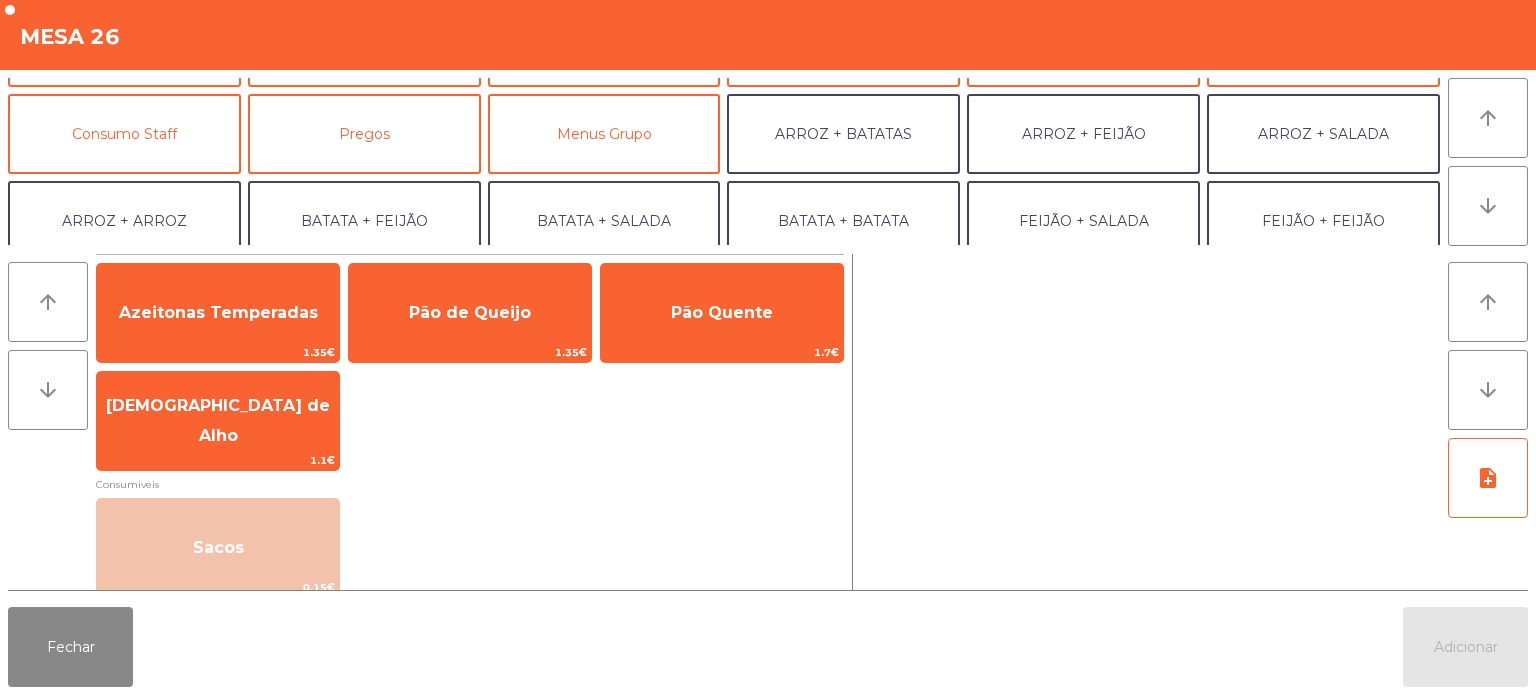 scroll, scrollTop: 124, scrollLeft: 0, axis: vertical 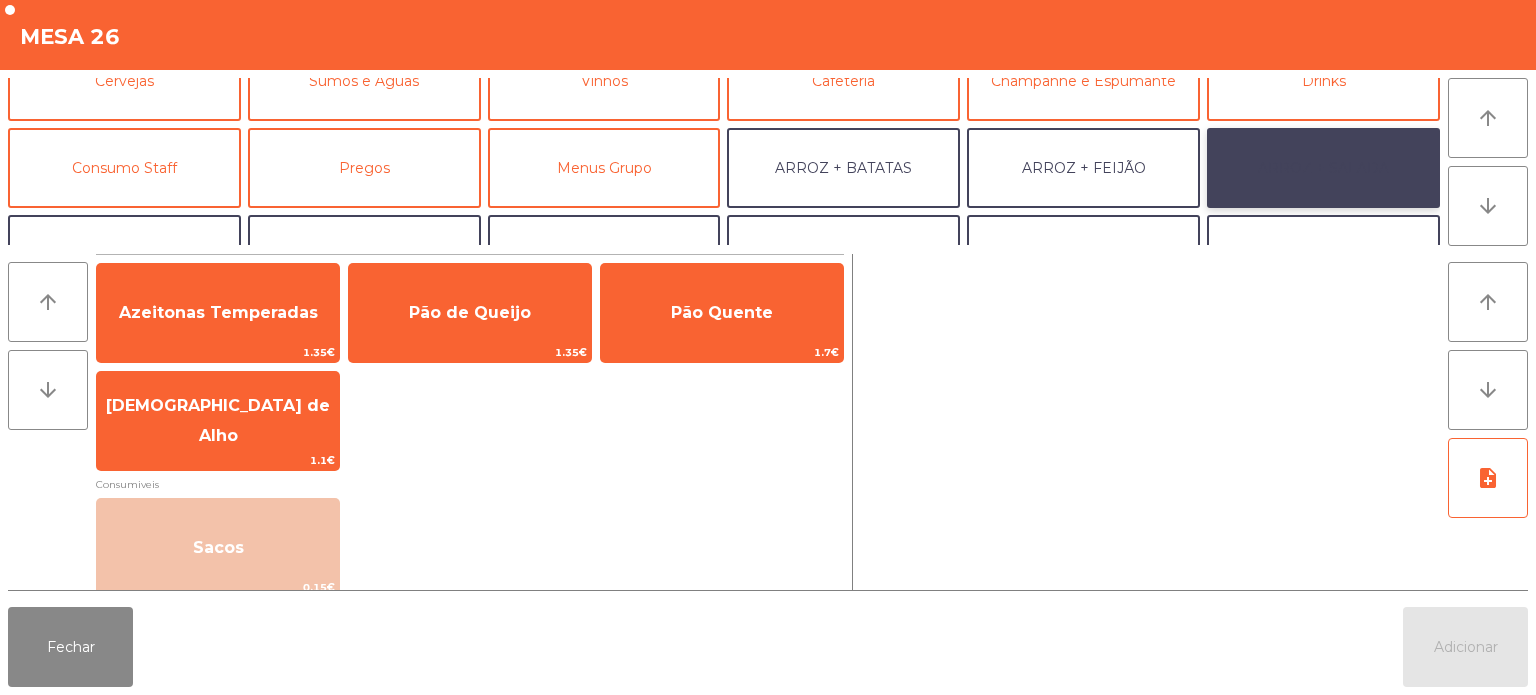 click on "ARROZ + SALADA" 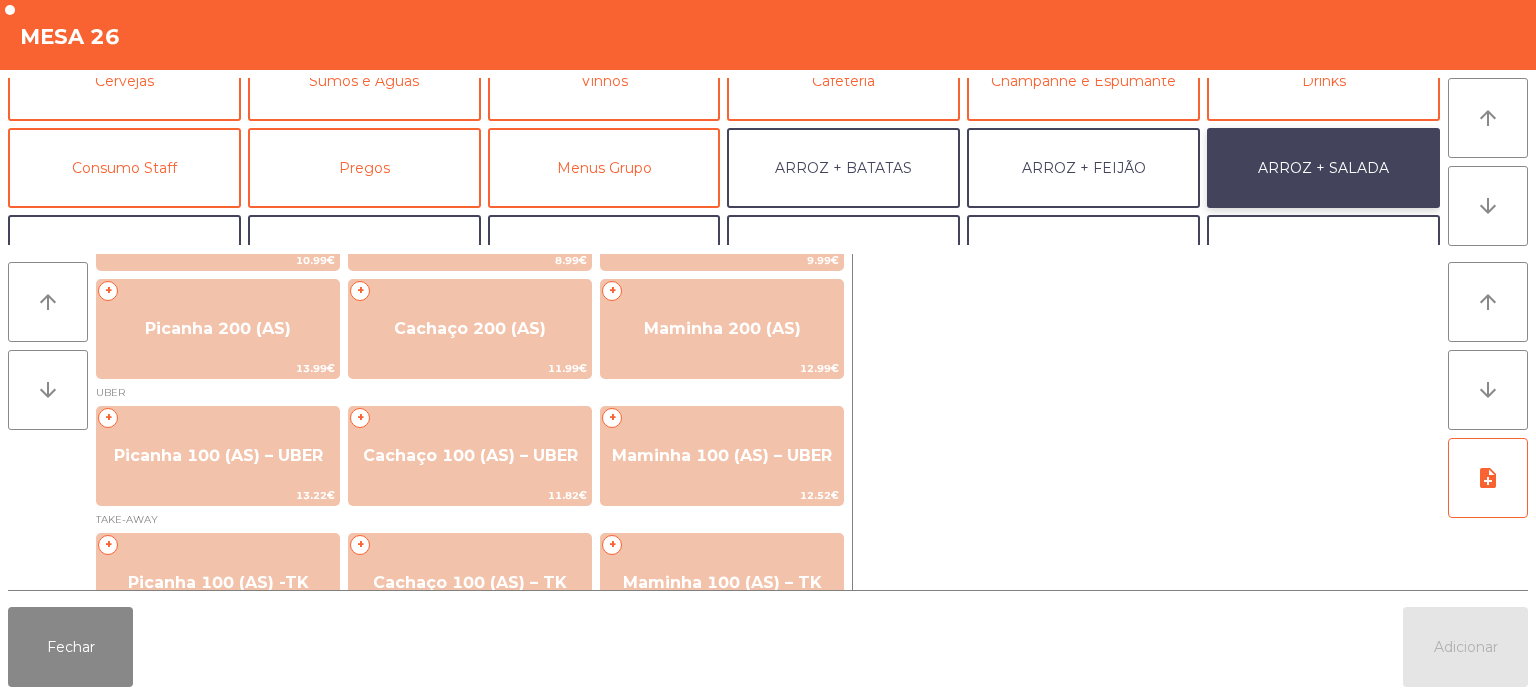 scroll, scrollTop: 104, scrollLeft: 0, axis: vertical 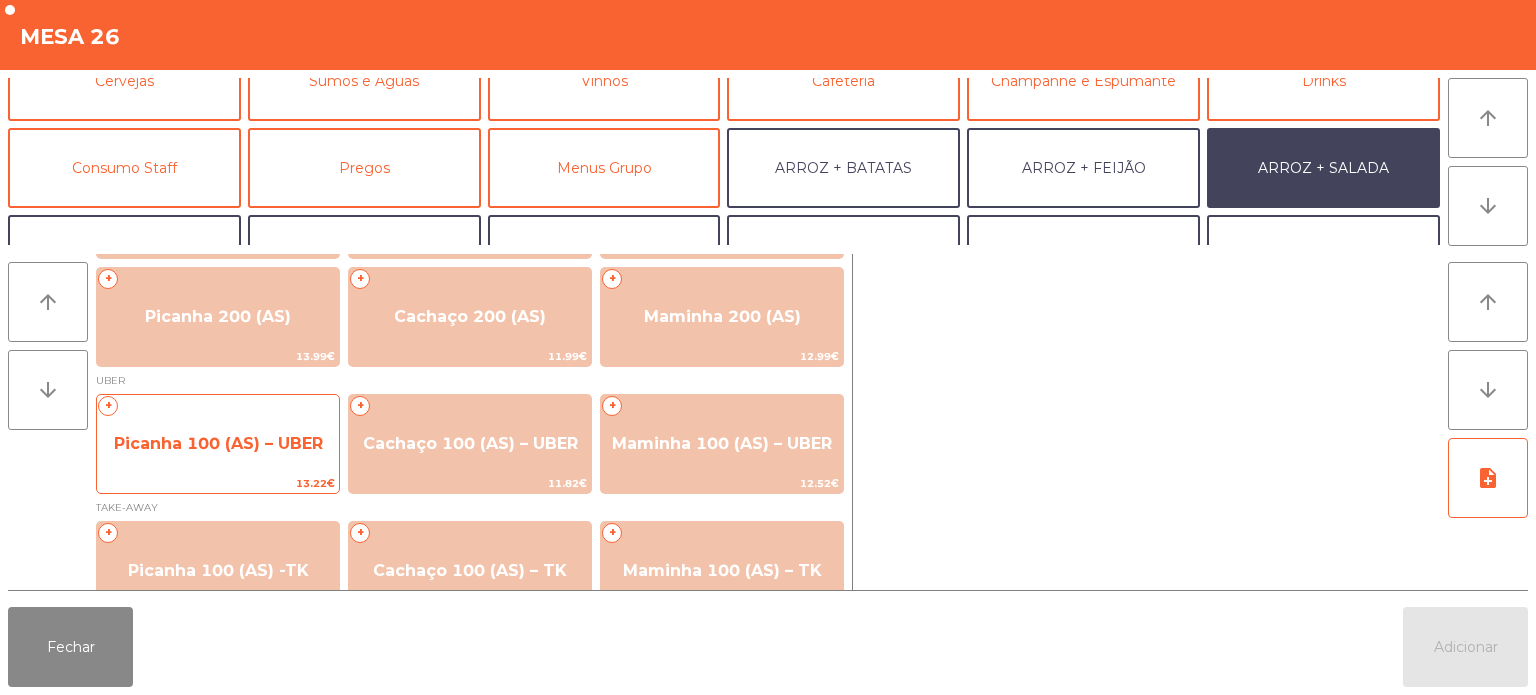 click on "Picanha 100 (AS) – UBER" 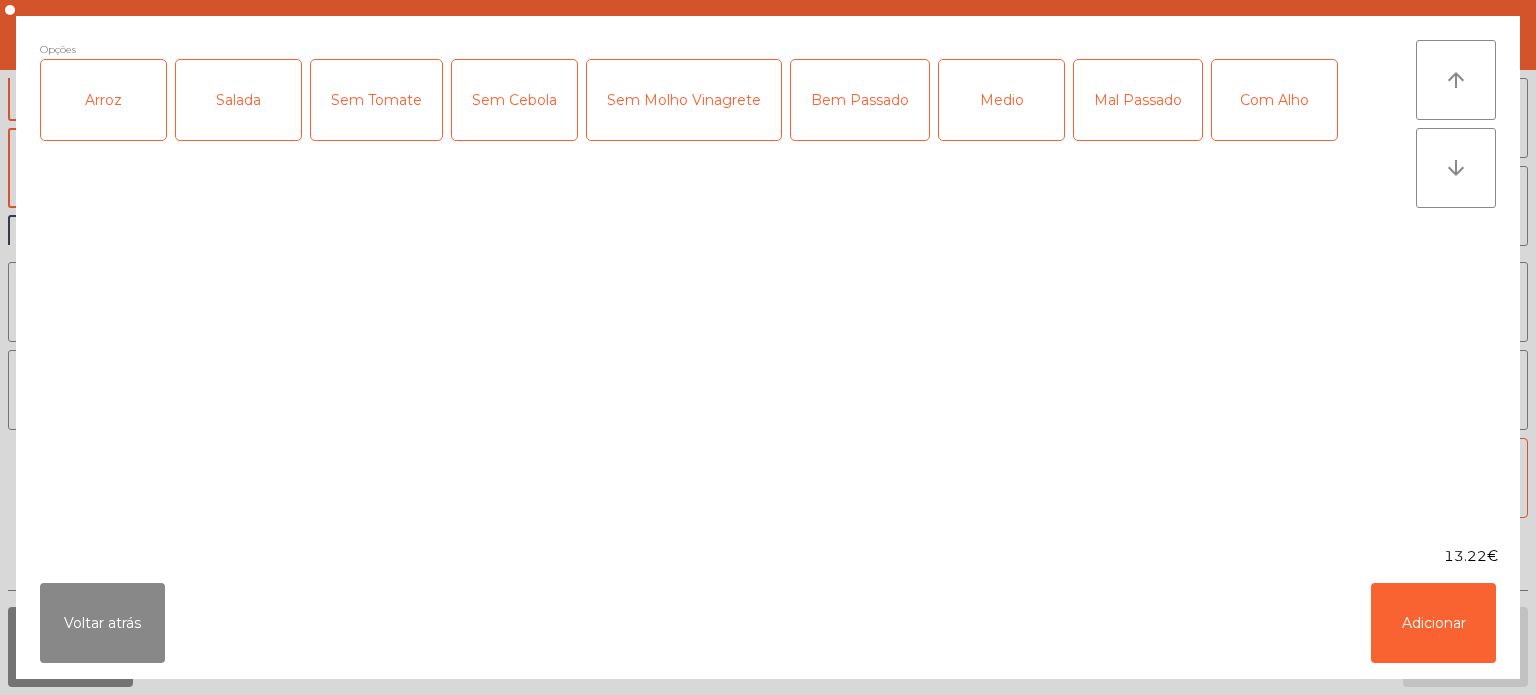 click on "Arroz" 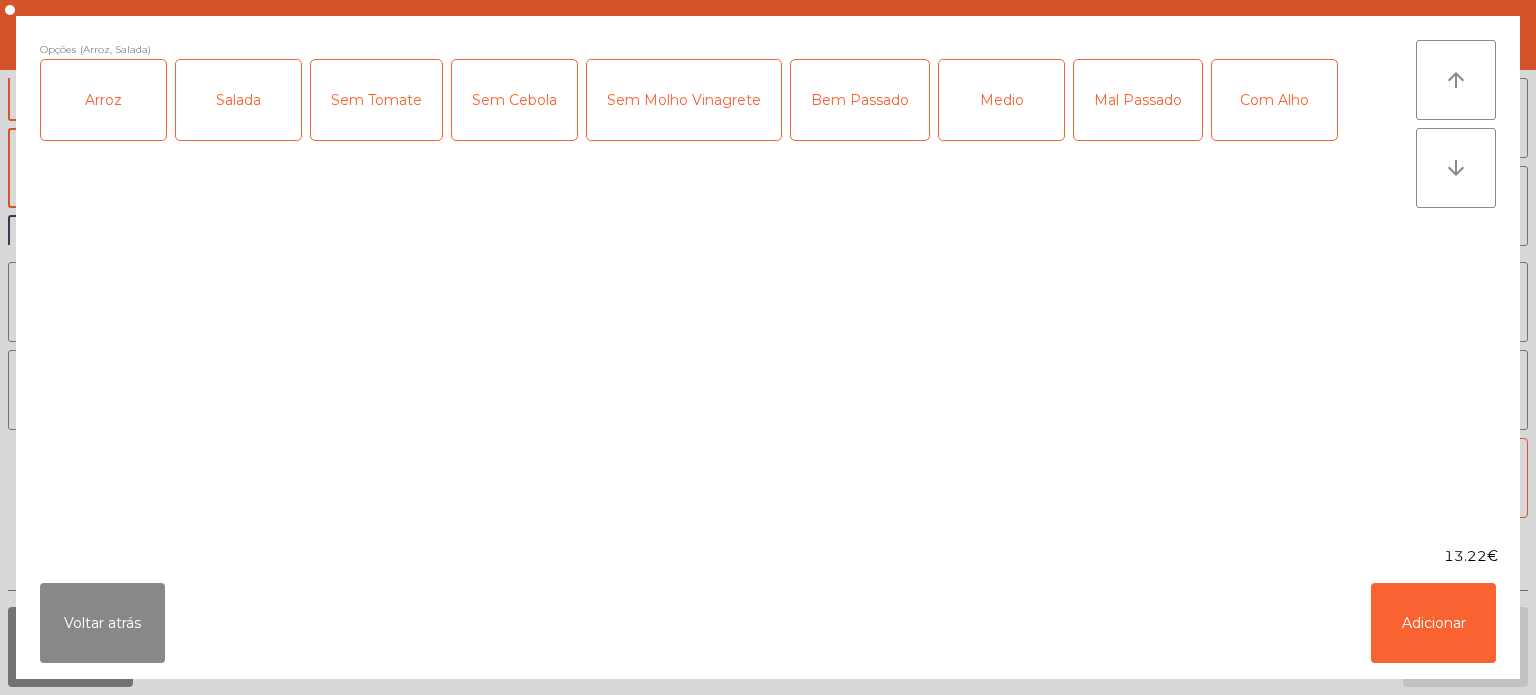 click on "Medio" 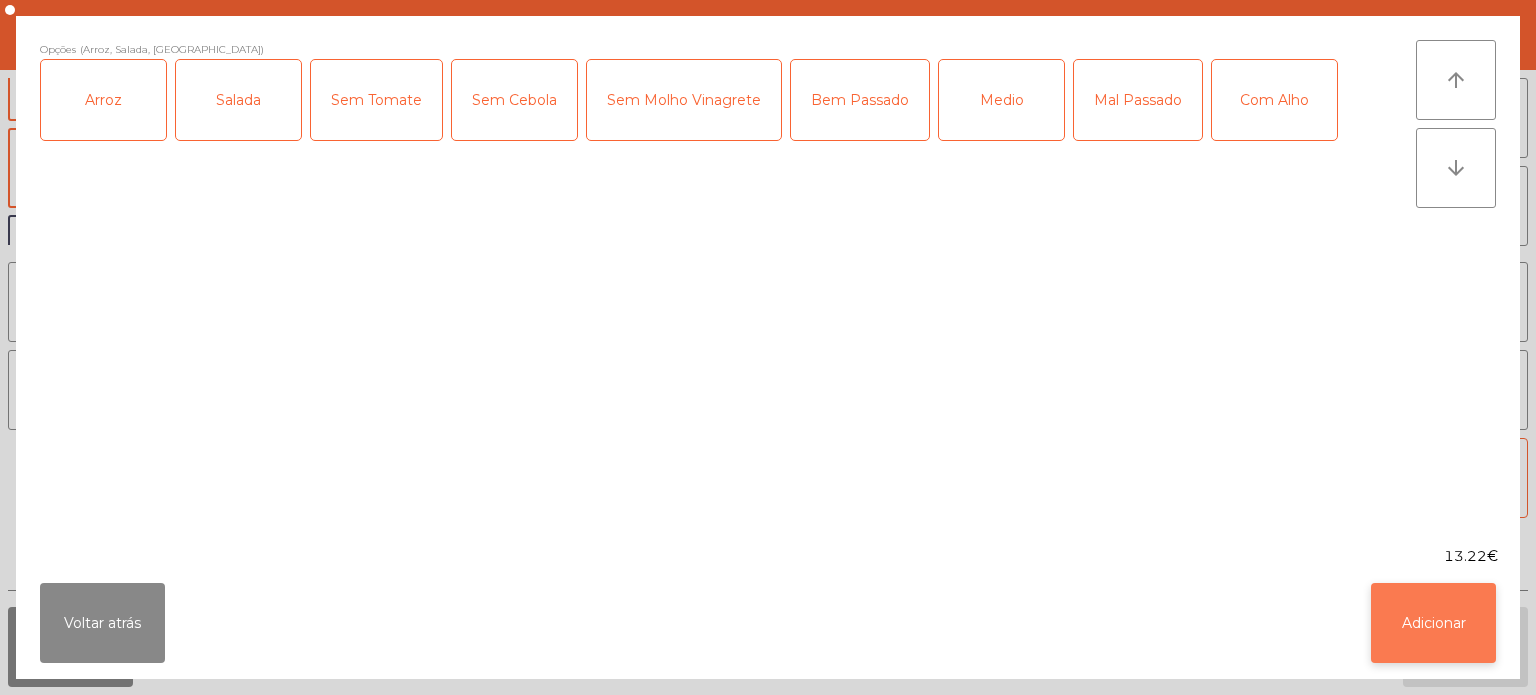 click on "Adicionar" 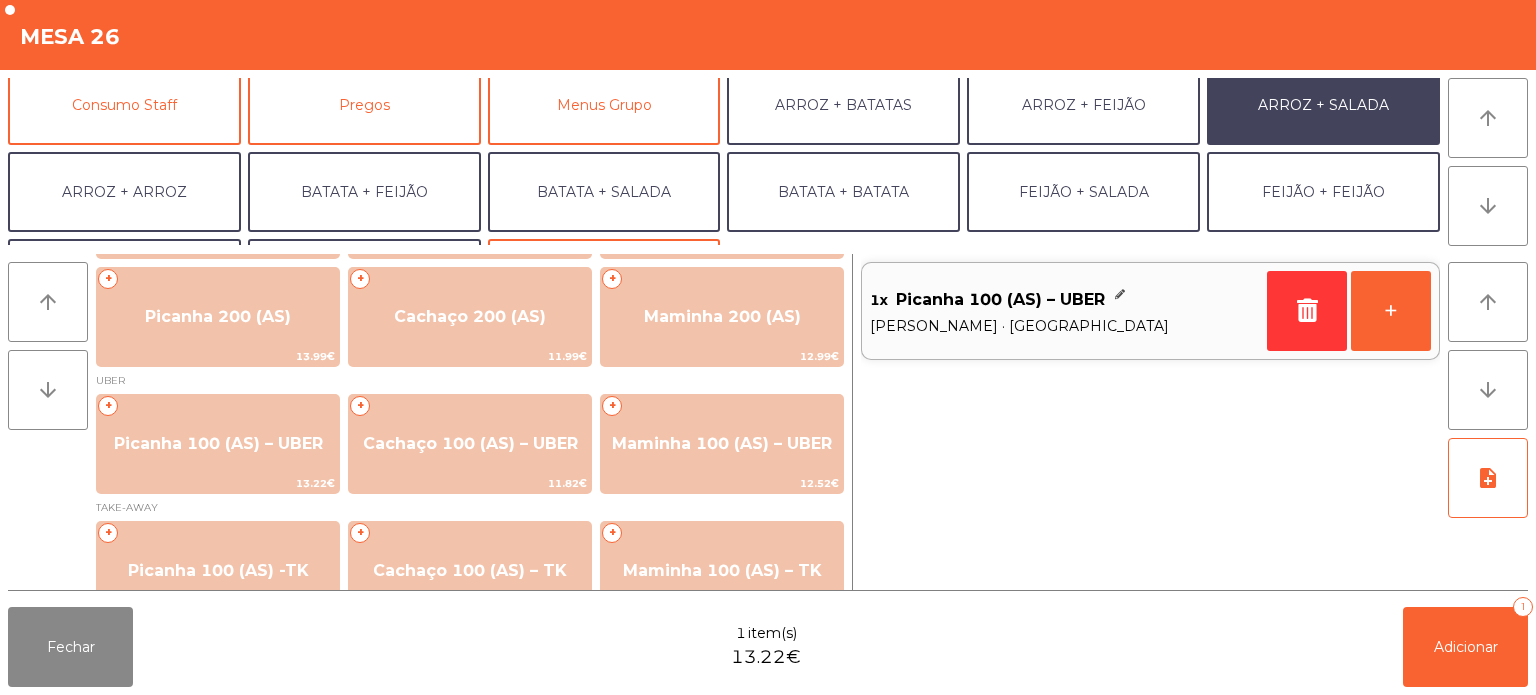 scroll, scrollTop: 196, scrollLeft: 0, axis: vertical 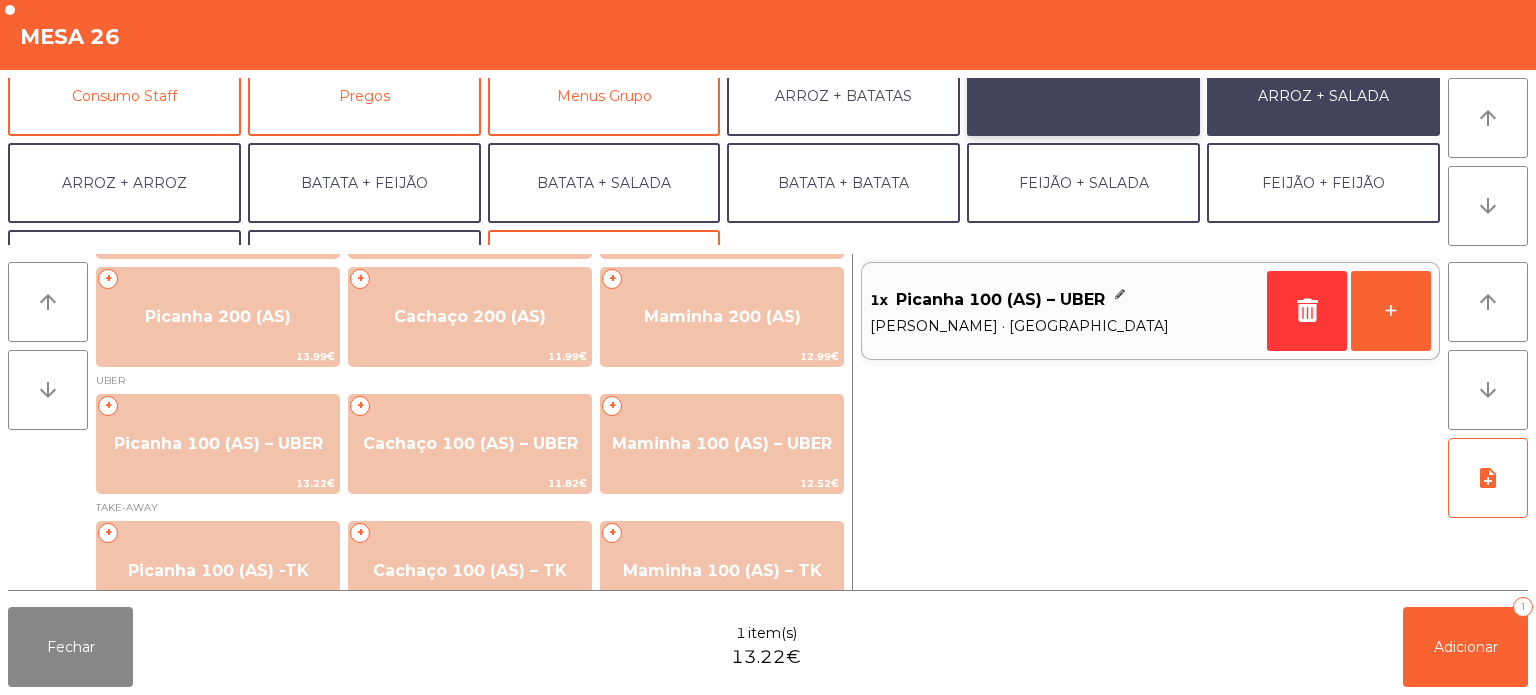 click on "ARROZ + FEIJÃO" 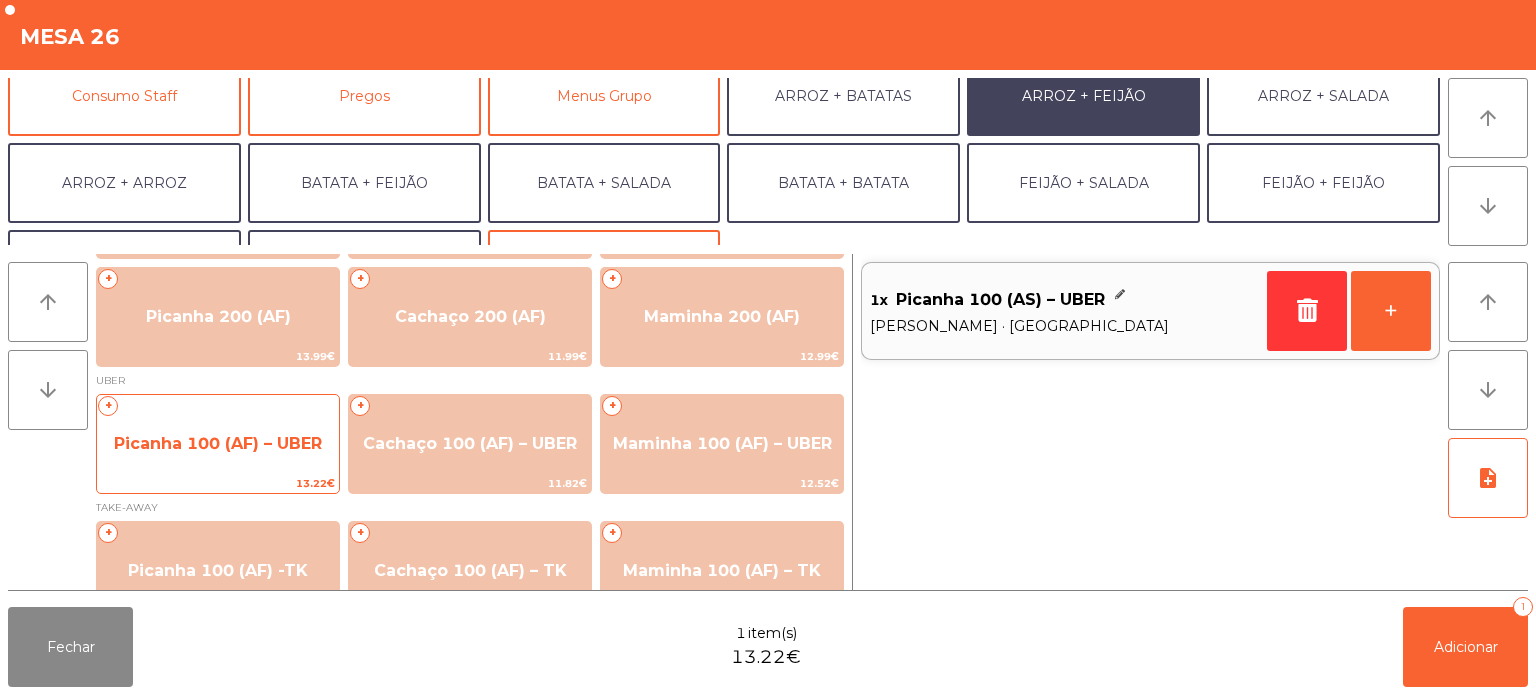 click on "Picanha 100 (AF) – UBER" 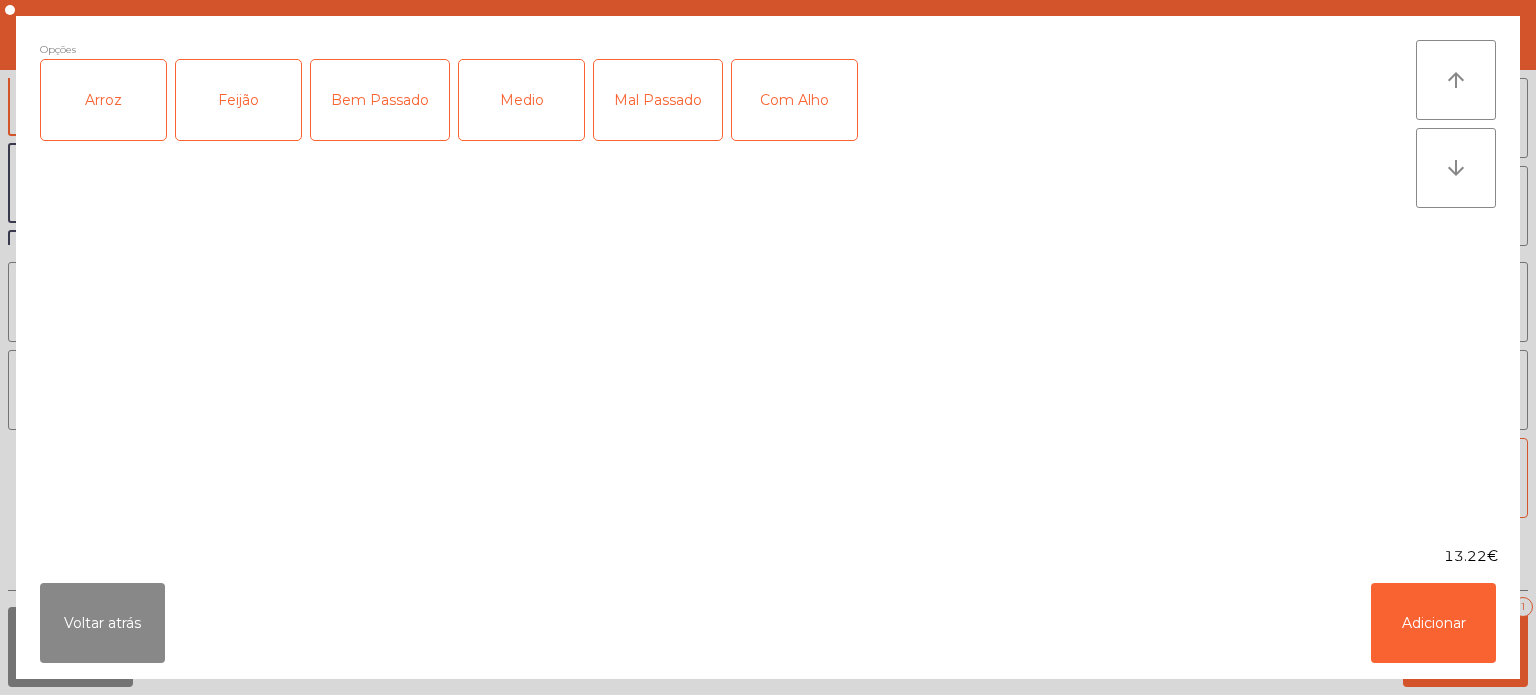 click on "Arroz" 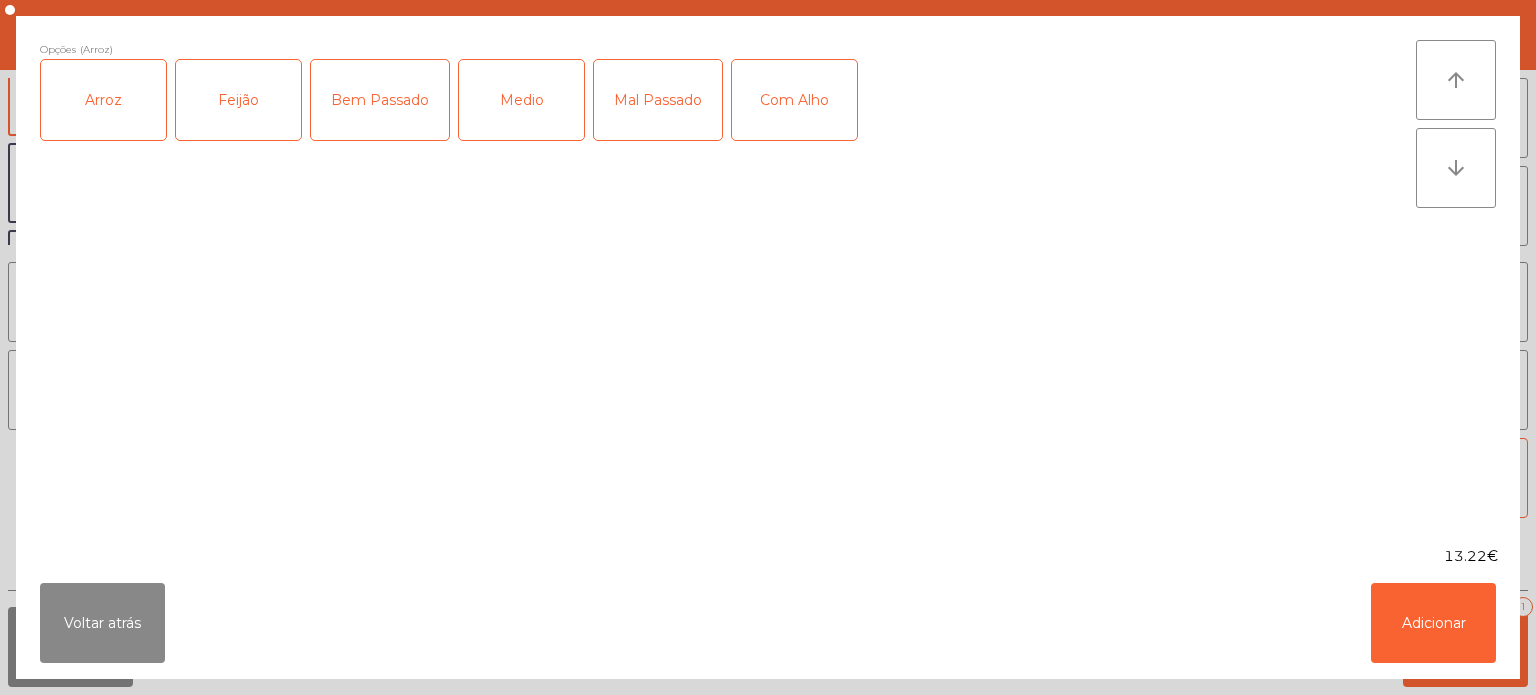 click on "Feijão" 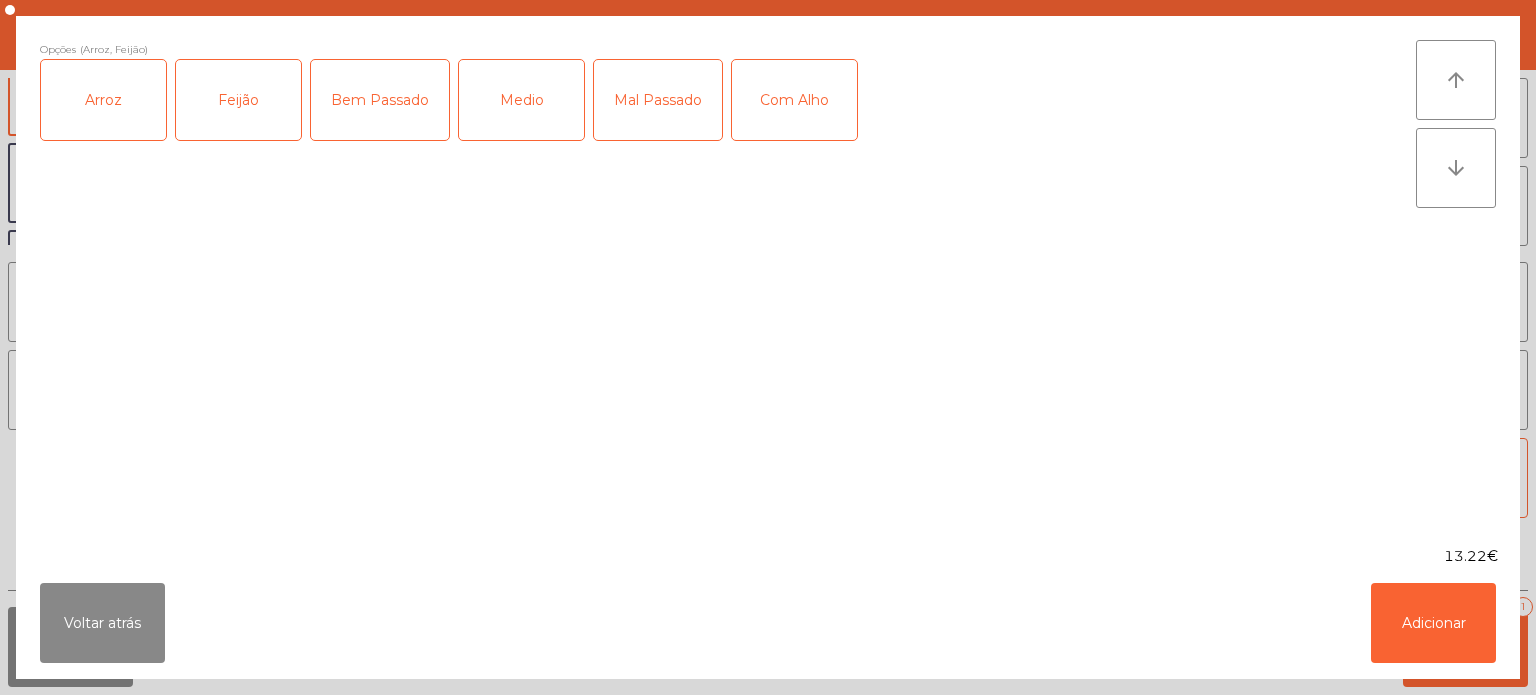 click on "Medio" 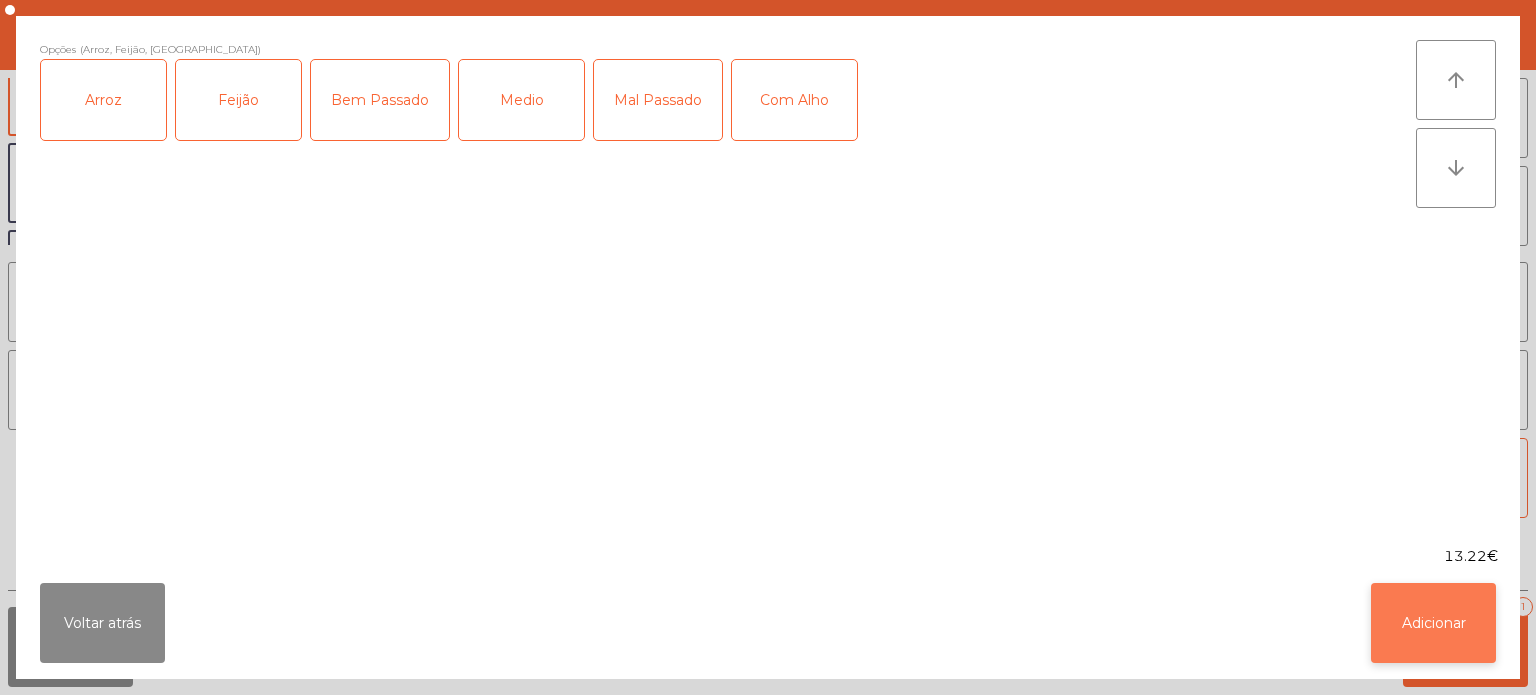 click on "Adicionar" 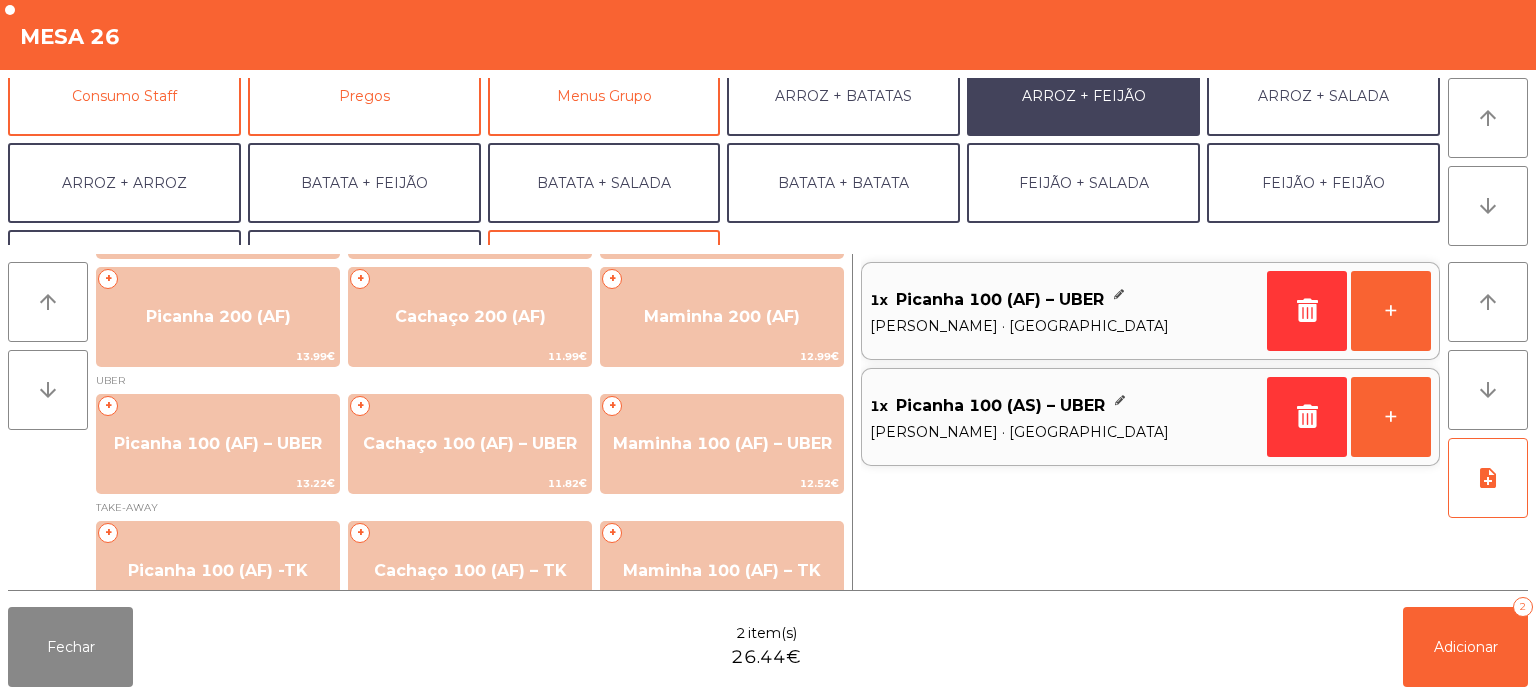 scroll, scrollTop: 260, scrollLeft: 0, axis: vertical 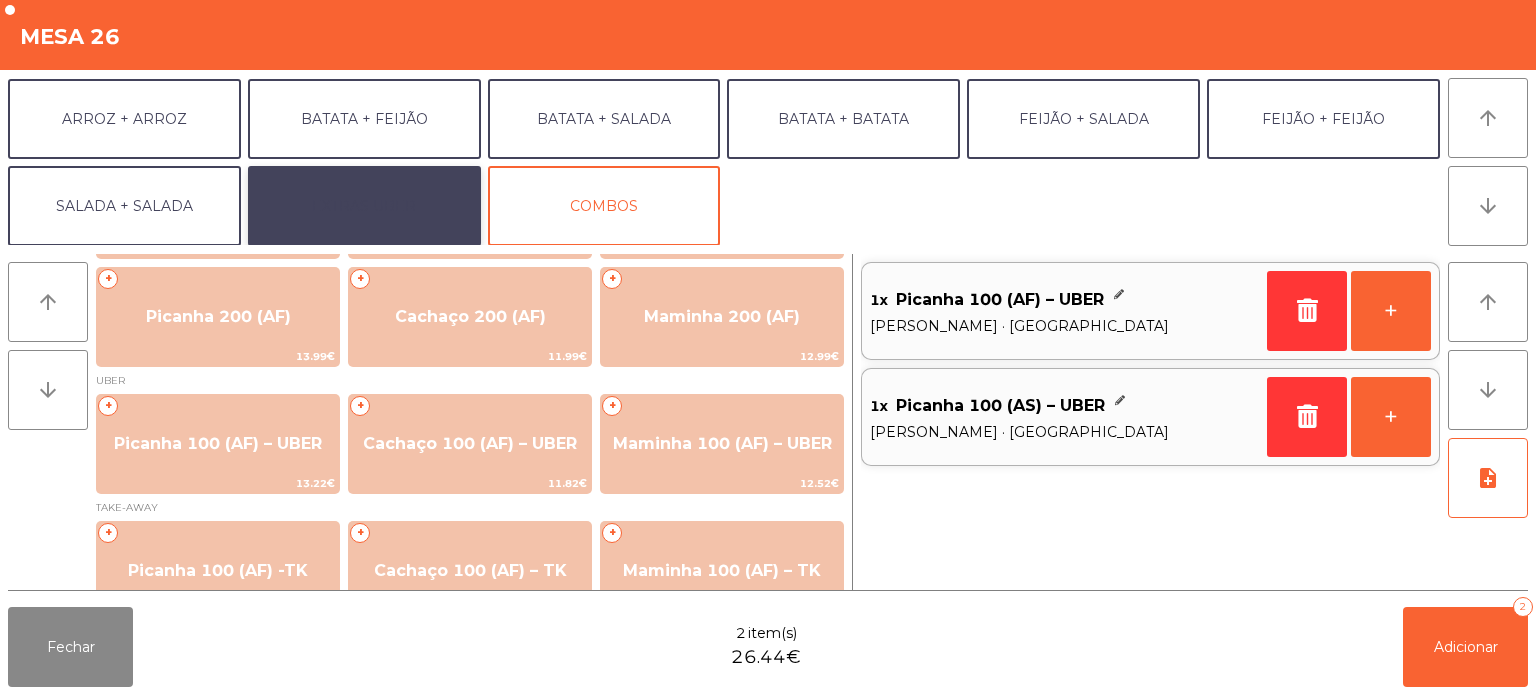 click on "EXTRAS UBER" 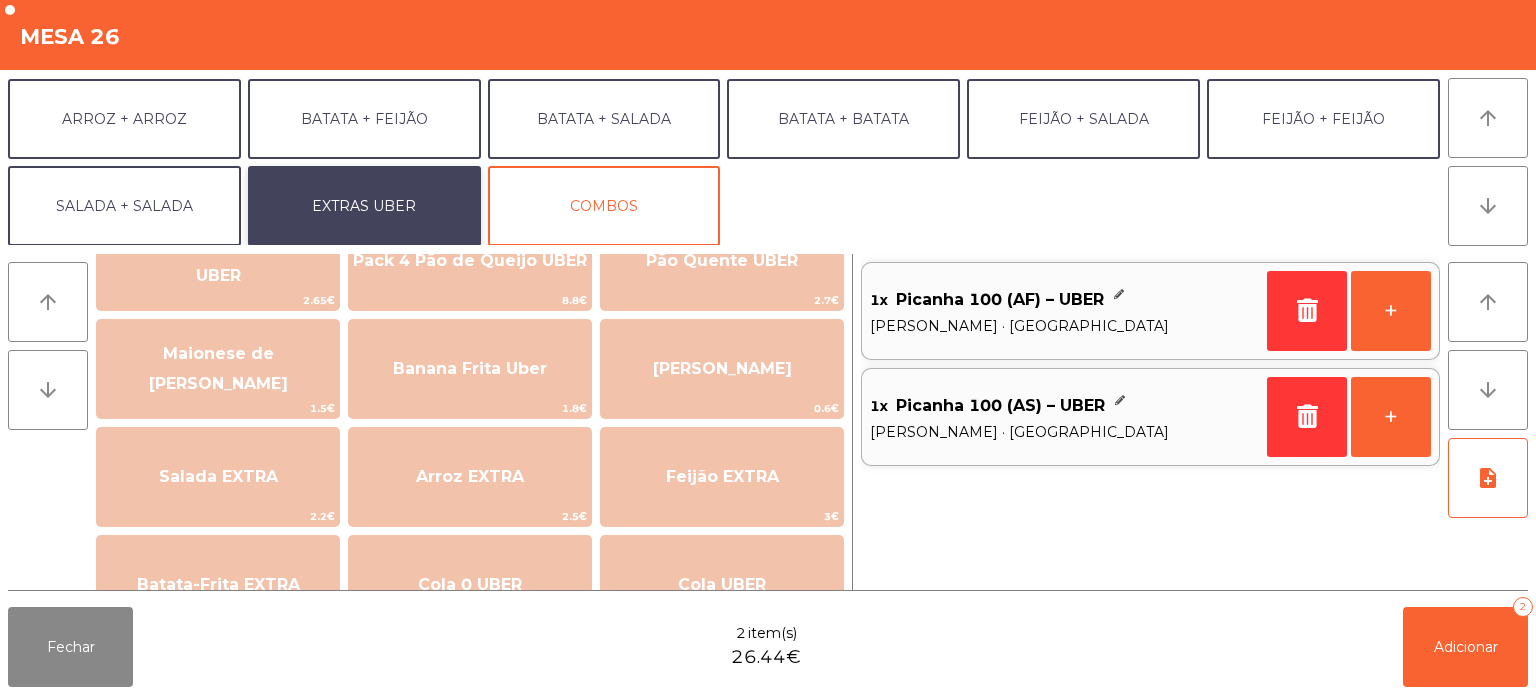 scroll, scrollTop: 80, scrollLeft: 0, axis: vertical 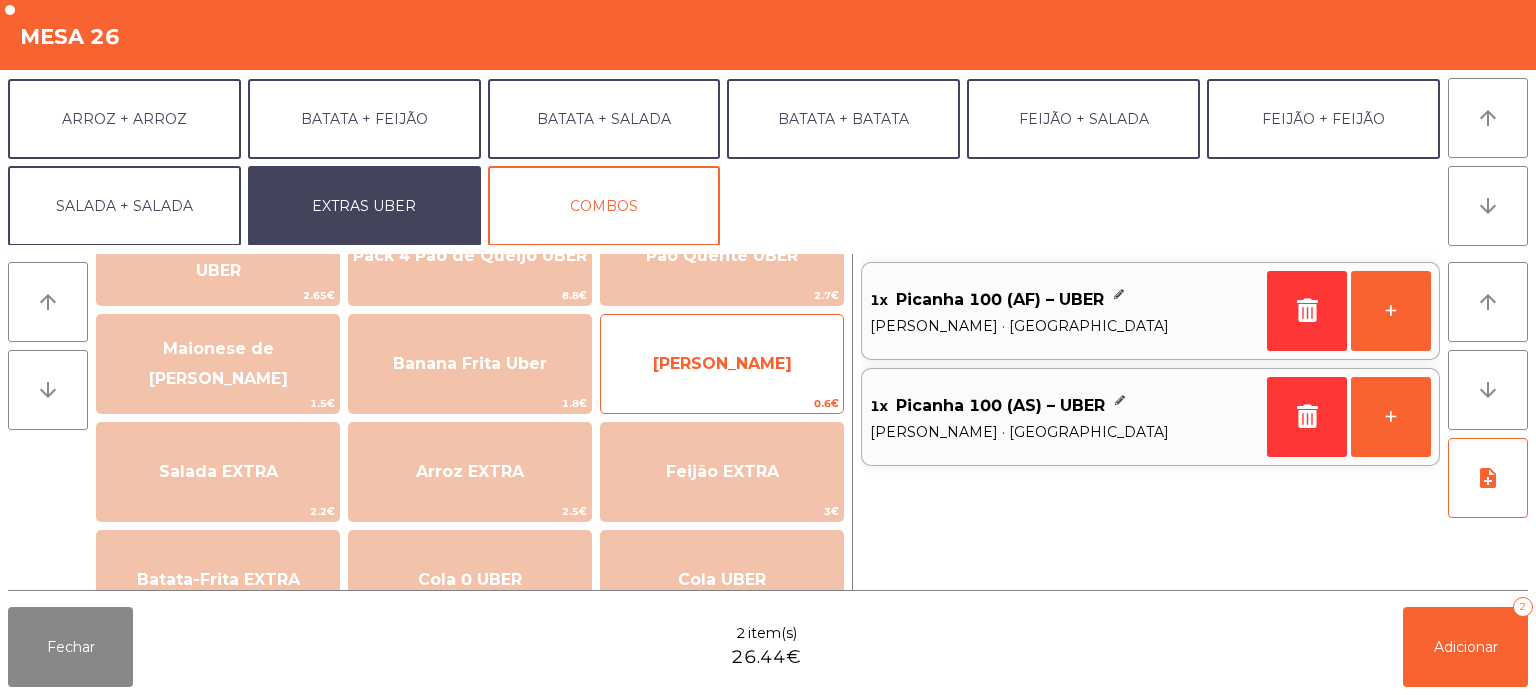 click on "[PERSON_NAME]" 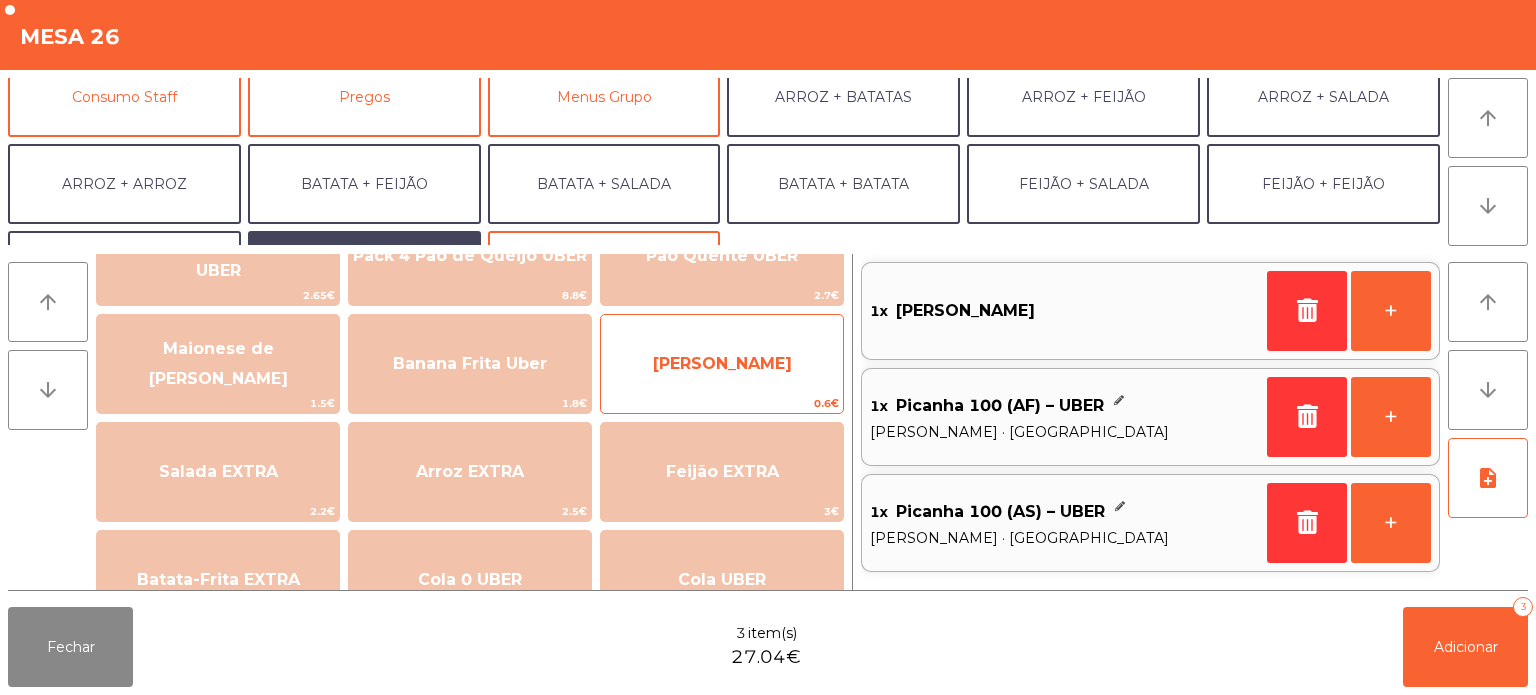 scroll, scrollTop: 189, scrollLeft: 0, axis: vertical 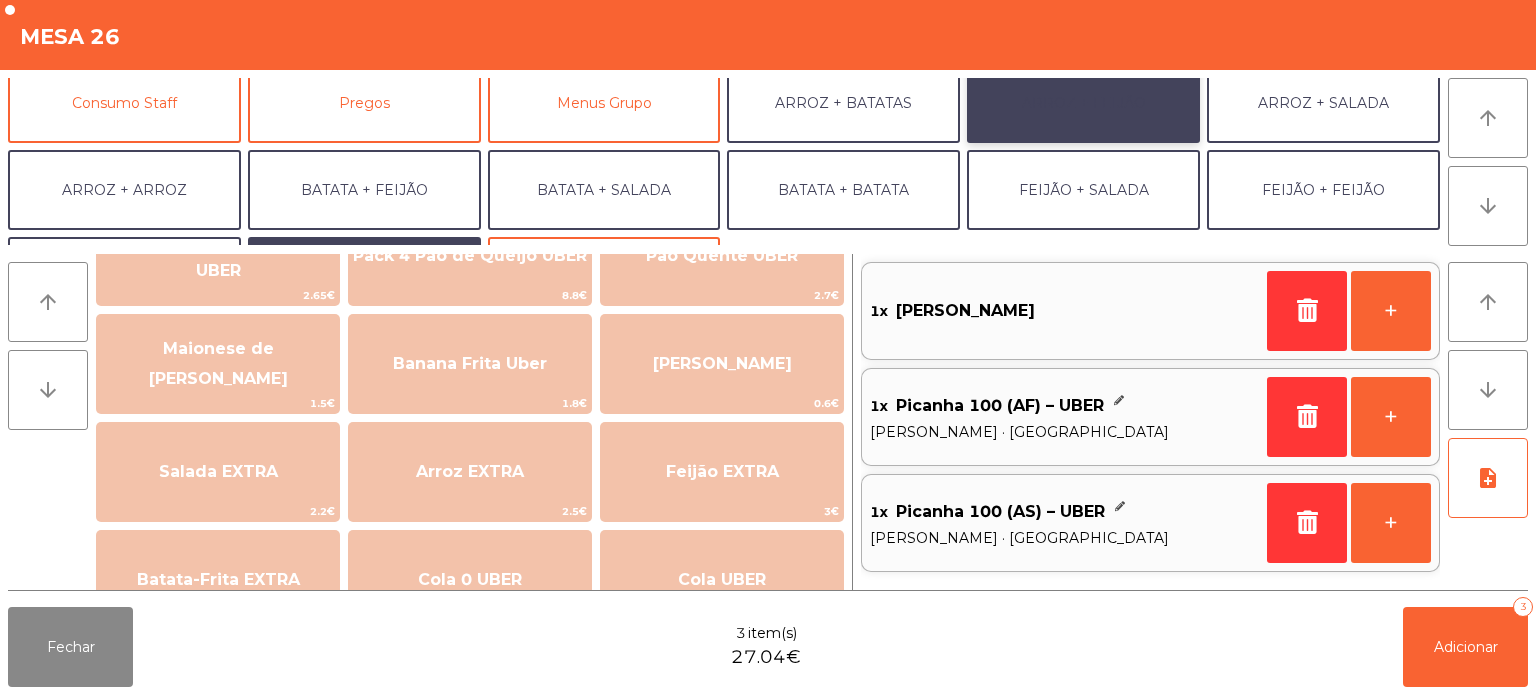 click on "ARROZ + FEIJÃO" 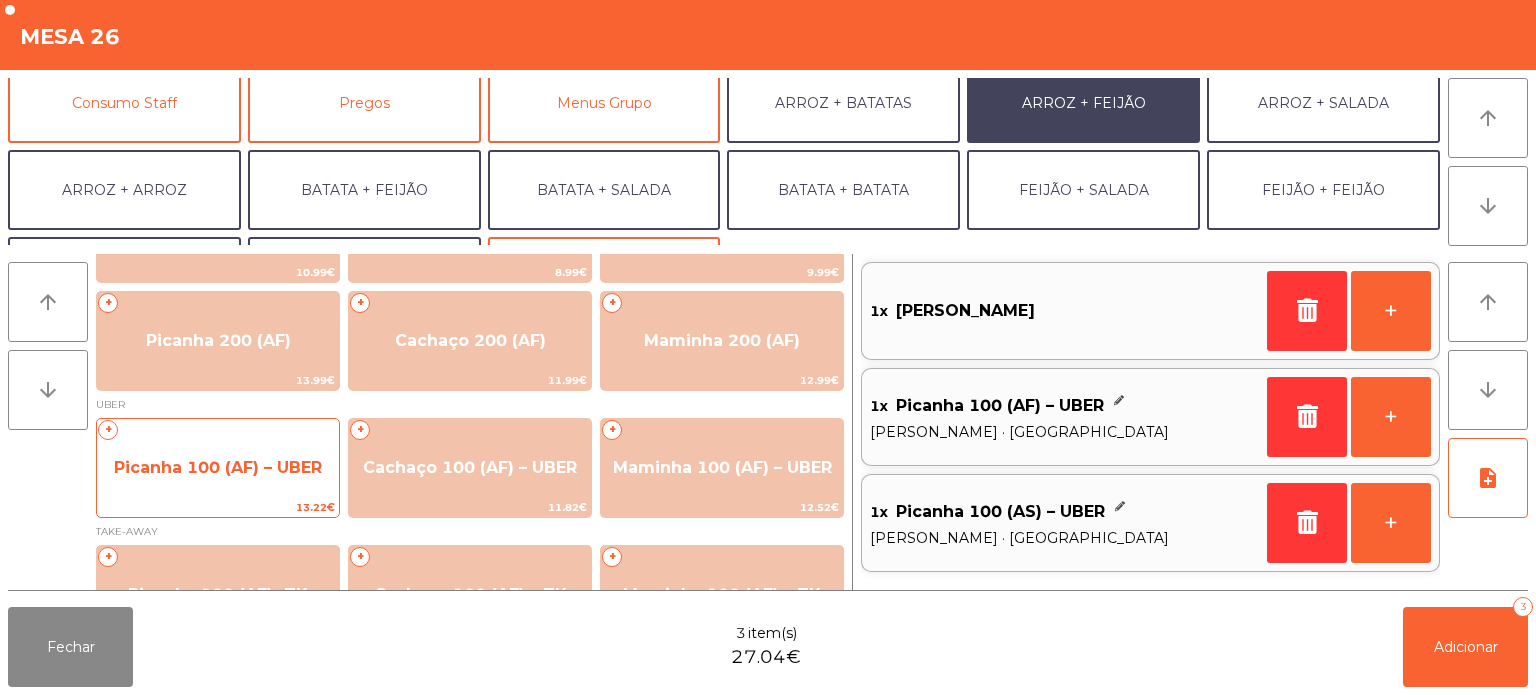 click on "Picanha 100 (AF) – UBER" 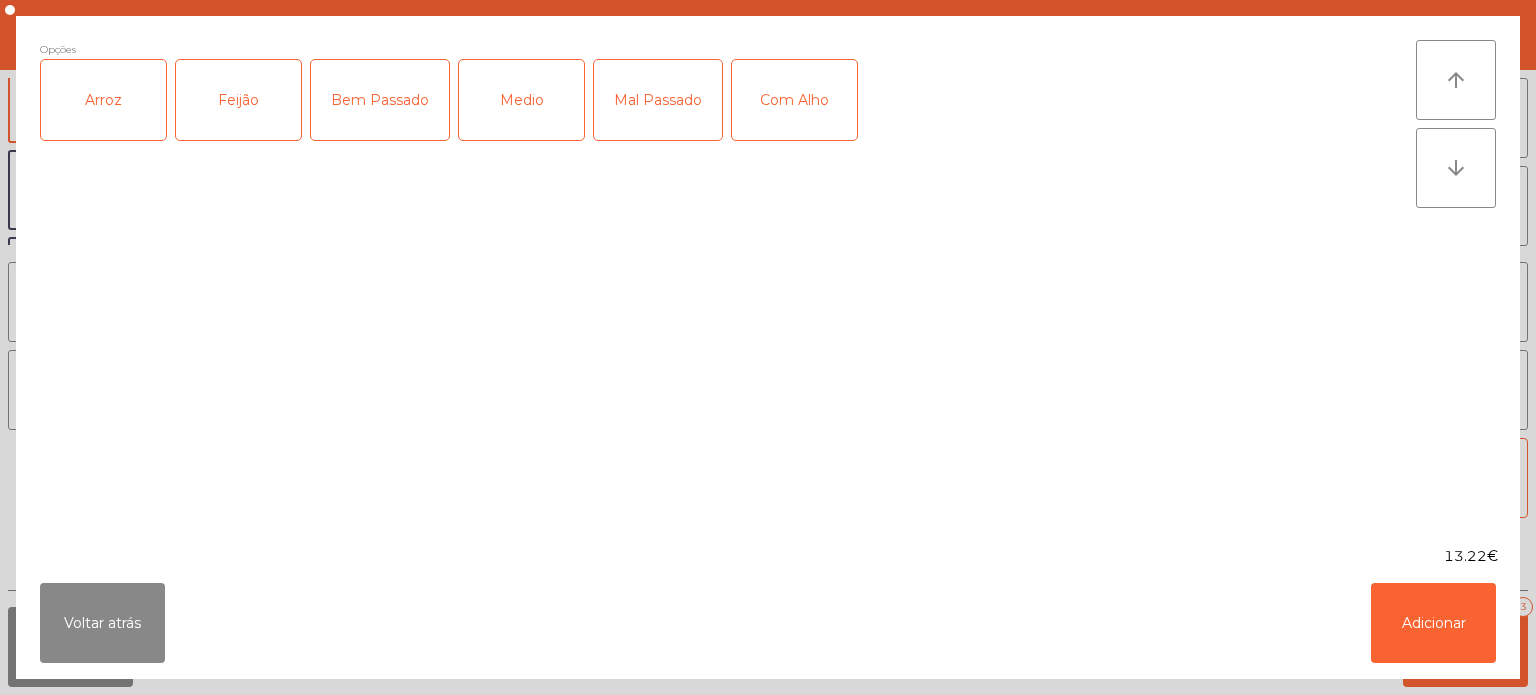 click on "Arroz" 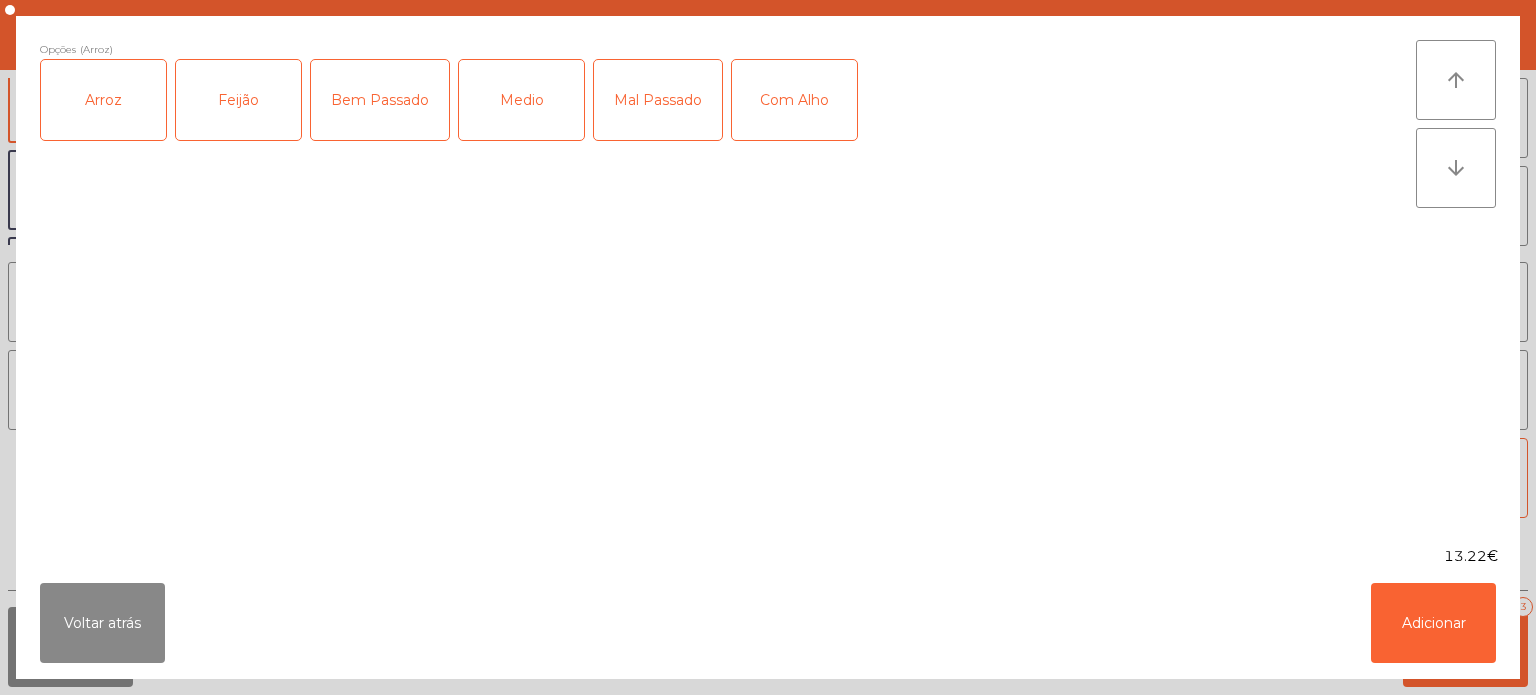 click on "Feijão" 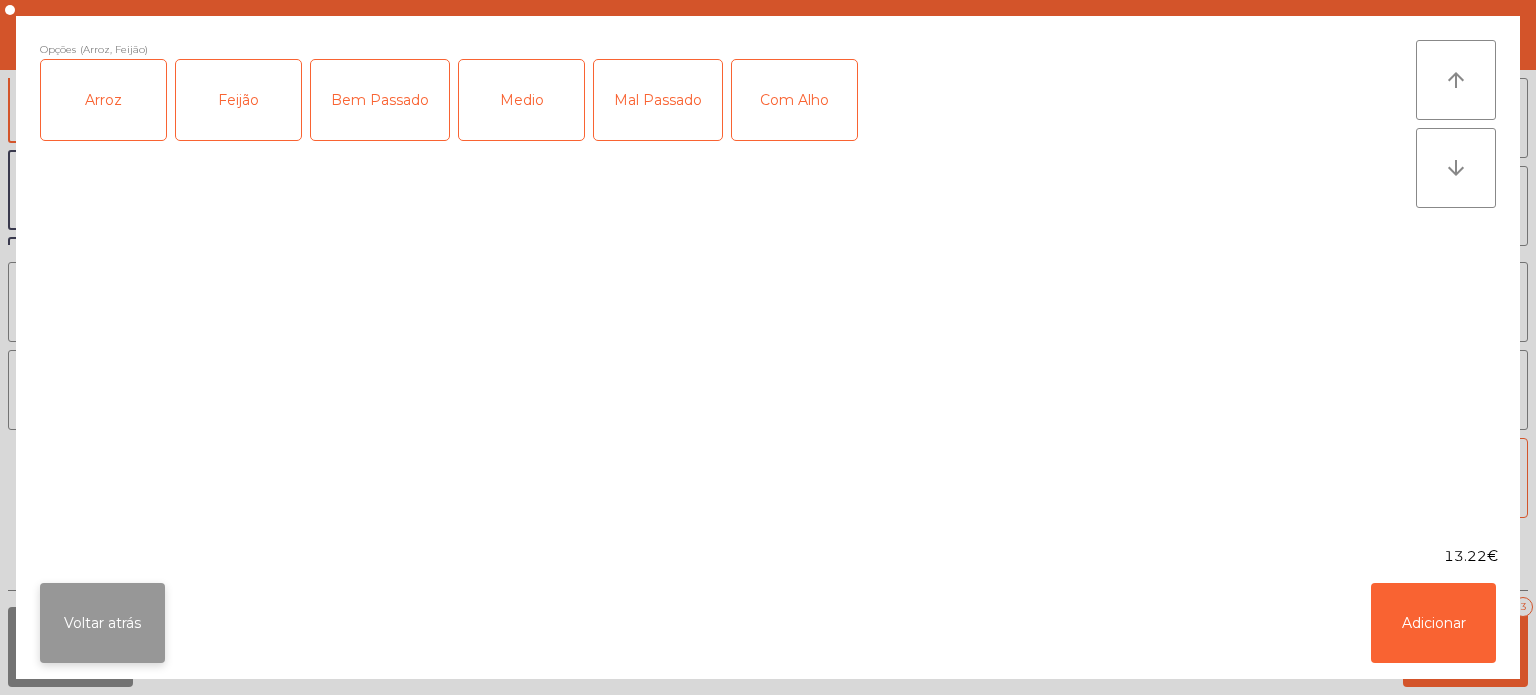 click on "Voltar atrás" 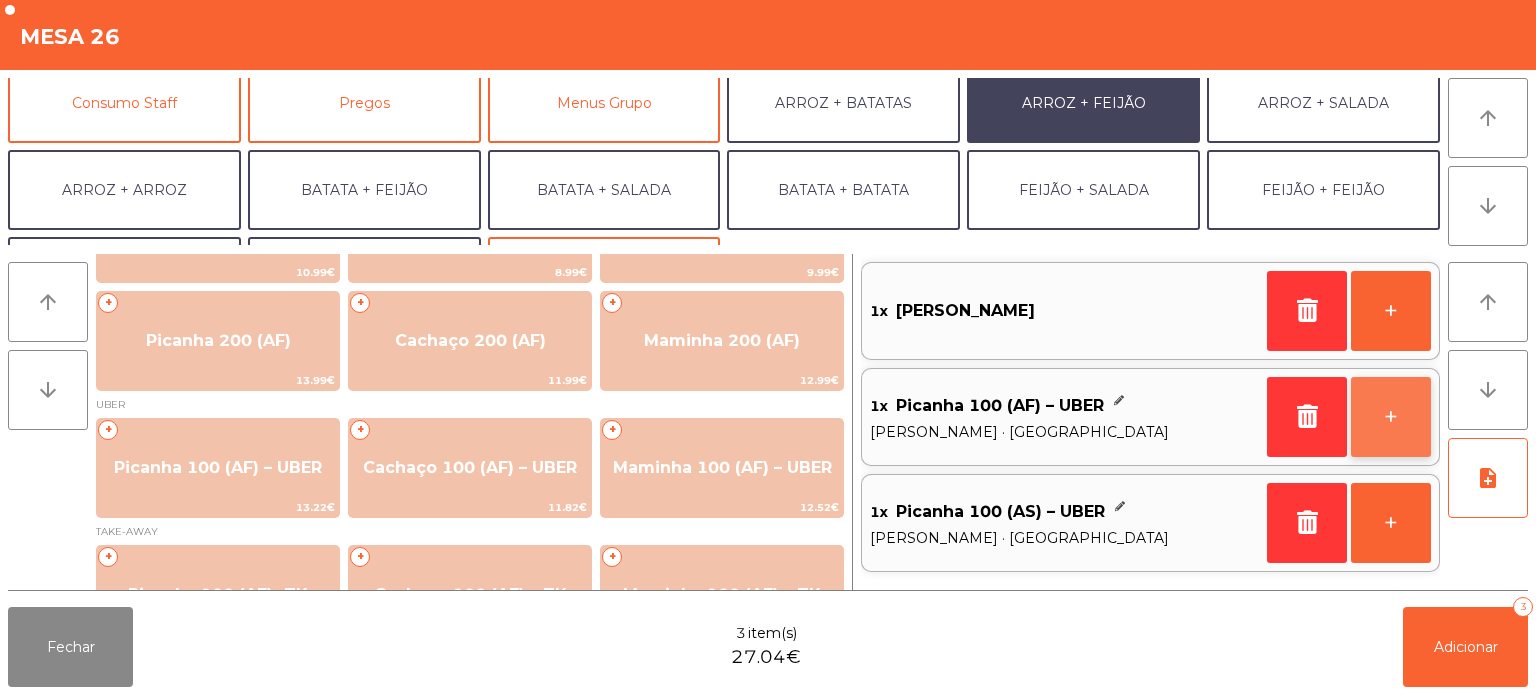 click on "+" 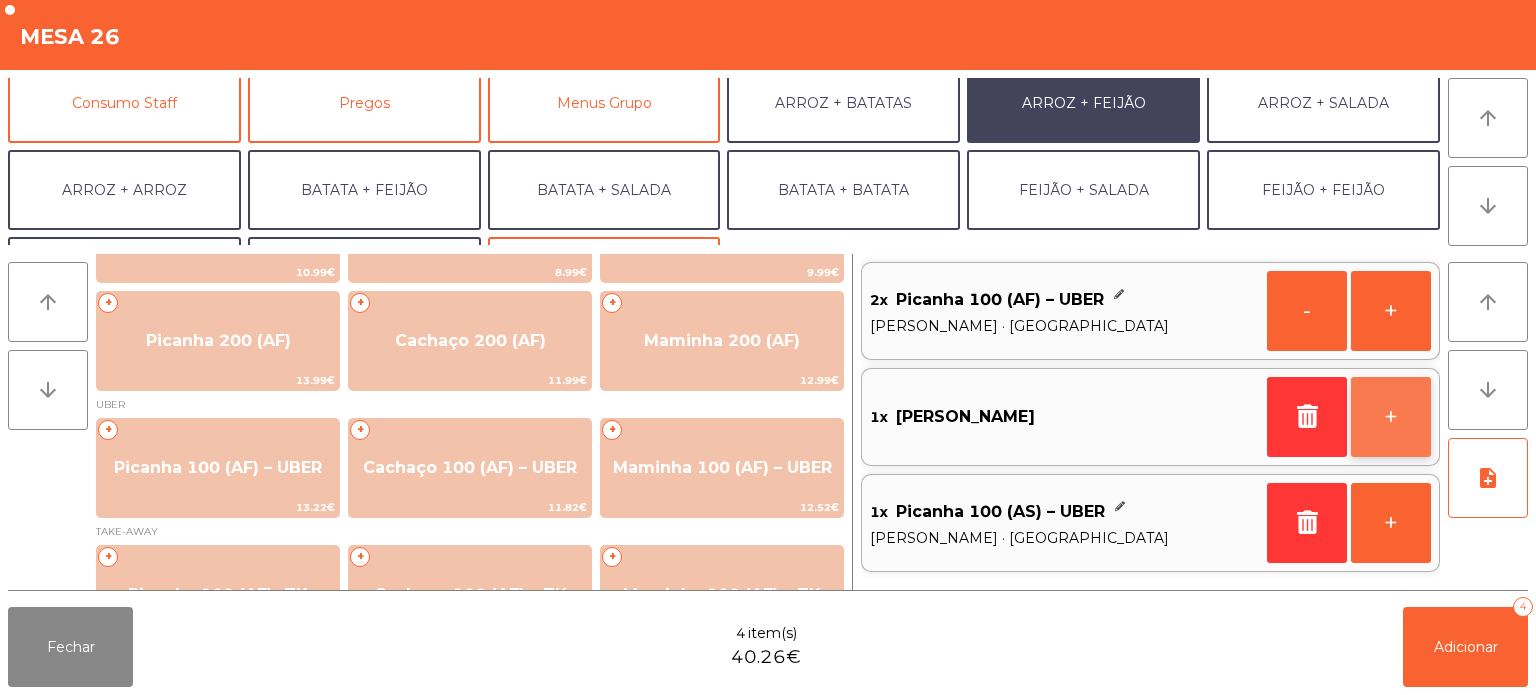 click on "+" 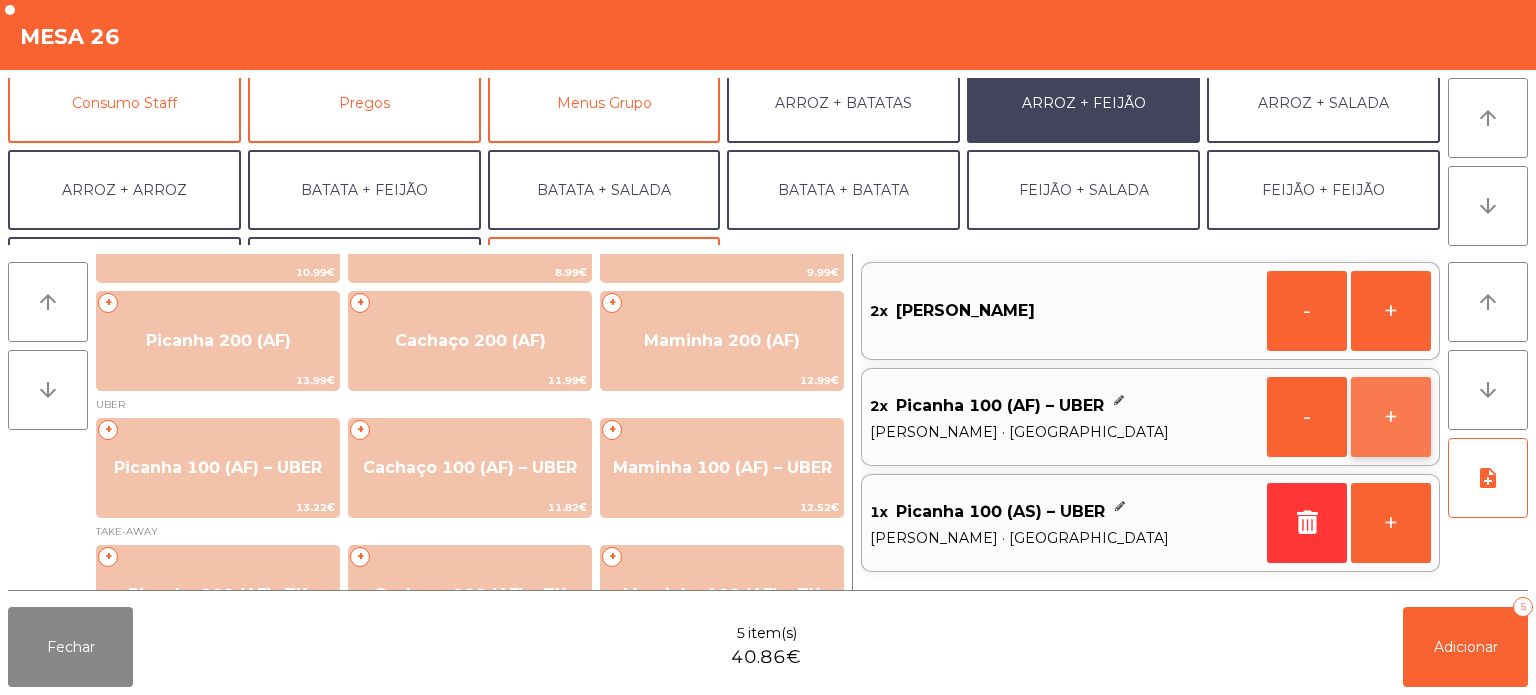 click on "+" 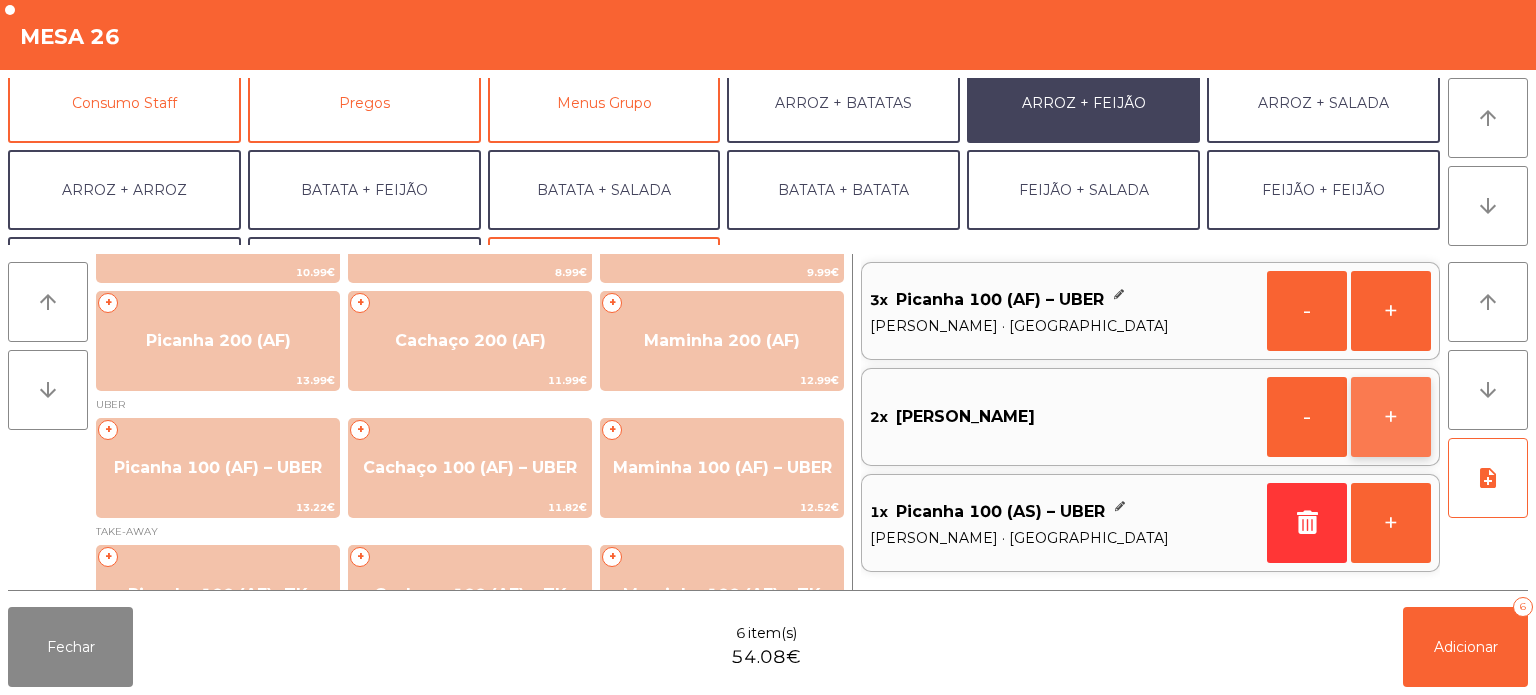 click on "+" 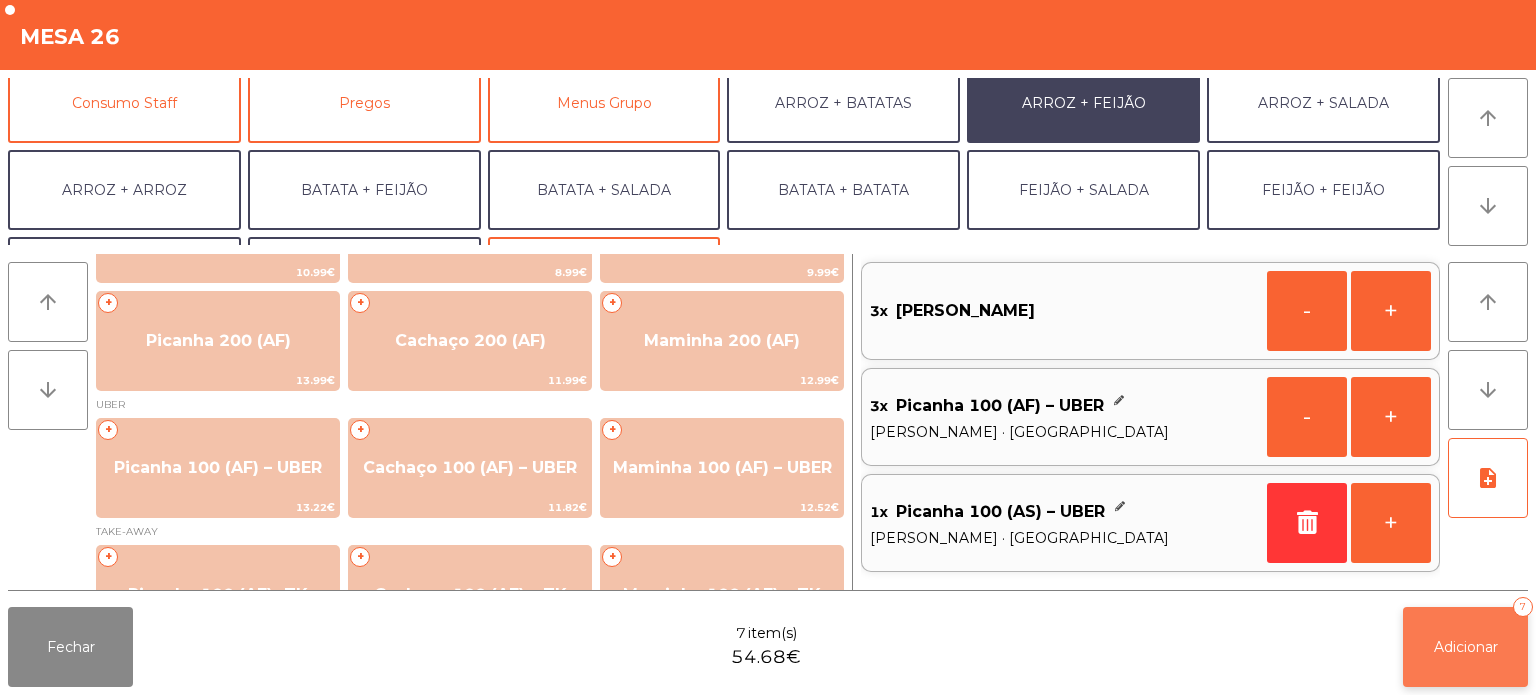 click on "Adicionar" 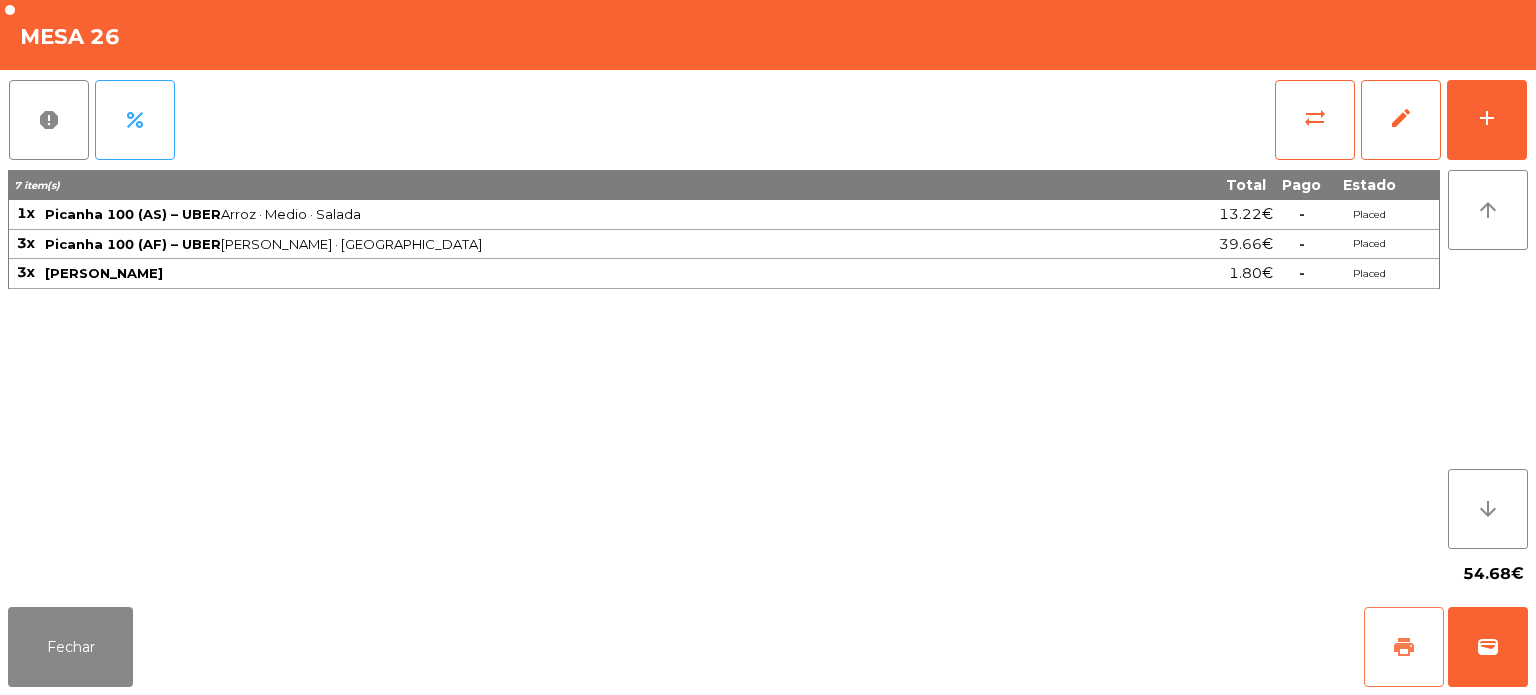 click on "print" 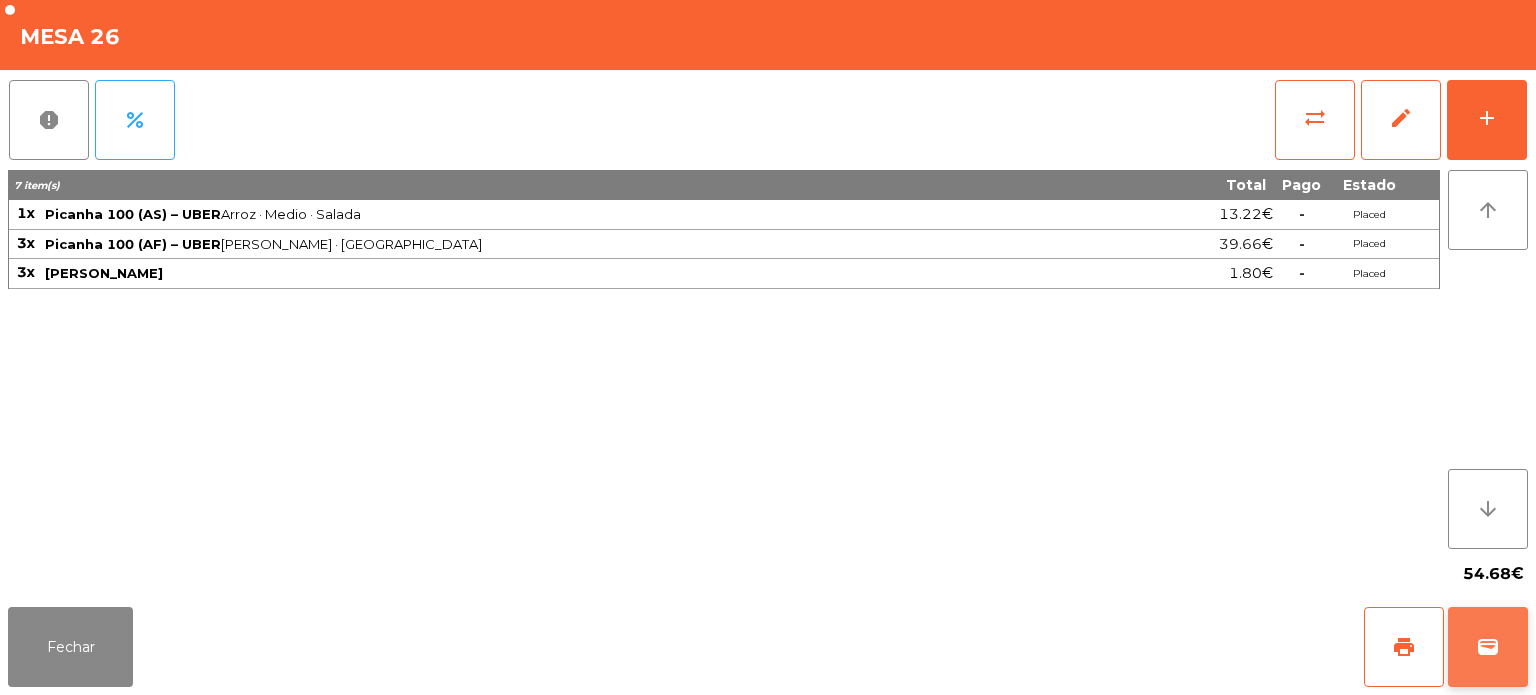 click on "wallet" 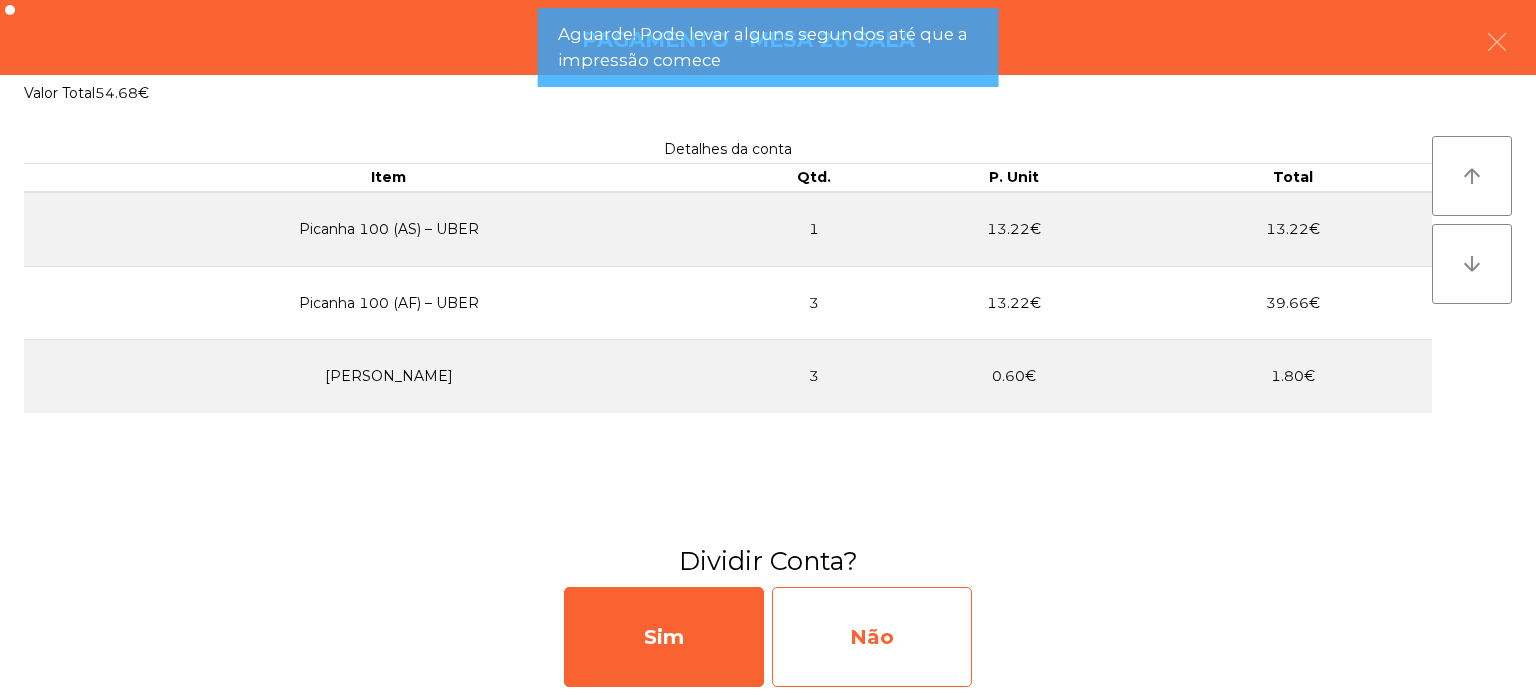 click on "Não" 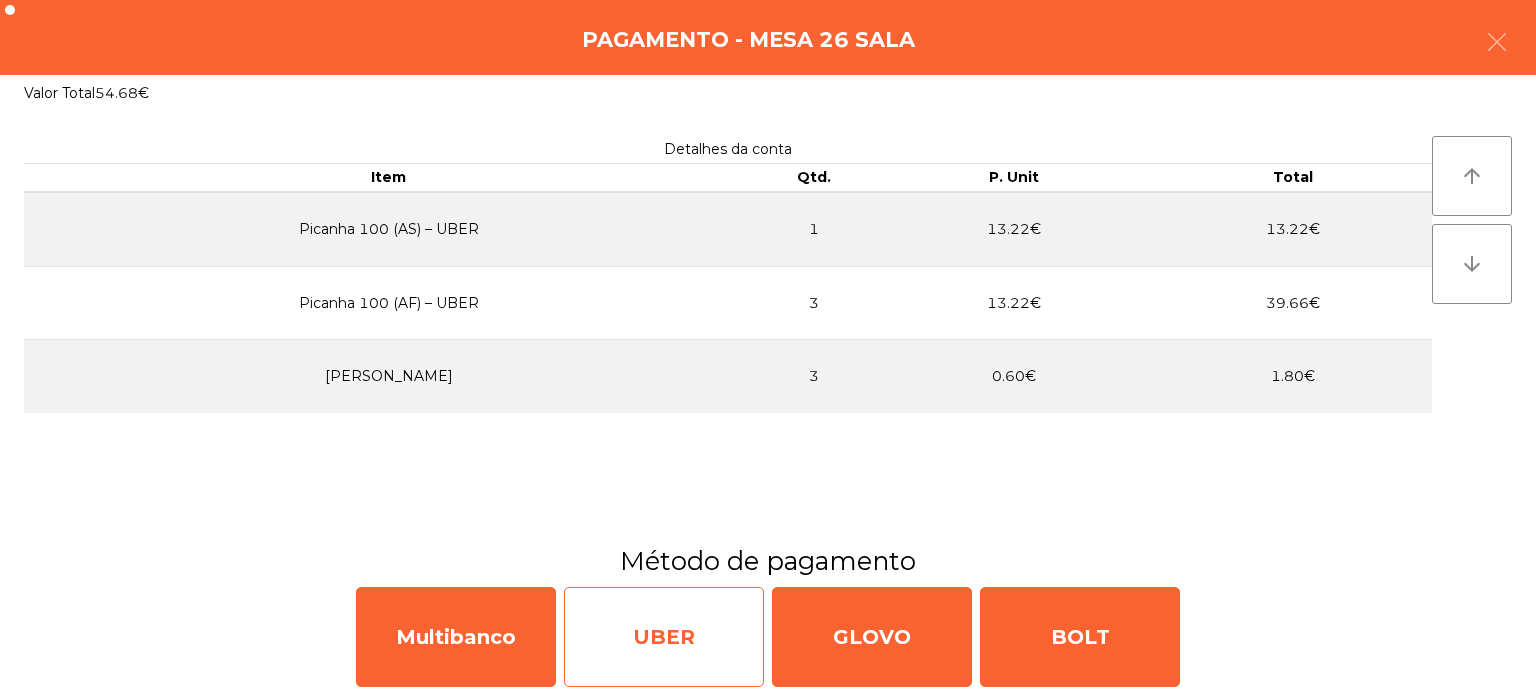 click on "UBER" 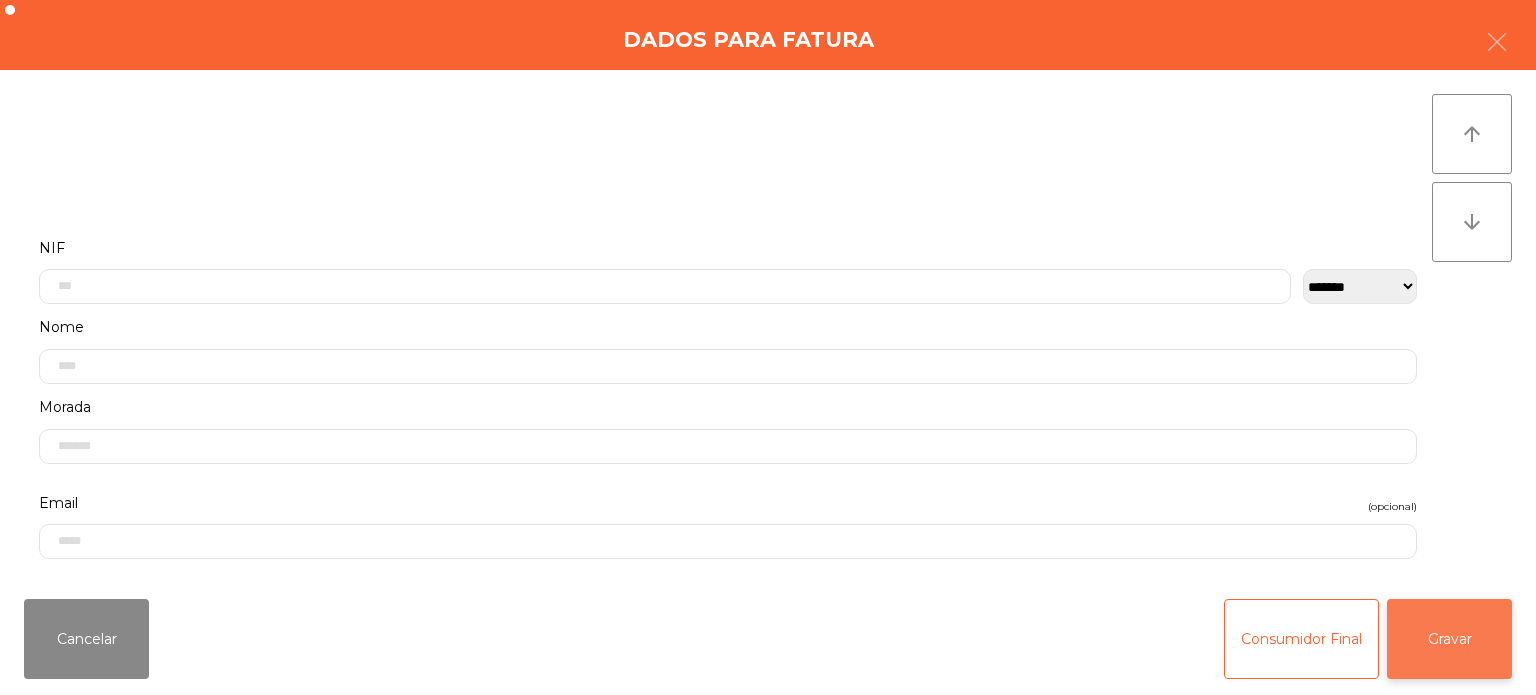 click on "Gravar" 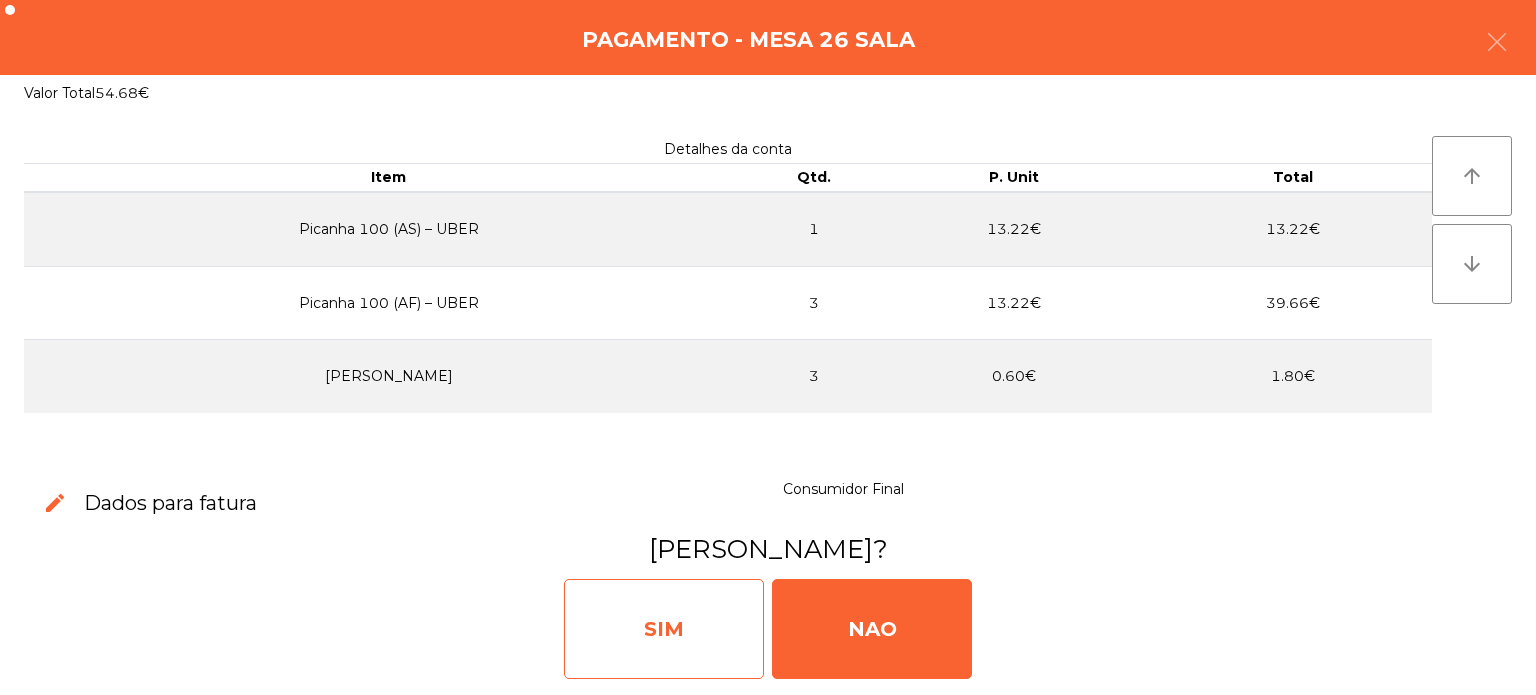 click on "SIM" 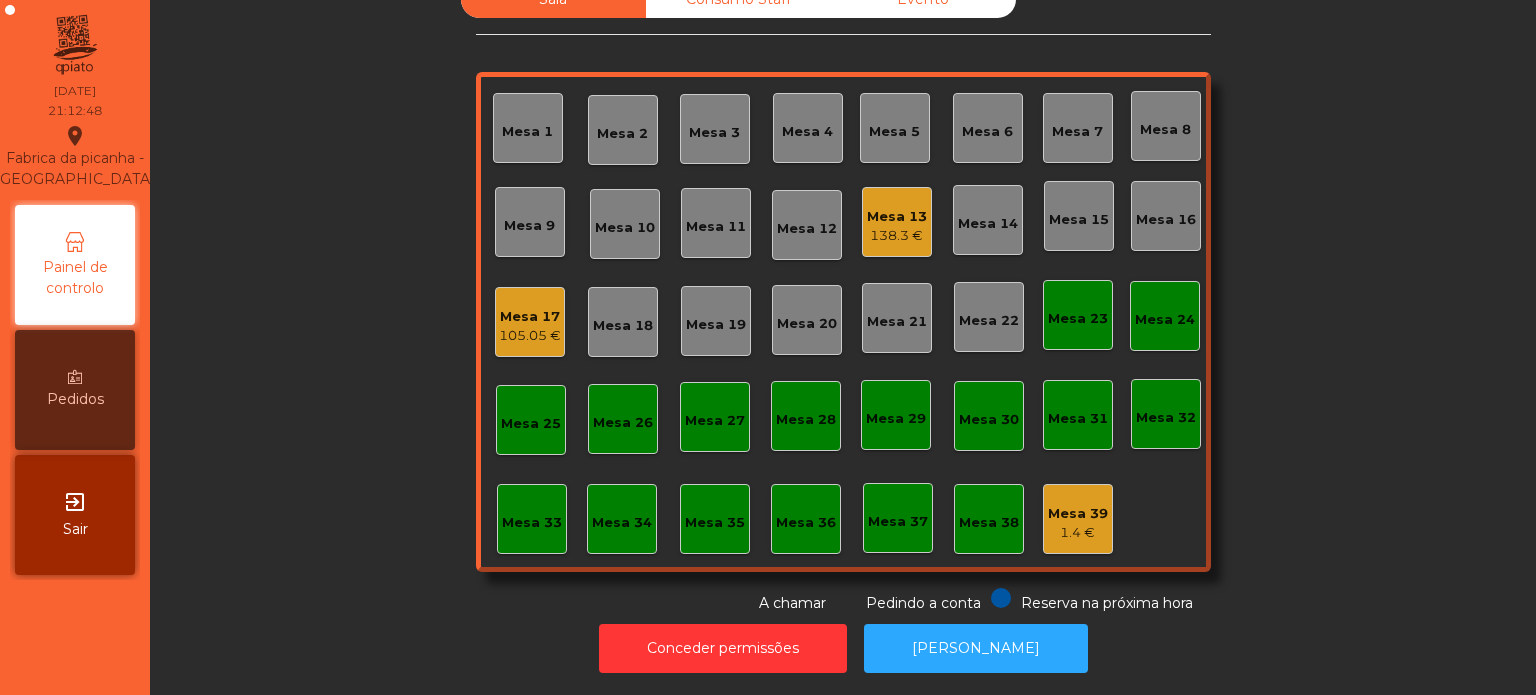 click on "Mesa 36" 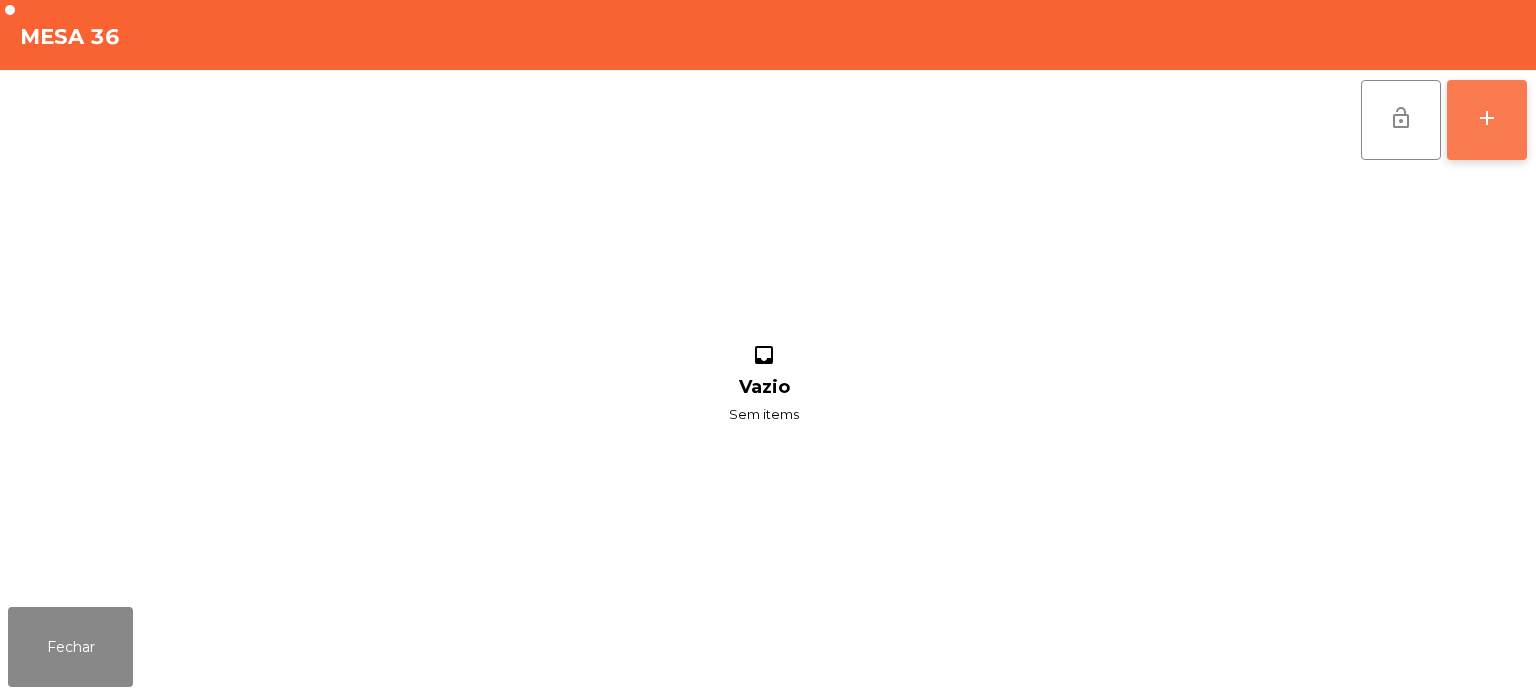 click on "add" 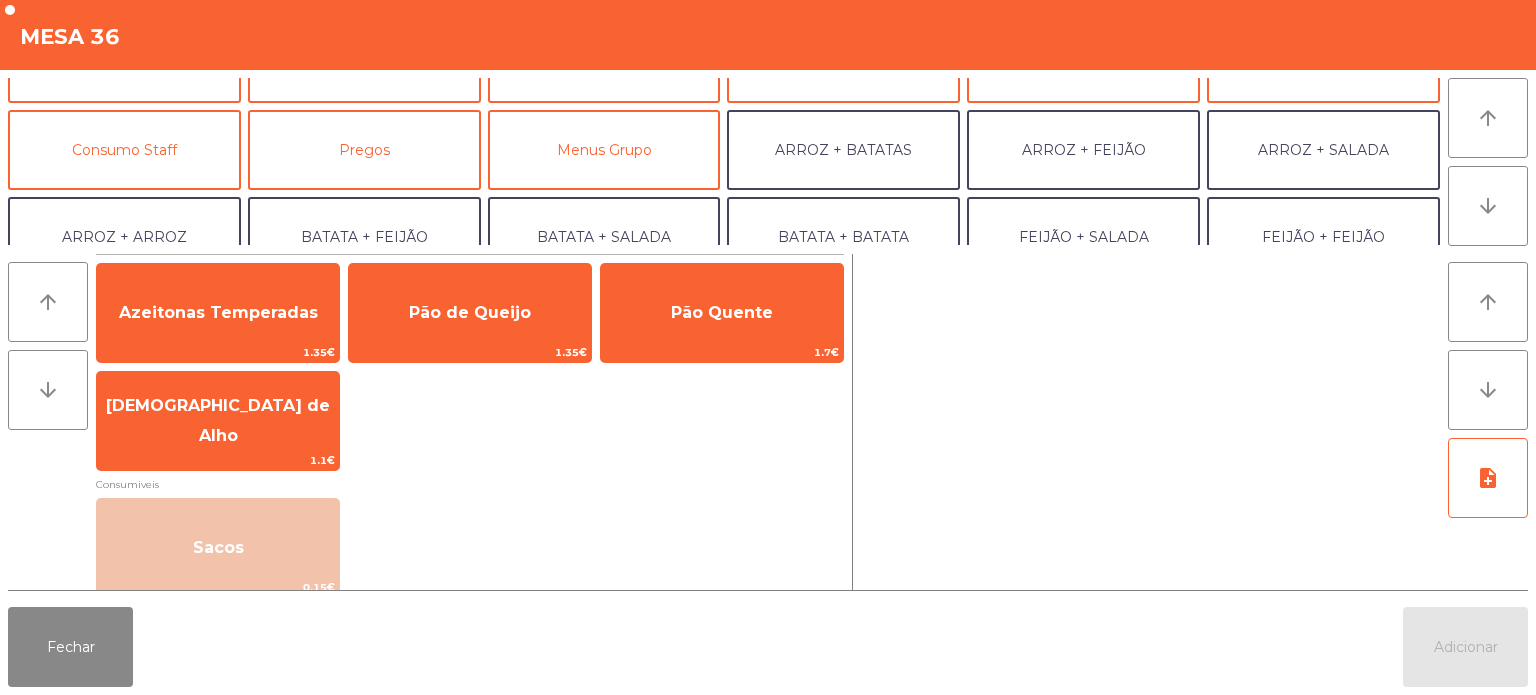 scroll, scrollTop: 140, scrollLeft: 0, axis: vertical 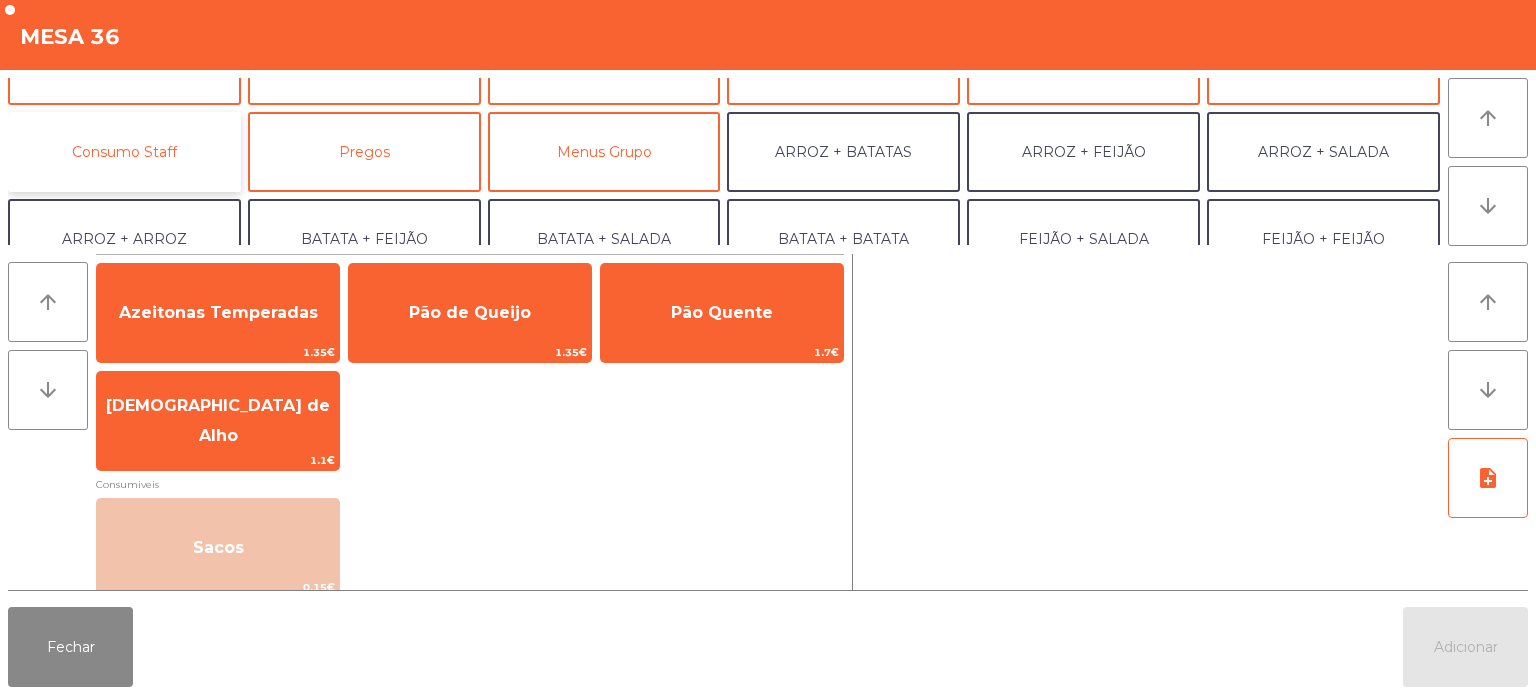 click on "Consumo Staff" 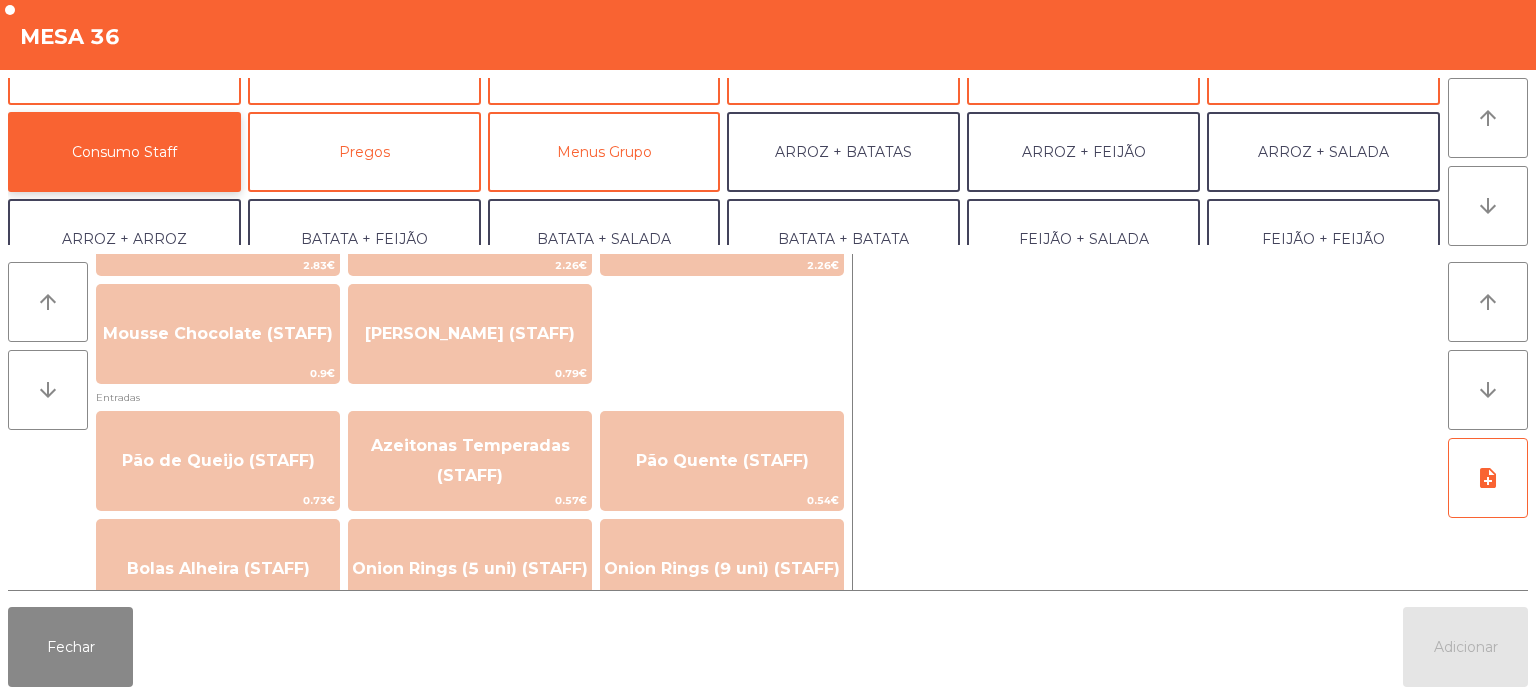 scroll, scrollTop: 1392, scrollLeft: 0, axis: vertical 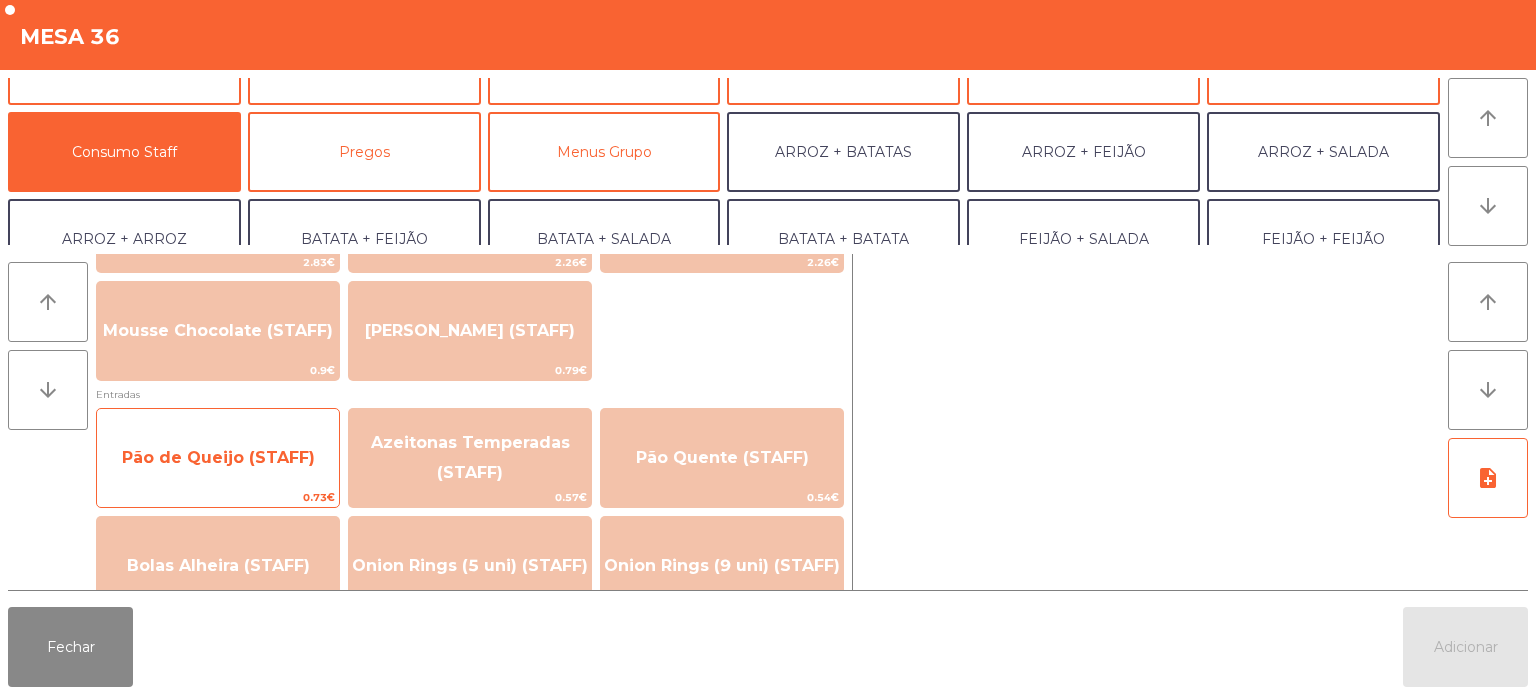 click on "Pão de Queijo (STAFF)   0.73€" 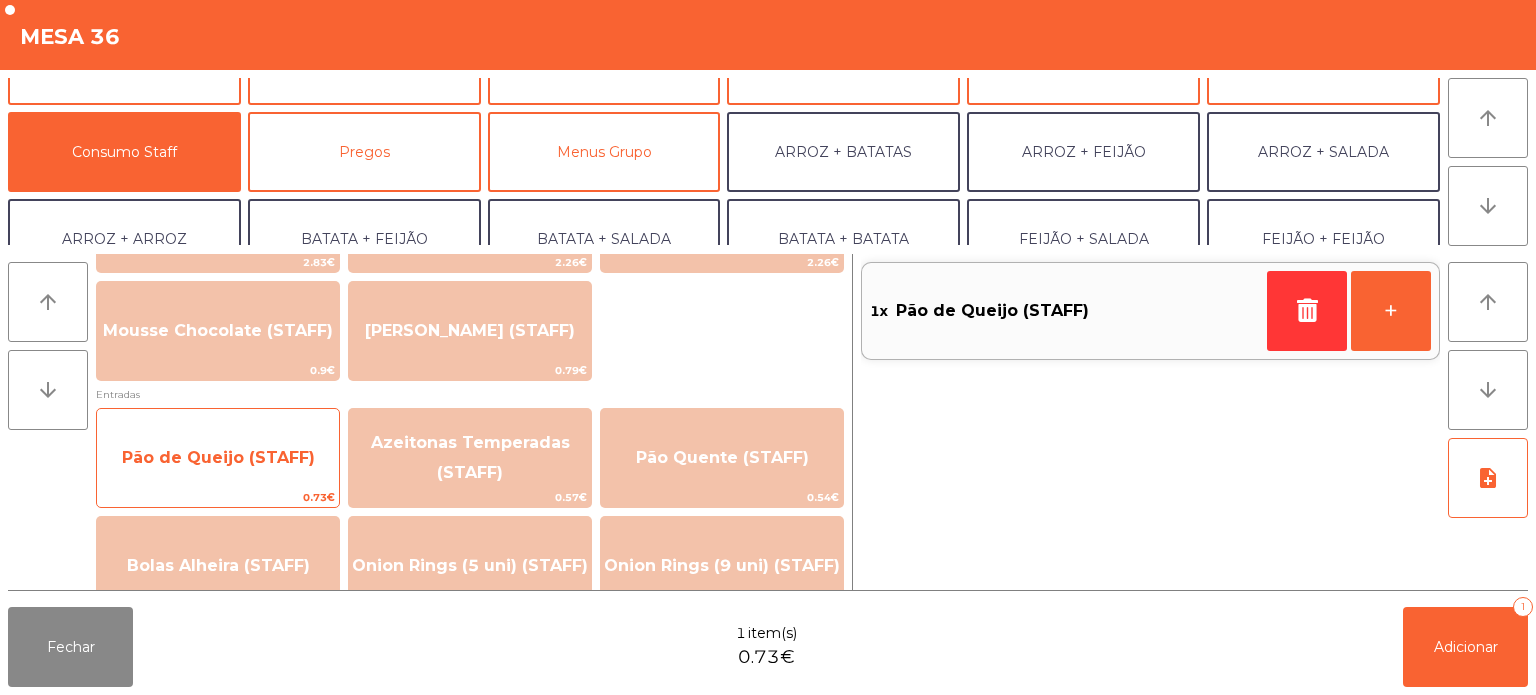 click on "Pão de Queijo (STAFF)" 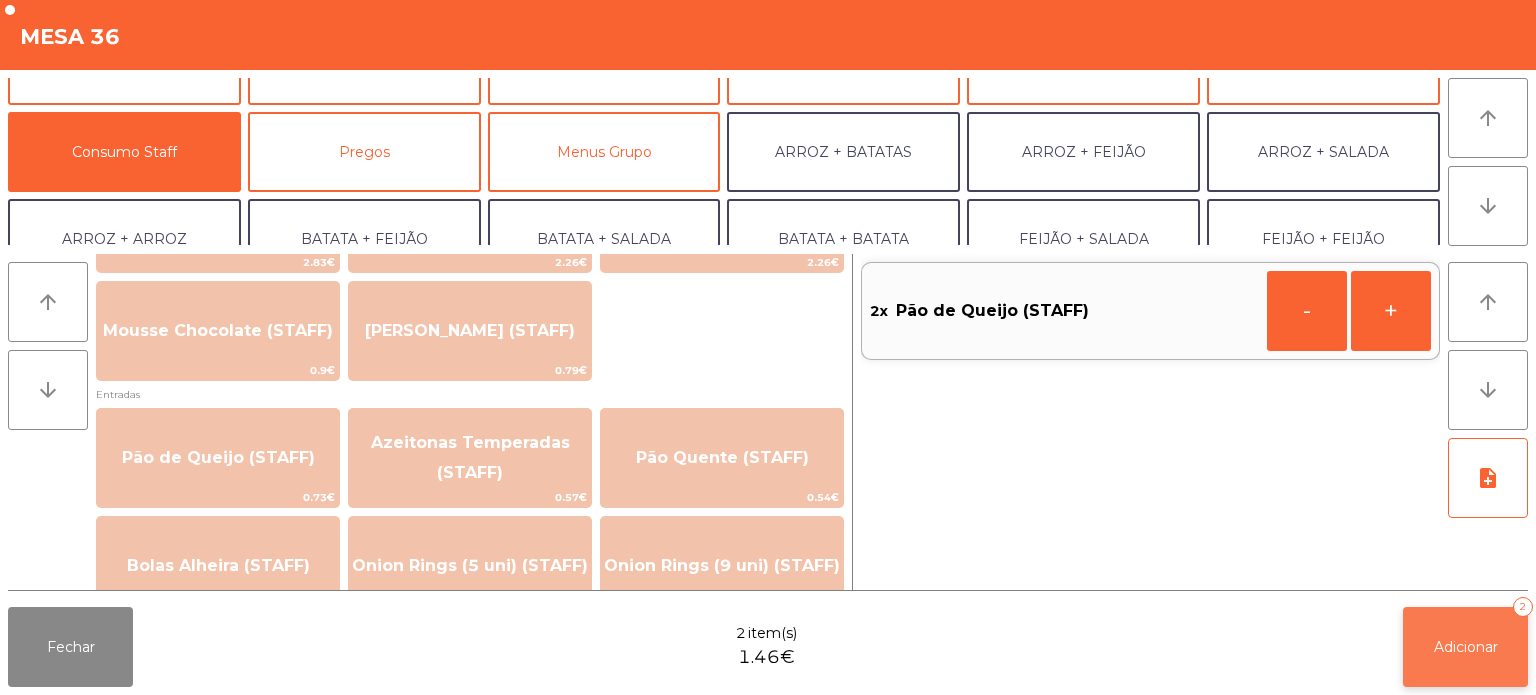 click on "Adicionar   2" 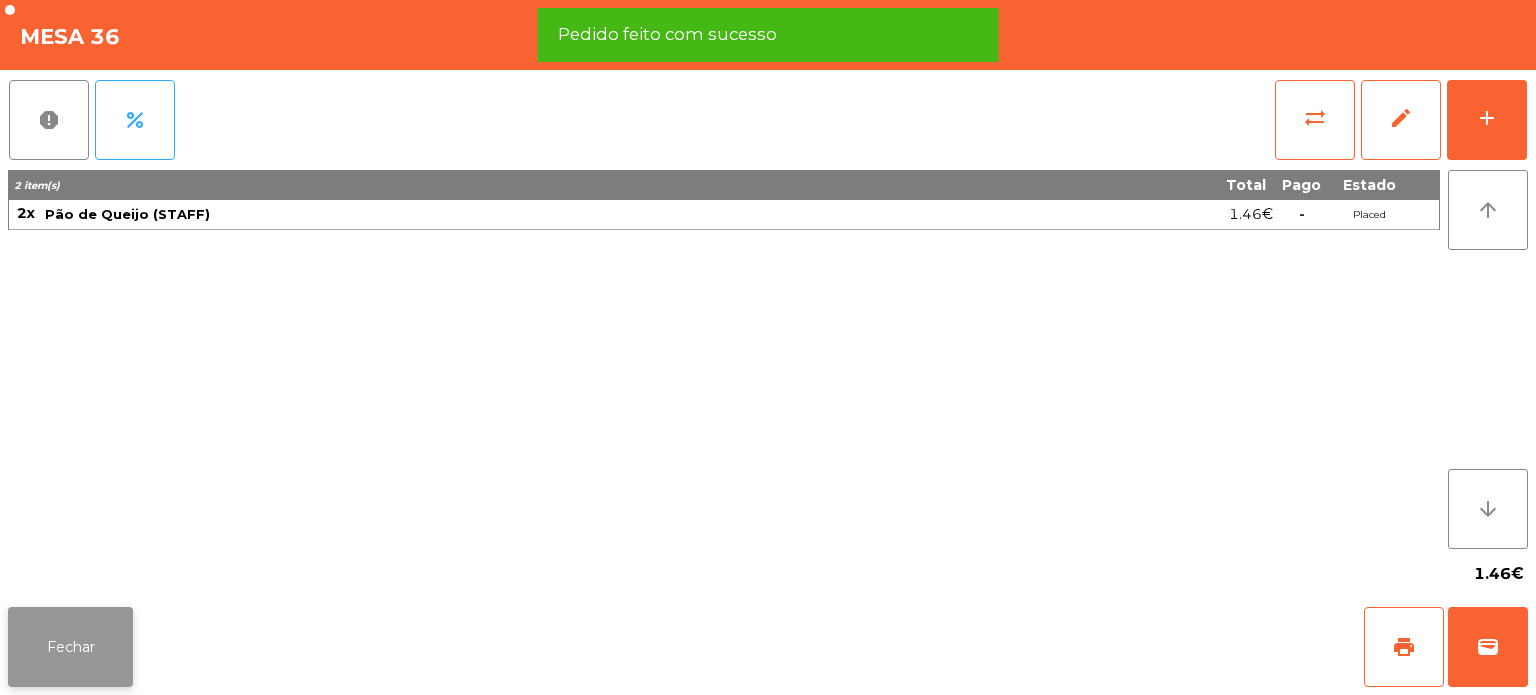 click on "Fechar" 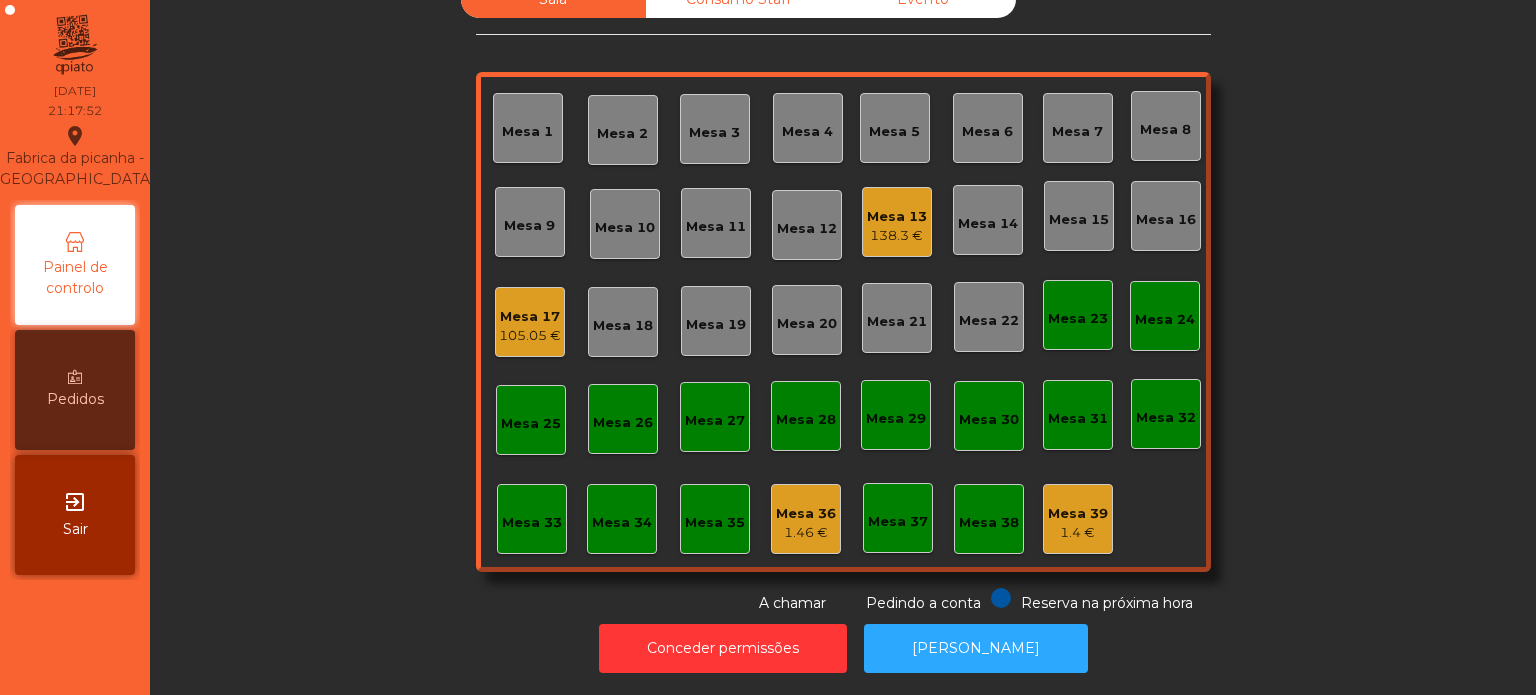 click on "Mesa 17" 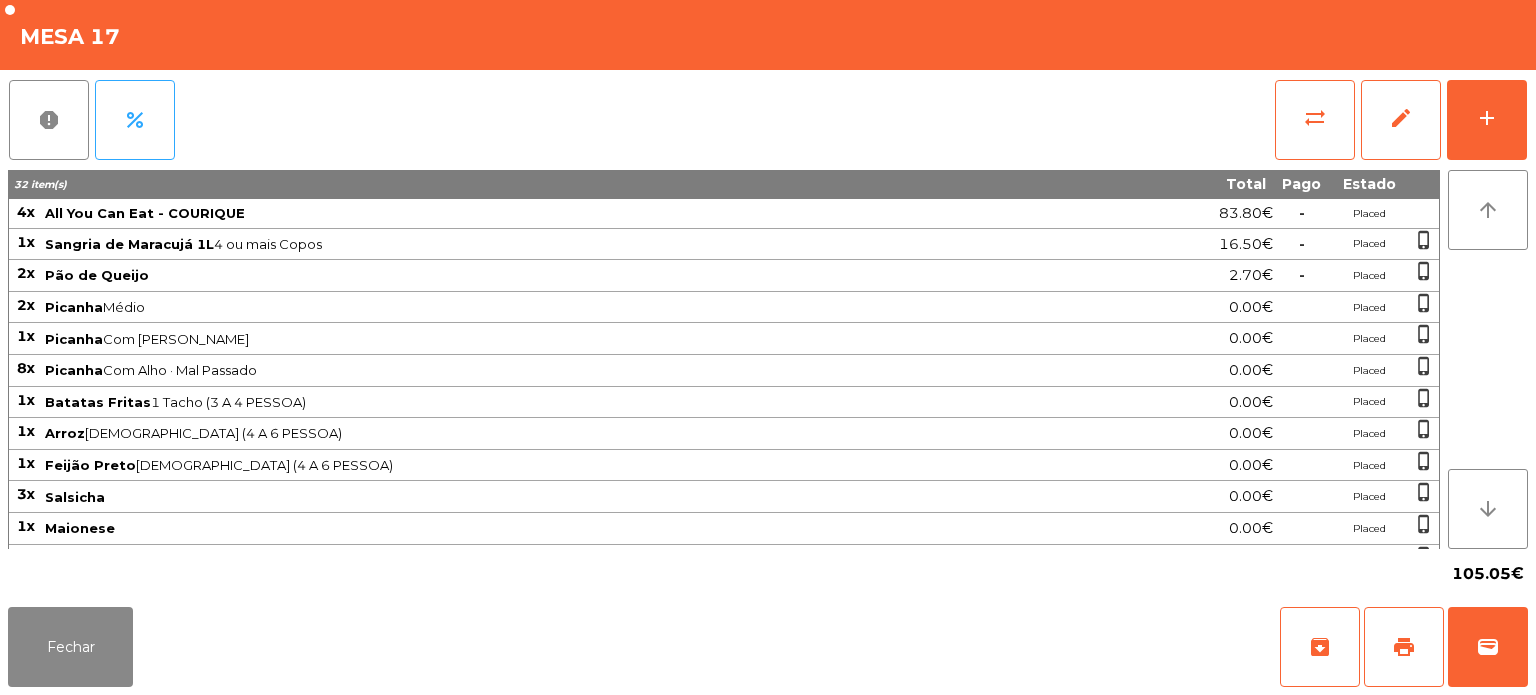 scroll, scrollTop: 0, scrollLeft: 0, axis: both 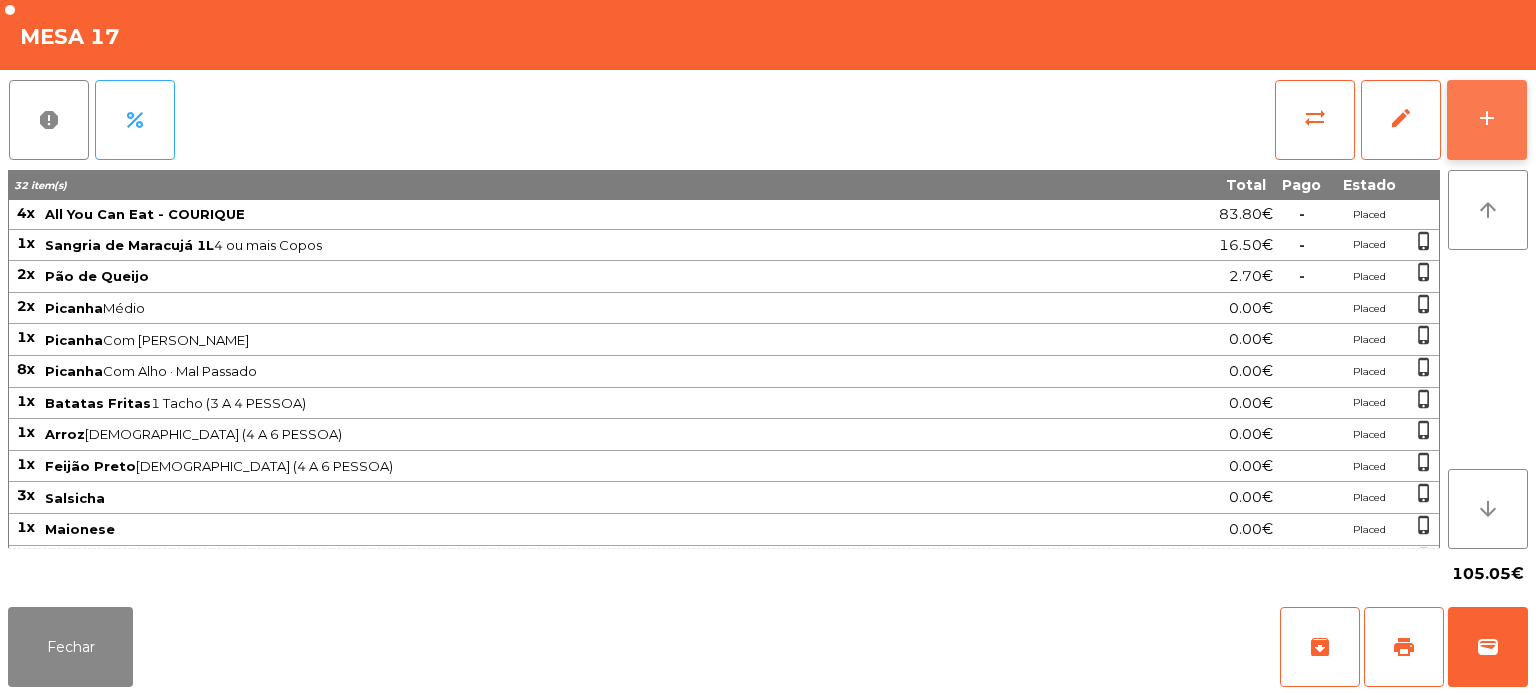 click on "add" 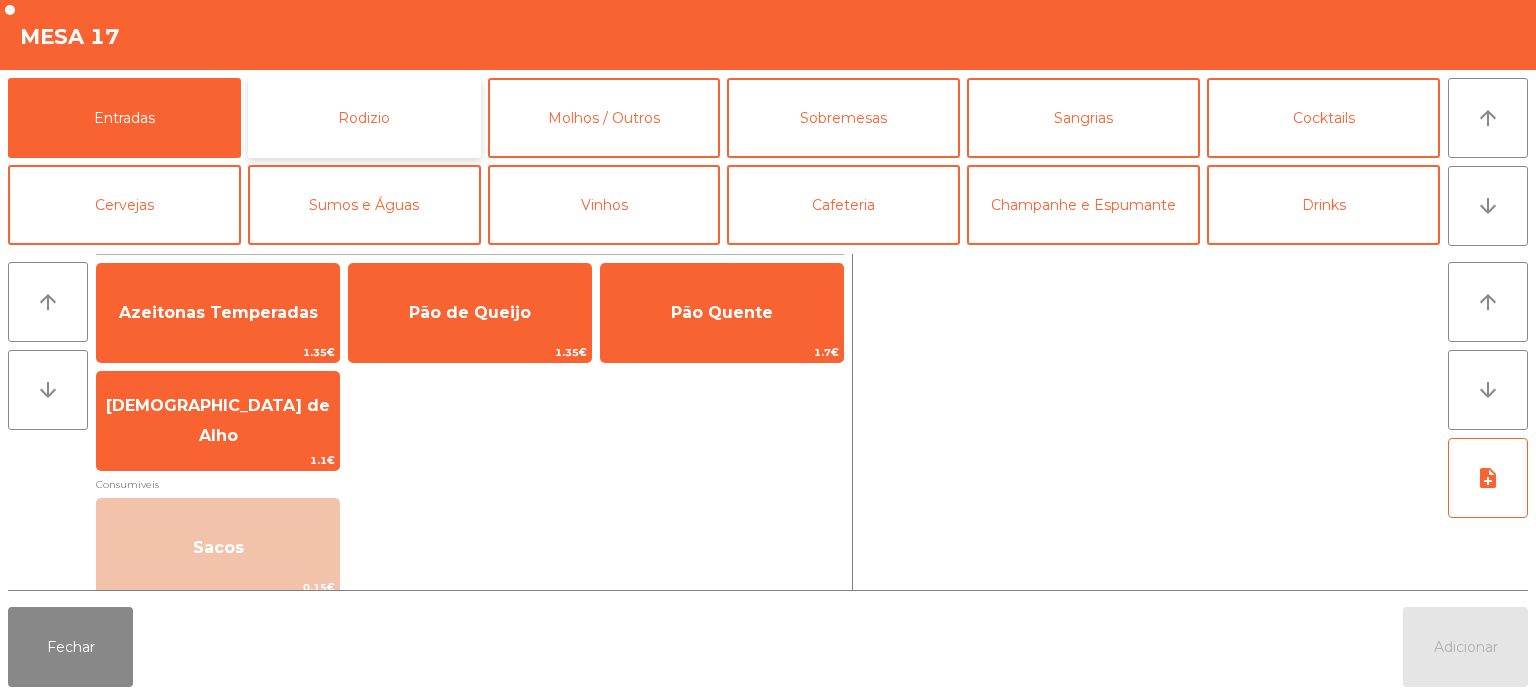 click on "Rodizio" 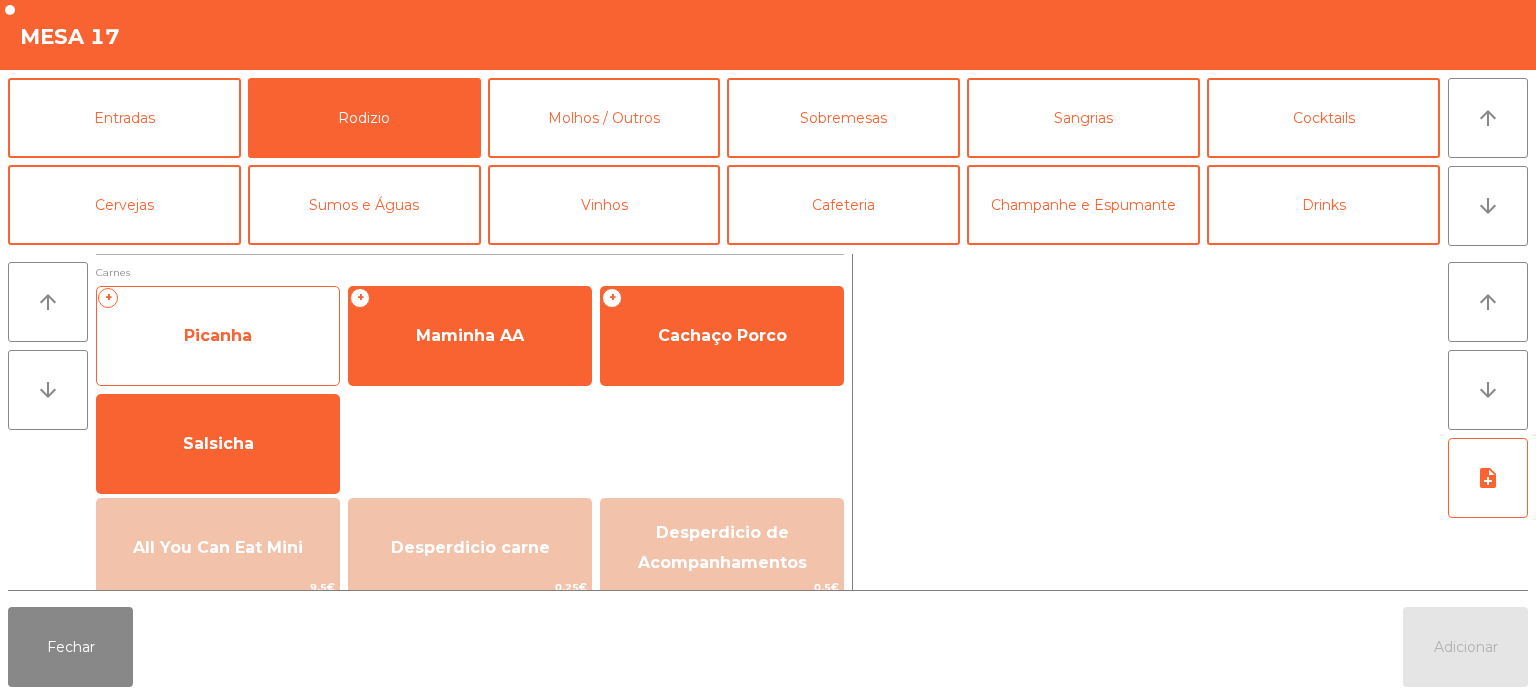 click on "Picanha" 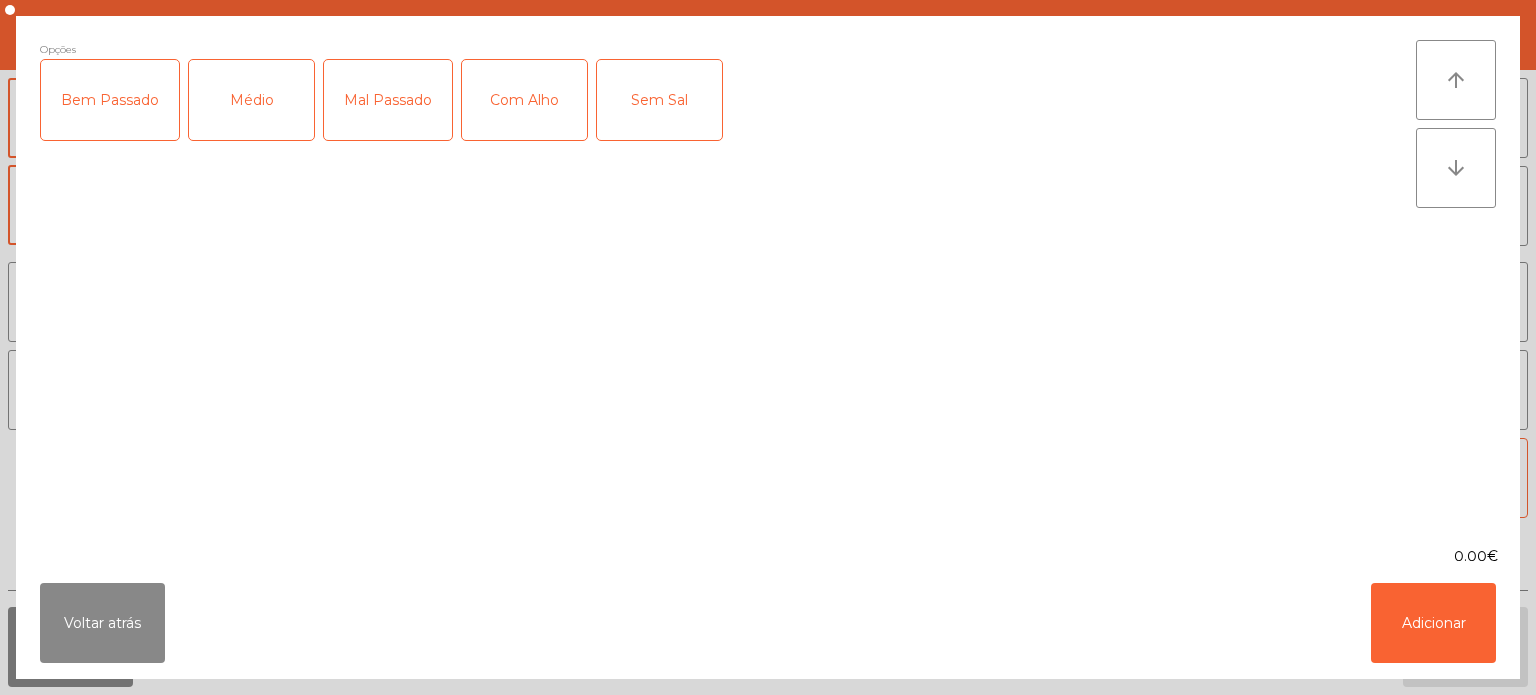 click on "Mal Passado" 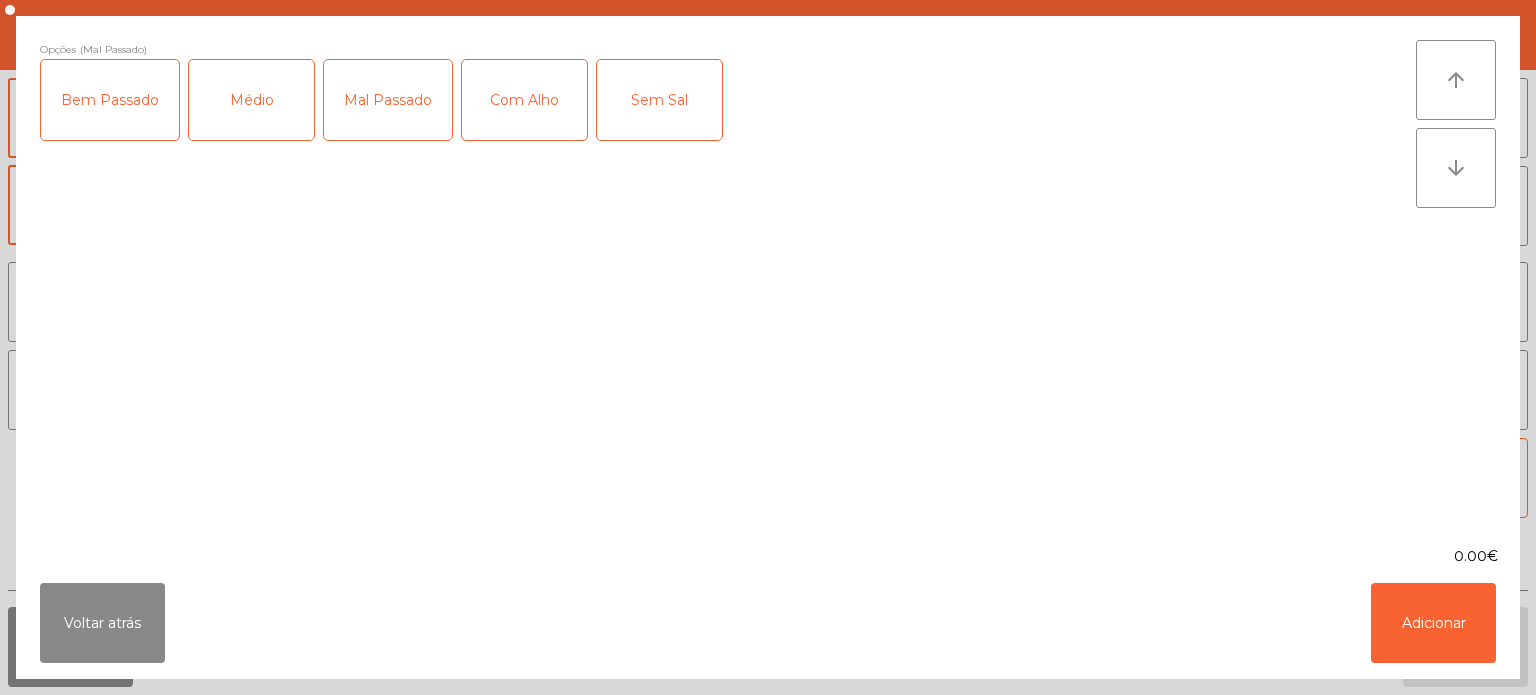 click on "Com Alho" 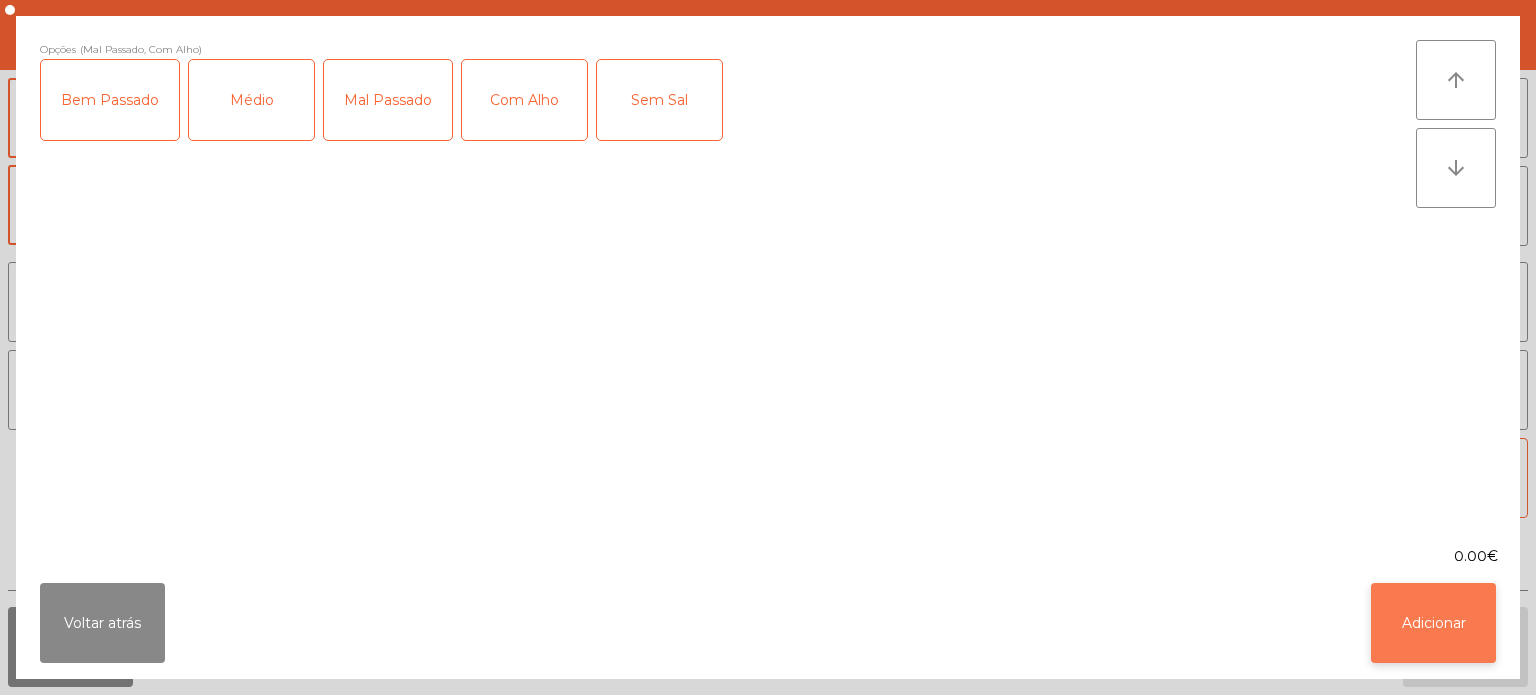 click on "Adicionar" 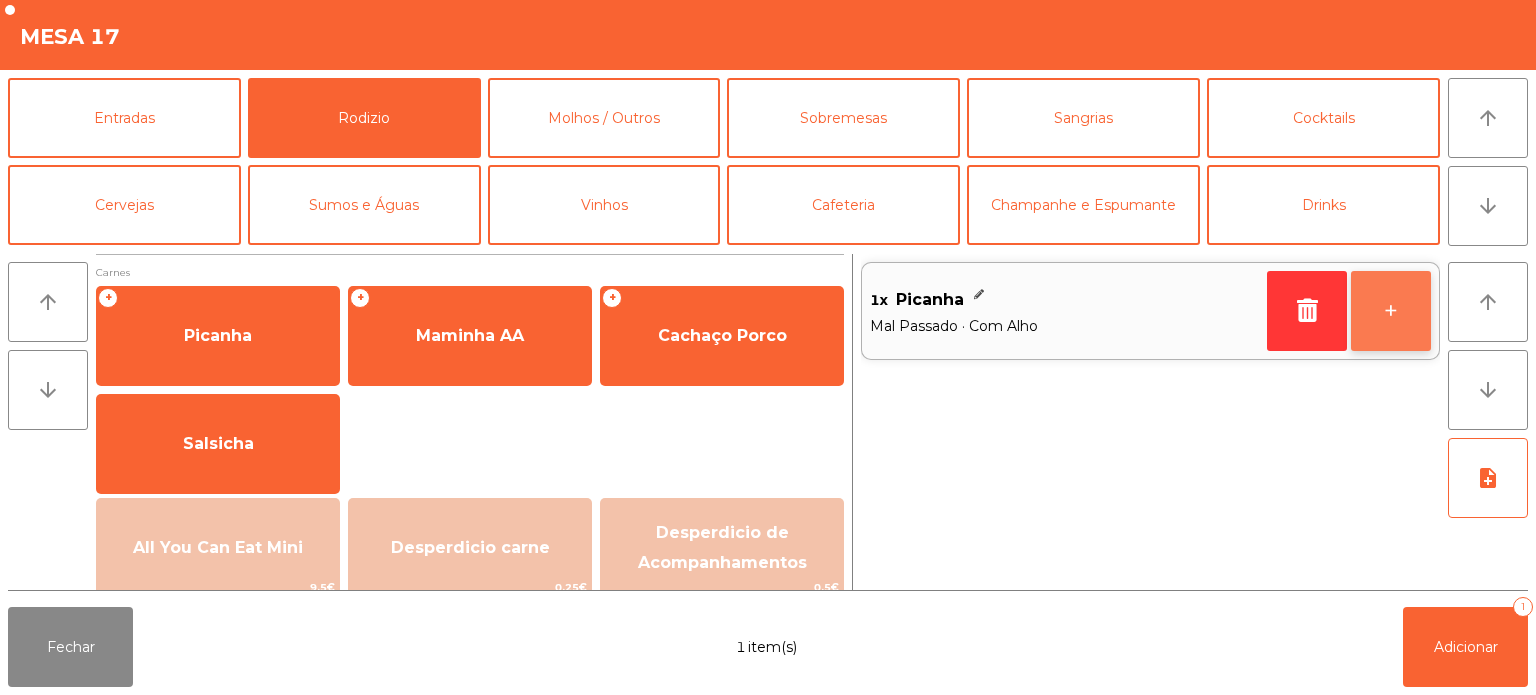 click on "+" 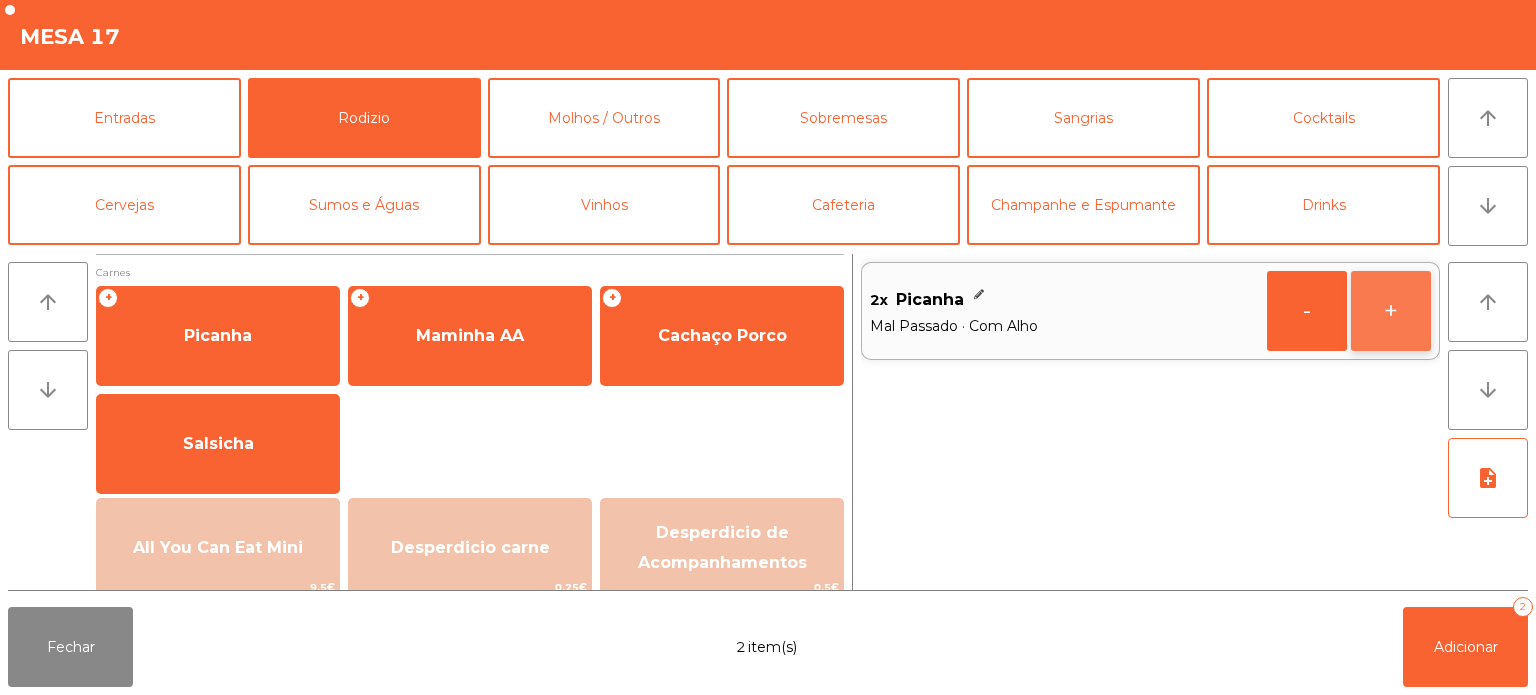 click on "+" 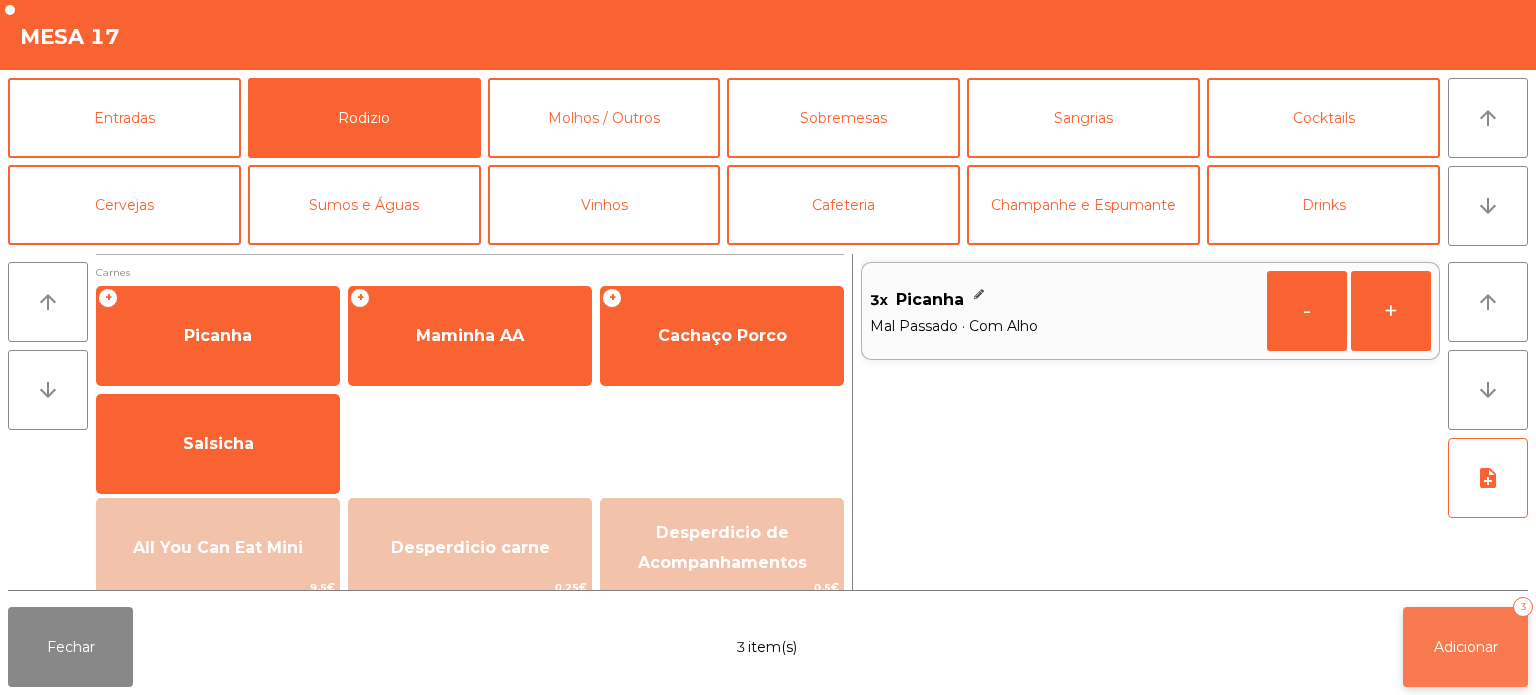 click on "Adicionar   3" 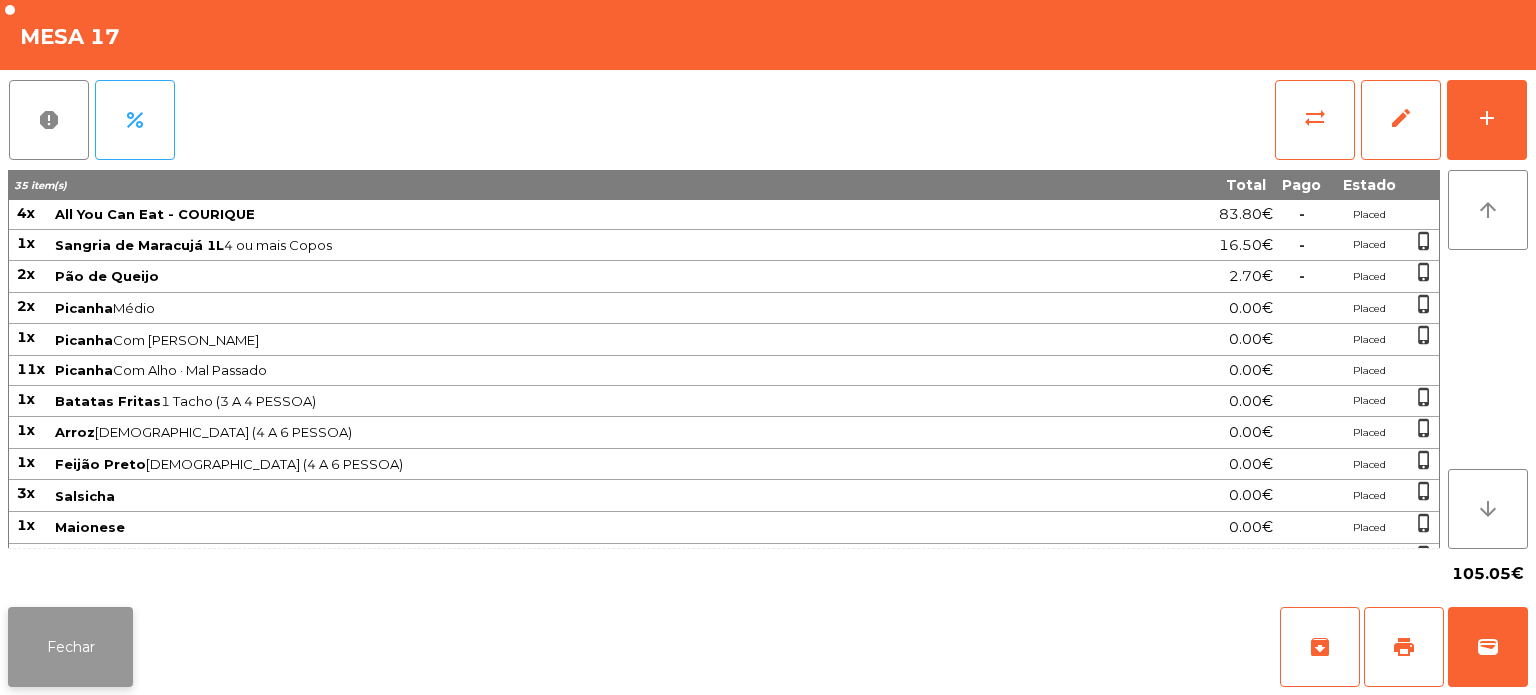 click on "Fechar" 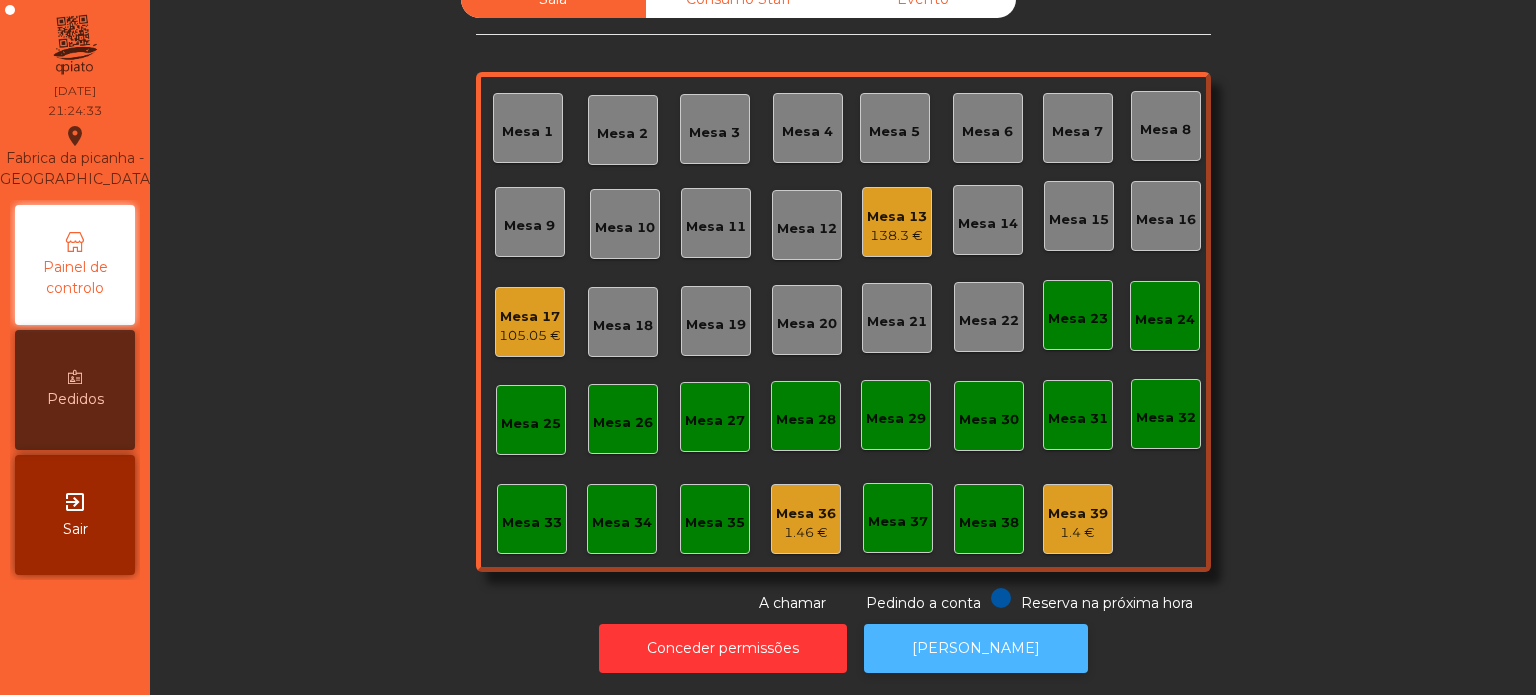 click on "[PERSON_NAME]" 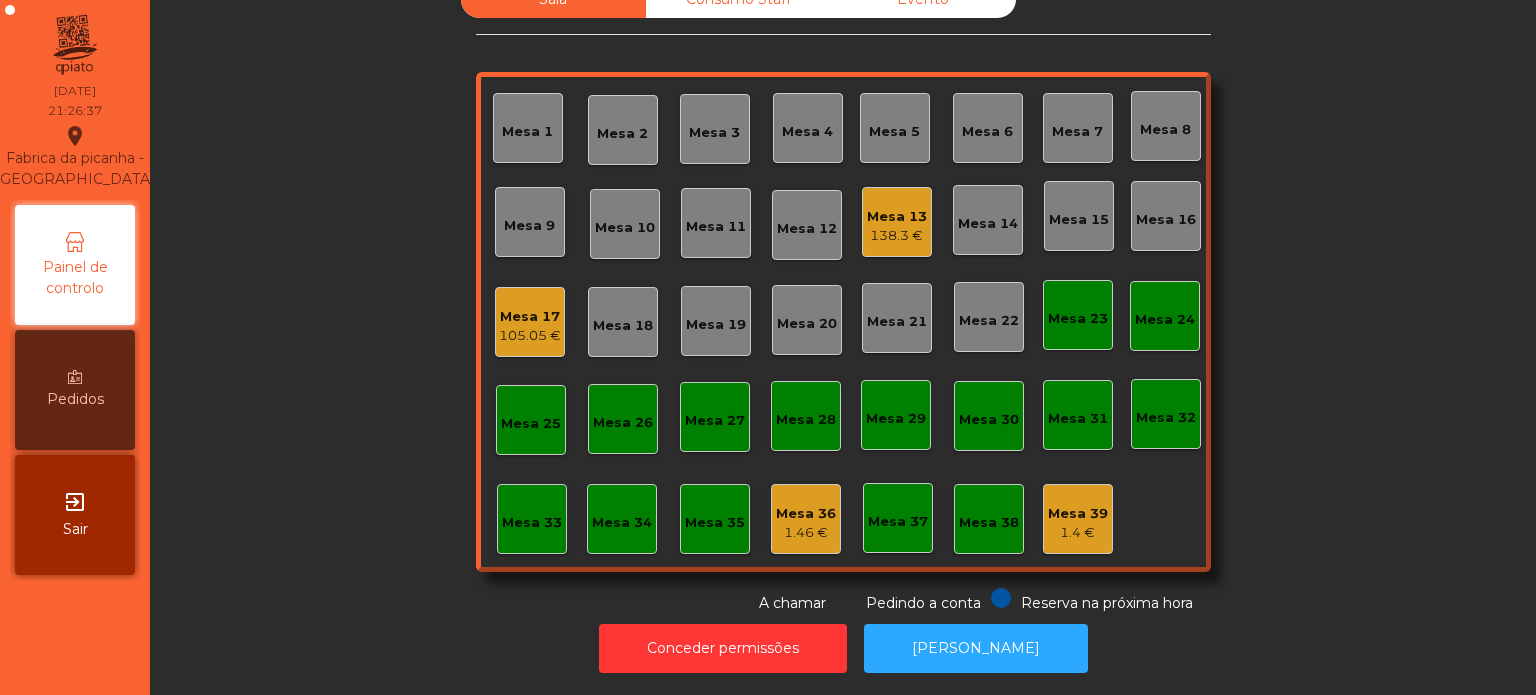 click on "Mesa 9" 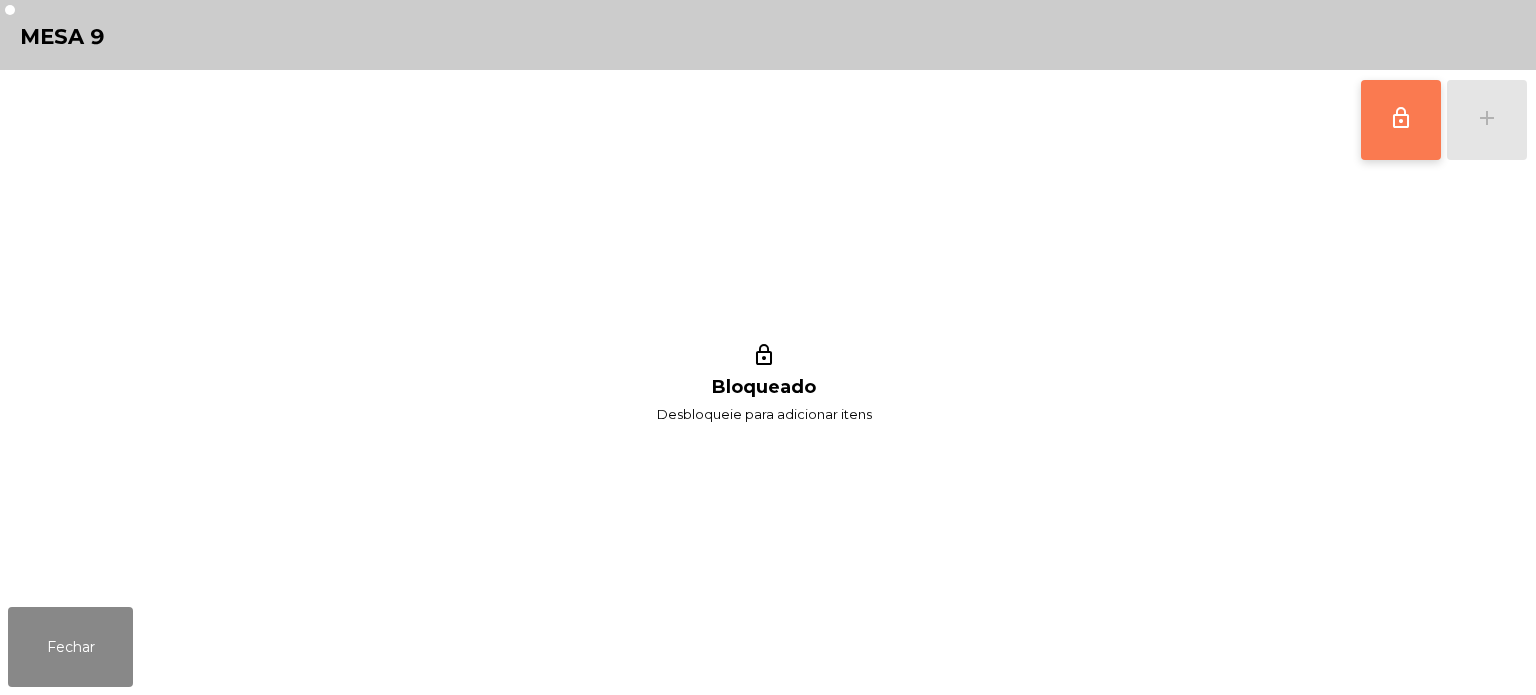 click on "lock_outline" 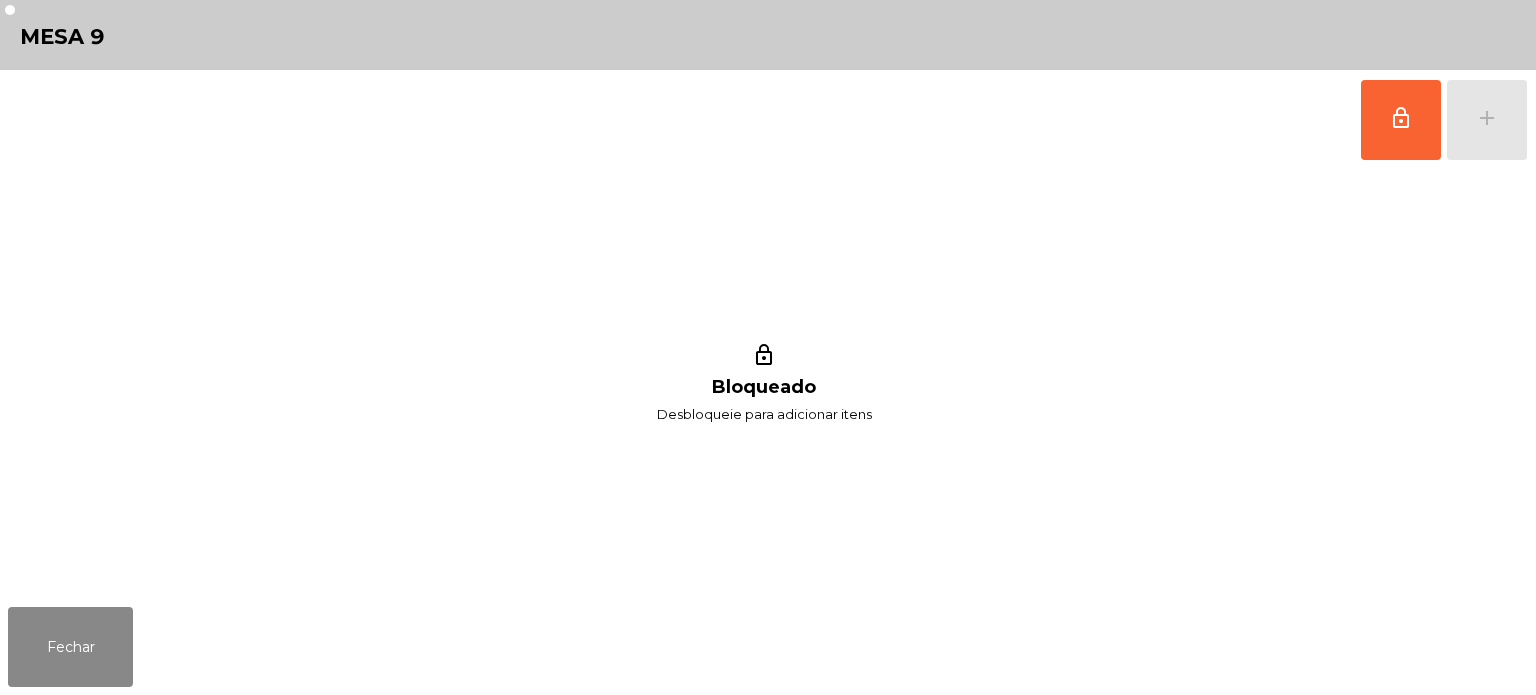 click on "lock_outline   add  lock_outline Bloqueado Desbloqueie para adicionar itens" 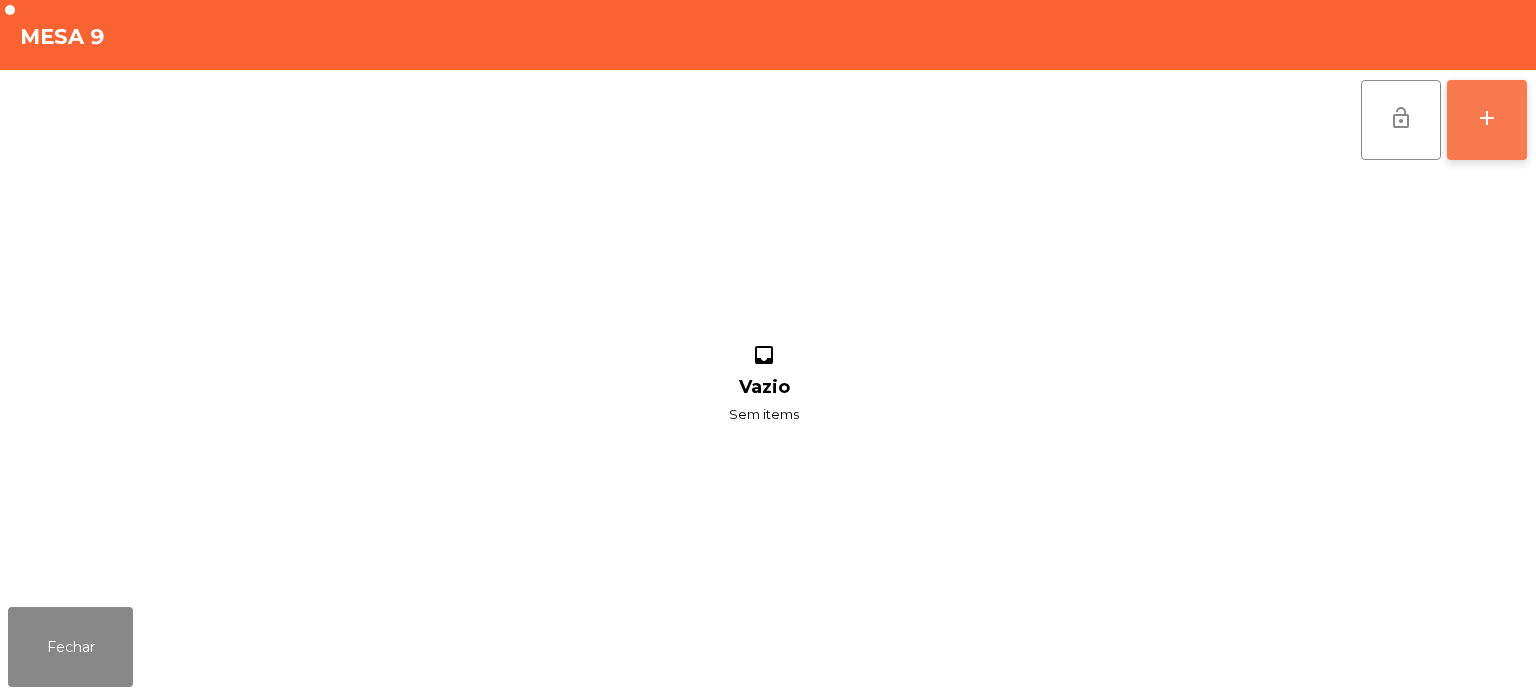 click on "add" 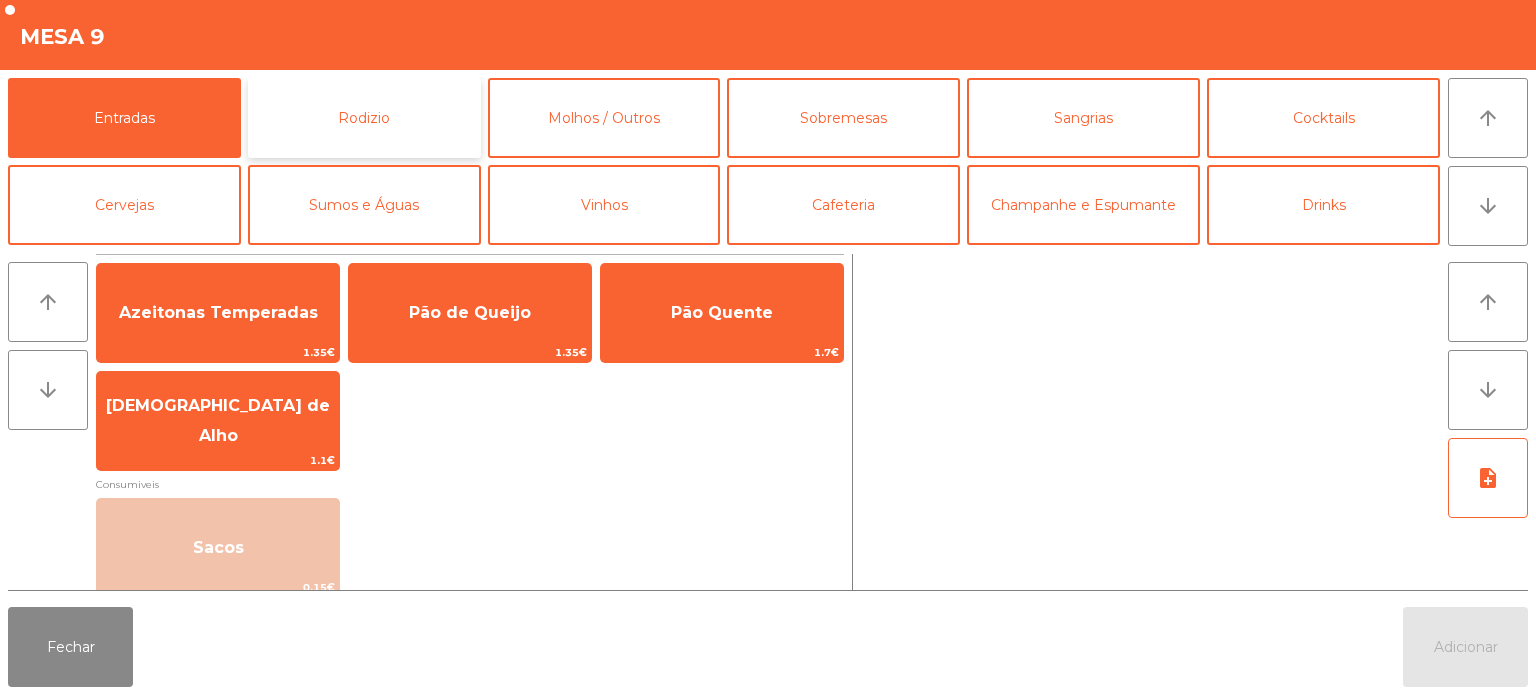 click on "Rodizio" 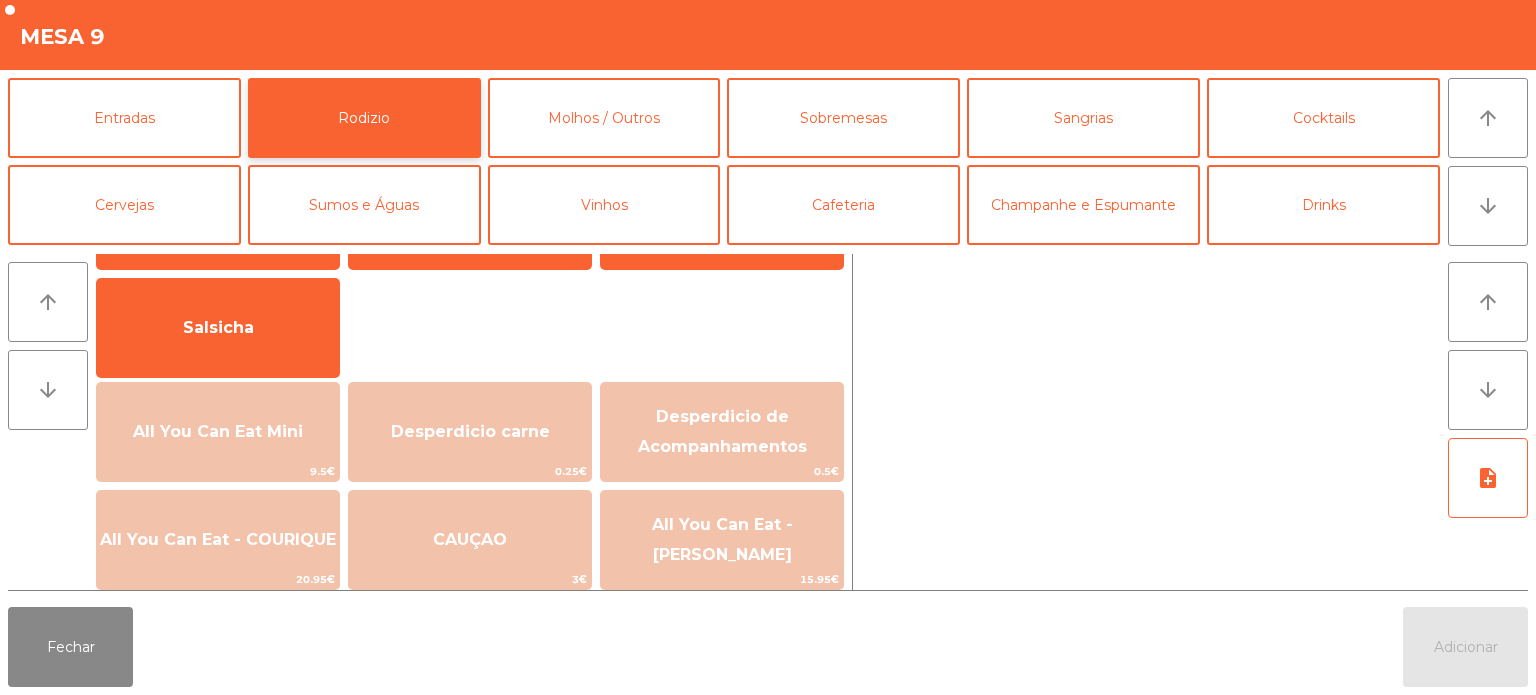 scroll, scrollTop: 147, scrollLeft: 0, axis: vertical 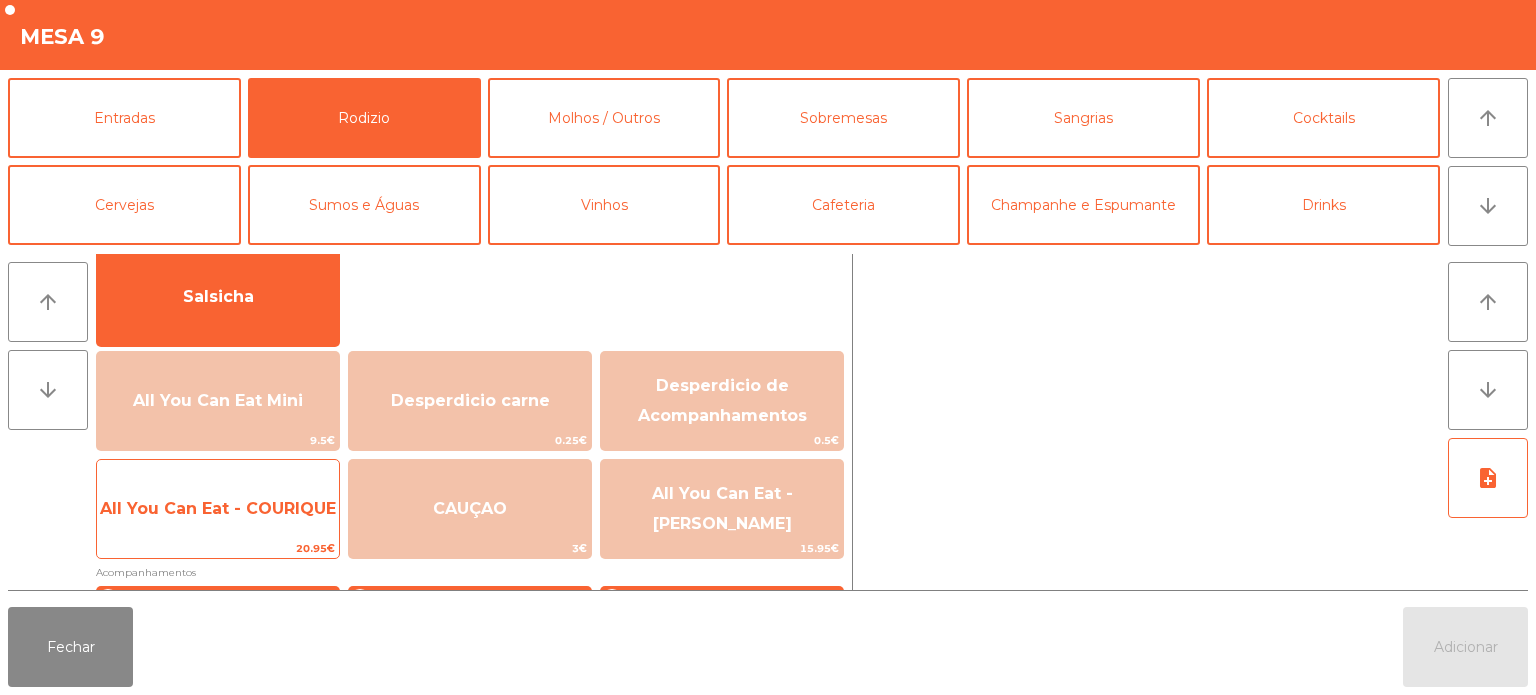 click on "All You Can Eat - COURIQUE" 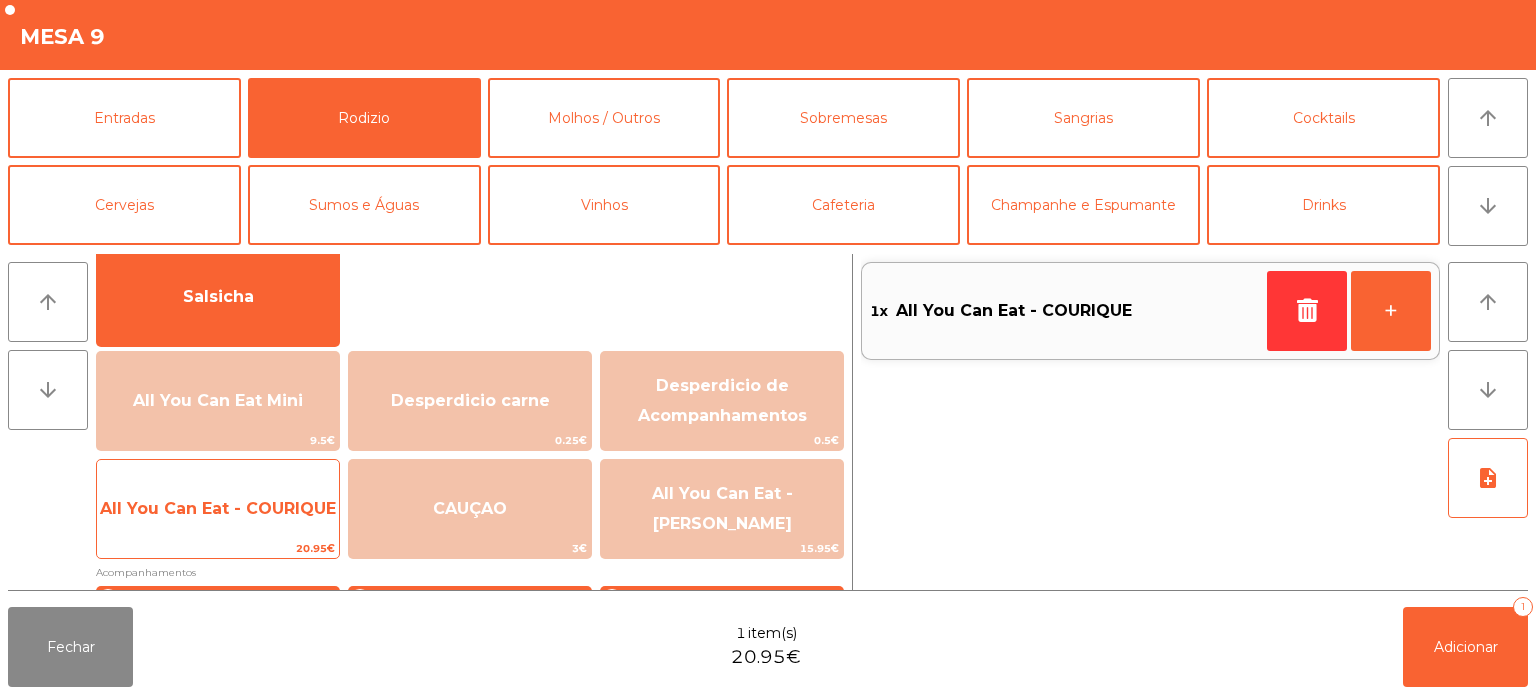 click on "All You Can Eat - COURIQUE" 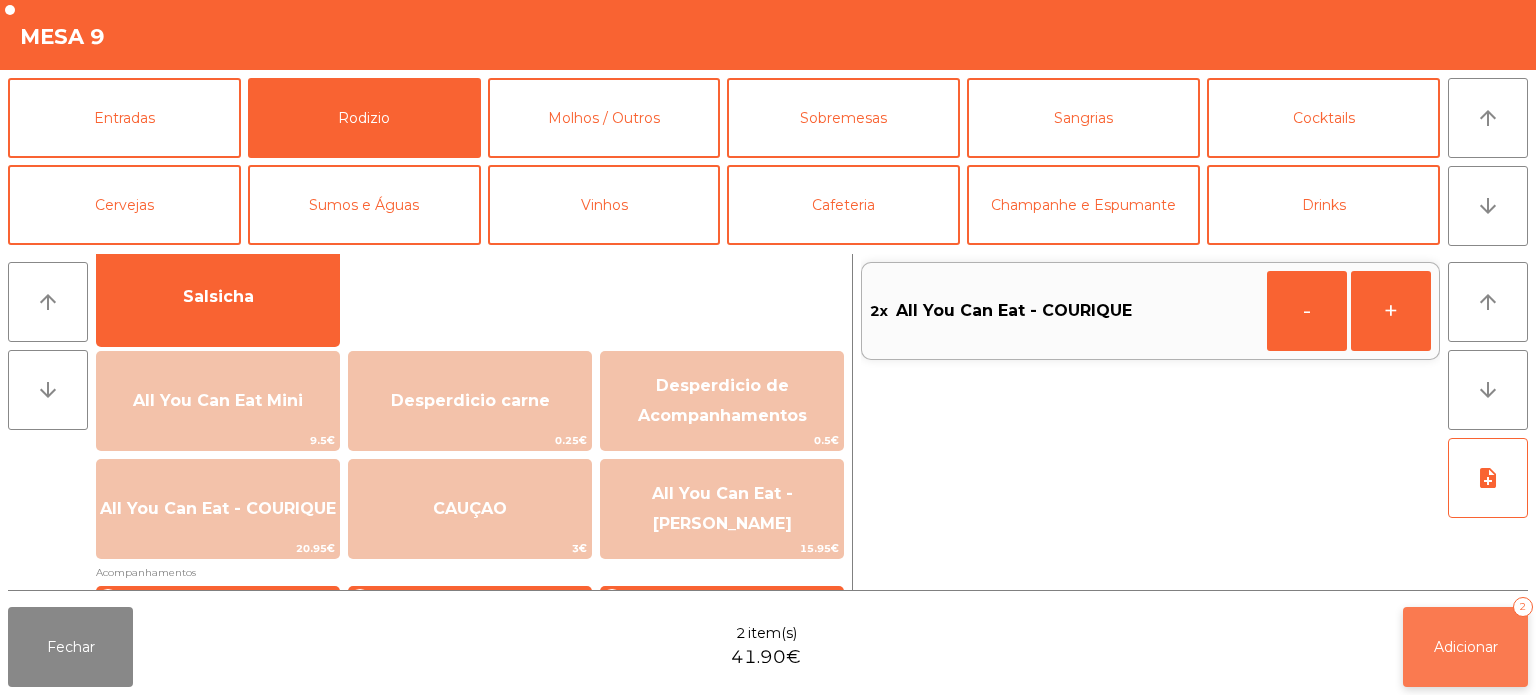 click on "Adicionar   2" 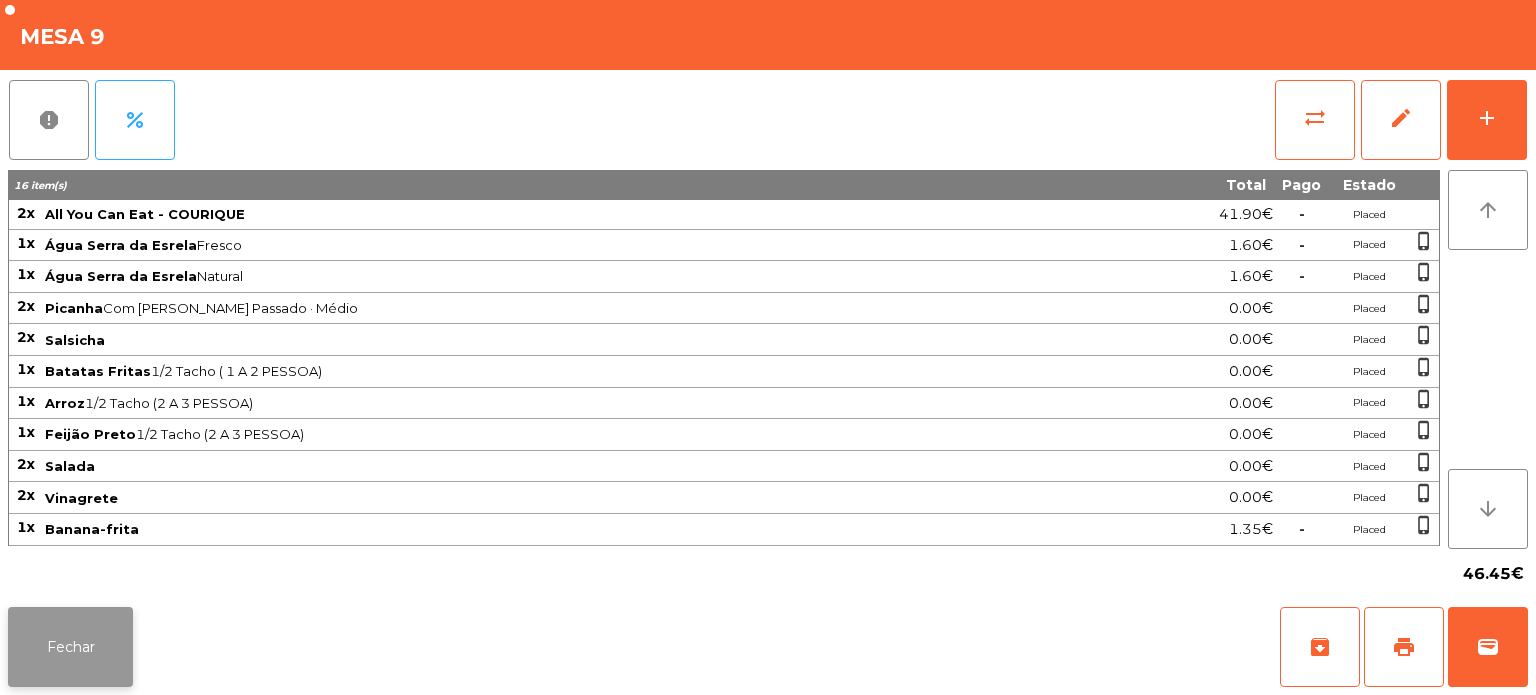 click on "Fechar" 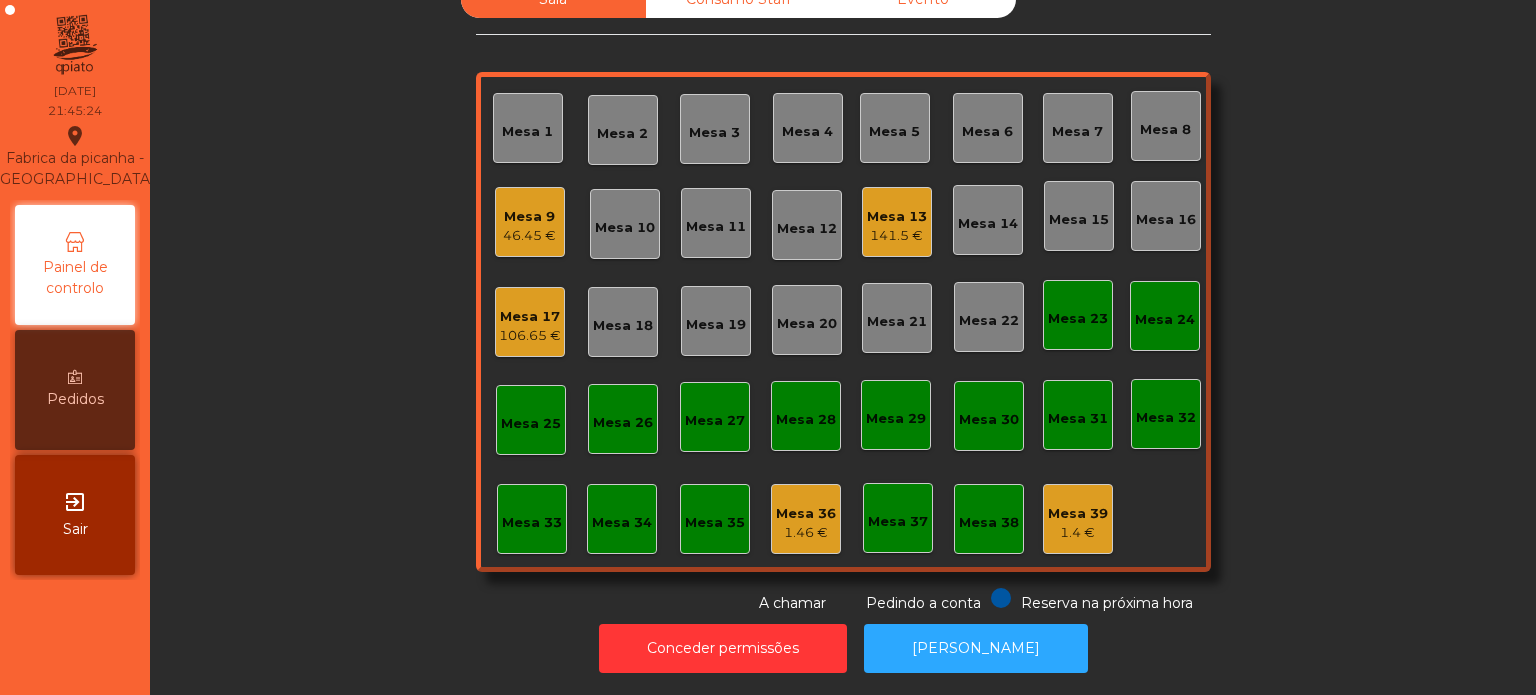 click on "Sala   Consumo Staff   Evento   [GEOGRAPHIC_DATA] 3   Mesa 4   Mesa 5   [GEOGRAPHIC_DATA] 8   Mesa 9   46.45 €   Mesa 10   Mesa 11   [GEOGRAPHIC_DATA] 13   141.5 €   [GEOGRAPHIC_DATA] 14   [GEOGRAPHIC_DATA] 16   Mesa 17   106.65 €   [GEOGRAPHIC_DATA] [GEOGRAPHIC_DATA] 19   [GEOGRAPHIC_DATA] 21   [GEOGRAPHIC_DATA] 22   [GEOGRAPHIC_DATA] 23   [GEOGRAPHIC_DATA] 24   [GEOGRAPHIC_DATA] 25   [GEOGRAPHIC_DATA] 27   [GEOGRAPHIC_DATA] 28   [GEOGRAPHIC_DATA] 29   [GEOGRAPHIC_DATA] 30   [GEOGRAPHIC_DATA] 32   [GEOGRAPHIC_DATA] 34   [GEOGRAPHIC_DATA] 35   Mesa 36   1.46 €   Mesa 37   [GEOGRAPHIC_DATA] 39   1.4 €  Reserva na próxima hora Pedindo a conta A chamar" 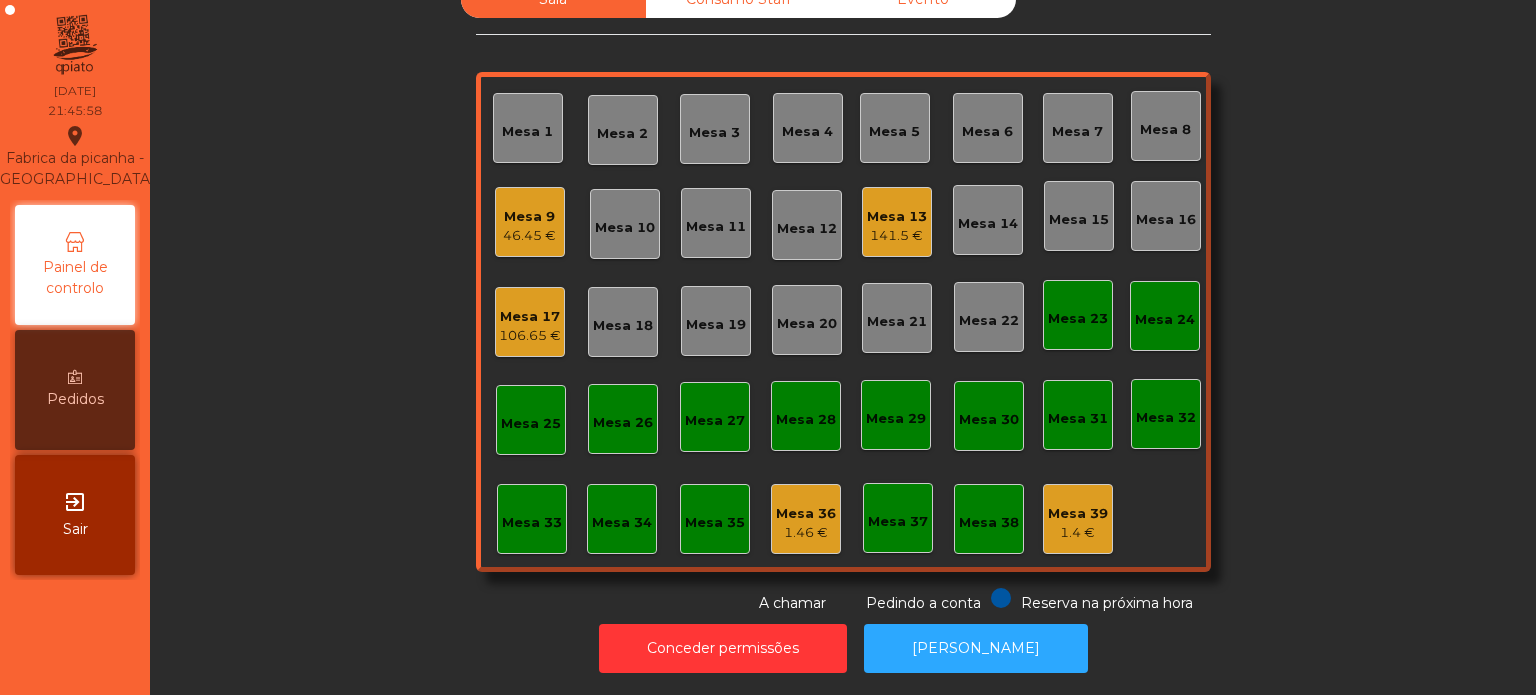 click on "Mesa 26" 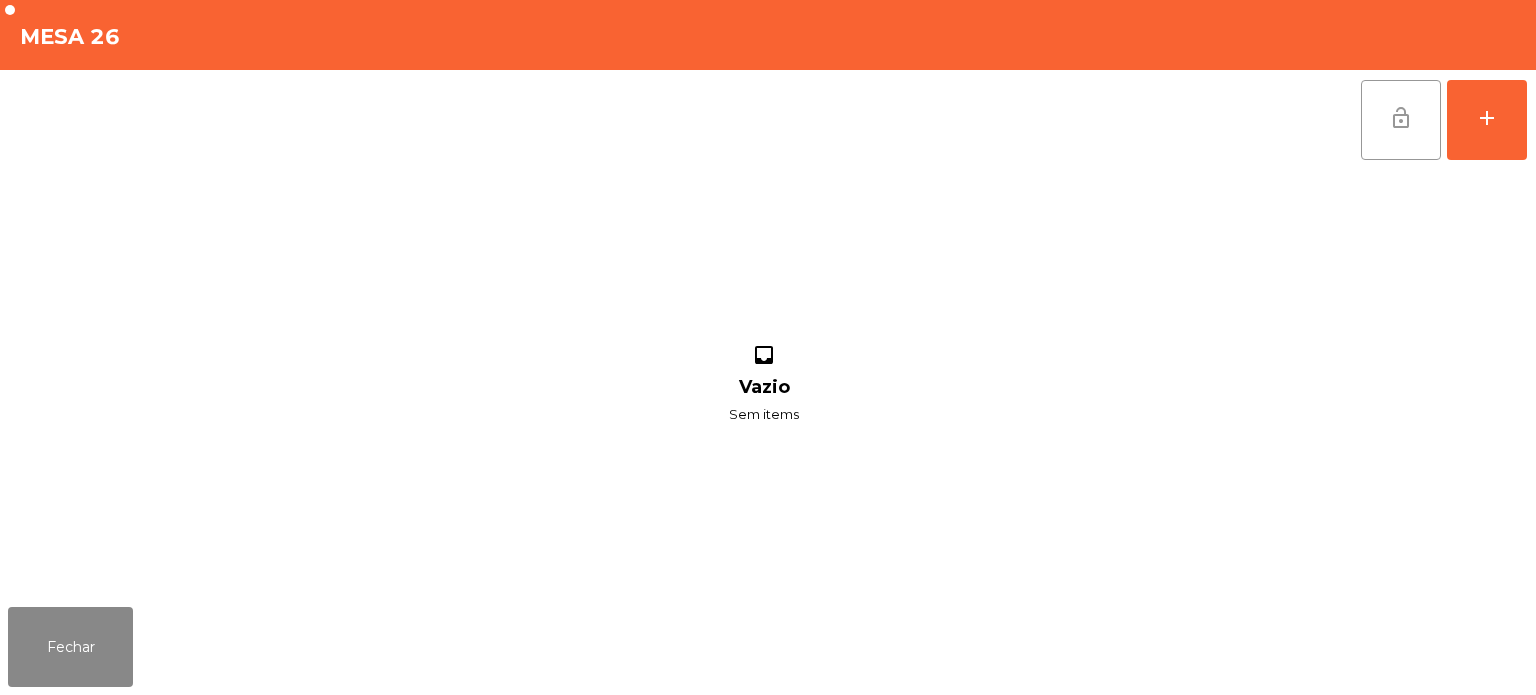click on "lock_open" 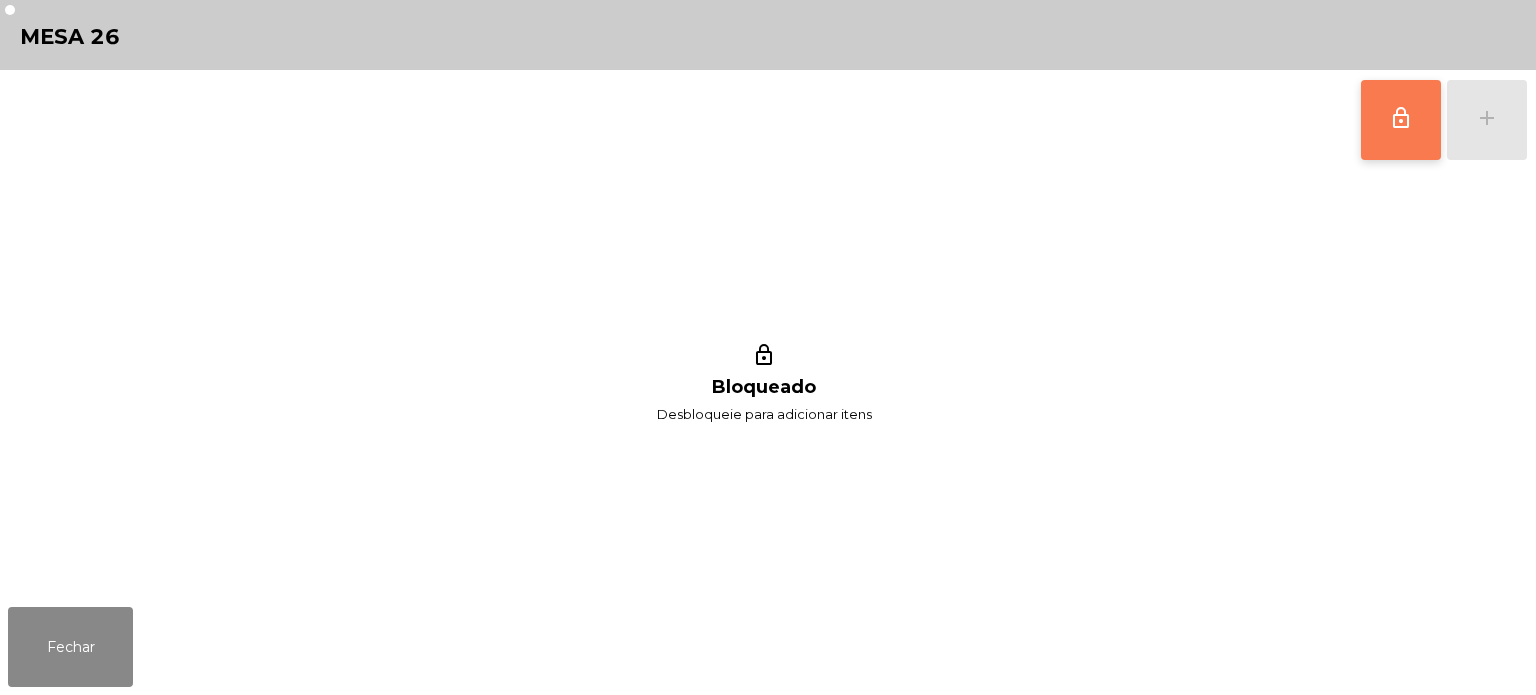 click on "lock_outline" 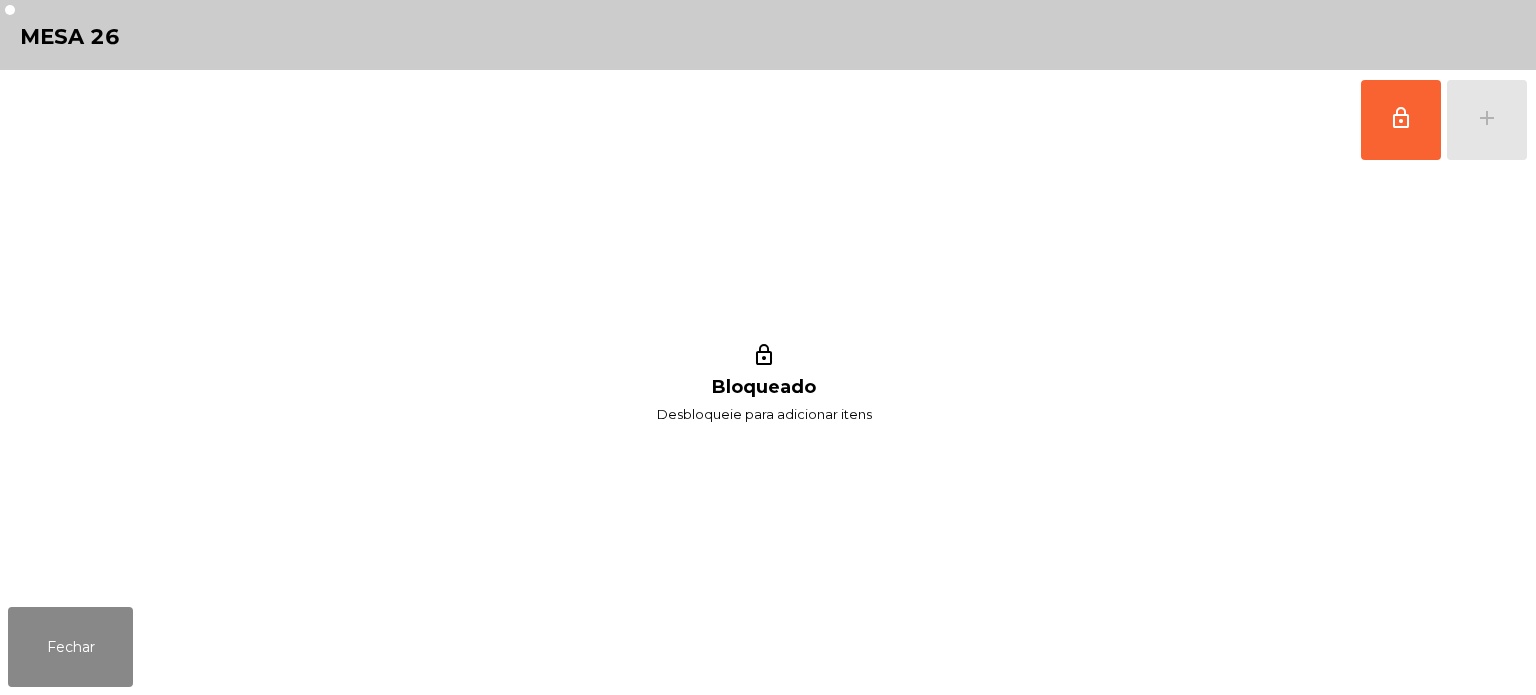 click on "lock_outline   add" 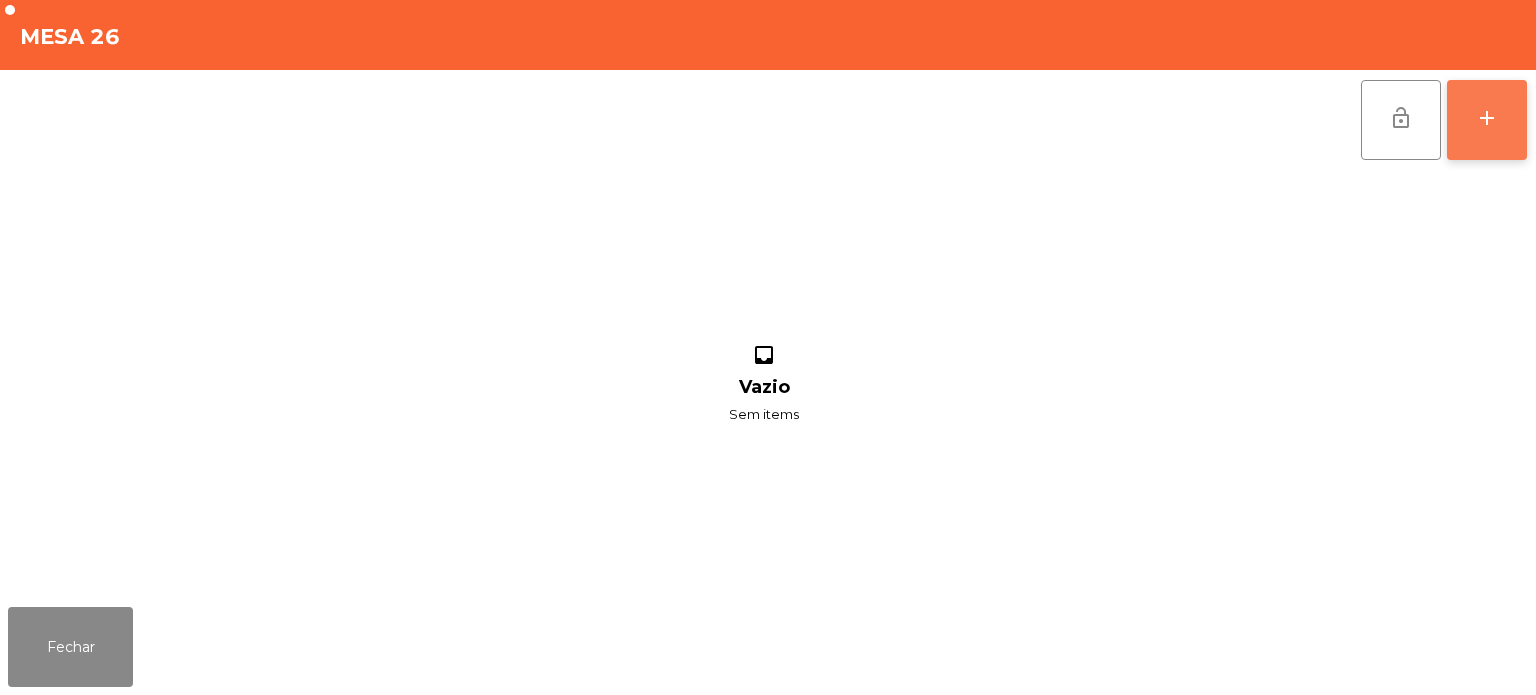 click on "add" 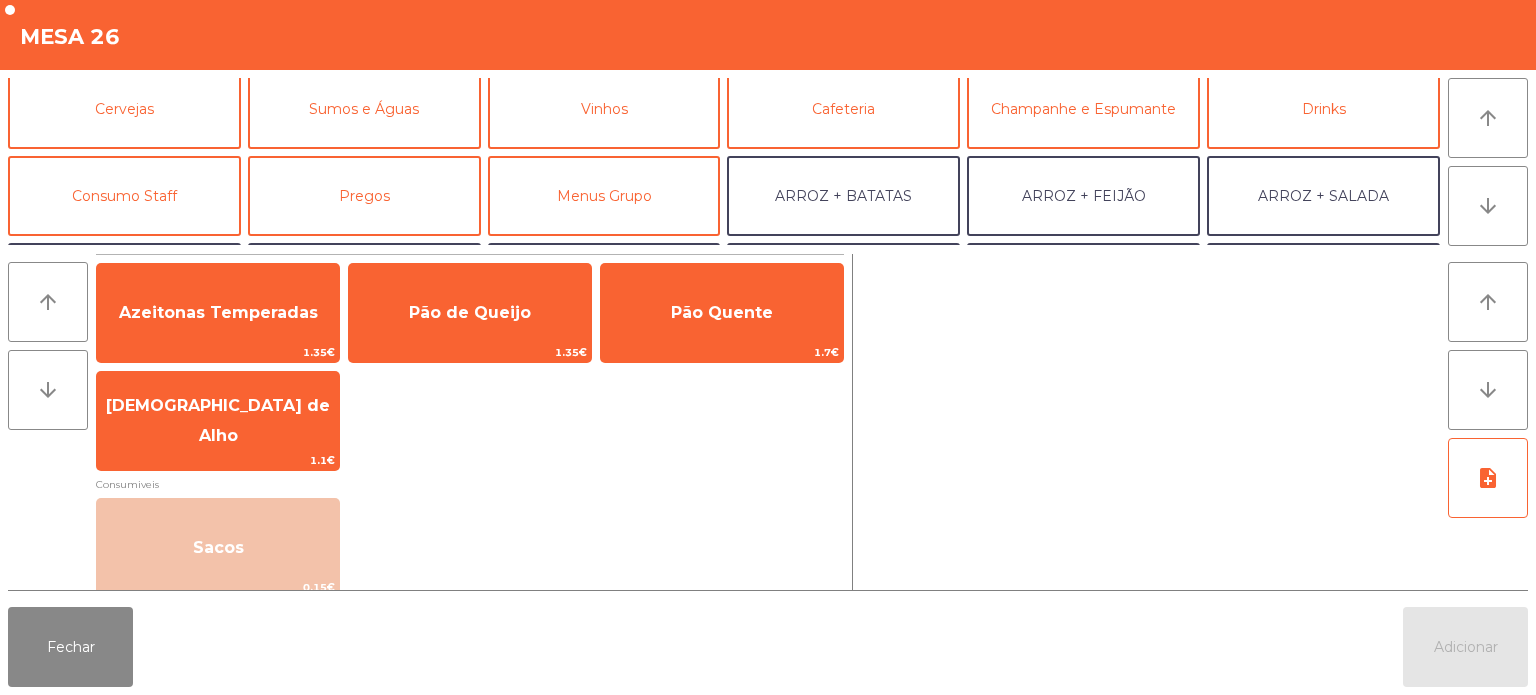 scroll, scrollTop: 147, scrollLeft: 0, axis: vertical 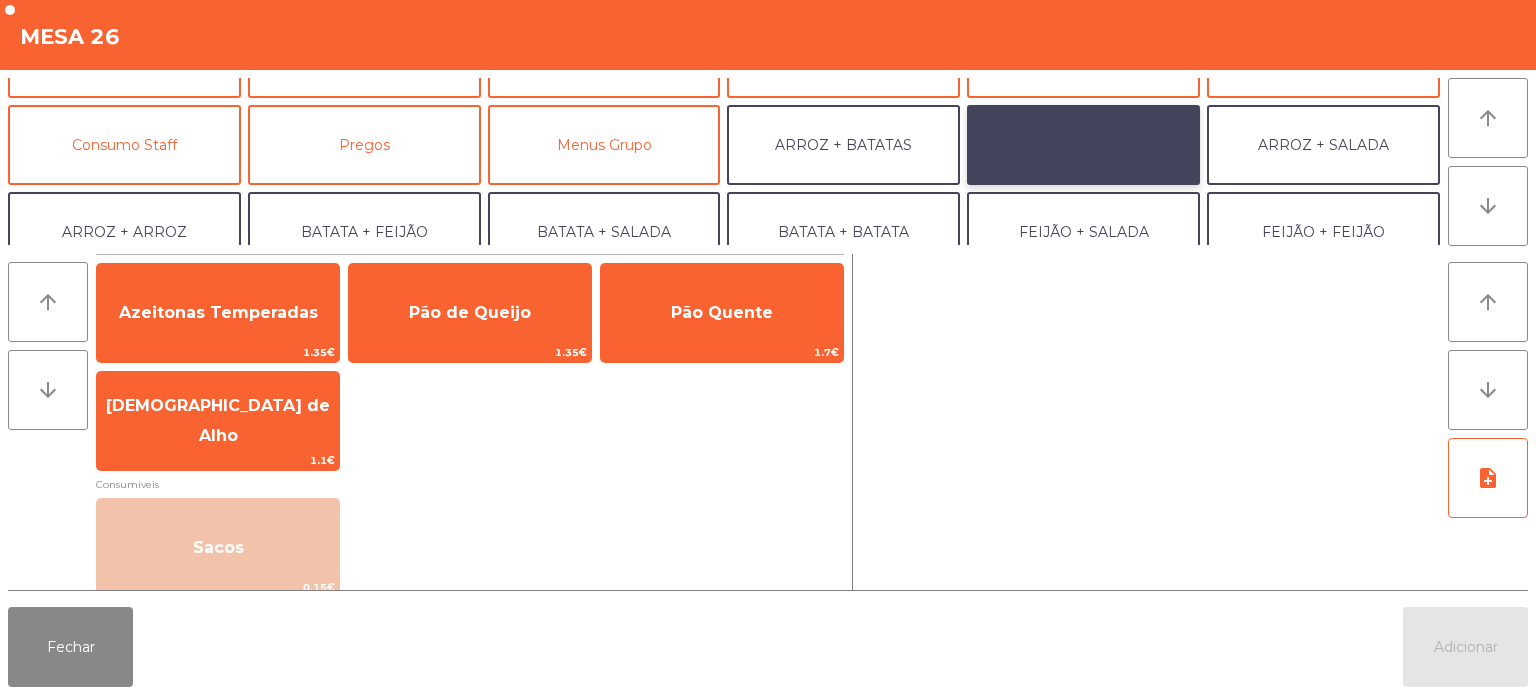 click on "ARROZ + FEIJÃO" 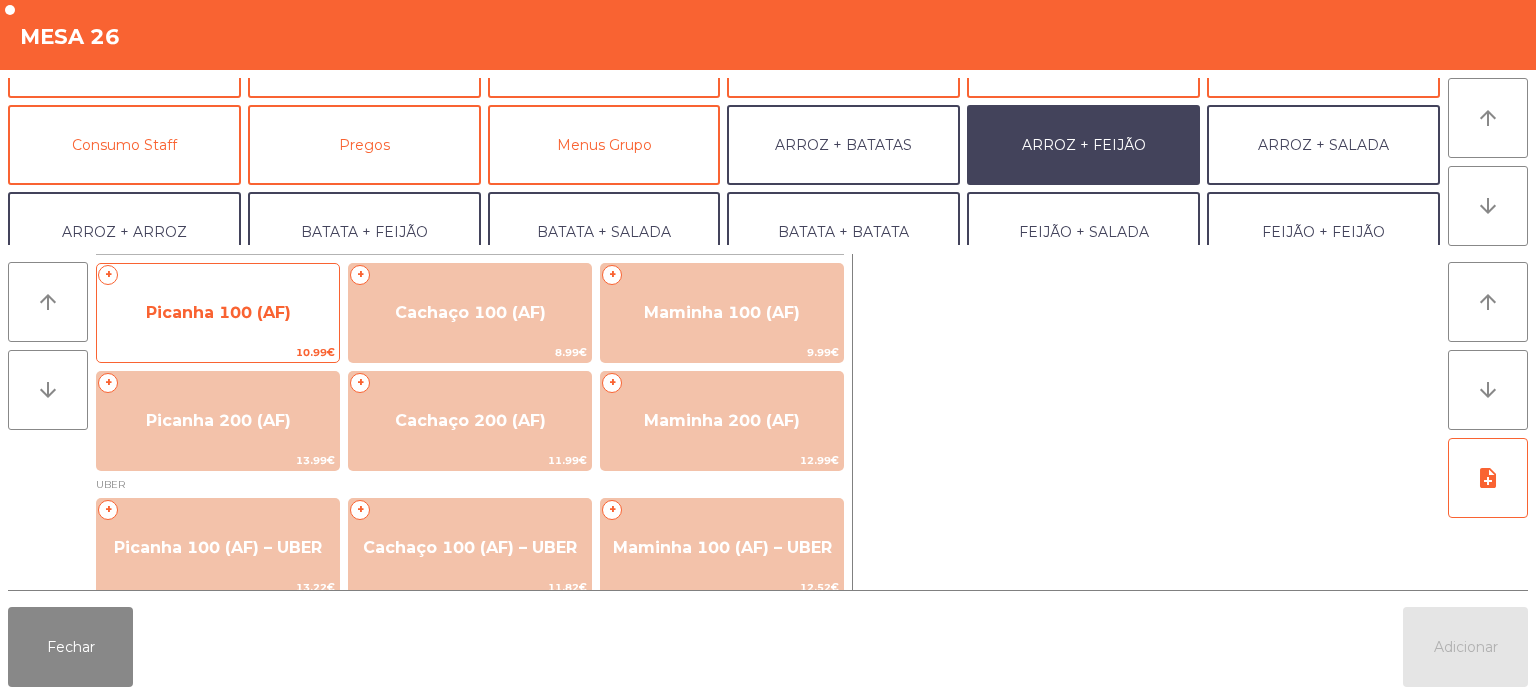 click on "Picanha 100 (AF)" 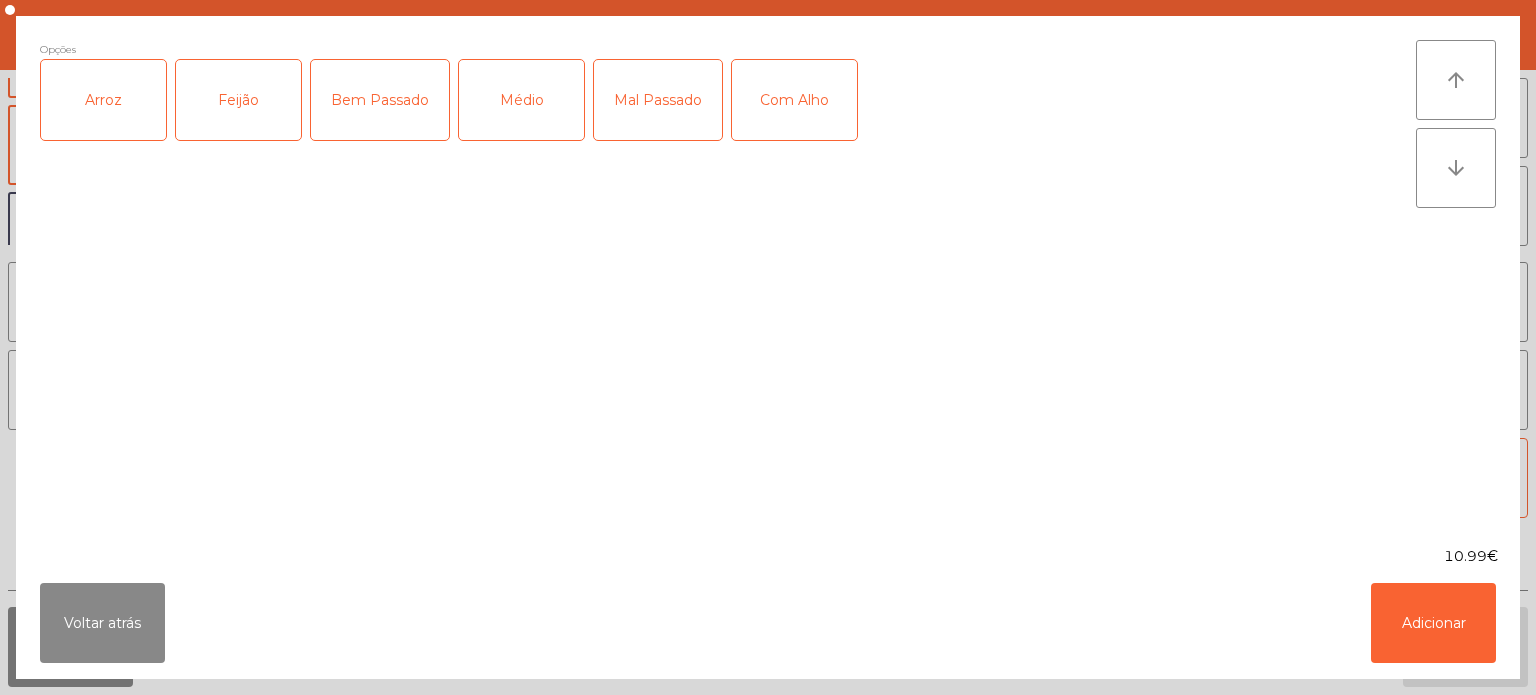 click on "Arroz" 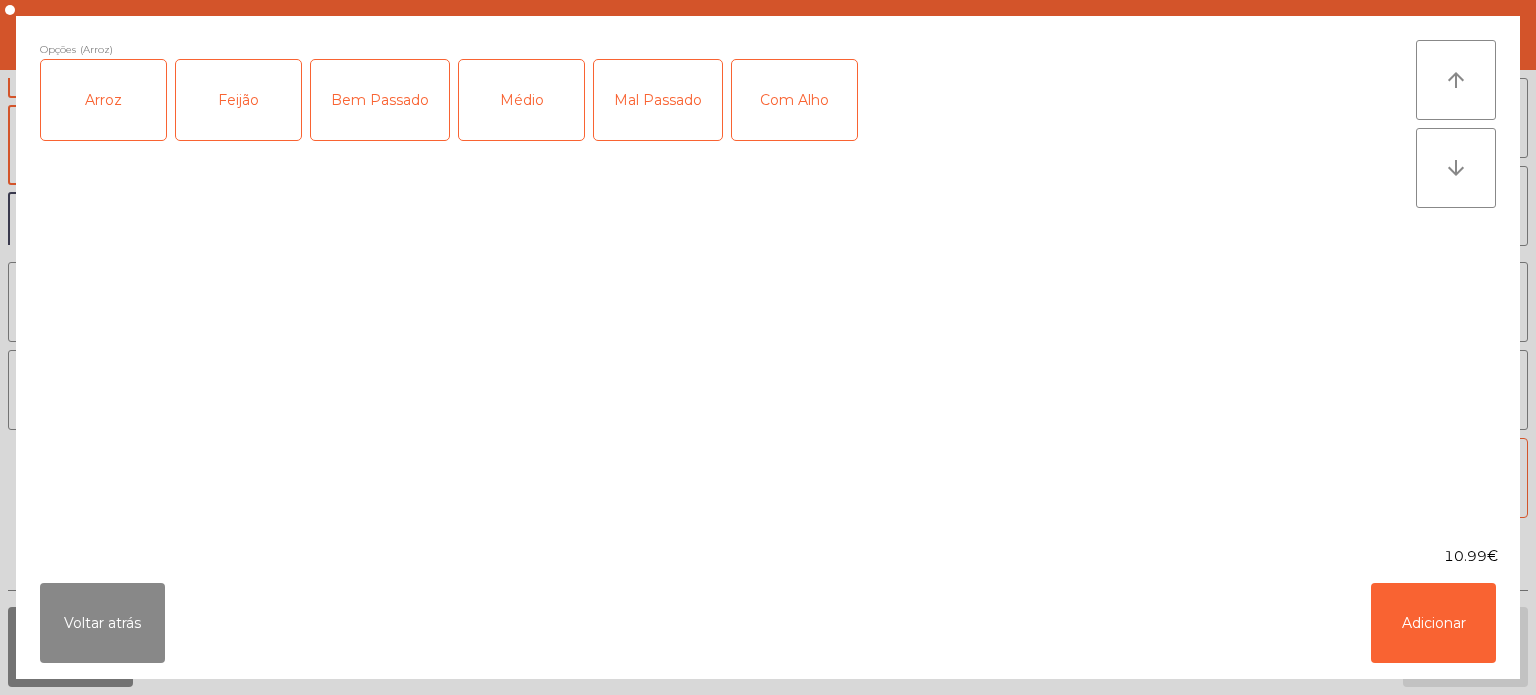 click on "Feijão" 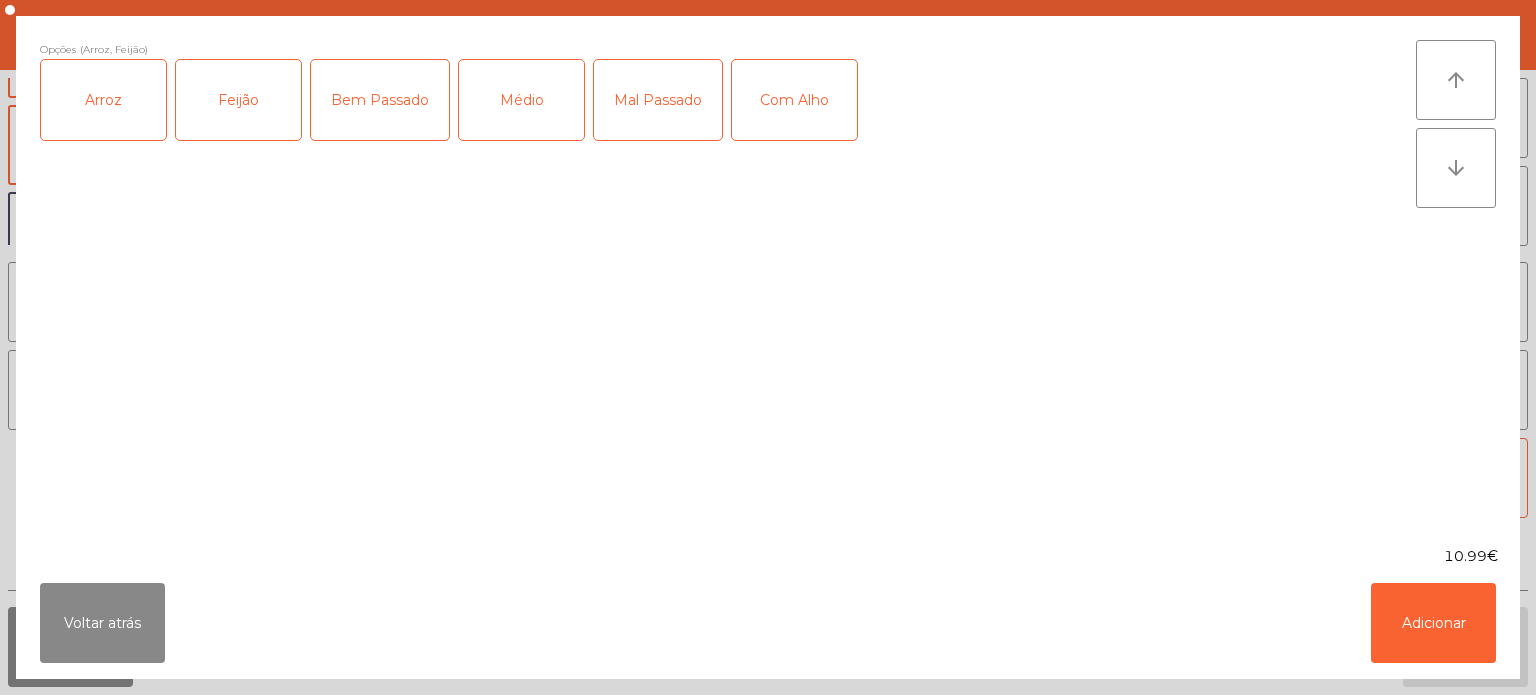 click on "Mal Passado" 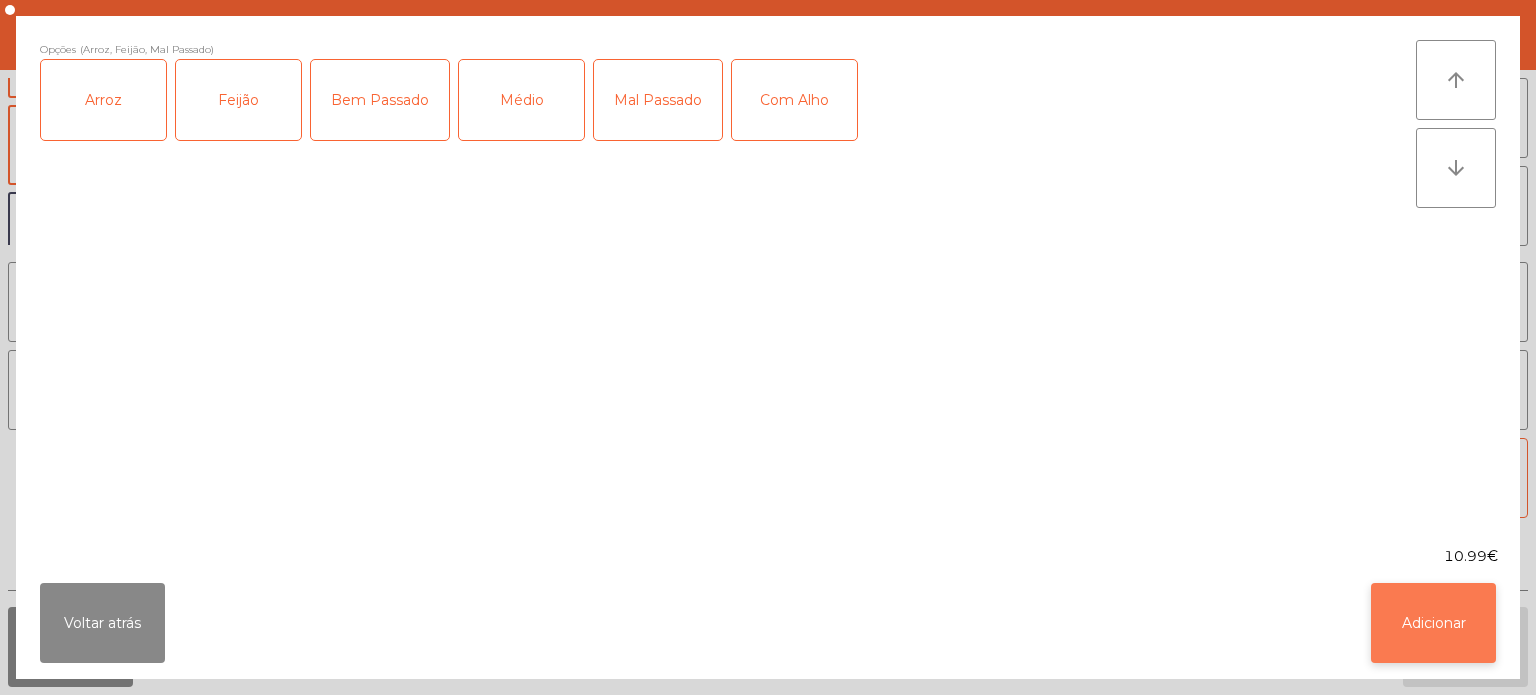 click on "Adicionar" 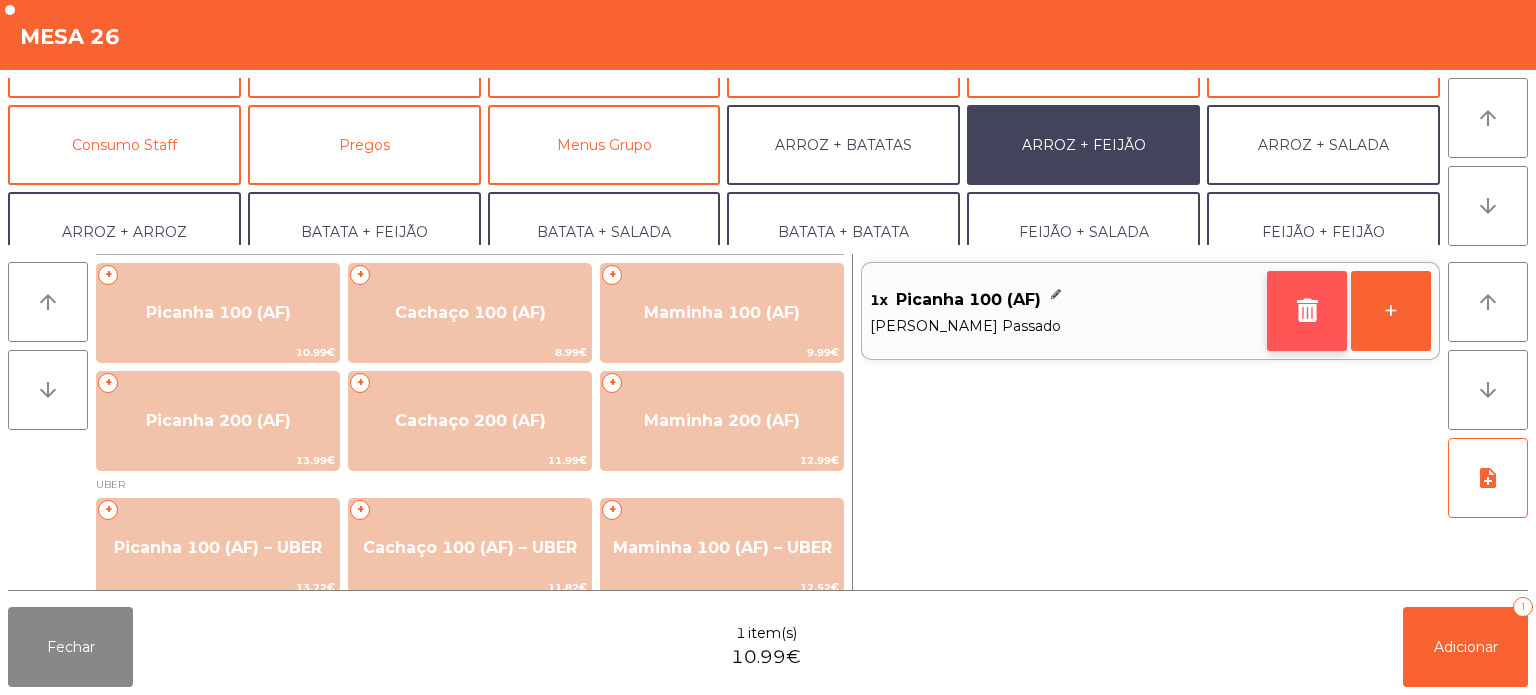 click 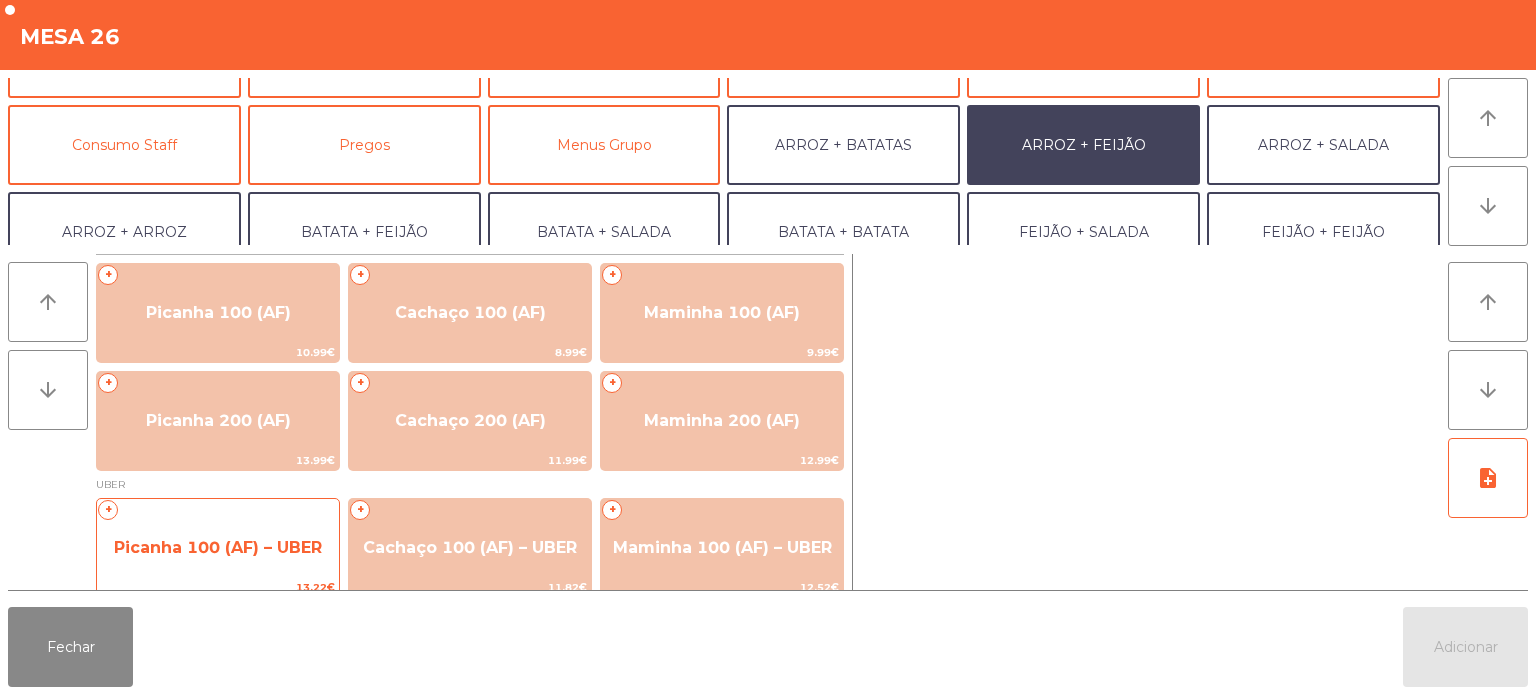 click on "Picanha 100 (AF) – UBER" 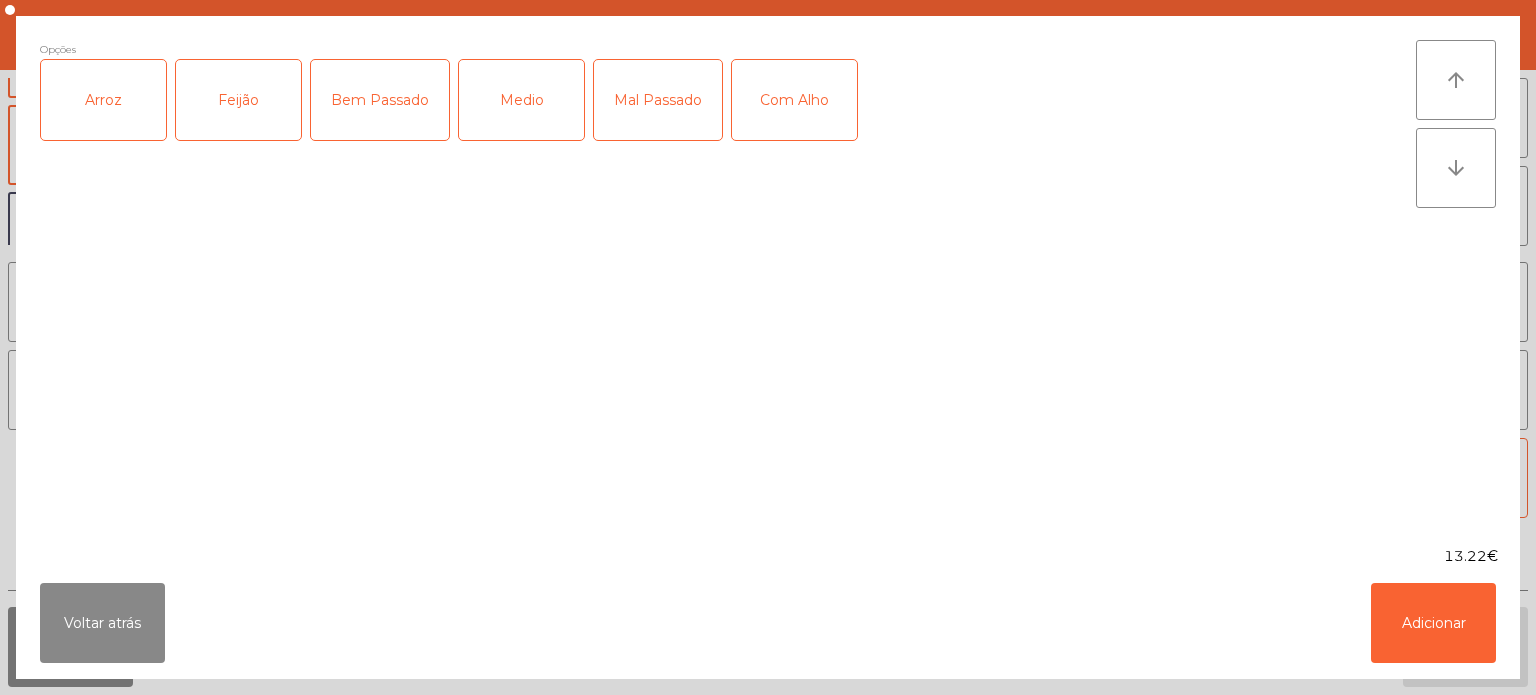 click on "Arroz" 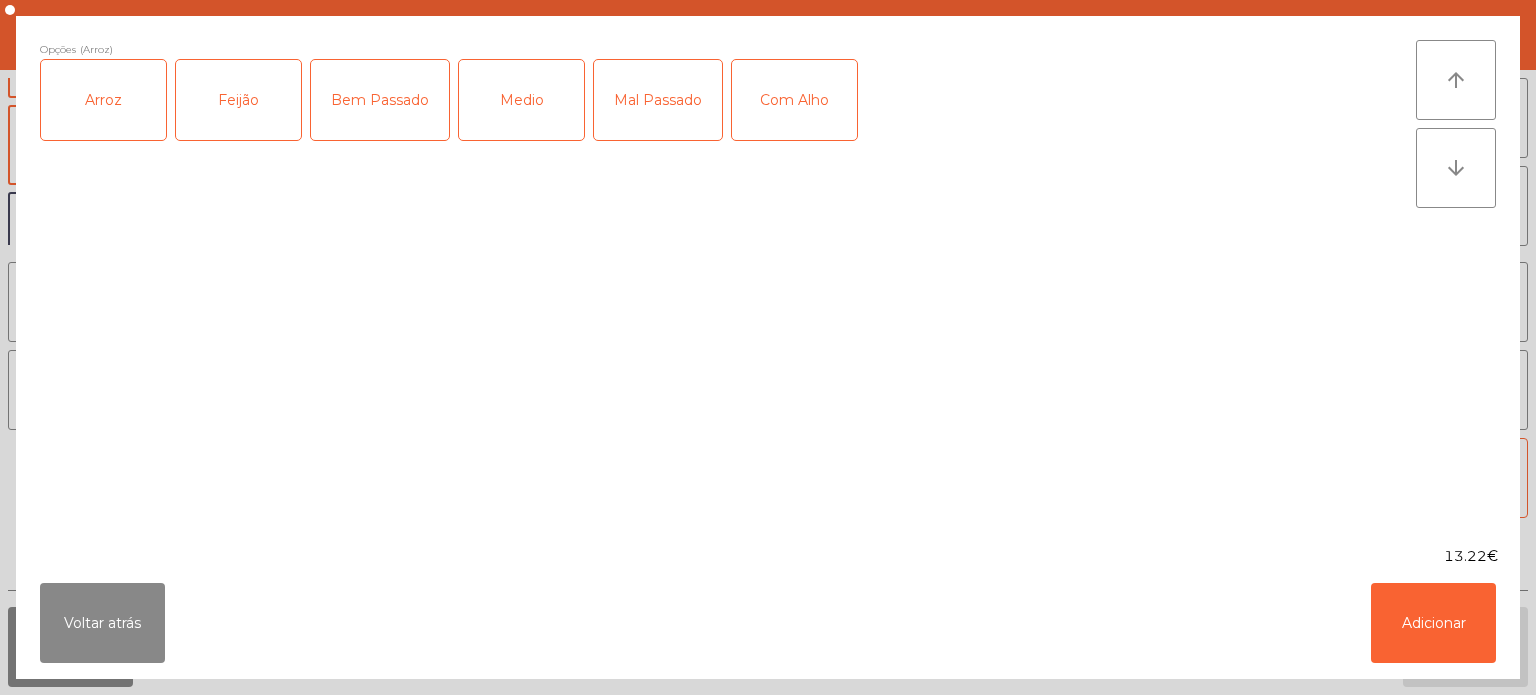 click on "Feijão" 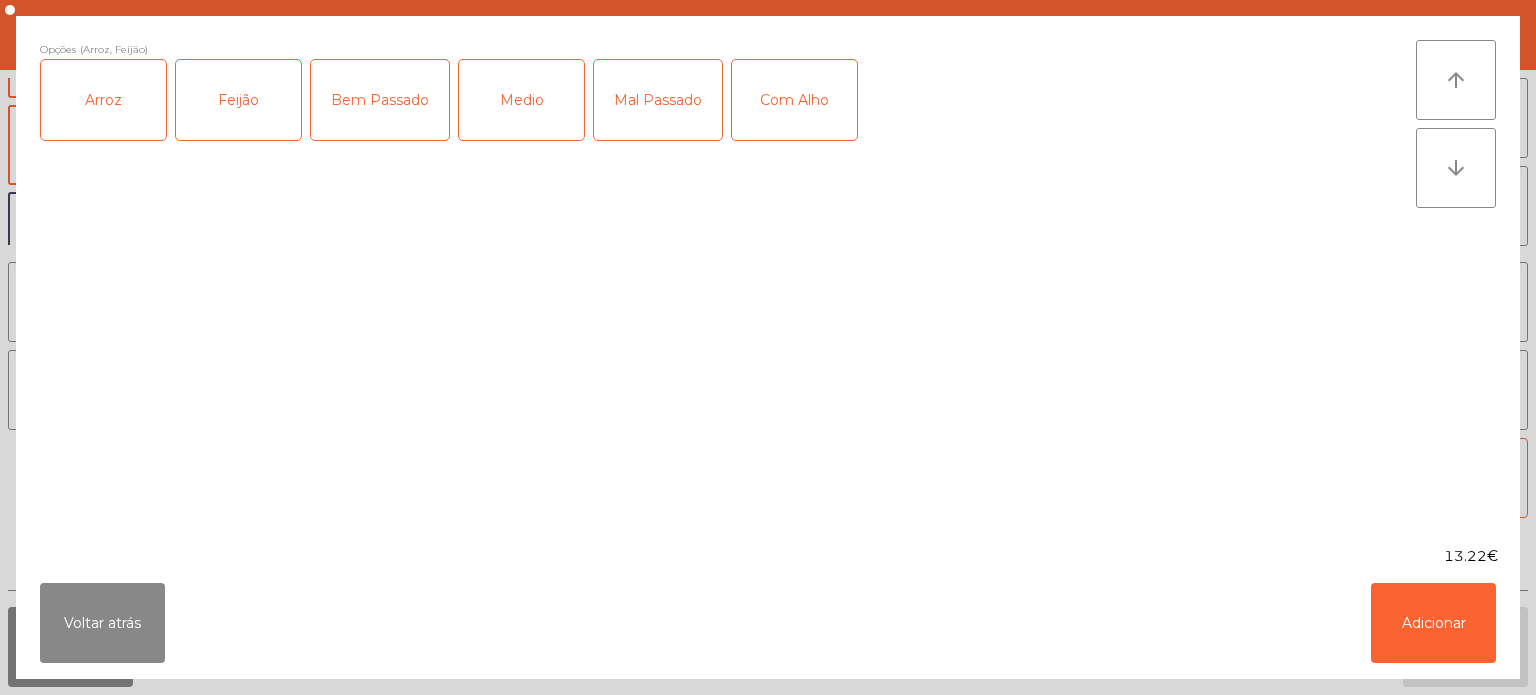 click on "Mal Passado" 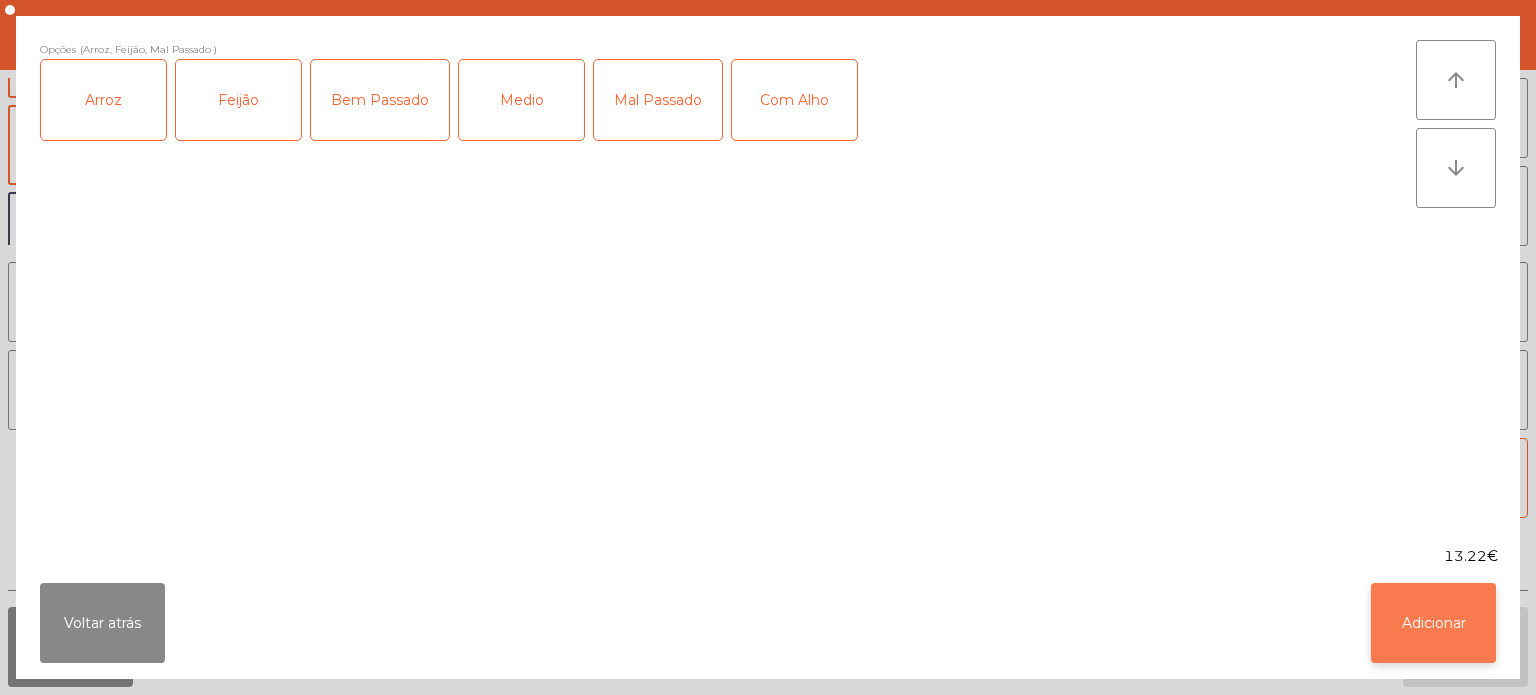 click on "Adicionar" 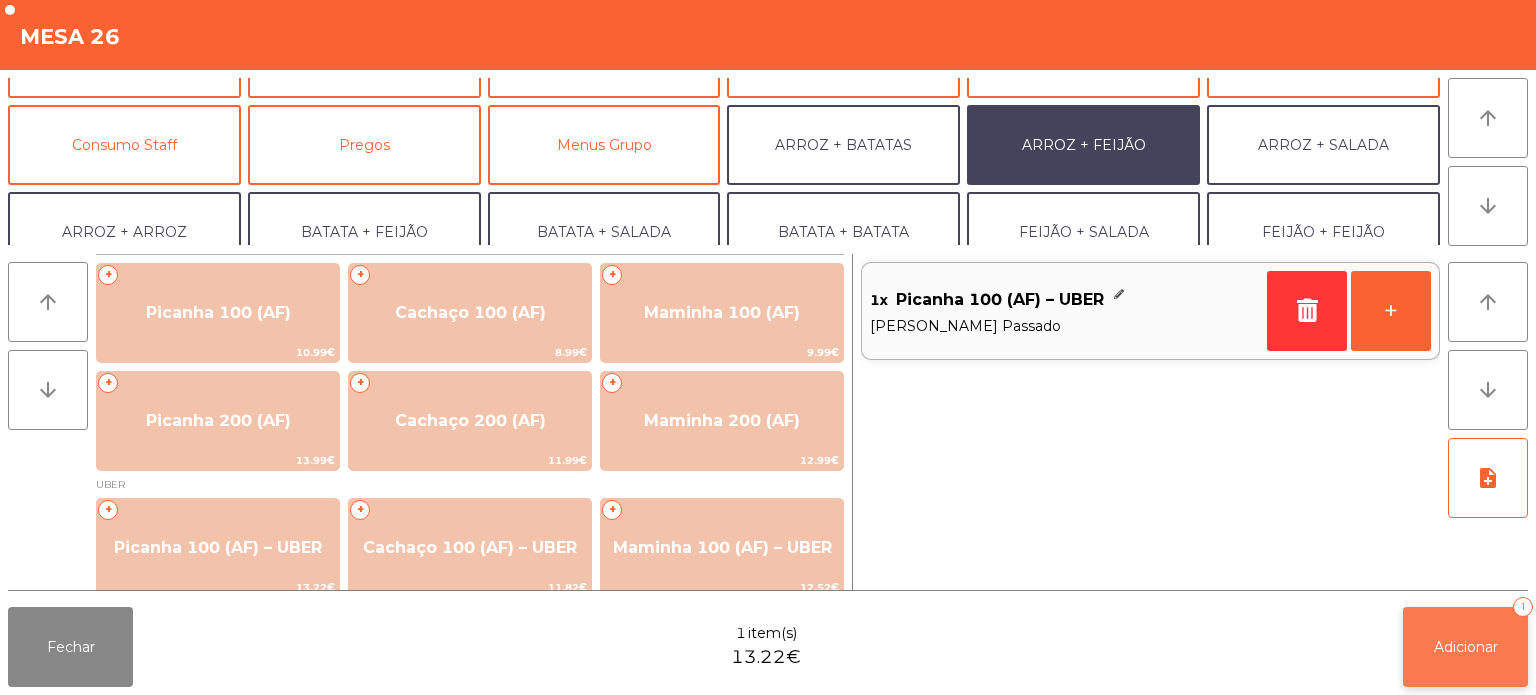 click on "Adicionar   1" 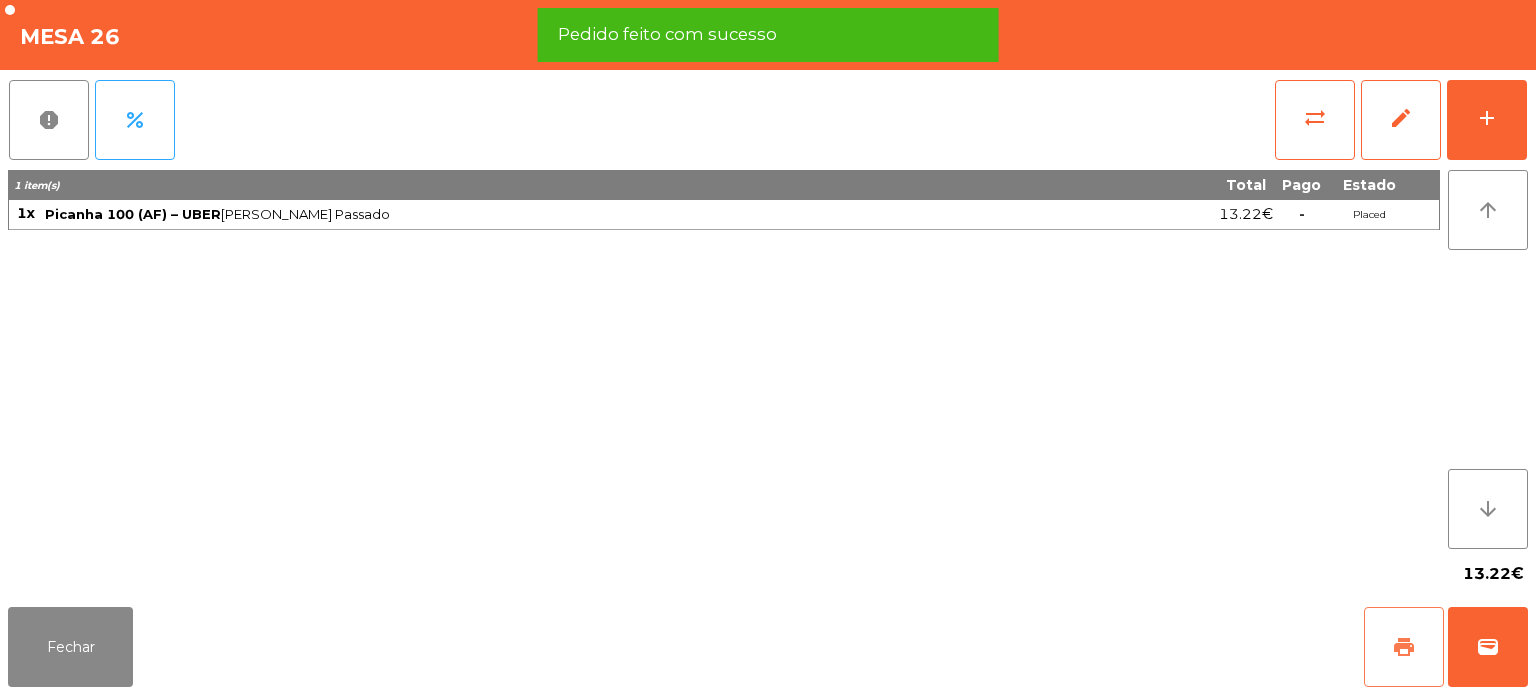 click on "print" 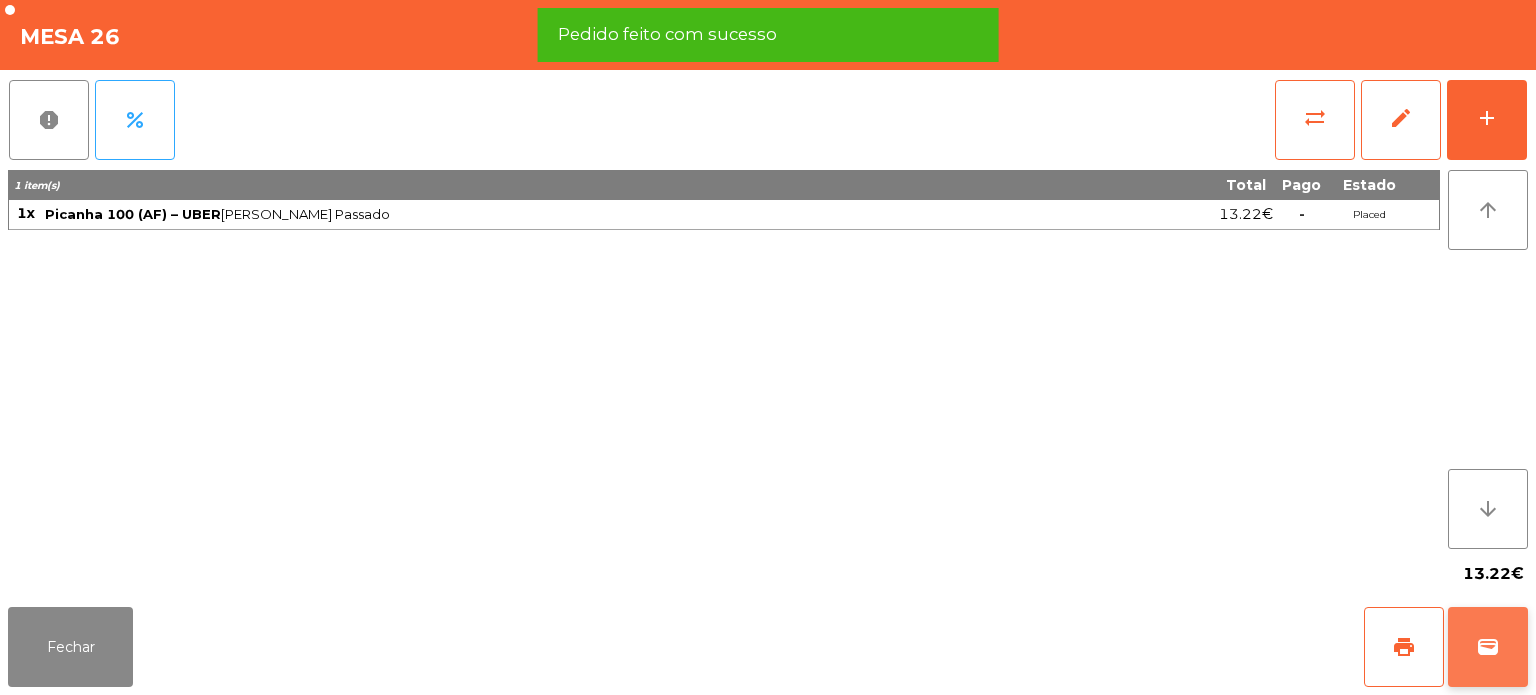 click on "wallet" 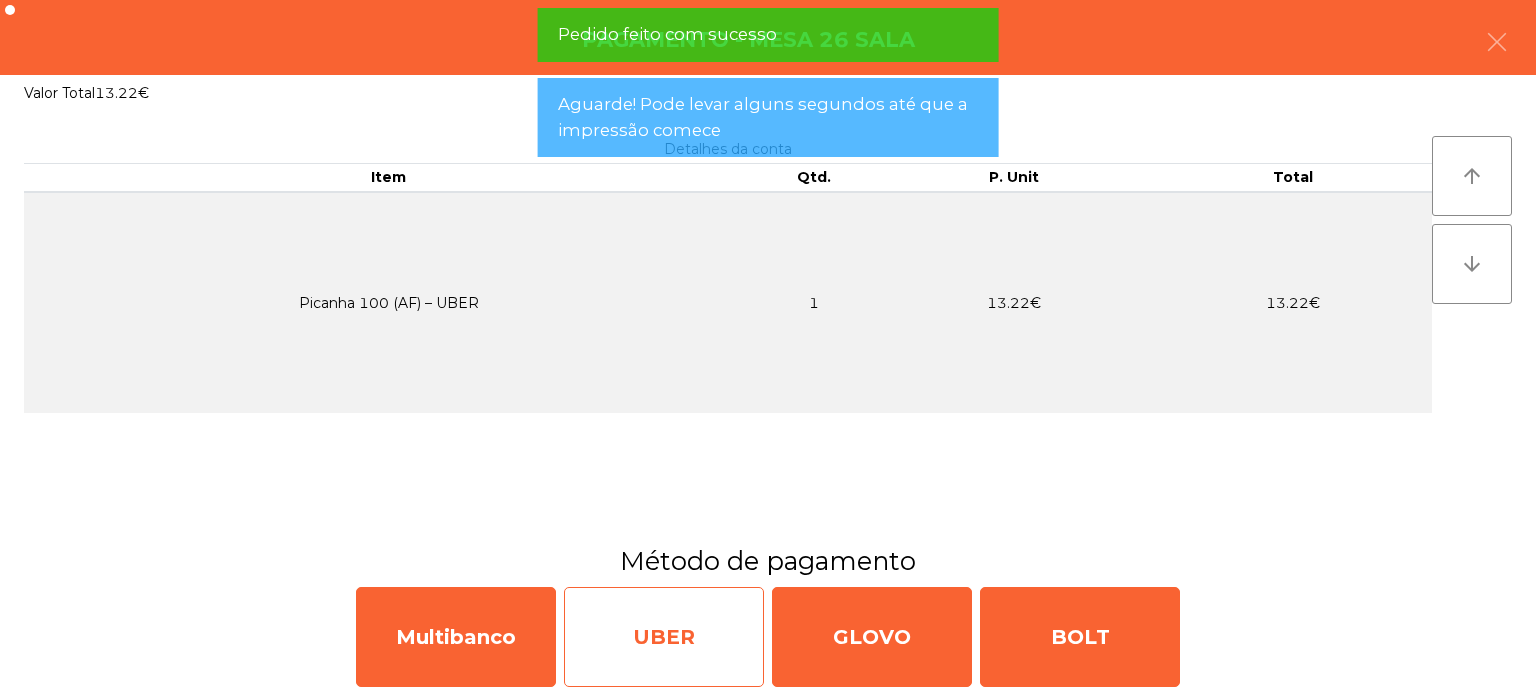 click on "UBER" 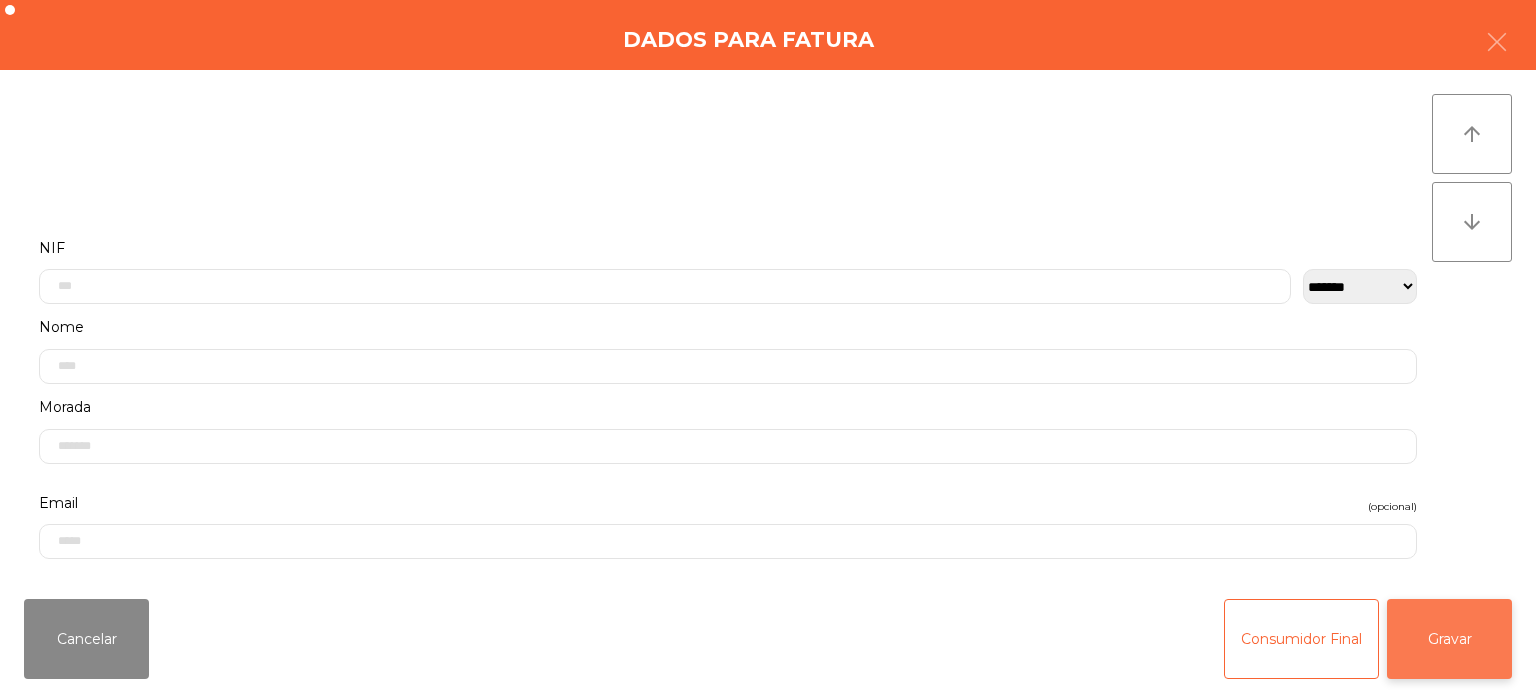 click on "Gravar" 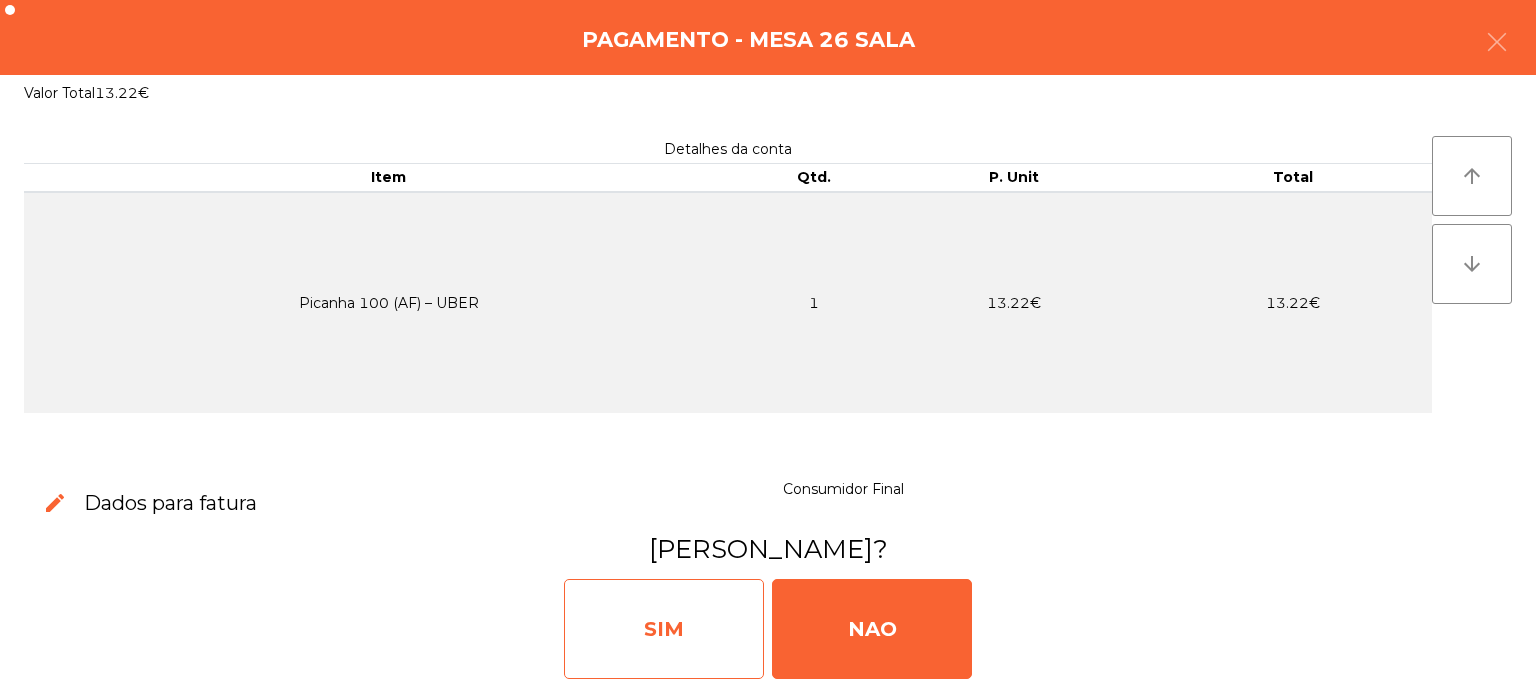 click on "SIM" 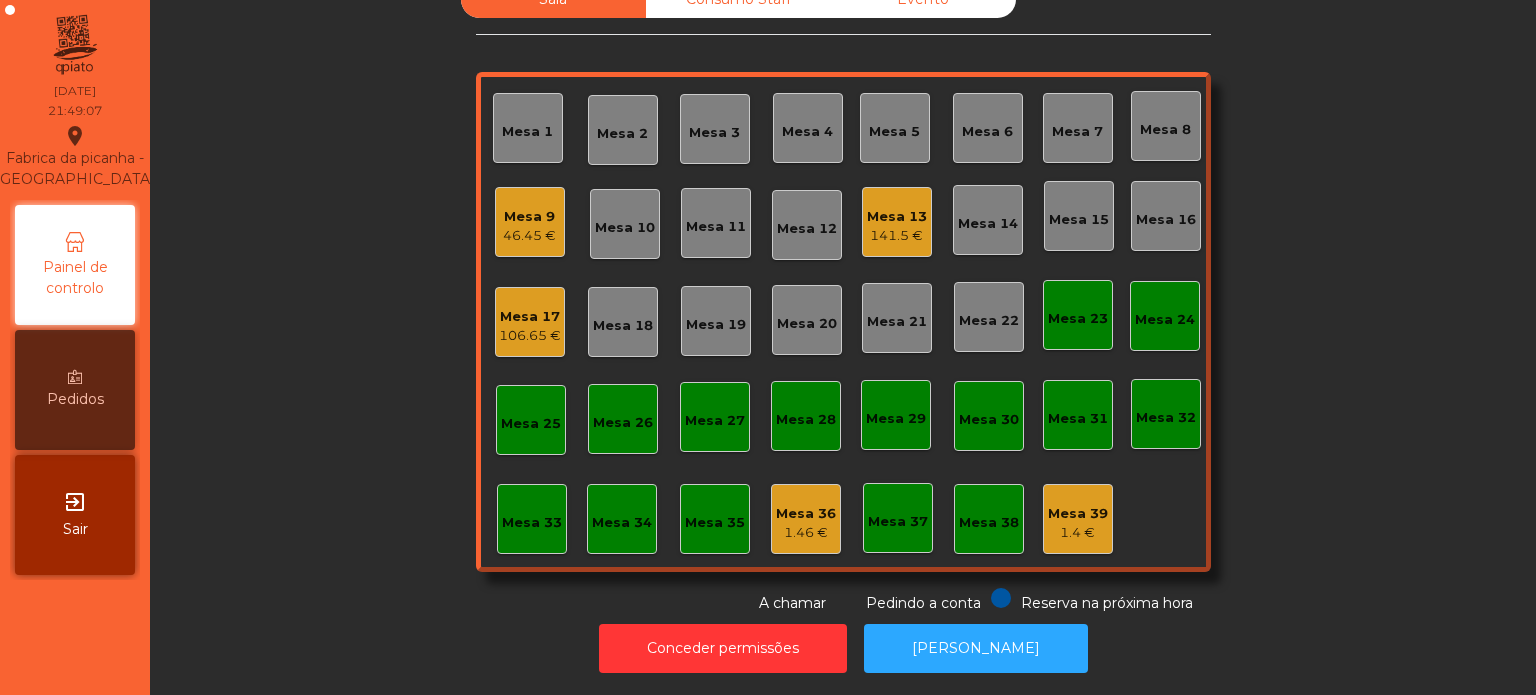 click on "Mesa 2" 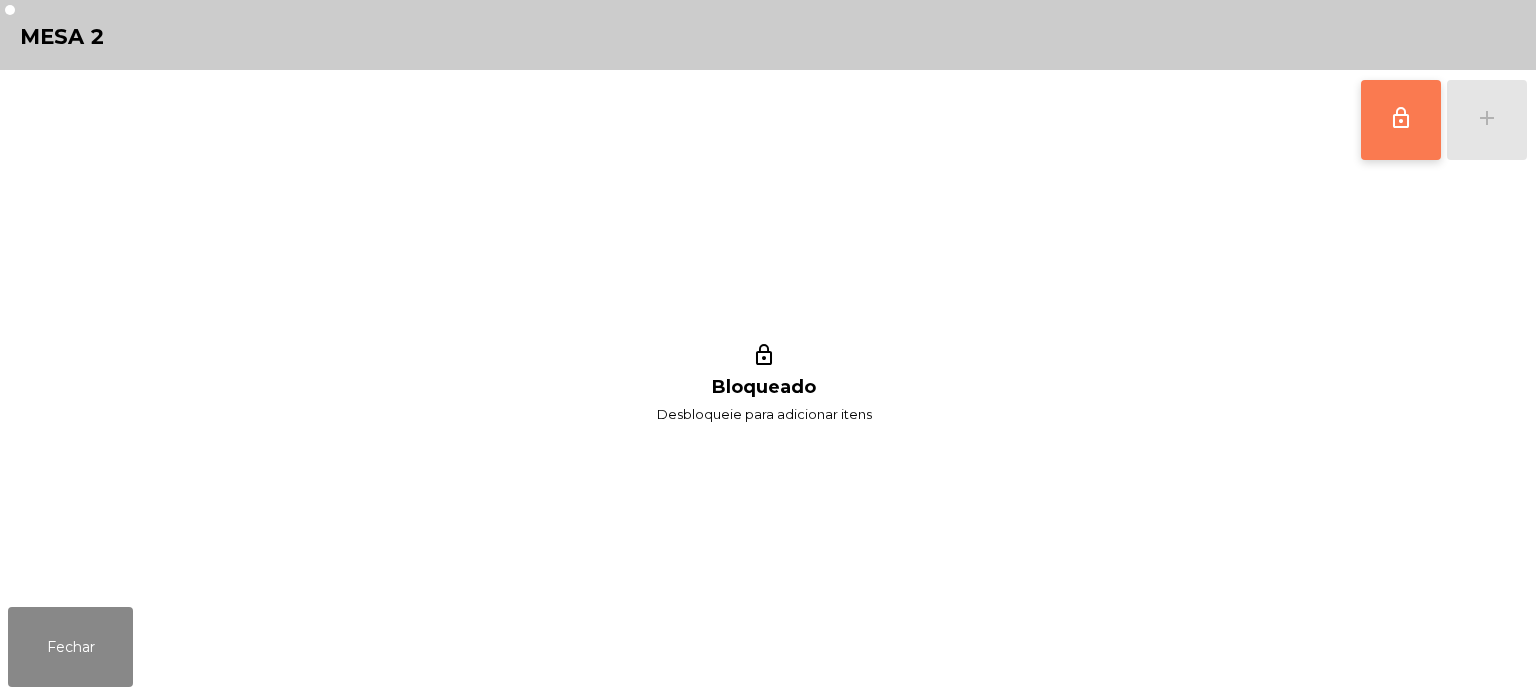 click on "lock_outline" 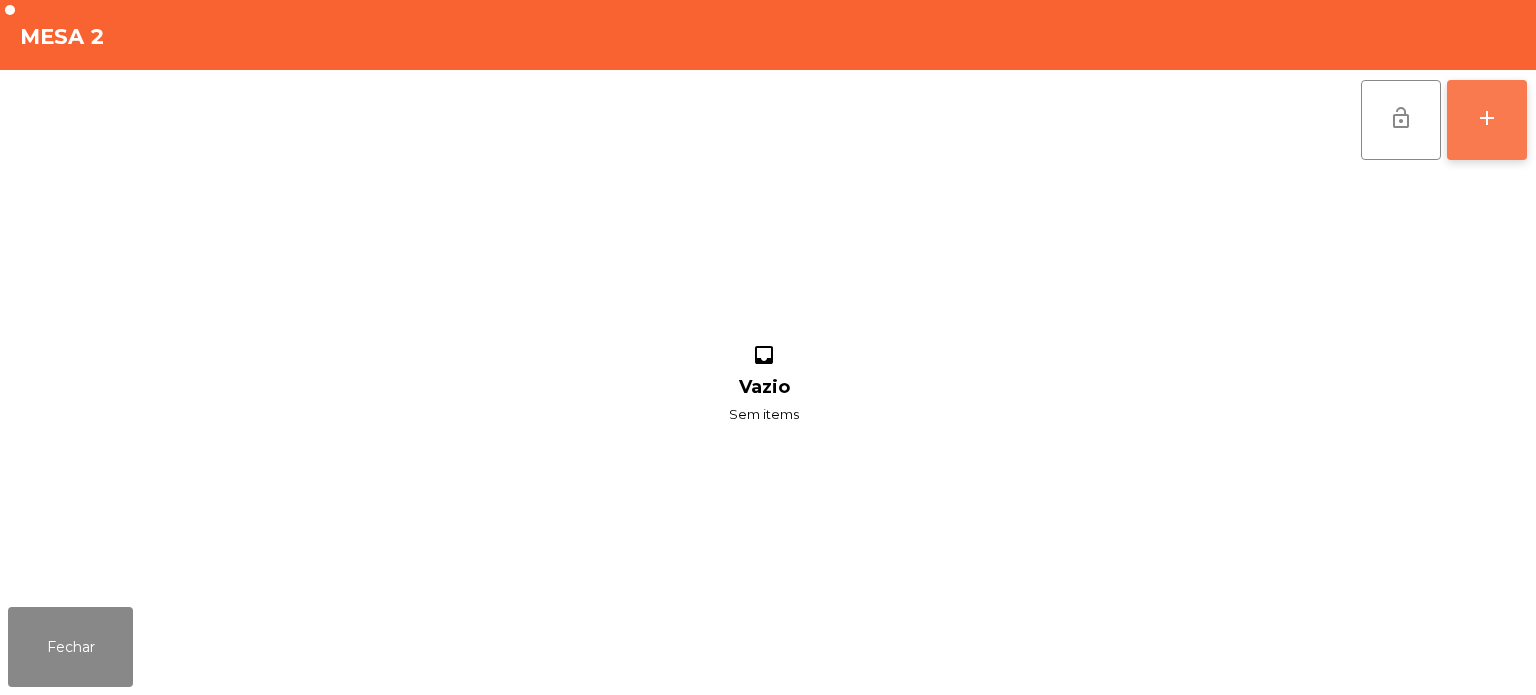 click on "add" 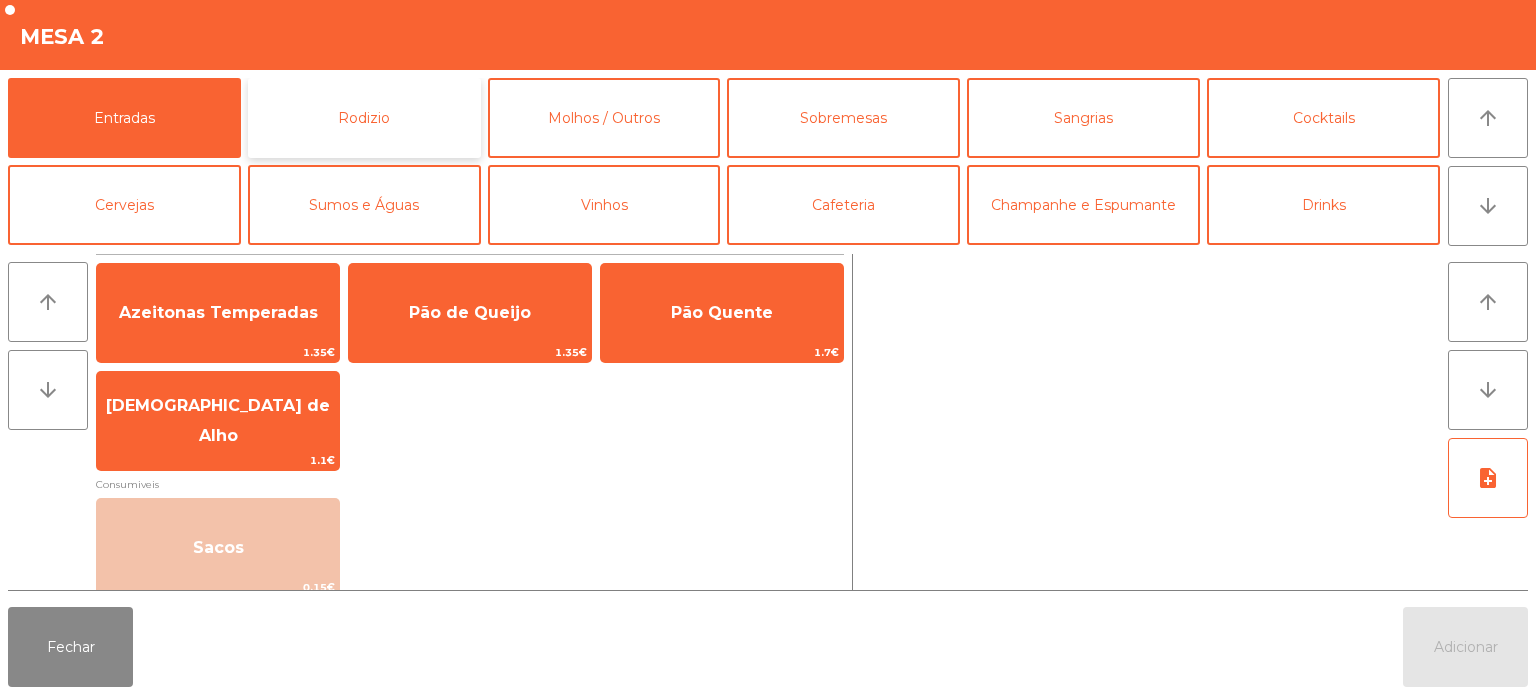 click on "Rodizio" 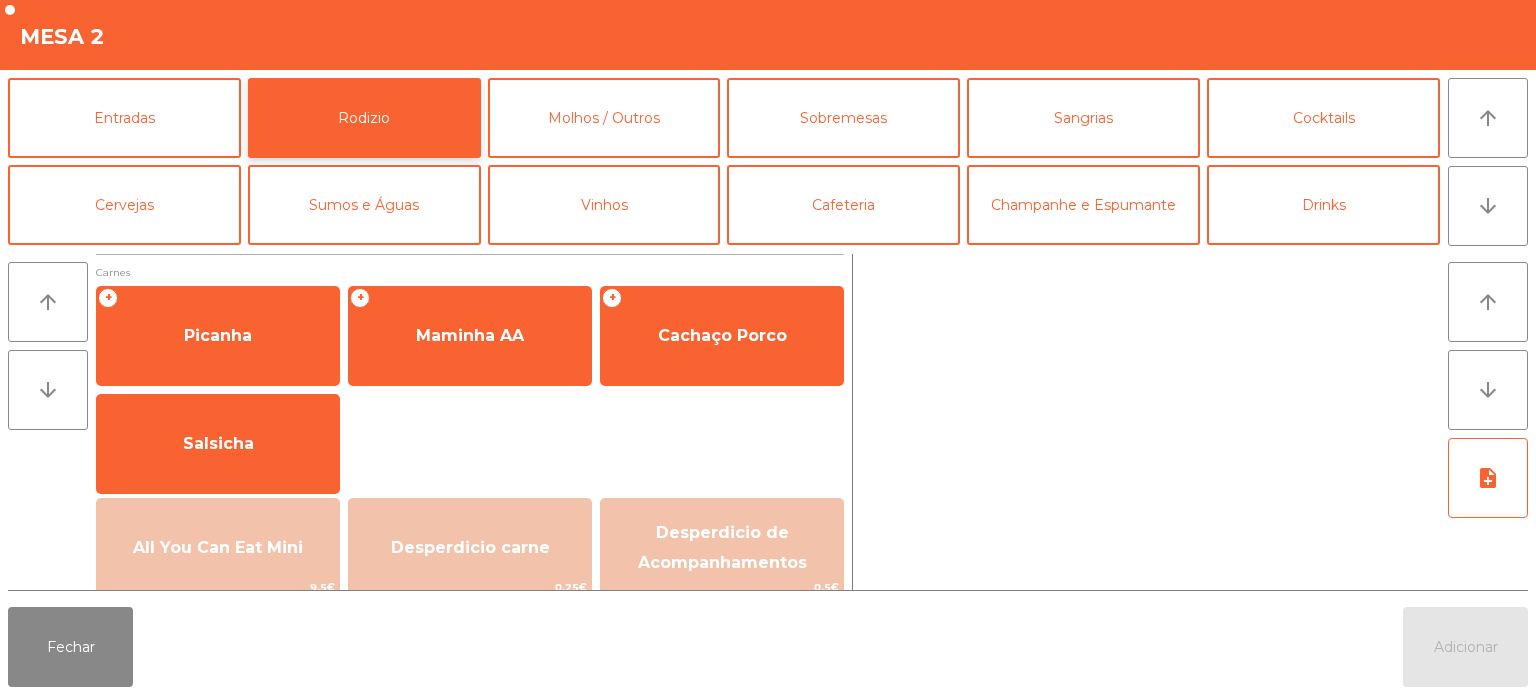 scroll, scrollTop: 147, scrollLeft: 0, axis: vertical 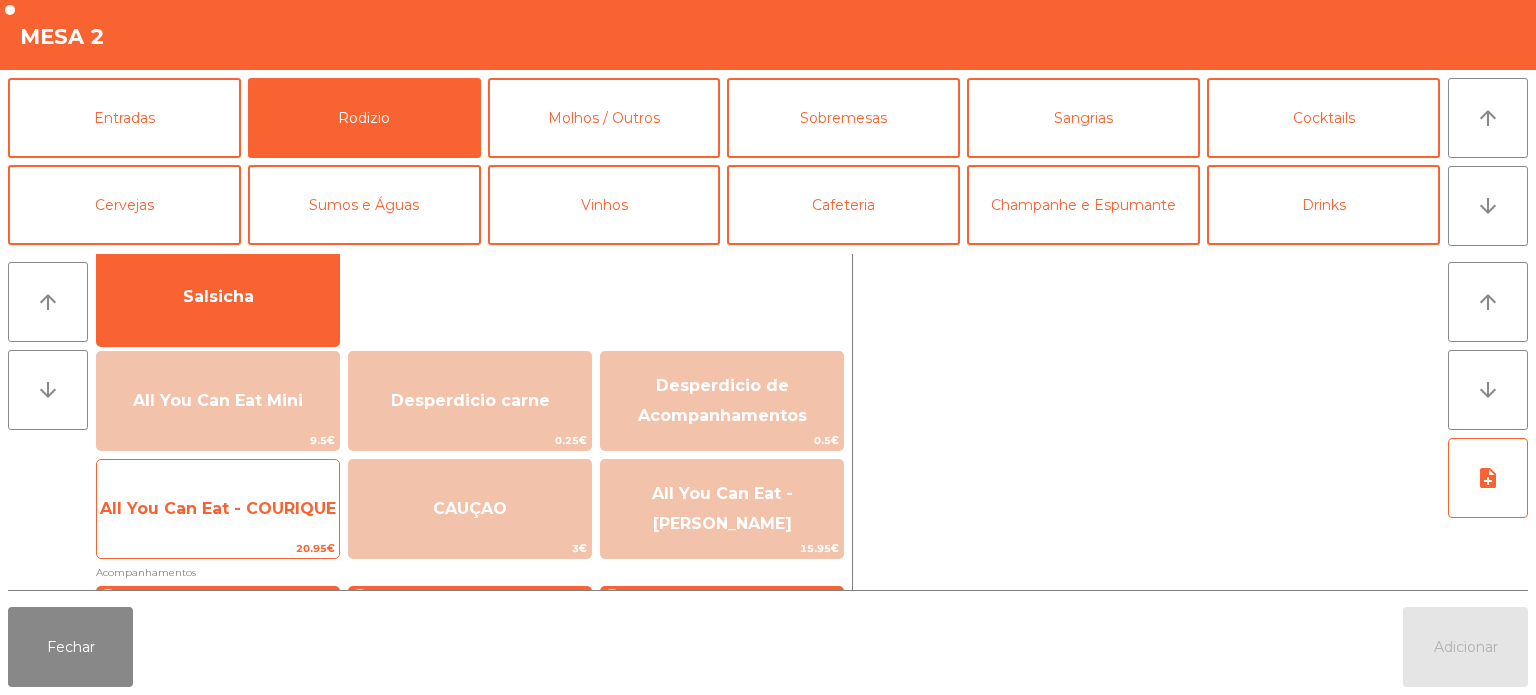 click on "All You Can Eat - COURIQUE" 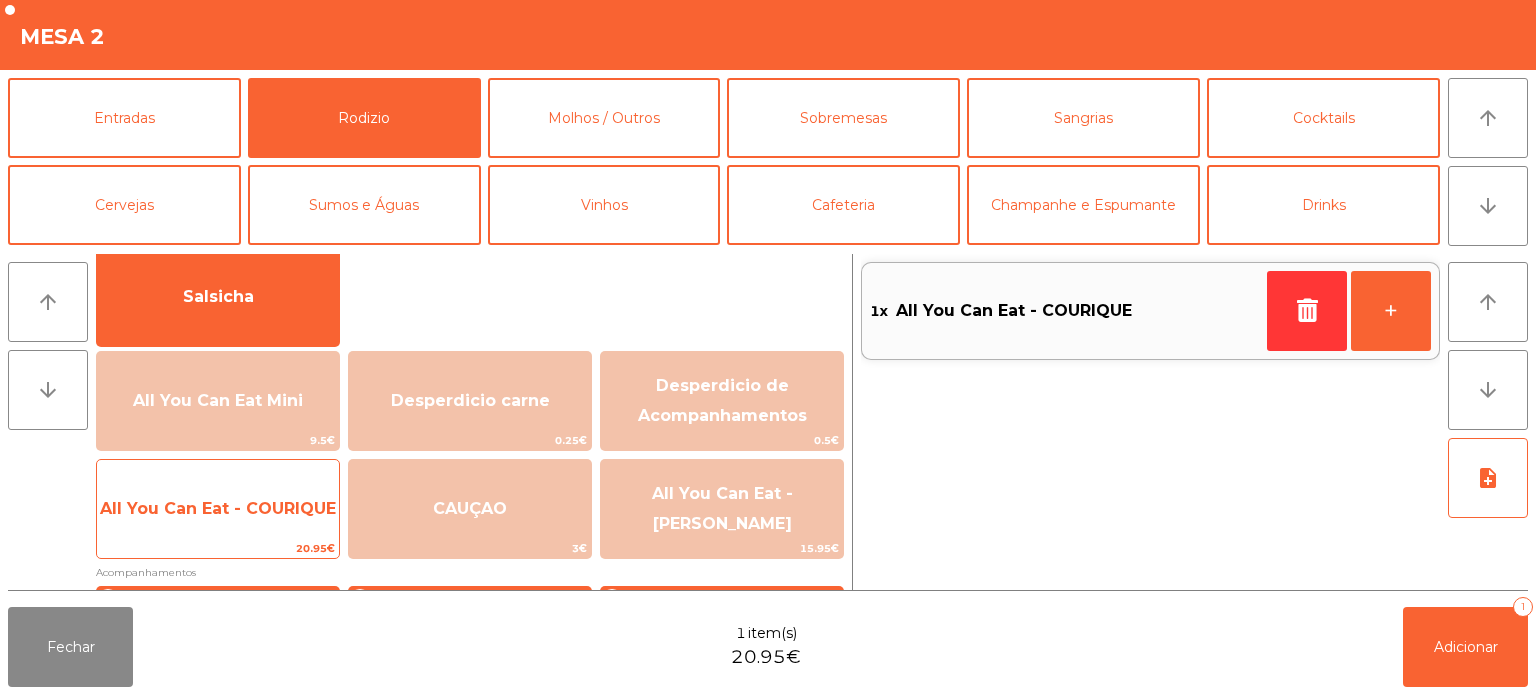 click on "All You Can Eat - COURIQUE" 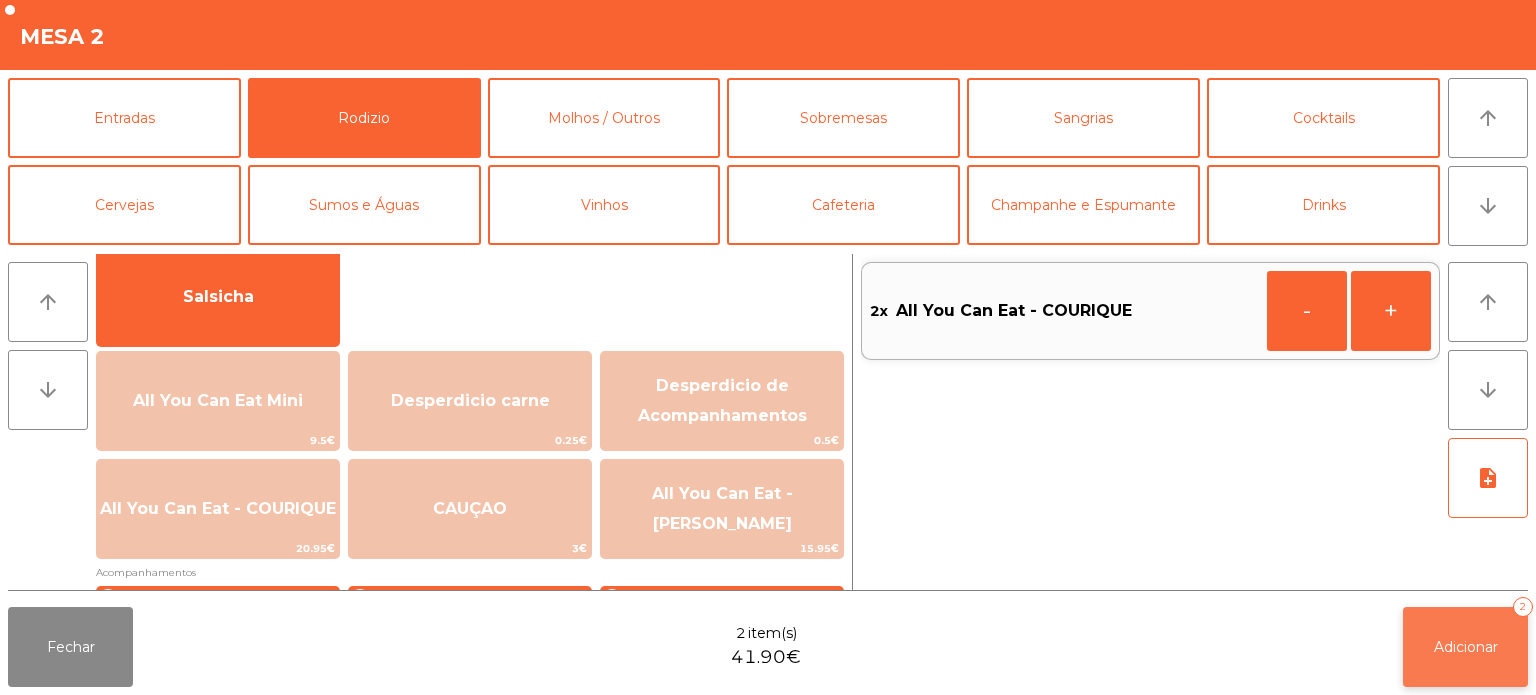 click on "Adicionar   2" 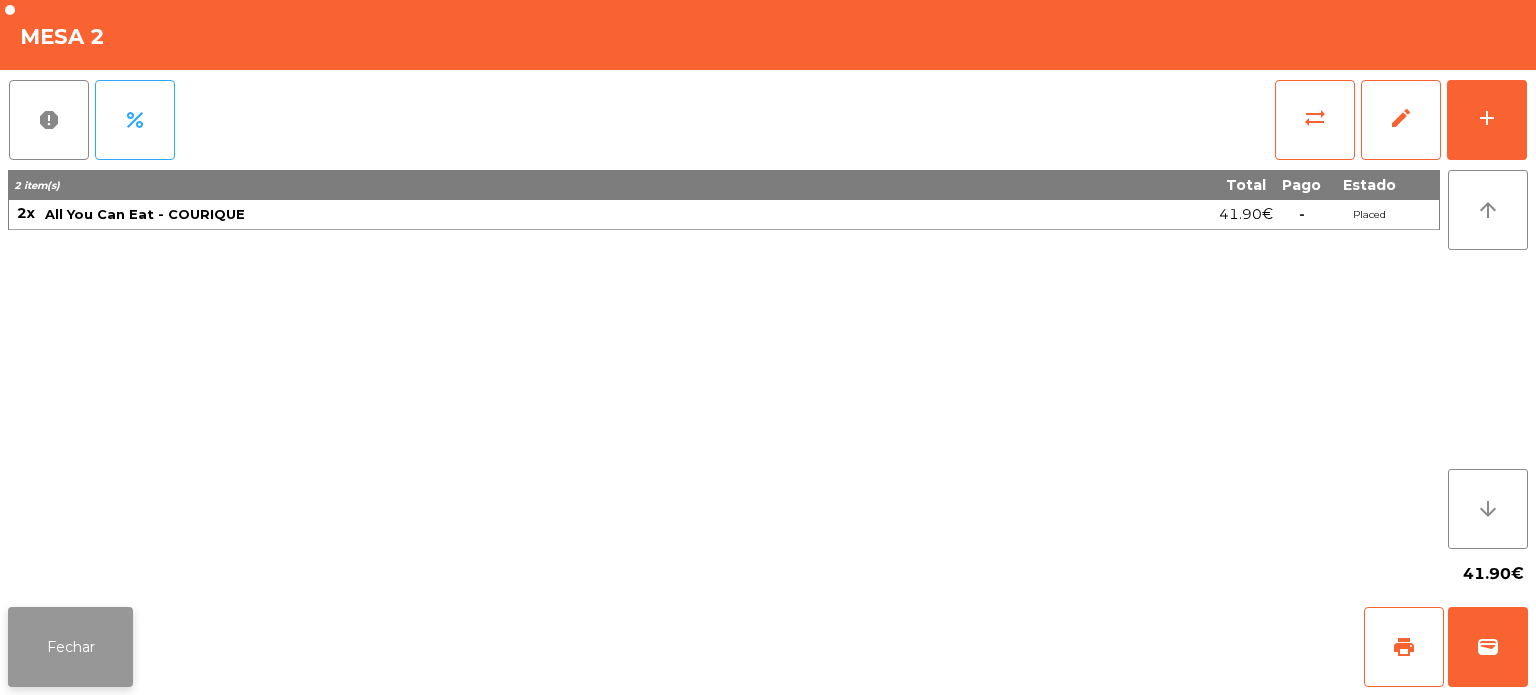 click on "Fechar" 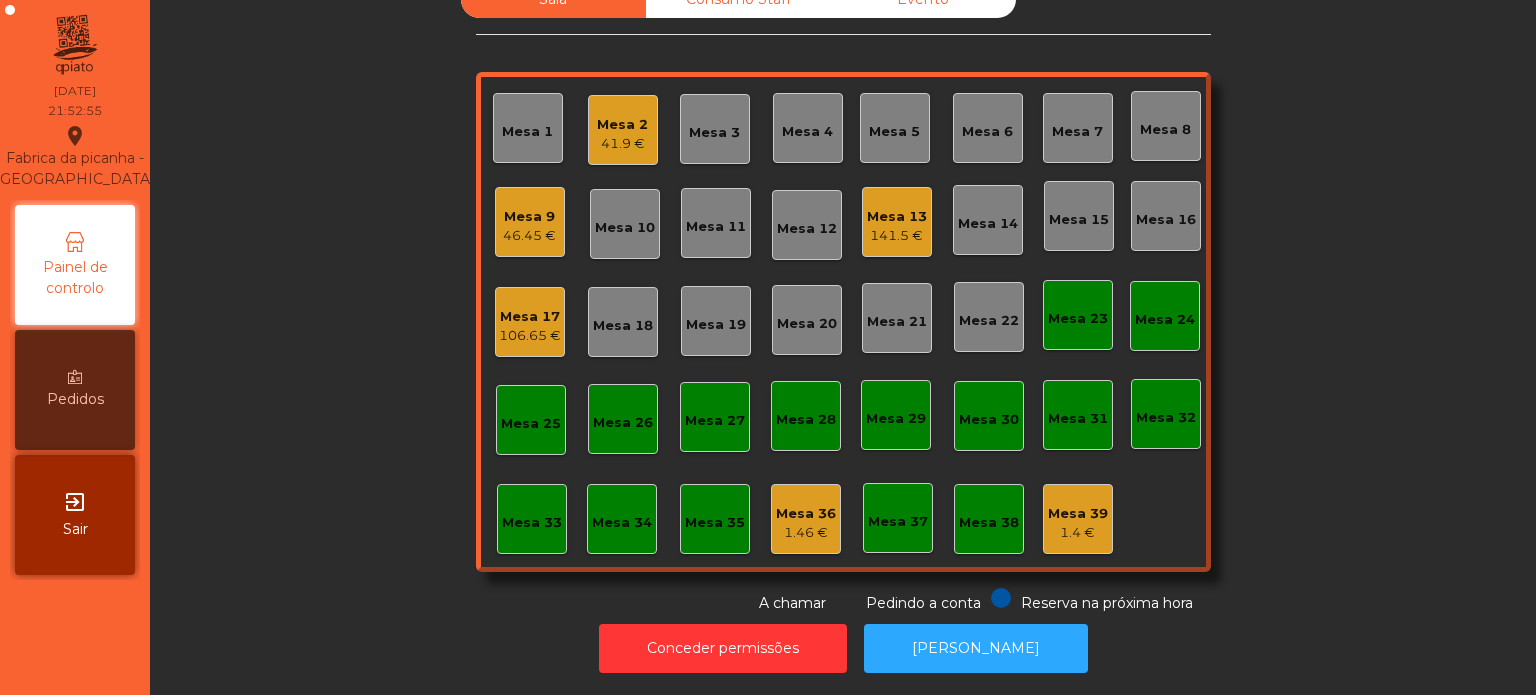 click on "Mesa 3" 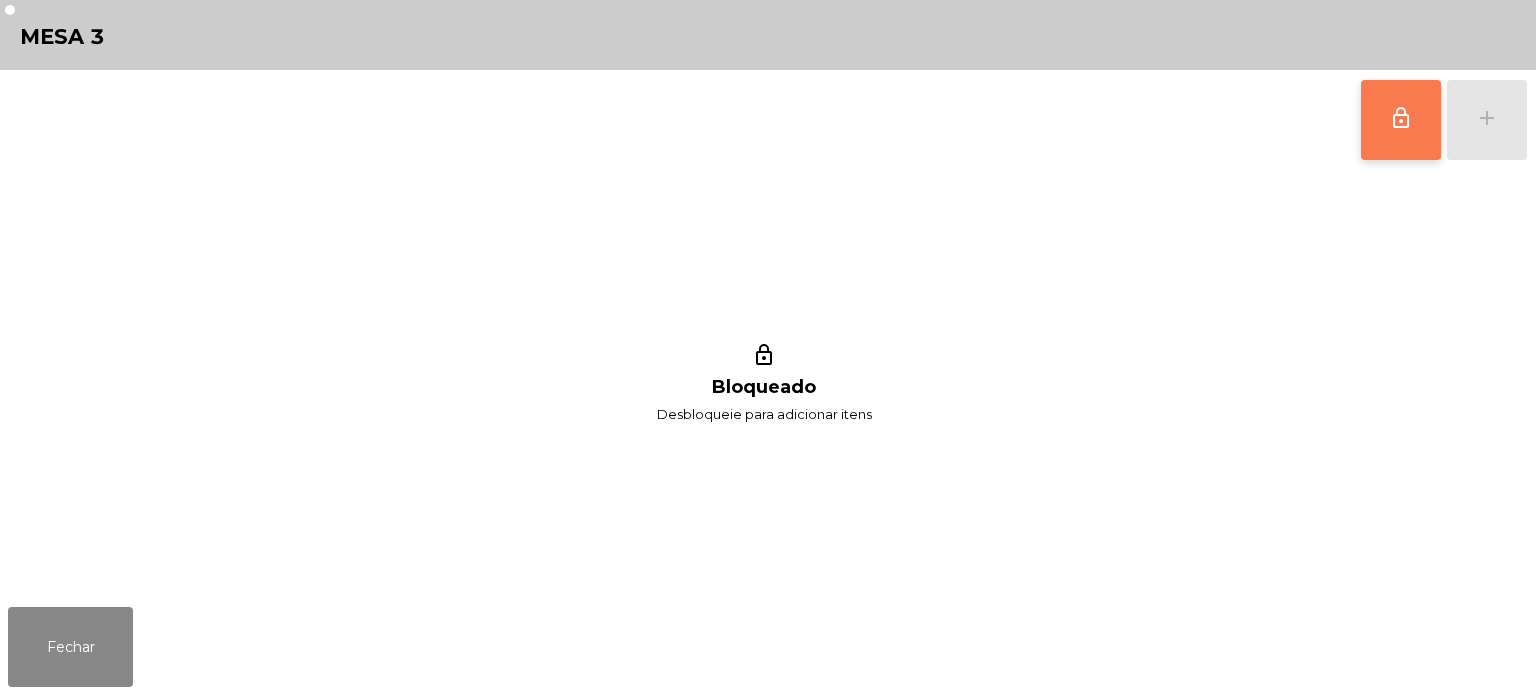 click on "lock_outline" 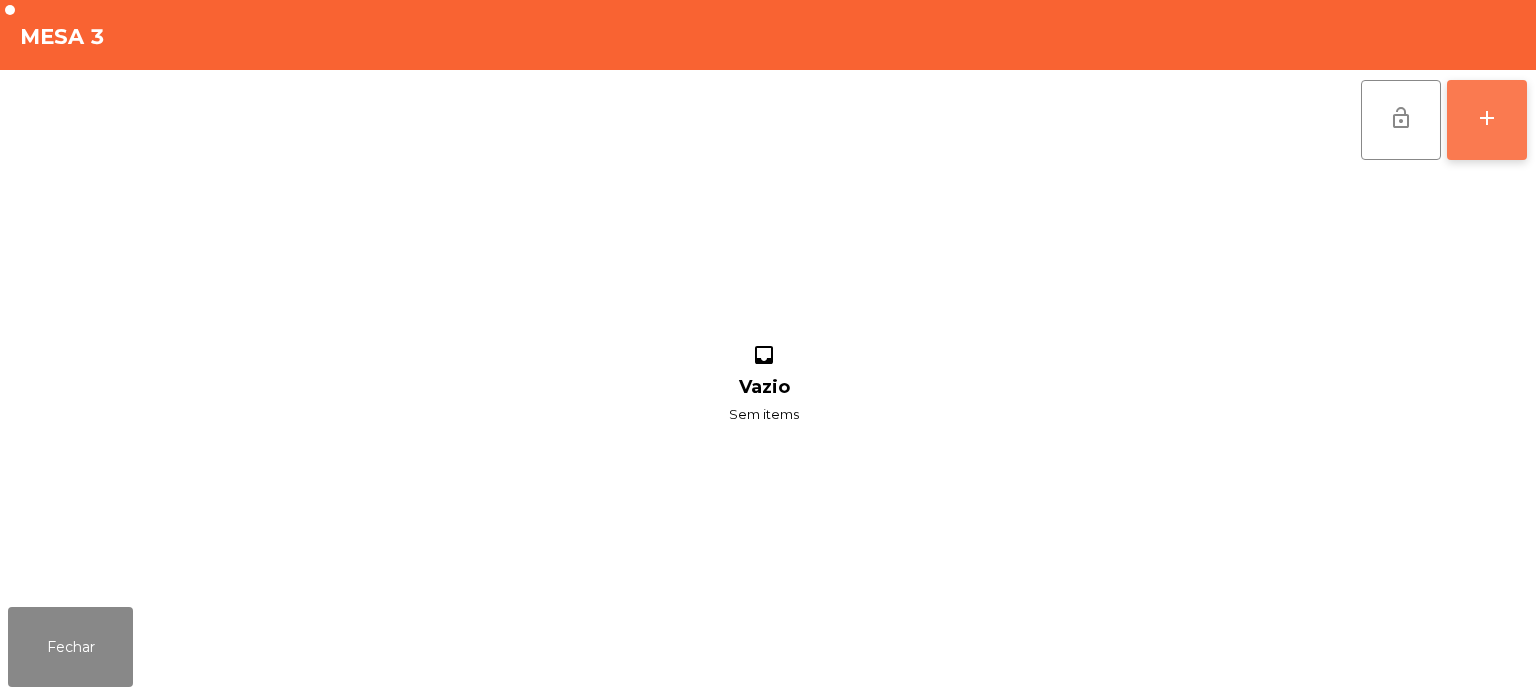 click on "add" 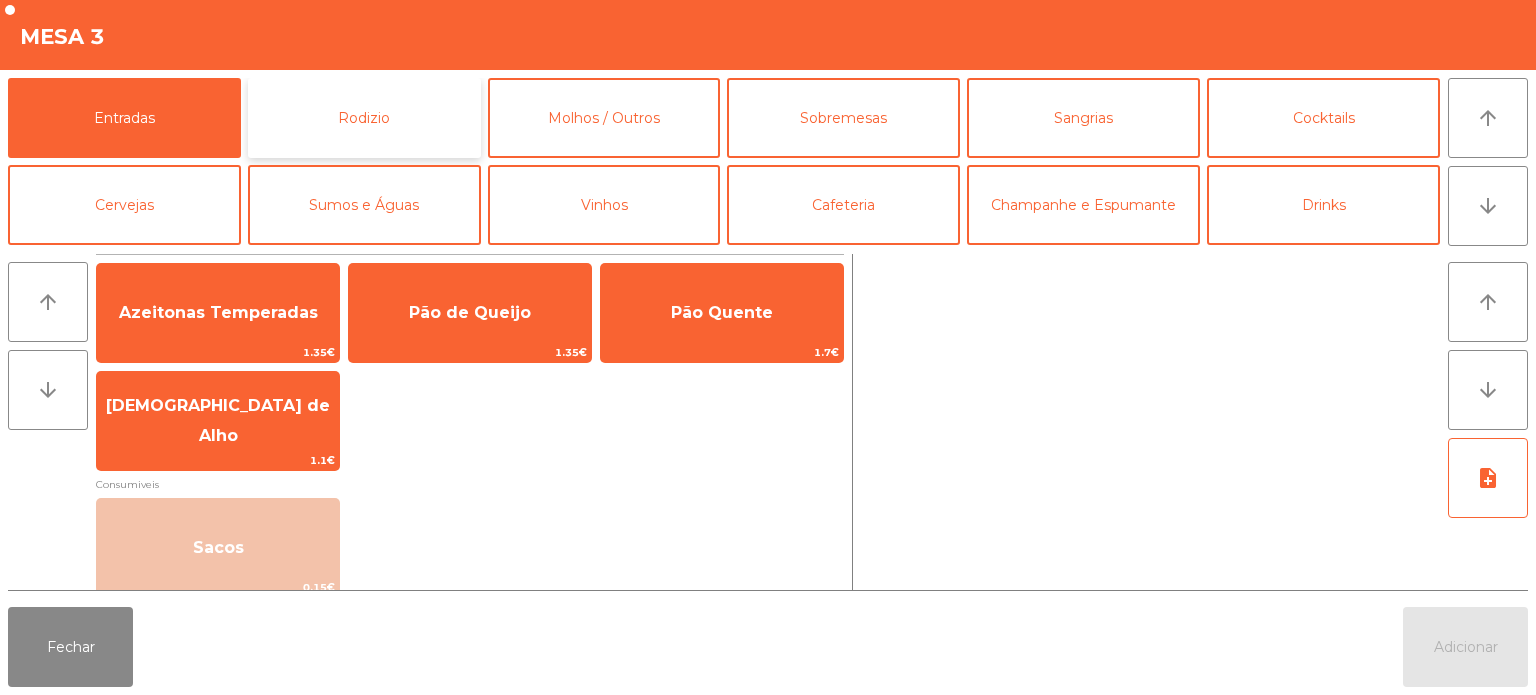 click on "Rodizio" 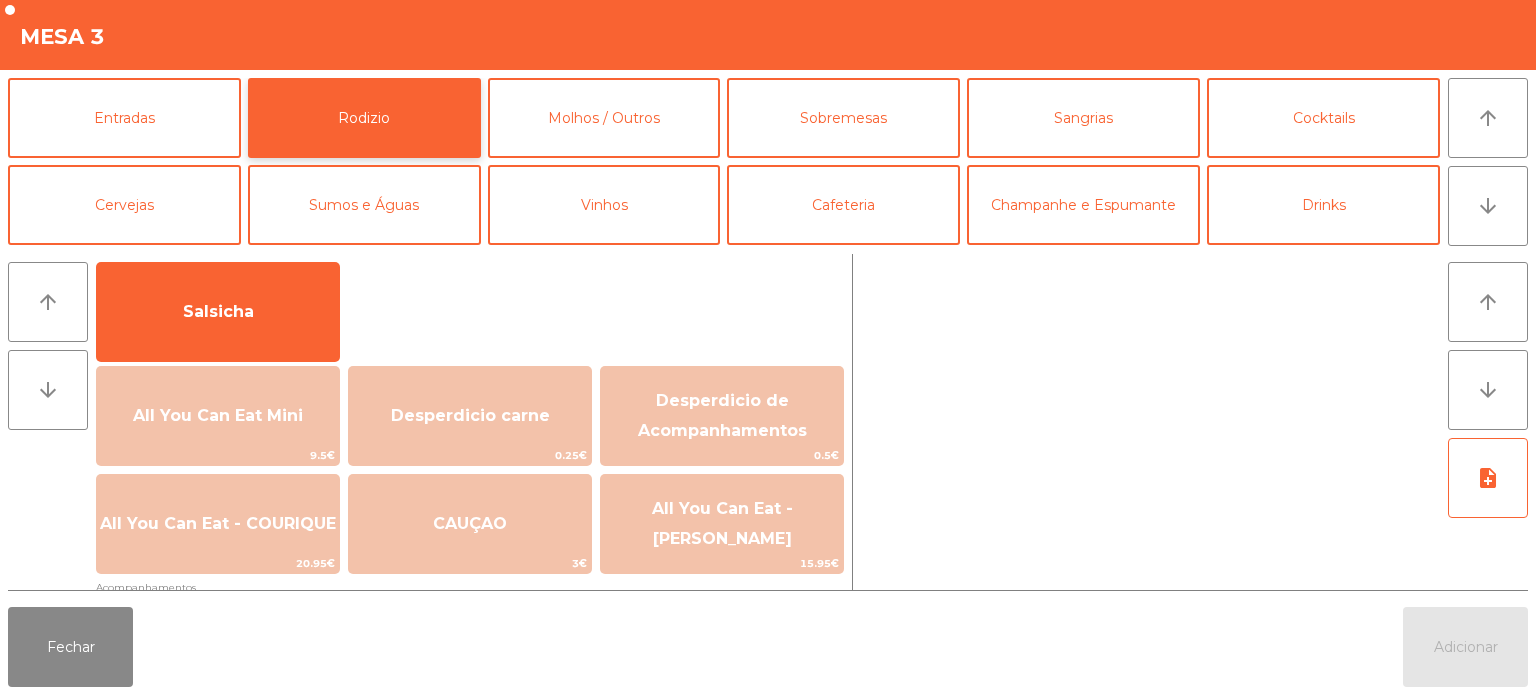 scroll, scrollTop: 132, scrollLeft: 0, axis: vertical 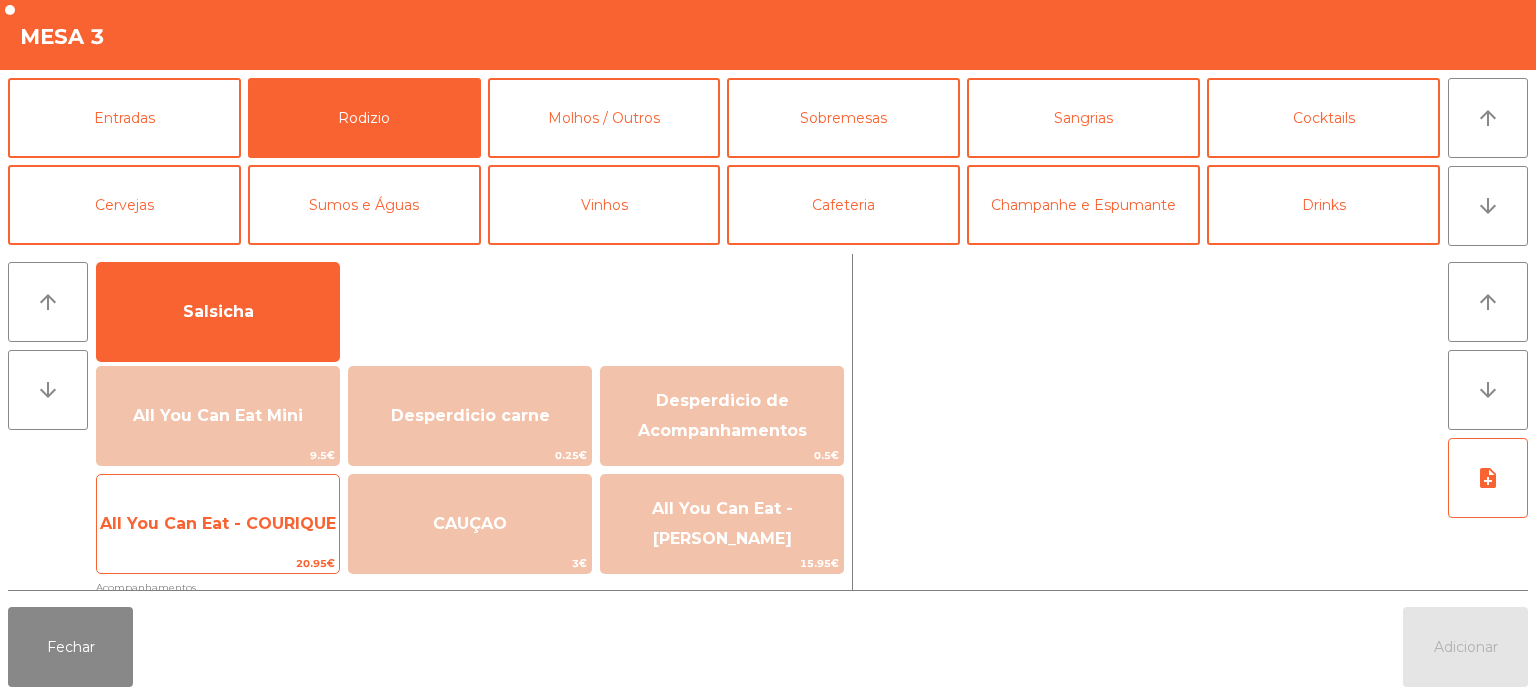 click on "All You Can Eat - COURIQUE" 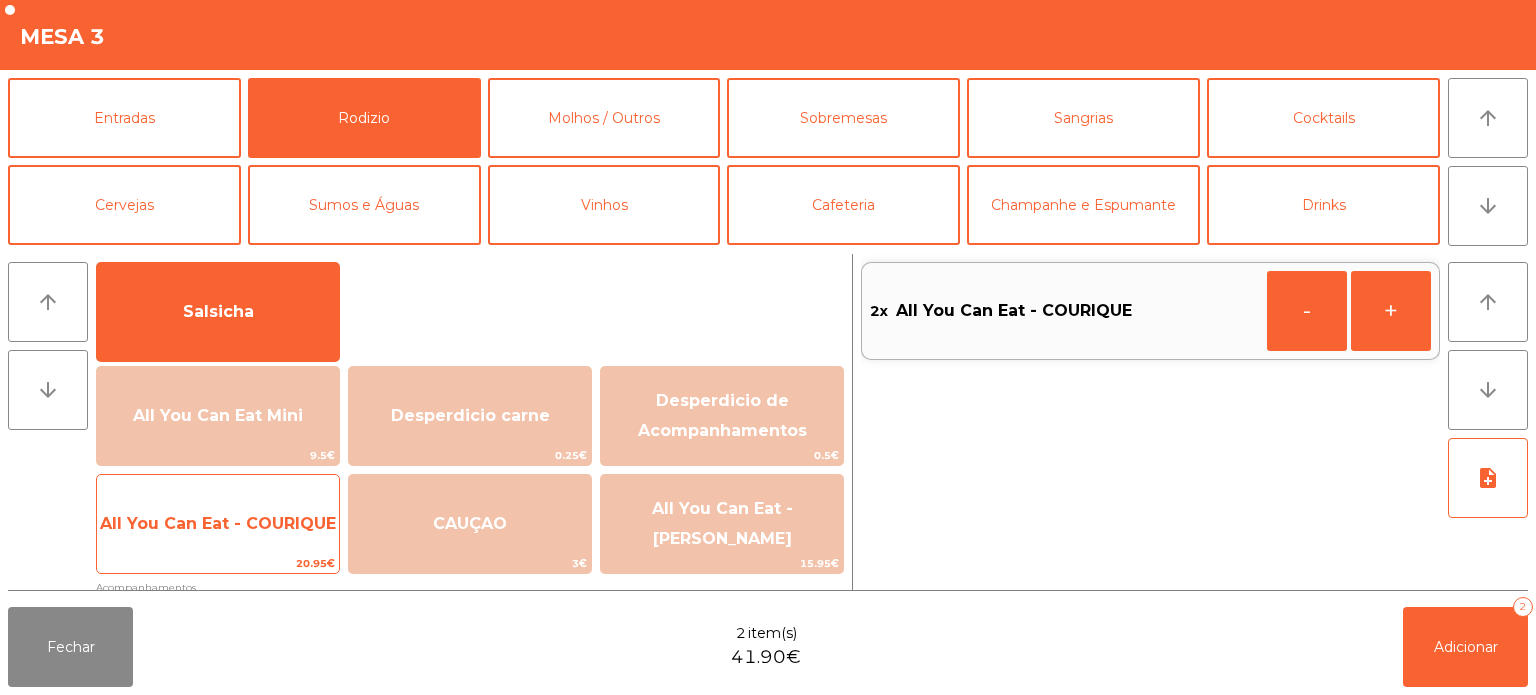click on "All You Can Eat - COURIQUE   20.95€" 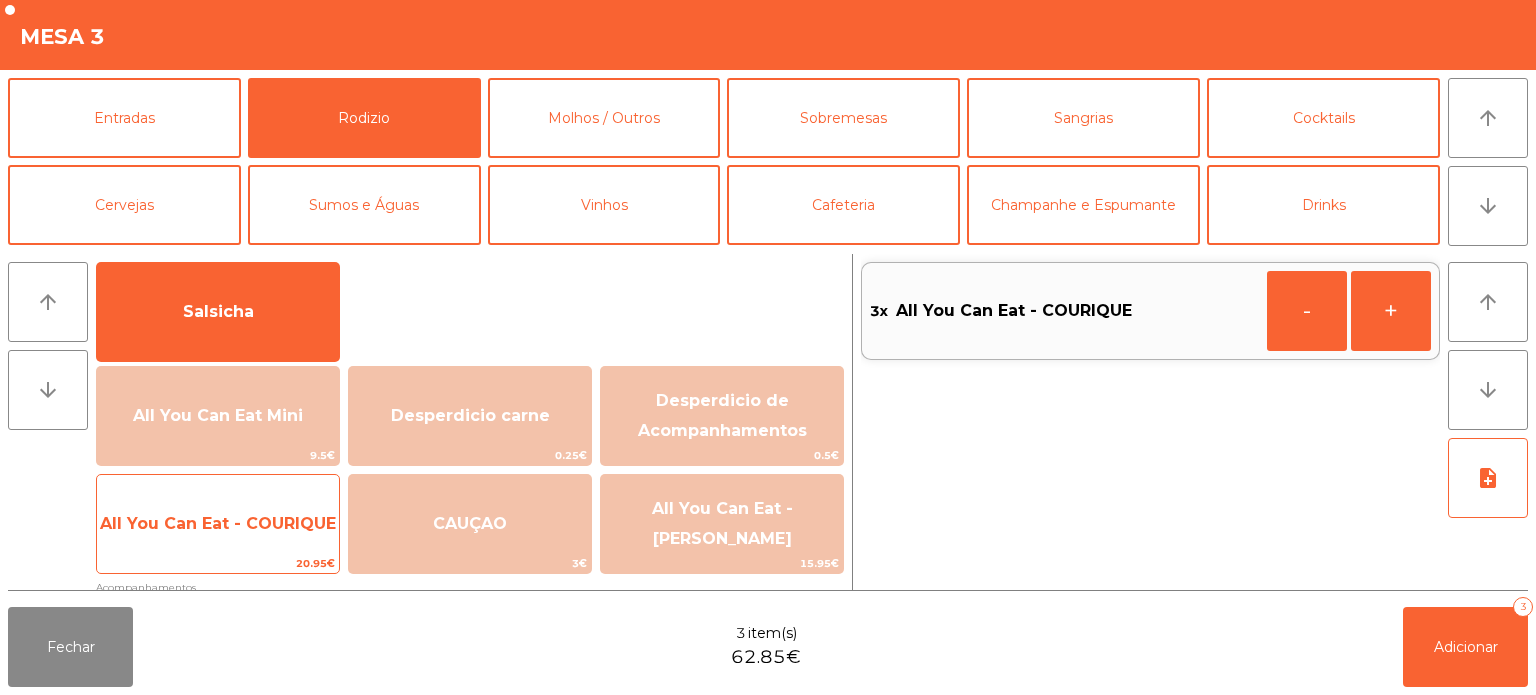 click on "20.95€" 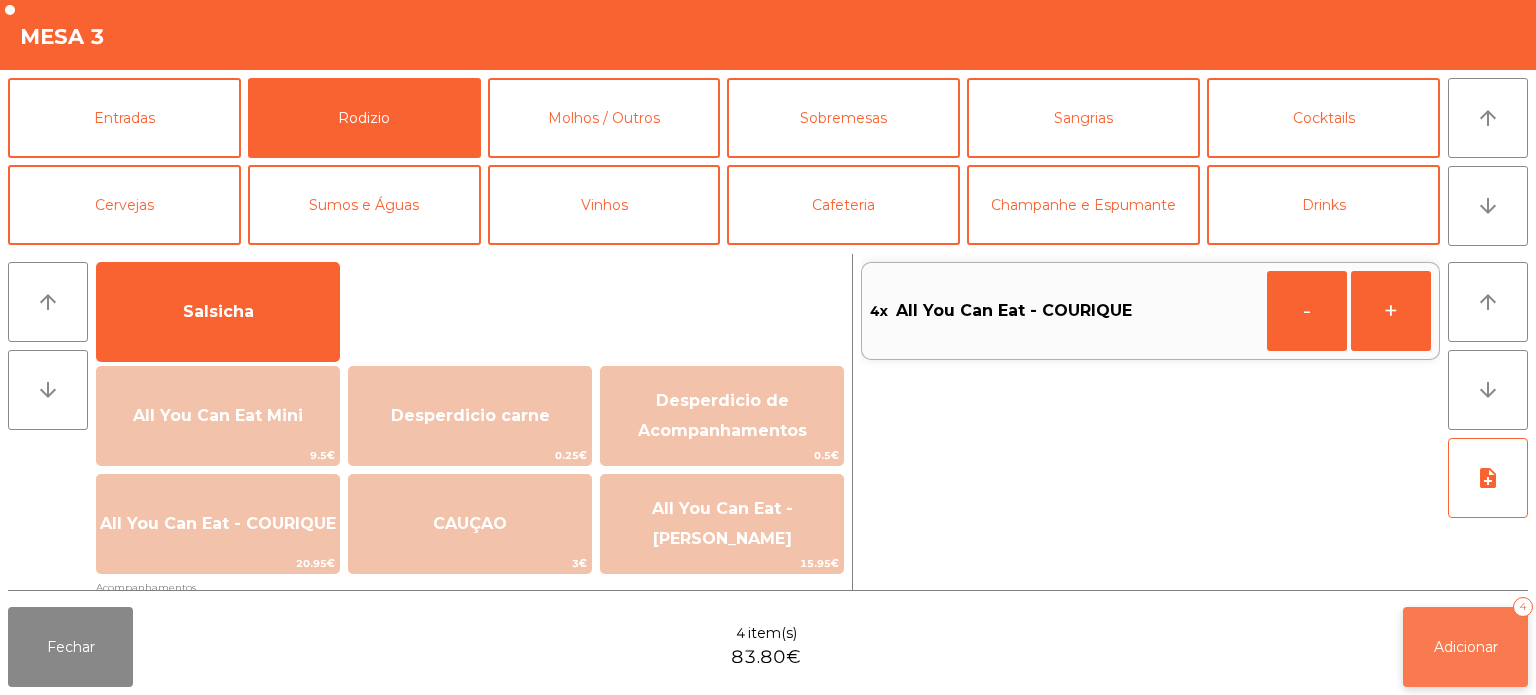 click on "Adicionar   4" 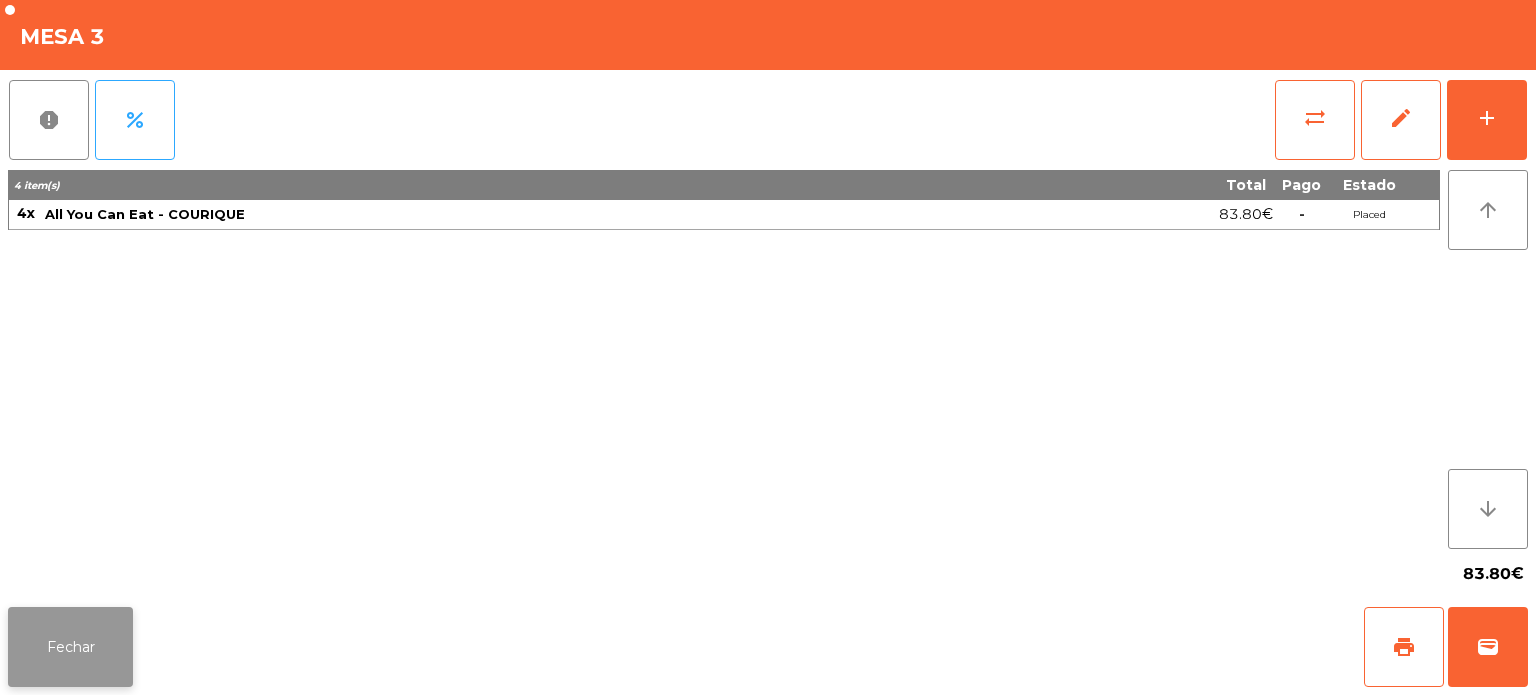 click on "Fechar" 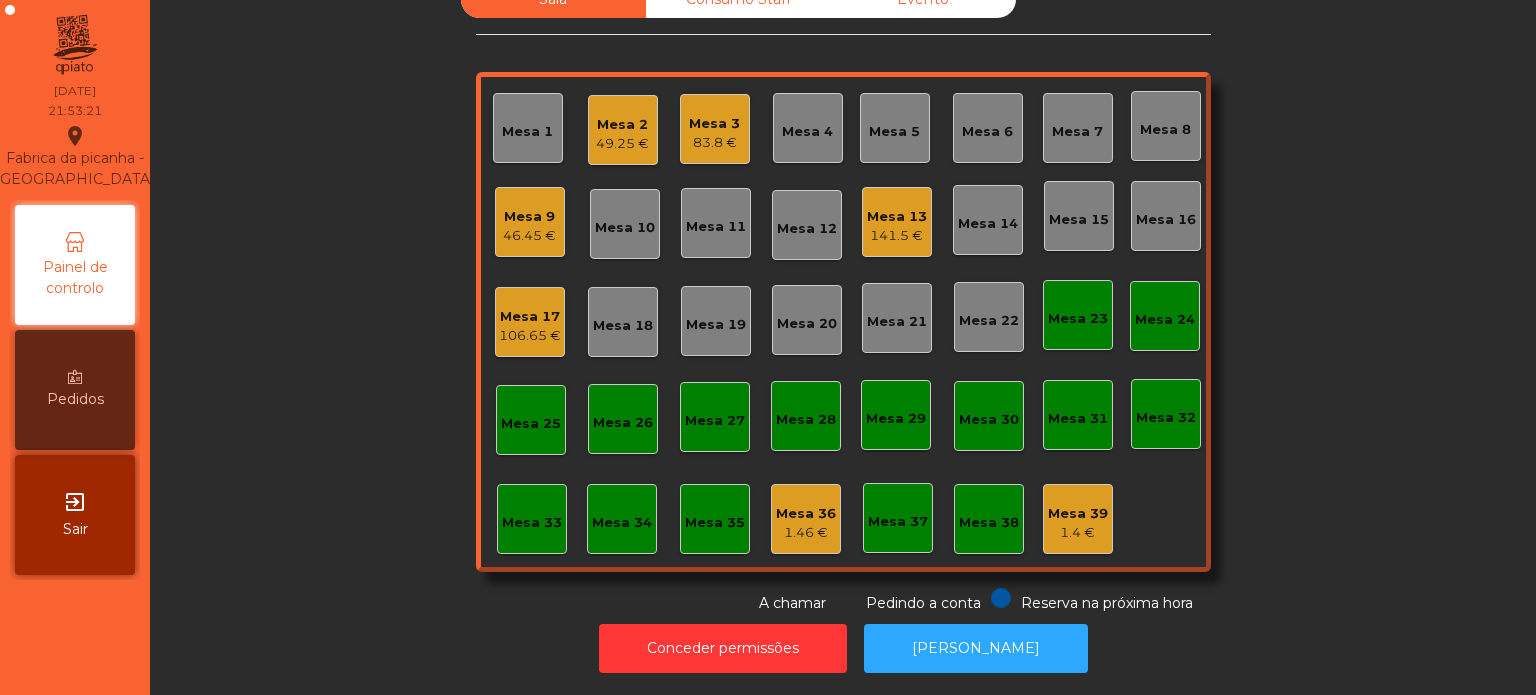 click on "Mesa 17" 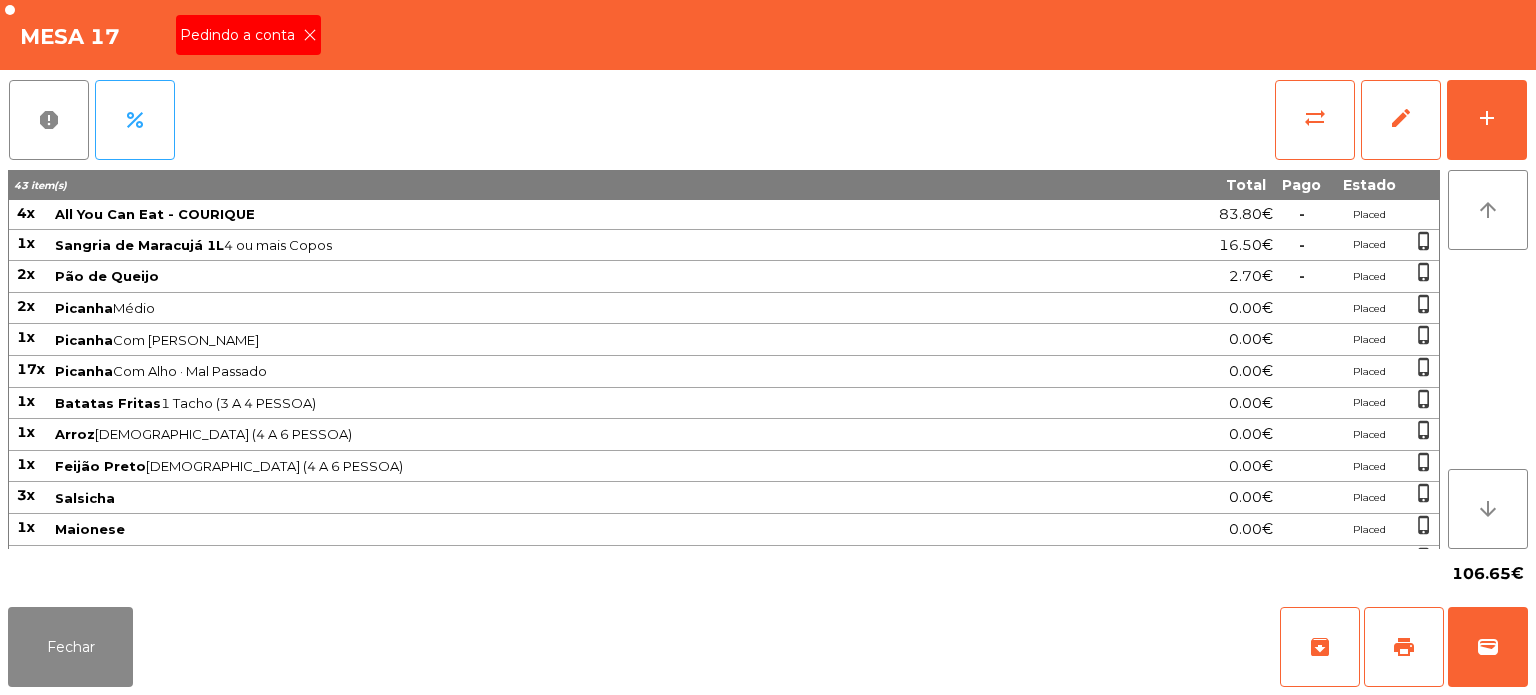 click on "Pedindo a conta" 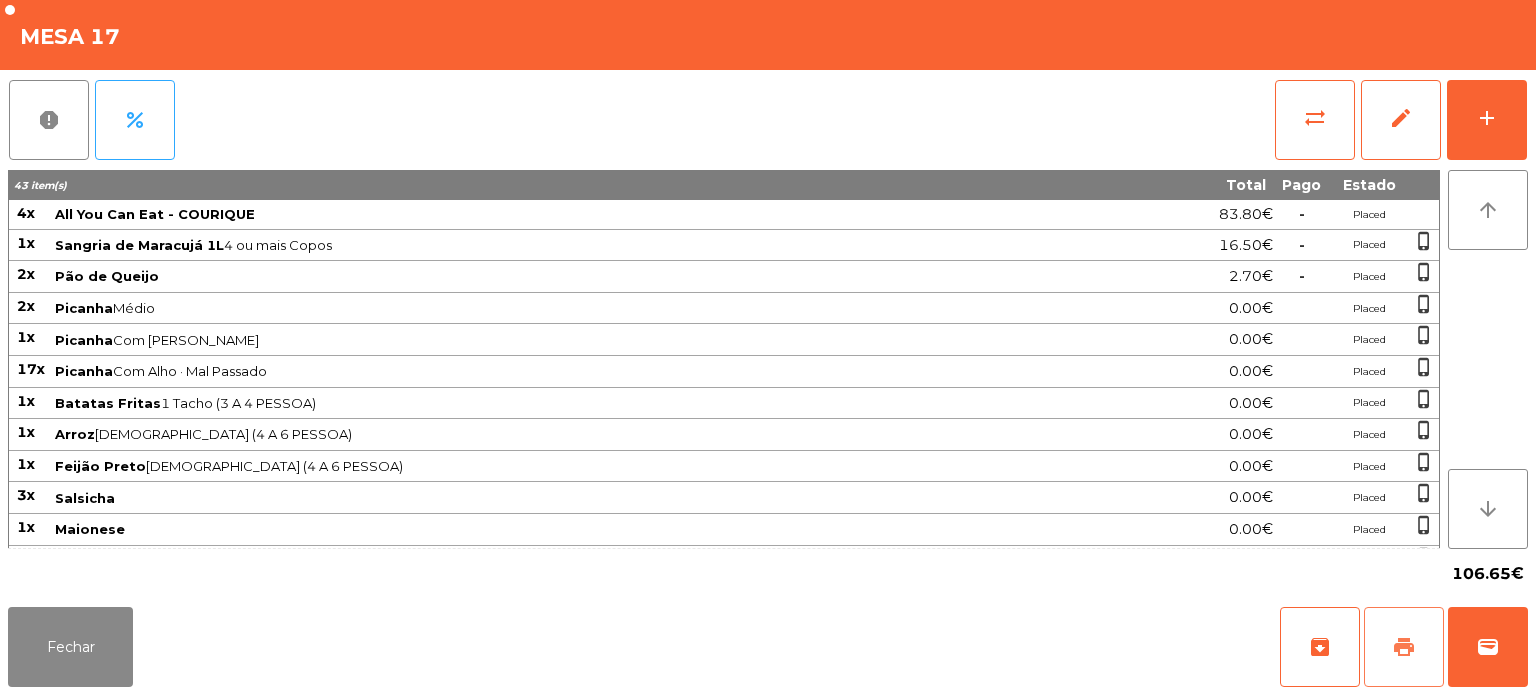 click on "print" 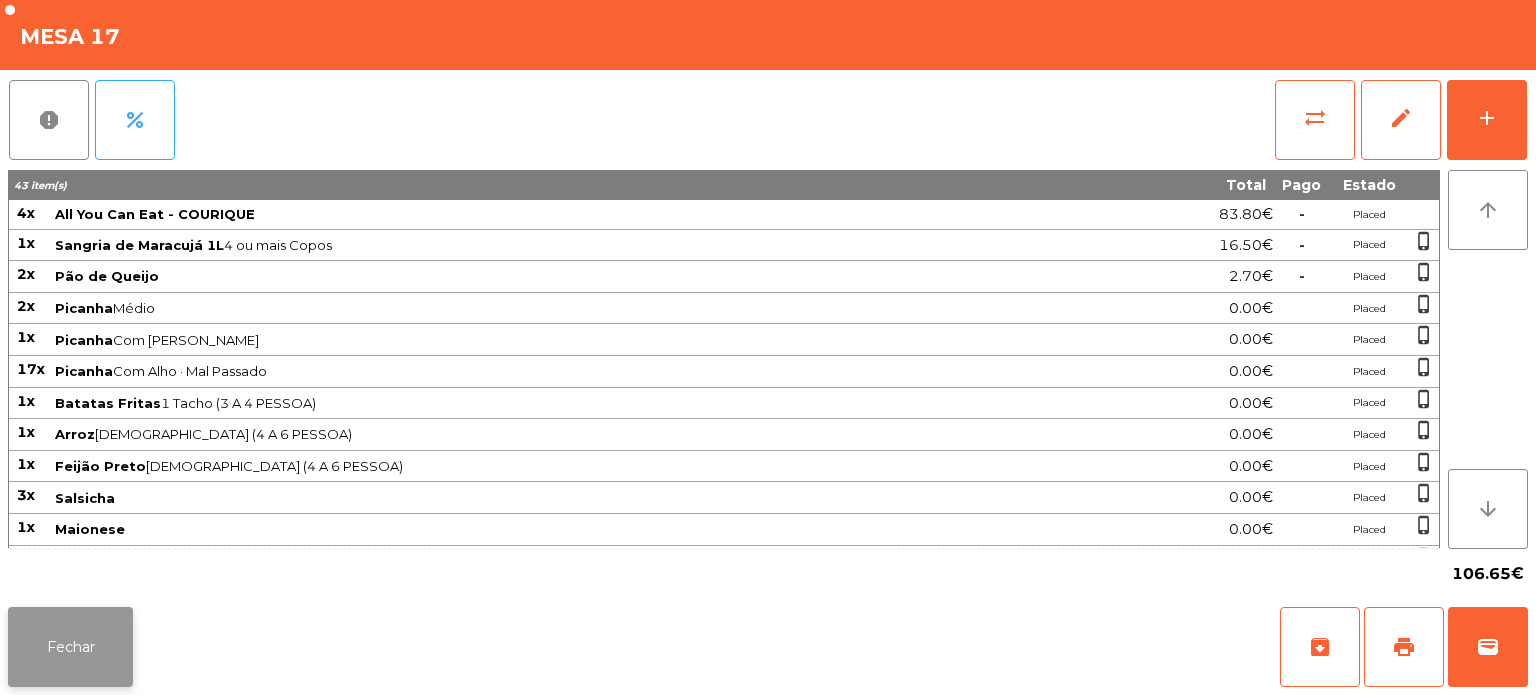 click on "Fechar" 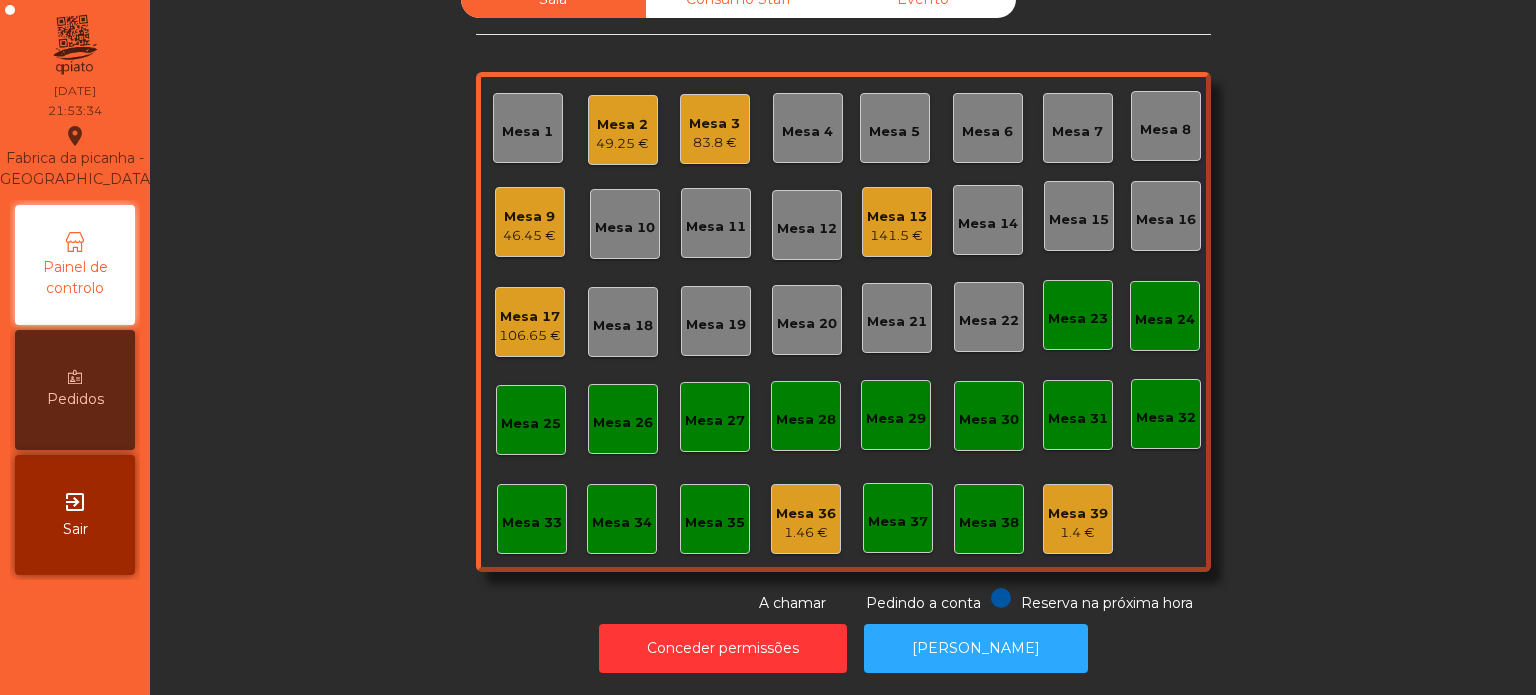 click on "Sala   Consumo Staff   Evento   [GEOGRAPHIC_DATA] 2   49.25 €   Mesa 3   83.8 €   [GEOGRAPHIC_DATA] 4   Mesa 5   Mesa 6   Mesa 7   Mesa 8   [GEOGRAPHIC_DATA] 9   46.45 €   Mesa 10   Mesa 11   Mesa 12   Mesa 13   141.5 €   [GEOGRAPHIC_DATA] 14   [GEOGRAPHIC_DATA] 15   [GEOGRAPHIC_DATA] 16   Mesa 17   106.65 €   [GEOGRAPHIC_DATA] 18   [GEOGRAPHIC_DATA] 19   [GEOGRAPHIC_DATA] 20   [GEOGRAPHIC_DATA] 21   [GEOGRAPHIC_DATA] 22   [GEOGRAPHIC_DATA] 23   [GEOGRAPHIC_DATA] 24   [GEOGRAPHIC_DATA] 25   [GEOGRAPHIC_DATA] 26   [GEOGRAPHIC_DATA] 27   [GEOGRAPHIC_DATA] 28   [GEOGRAPHIC_DATA] 29   [GEOGRAPHIC_DATA] 30   [GEOGRAPHIC_DATA] 31   [GEOGRAPHIC_DATA] 33   [GEOGRAPHIC_DATA] 35   Mesa 36   1.46 €   Mesa 37   [GEOGRAPHIC_DATA] 39   1.4 €  Reserva na próxima hora Pedindo a conta A chamar" 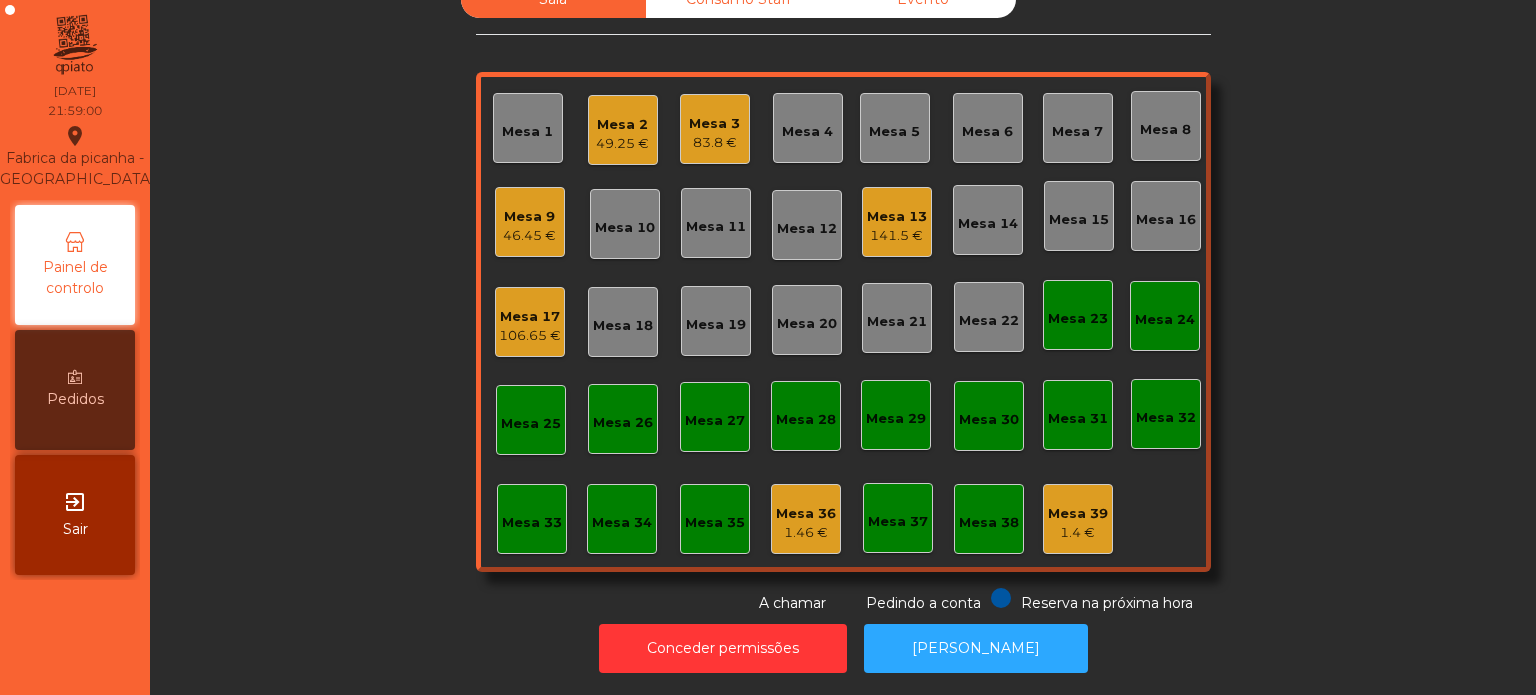 click on "Mesa 3" 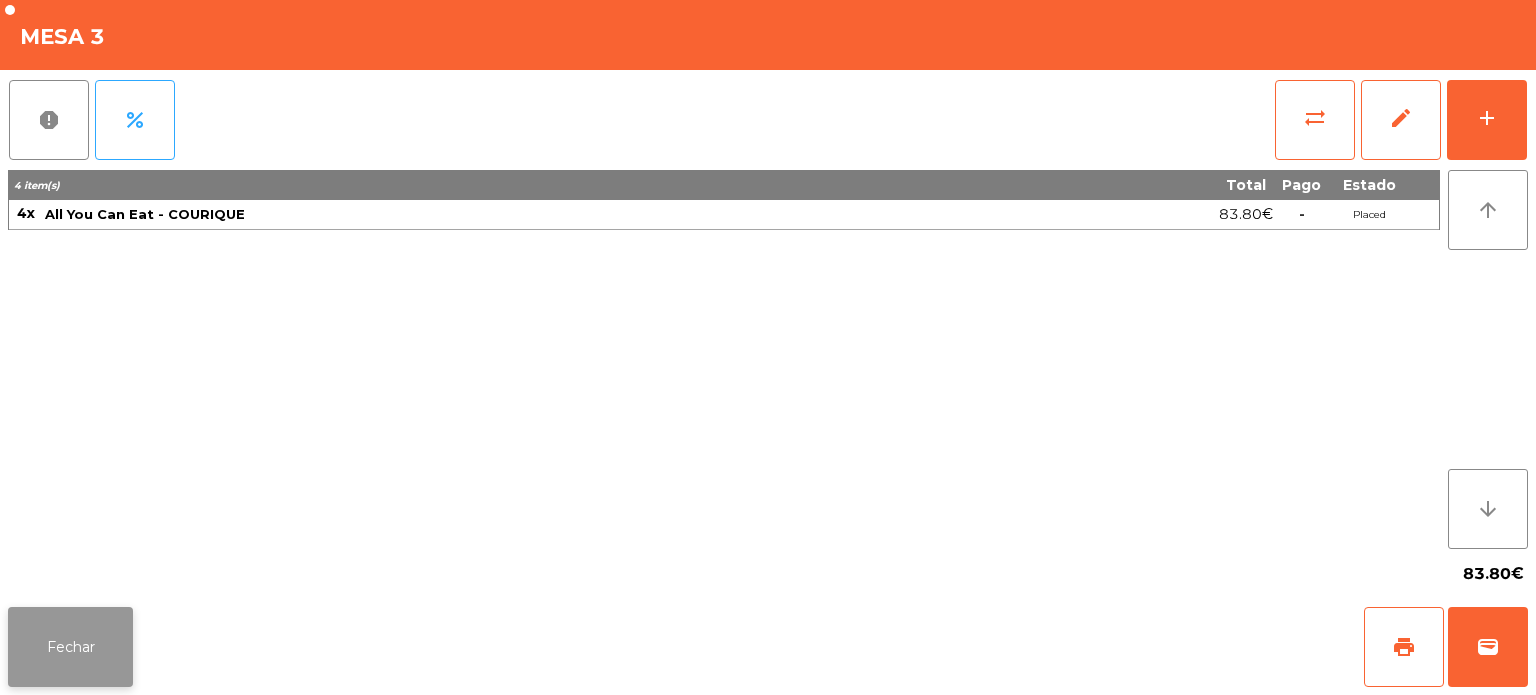 click on "Fechar" 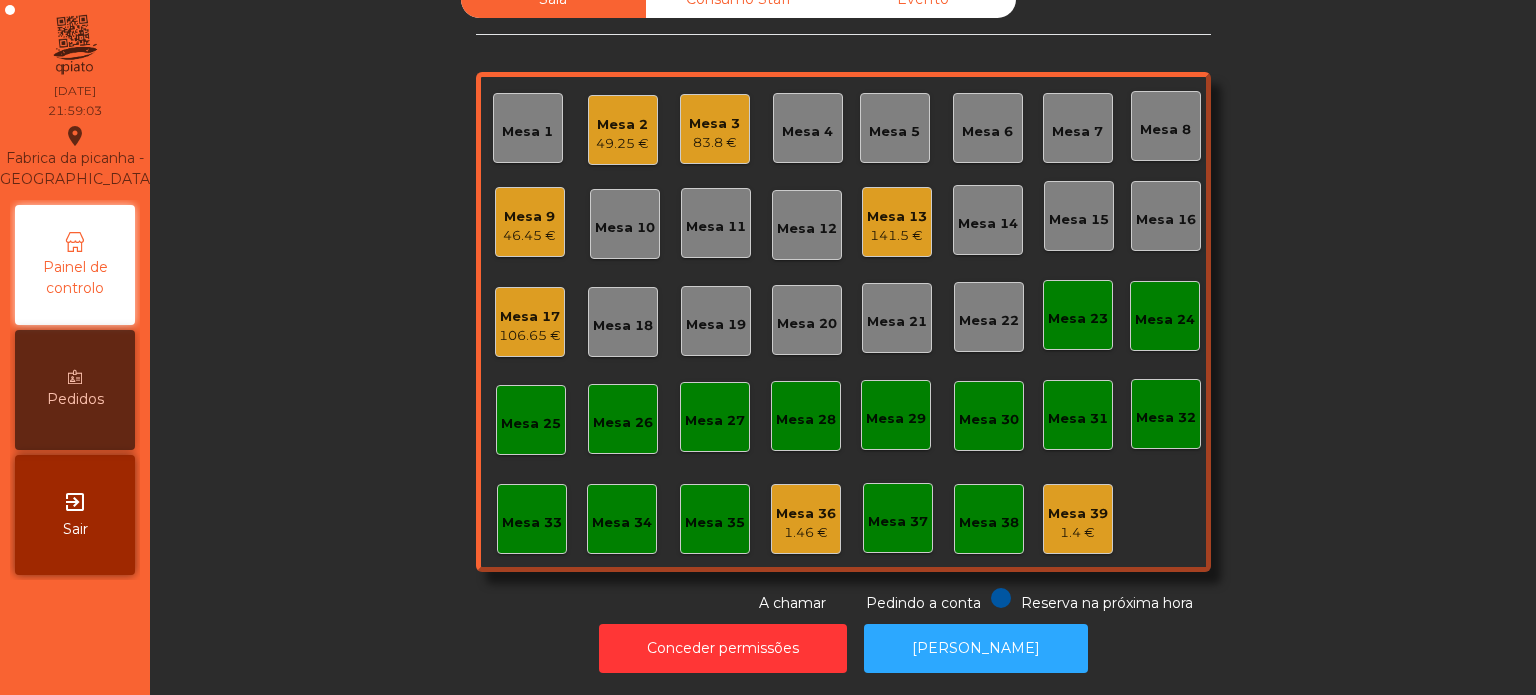 click on "Mesa 4" 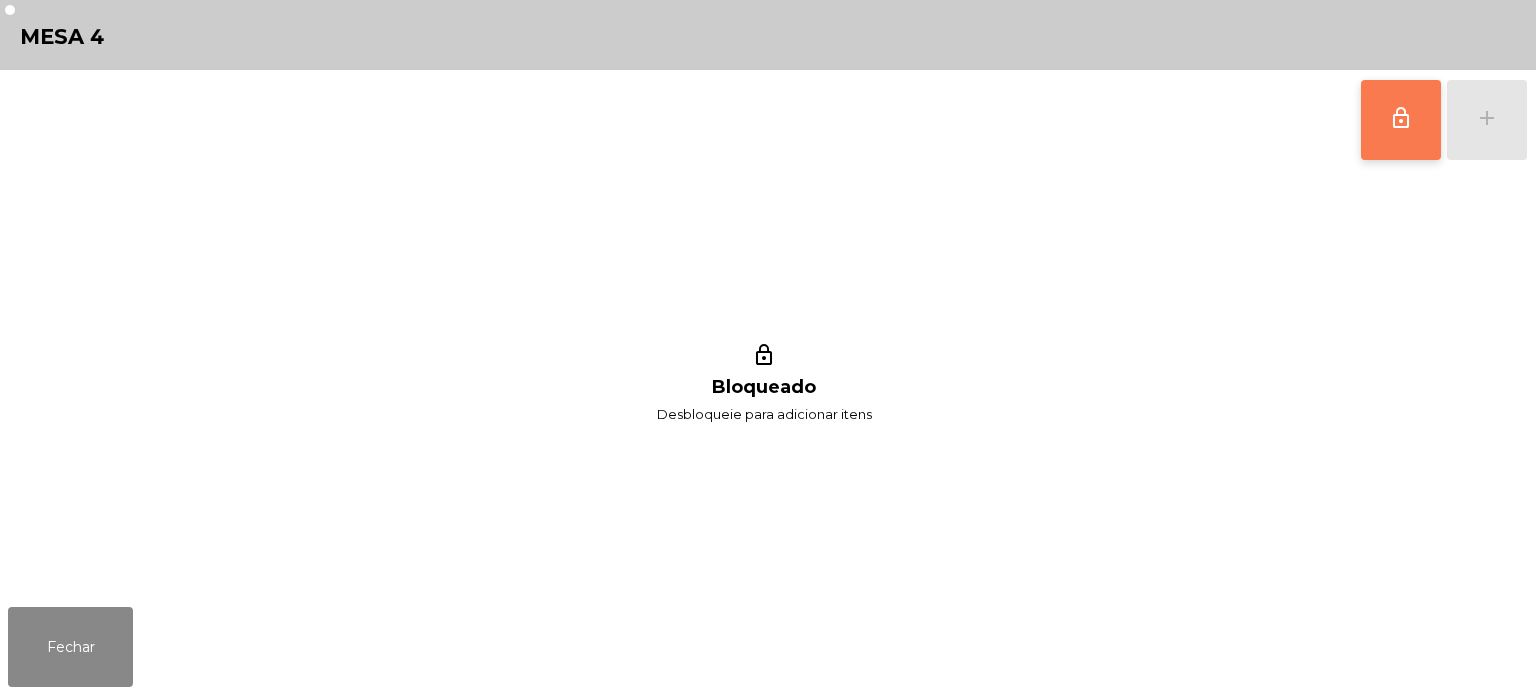 click on "lock_outline" 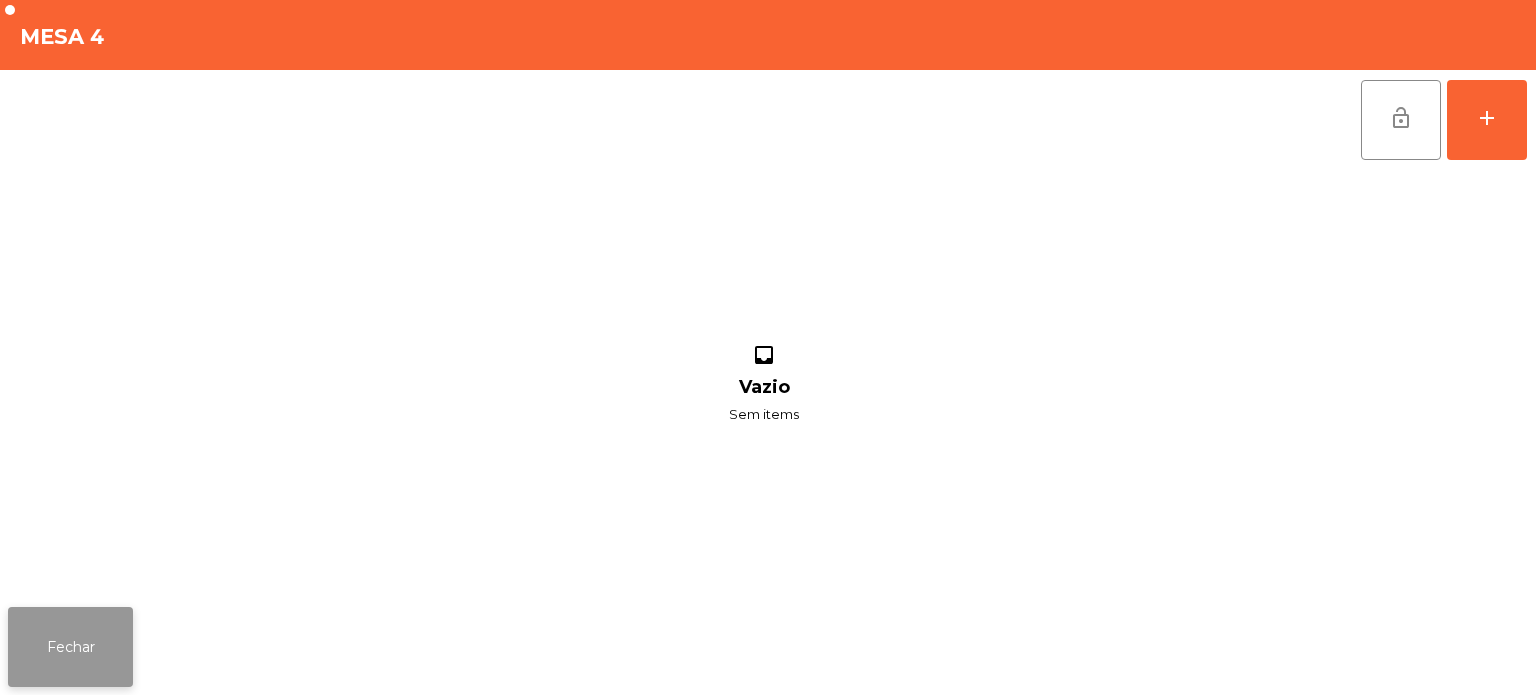 click on "Fechar" 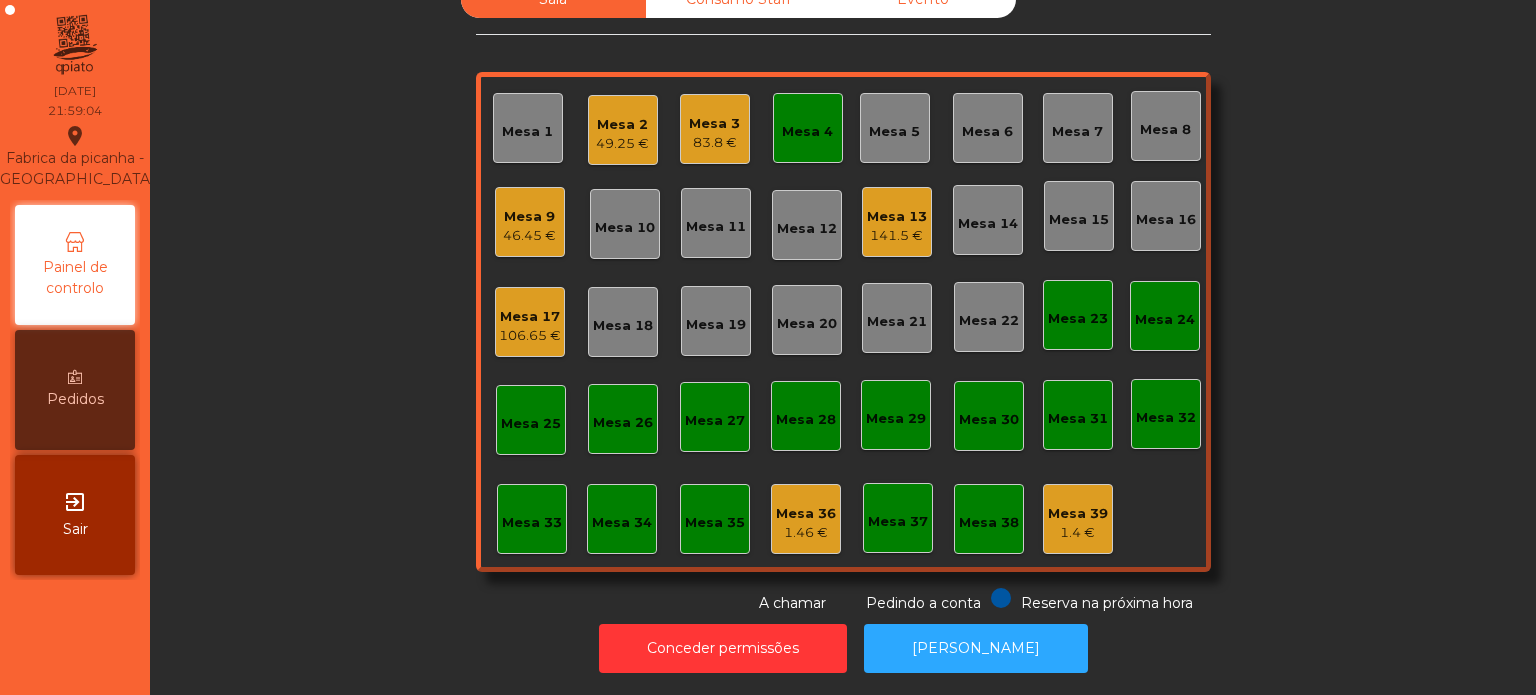 click on "83.8 €" 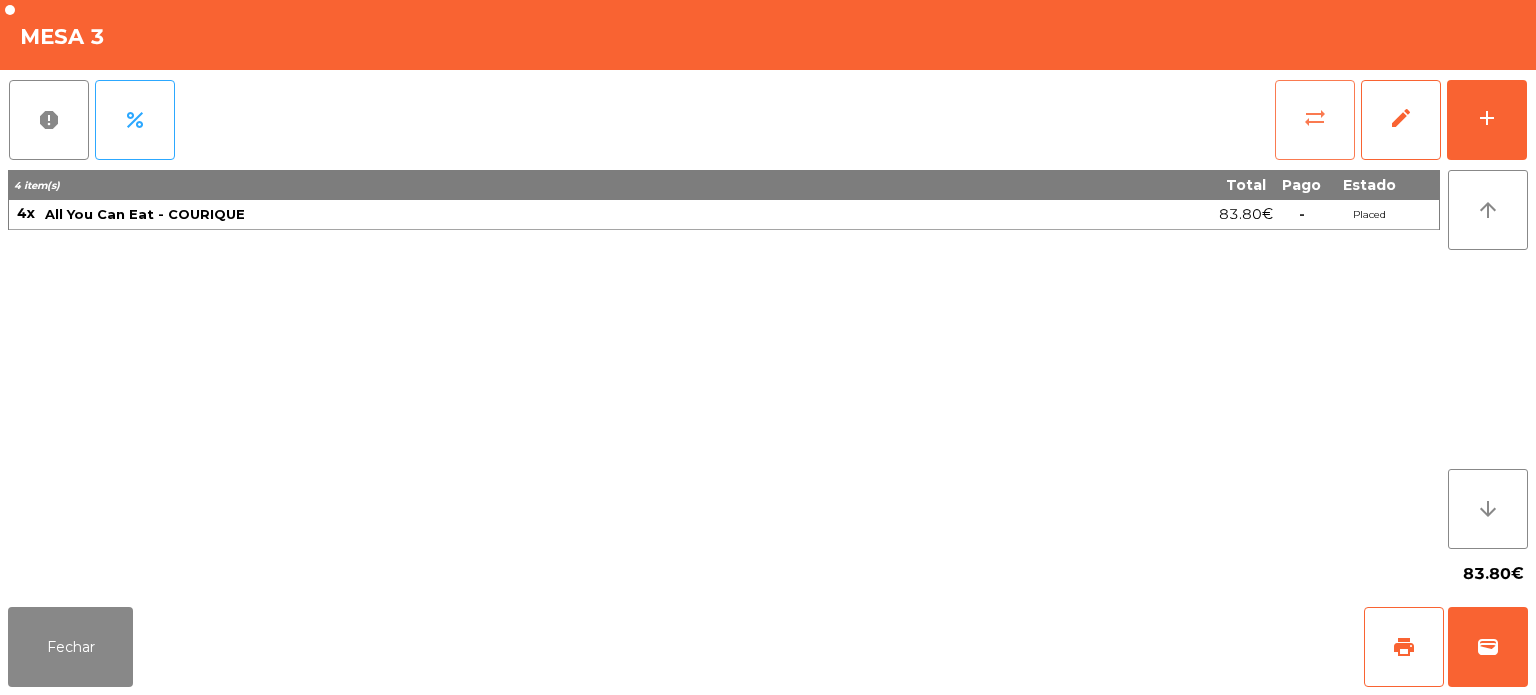 click on "sync_alt" 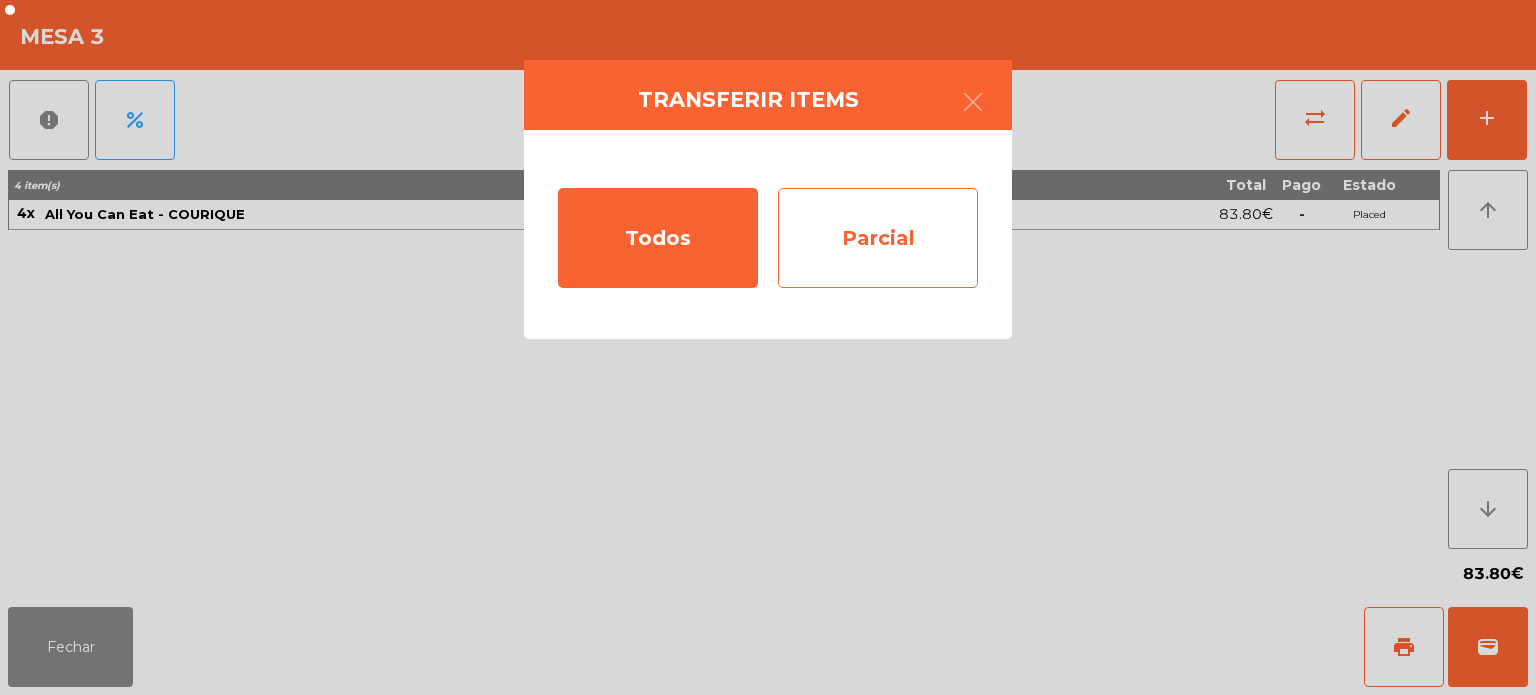 click on "Parcial" 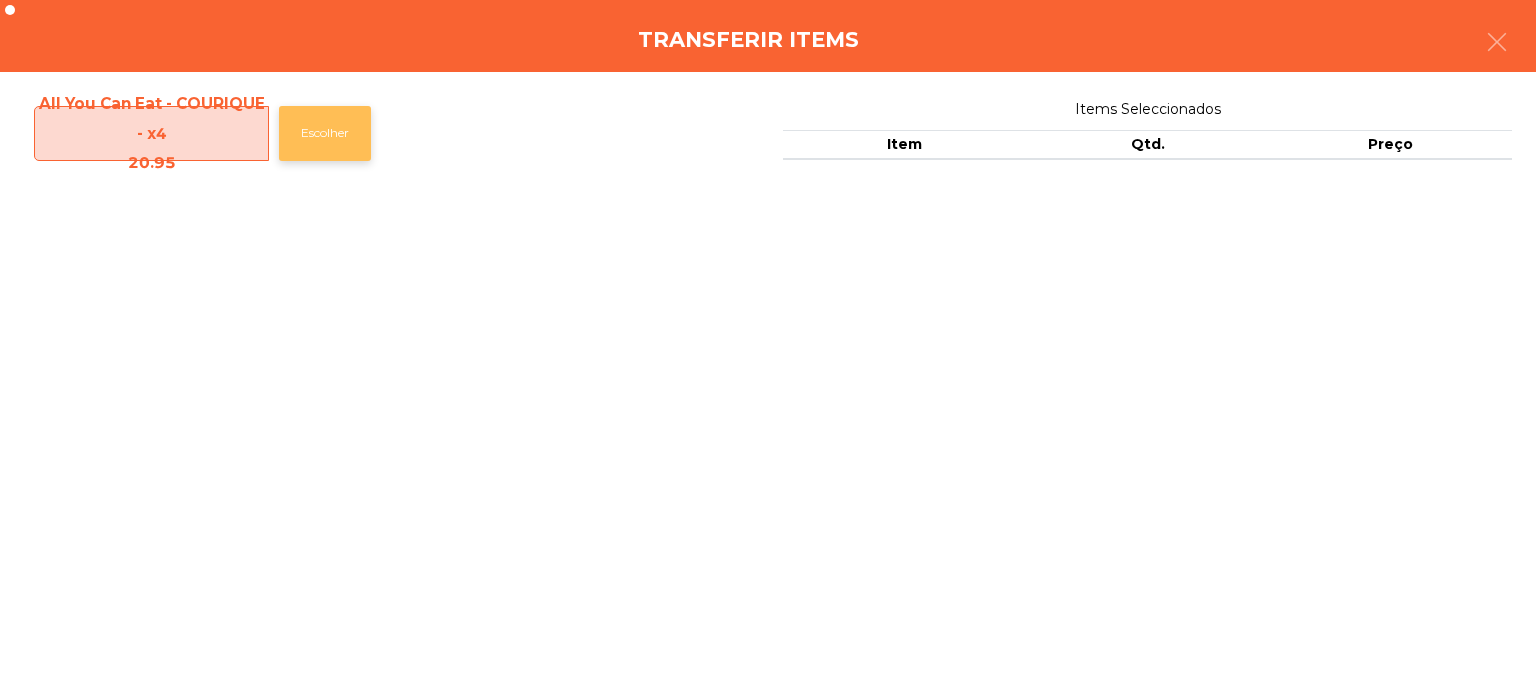 click on "Escolher" 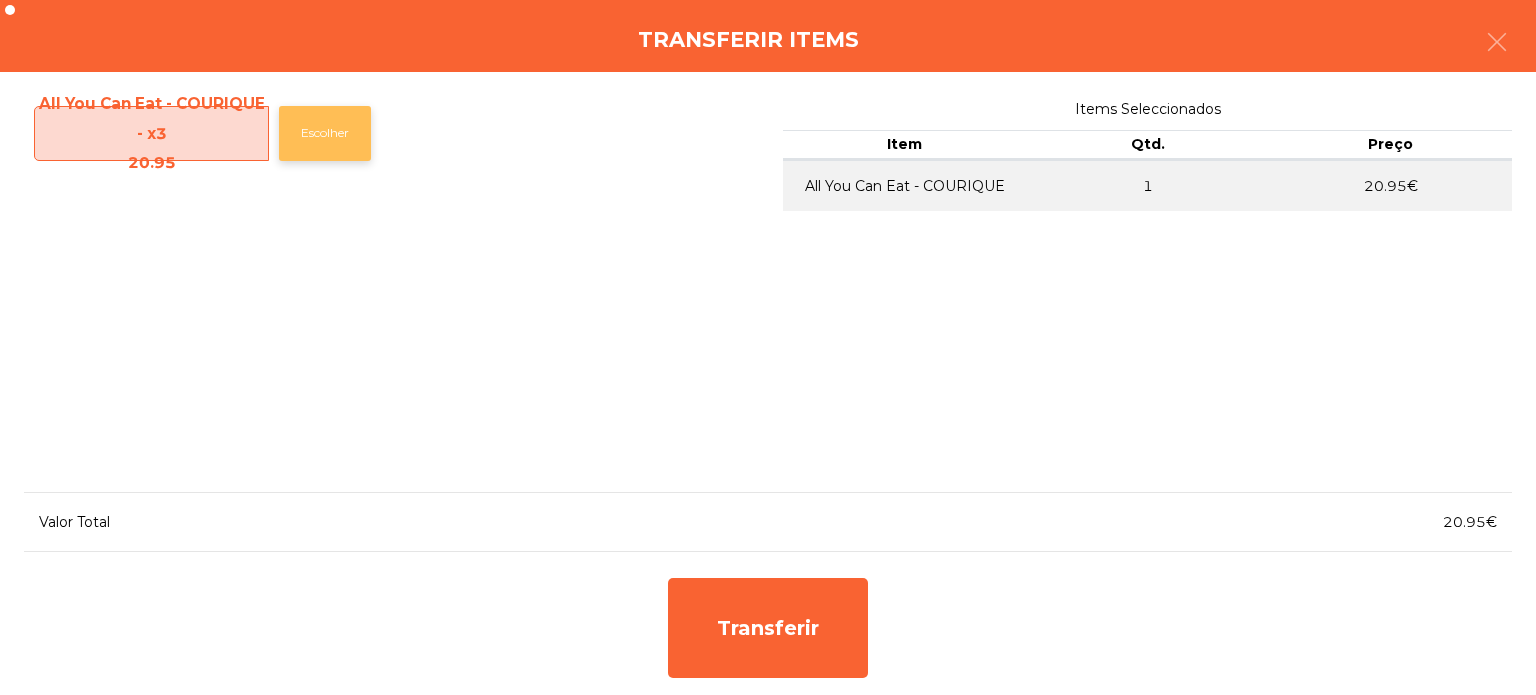 click on "Escolher" 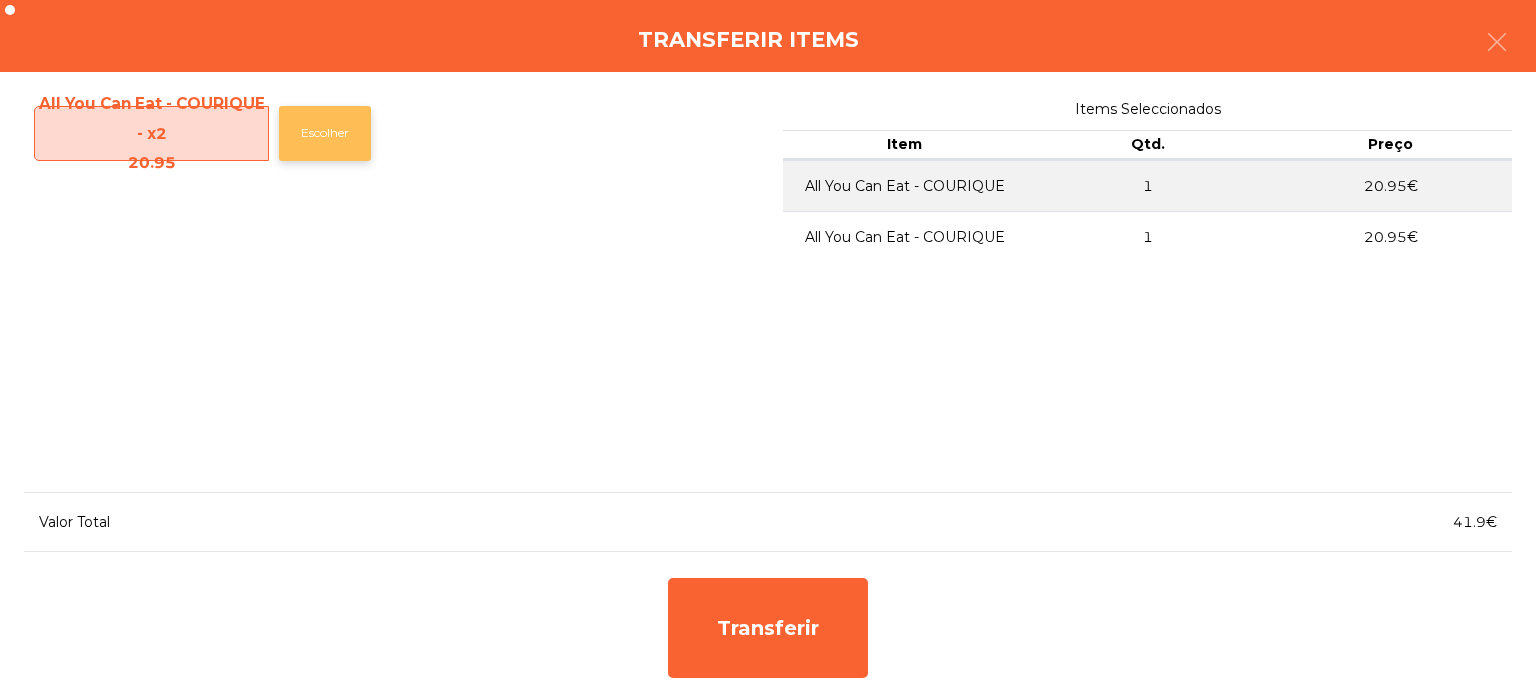 click on "Escolher" 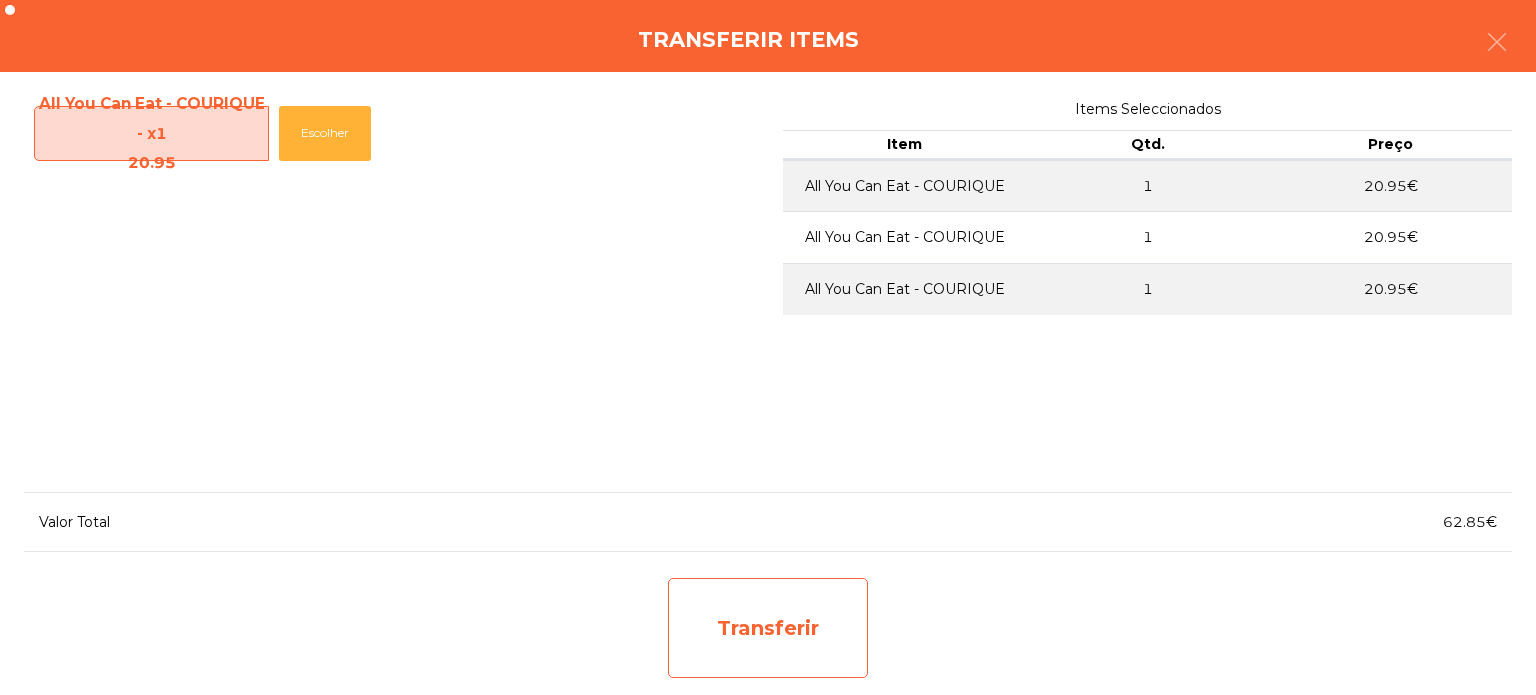 click on "Transferir" 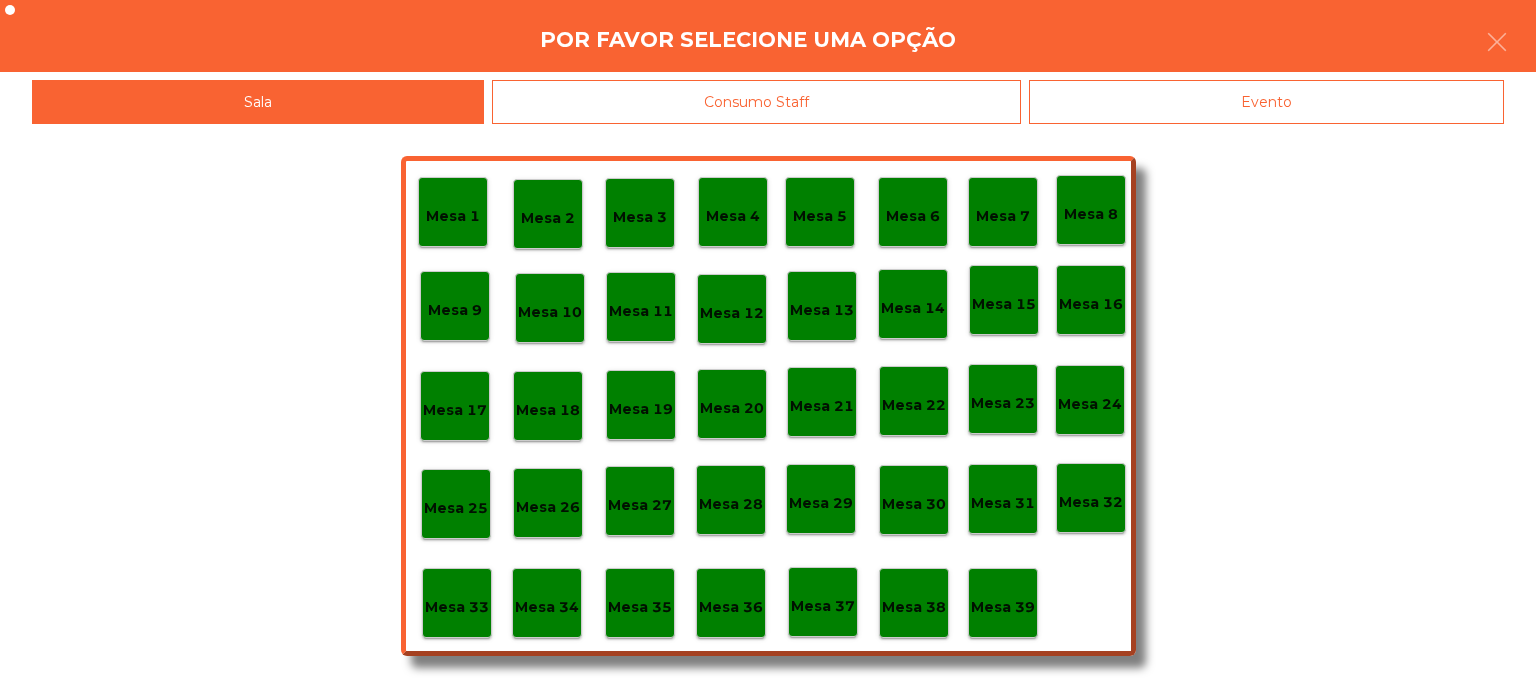 click on "Mesa 4" 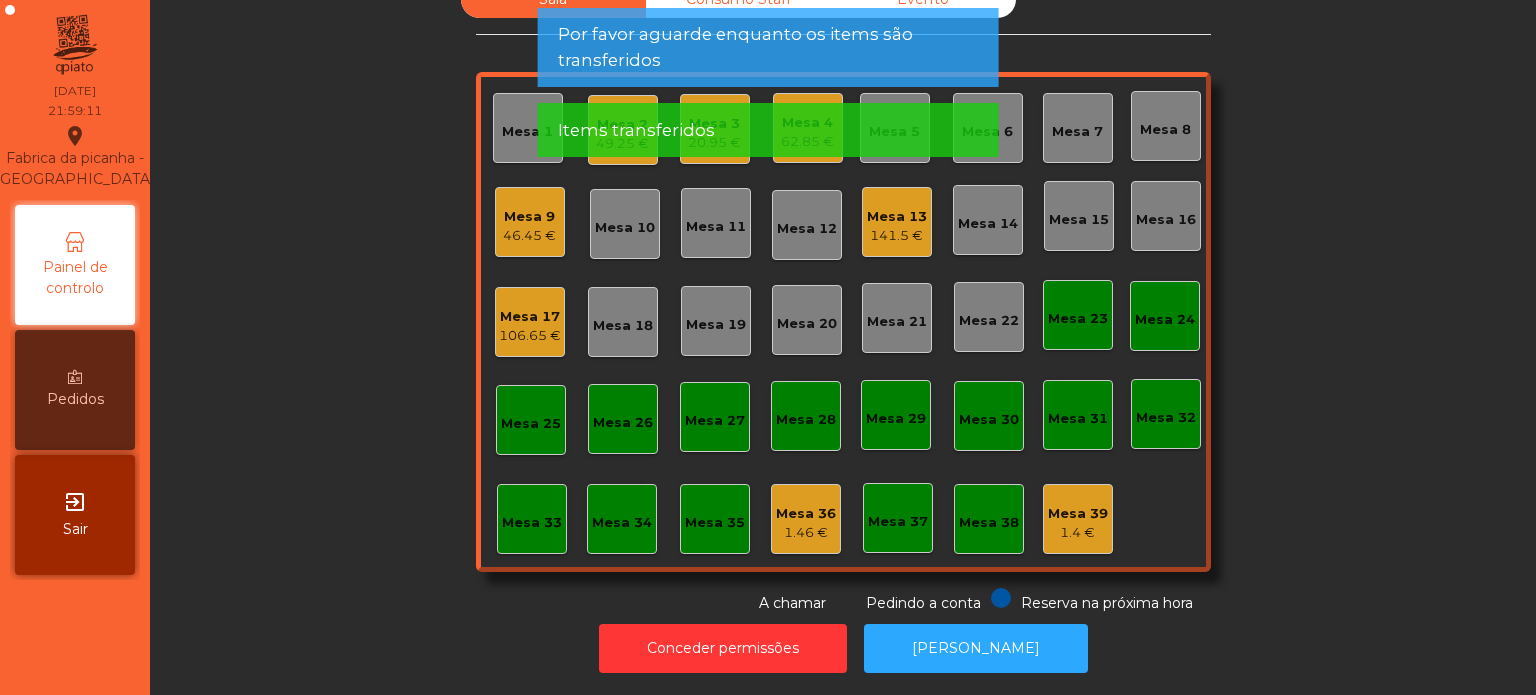 click on "Sala   Consumo Staff   Evento   Mesa 1   Mesa 2   49.25 €   Mesa 3   20.95 €   Mesa 4   62.85 €   Mesa 5   Mesa 6   Mesa 7   Mesa 8   Mesa 9   46.45 €   [GEOGRAPHIC_DATA] 10   [GEOGRAPHIC_DATA] 11   [GEOGRAPHIC_DATA] 12   [GEOGRAPHIC_DATA] 13   141.5 €   [GEOGRAPHIC_DATA] 14   [GEOGRAPHIC_DATA] 15   [GEOGRAPHIC_DATA] 16   Mesa 17   106.65 €   [GEOGRAPHIC_DATA] 18   [GEOGRAPHIC_DATA] 19   [GEOGRAPHIC_DATA] 20   [GEOGRAPHIC_DATA] 21   [GEOGRAPHIC_DATA] 22   [GEOGRAPHIC_DATA] 23   [GEOGRAPHIC_DATA] 24   [GEOGRAPHIC_DATA] 25   [GEOGRAPHIC_DATA] 26   [GEOGRAPHIC_DATA] 27   [GEOGRAPHIC_DATA] 28   [GEOGRAPHIC_DATA] 29   [GEOGRAPHIC_DATA] 30   [GEOGRAPHIC_DATA] 32   [GEOGRAPHIC_DATA] 34   [GEOGRAPHIC_DATA] 35   Mesa 36   1.46 €   Mesa 37   Mesa 38   Mesa 39   1.4 €  Reserva na próxima hora Pedindo a conta A chamar" 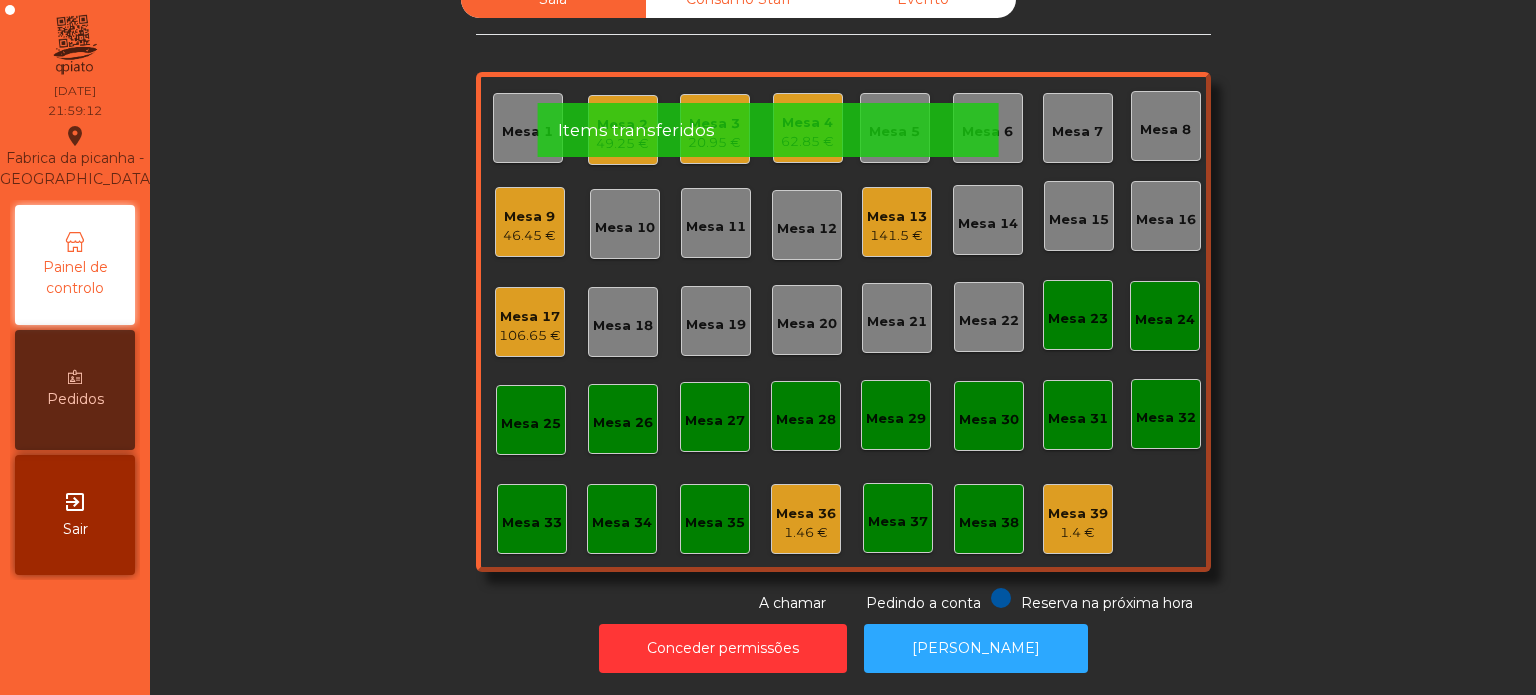 click on "Items transferidos" 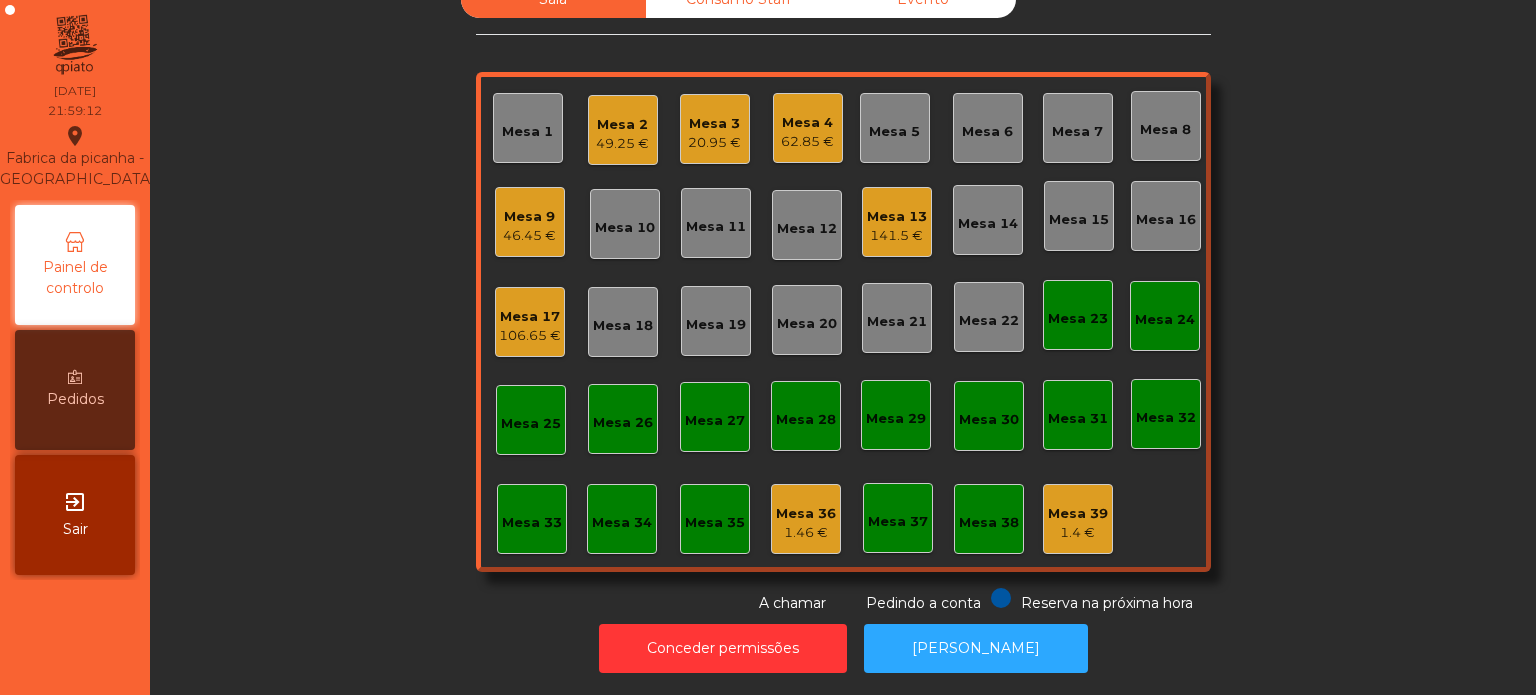 click on "62.85 €" 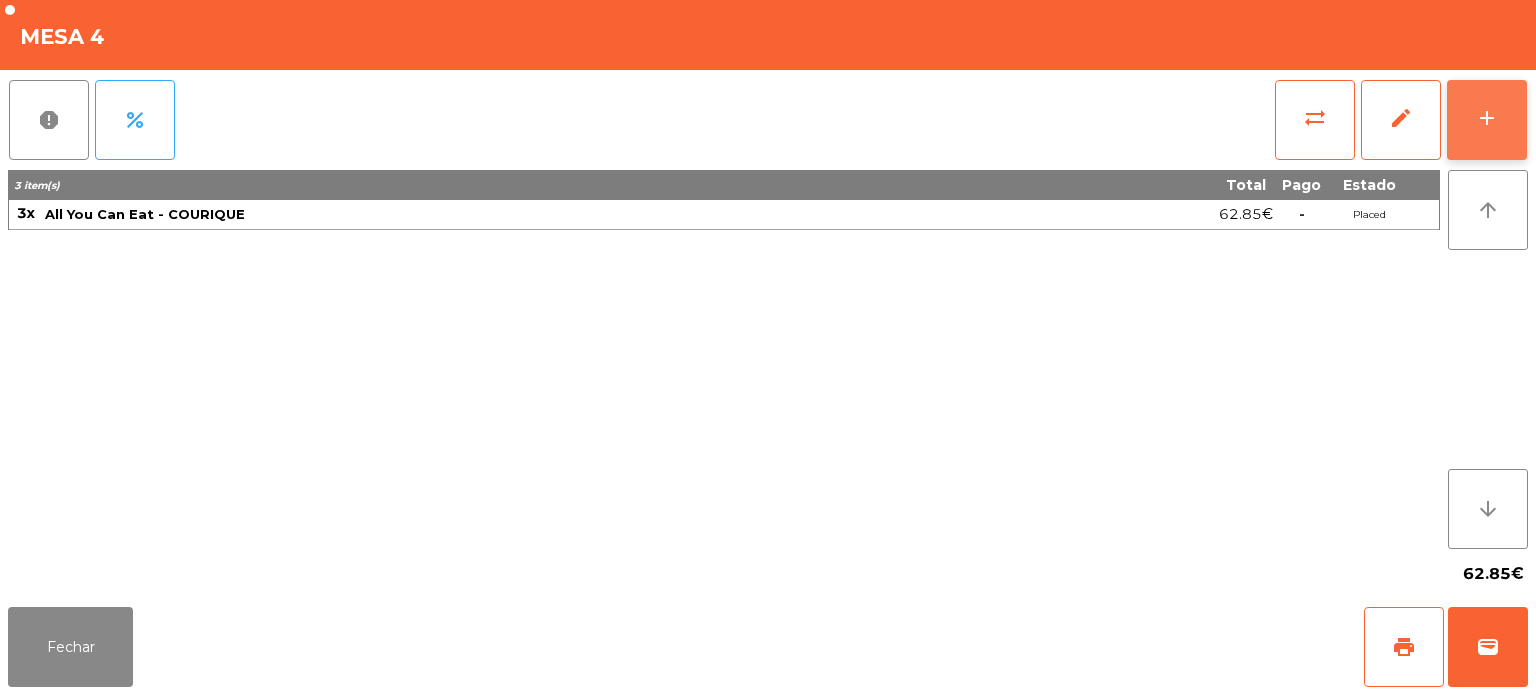 click on "add" 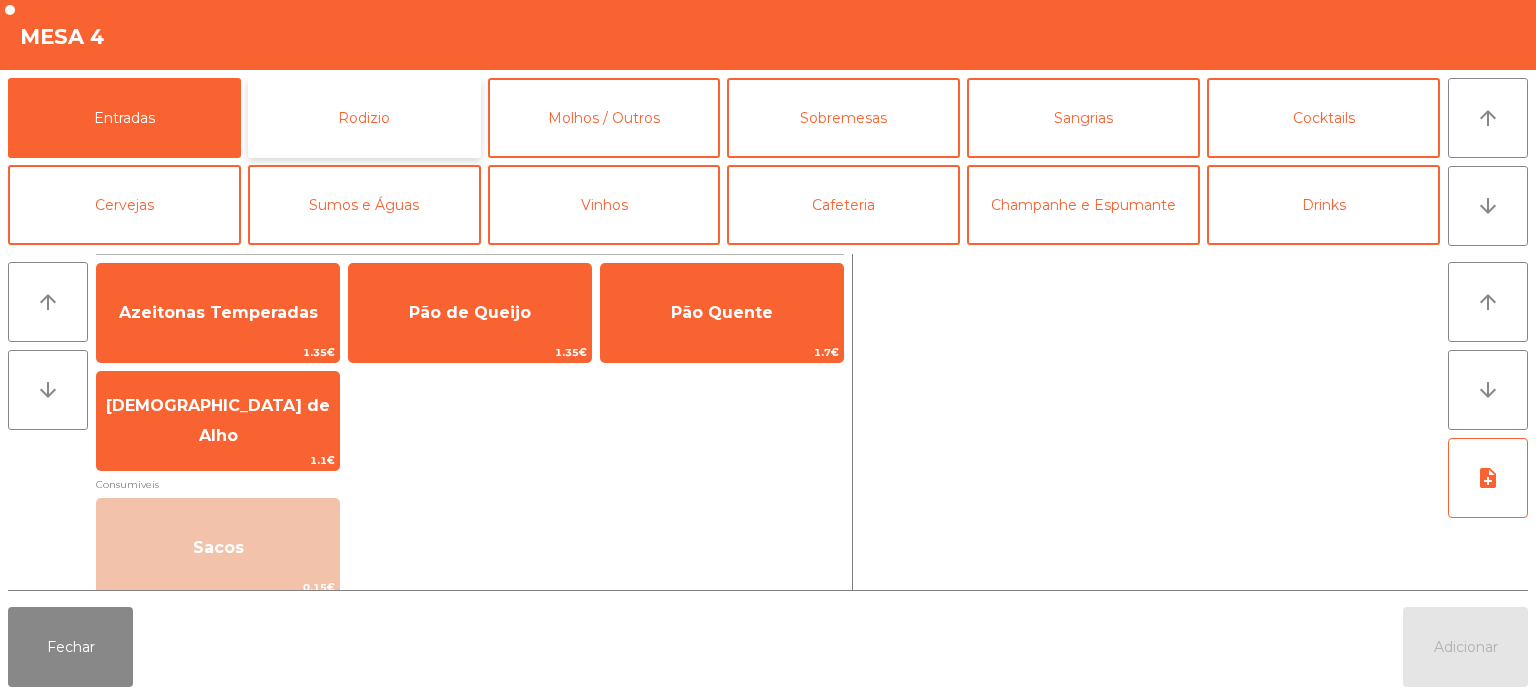 click on "Rodizio" 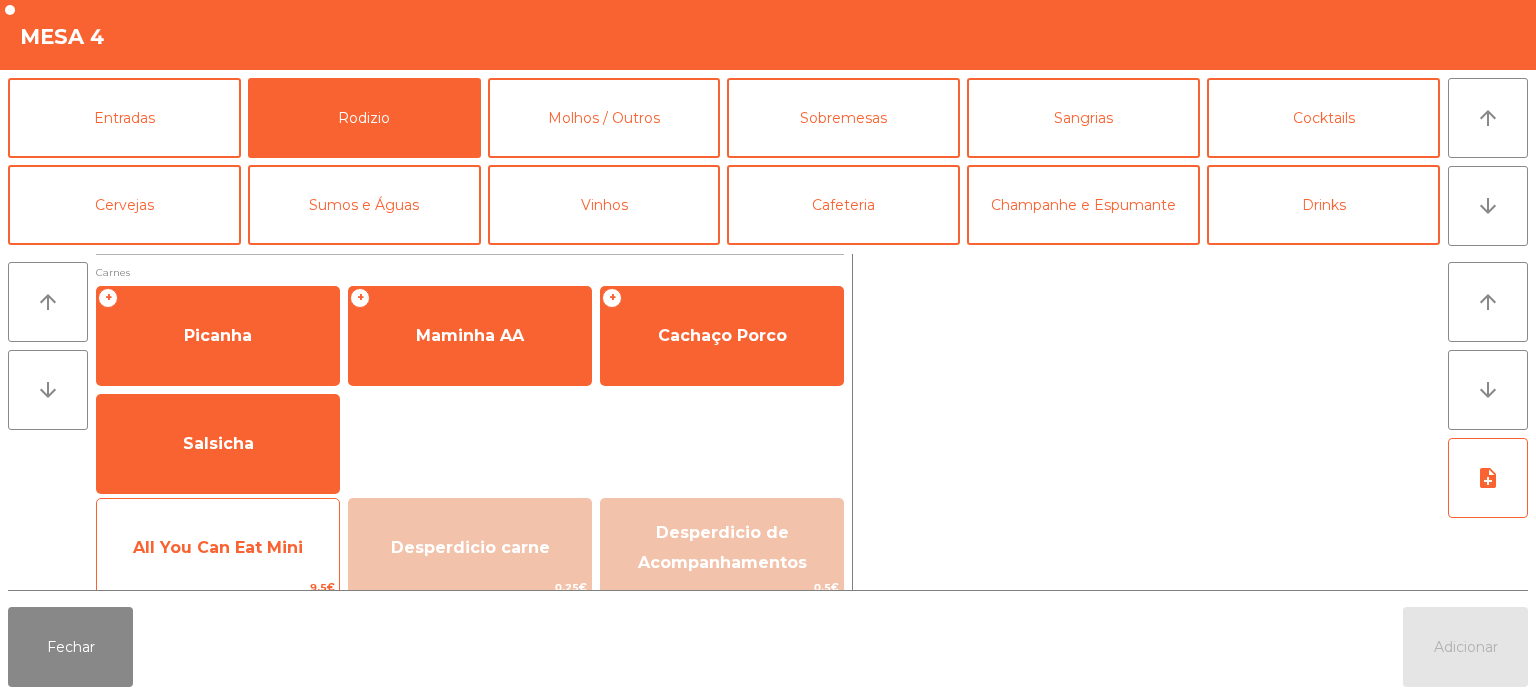 click on "All You Can Eat Mini" 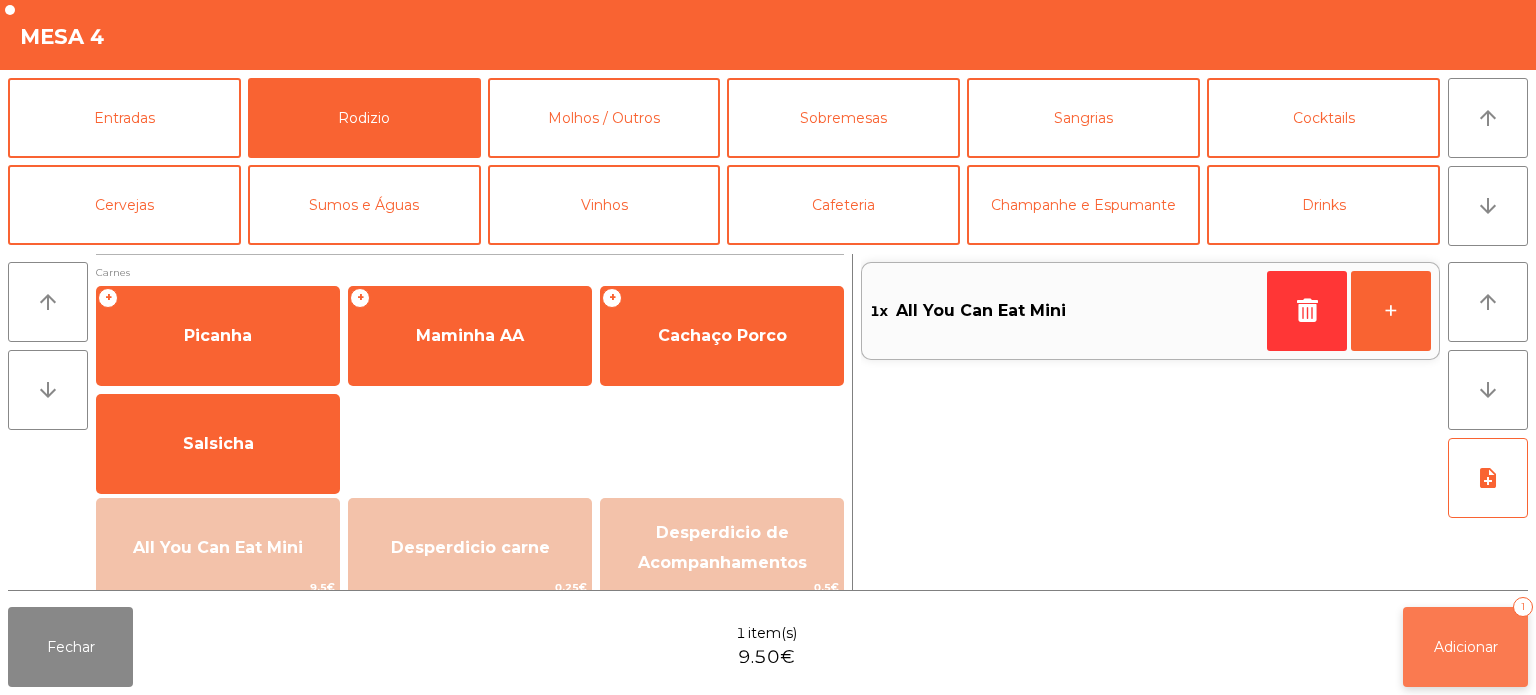 click on "Adicionar   1" 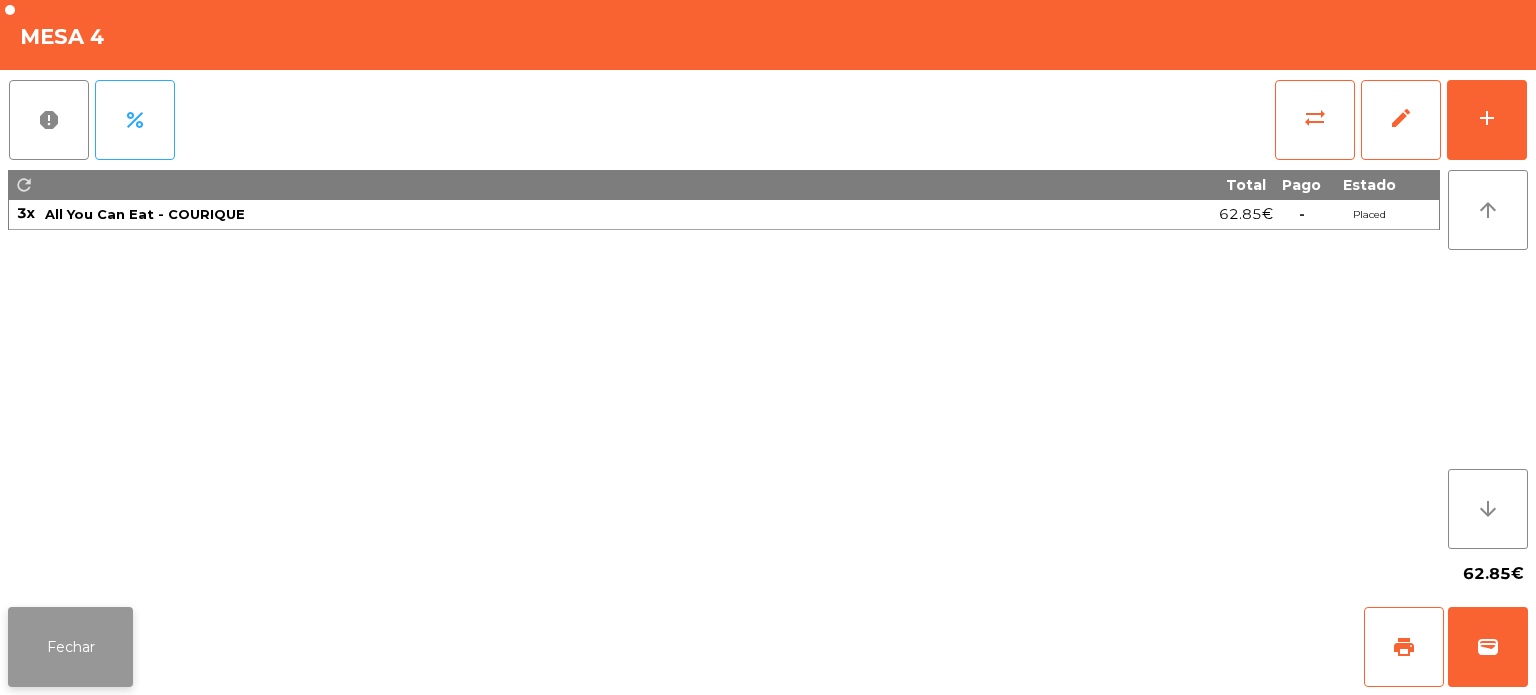 click on "Fechar" 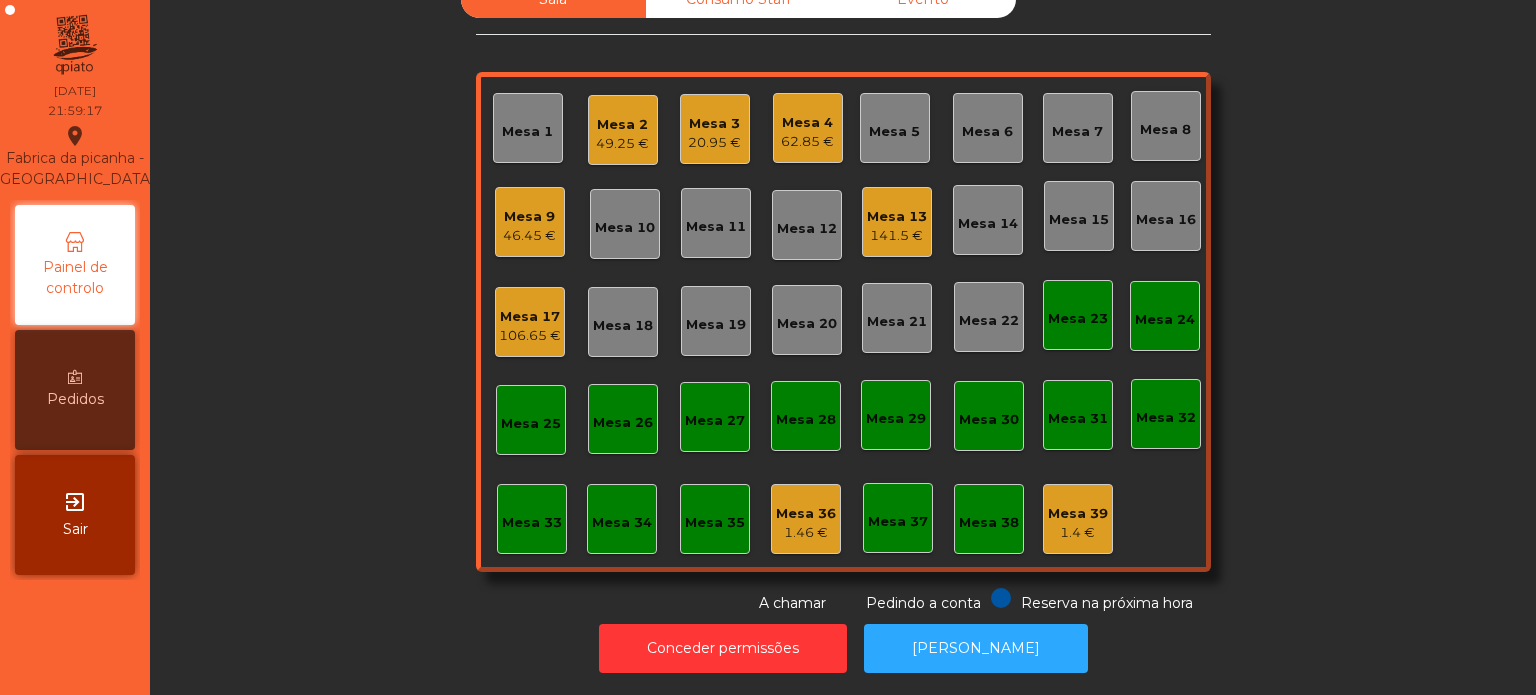 click on "Mesa 3" 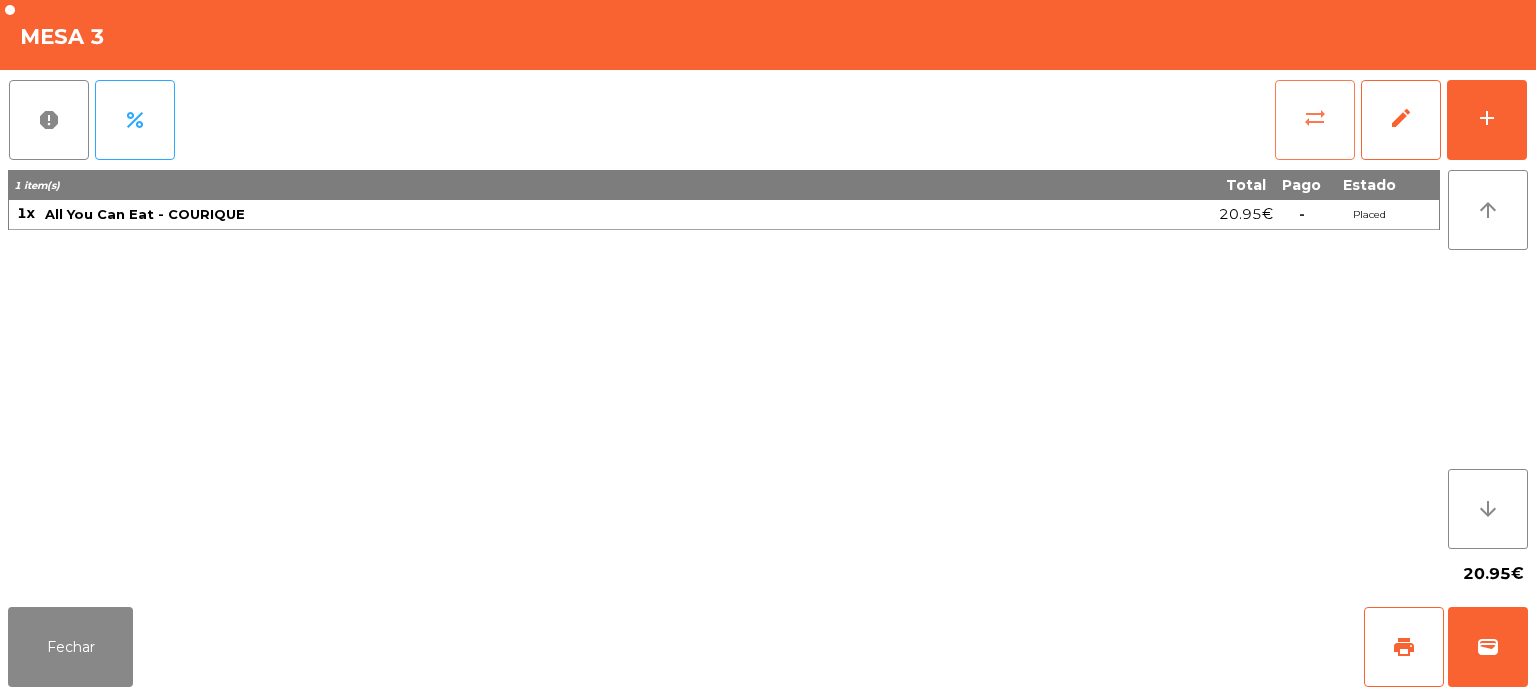 click on "sync_alt" 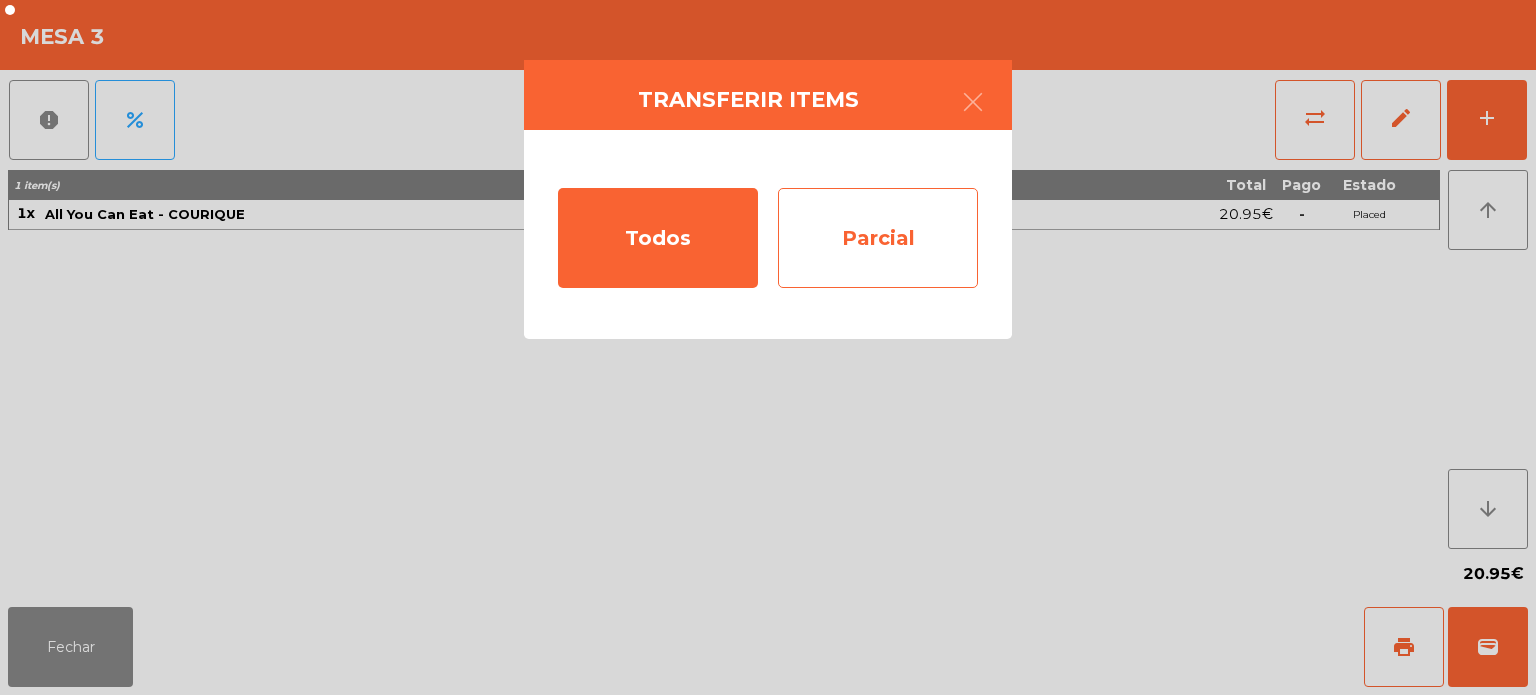 click on "Parcial" 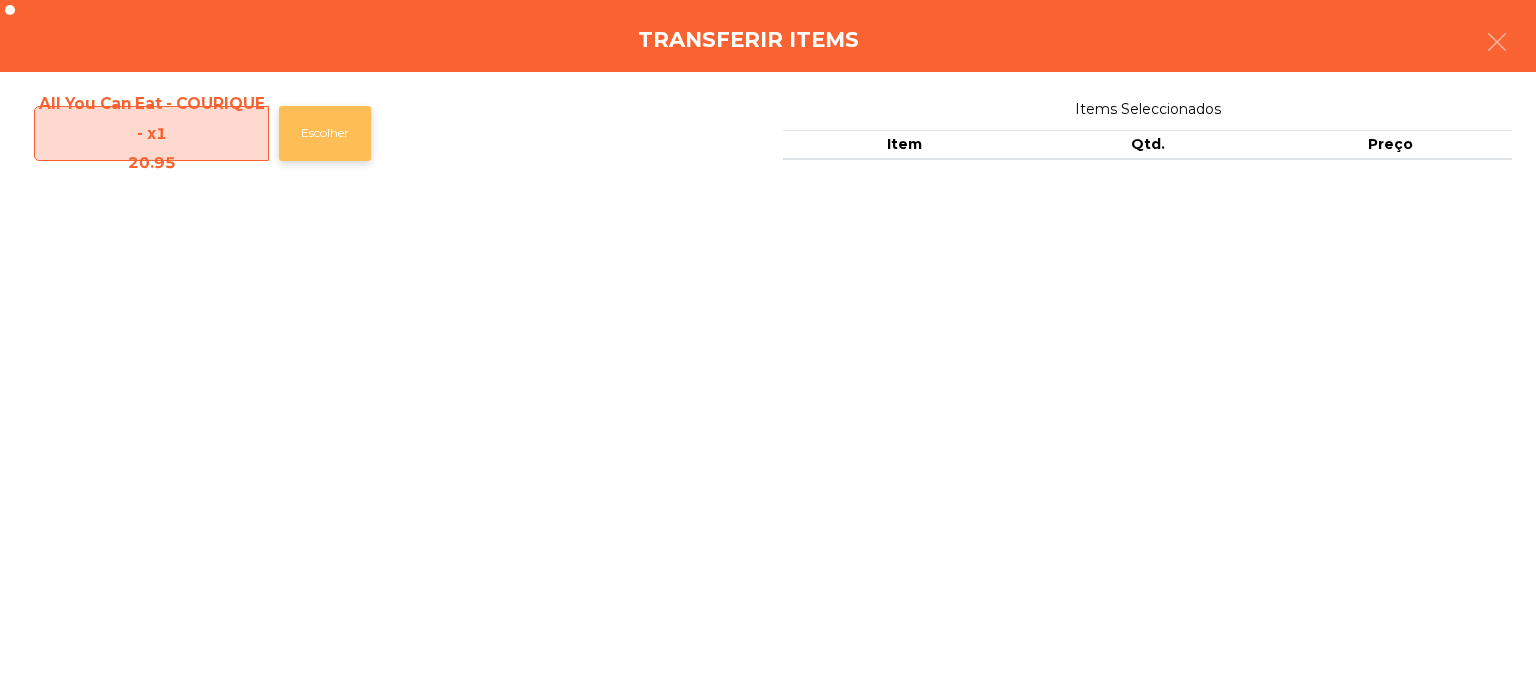 click on "Escolher" 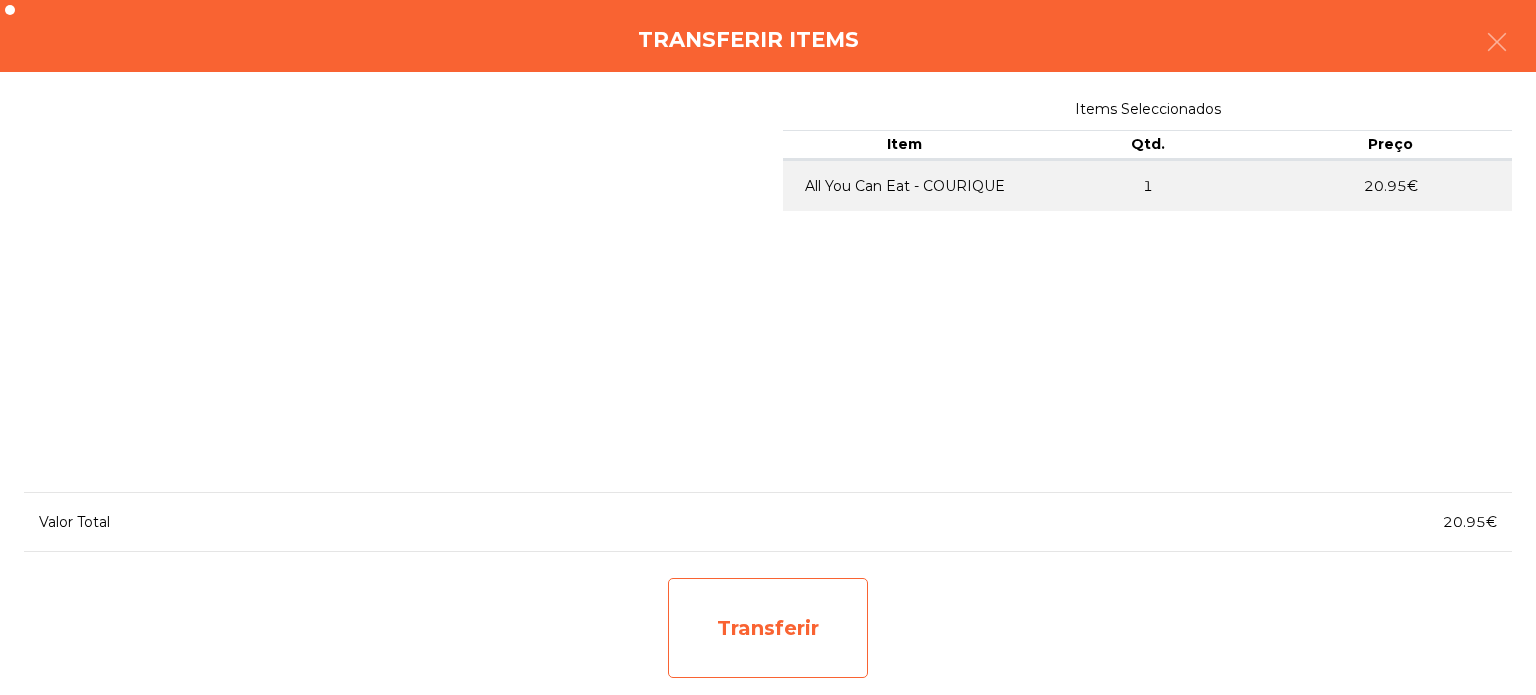 click on "Transferir" 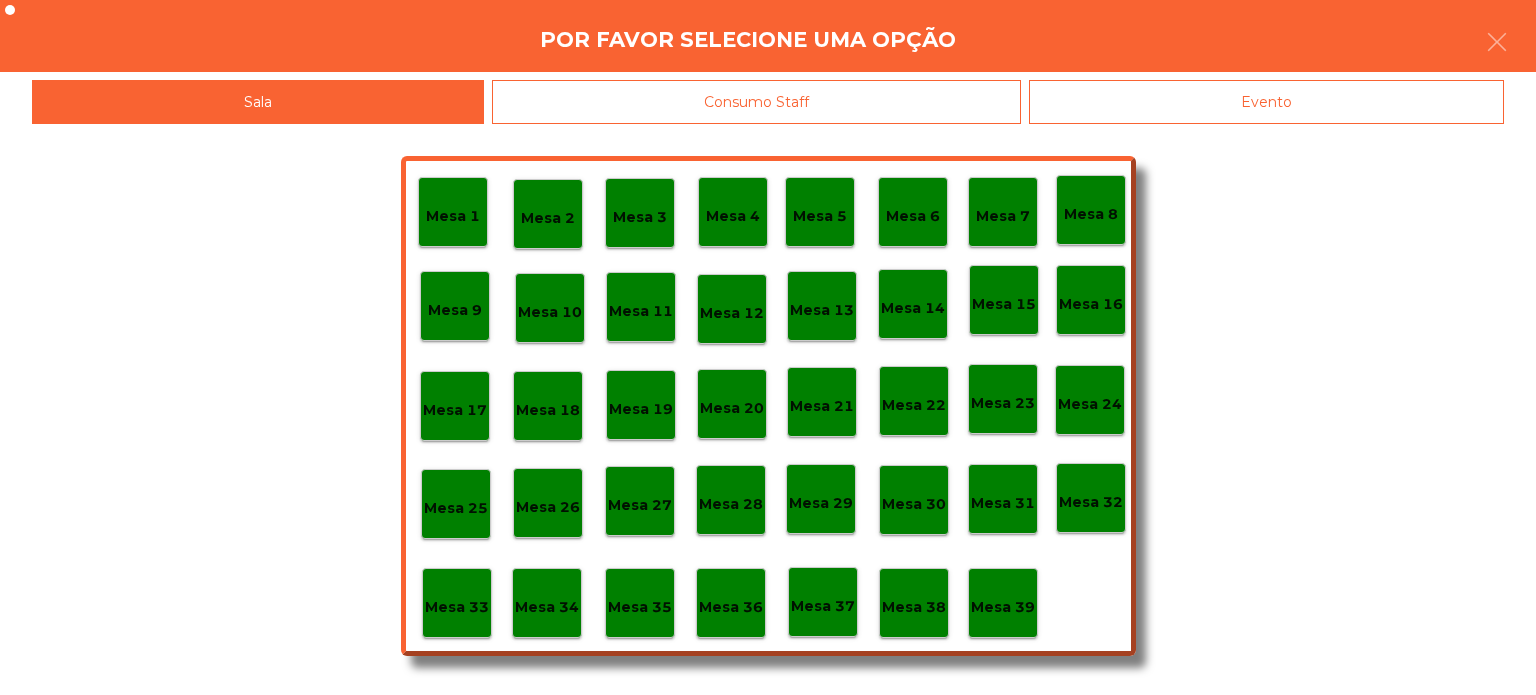 click on "Mesa 37" 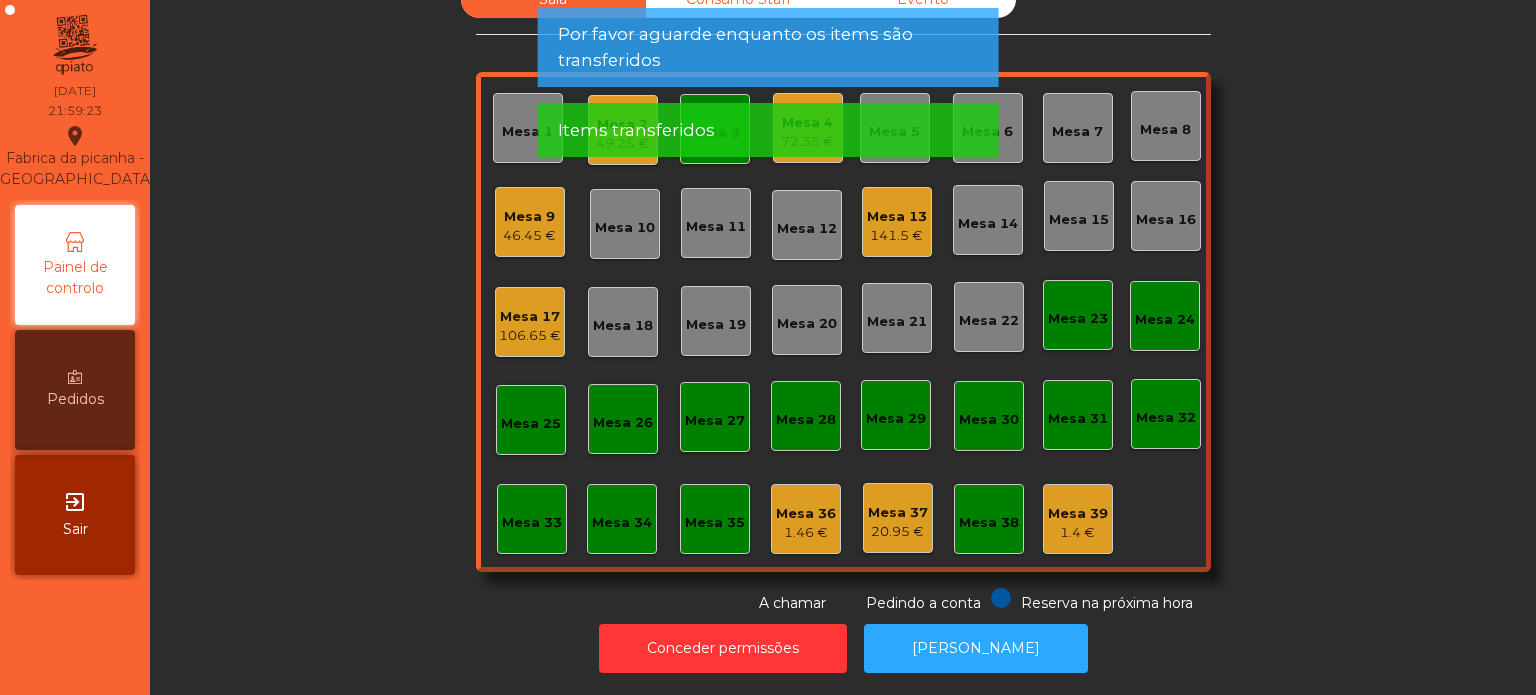 click on "Sala   Consumo Staff   Evento   Mesa 1   Mesa 2   49.25 €   Mesa 3   Mesa 4   72.35 €   [GEOGRAPHIC_DATA] 5   Mesa 6   Mesa 7   [GEOGRAPHIC_DATA] 9   46.45 €   [GEOGRAPHIC_DATA] 10   Mesa 11   Mesa 12   Mesa 13   141.5 €   [GEOGRAPHIC_DATA] 14   [GEOGRAPHIC_DATA] 15   [GEOGRAPHIC_DATA] 16   Mesa 17   106.65 €   [GEOGRAPHIC_DATA] 18   [GEOGRAPHIC_DATA] 19   [GEOGRAPHIC_DATA] 20   [GEOGRAPHIC_DATA] 21   [GEOGRAPHIC_DATA] 22   [GEOGRAPHIC_DATA] 23   [GEOGRAPHIC_DATA] 24   [GEOGRAPHIC_DATA] 25   [GEOGRAPHIC_DATA] 26   [GEOGRAPHIC_DATA] 27   [GEOGRAPHIC_DATA] 28   [GEOGRAPHIC_DATA] 29   [GEOGRAPHIC_DATA] 30   [GEOGRAPHIC_DATA] [GEOGRAPHIC_DATA] 32   [GEOGRAPHIC_DATA] 34   [GEOGRAPHIC_DATA] 36   1.46 €   [GEOGRAPHIC_DATA] 37   20.95 €   Mesa 38   Mesa 39   1.4 €  Reserva na próxima hora Pedindo a conta A chamar" 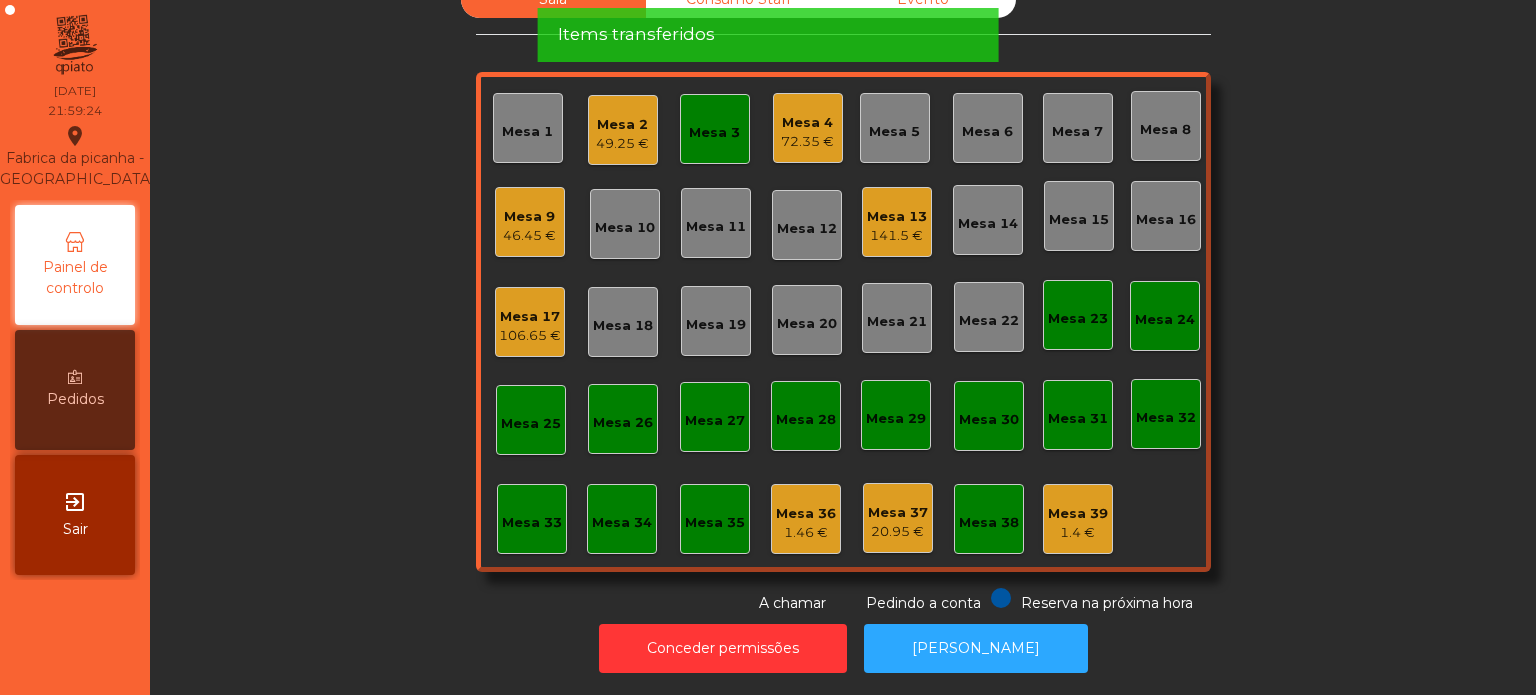 click on "Mesa 3" 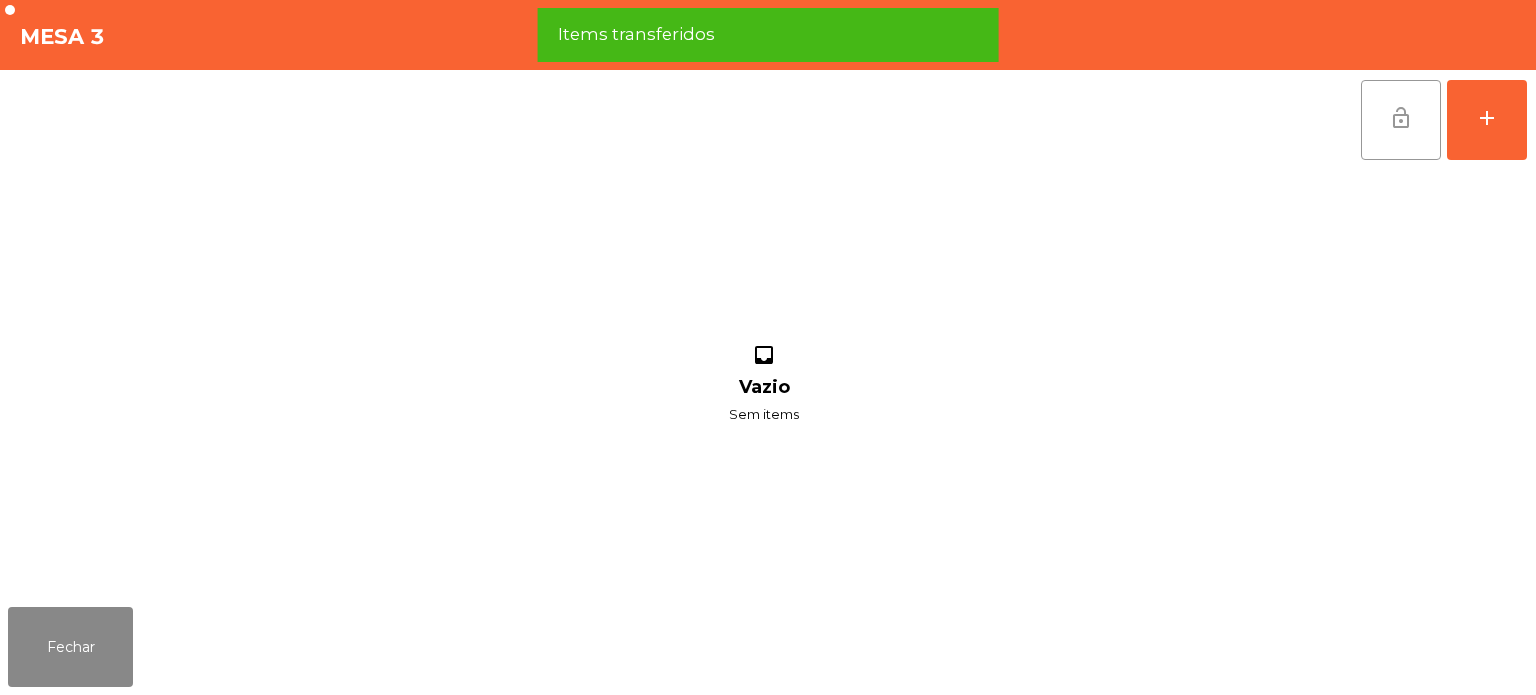 click on "lock_open" 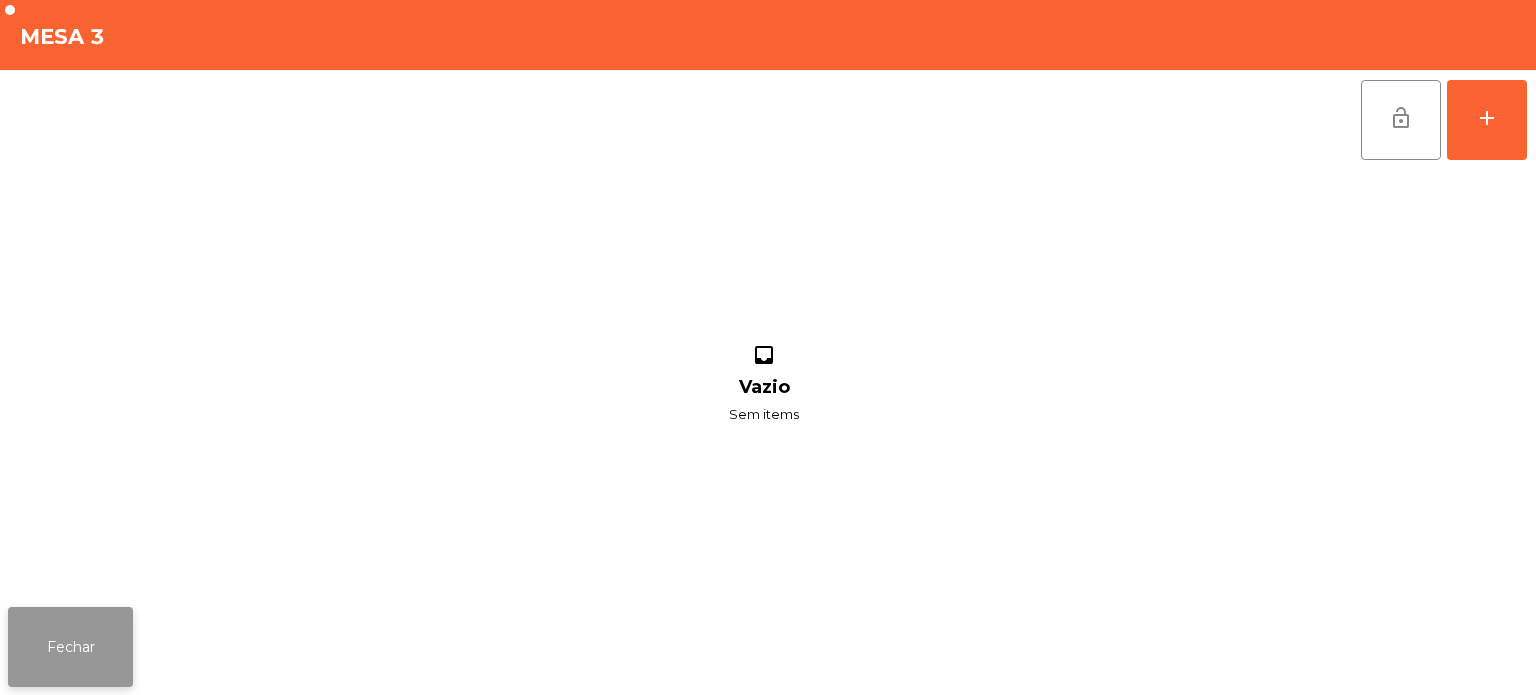 click on "Fechar" 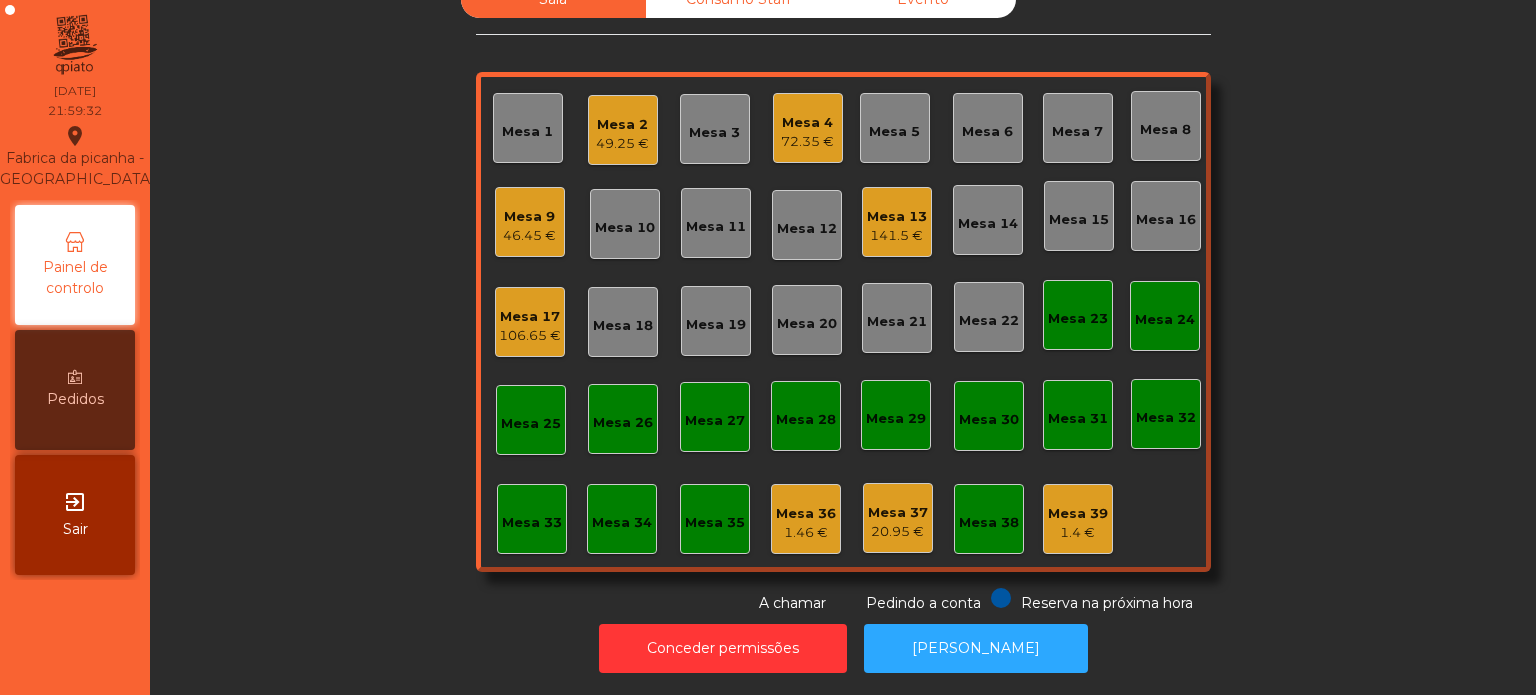 click on "Mesa 4   72.35 €" 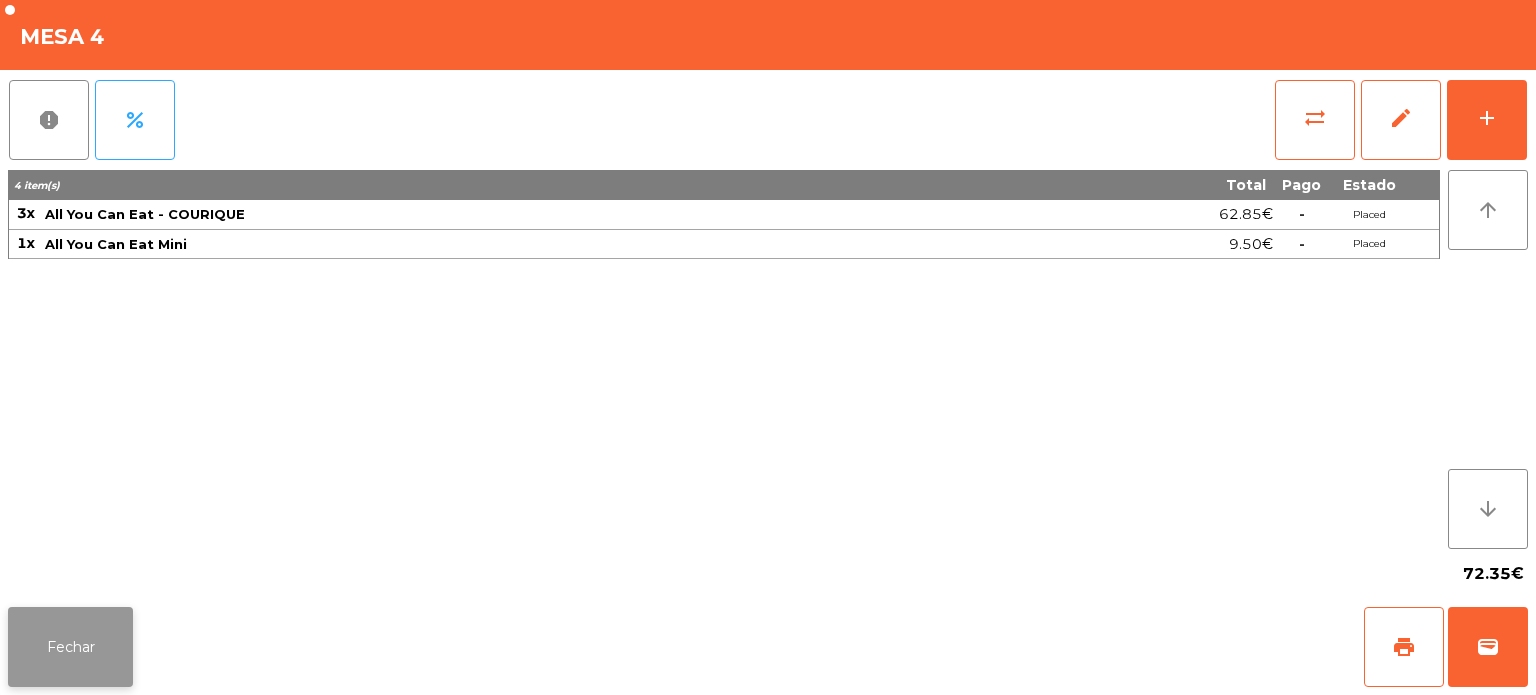 click on "Fechar" 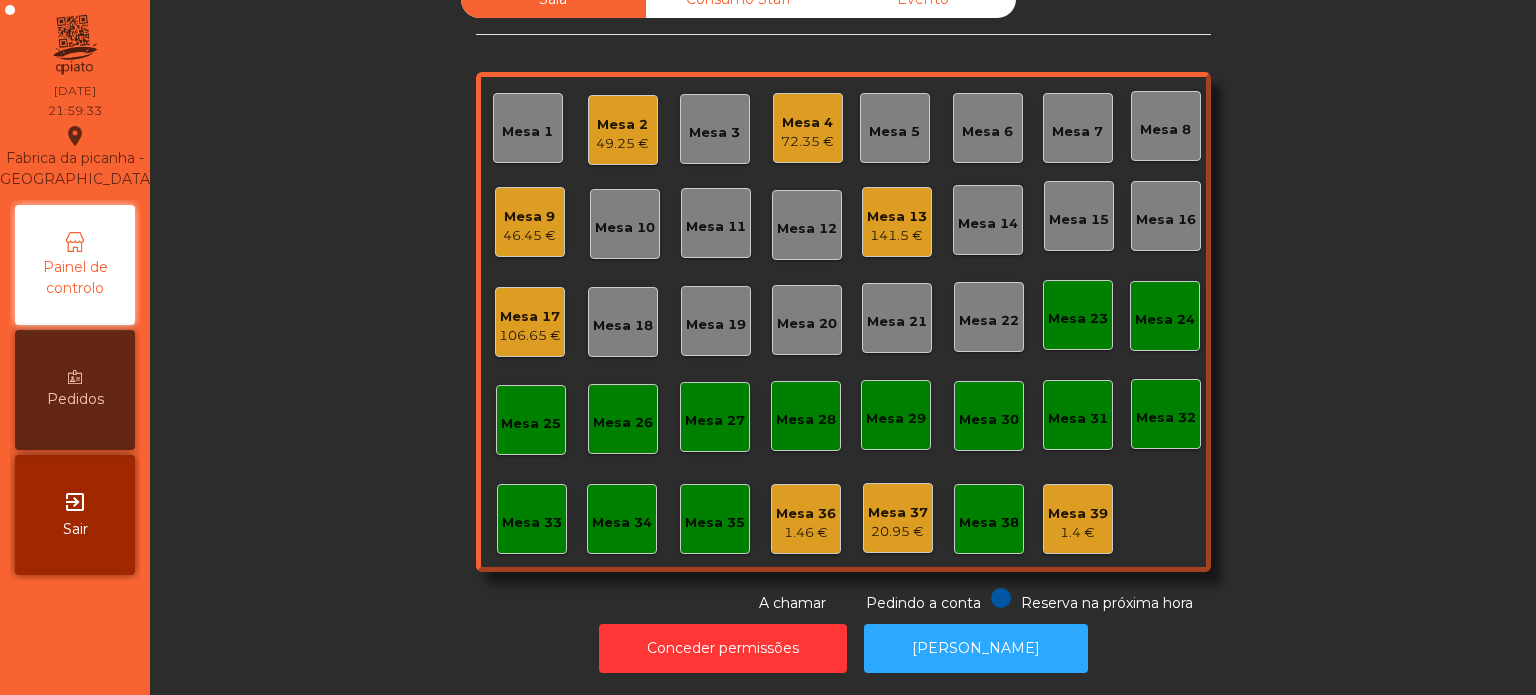 click on "Sala   Consumo Staff   Evento   Mesa 1   Mesa 2   49.25 €   Mesa 3   Mesa 4   72.35 €   [GEOGRAPHIC_DATA] 5   Mesa 6   Mesa 7   [GEOGRAPHIC_DATA] 9   46.45 €   [GEOGRAPHIC_DATA] 10   Mesa 11   Mesa 12   Mesa 13   141.5 €   [GEOGRAPHIC_DATA] 14   [GEOGRAPHIC_DATA] 15   [GEOGRAPHIC_DATA] 16   Mesa 17   106.65 €   [GEOGRAPHIC_DATA] 18   [GEOGRAPHIC_DATA] 19   [GEOGRAPHIC_DATA] 20   [GEOGRAPHIC_DATA] 21   [GEOGRAPHIC_DATA] 22   [GEOGRAPHIC_DATA] 23   [GEOGRAPHIC_DATA] 24   [GEOGRAPHIC_DATA] 25   [GEOGRAPHIC_DATA] 26   [GEOGRAPHIC_DATA] 27   [GEOGRAPHIC_DATA] 28   [GEOGRAPHIC_DATA] 29   [GEOGRAPHIC_DATA] 30   [GEOGRAPHIC_DATA] [GEOGRAPHIC_DATA] 32   [GEOGRAPHIC_DATA] 34   [GEOGRAPHIC_DATA] 36   1.46 €   [GEOGRAPHIC_DATA] 37   20.95 €   Mesa 38   Mesa 39   1.4 €  Reserva na próxima hora Pedindo a conta A chamar" 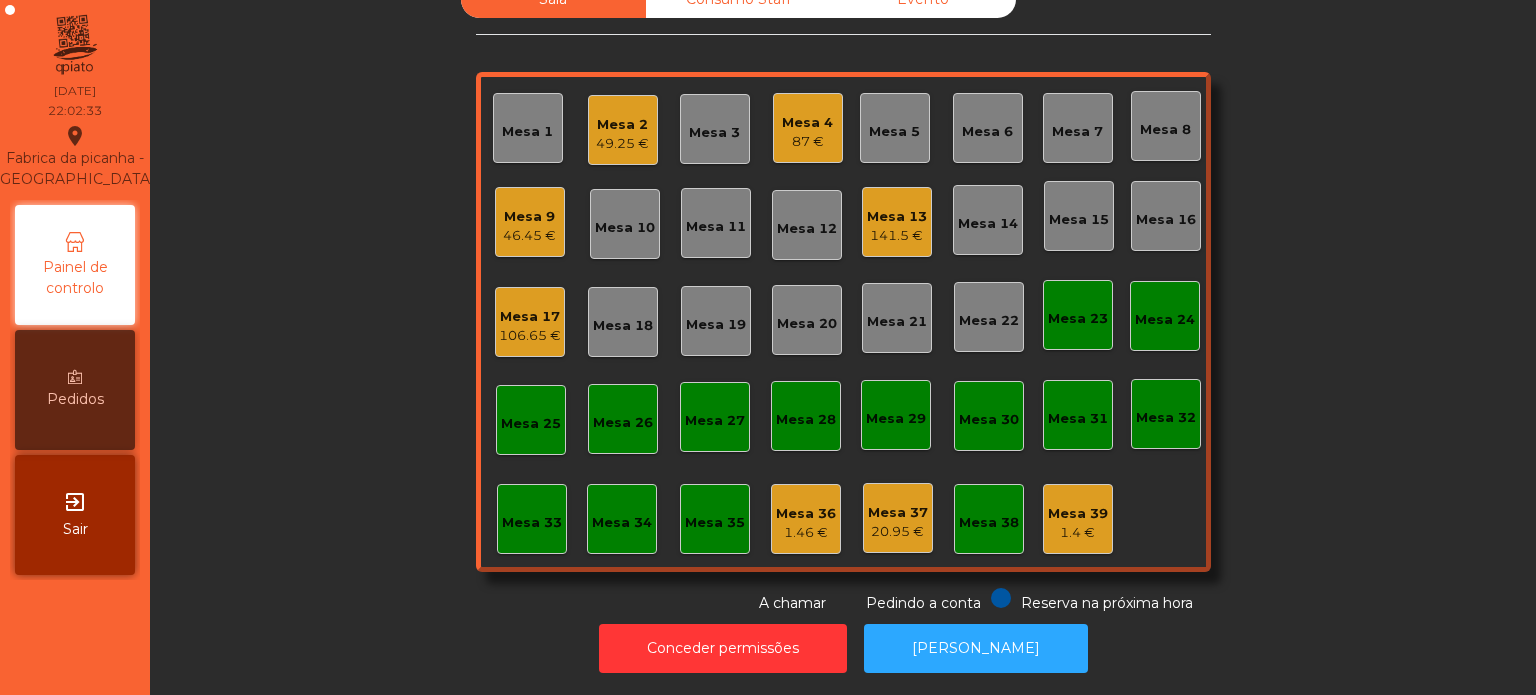 click on "Mesa 13" 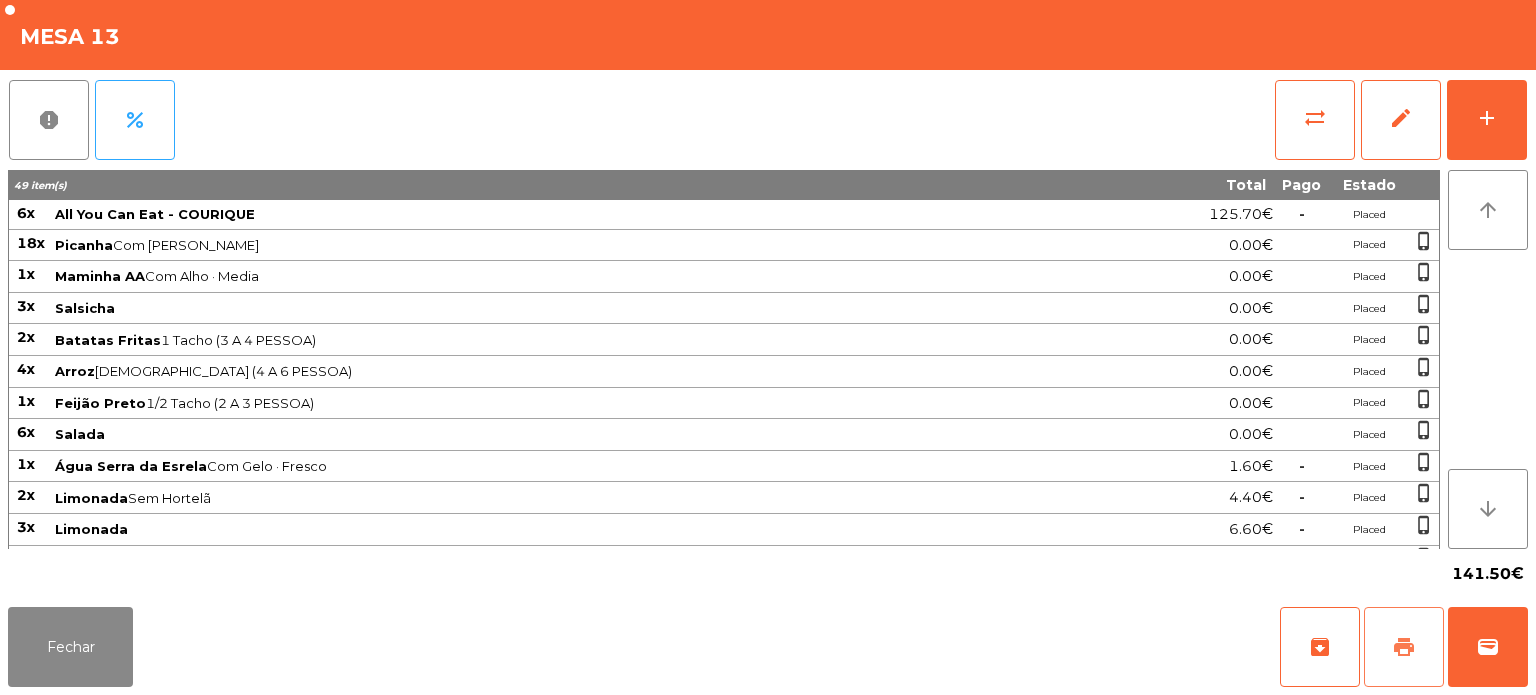 click on "print" 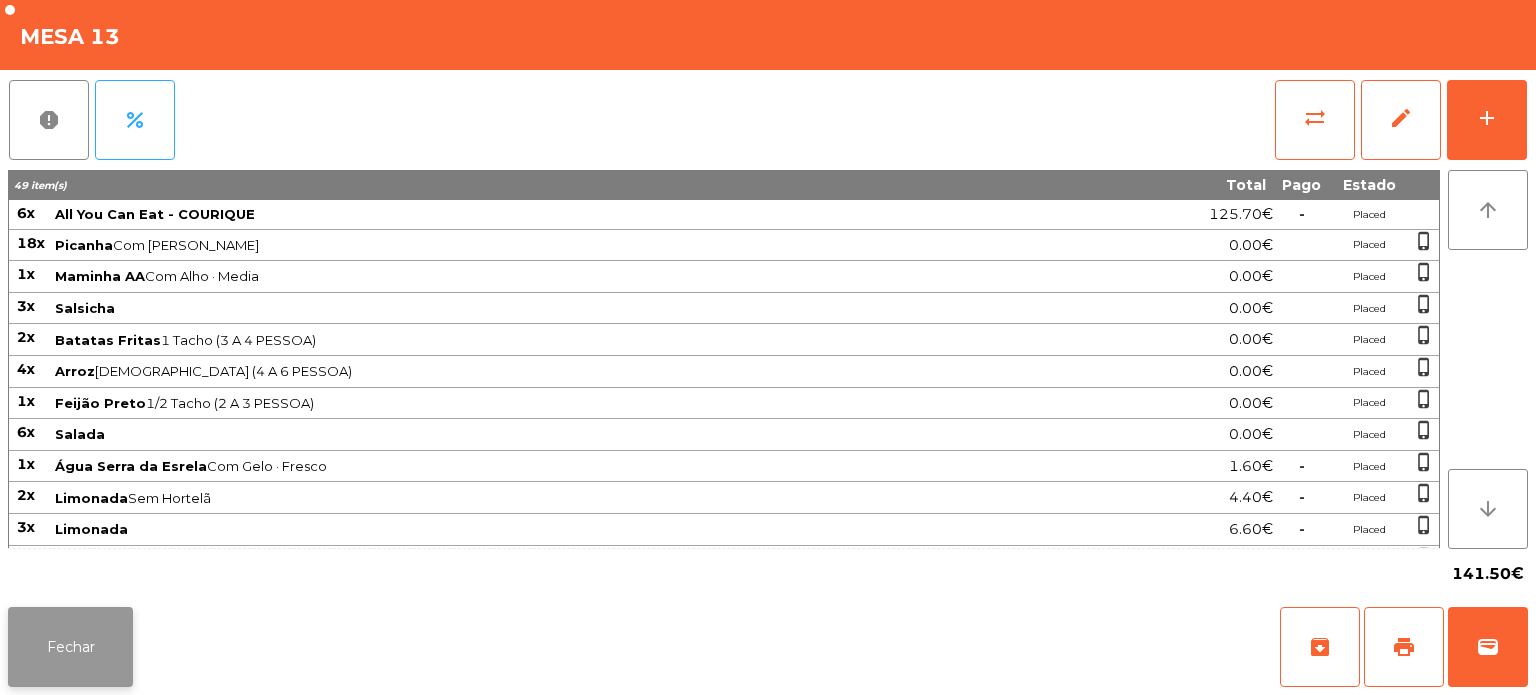 click on "Fechar" 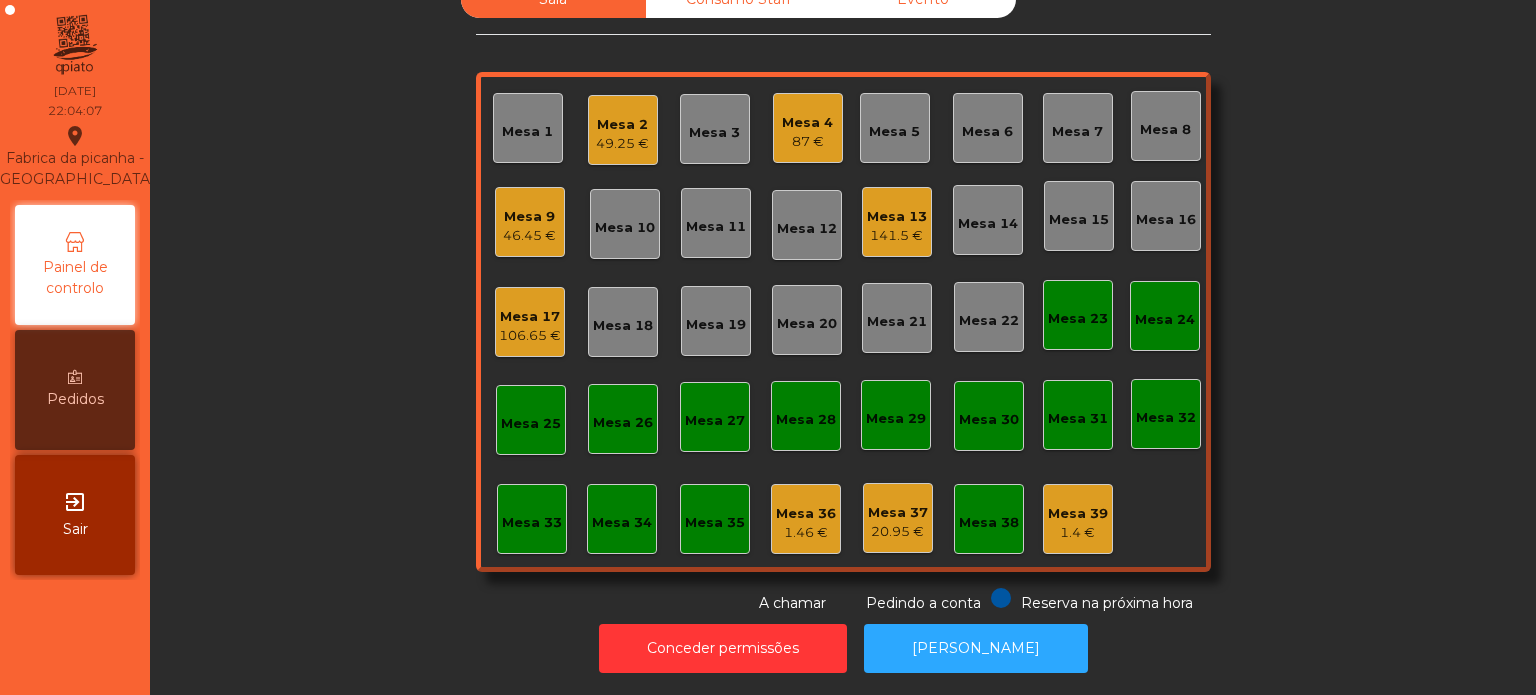 click on "Reserva na próxima hora" 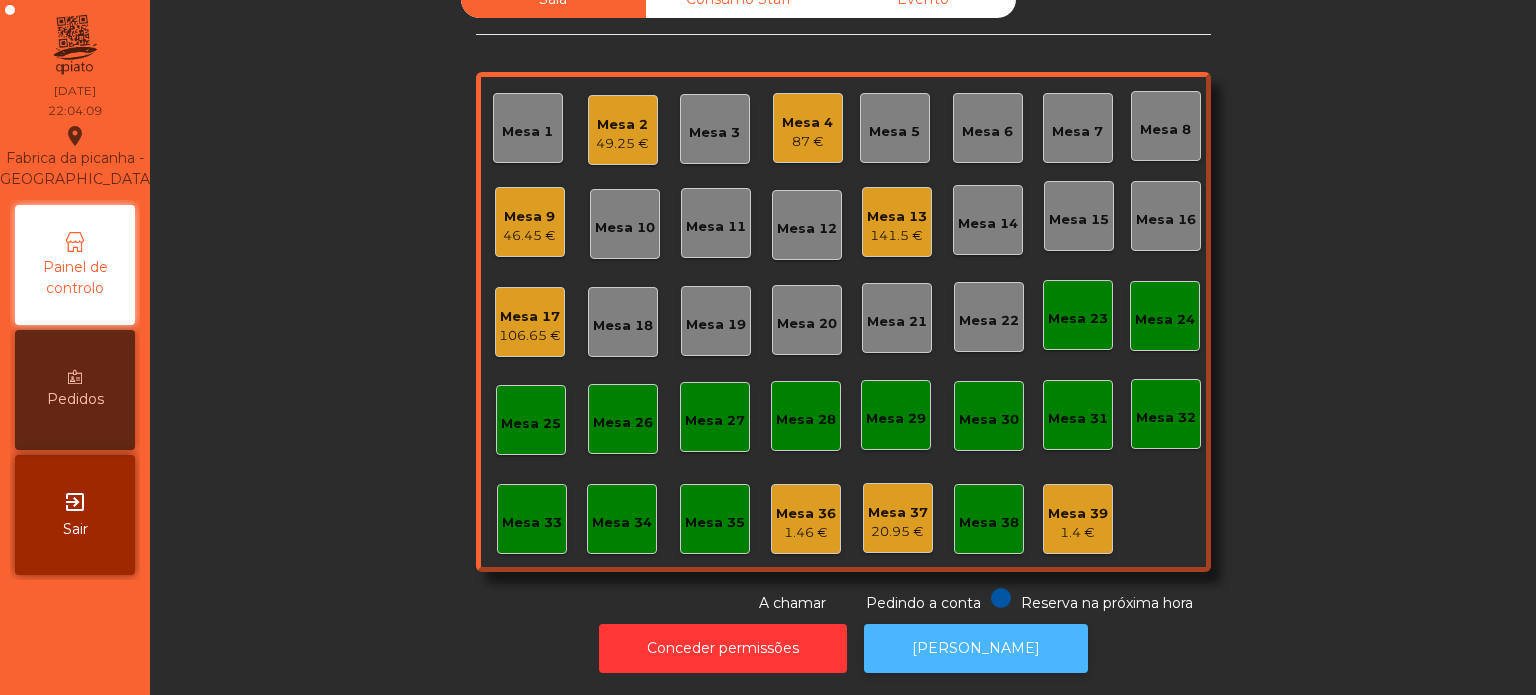 click on "[PERSON_NAME]" 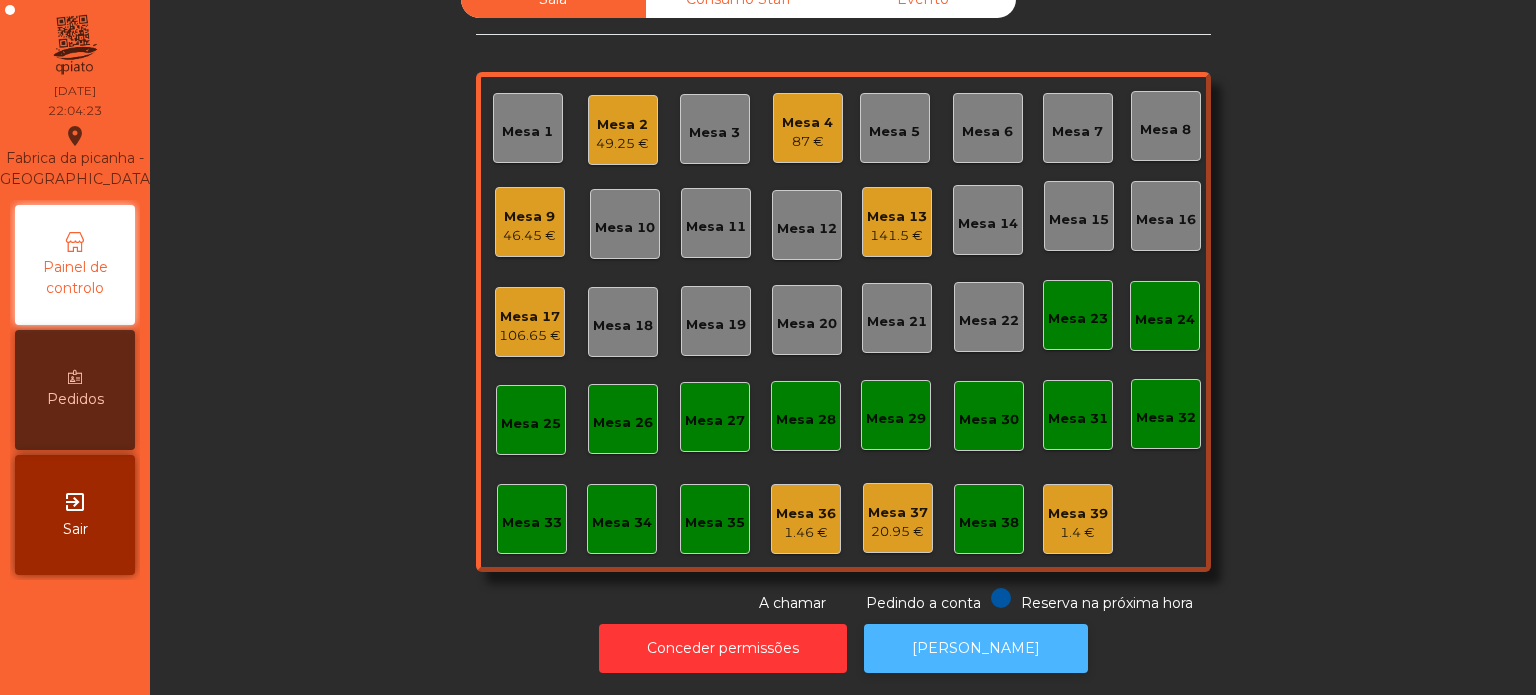 click on "[PERSON_NAME]" 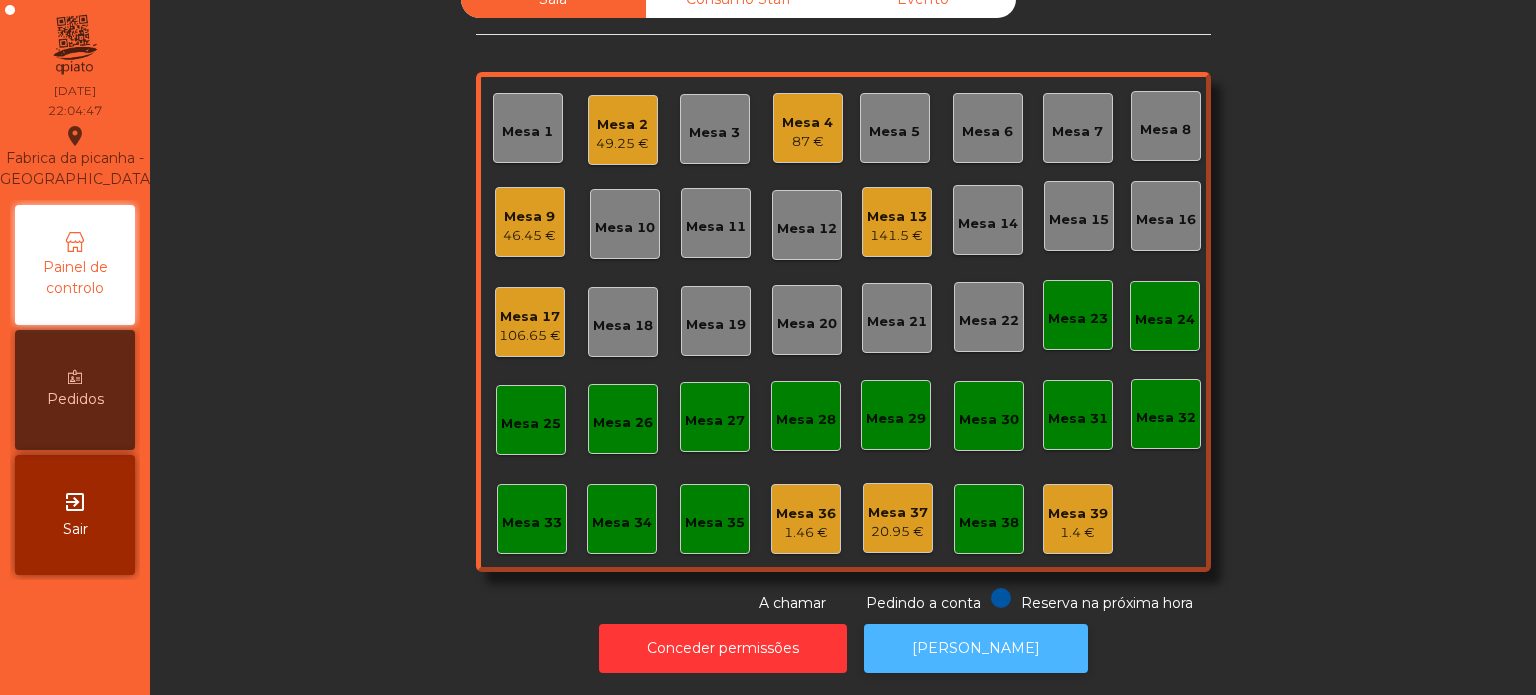 click on "[PERSON_NAME]" 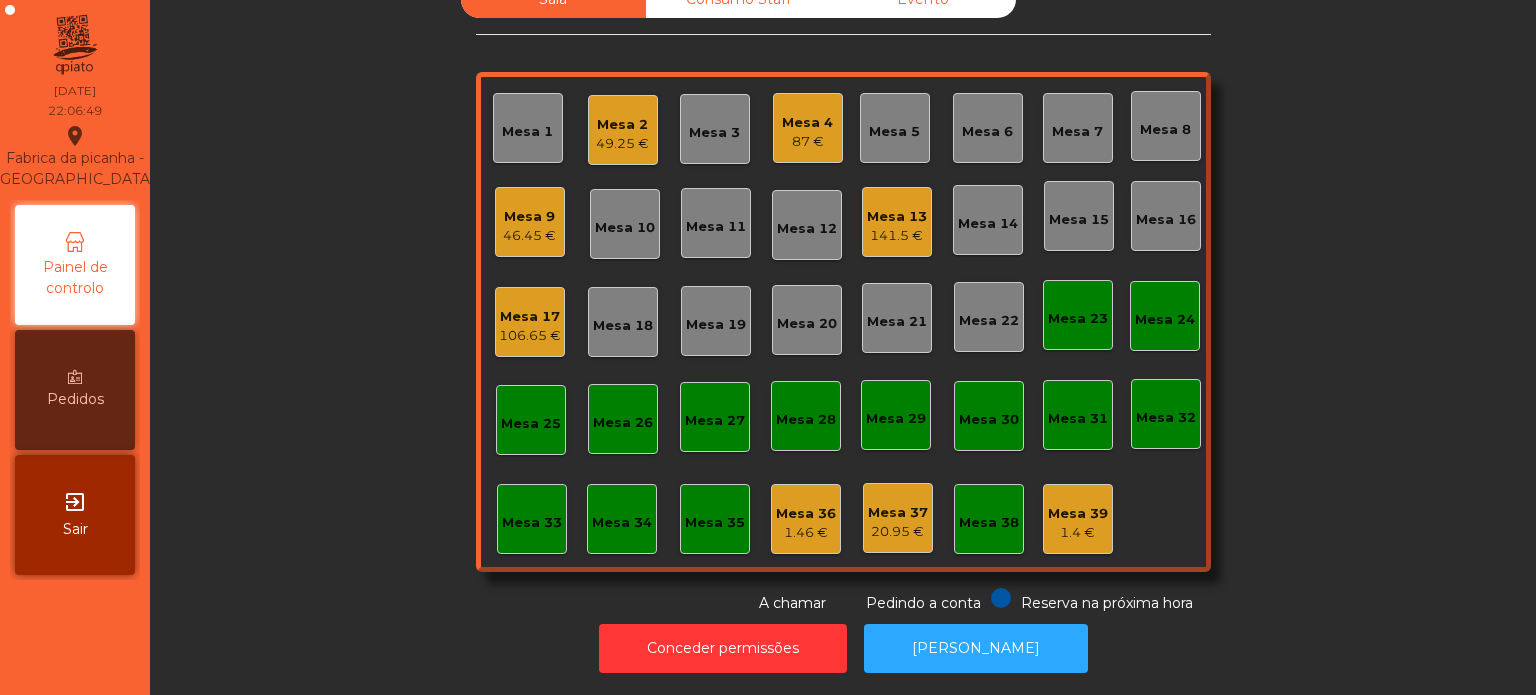 click on "Mesa 19" 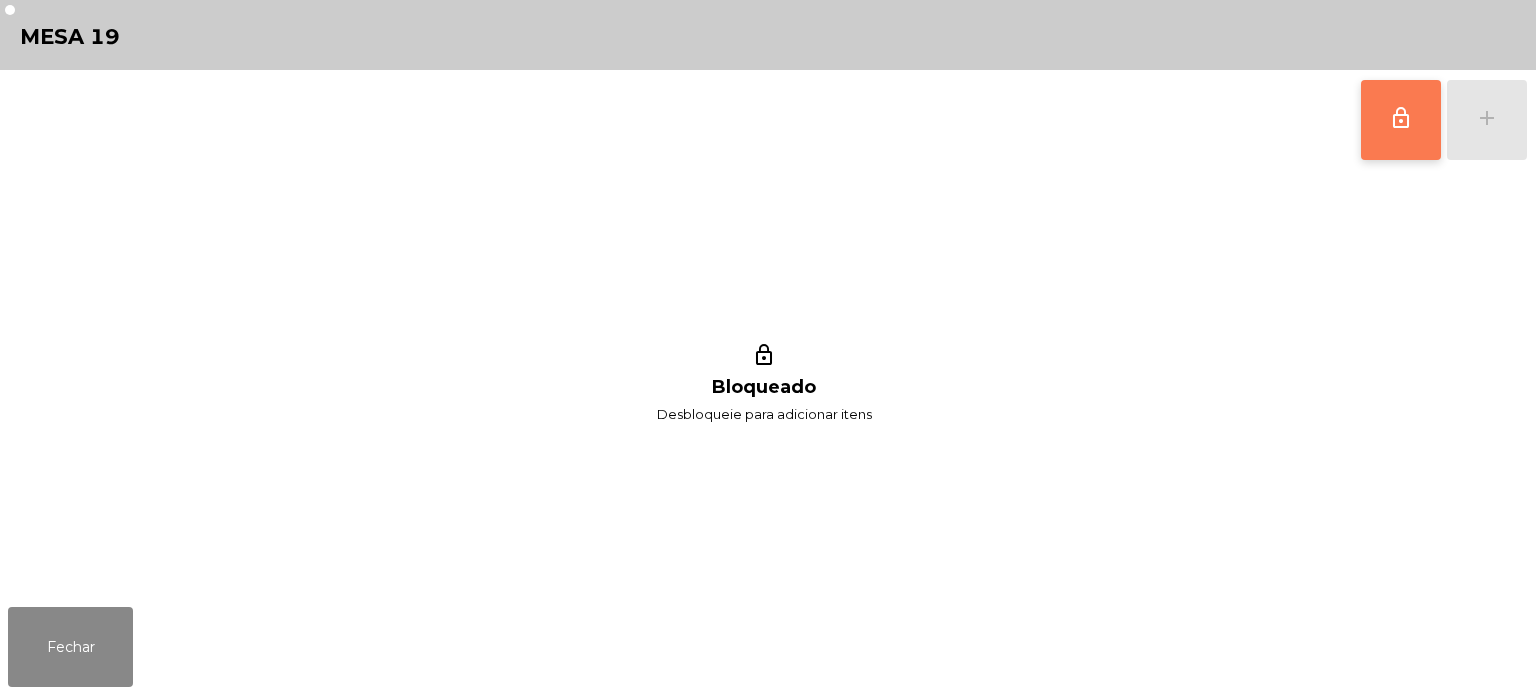 click on "lock_outline" 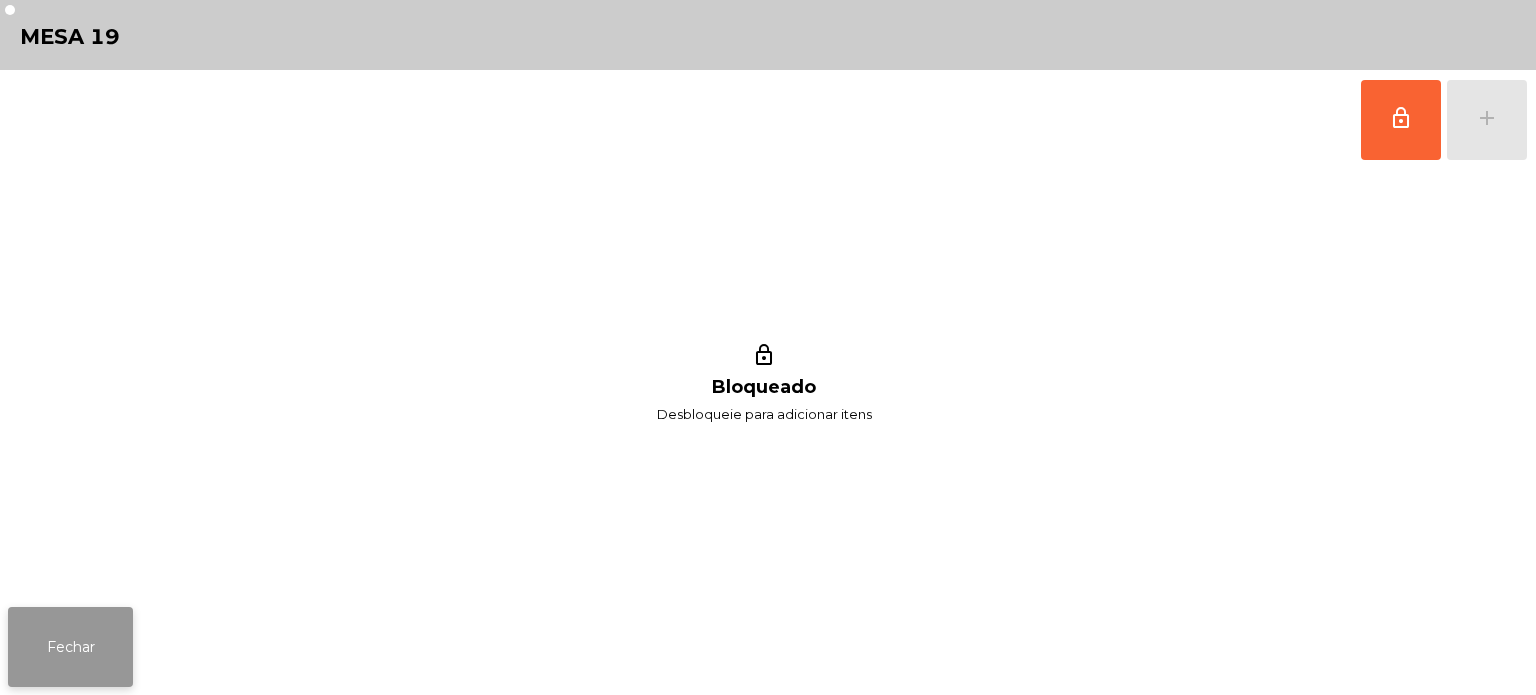 click on "Fechar" 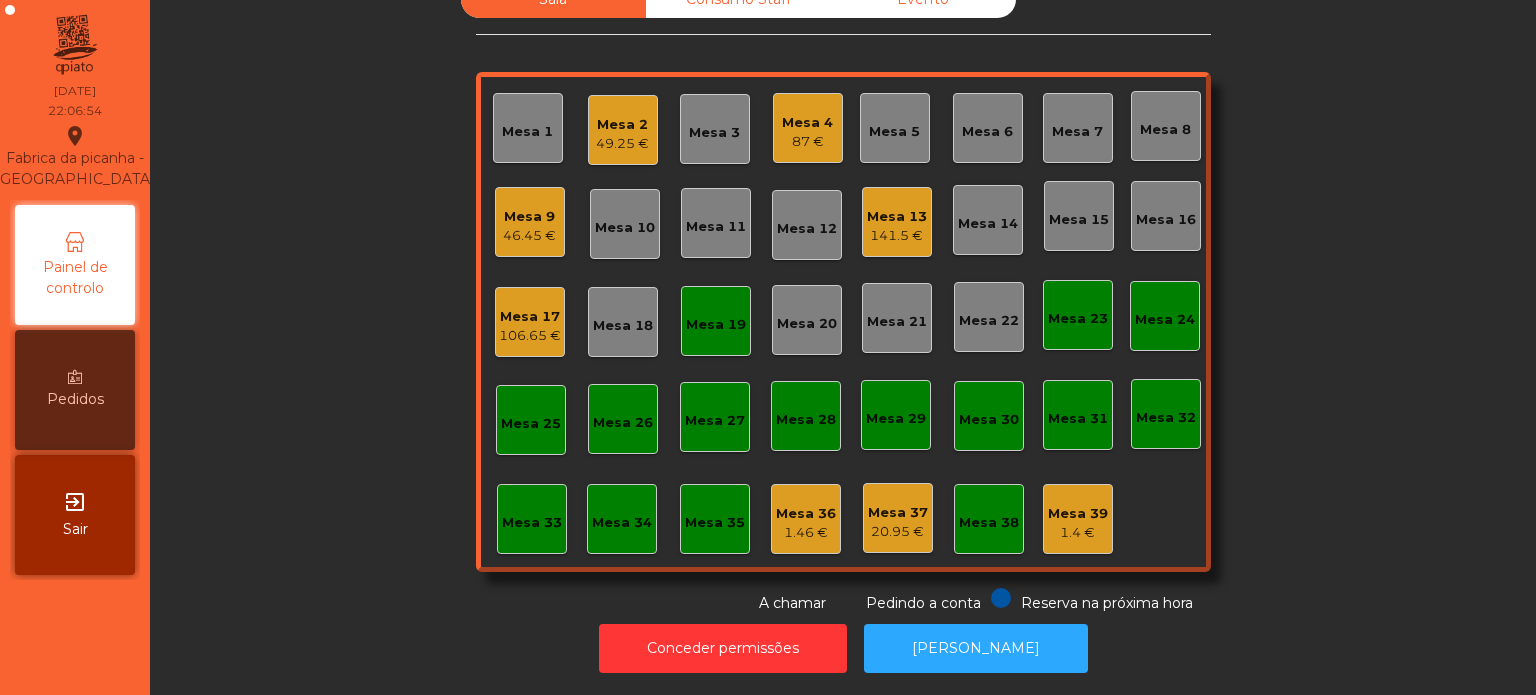click on "Mesa 16" 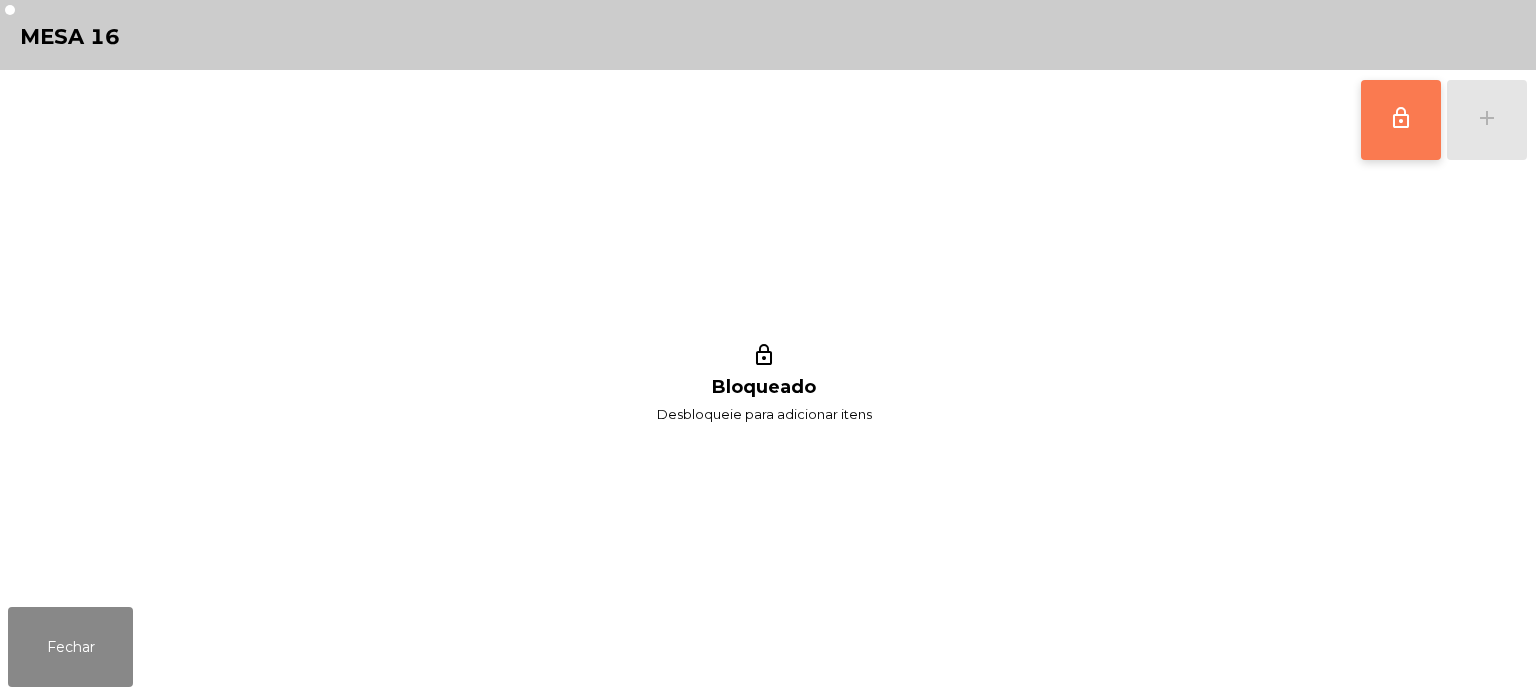 click on "lock_outline" 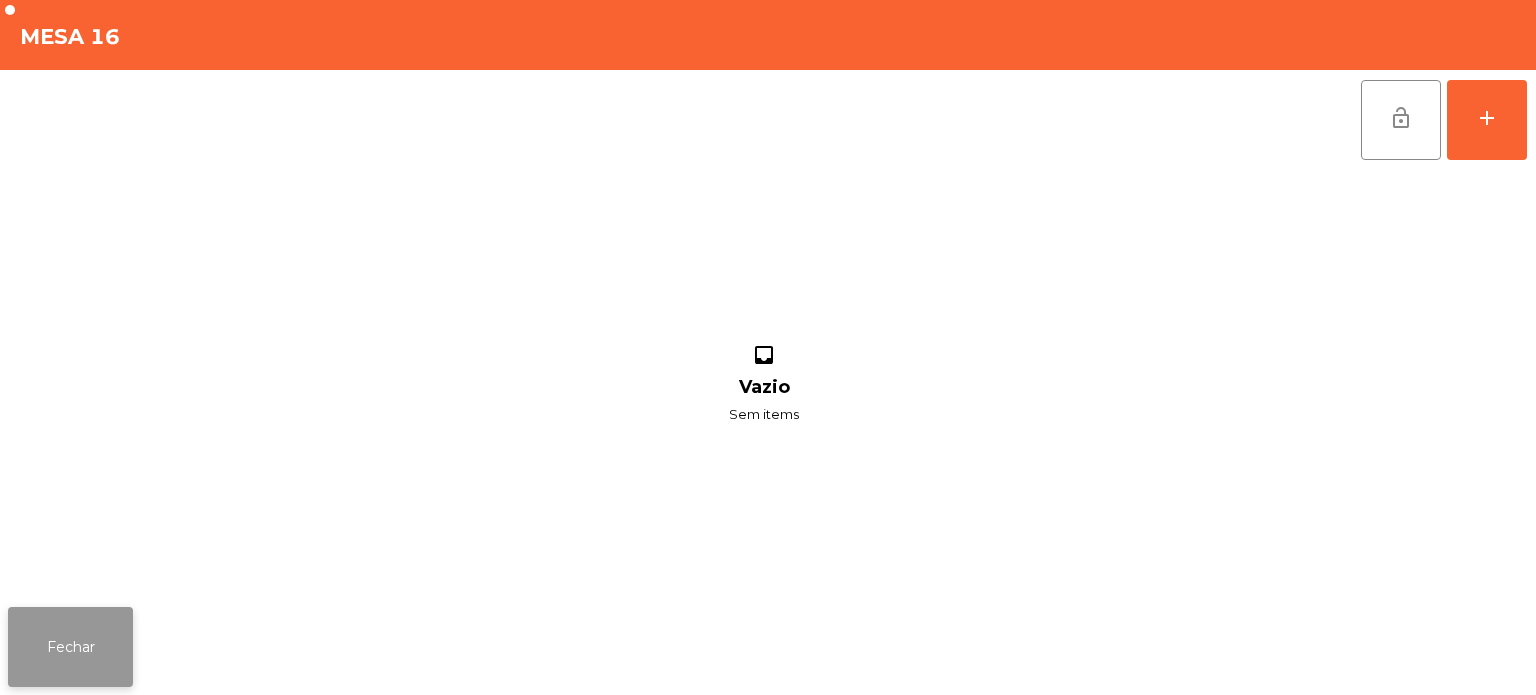 click on "Fechar" 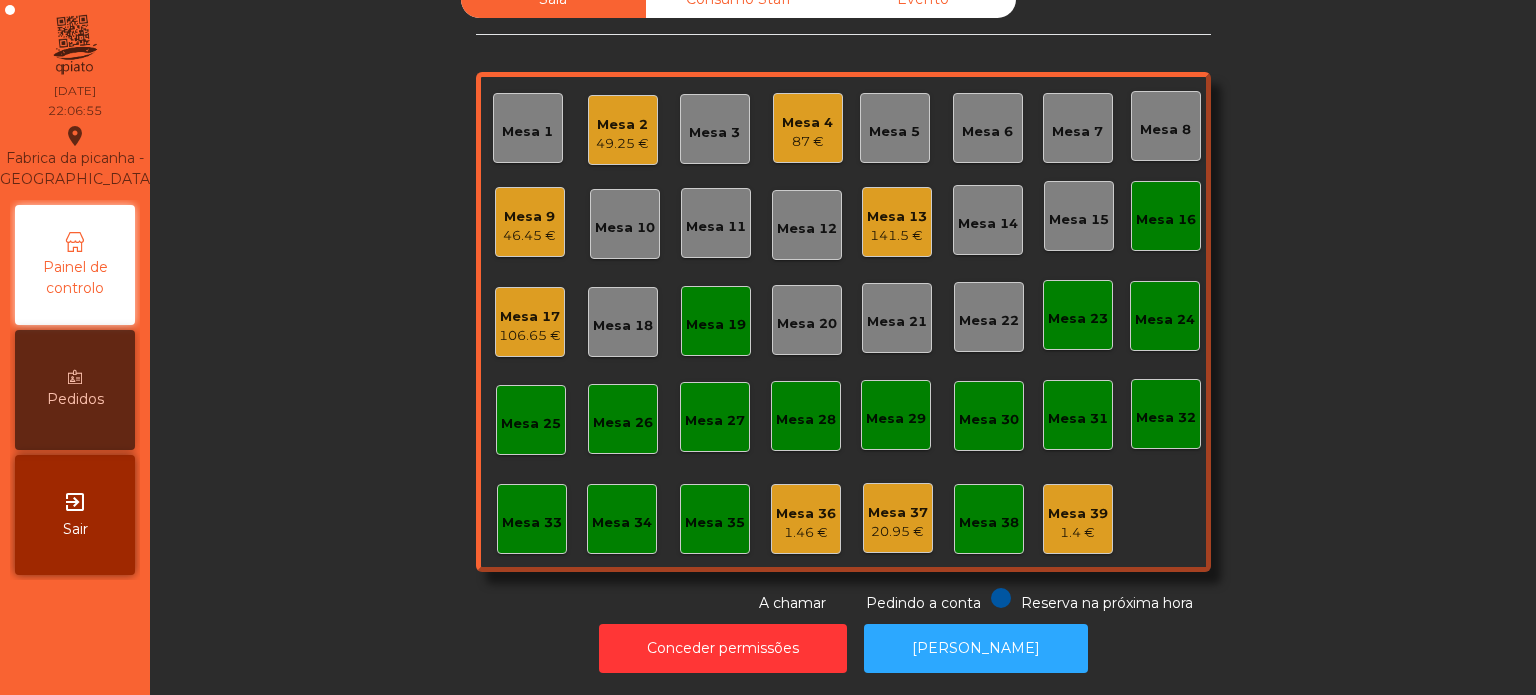 click on "Mesa 19" 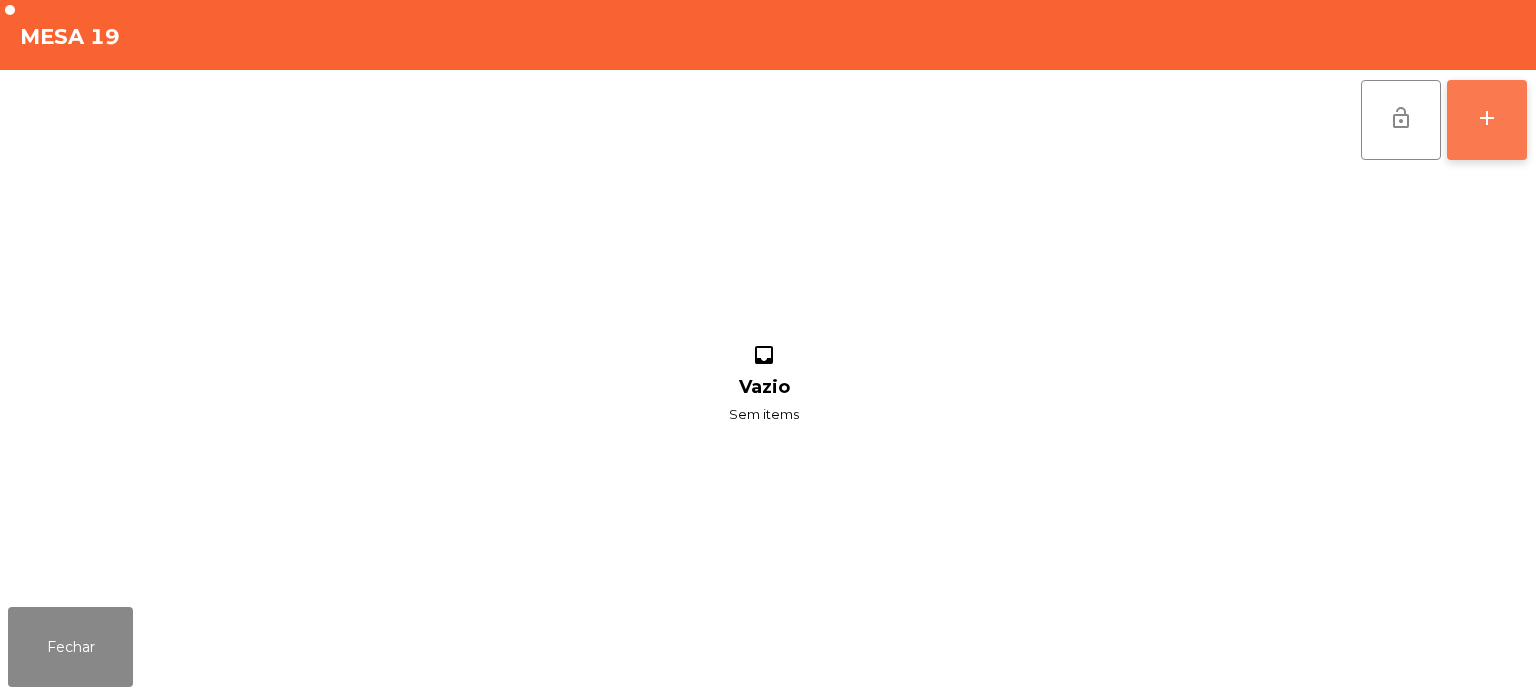 click on "add" 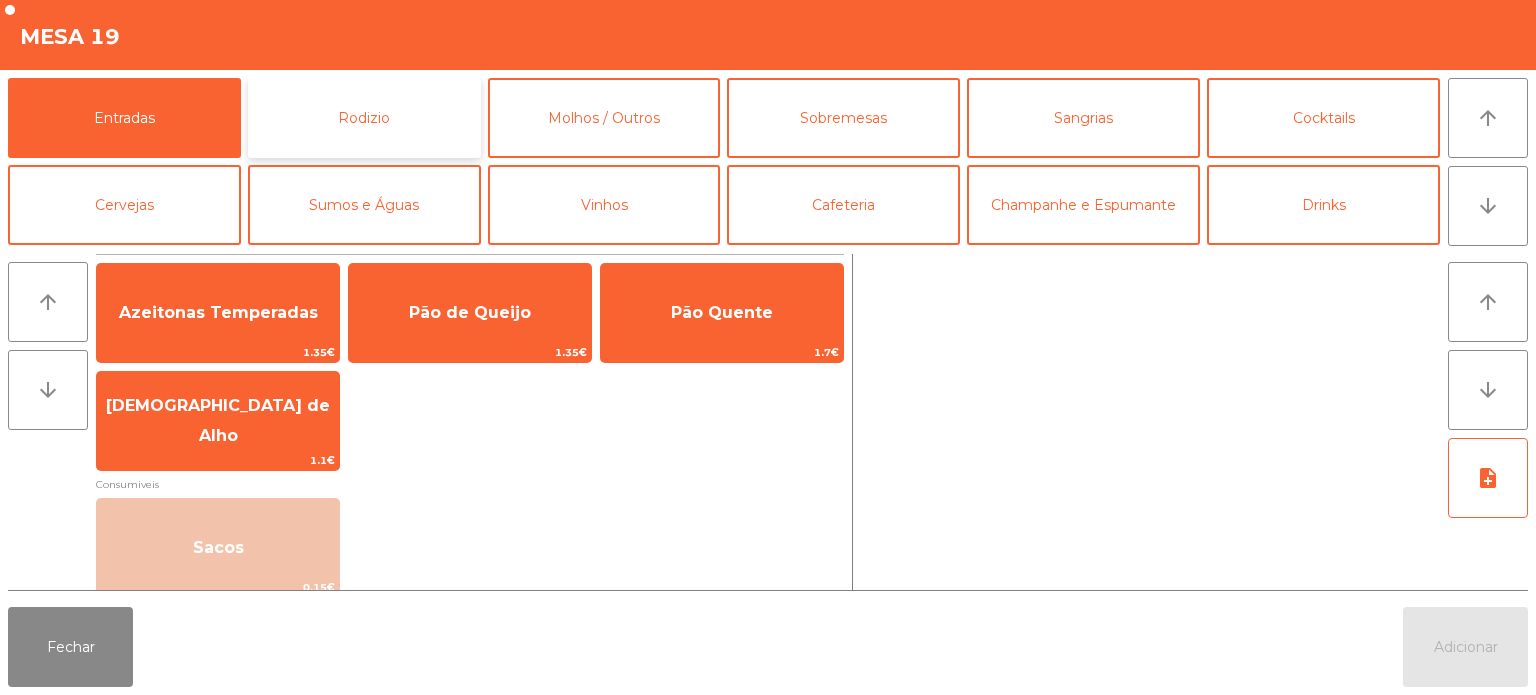 click on "Rodizio" 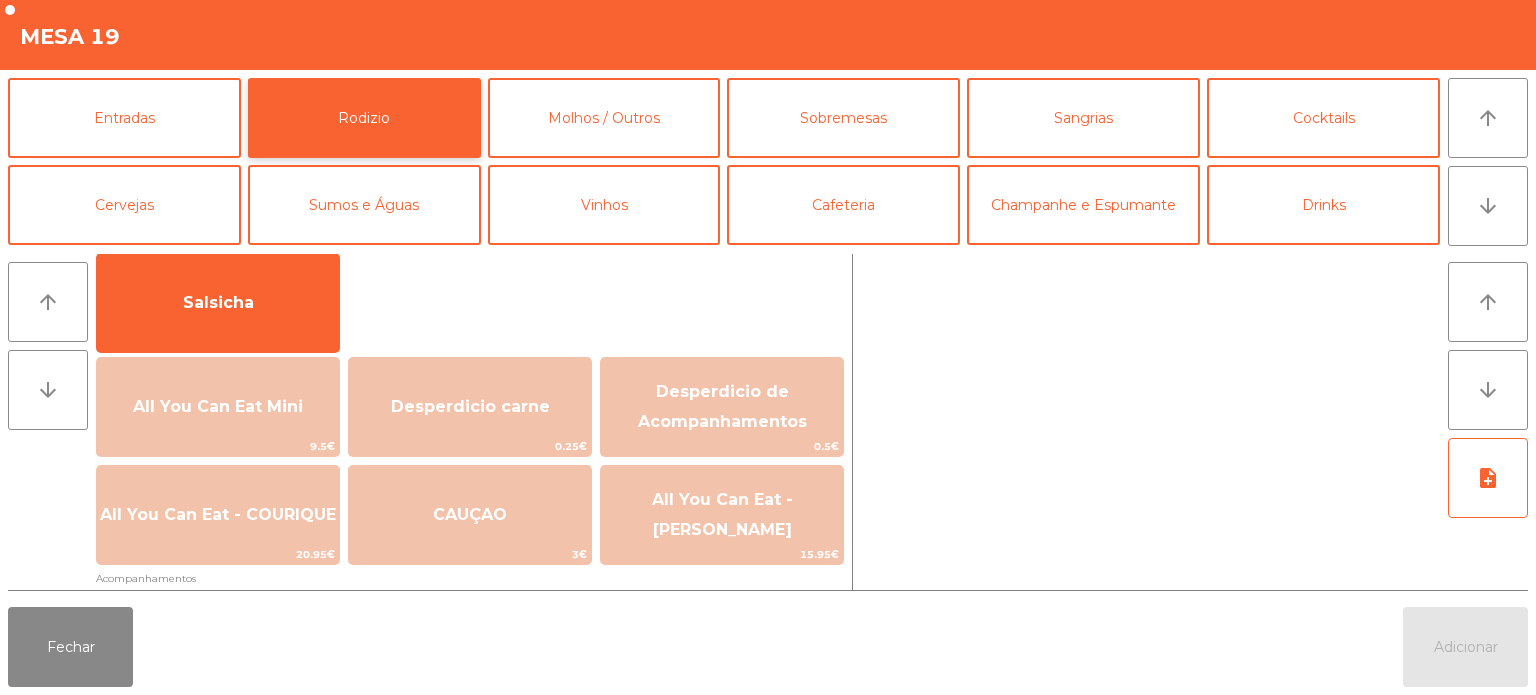 scroll, scrollTop: 176, scrollLeft: 0, axis: vertical 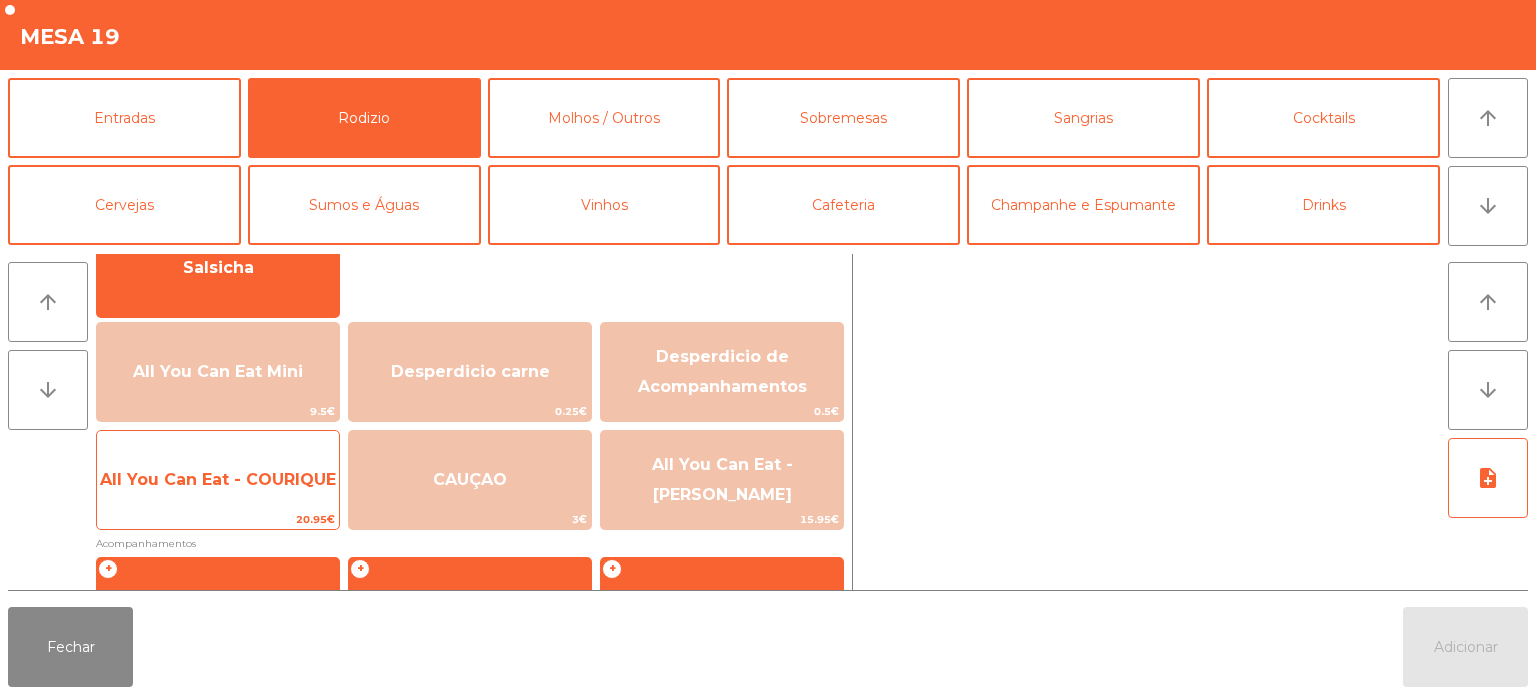 click on "All You Can Eat - COURIQUE" 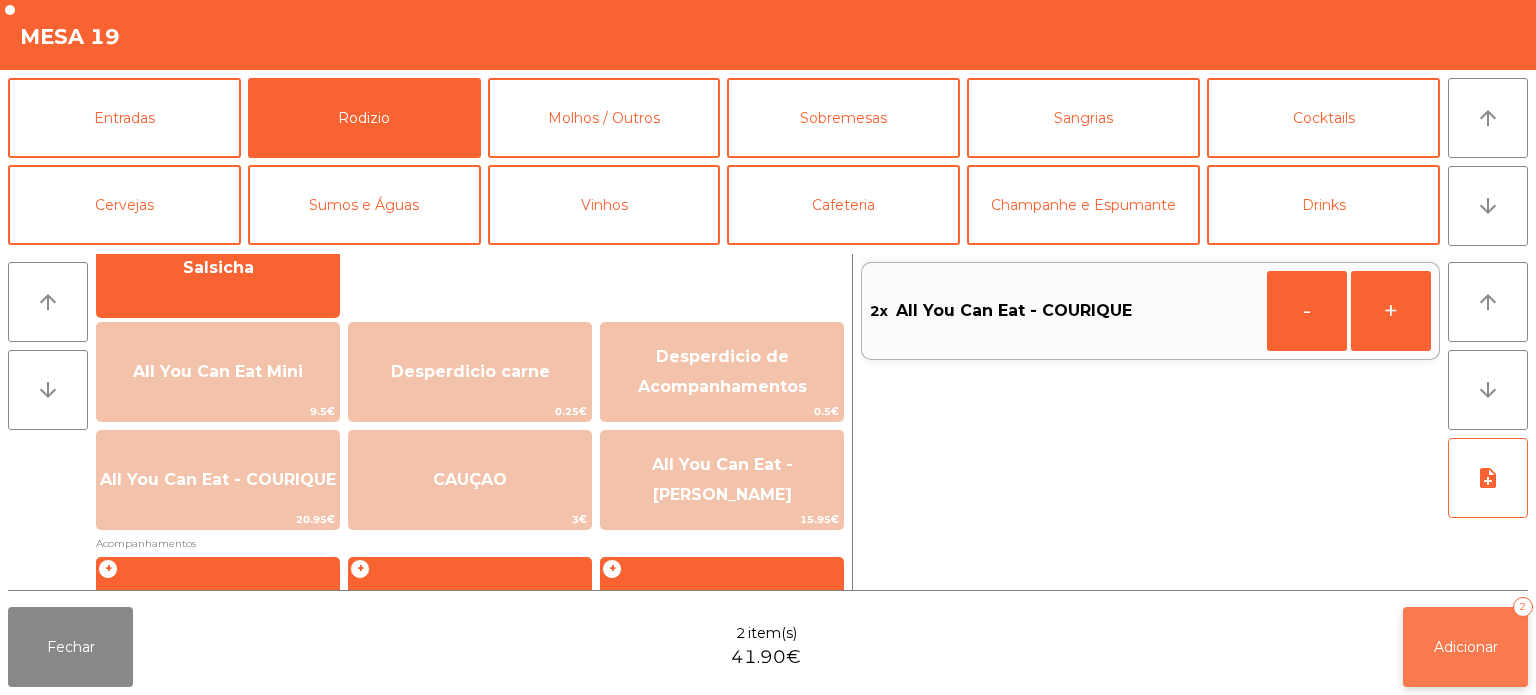 click on "Adicionar   2" 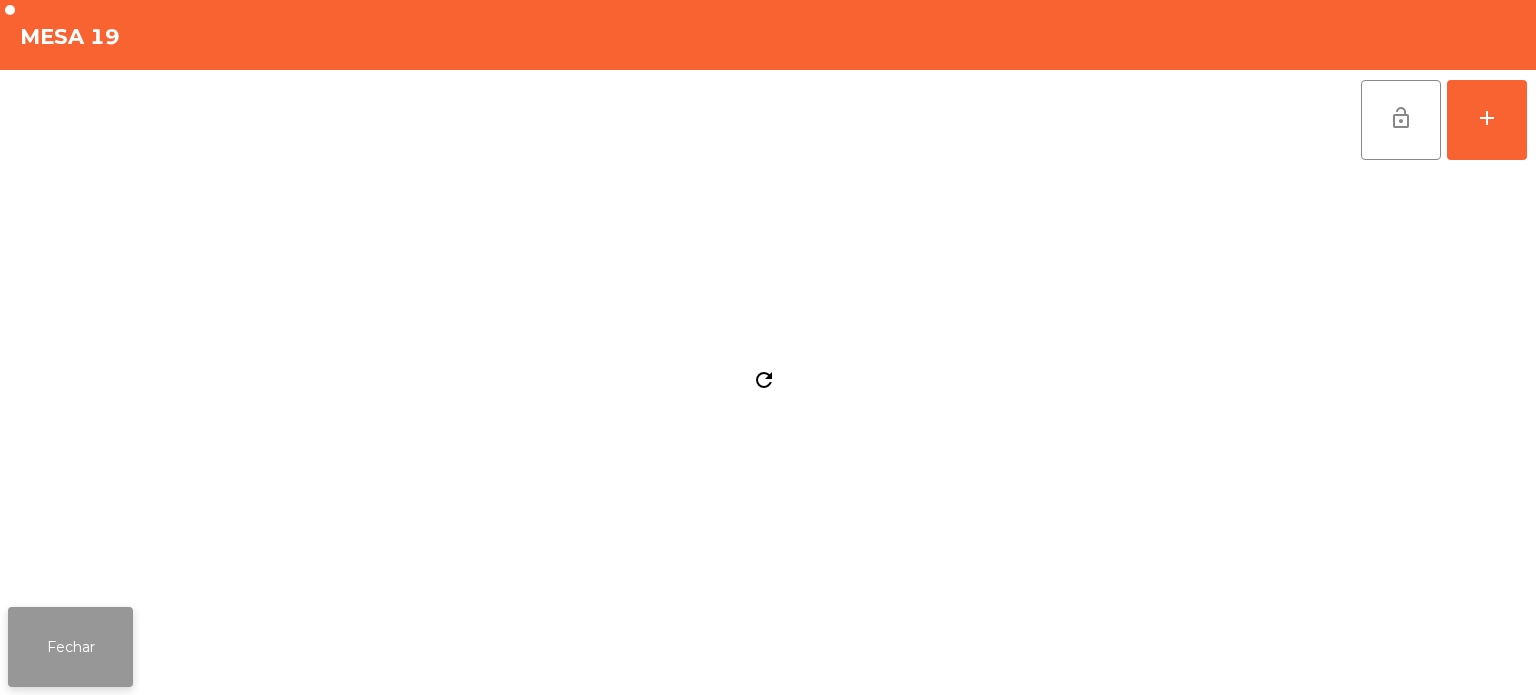 click on "Fechar" 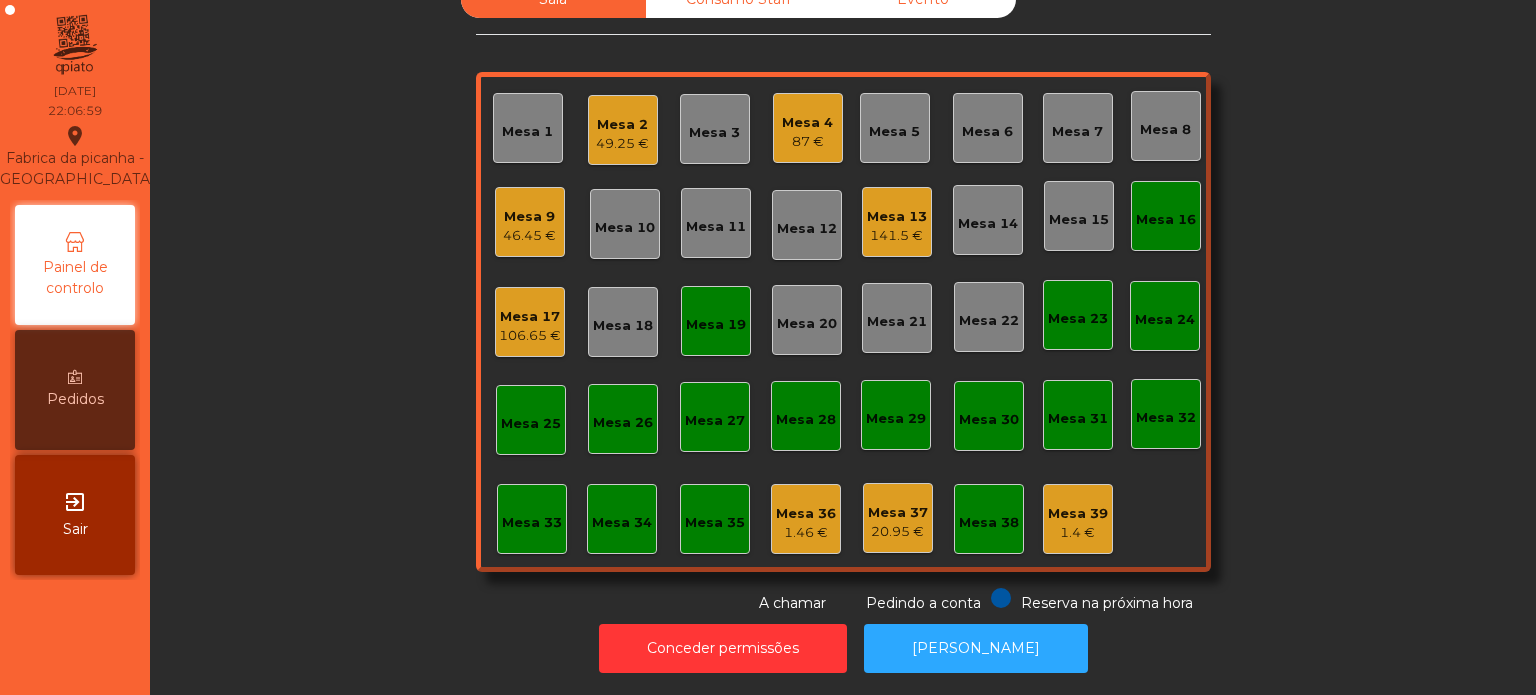 click on "Mesa 16" 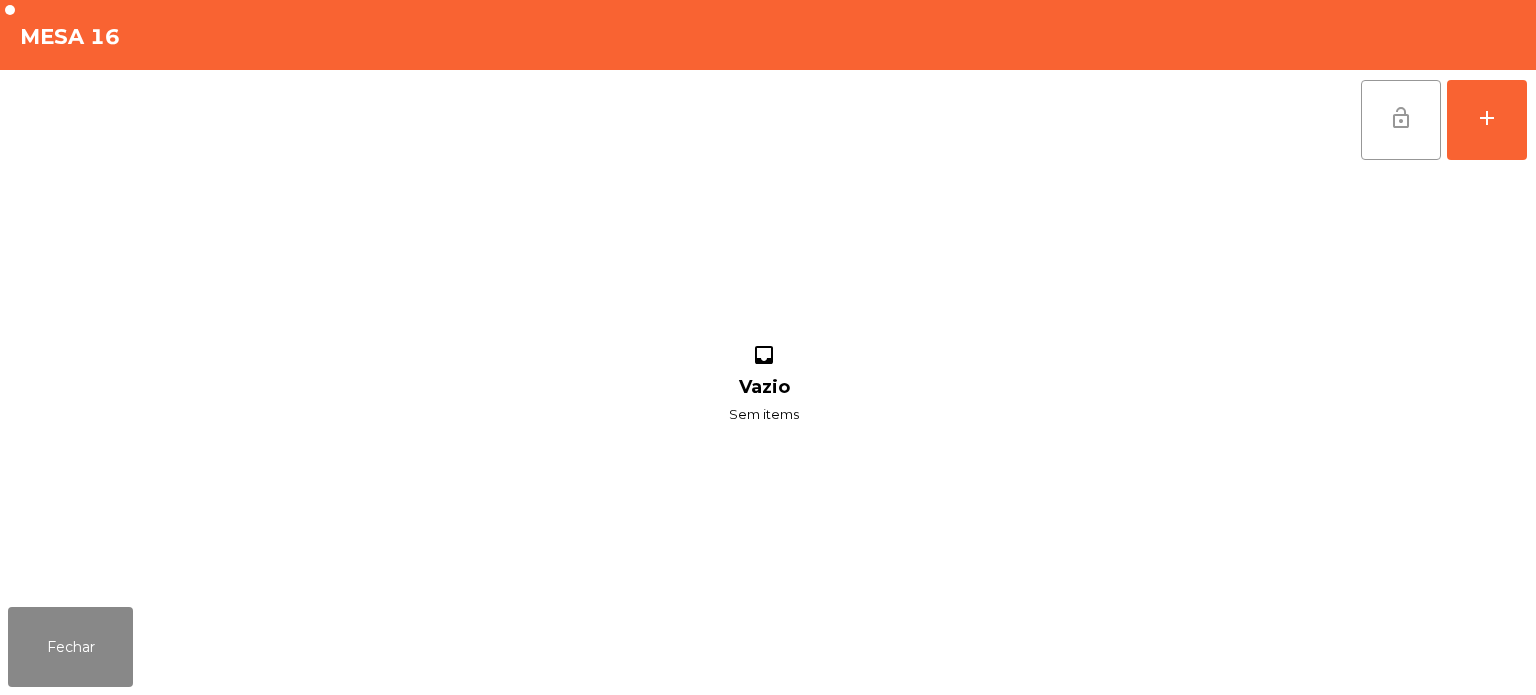 click on "lock_open" 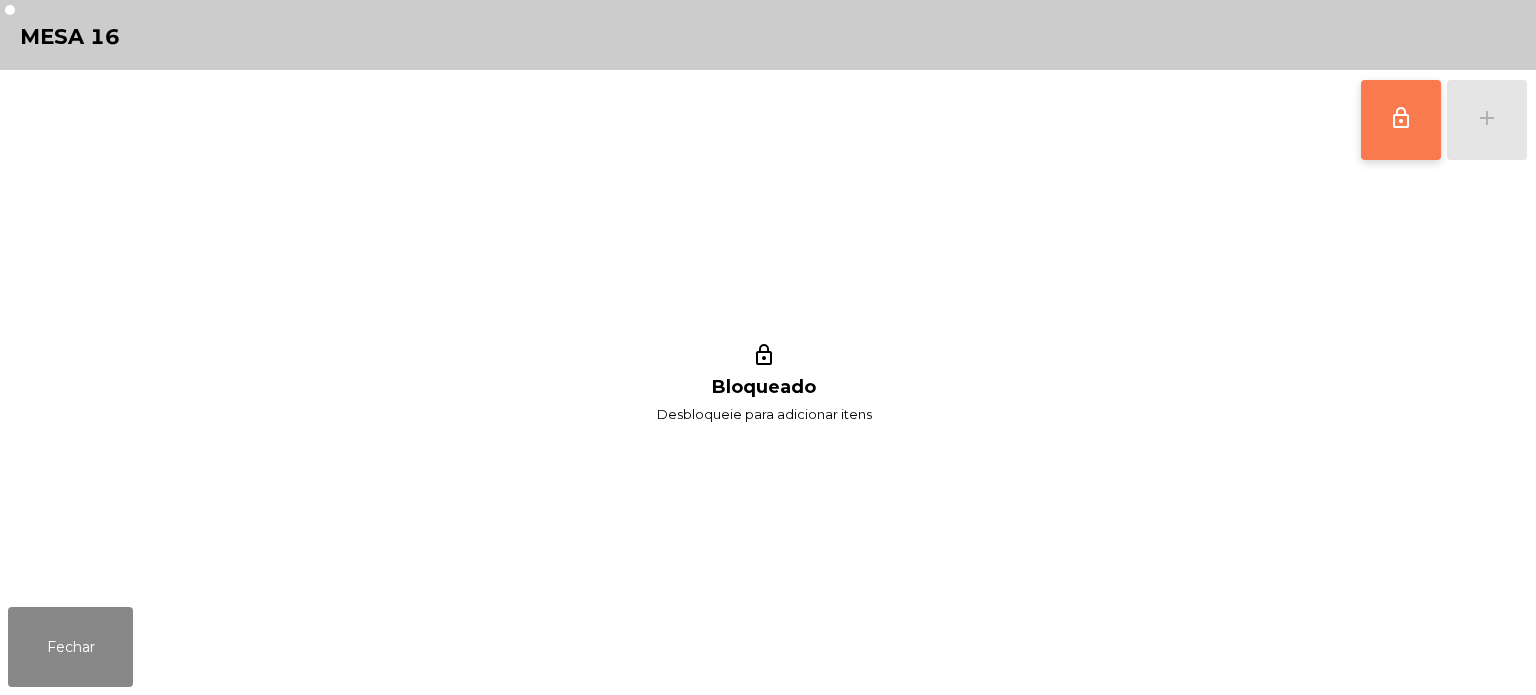 click on "lock_outline" 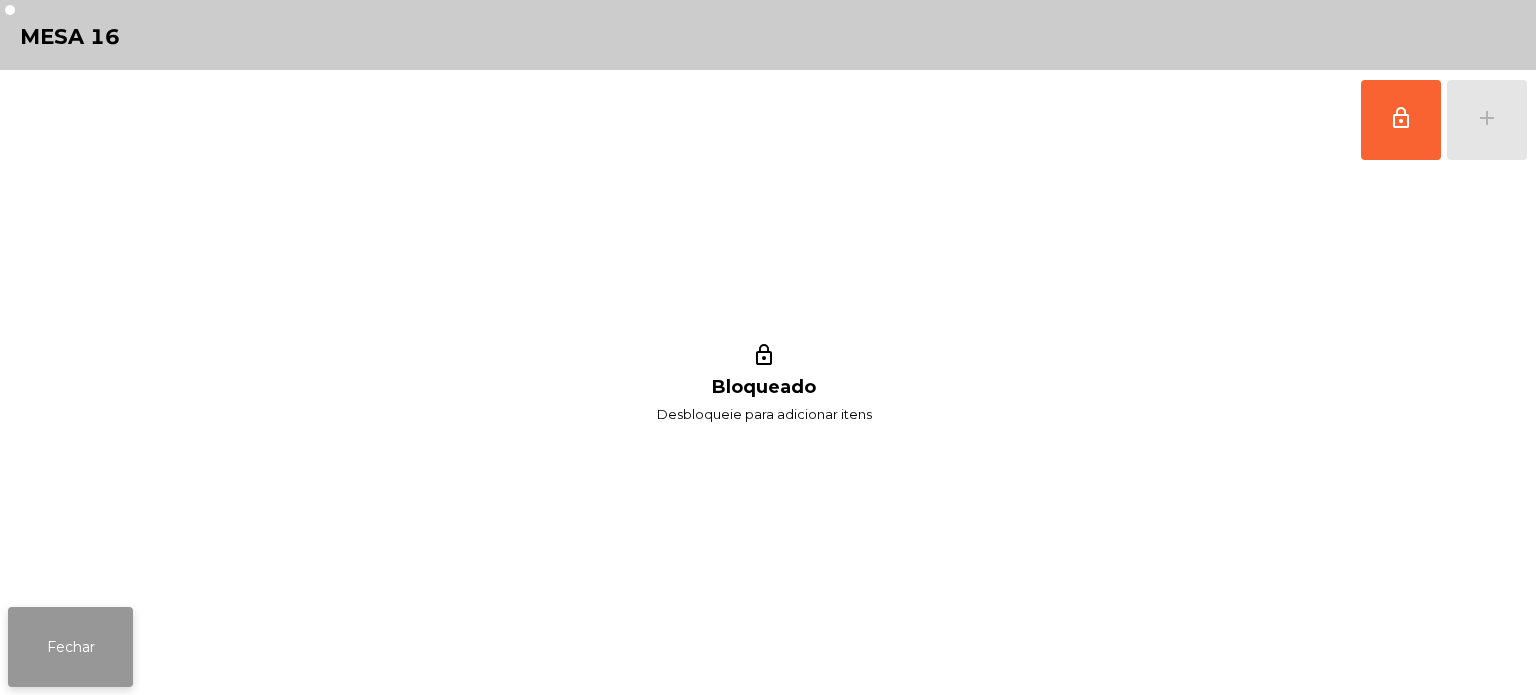 click on "Fechar" 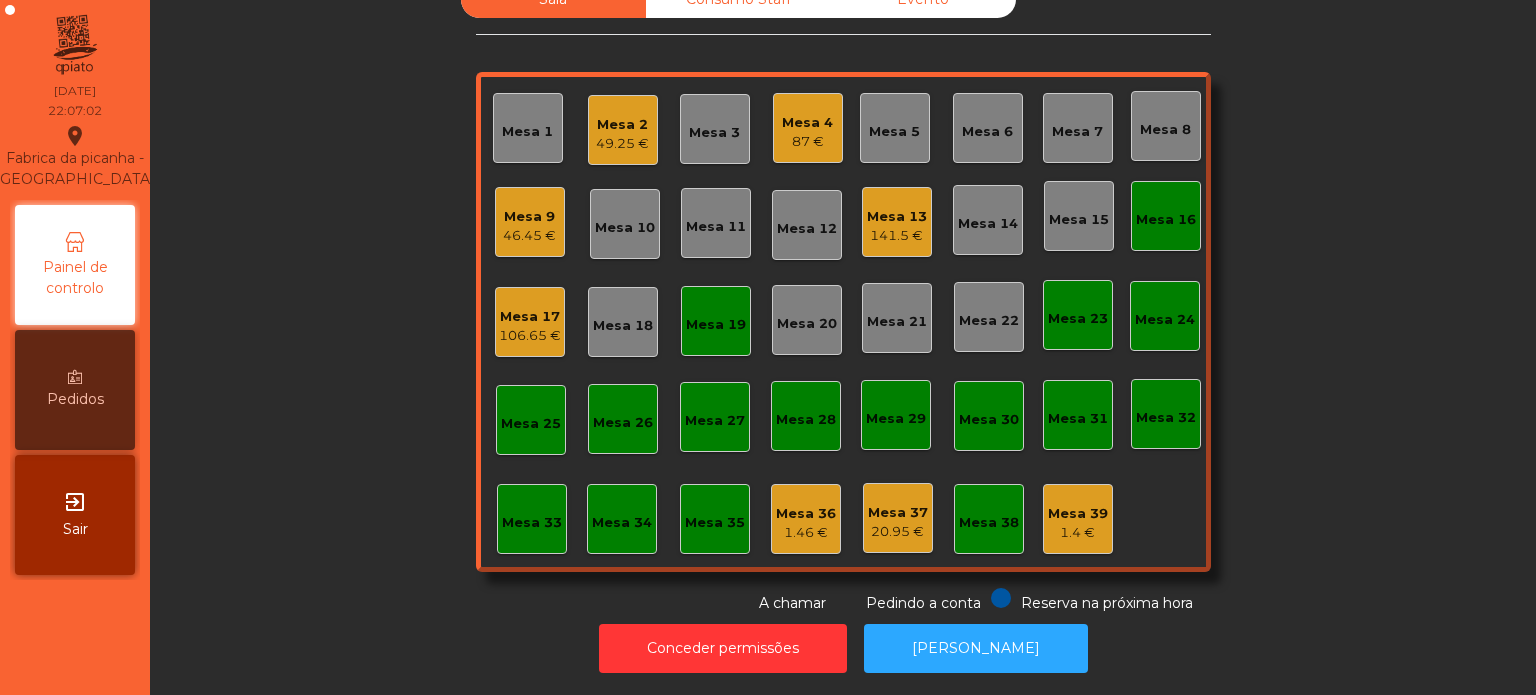 click on "Mesa 16" 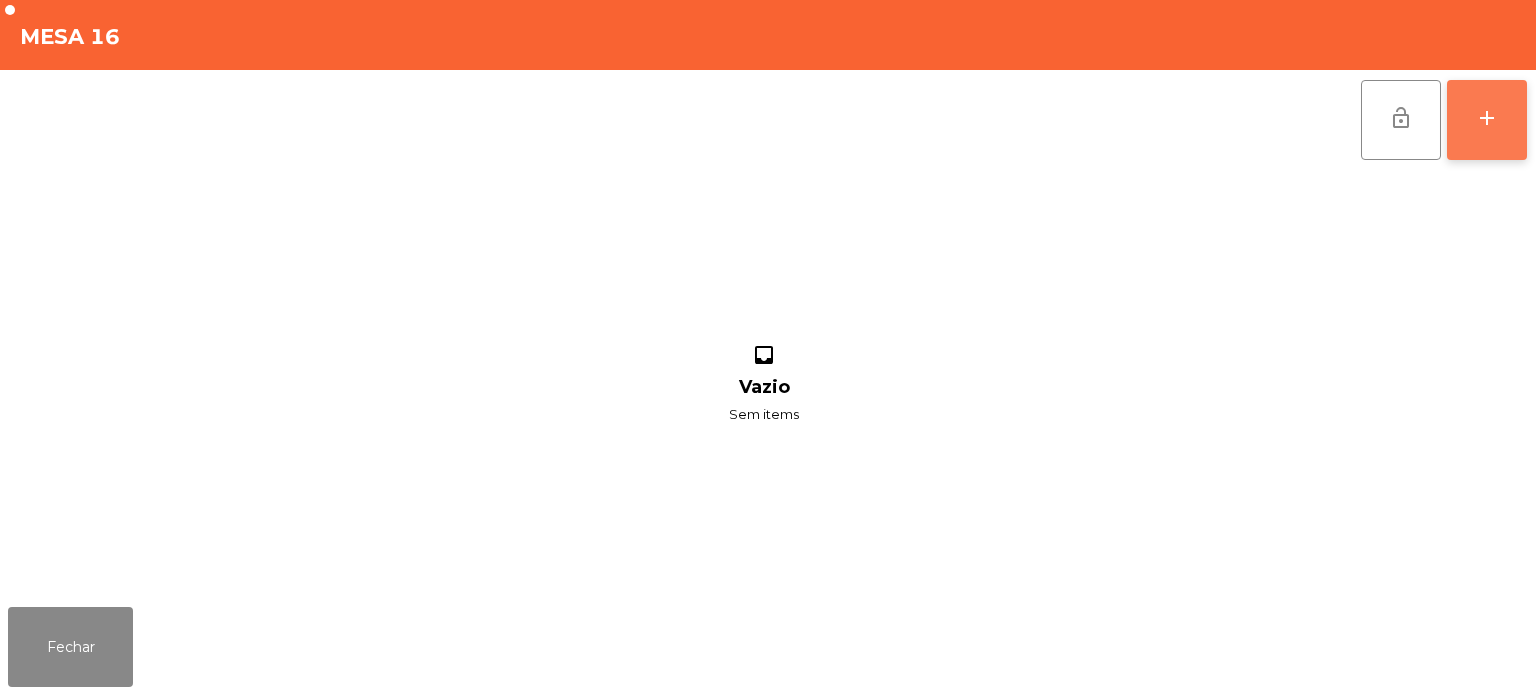click on "add" 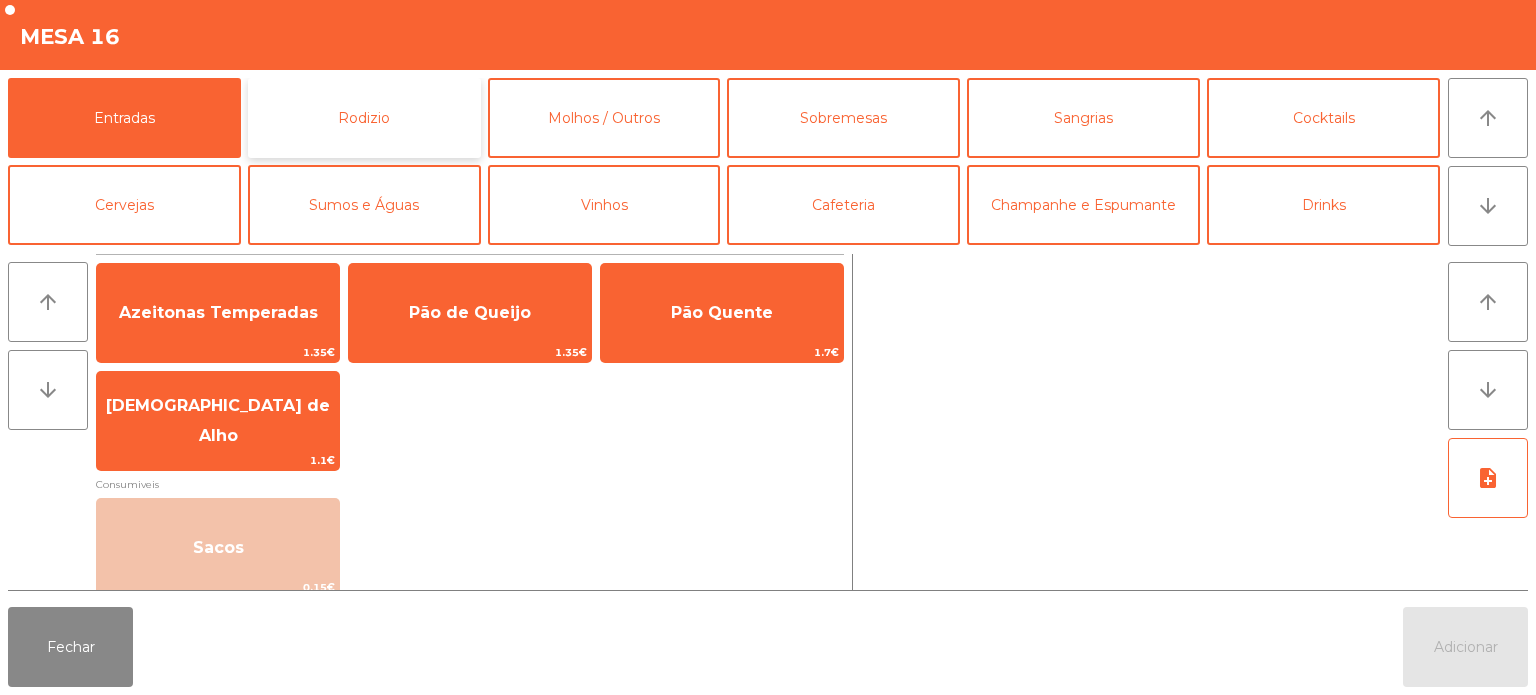 click on "Rodizio" 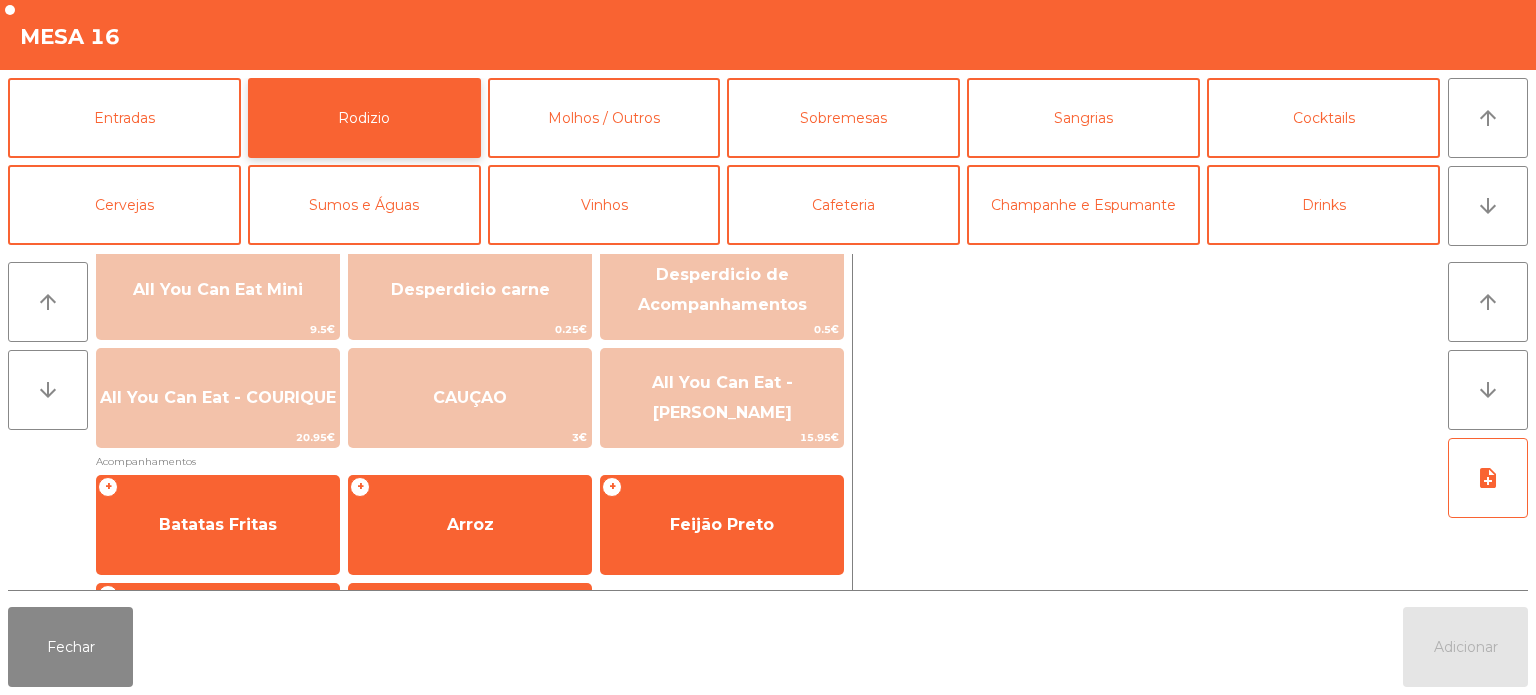 scroll, scrollTop: 264, scrollLeft: 0, axis: vertical 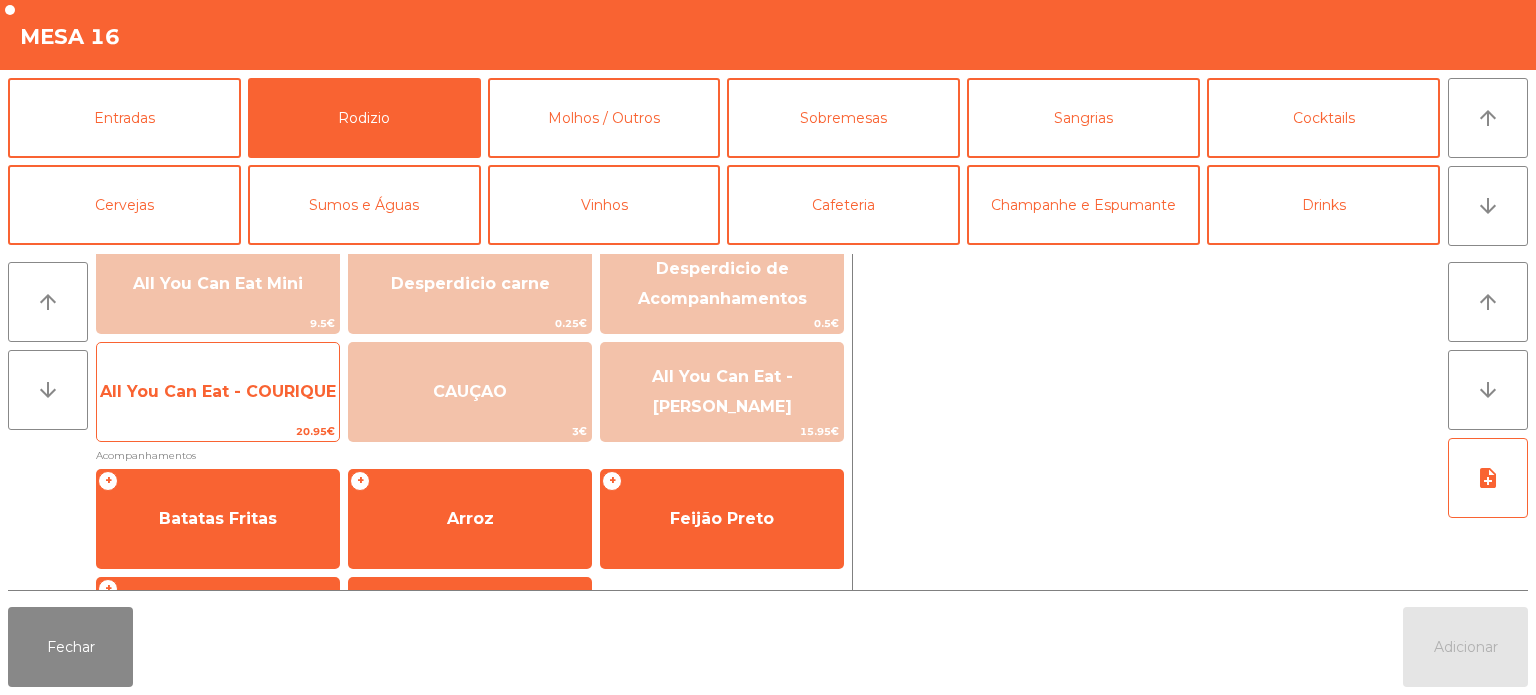 click on "All You Can Eat - COURIQUE" 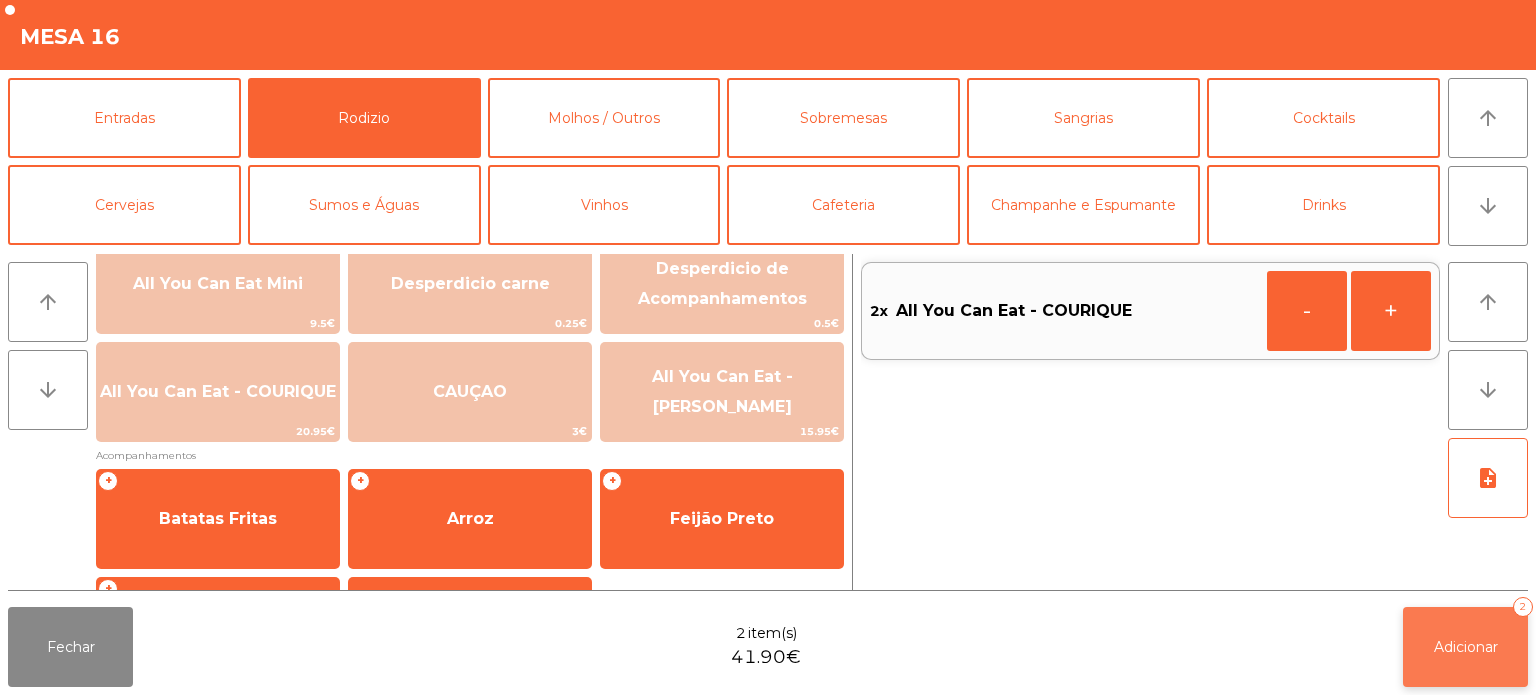 click on "Adicionar" 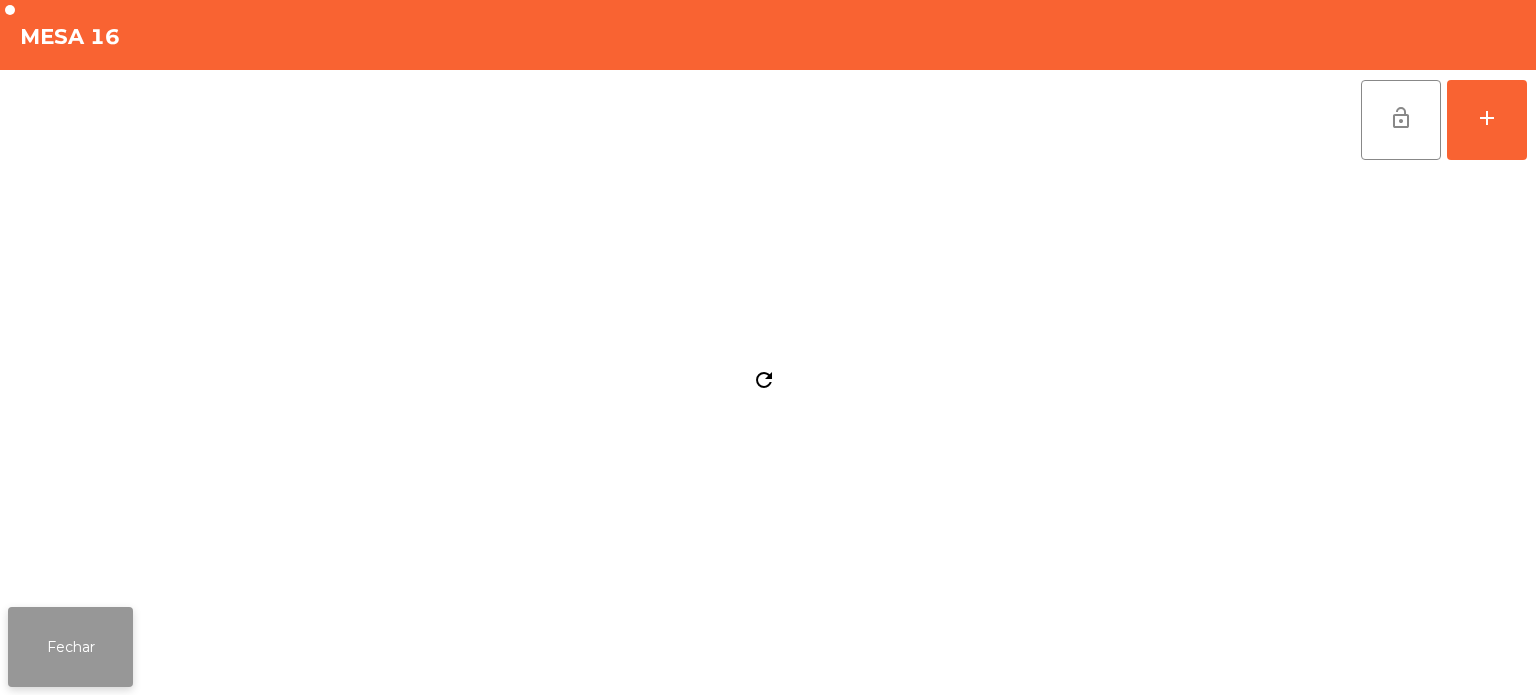 click on "Fechar" 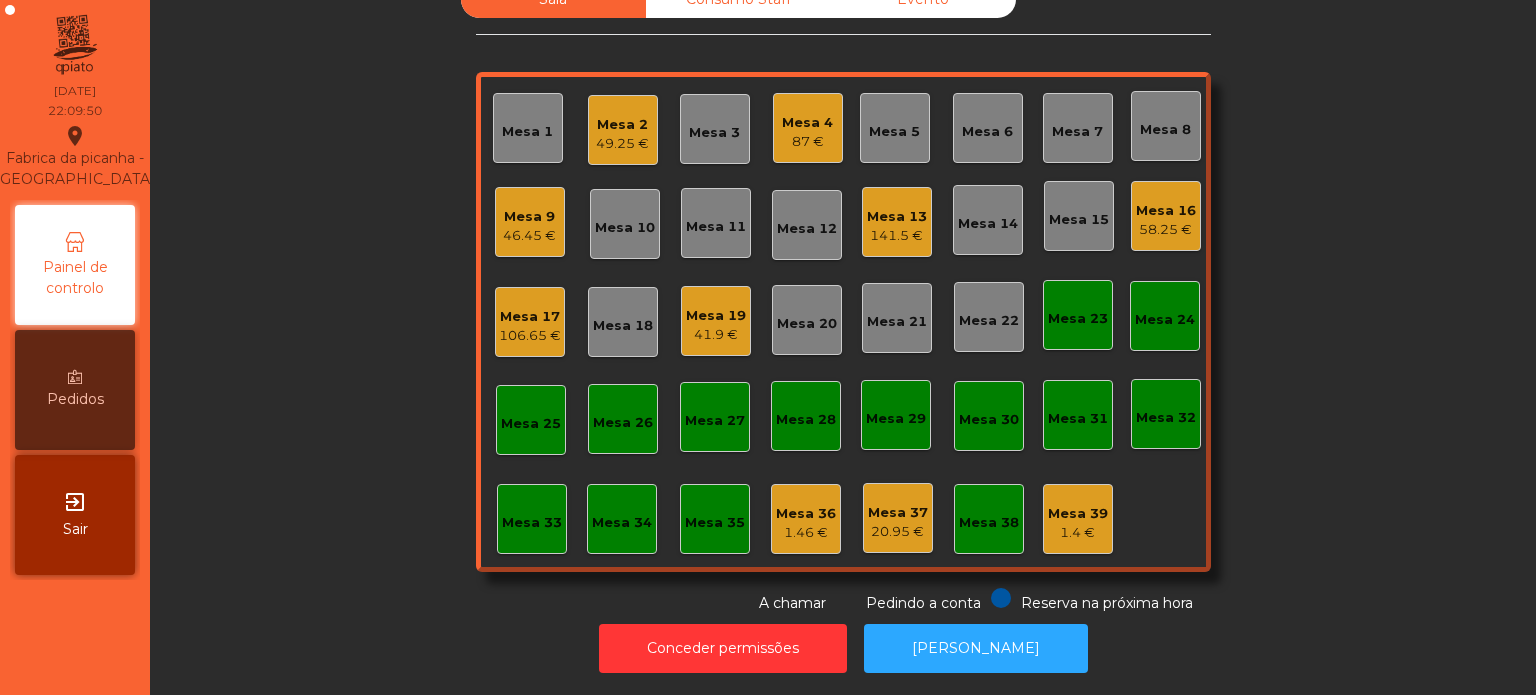 click on "Mesa 2" 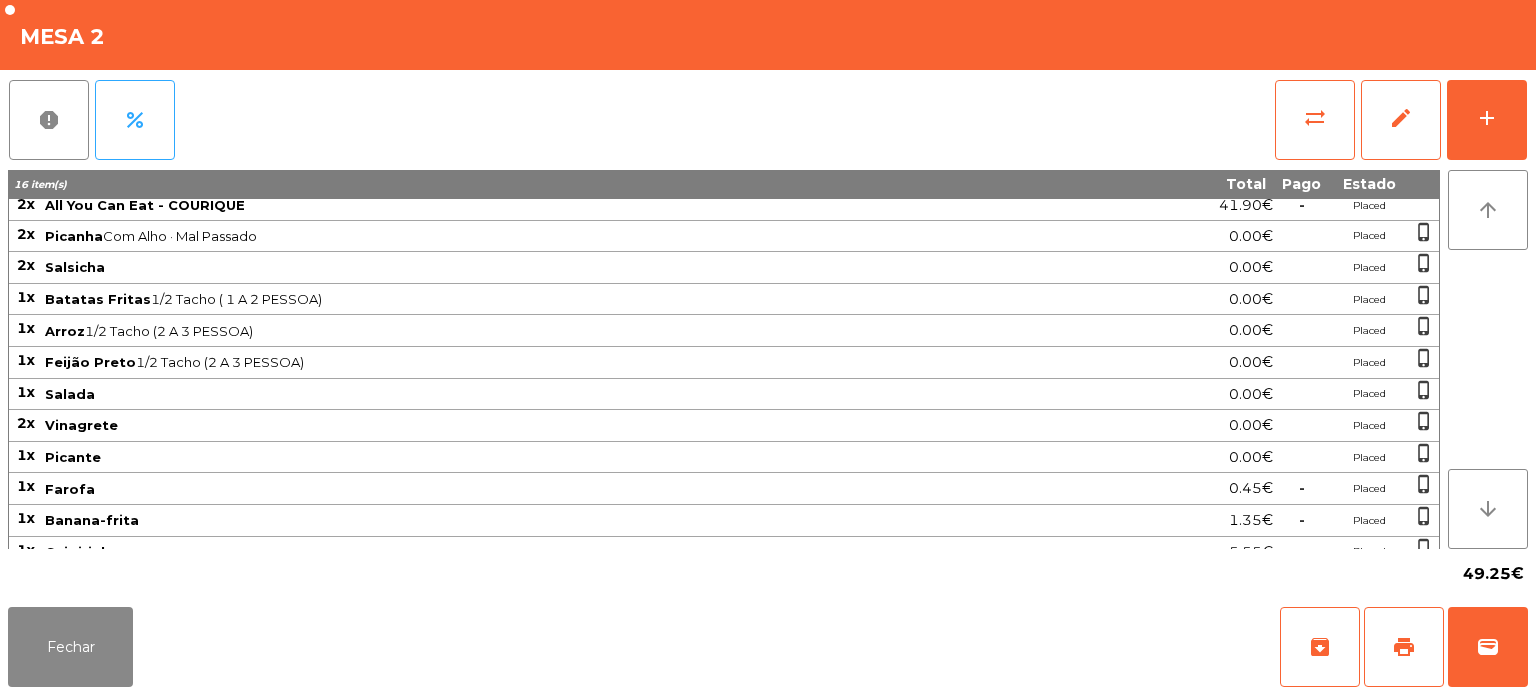 scroll, scrollTop: 0, scrollLeft: 0, axis: both 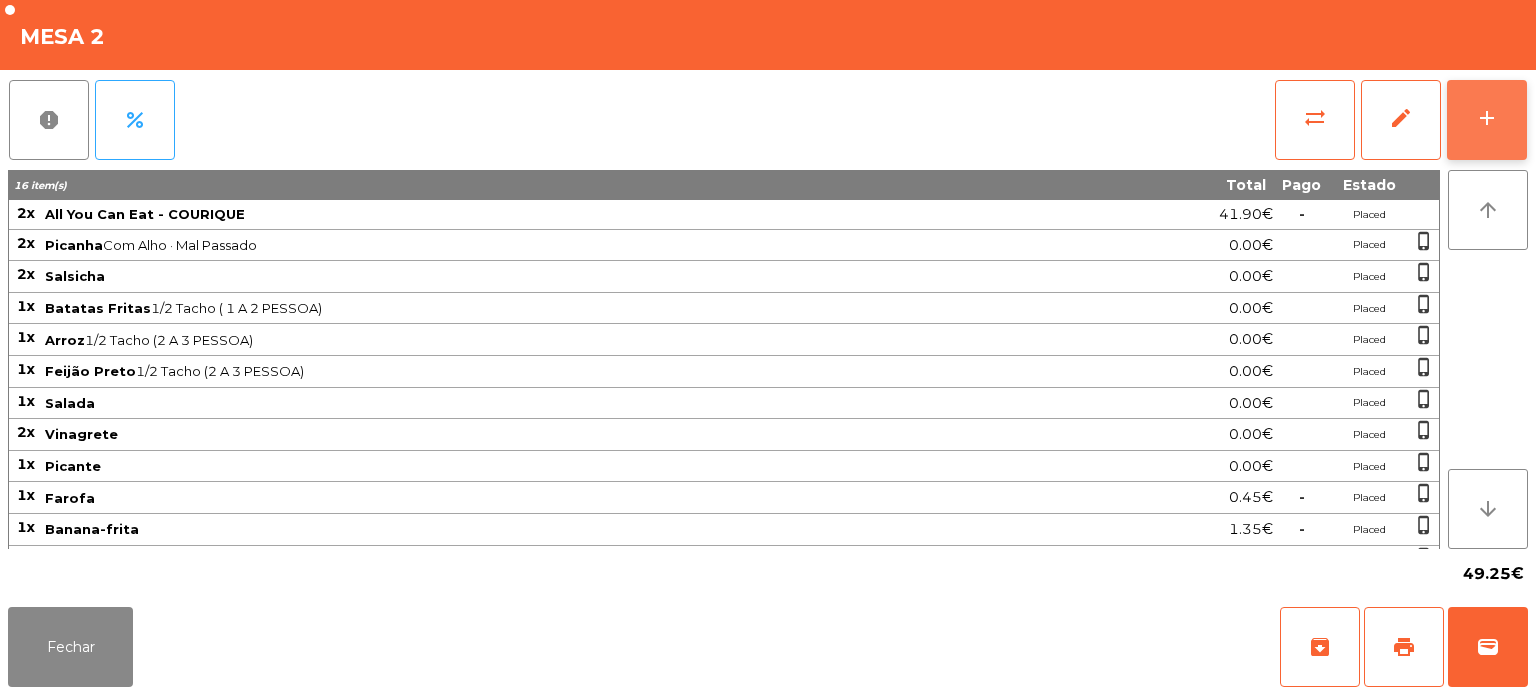 click on "add" 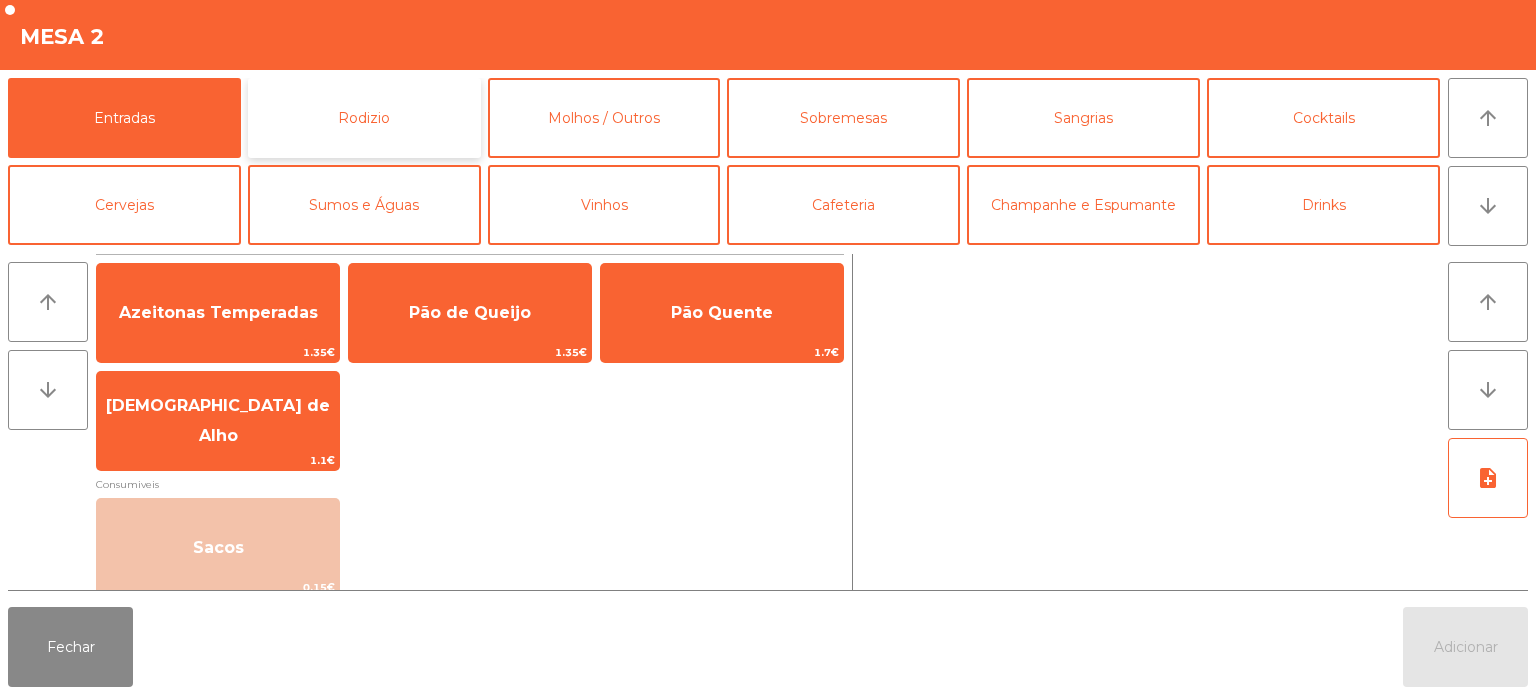click on "Rodizio" 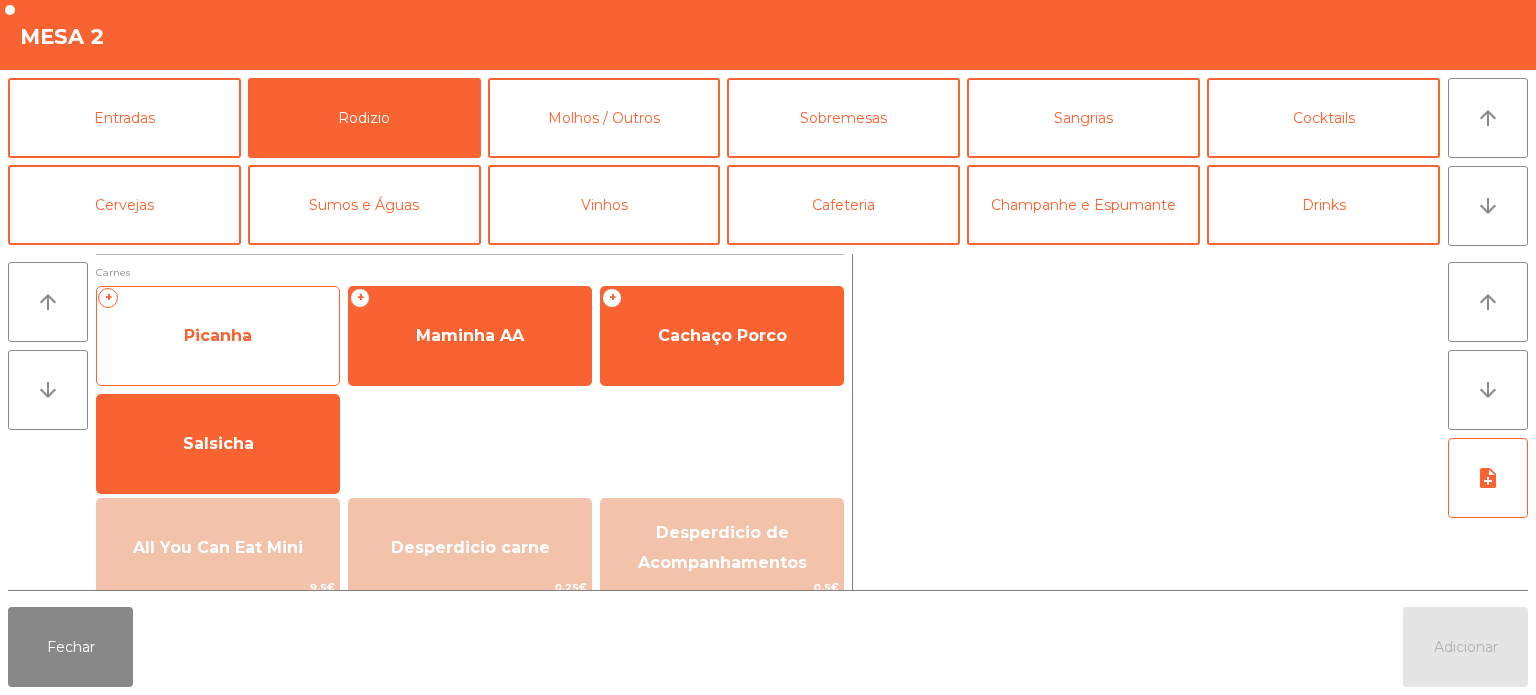 click on "Picanha" 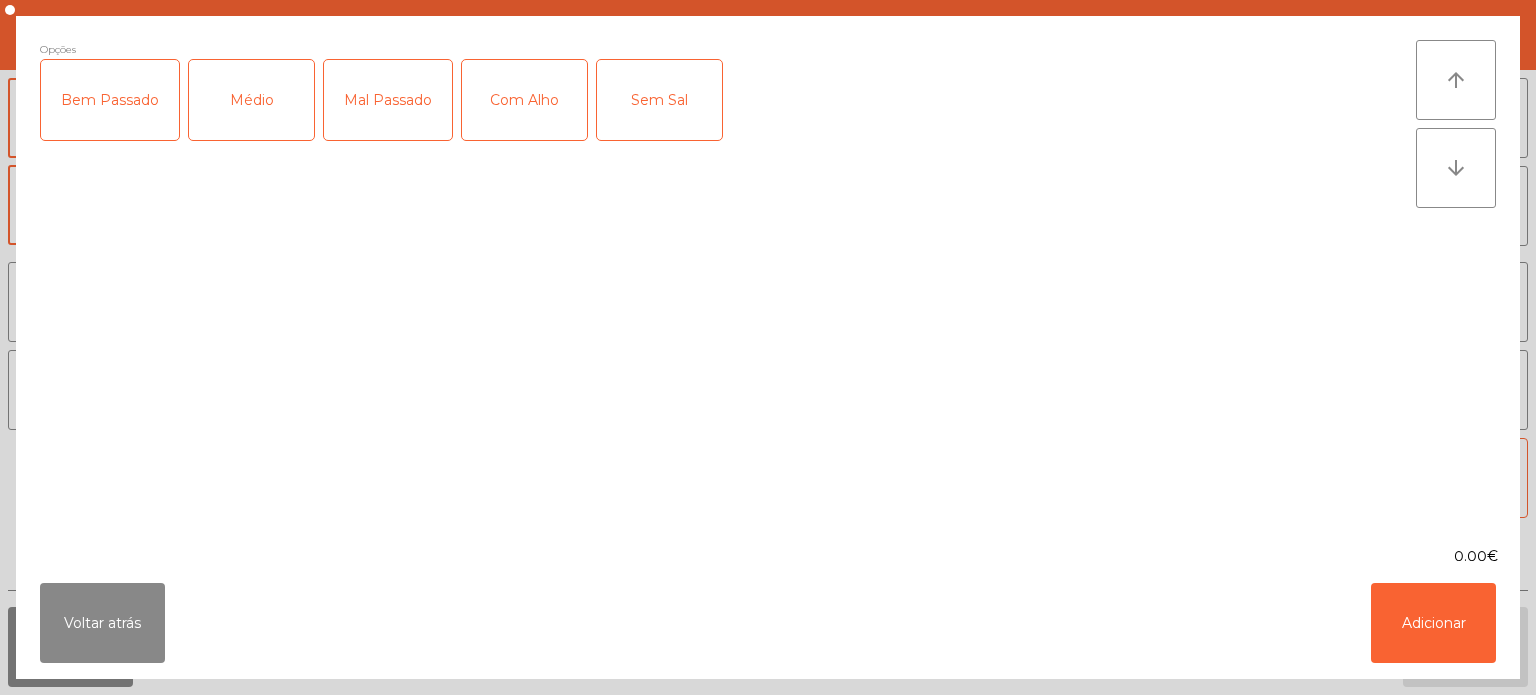 click on "Mal Passado" 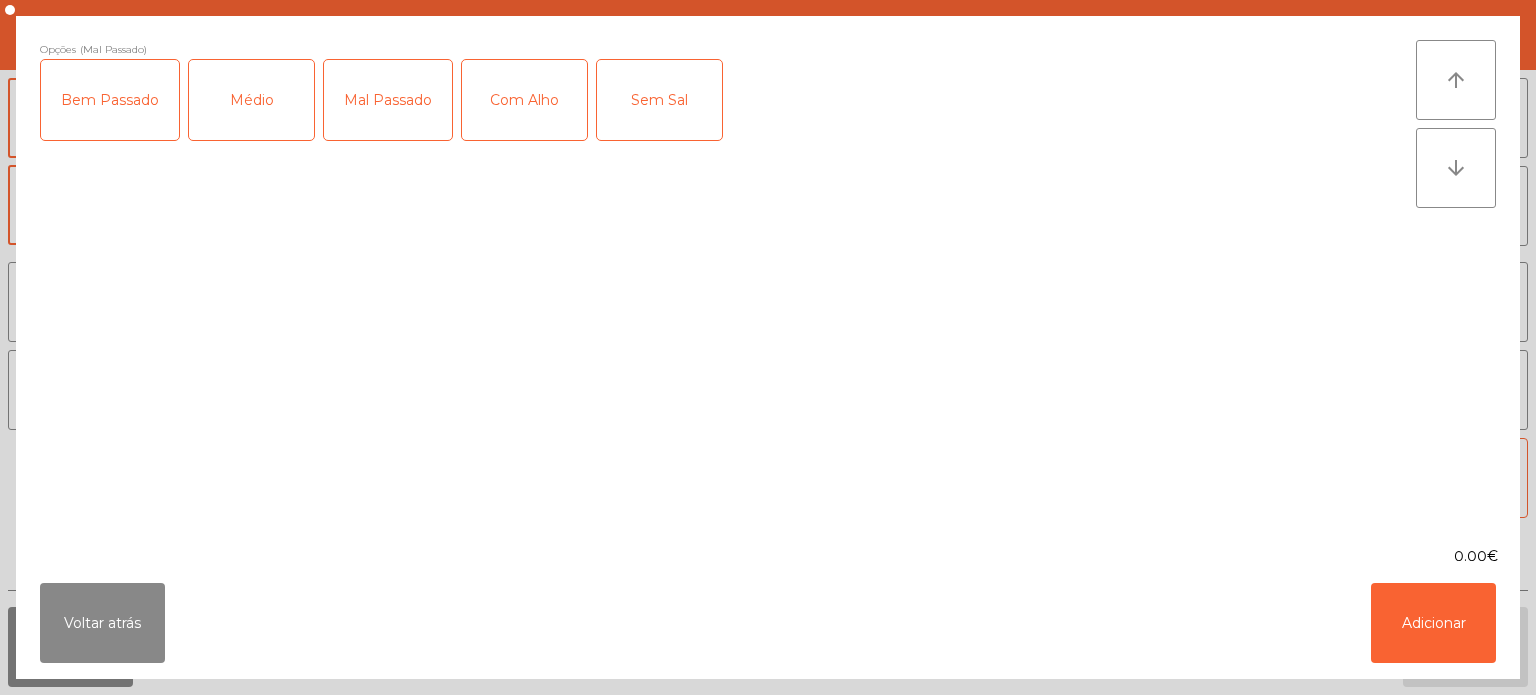 click on "Com Alho" 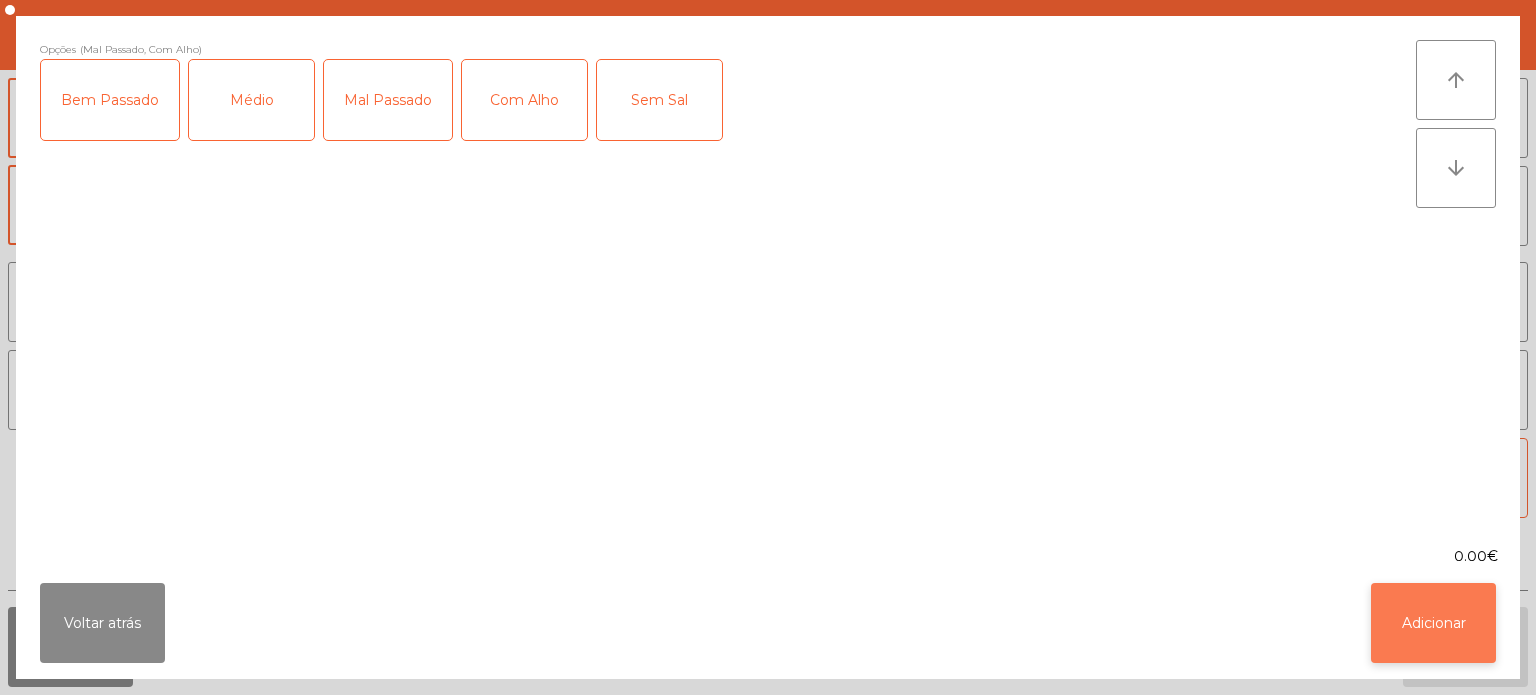 click on "Adicionar" 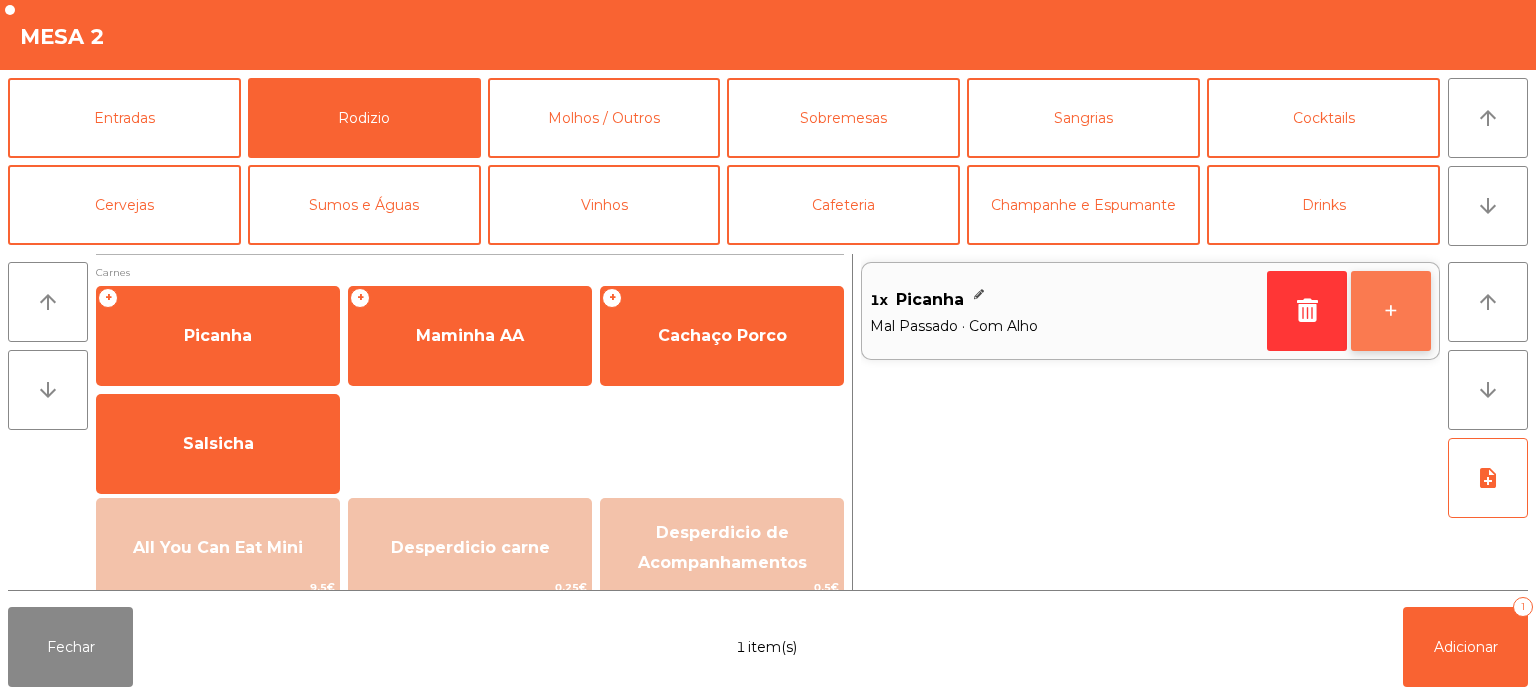 click on "+" 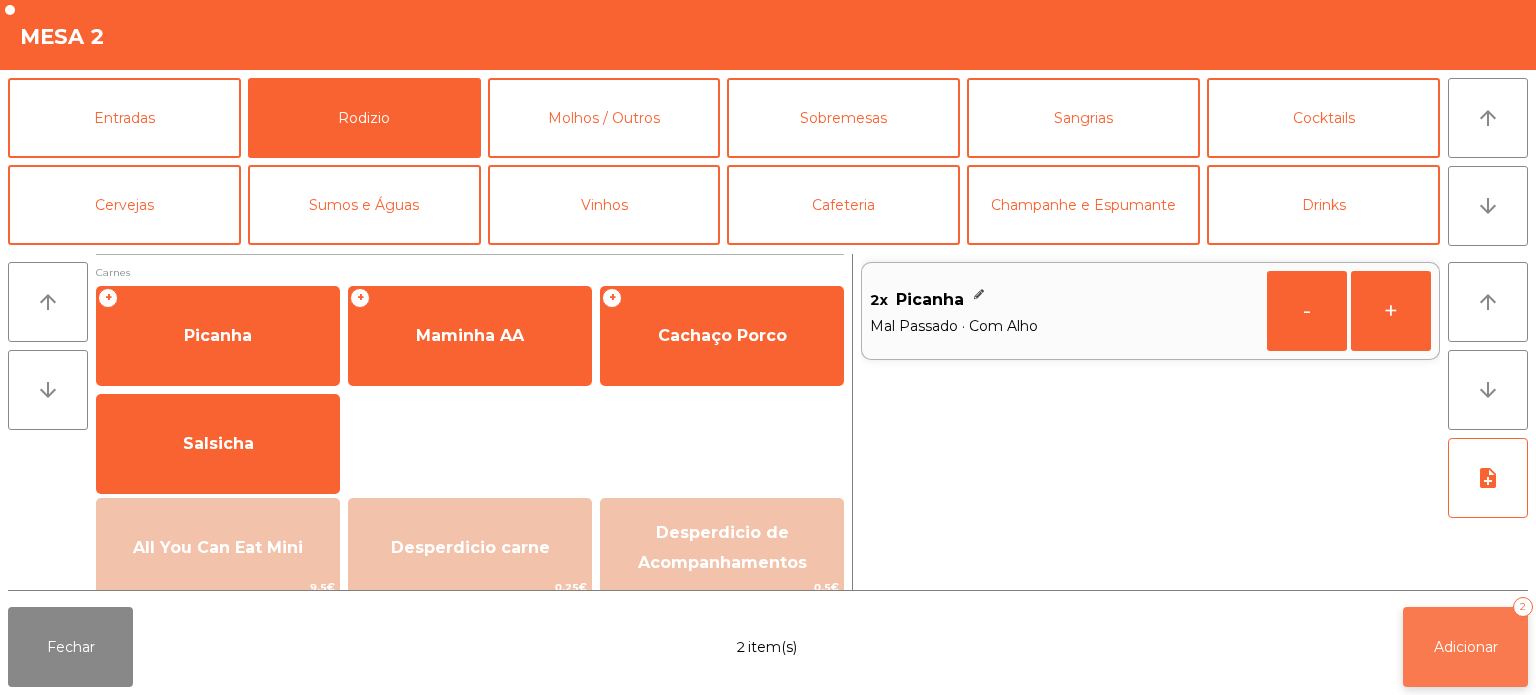 click on "Adicionar" 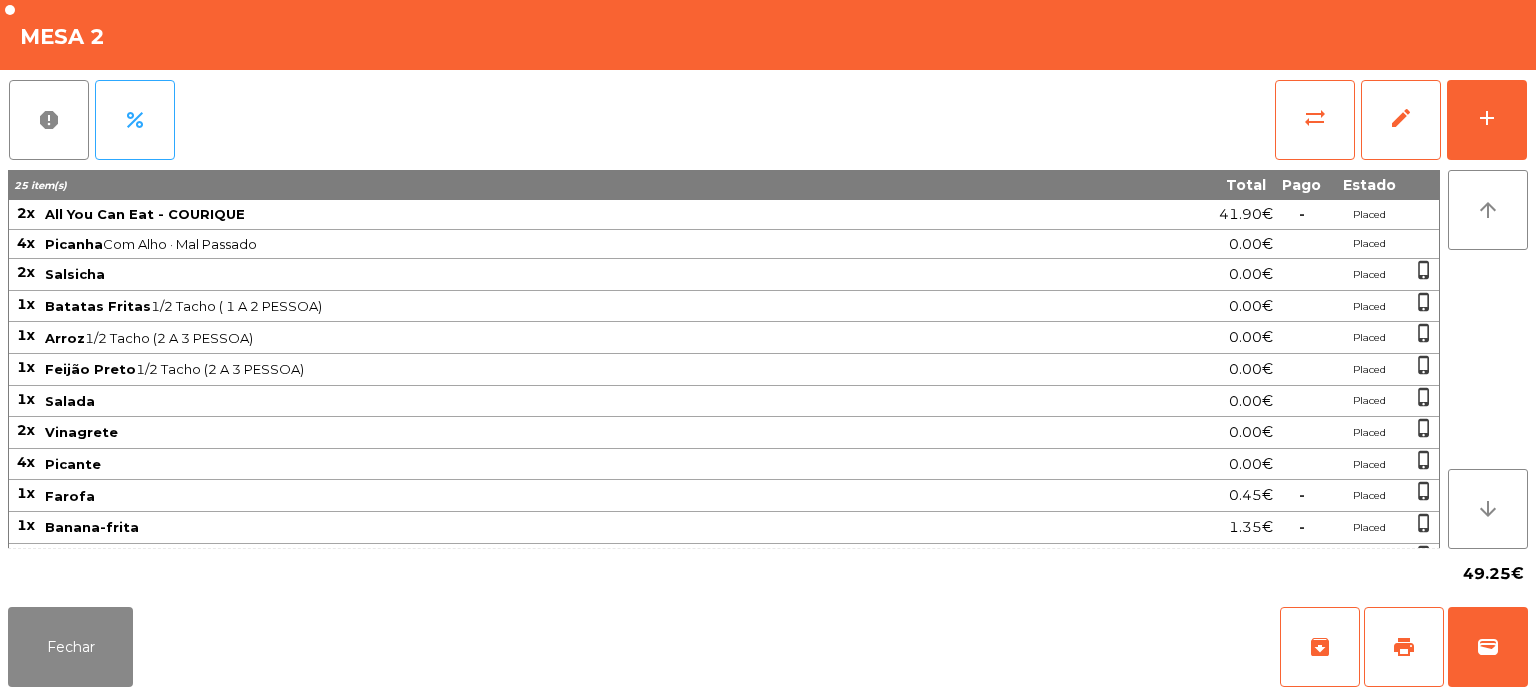 scroll, scrollTop: 0, scrollLeft: 0, axis: both 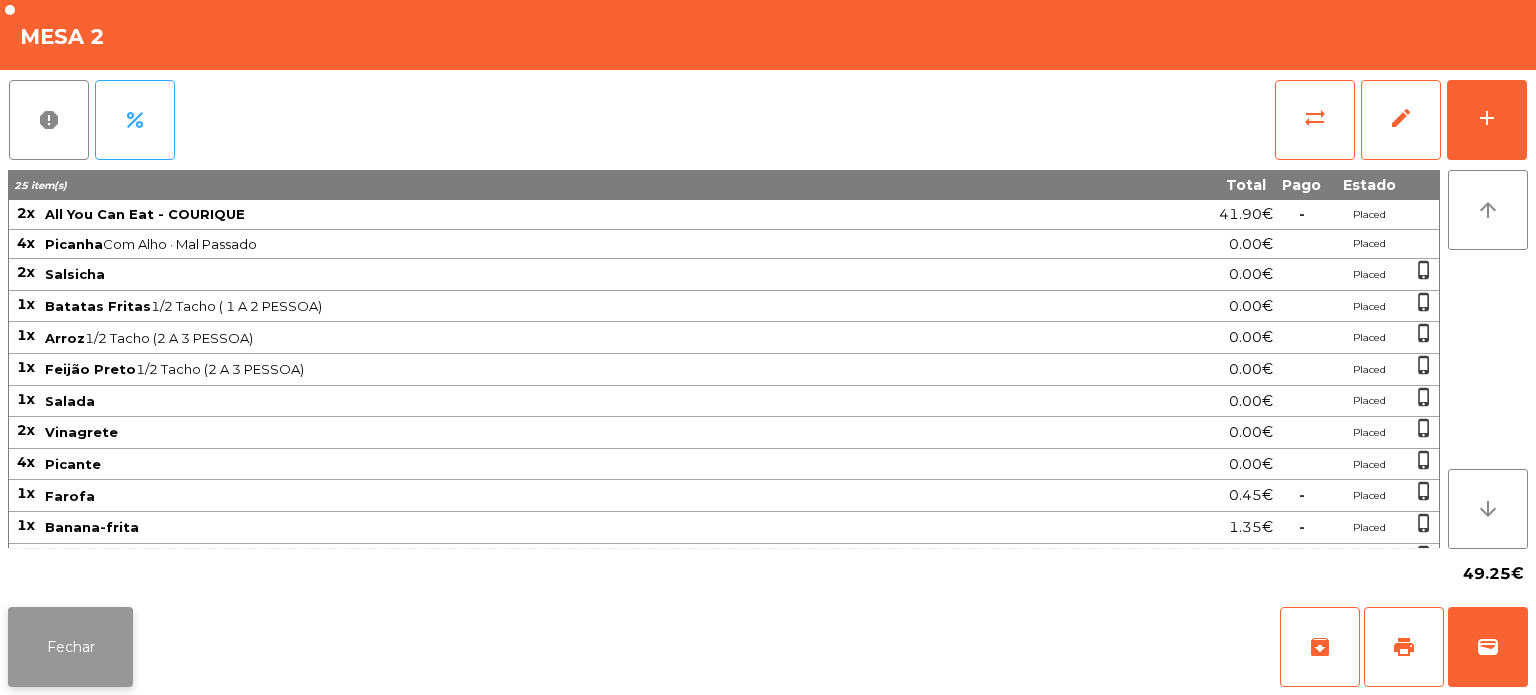 click on "Fechar" 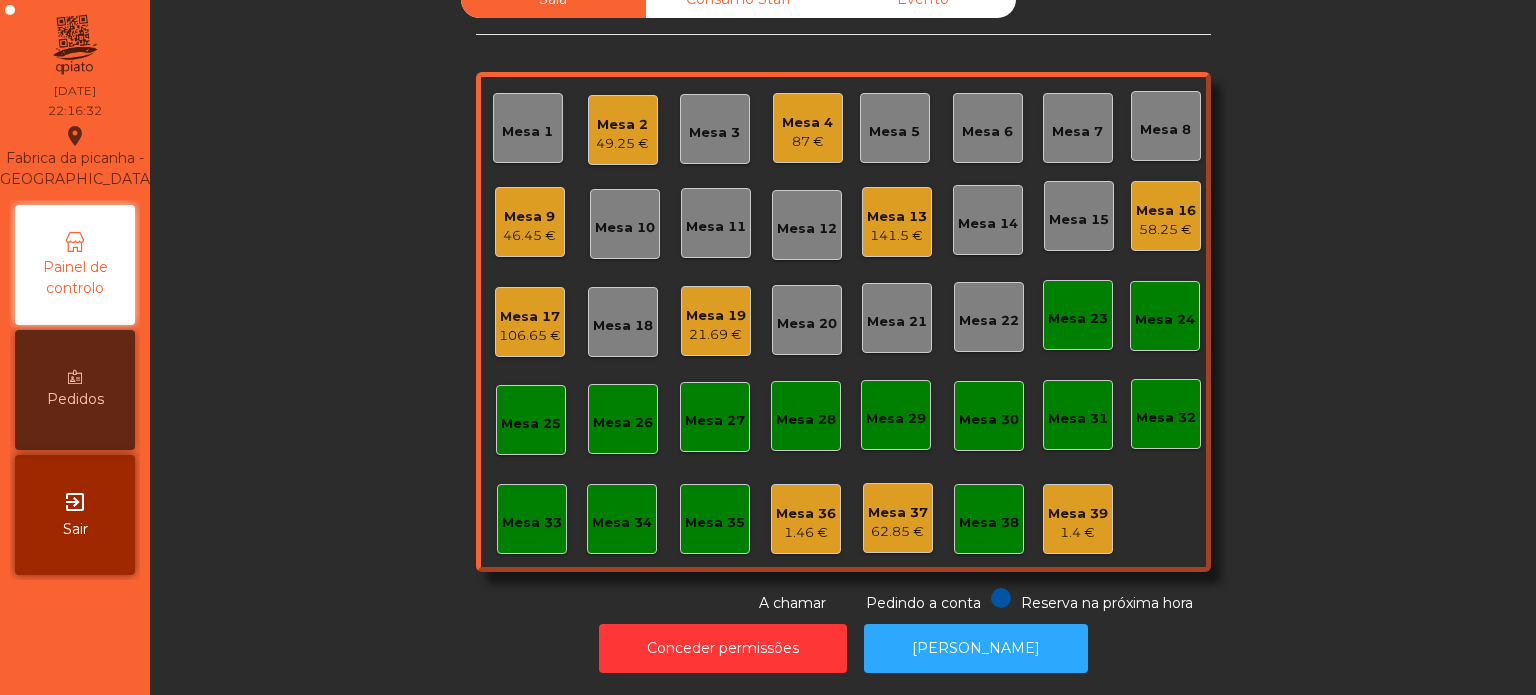 click on "Mesa 4   87 €" 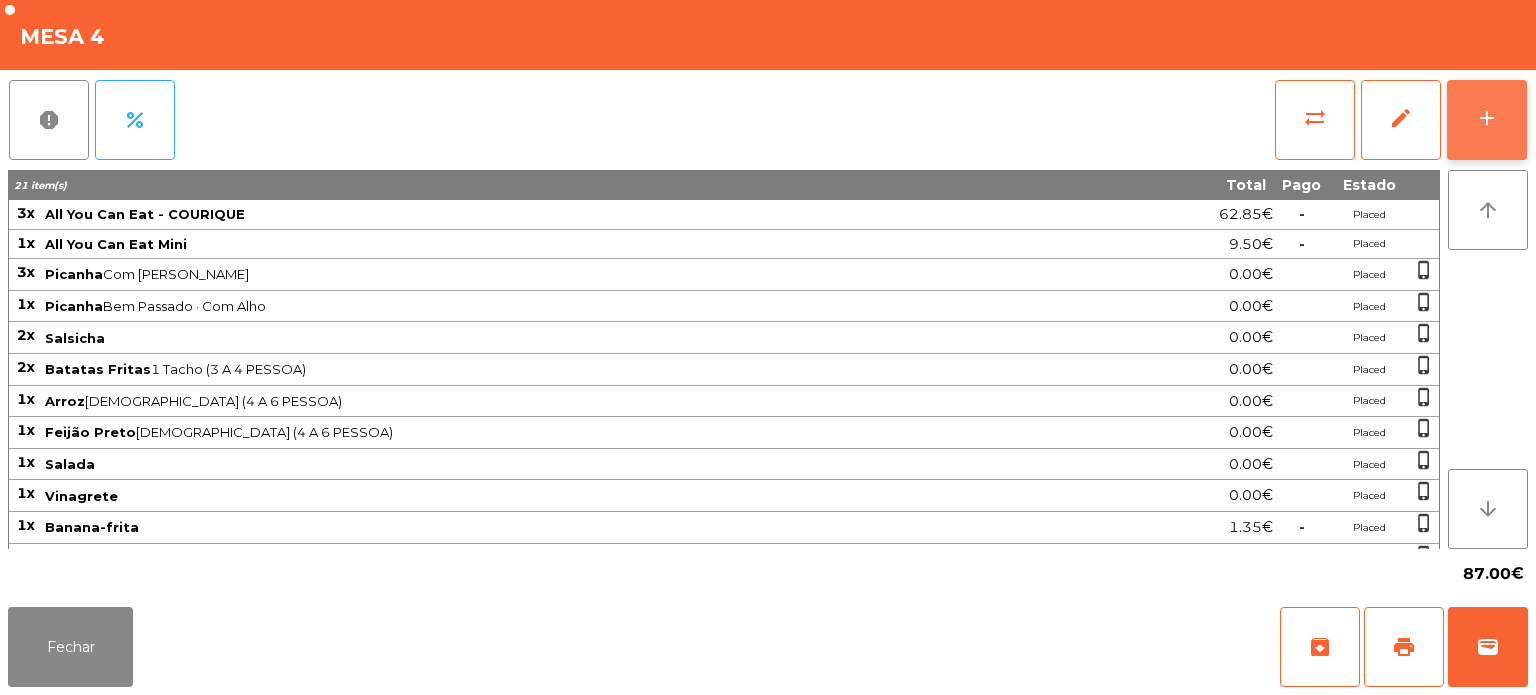 click on "add" 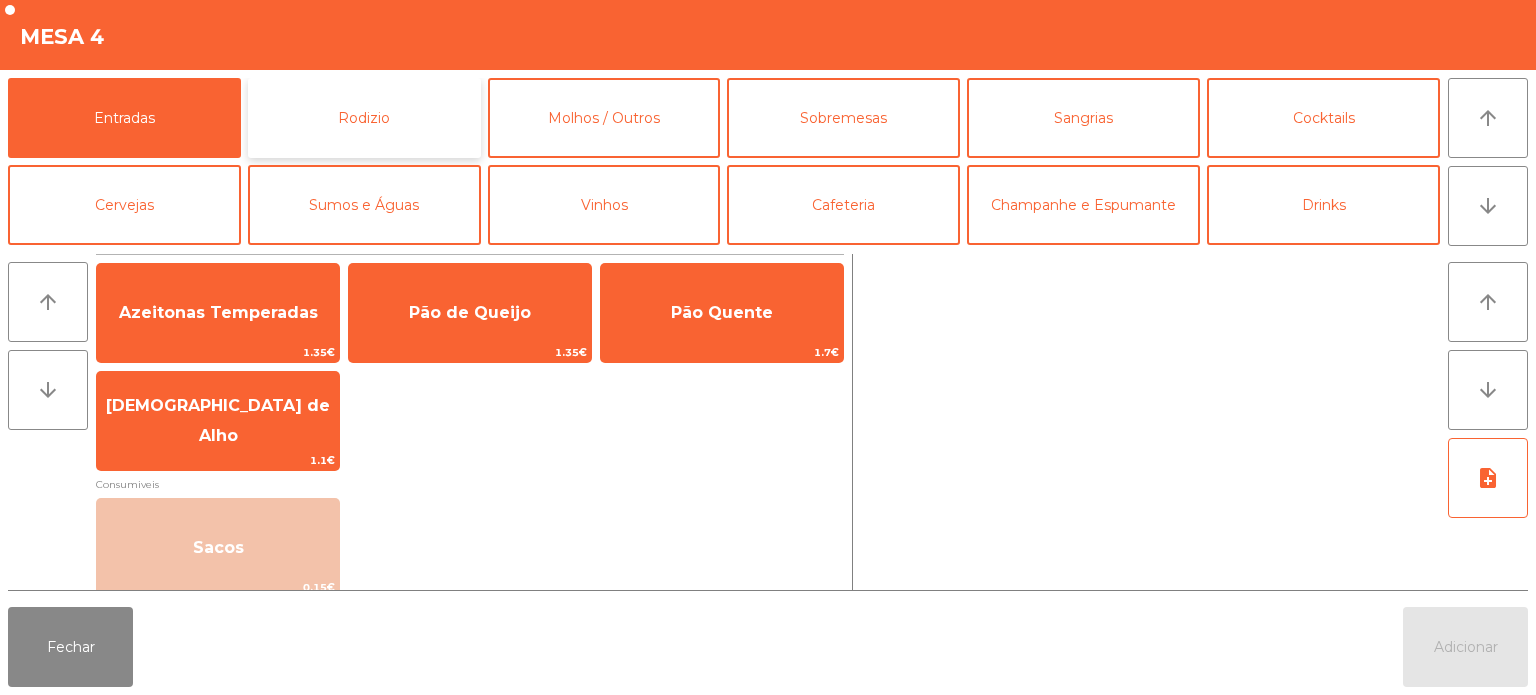click on "Rodizio" 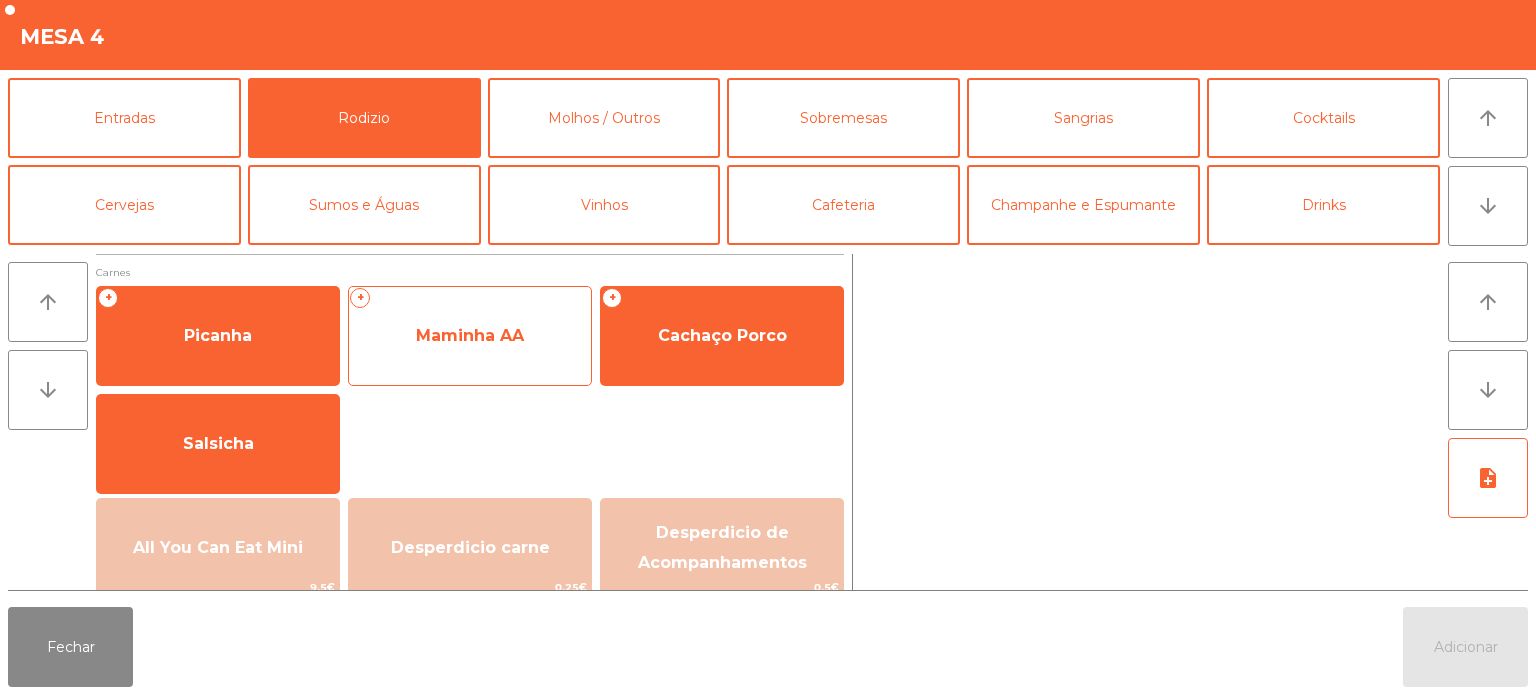click on "Maminha AA" 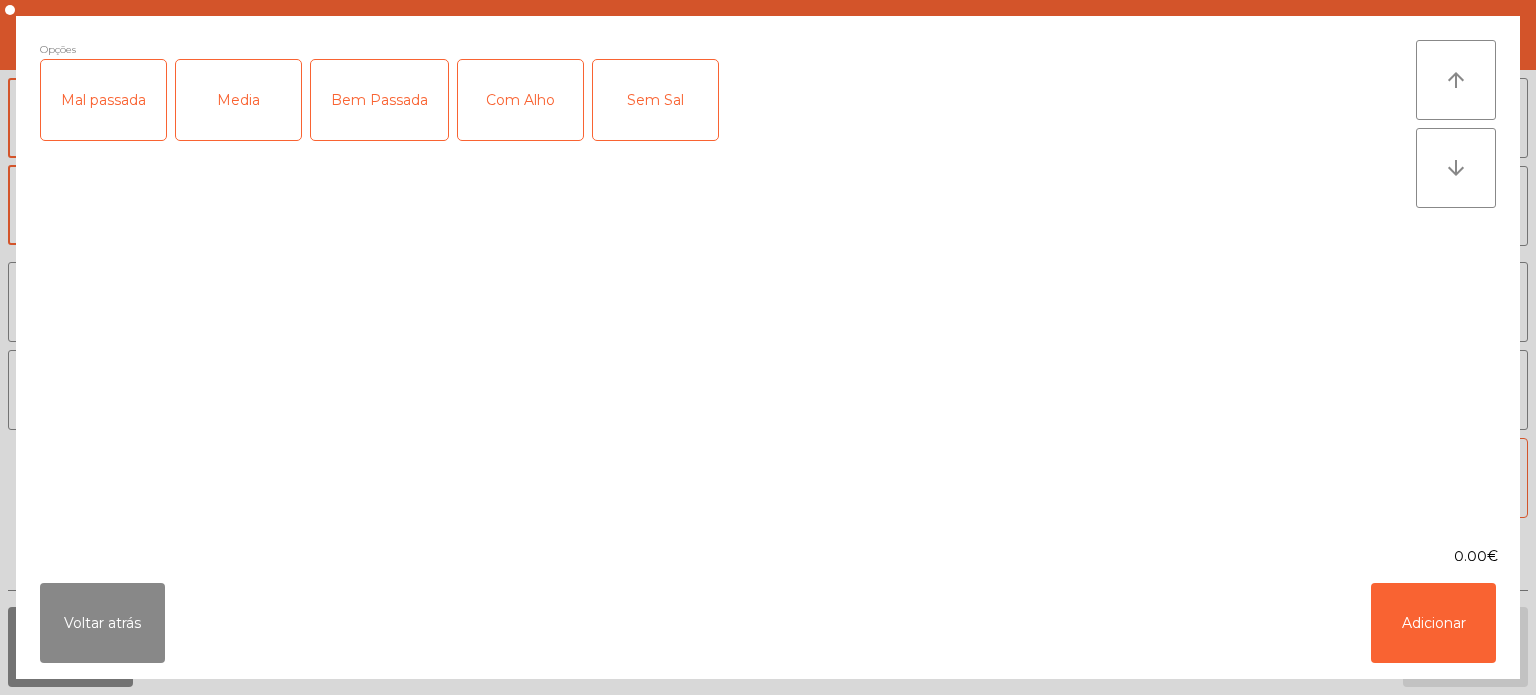 click on "Media" 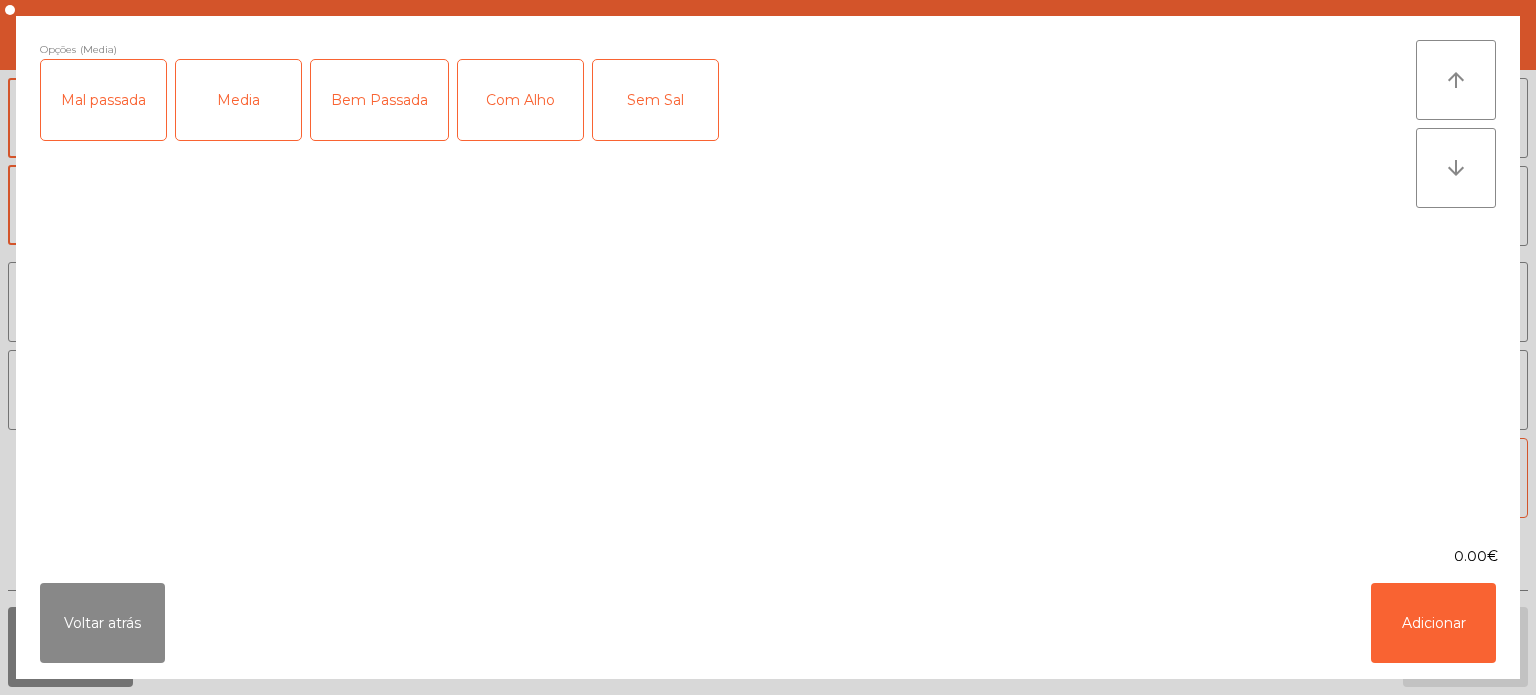 click on "Com Alho" 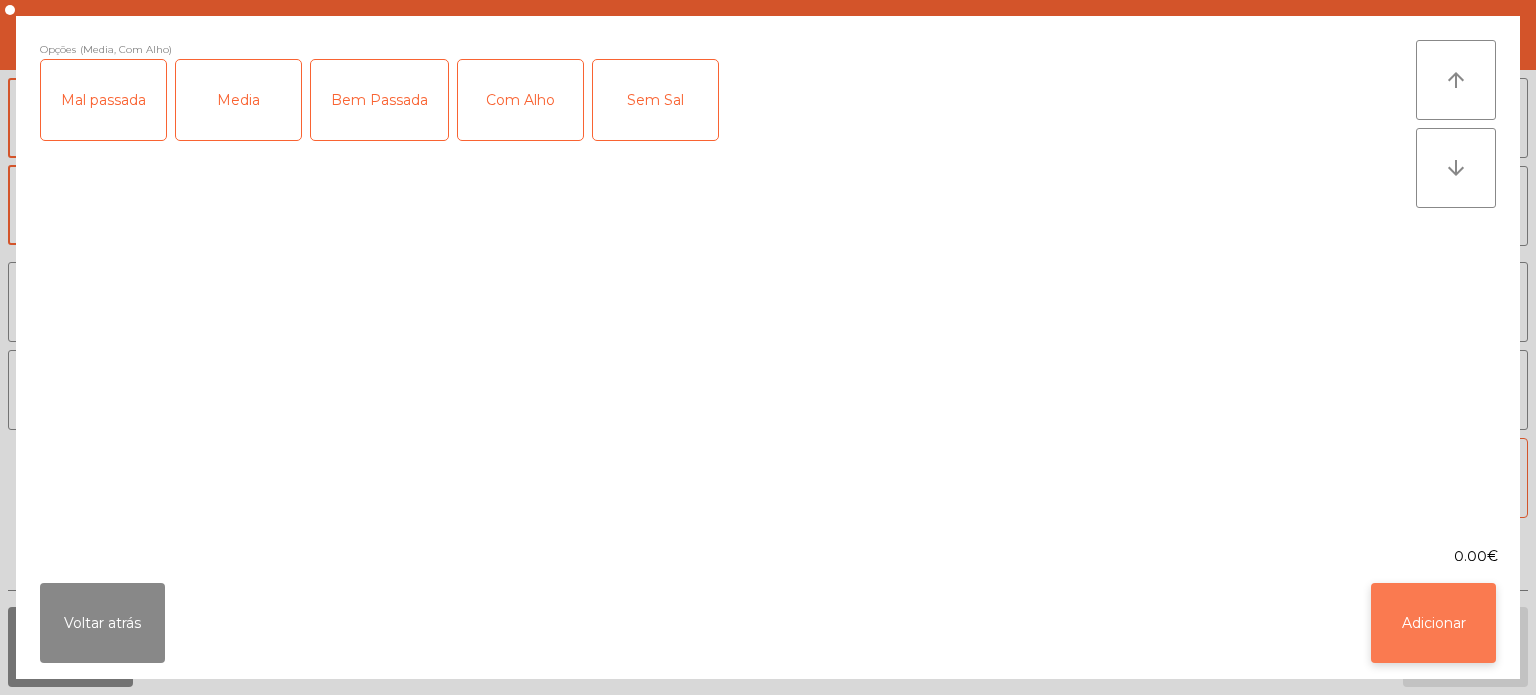 click on "Adicionar" 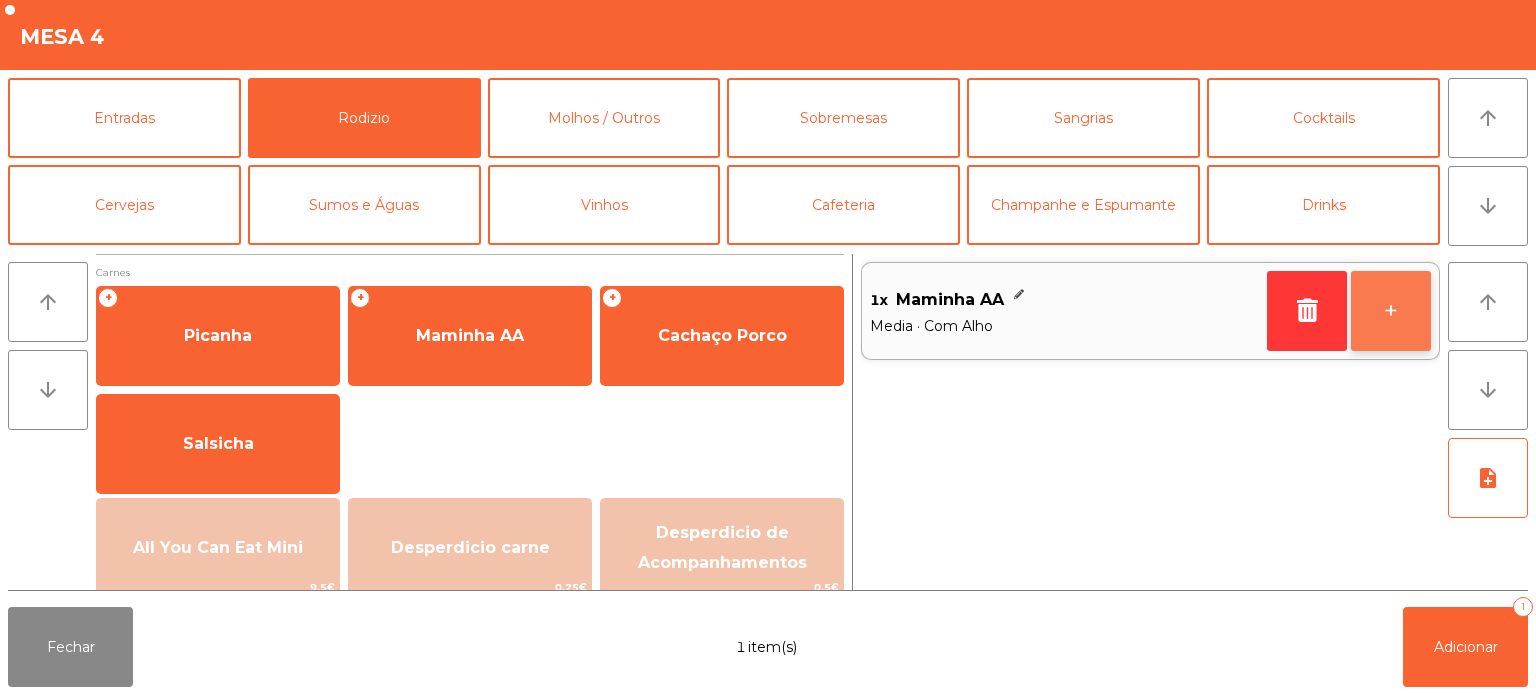 click on "+" 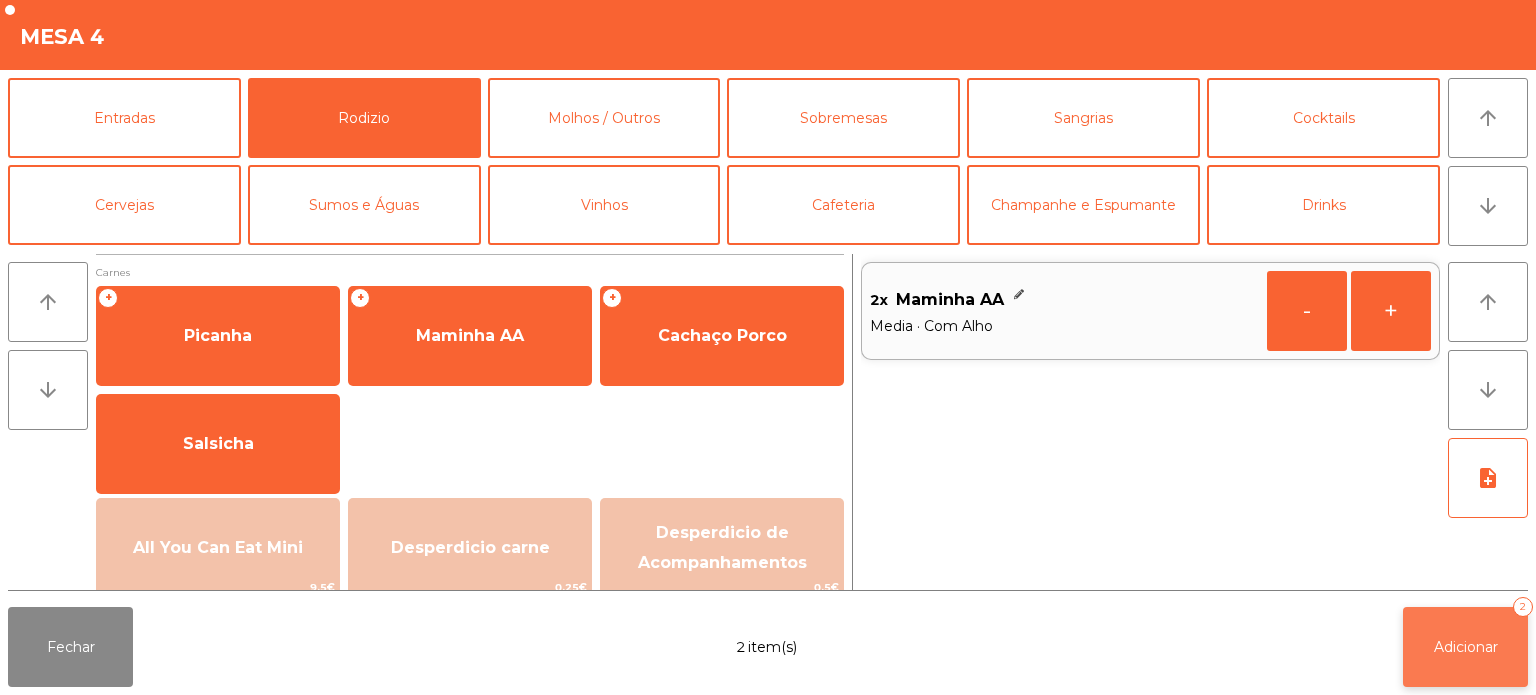 click on "Adicionar   2" 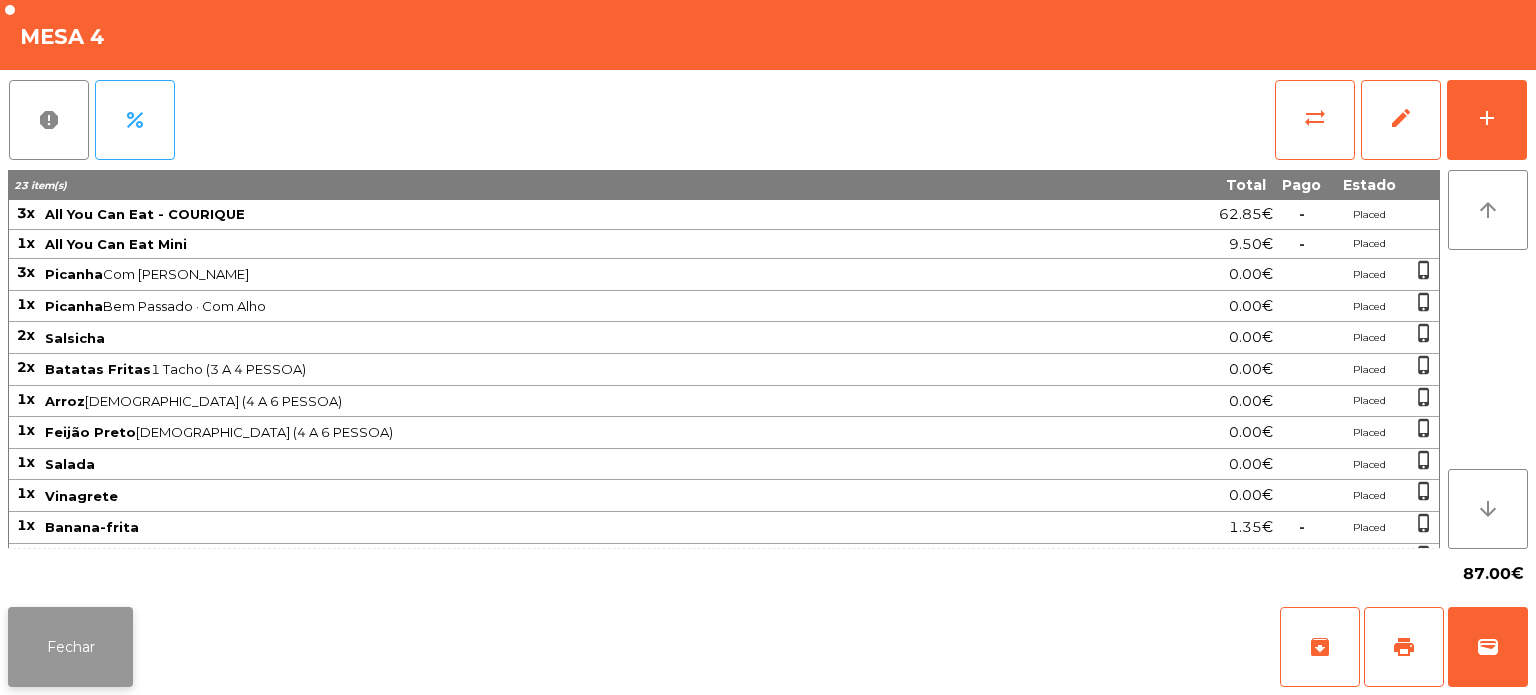 click on "Fechar" 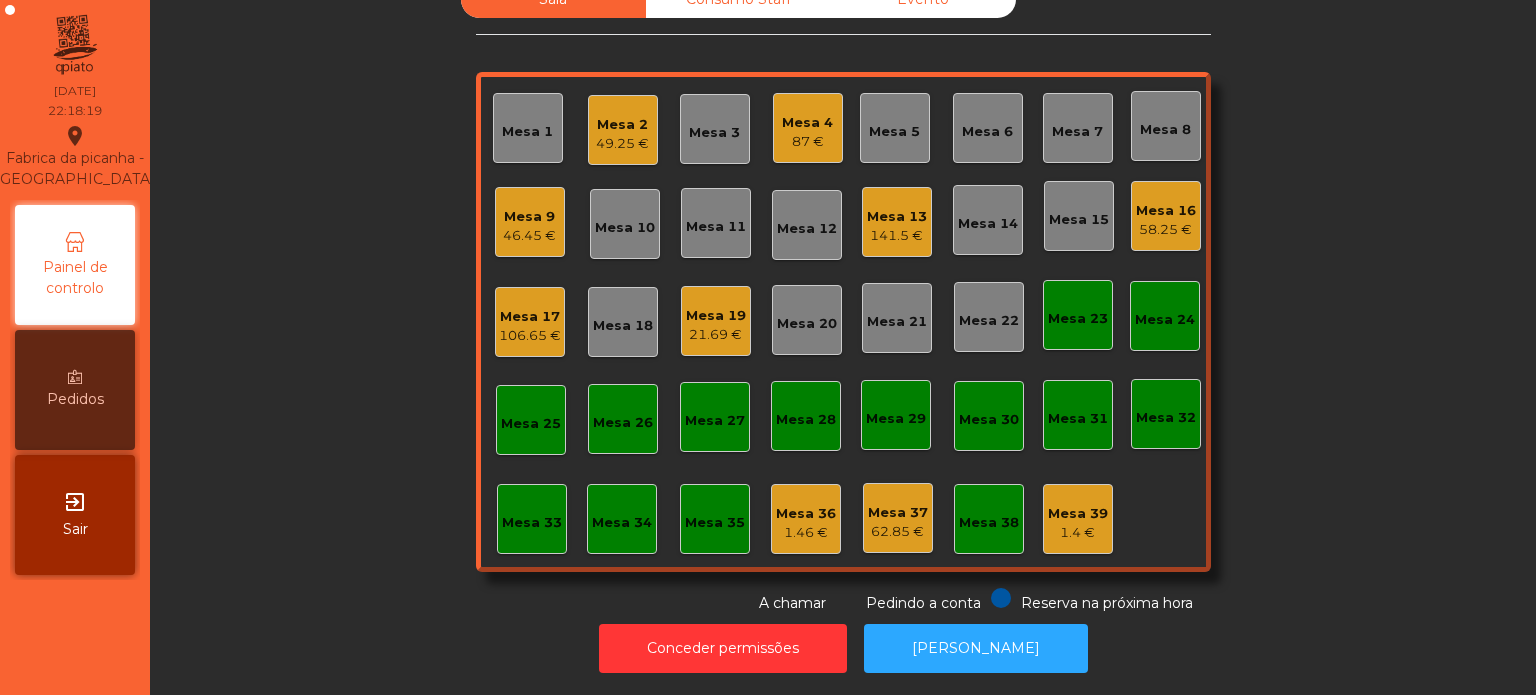 click on "Mesa 21" 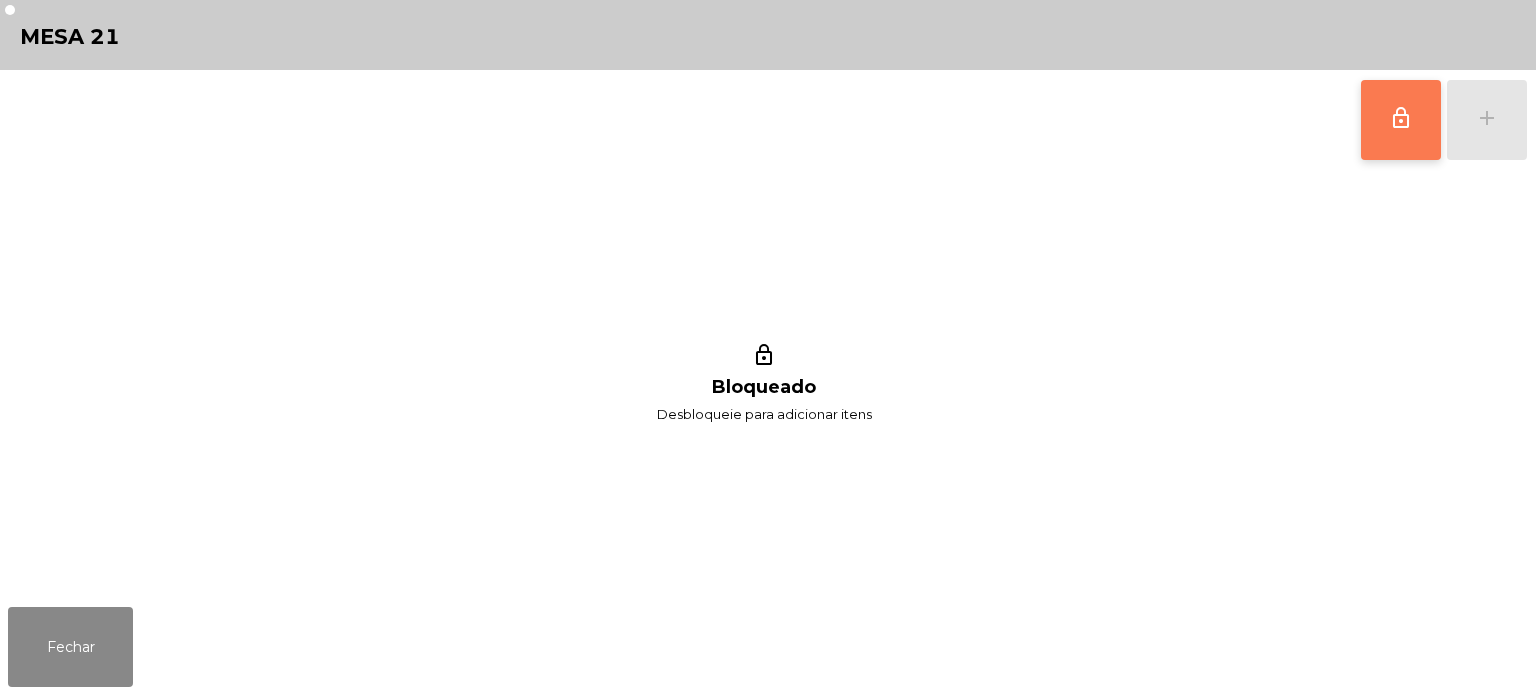 click on "lock_outline" 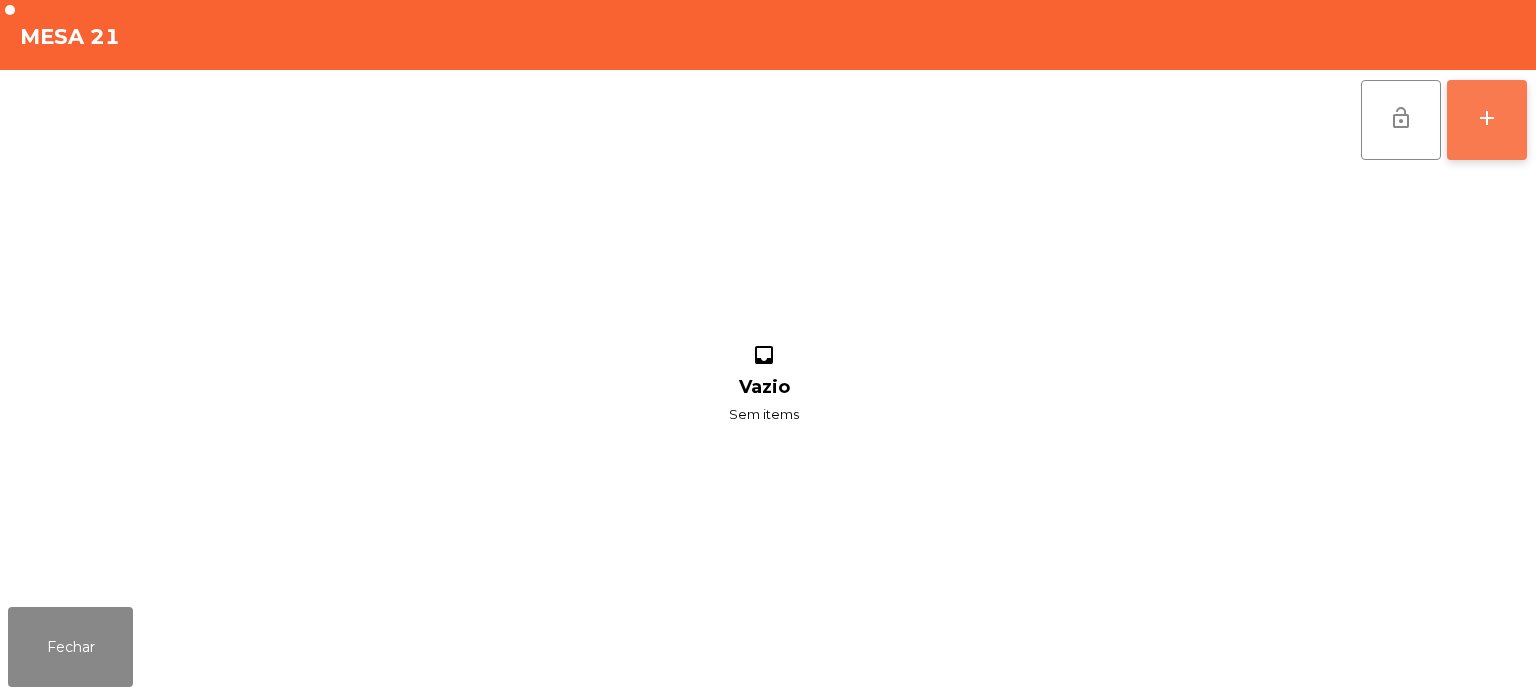click on "add" 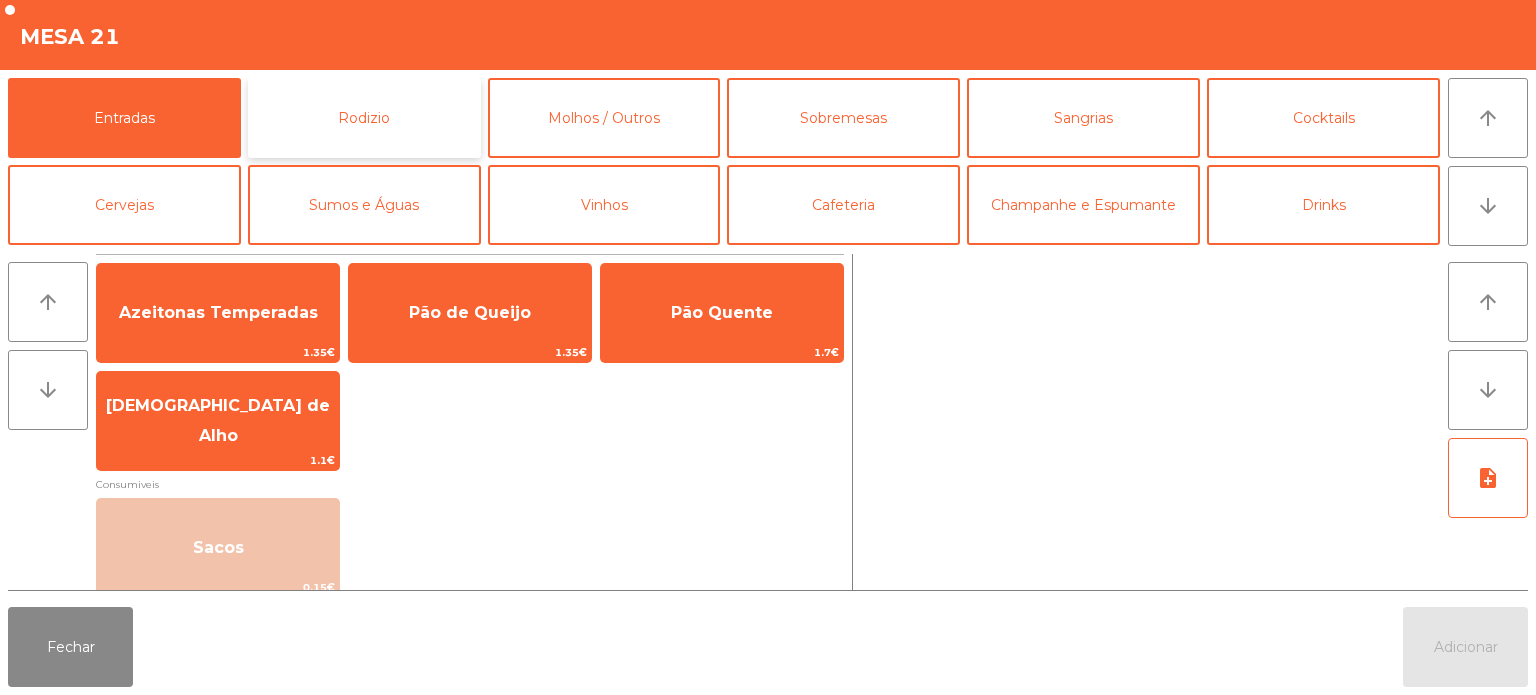 click on "Rodizio" 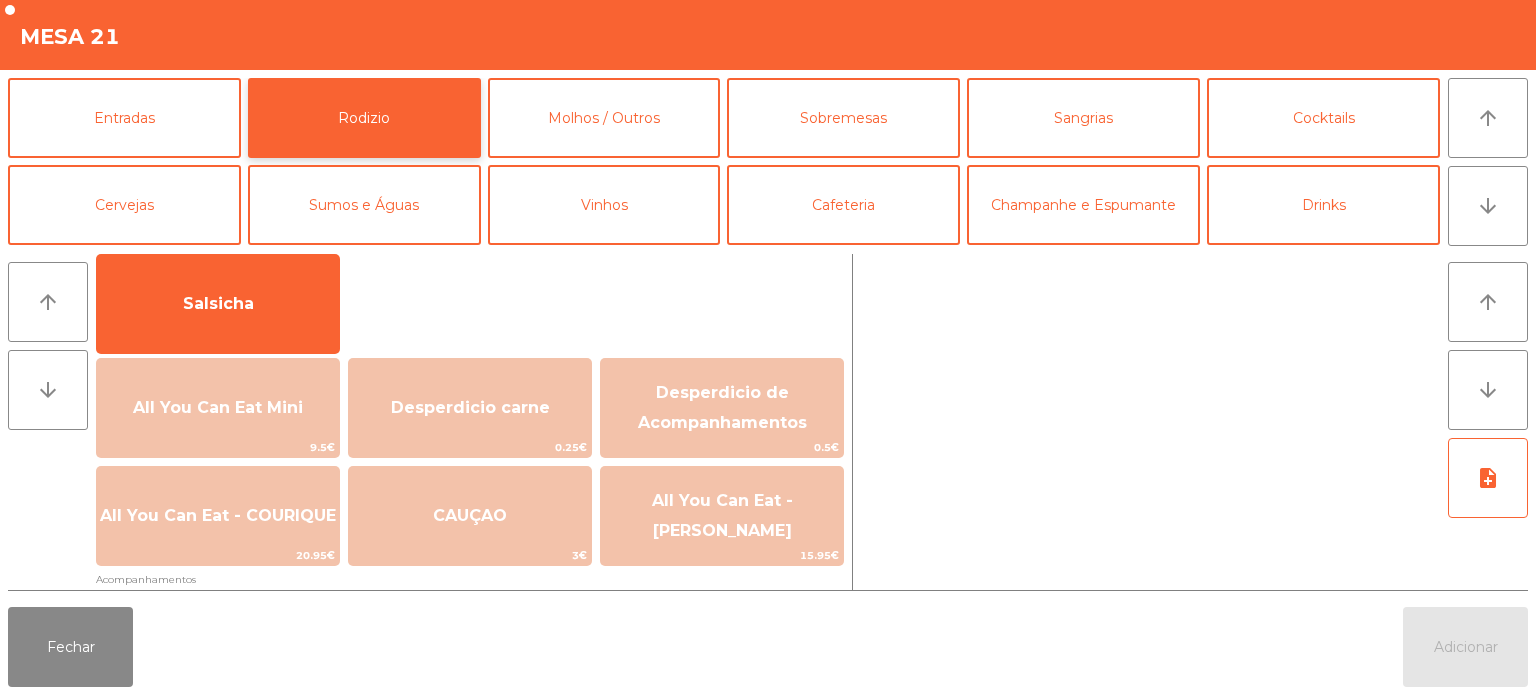 scroll, scrollTop: 169, scrollLeft: 0, axis: vertical 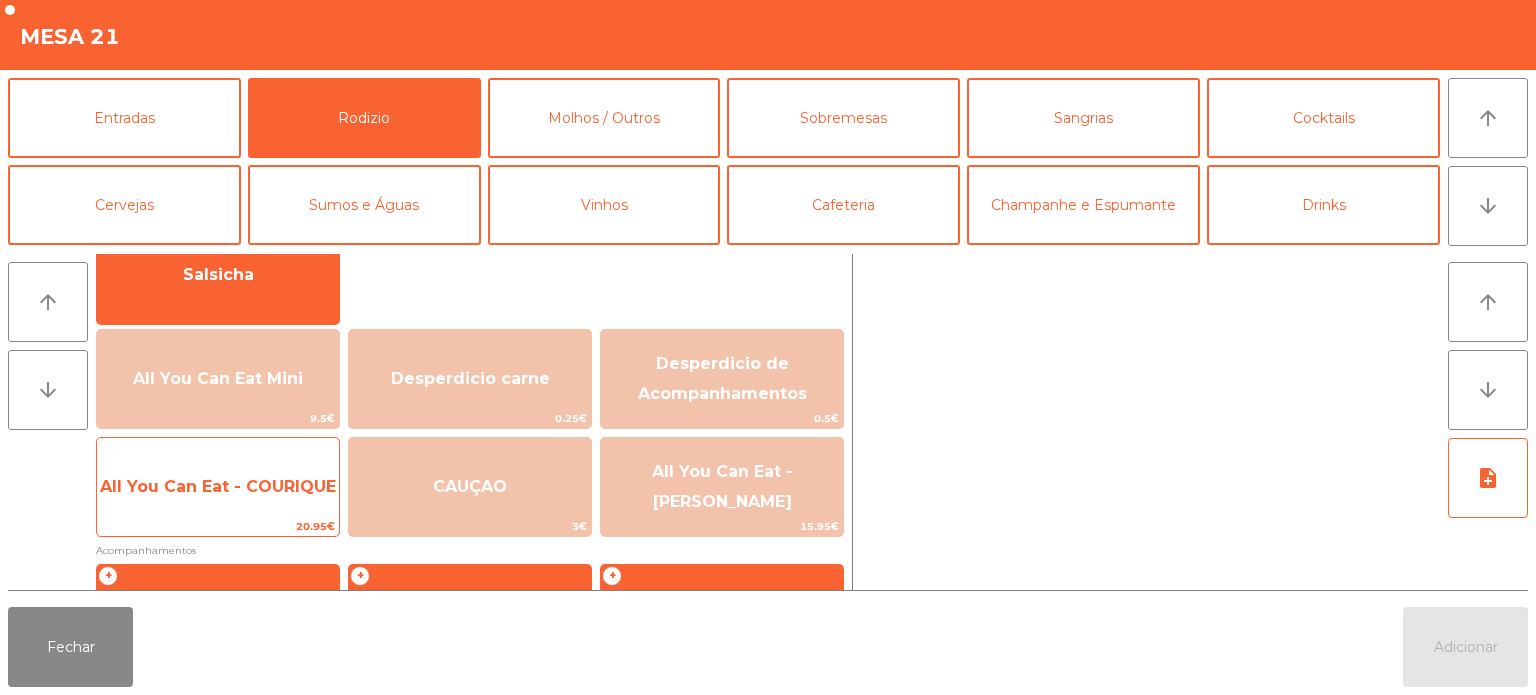 click on "All You Can Eat - COURIQUE" 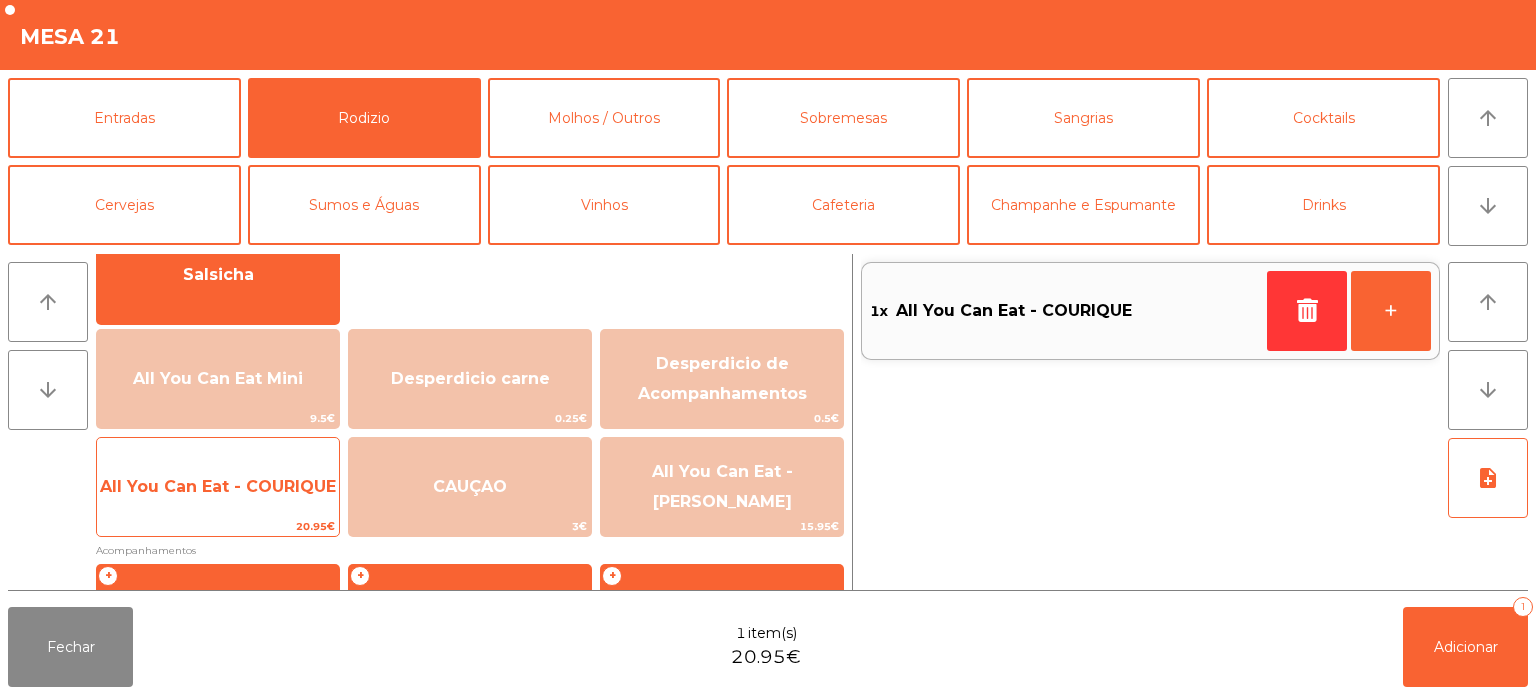 click on "All You Can Eat - COURIQUE" 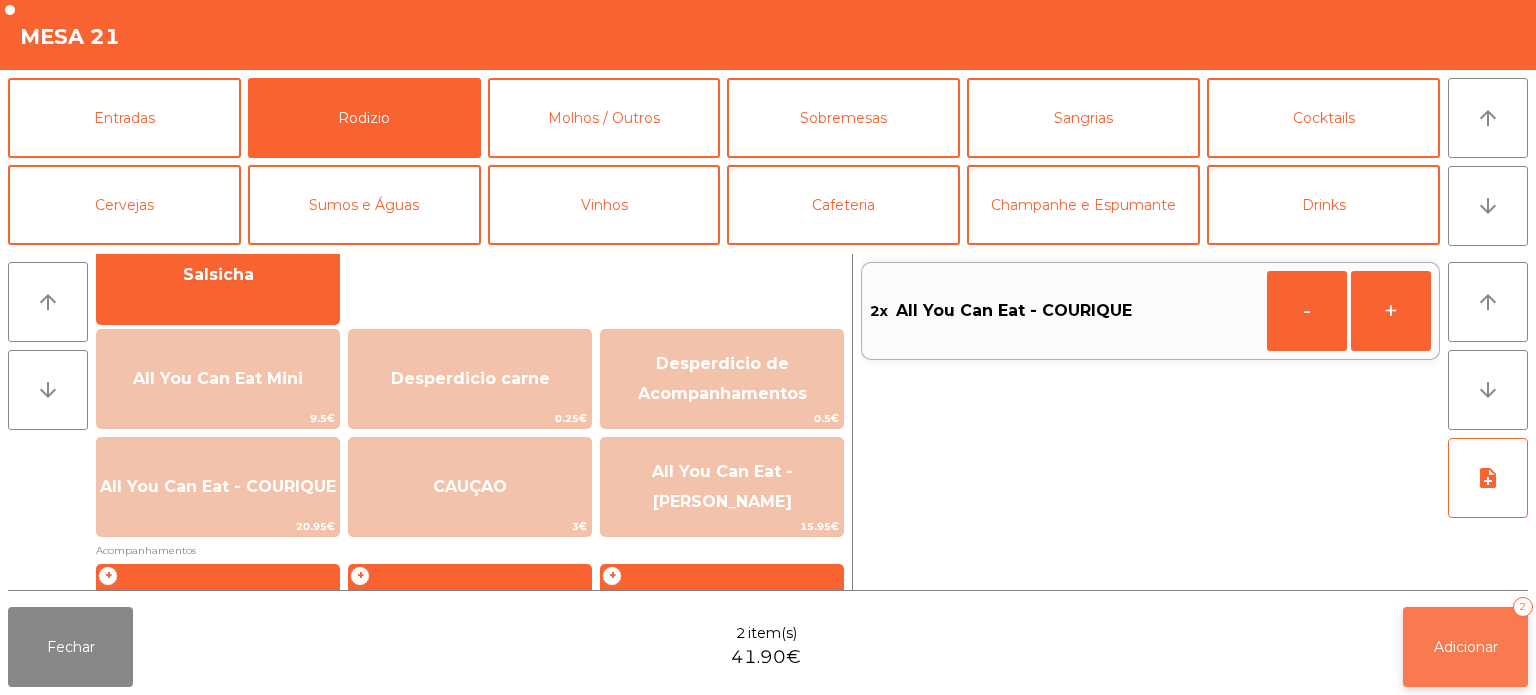 click on "Adicionar   2" 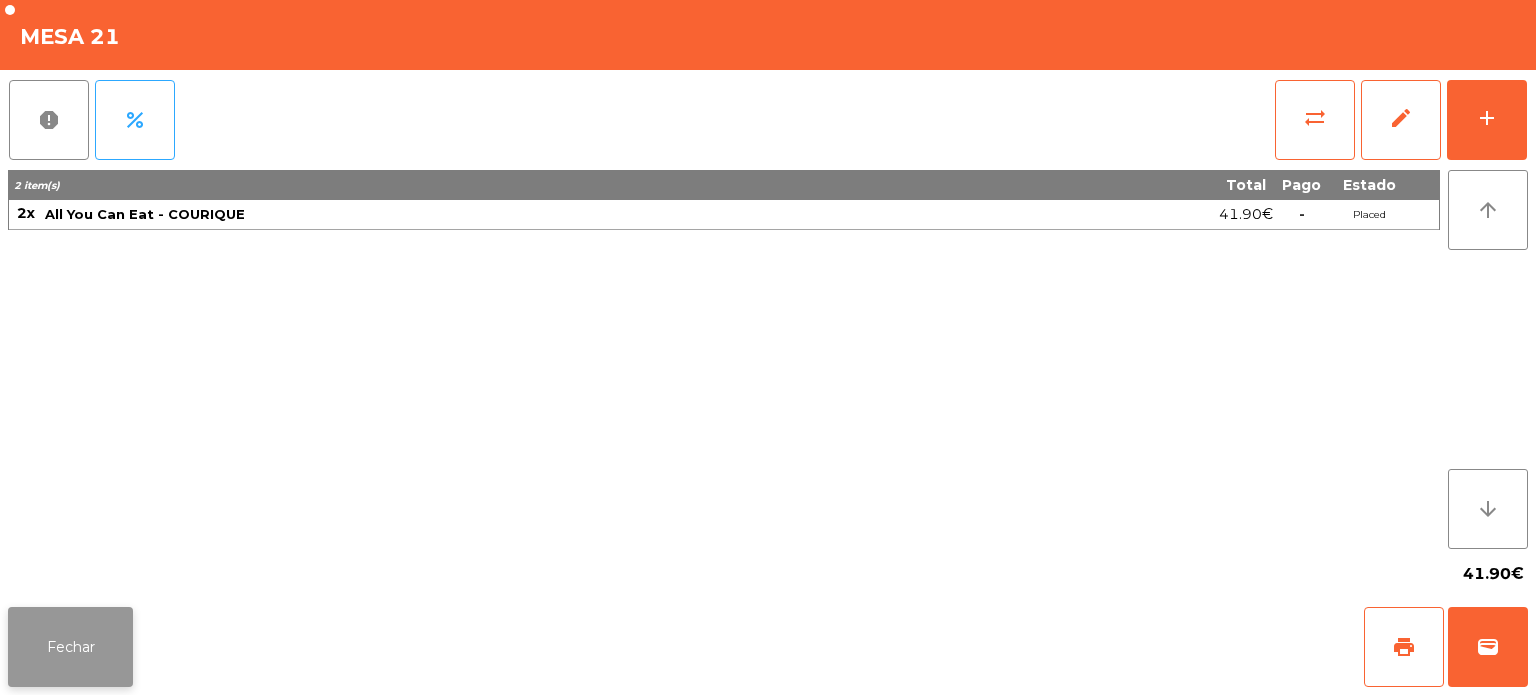 click on "Fechar" 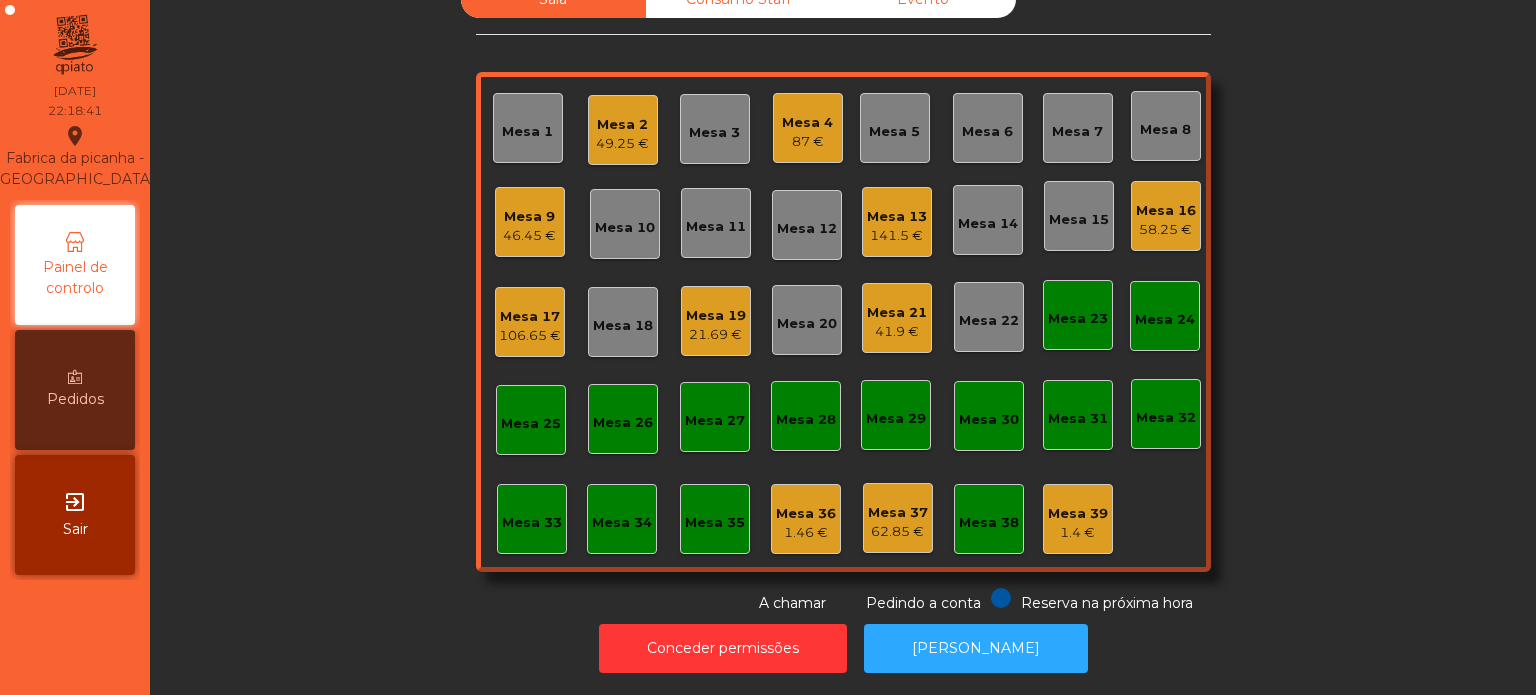 click on "58.25 €" 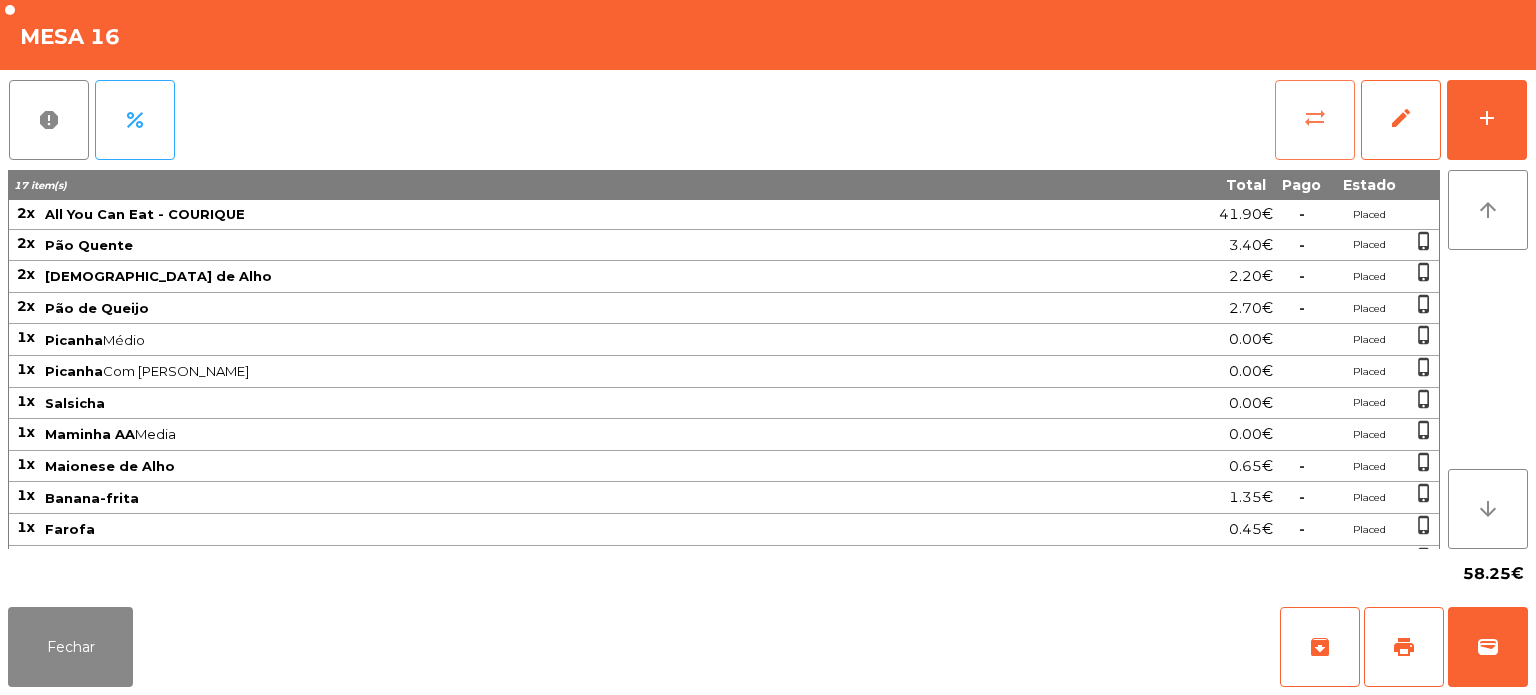 click on "sync_alt" 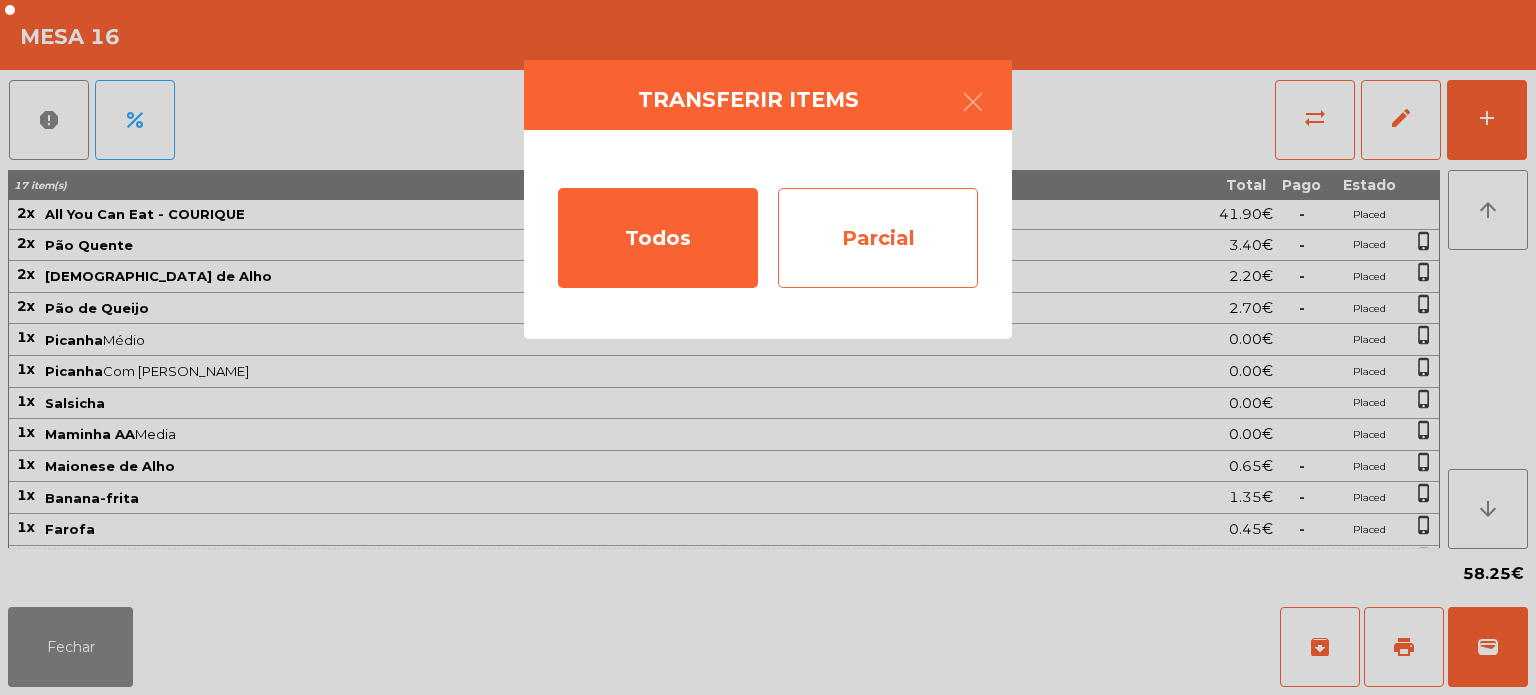 click on "Parcial" 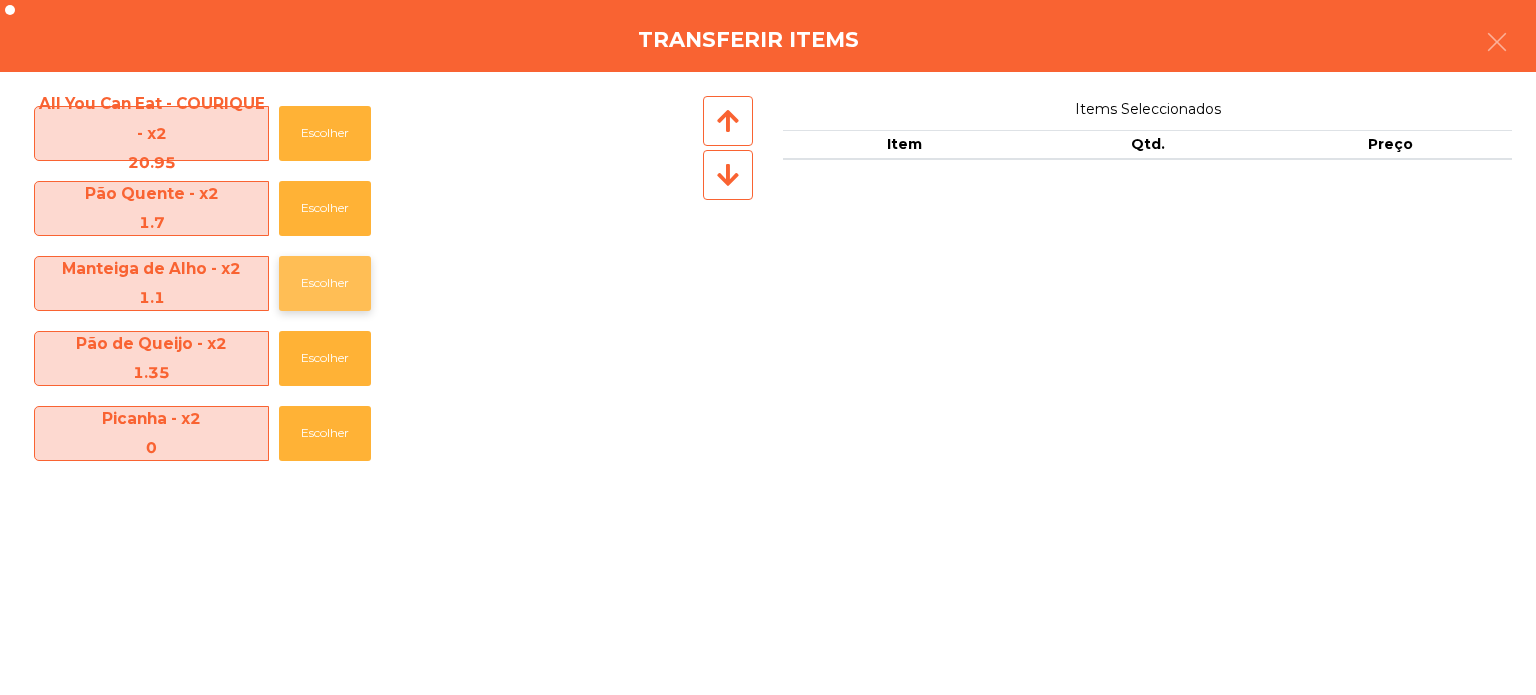 click on "Escolher" 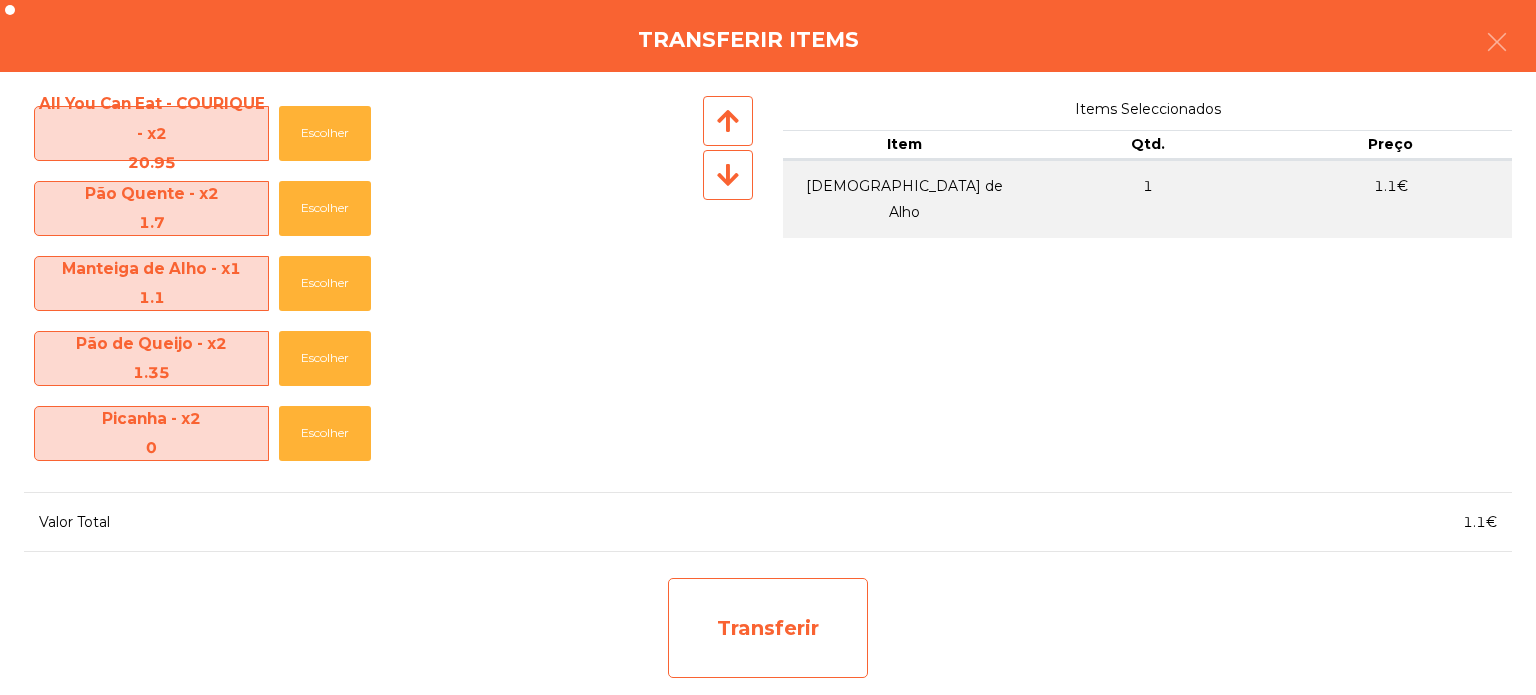 click on "Transferir" 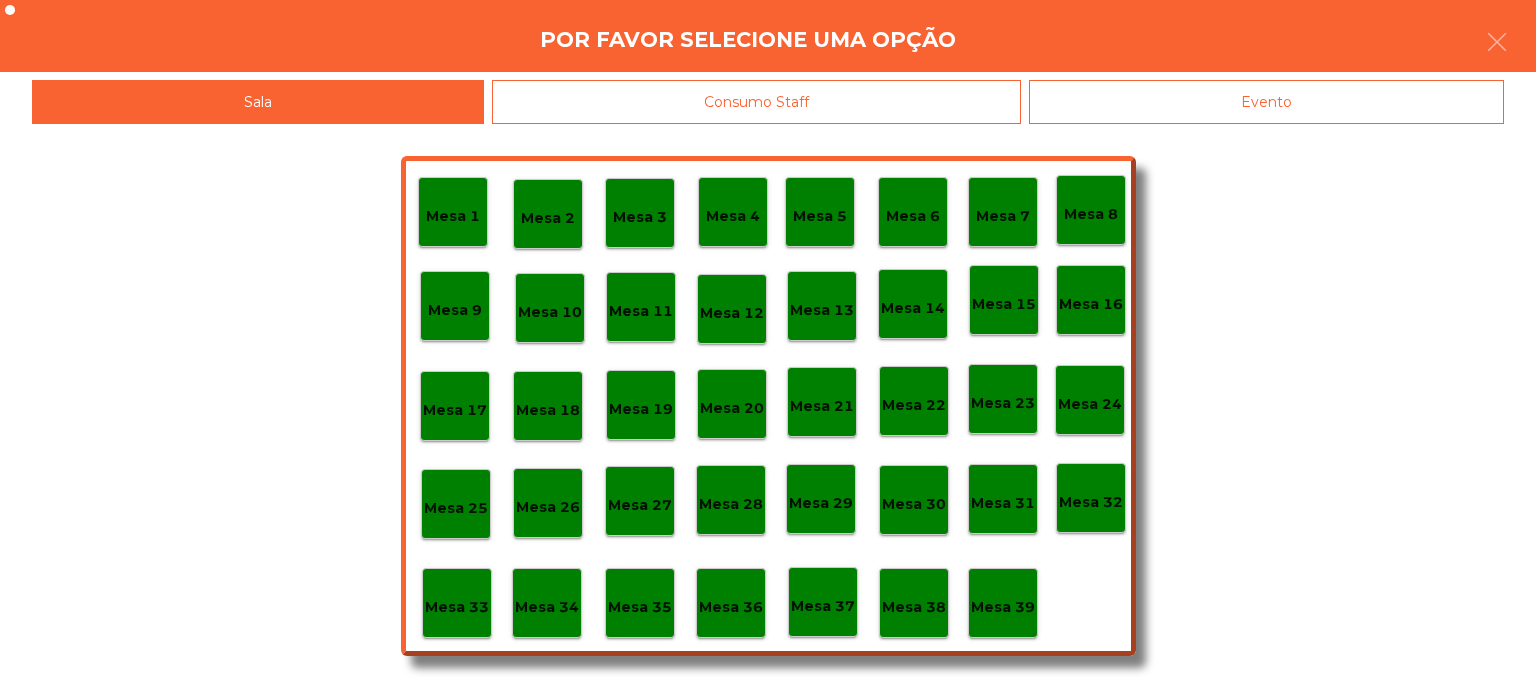 click on "Mesa 37" 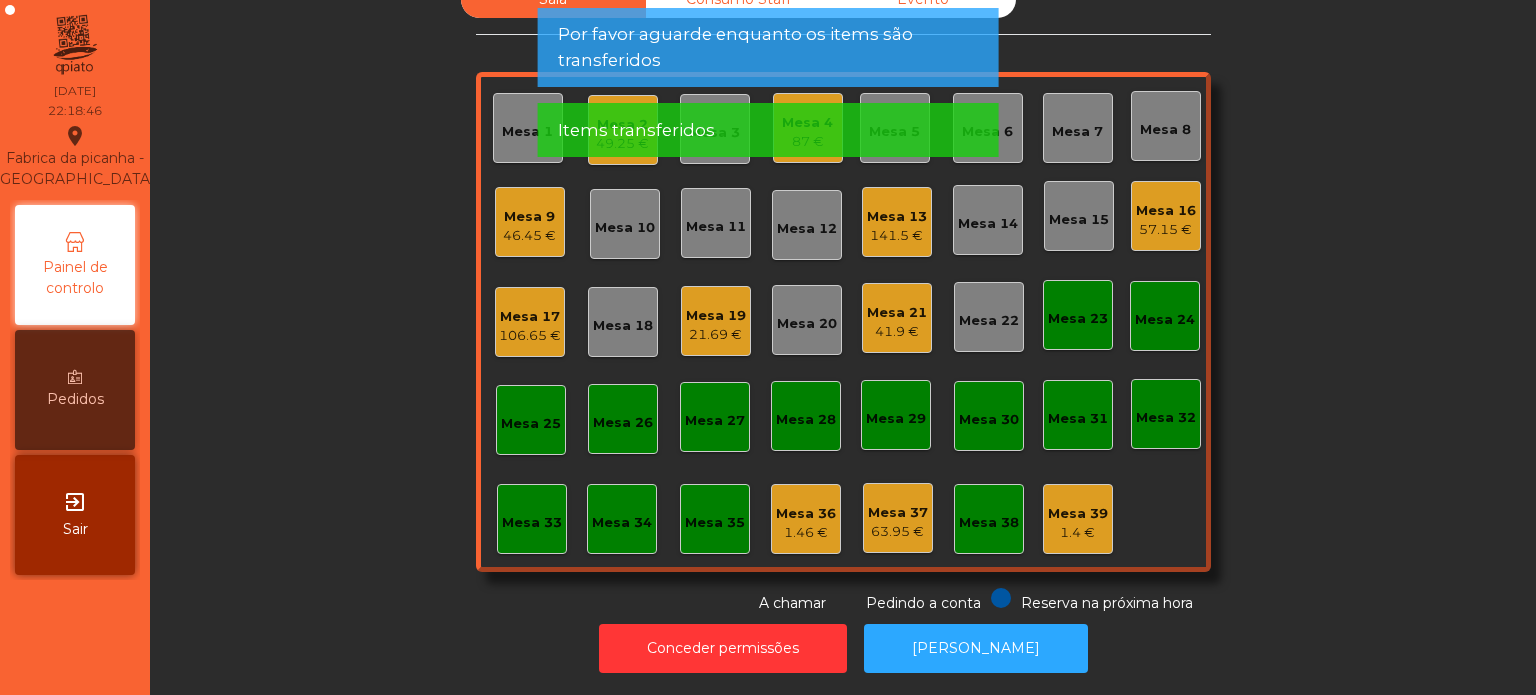 click on "Sala   Consumo Staff   Evento   Mesa 1   Mesa 2   49.25 €   Mesa 3   Mesa 4   87 €   Mesa 5   Mesa 6   Mesa 7   Mesa 8   Mesa 9   46.45 €   Mesa 10   Mesa 11   Mesa 12   Mesa 13   141.5 €   Mesa 14   Mesa 15   Mesa 16   57.15 €   Mesa 17   106.65 €   Mesa 18   Mesa 19   21.69 €   Mesa 20   Mesa 21   41.9 €   Mesa 22   Mesa 23   Mesa 24   Mesa 25   Mesa 26   Mesa 27   Mesa 28   Mesa 29   Mesa 30   Mesa 31   Mesa 32   Mesa 33   Mesa 34   Mesa 35   Mesa 36   1.46 €   Mesa 37   63.95 €   Mesa 38   Mesa 39   1.4 €  Reserva na próxima hora Pedindo a conta A chamar" 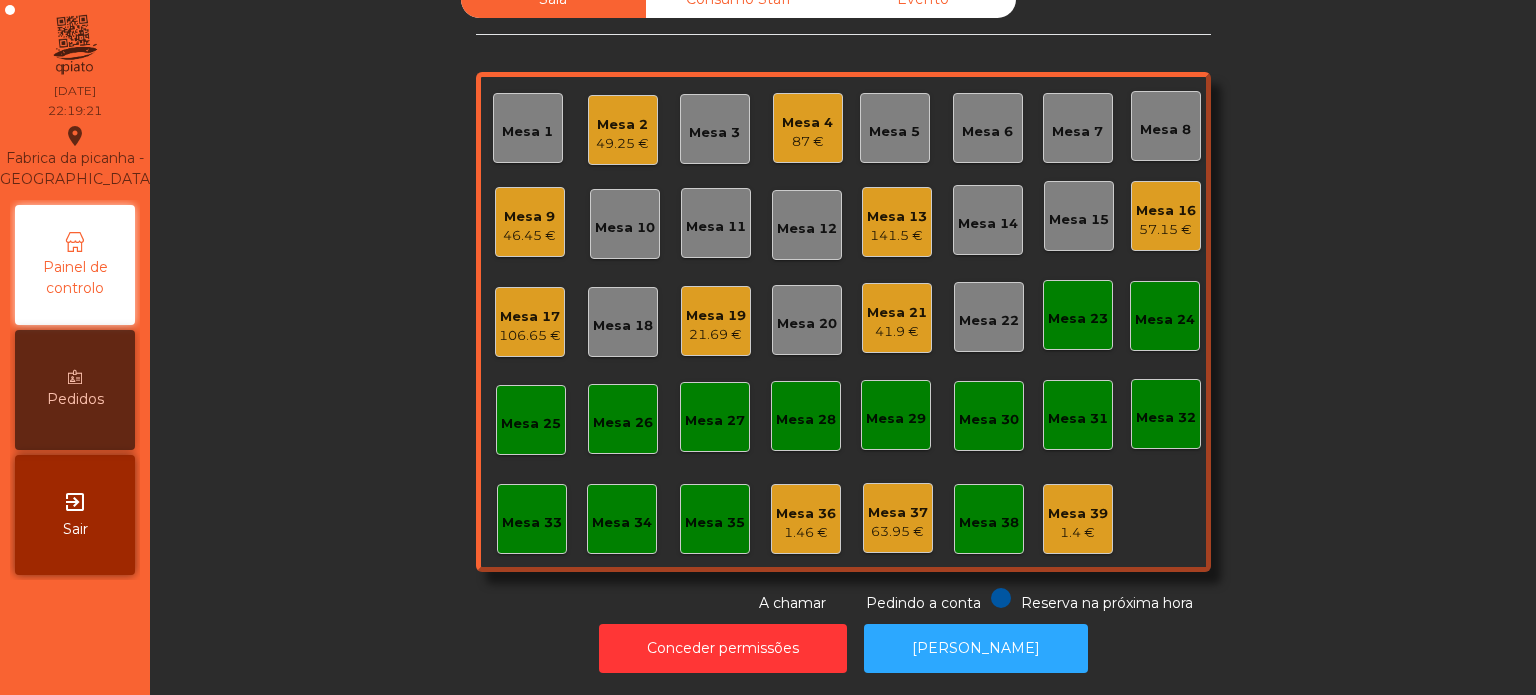 click on "141.5 €" 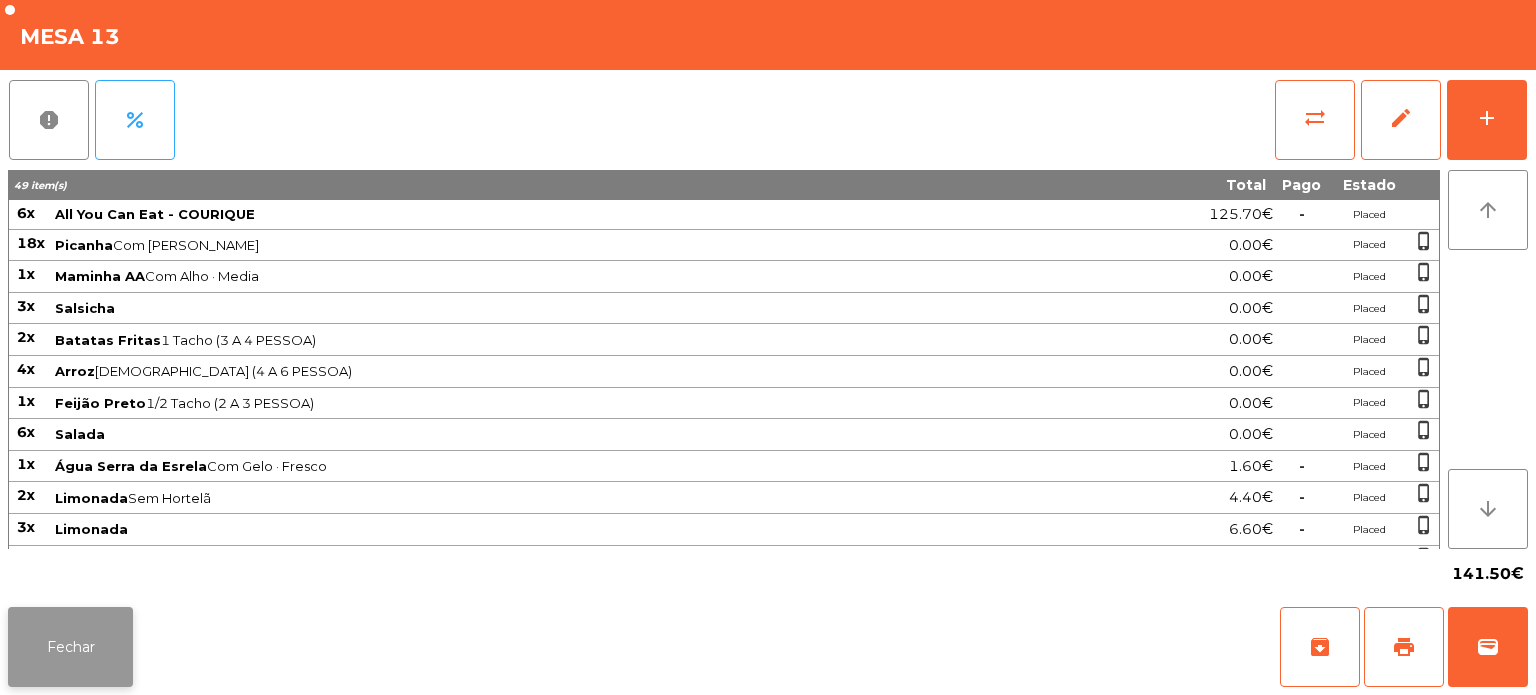 click on "Fechar" 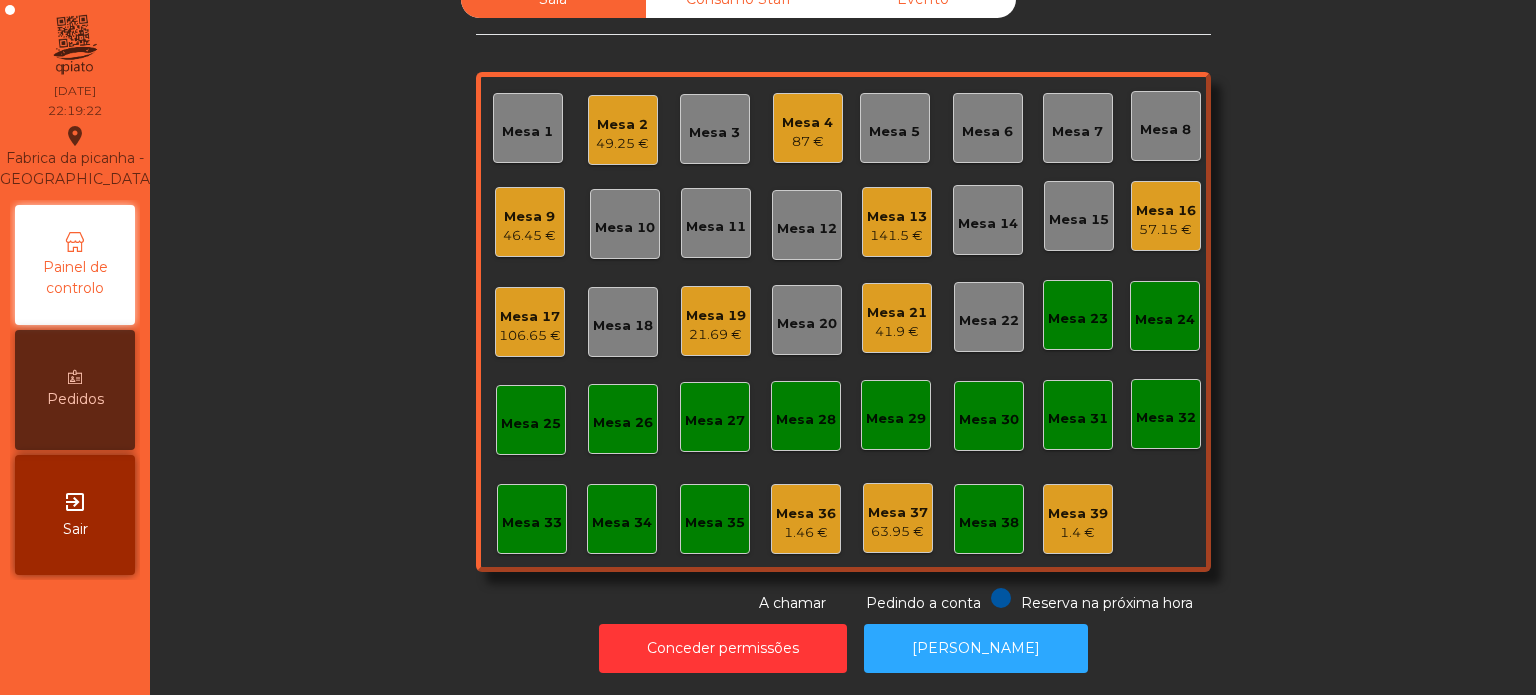 click on "Mesa 4" 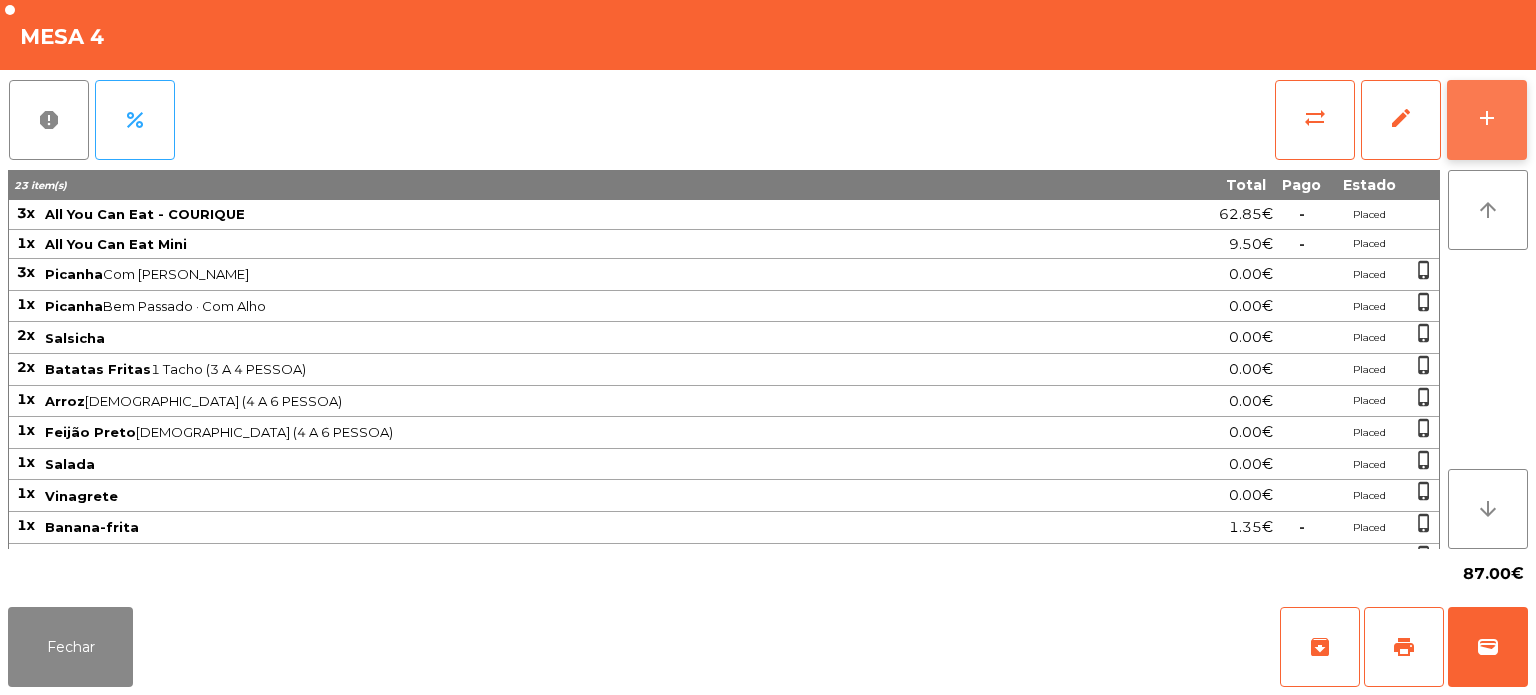 click on "add" 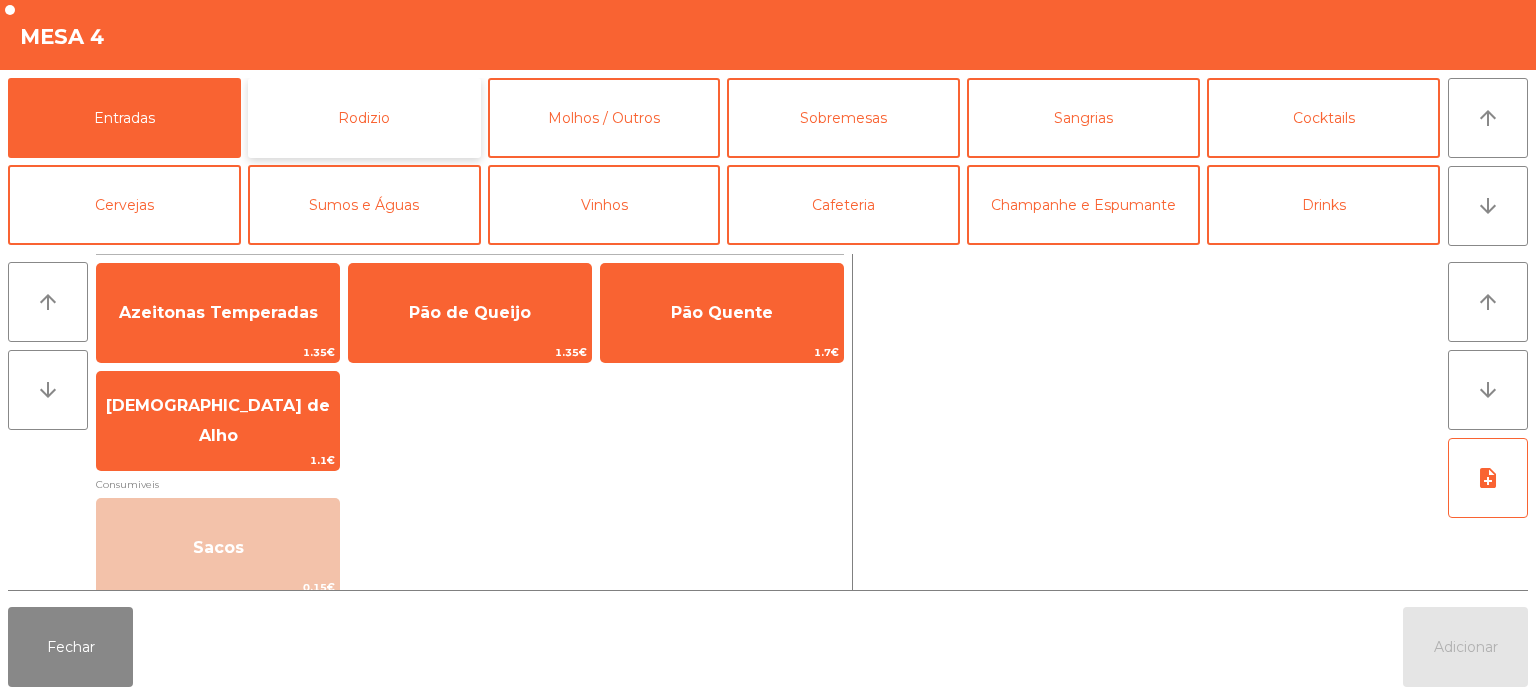 click on "Rodizio" 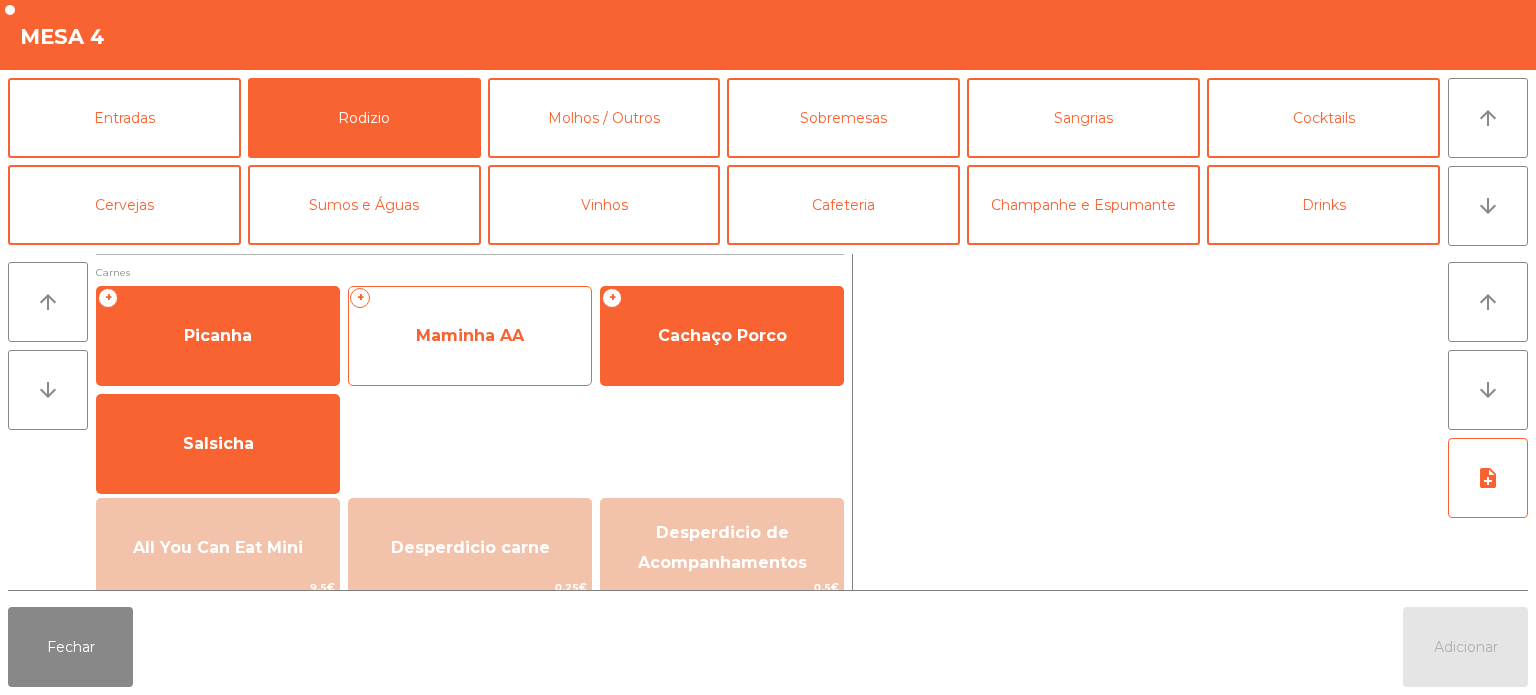 click on "Maminha AA" 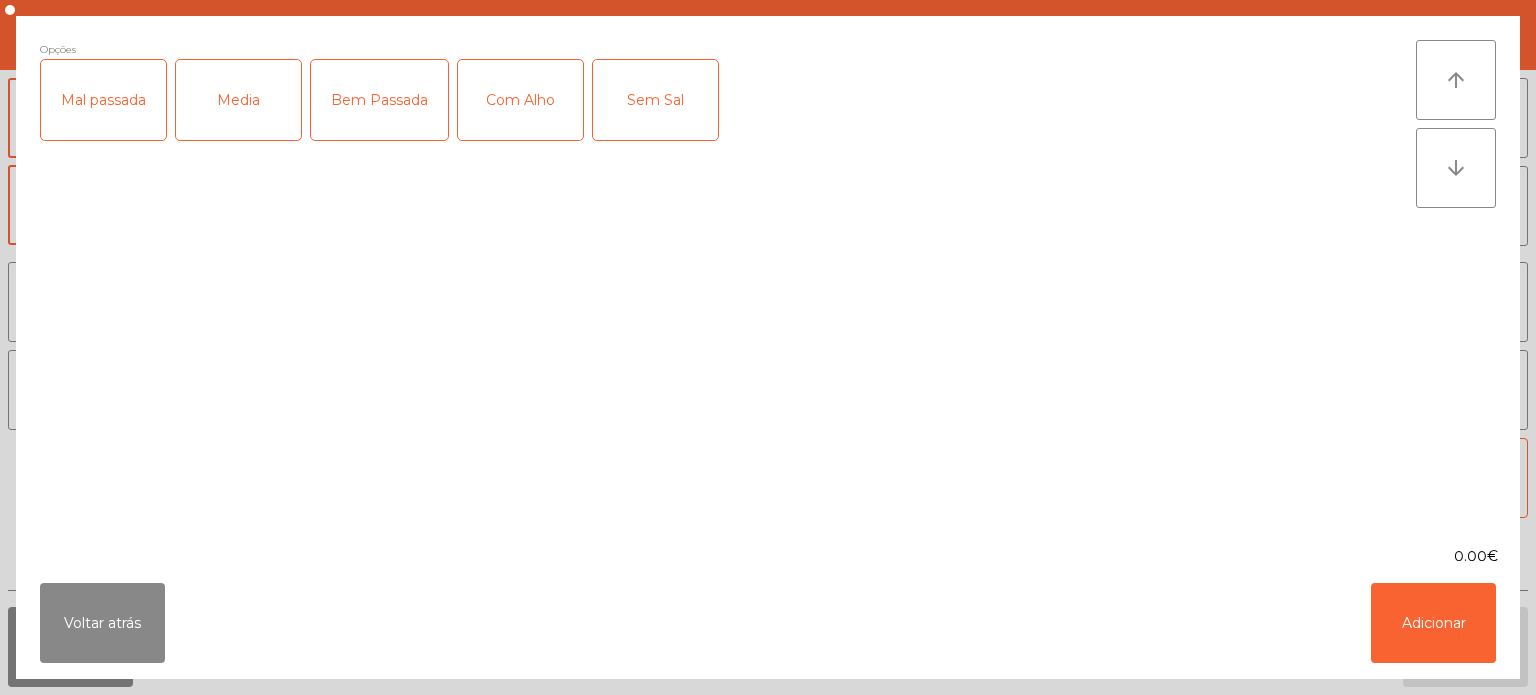 click on "Bem Passada" 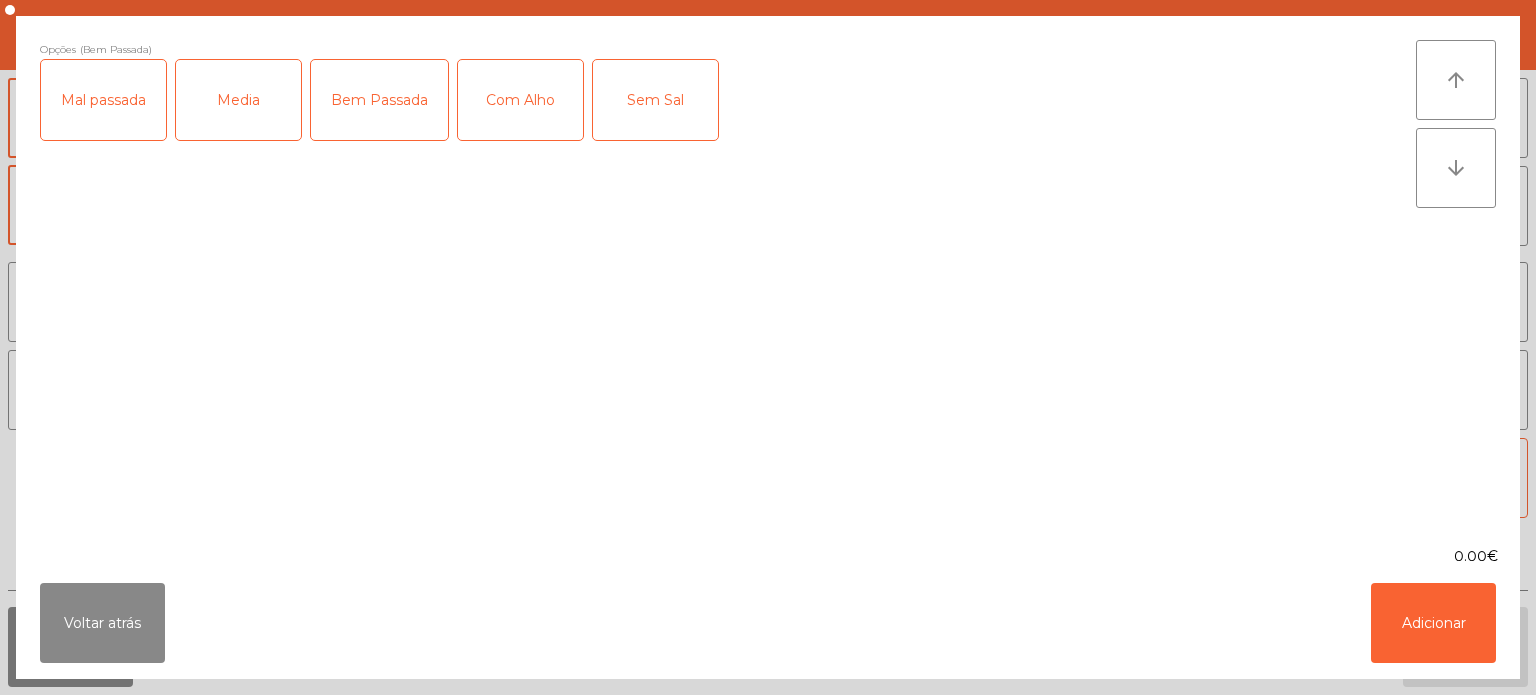click on "Com Alho" 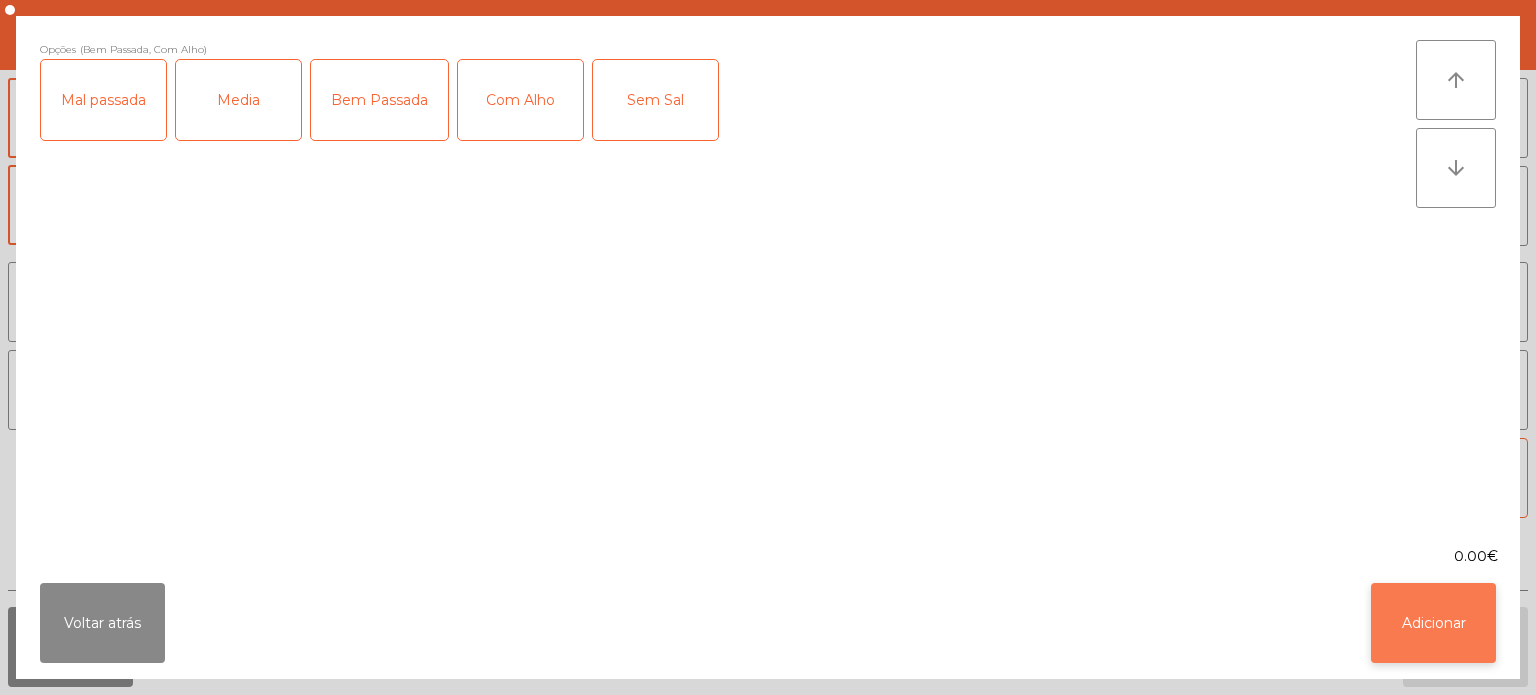 click on "Adicionar" 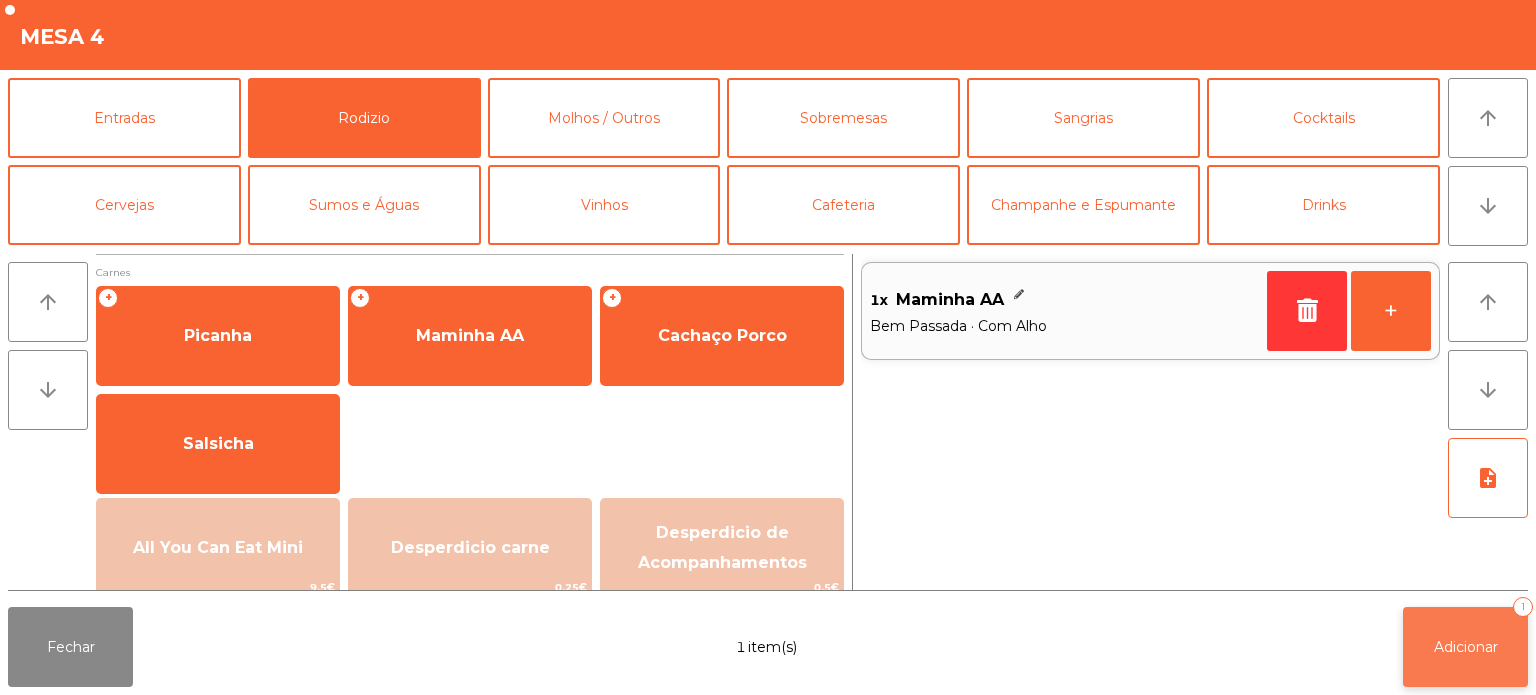 click on "Adicionar" 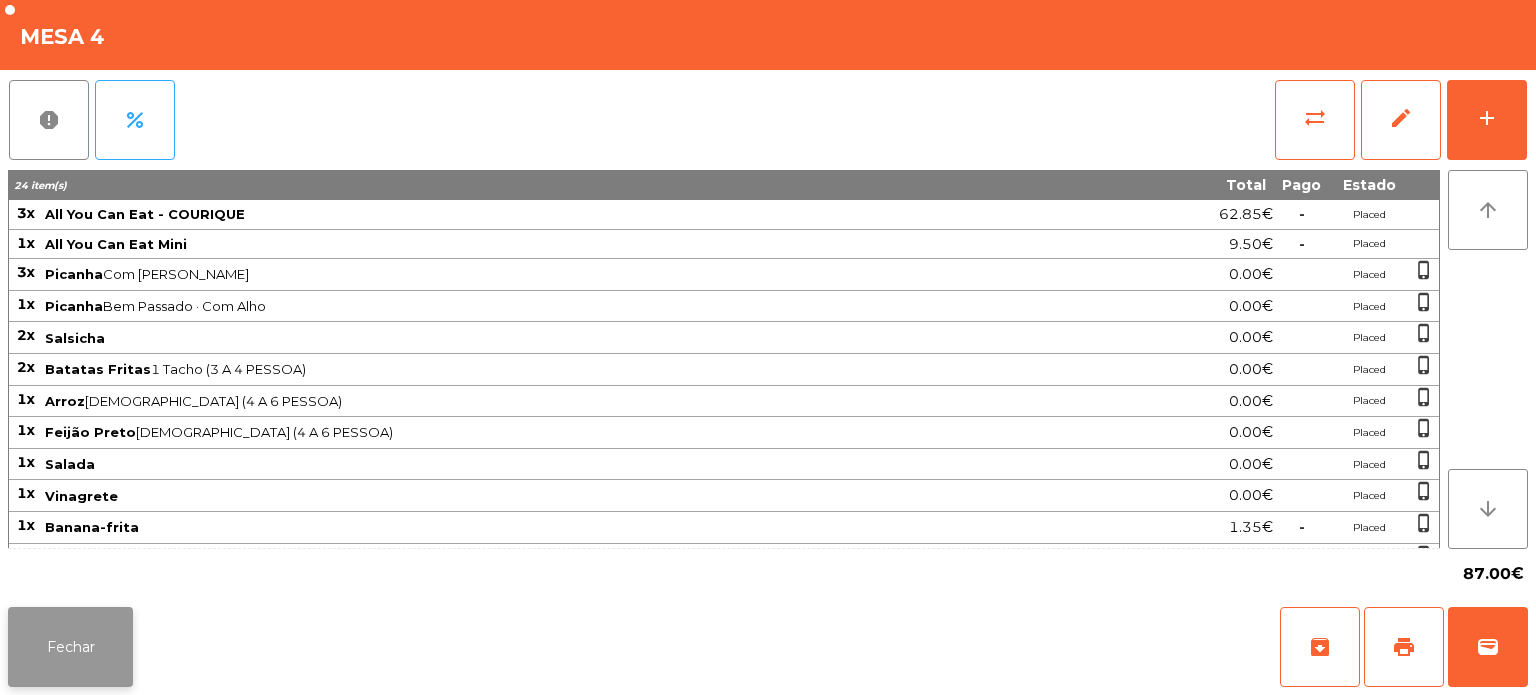 click on "Fechar" 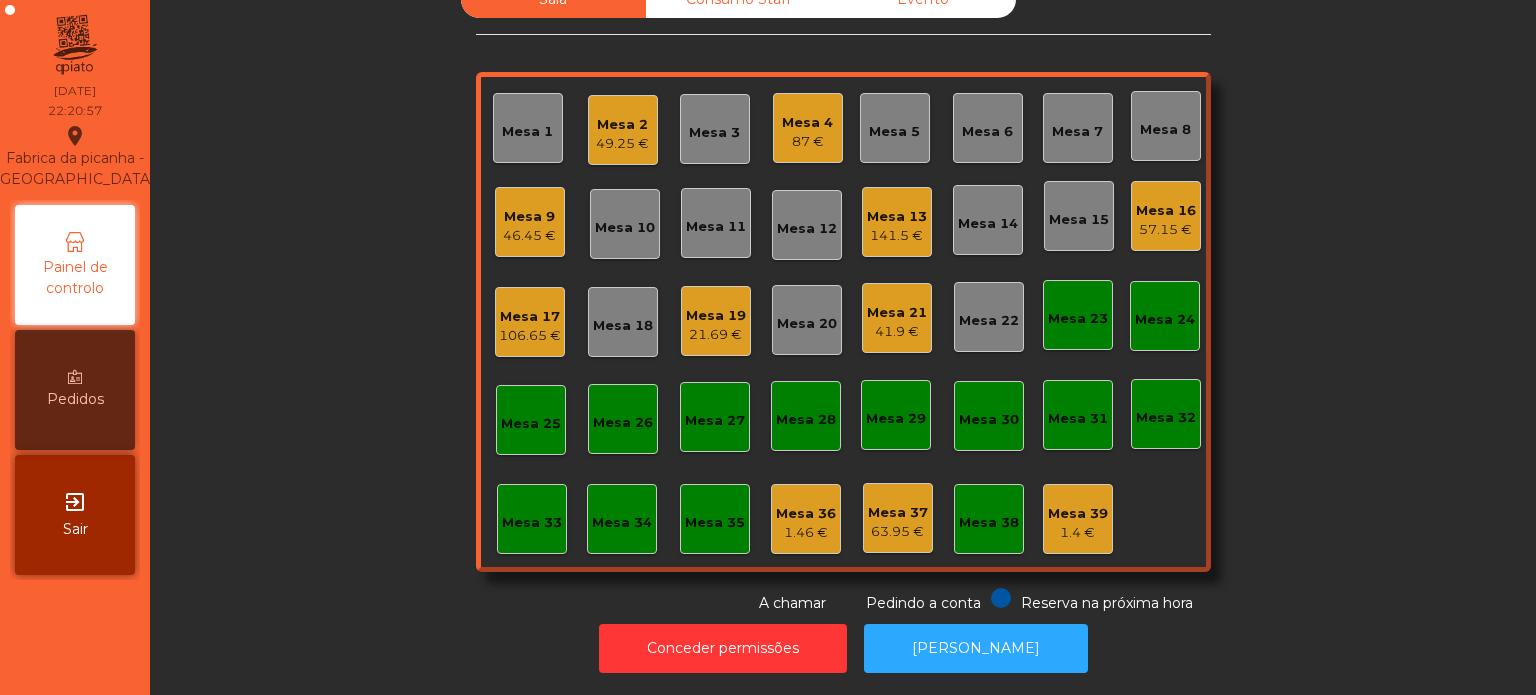 click on "57.15 €" 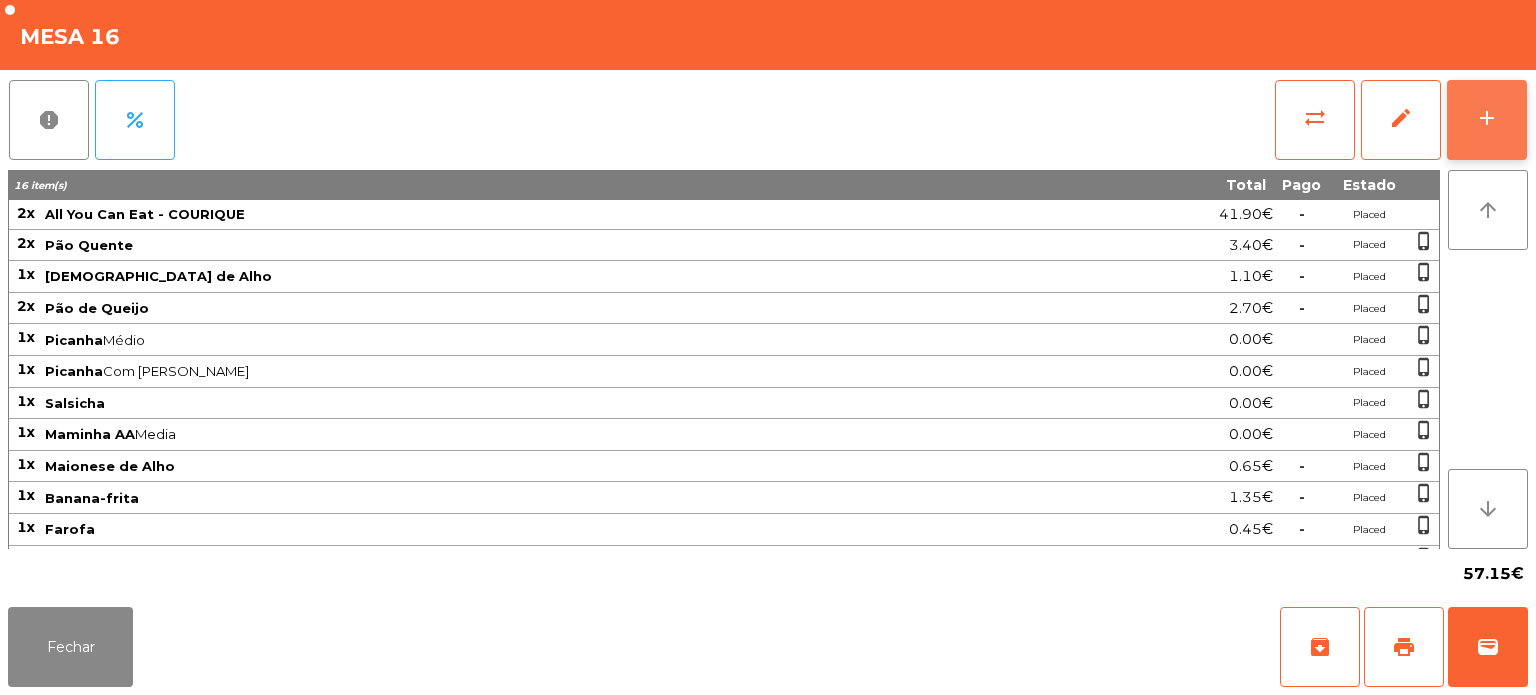 click on "add" 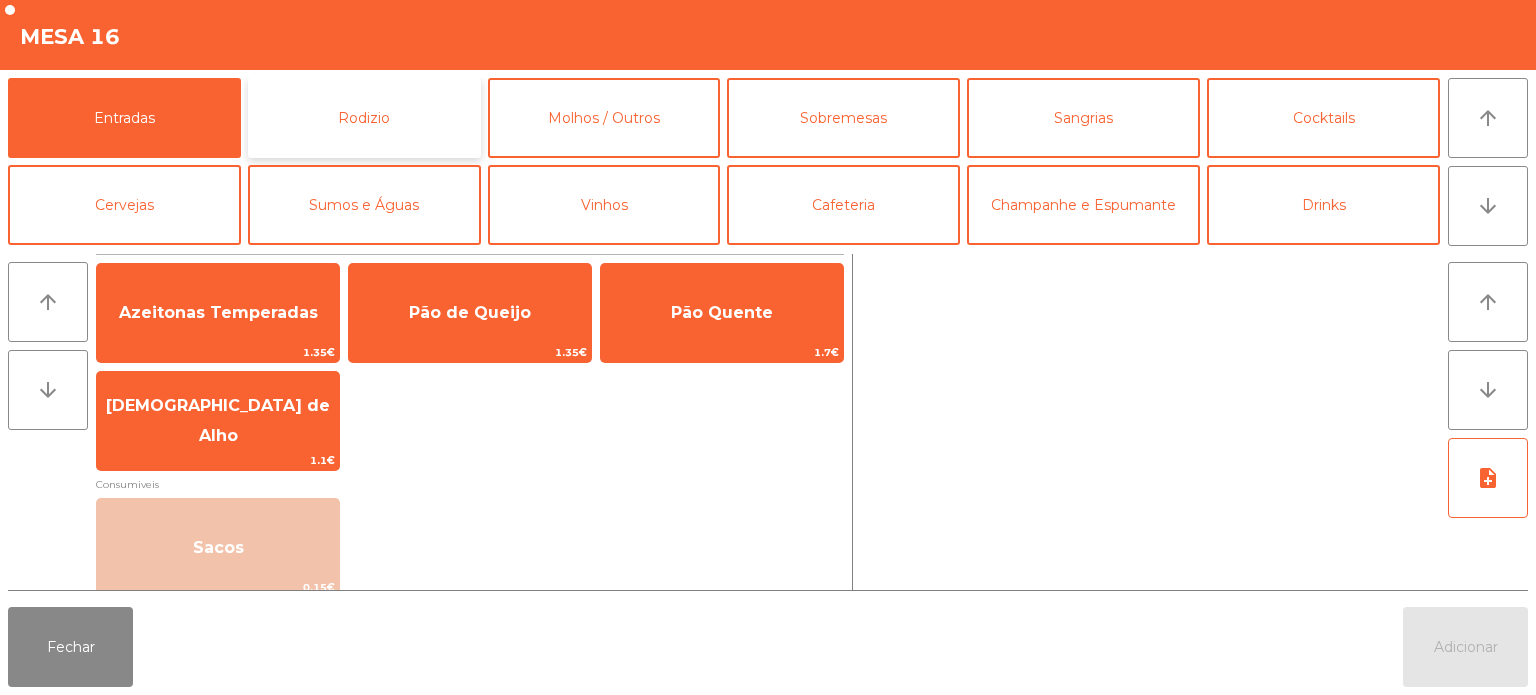 click on "Rodizio" 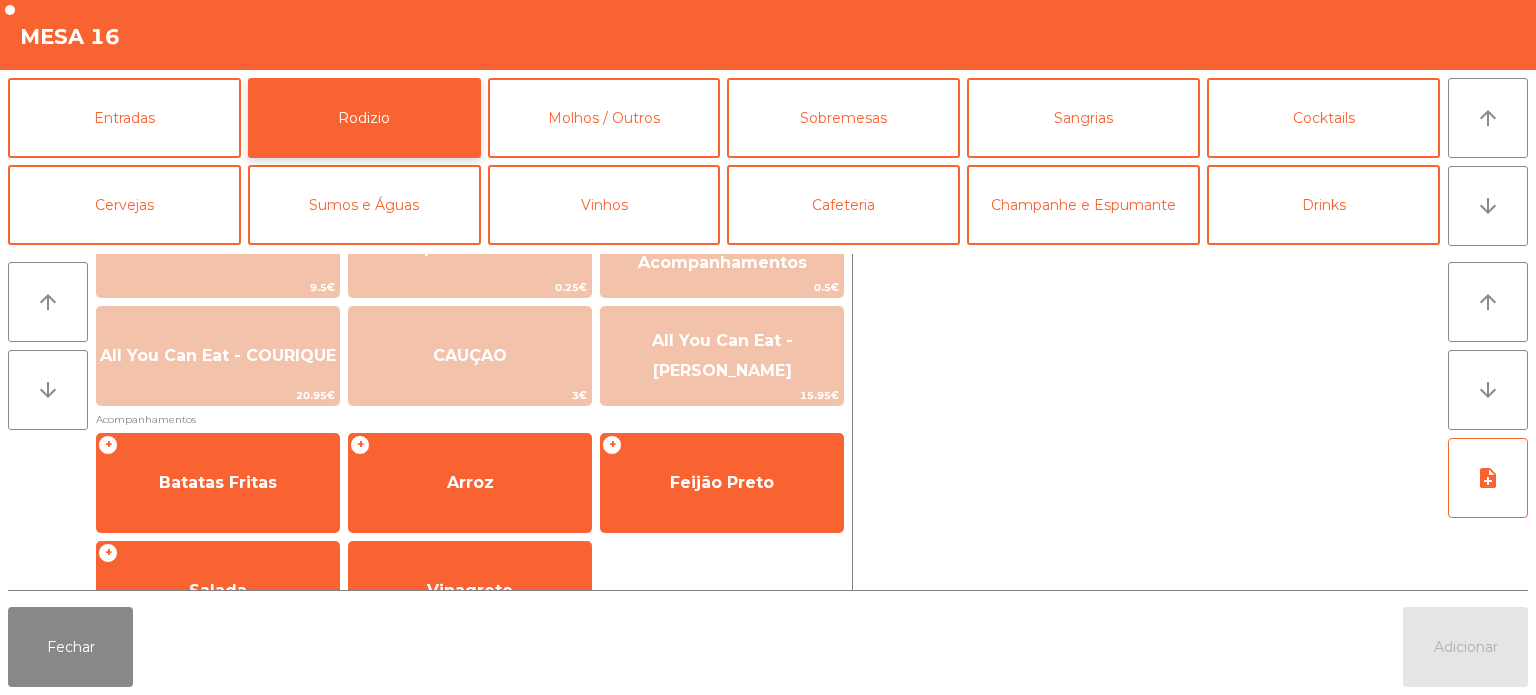 scroll, scrollTop: 308, scrollLeft: 0, axis: vertical 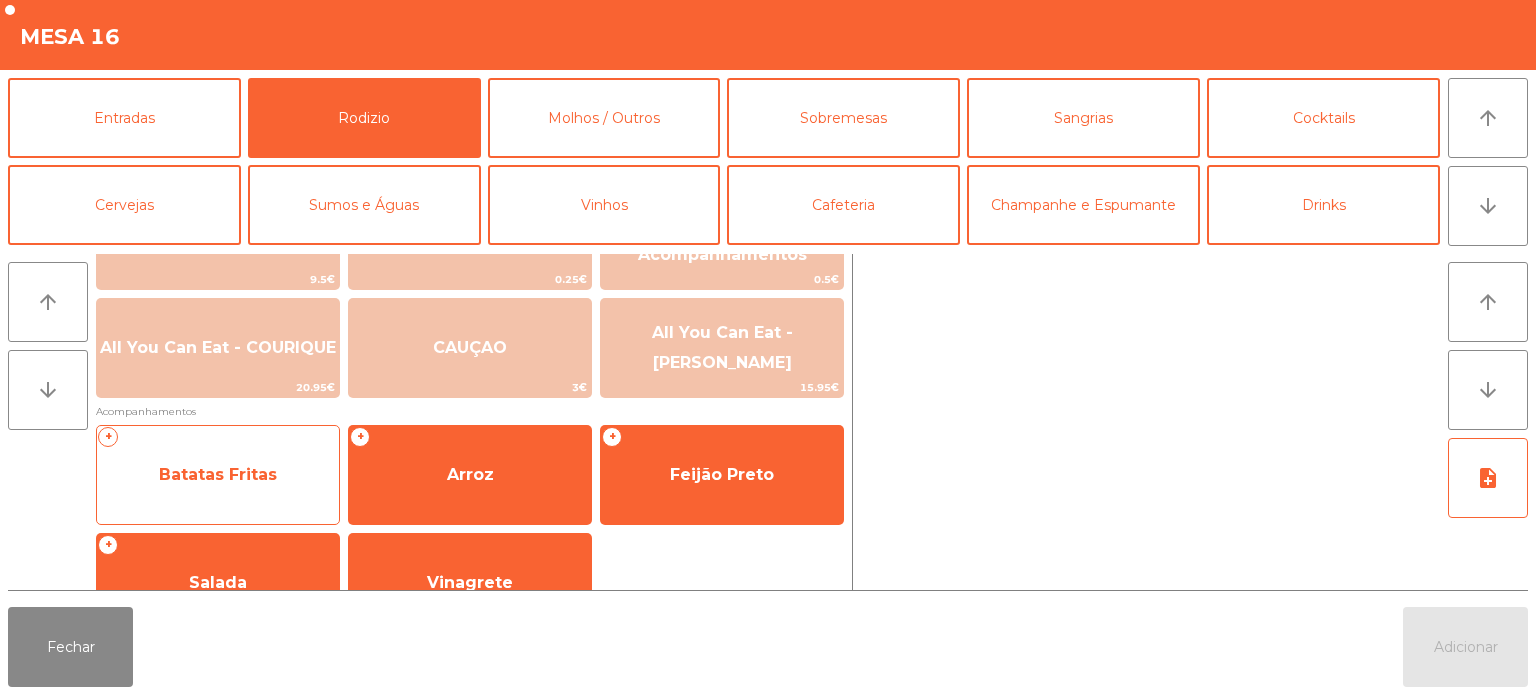 click on "Batatas Fritas" 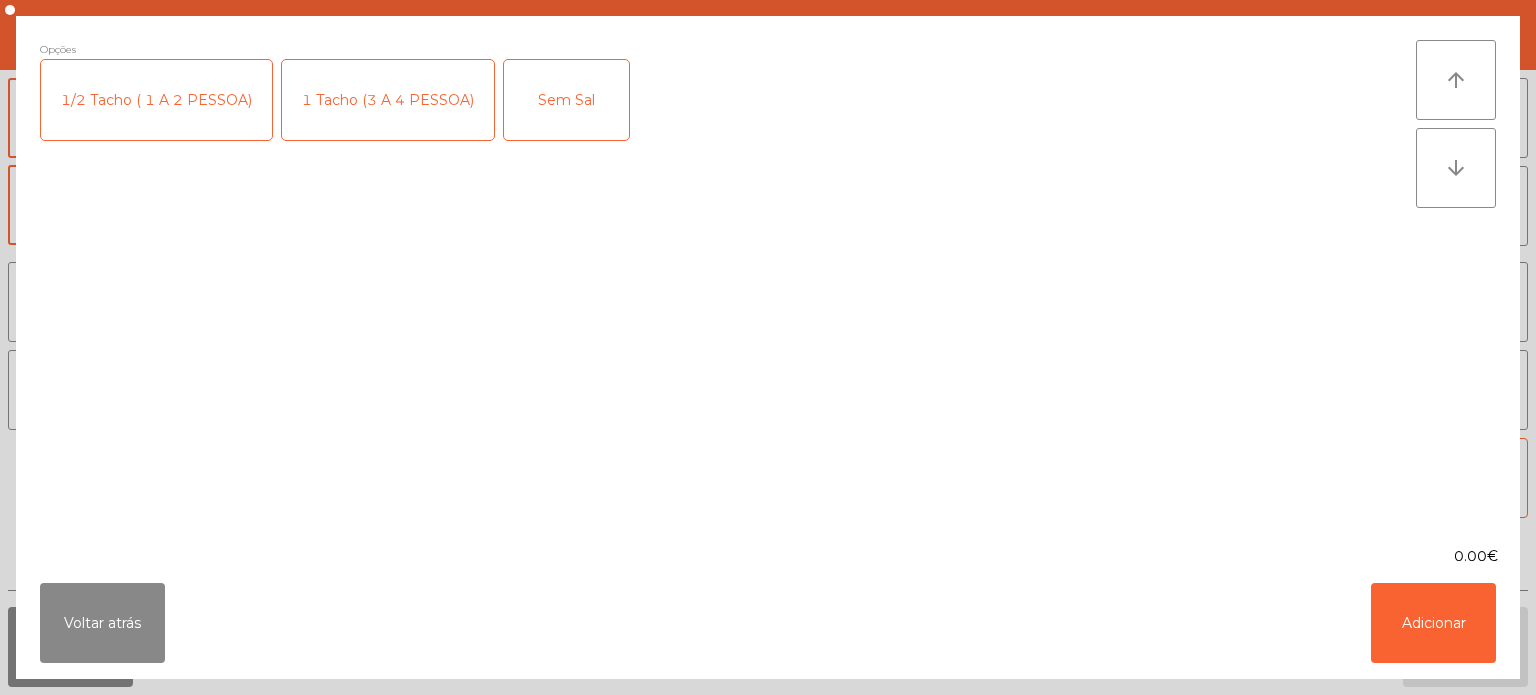 click on "1/2 Tacho ( 1 A 2 PESSOA)" 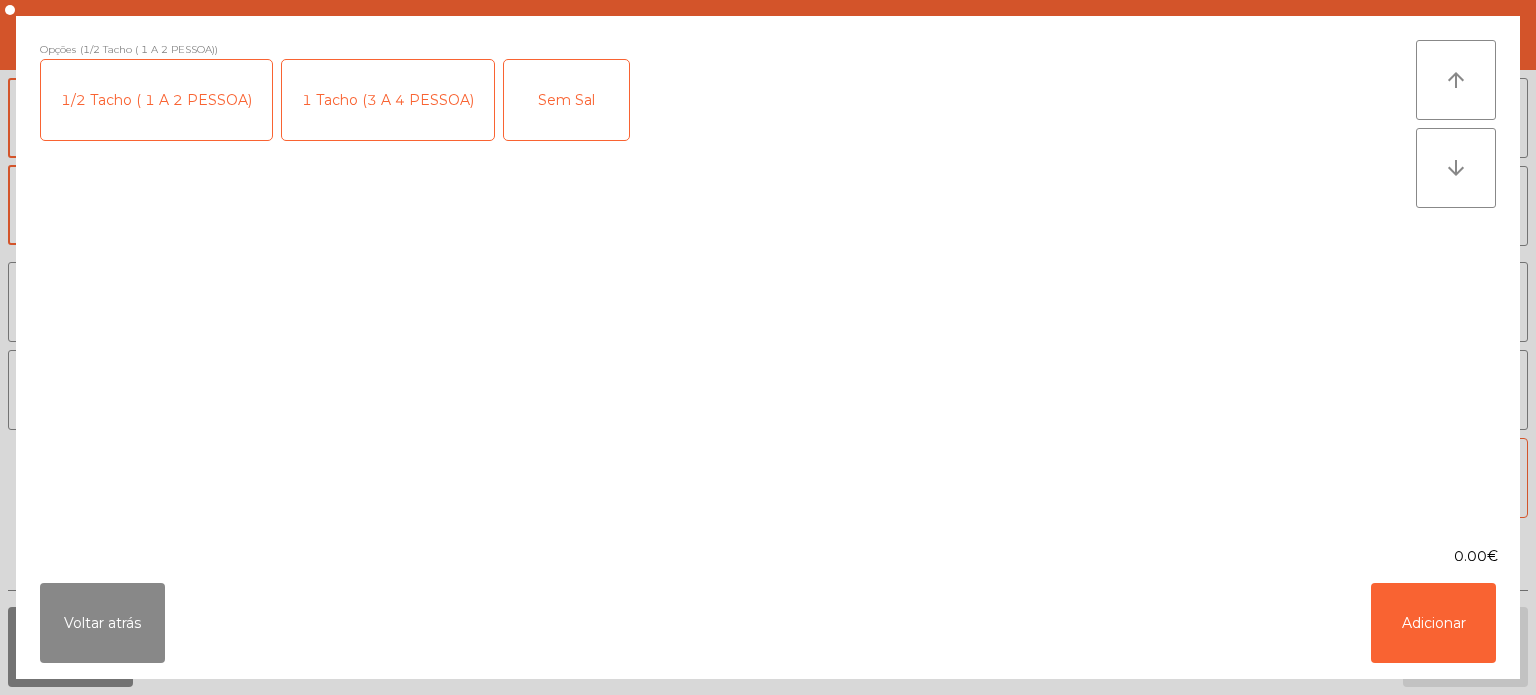 click on "1/2 Tacho ( 1 A 2 PESSOA)" 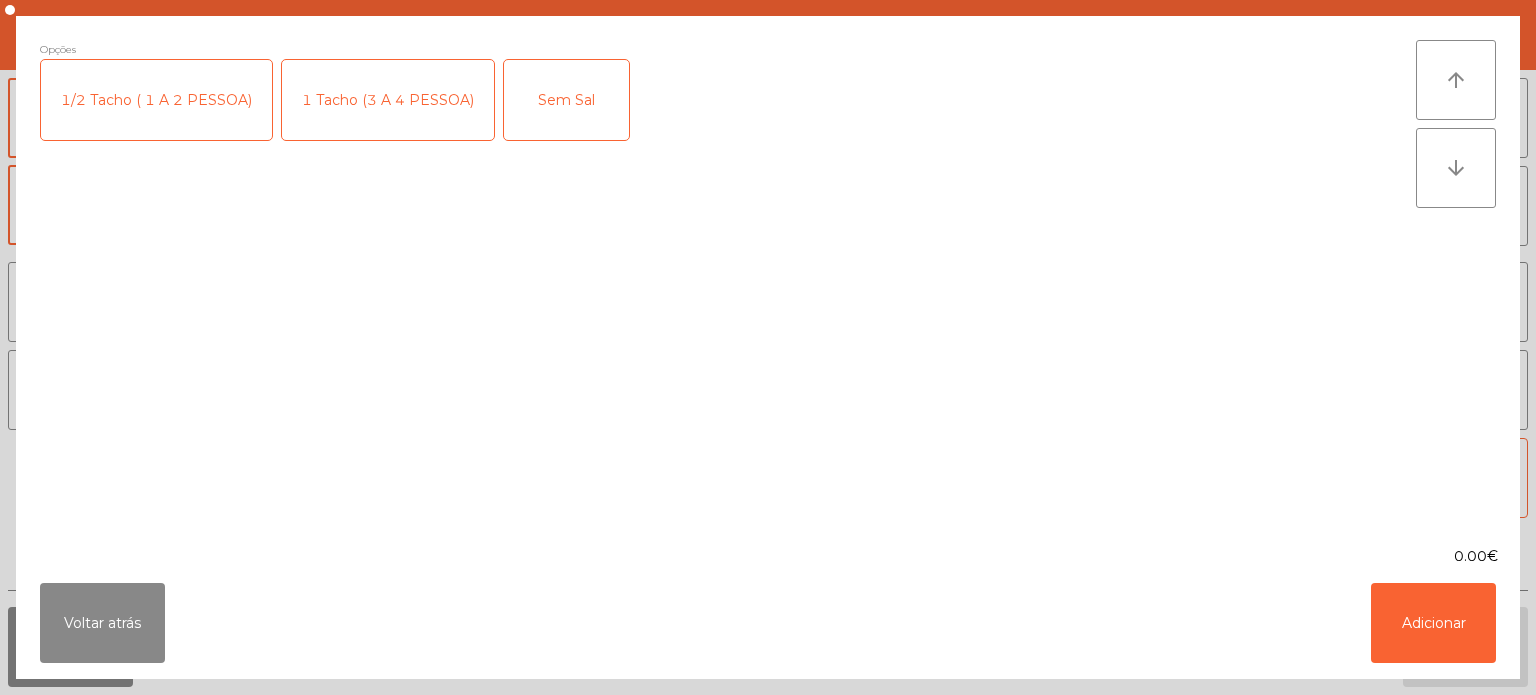 click on "1 Tacho (3 A 4 PESSOA)" 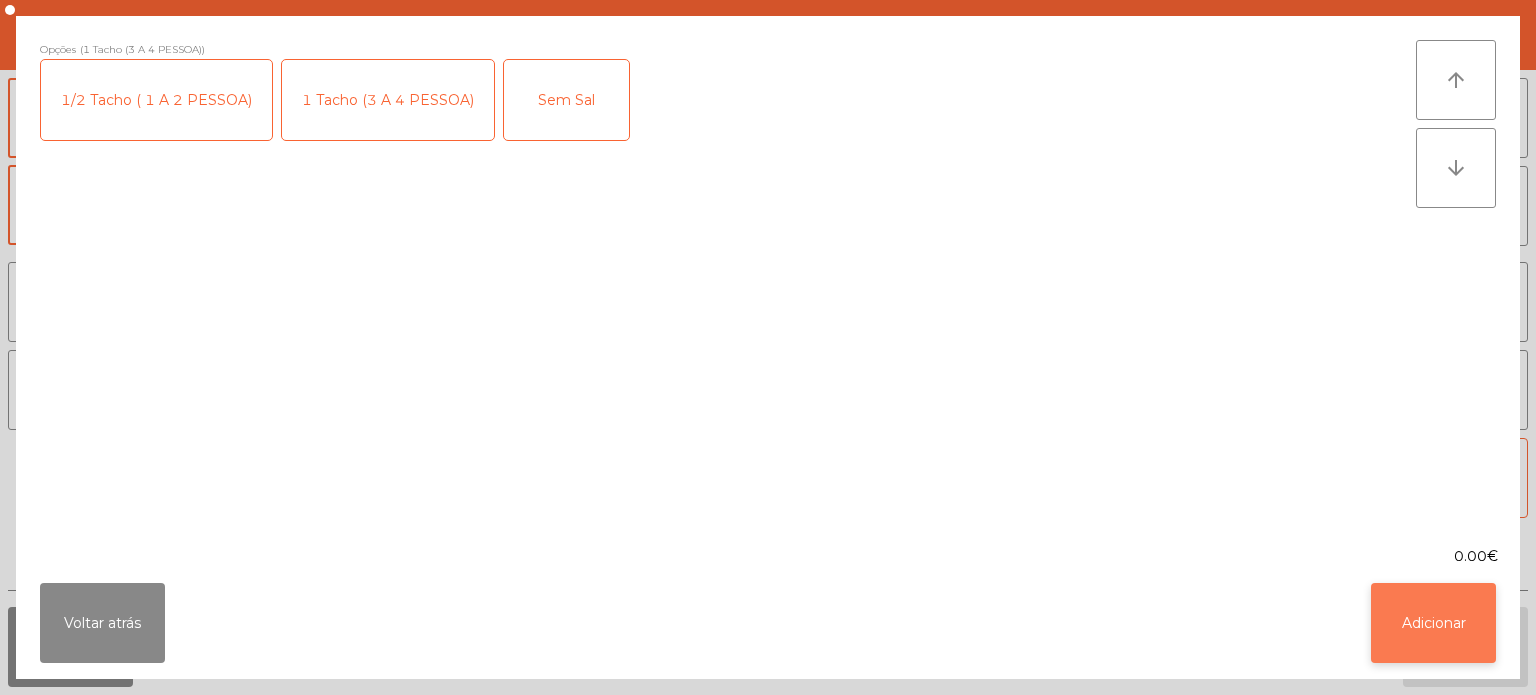 click on "Adicionar" 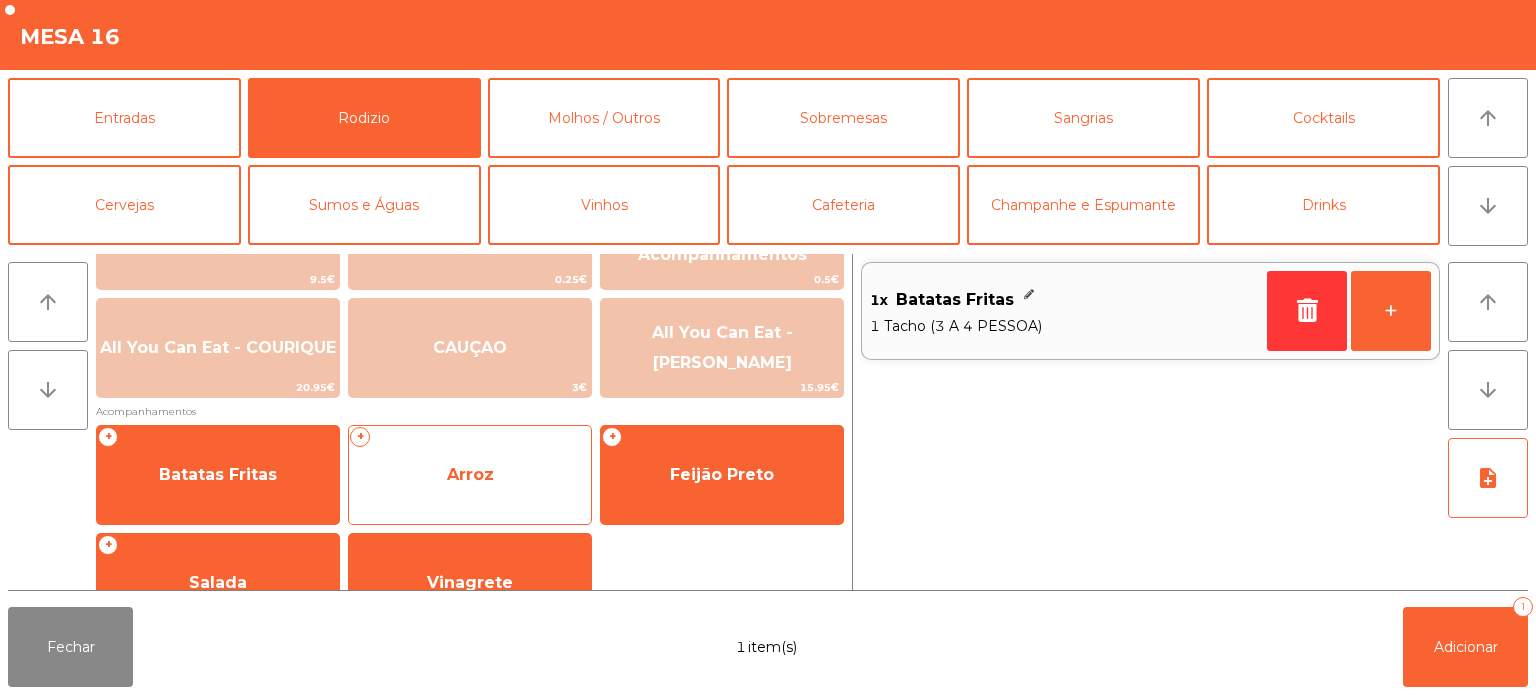 click on "Arroz" 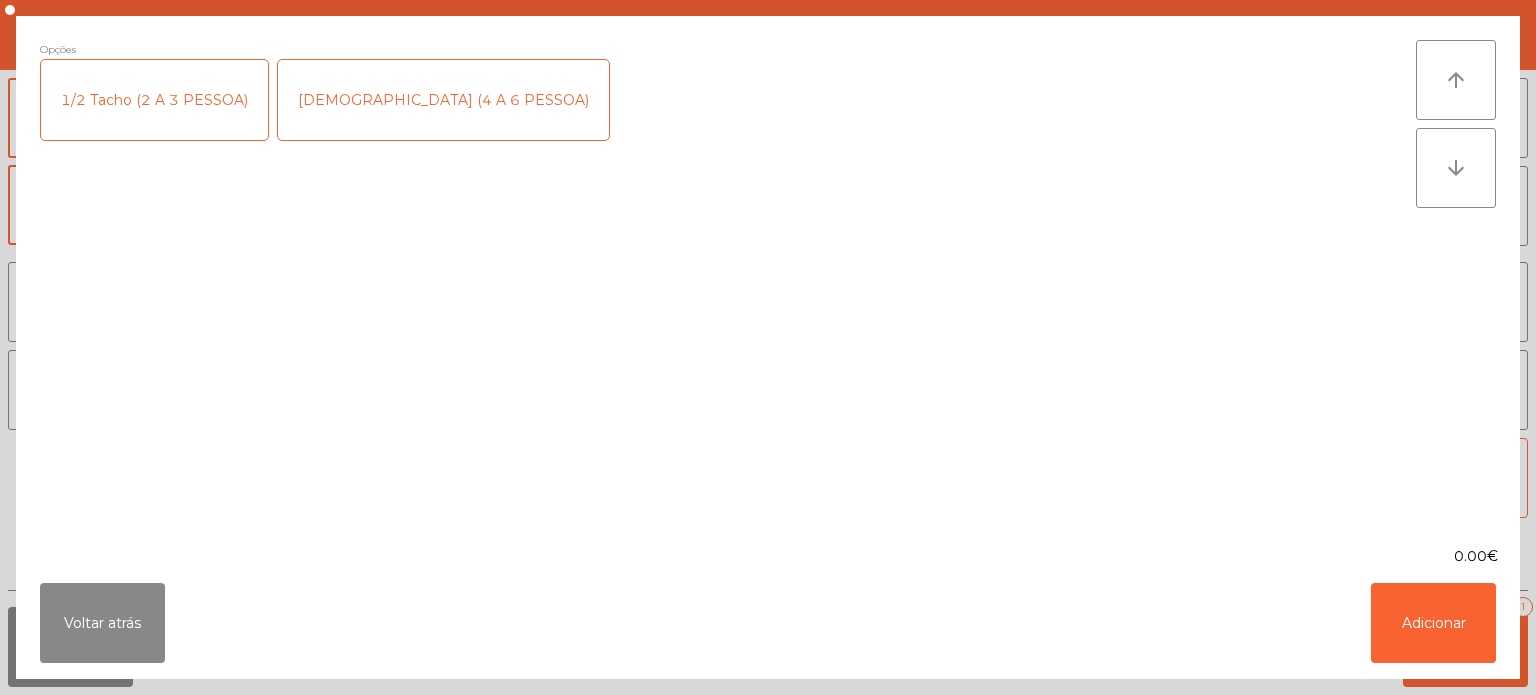 click on "1/2 Tacho (2 A 3 PESSOA)" 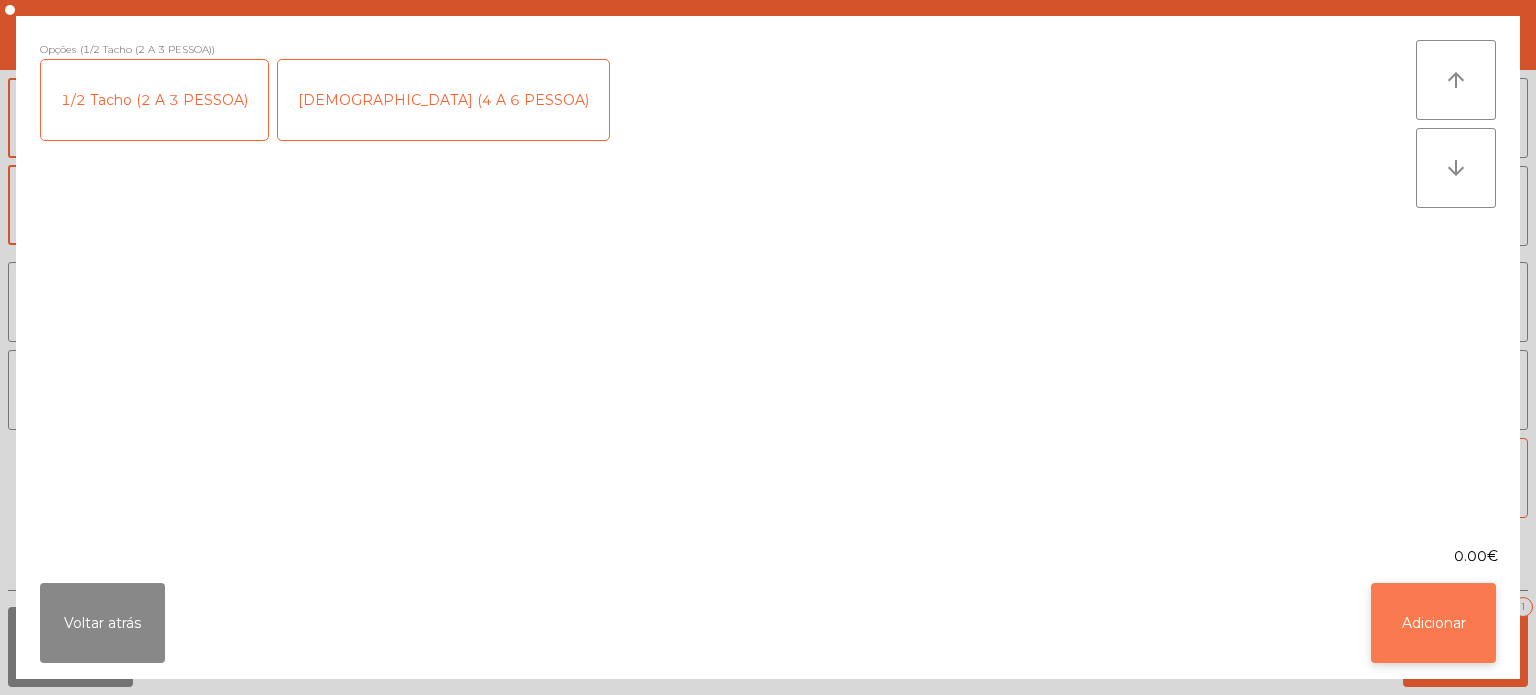 click on "Adicionar" 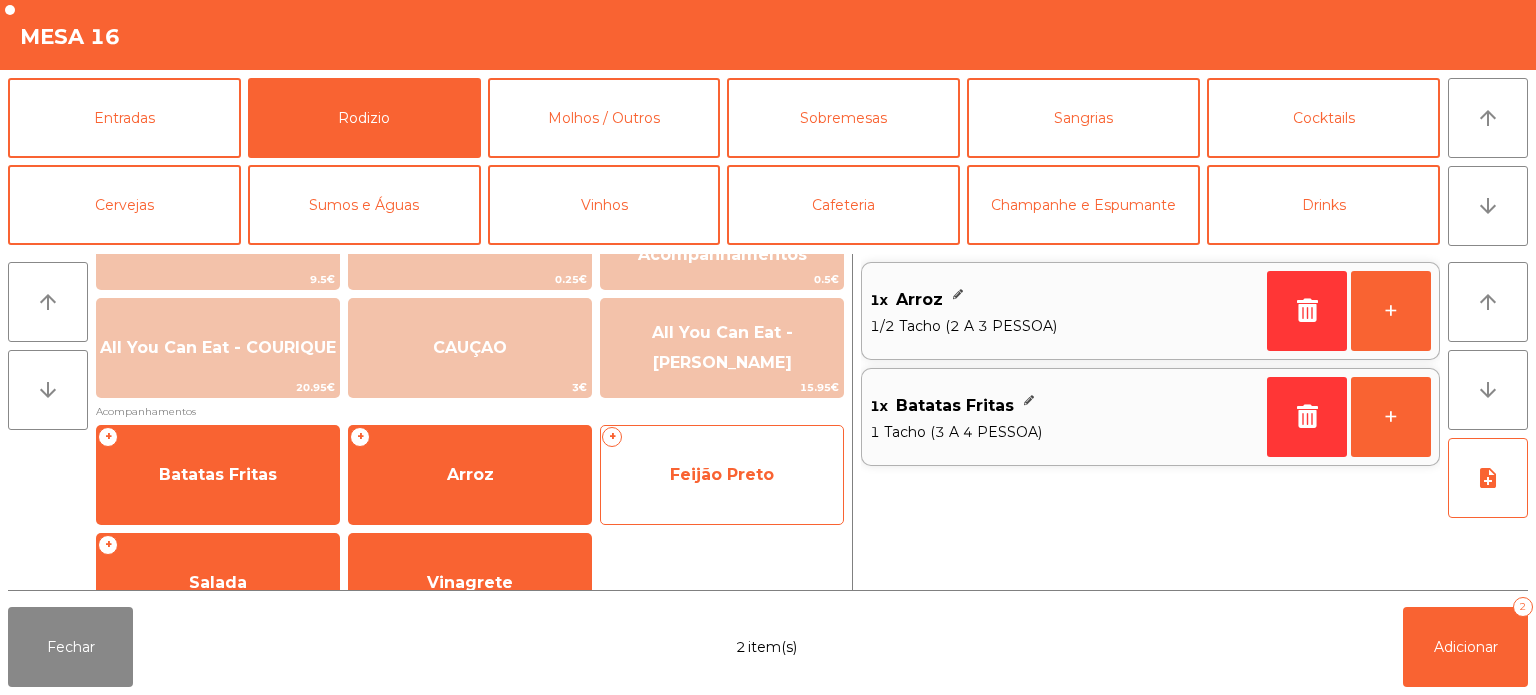 click on "Feijão Preto" 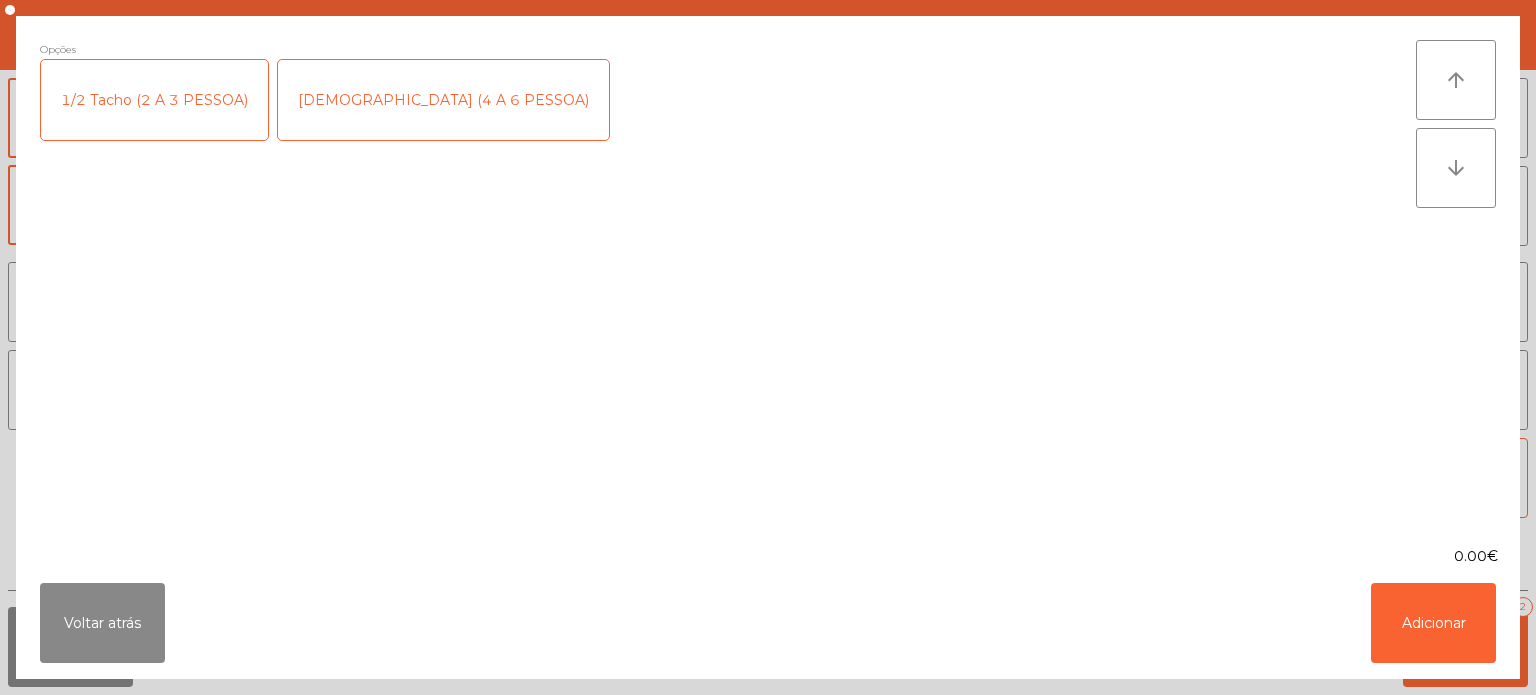 click on "1/2 Tacho (2 A 3 PESSOA)" 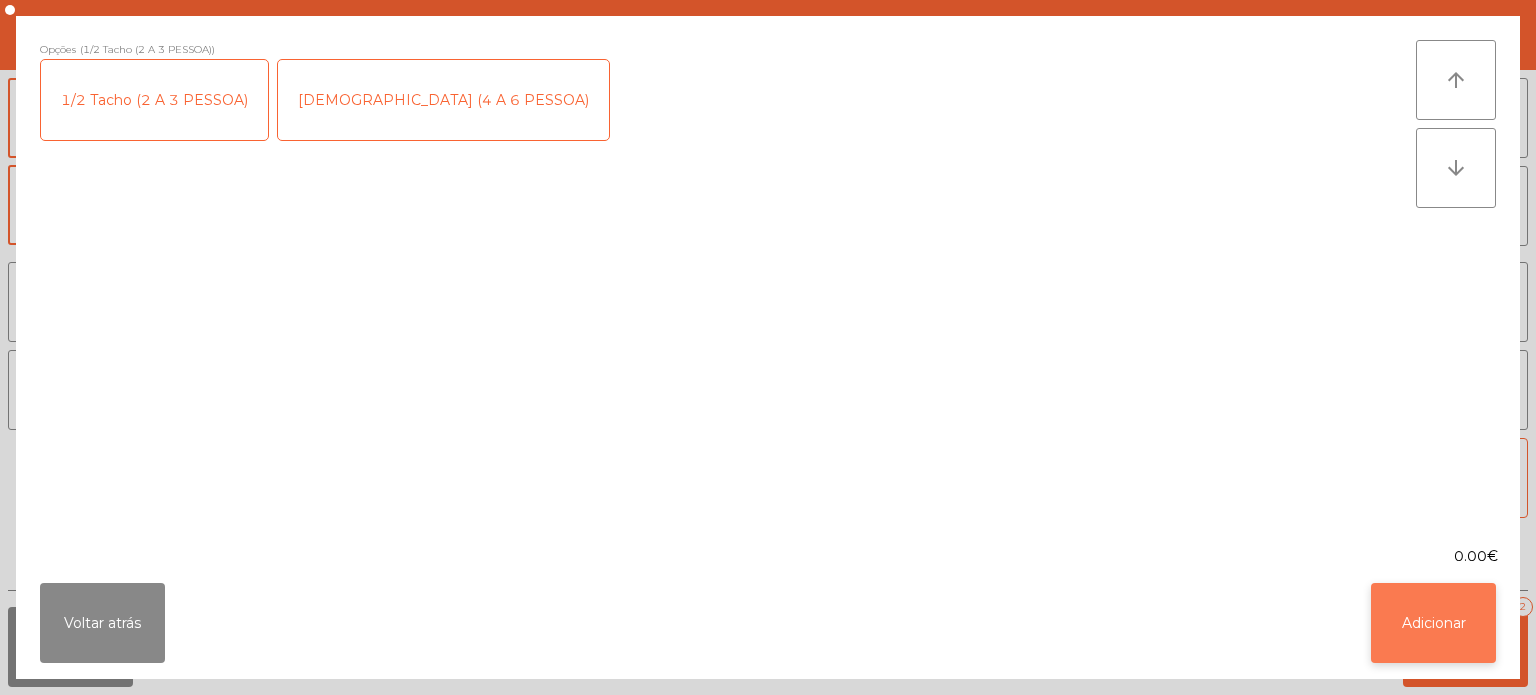 click on "Adicionar" 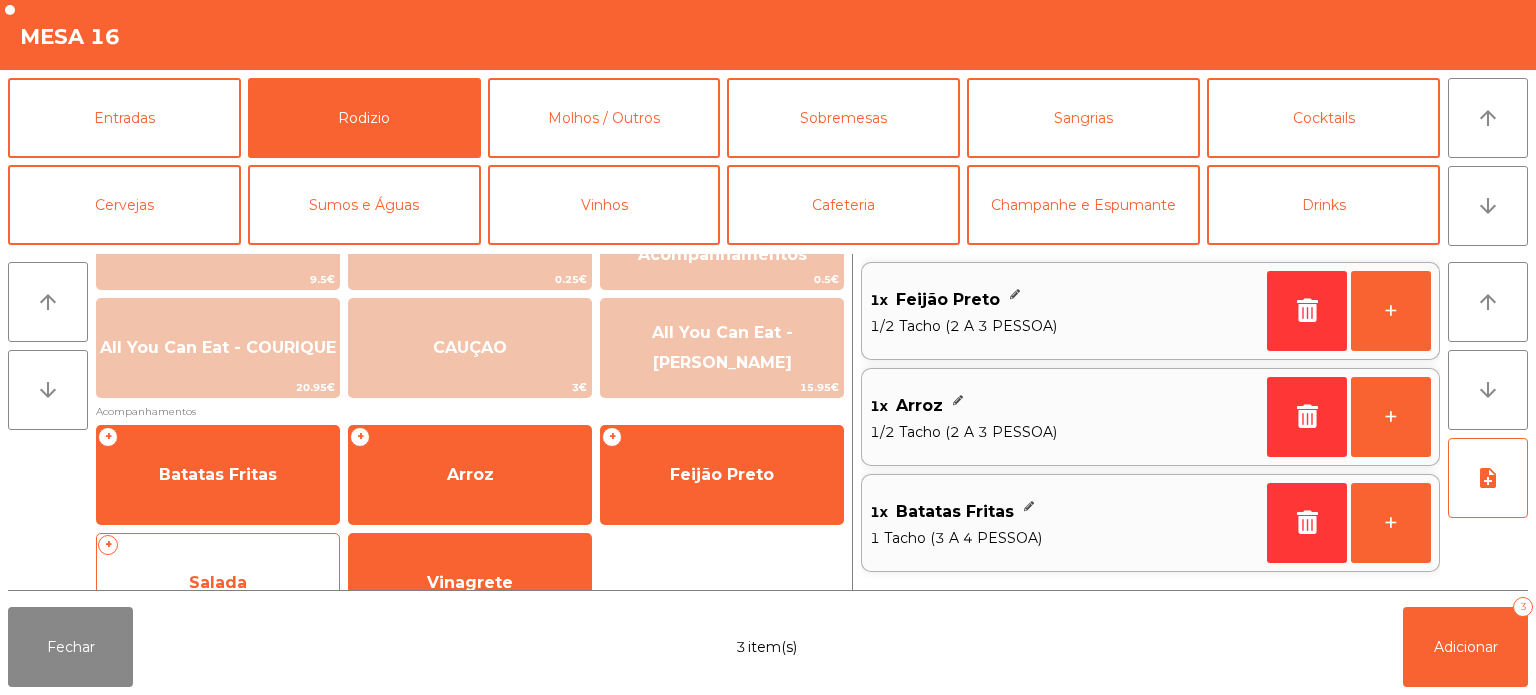 click on "+   Salada" 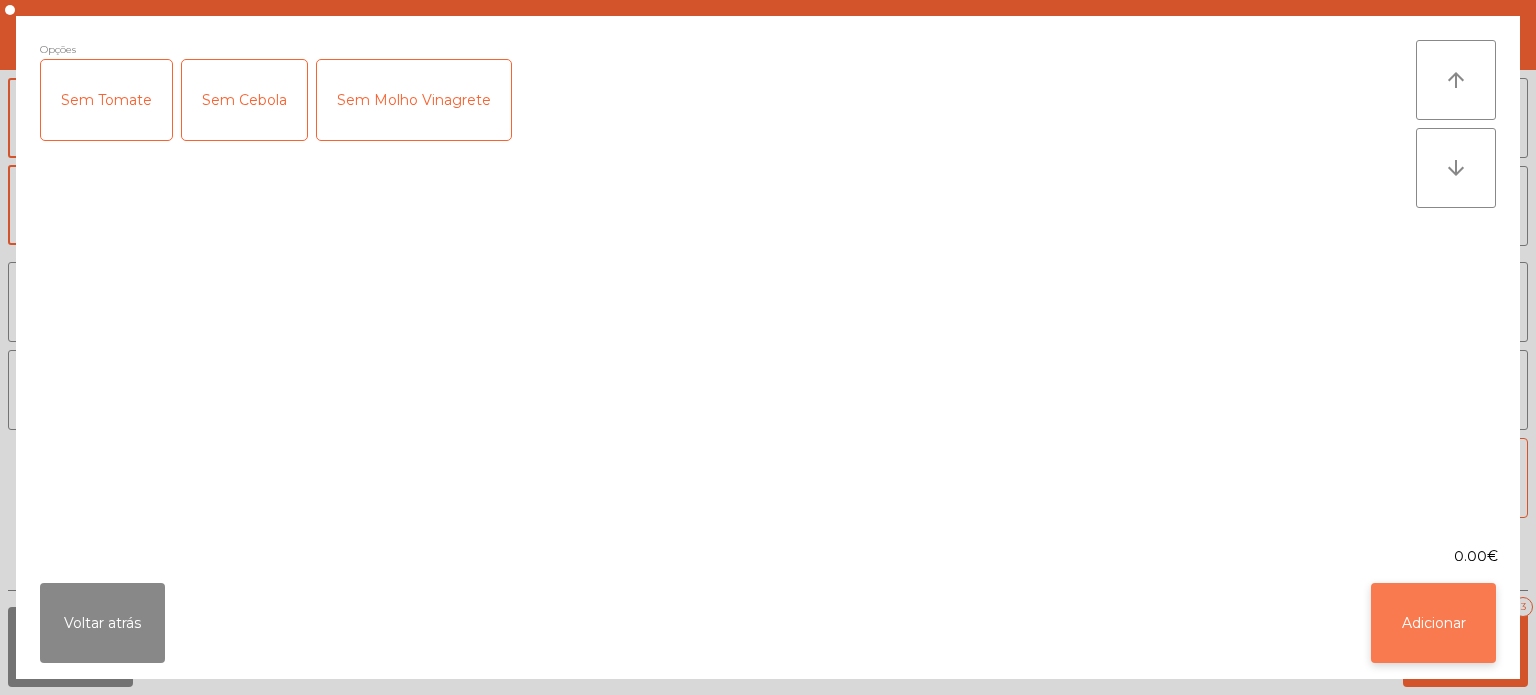 click on "Adicionar" 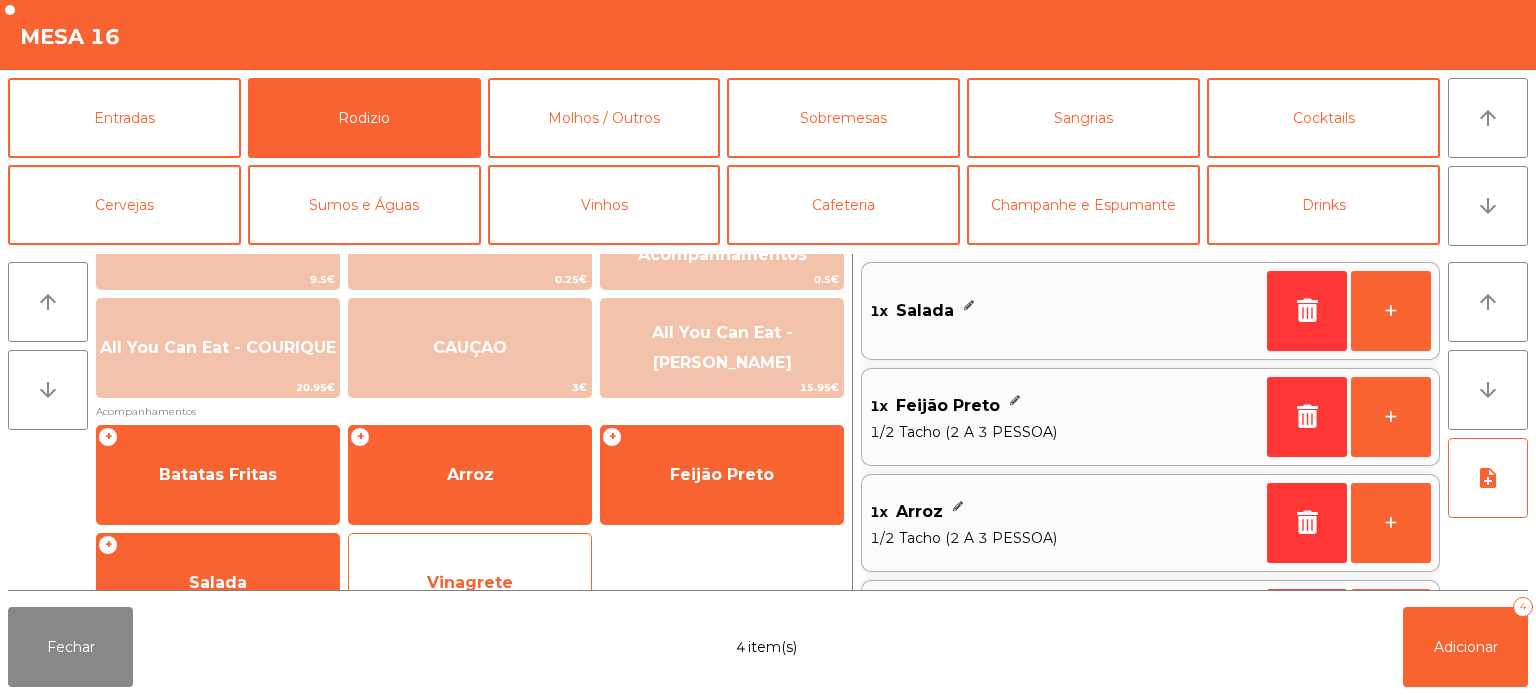 click on "Vinagrete" 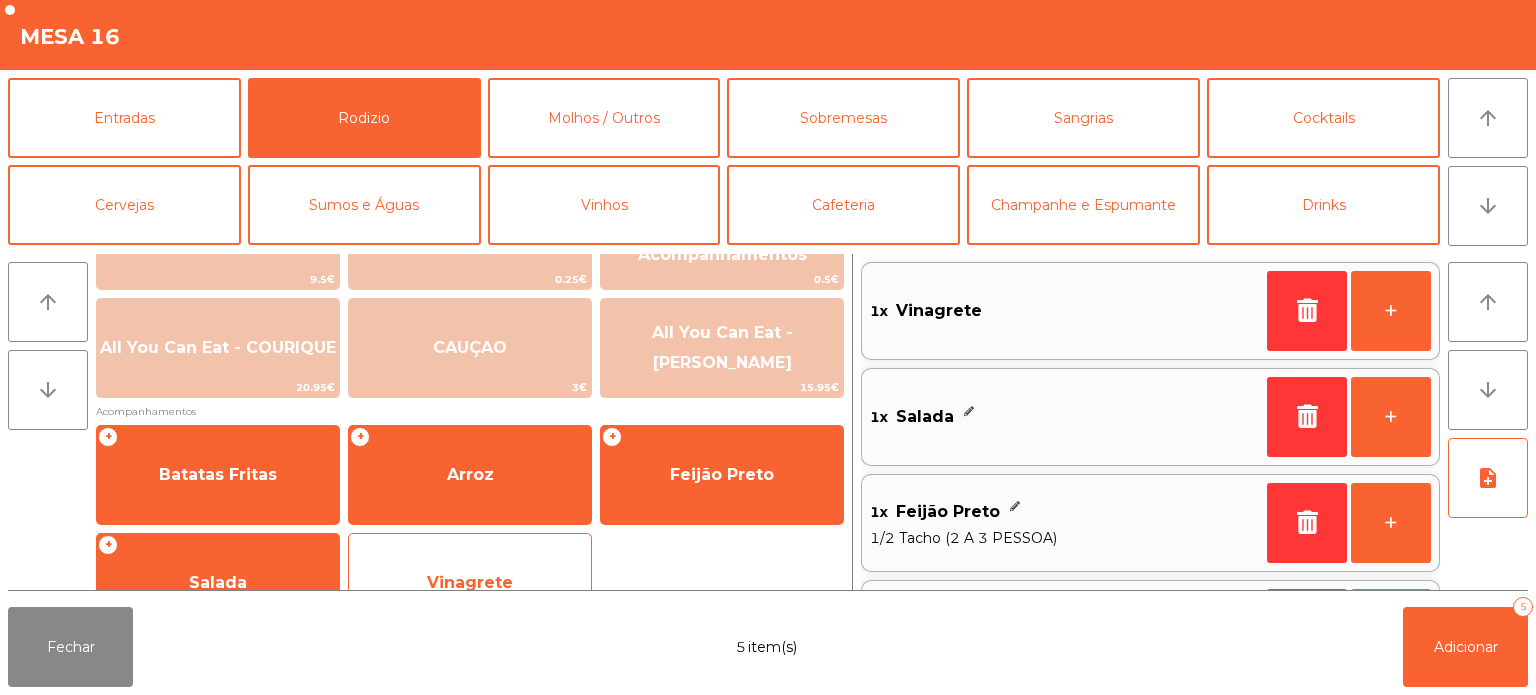 scroll, scrollTop: 8, scrollLeft: 0, axis: vertical 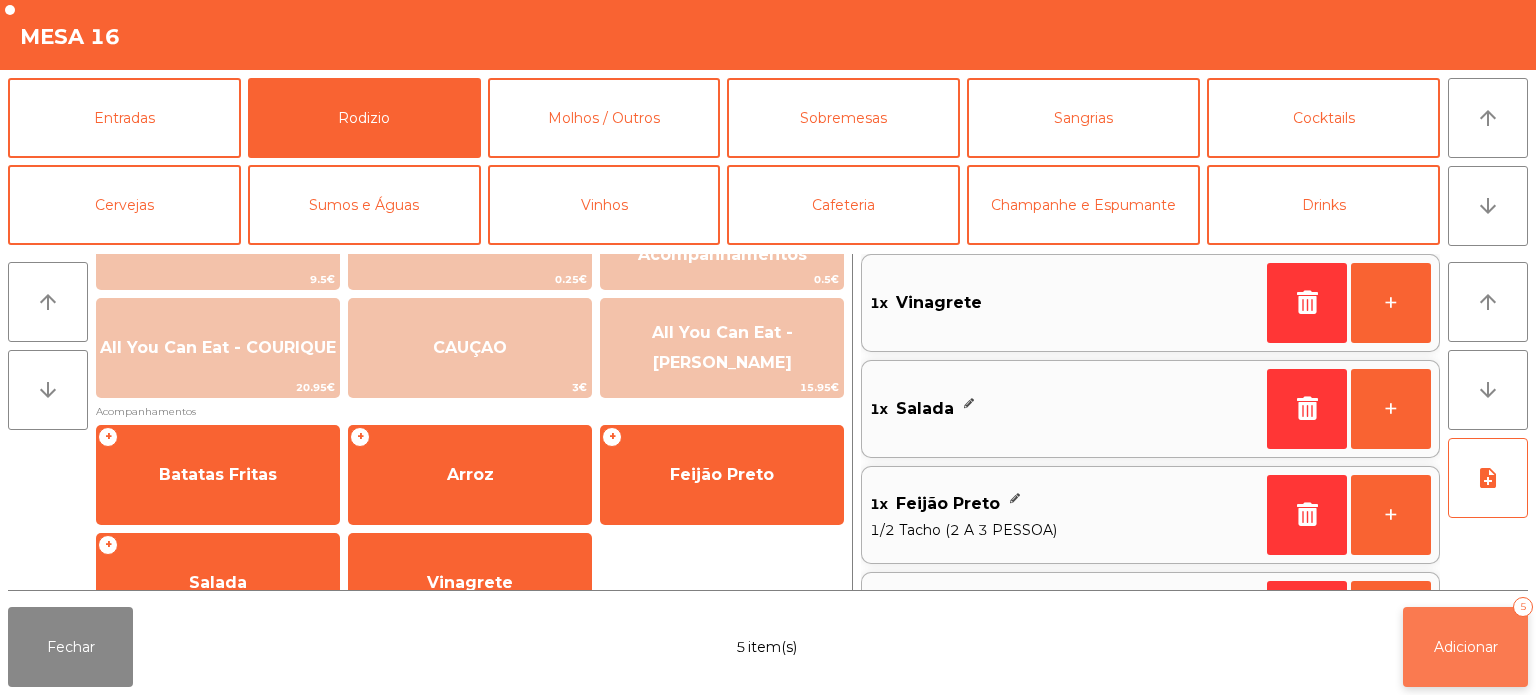 click on "Adicionar" 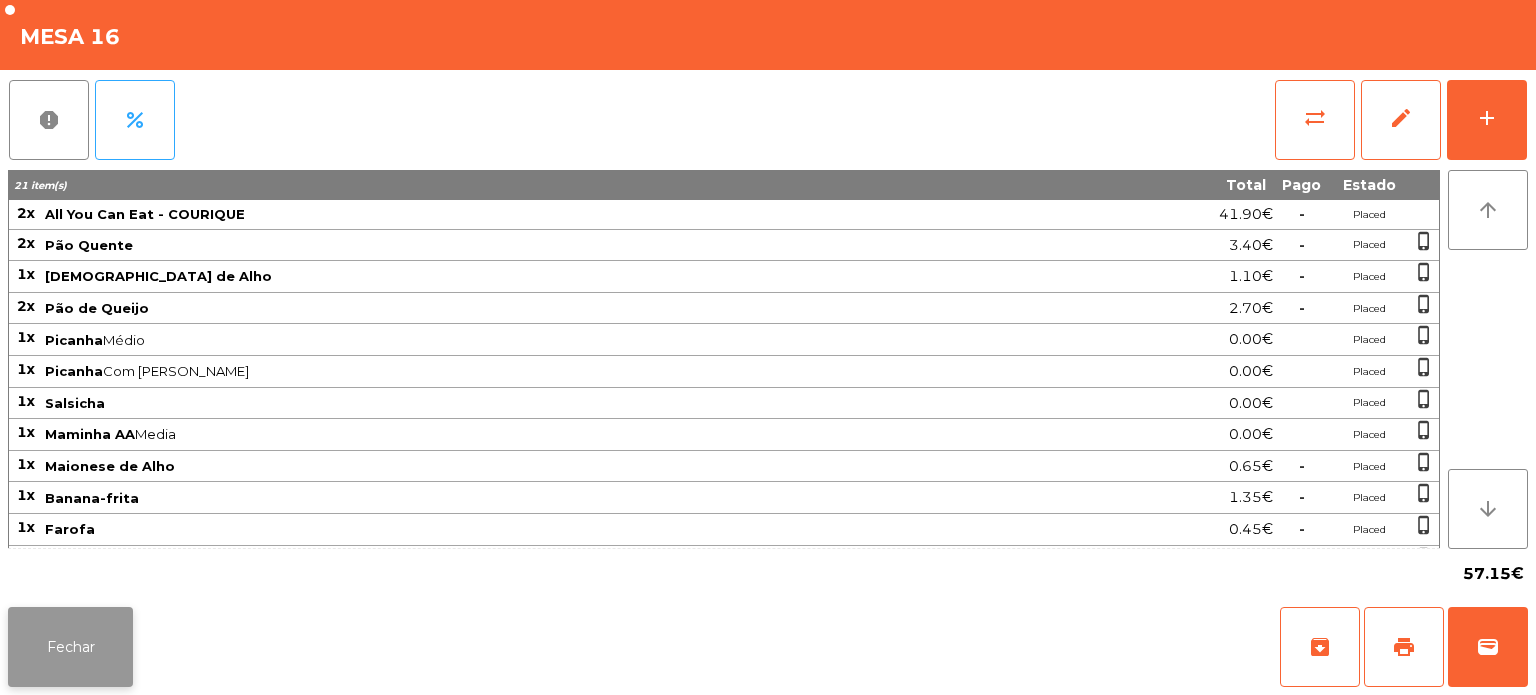 click on "Fechar" 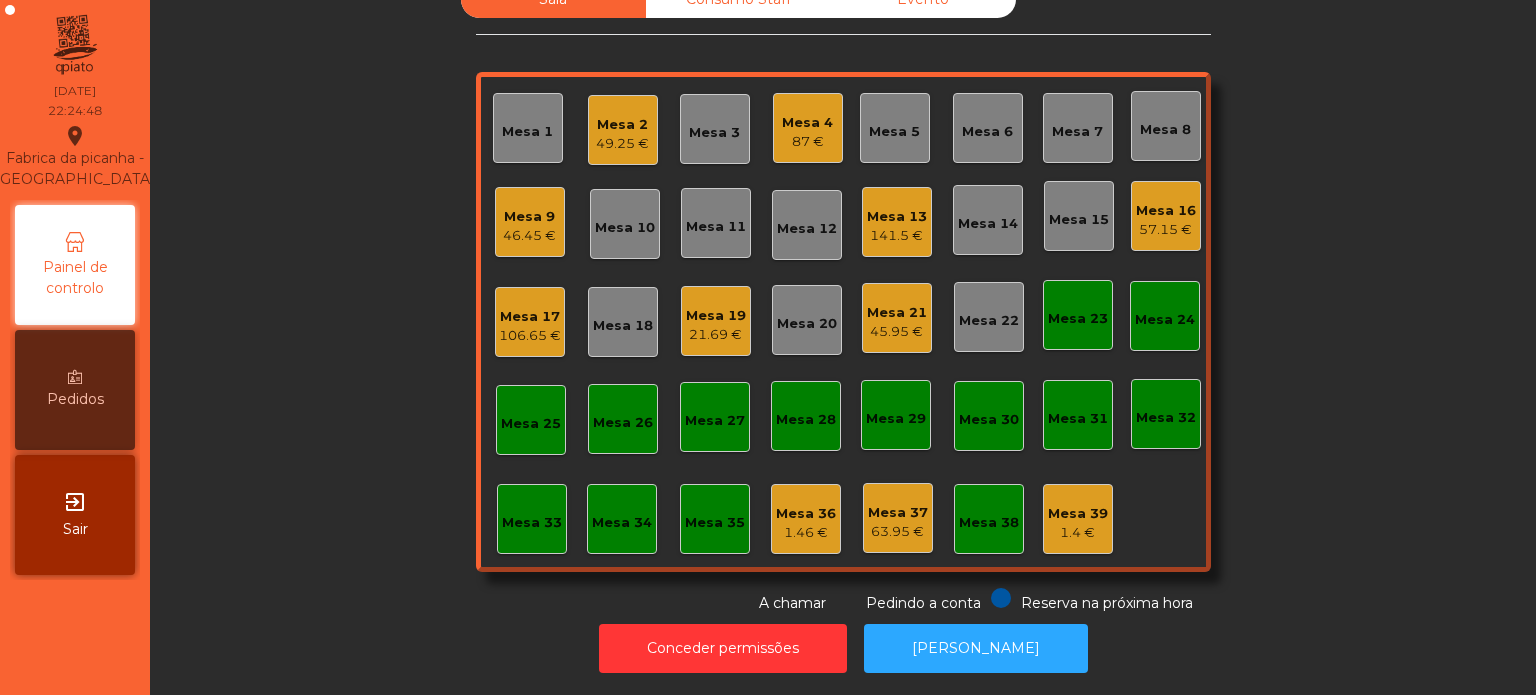 click on "Mesa 19" 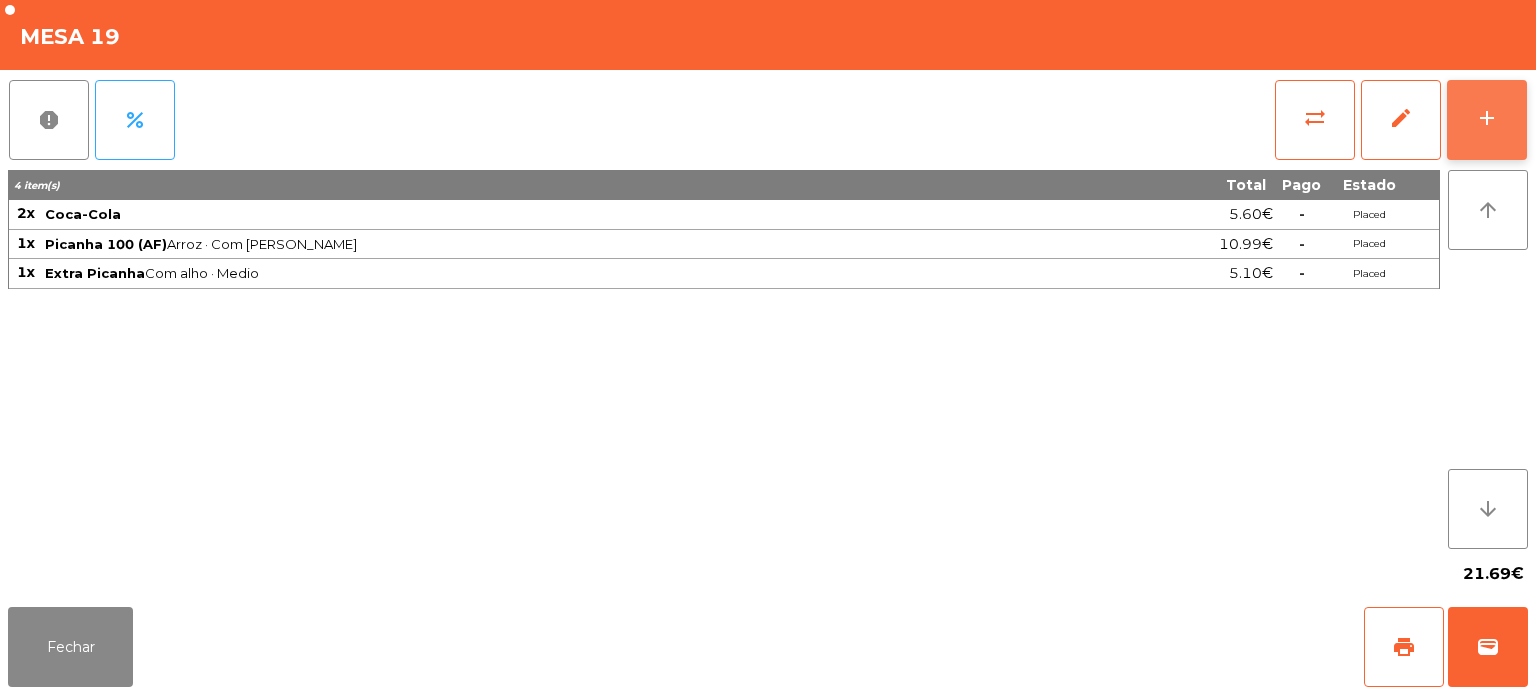 click on "add" 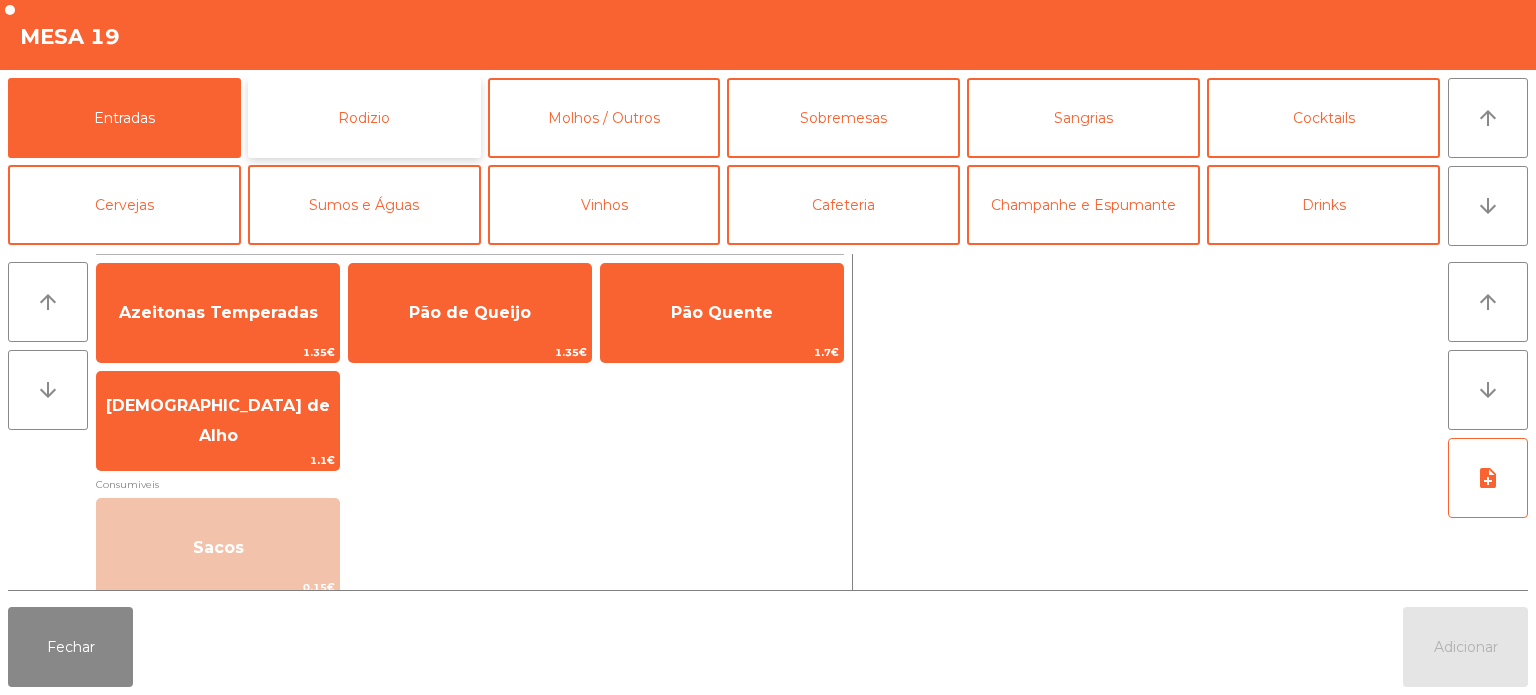 click on "Rodizio" 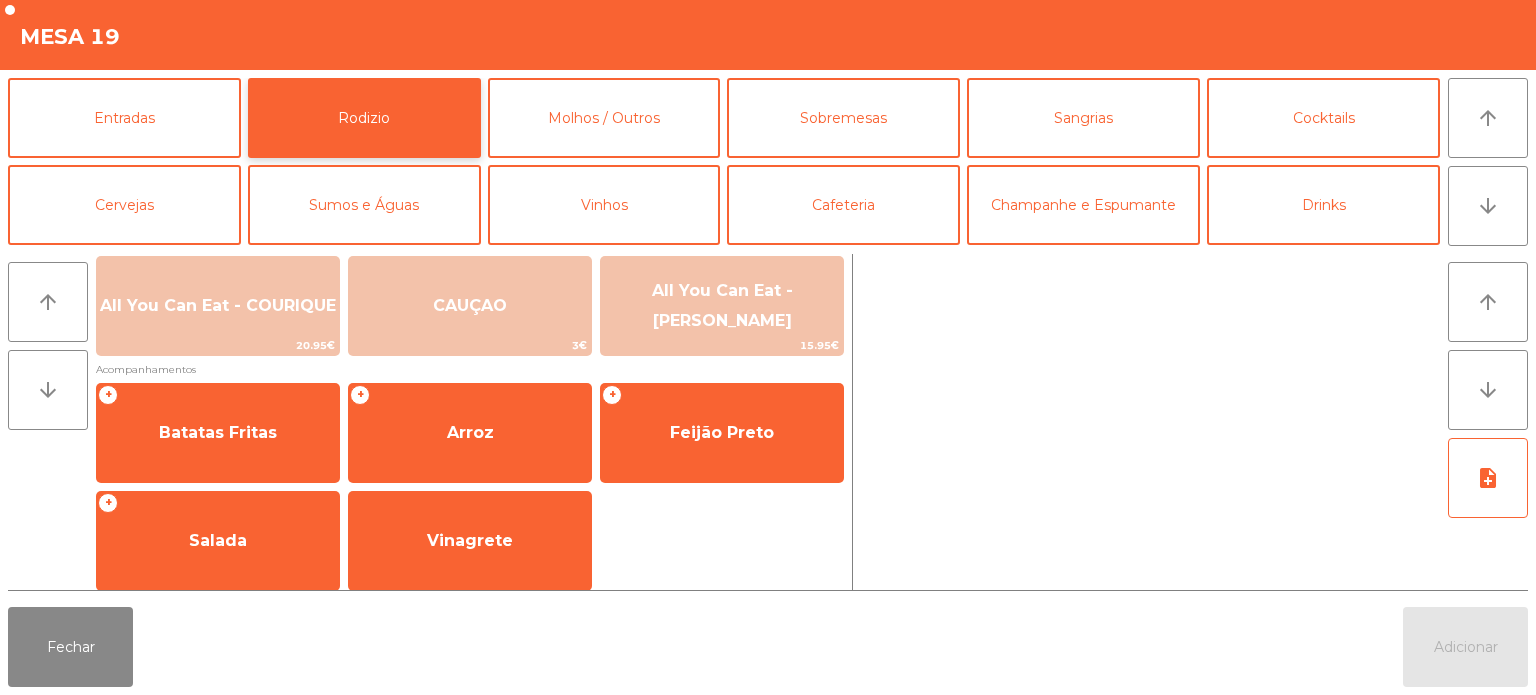 scroll, scrollTop: 351, scrollLeft: 0, axis: vertical 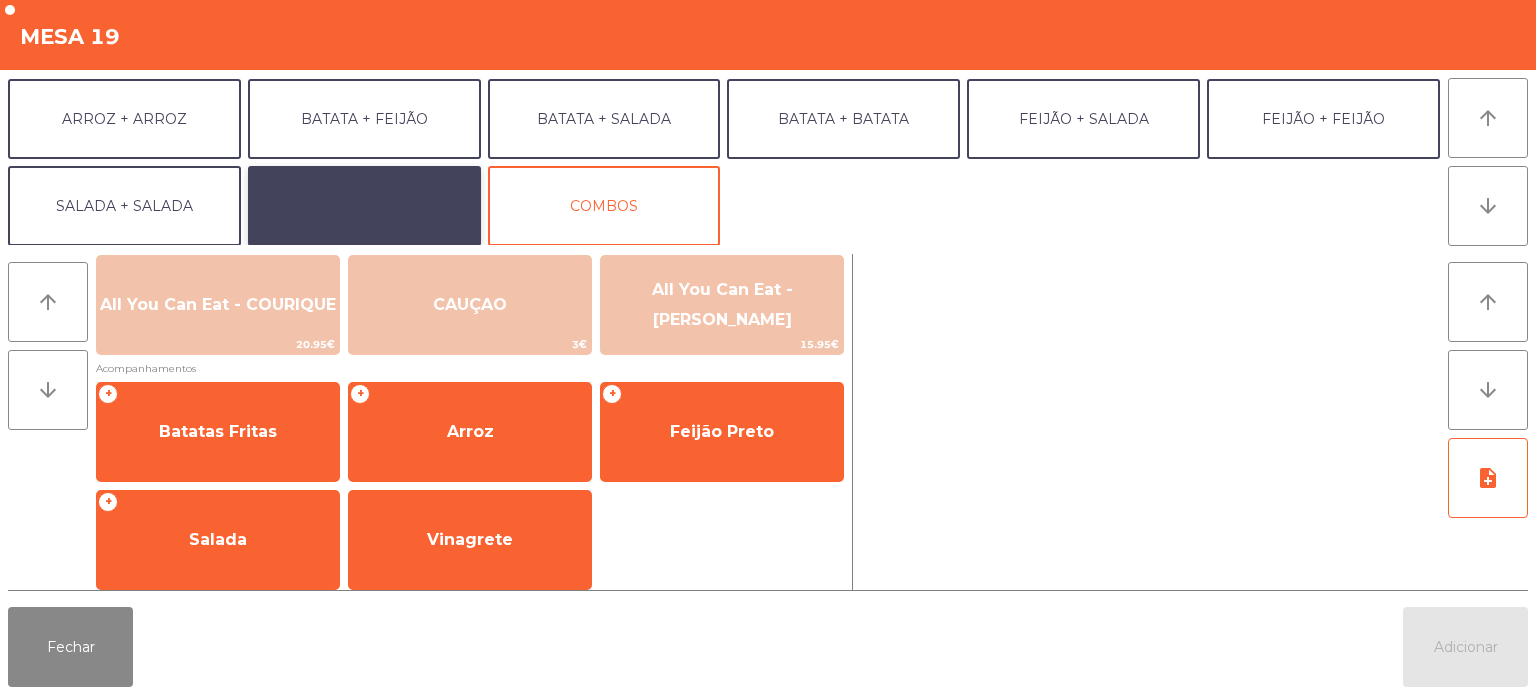 click on "EXTRAS UBER" 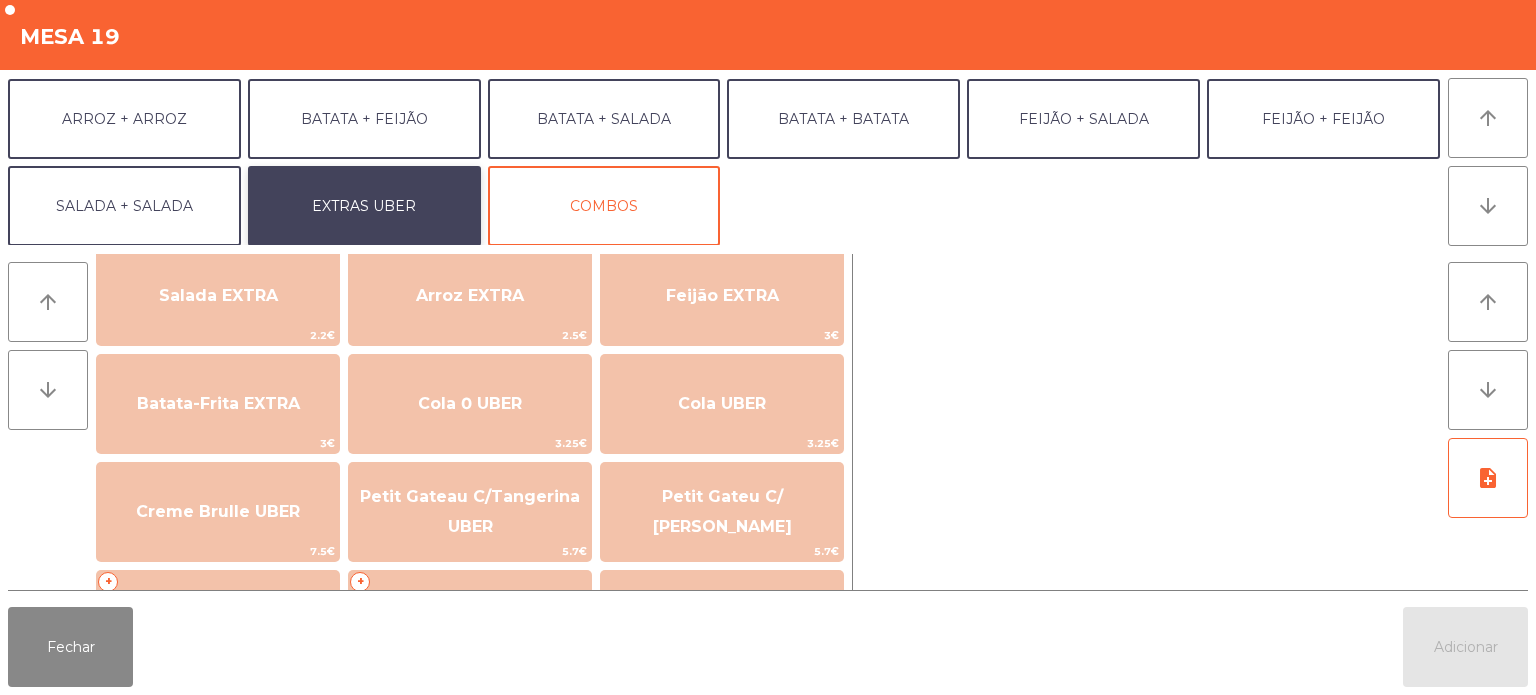 scroll, scrollTop: 255, scrollLeft: 0, axis: vertical 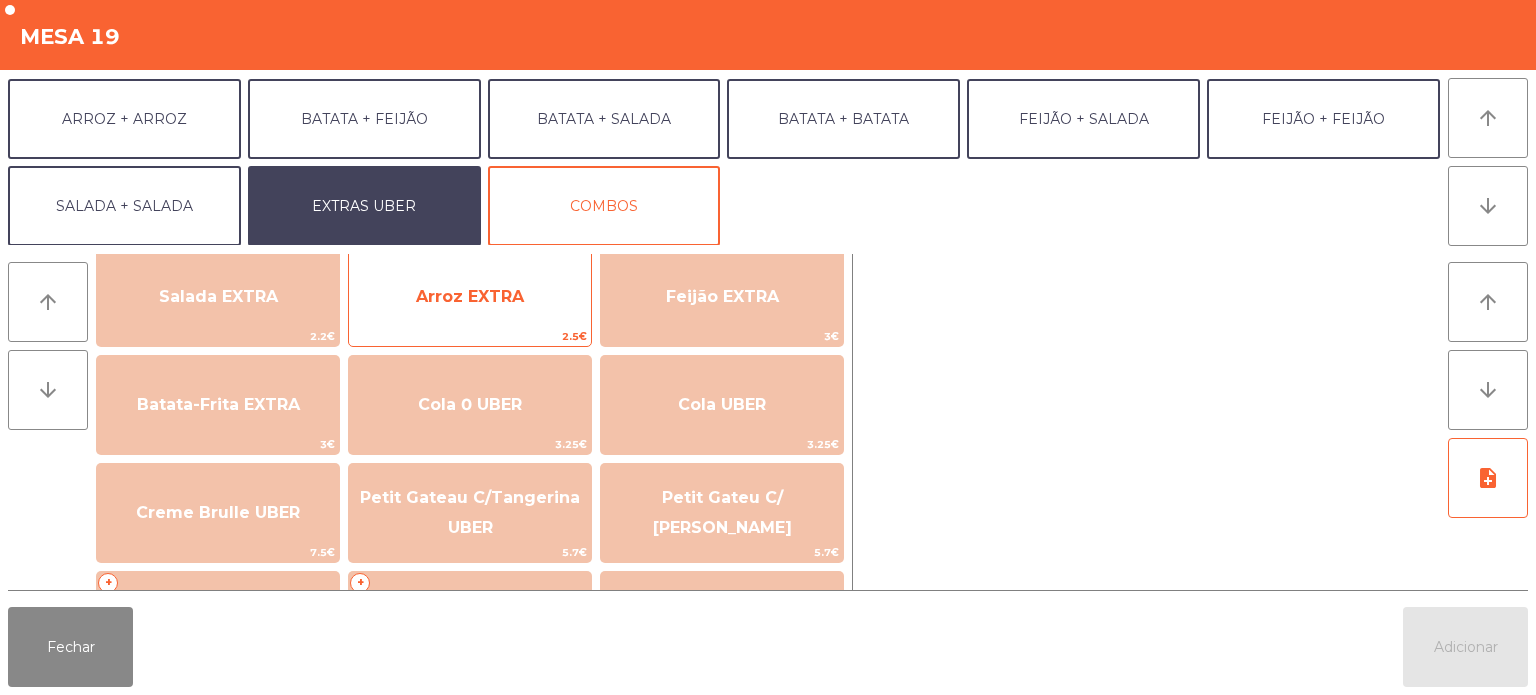 click on "Arroz EXTRA" 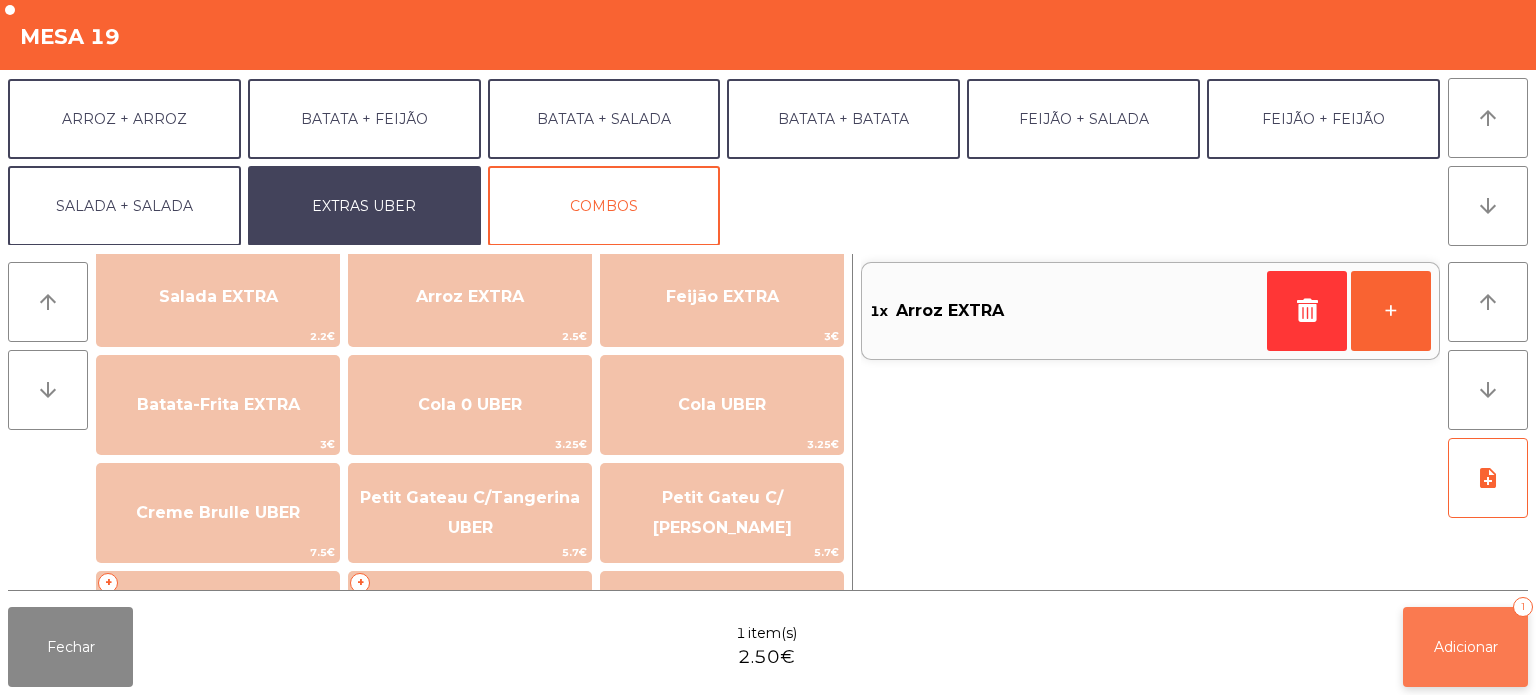 click on "Adicionar   1" 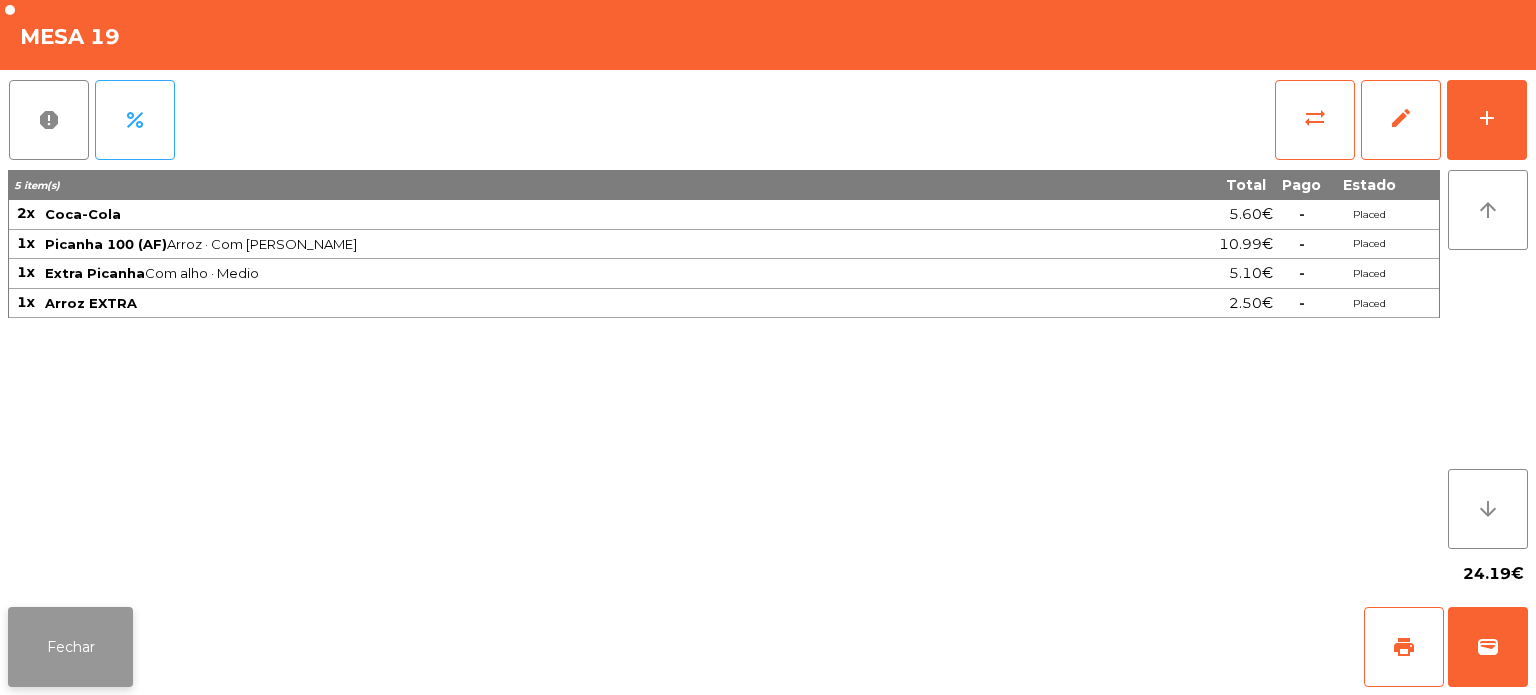 click on "Fechar" 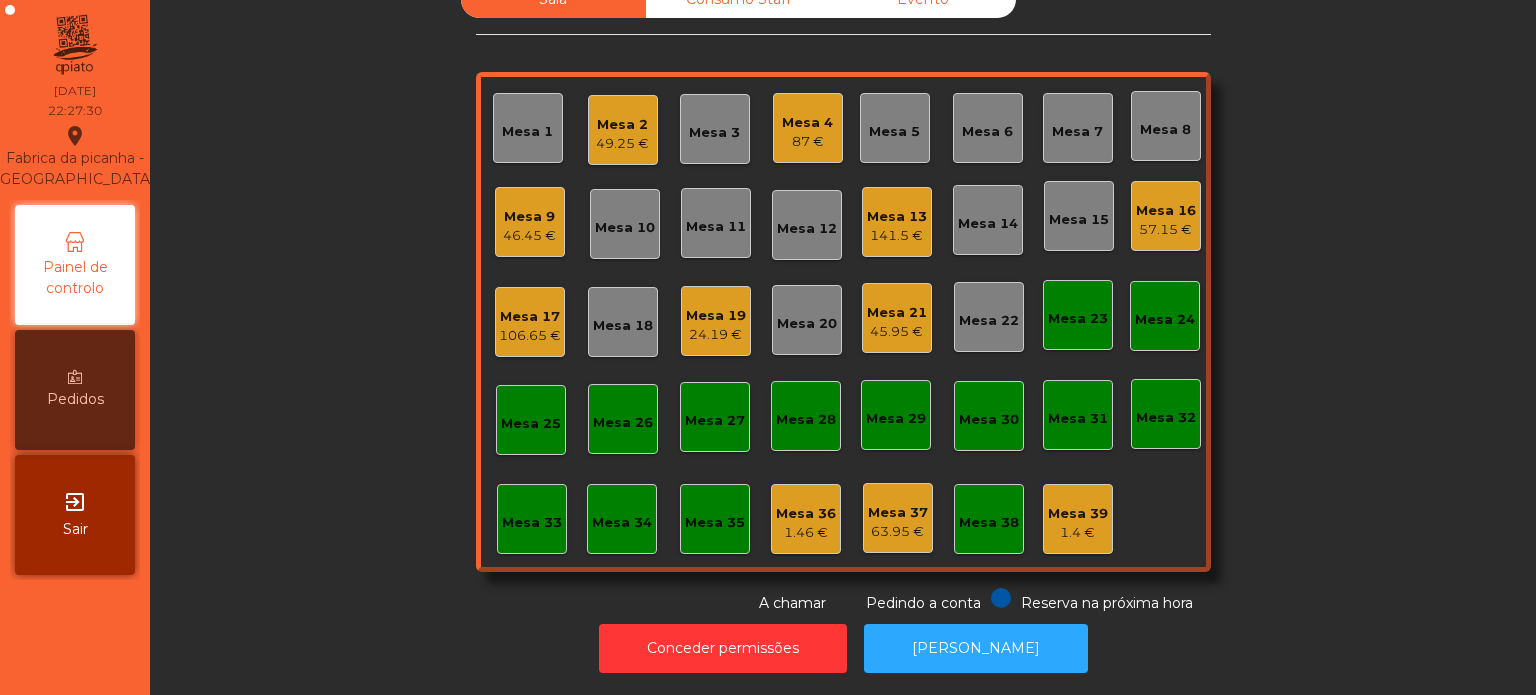click on "87 €" 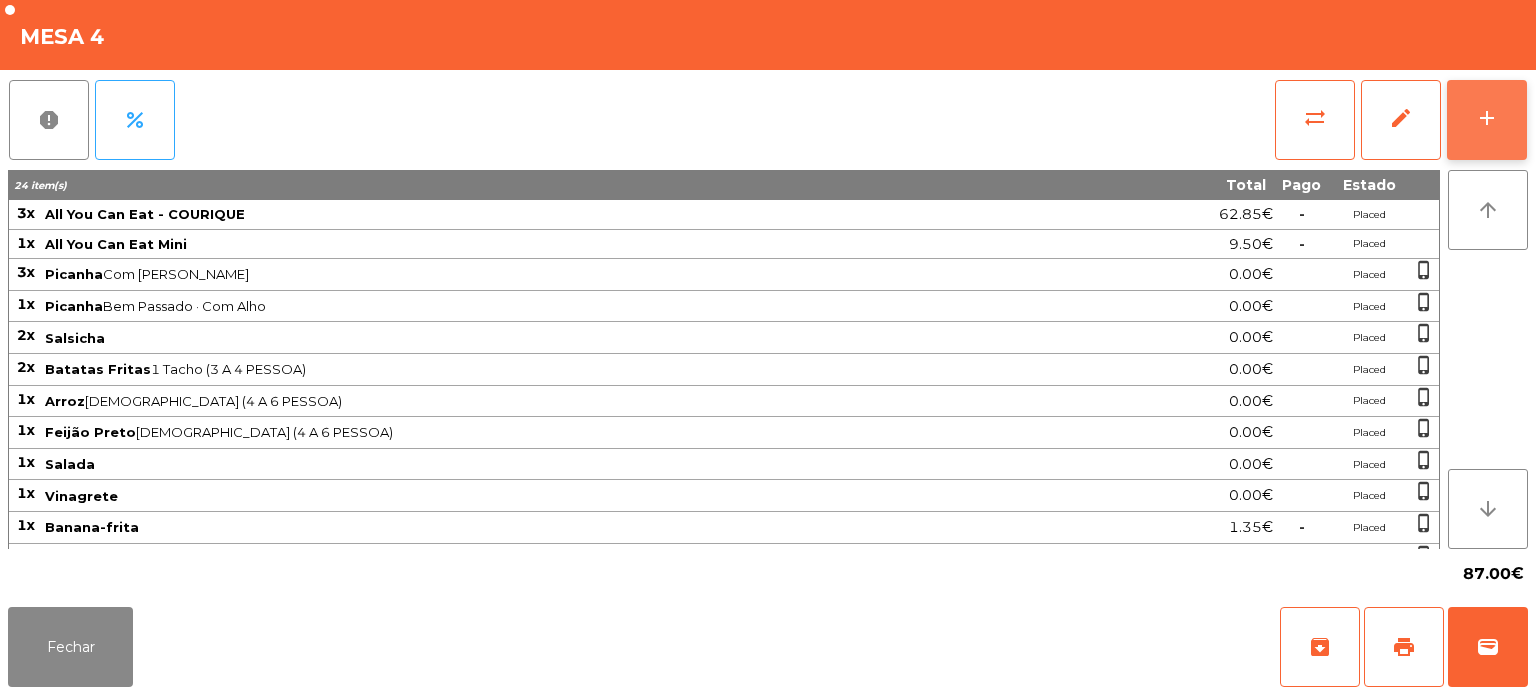 click on "add" 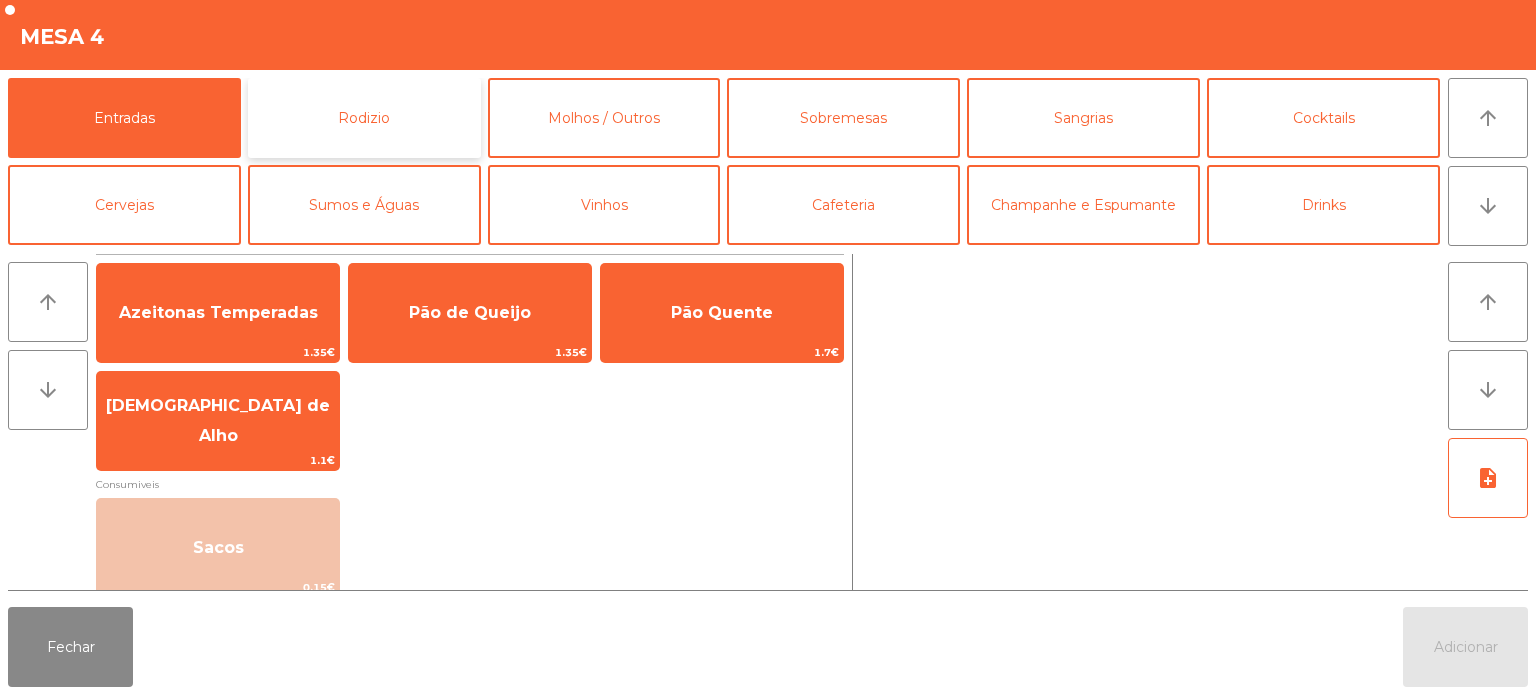 click on "Rodizio" 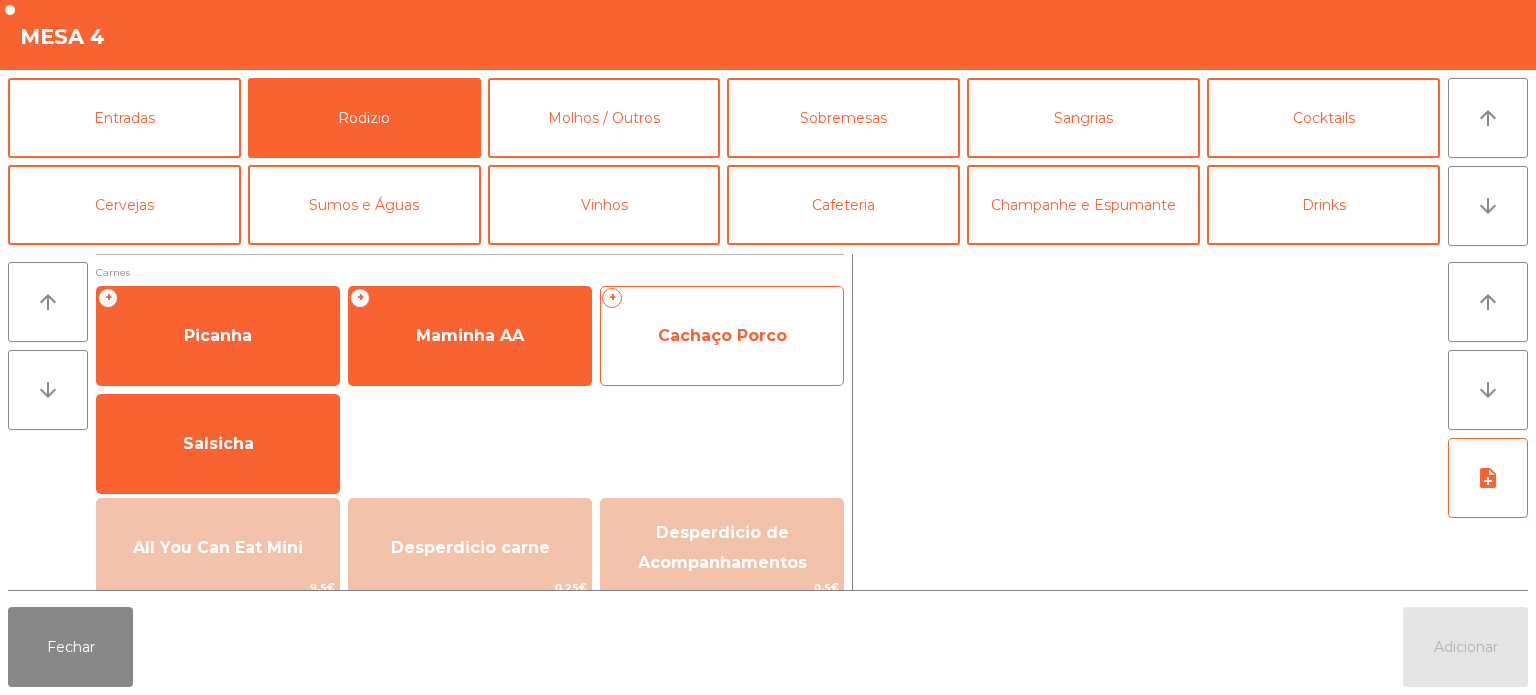 click on "Cachaço Porco" 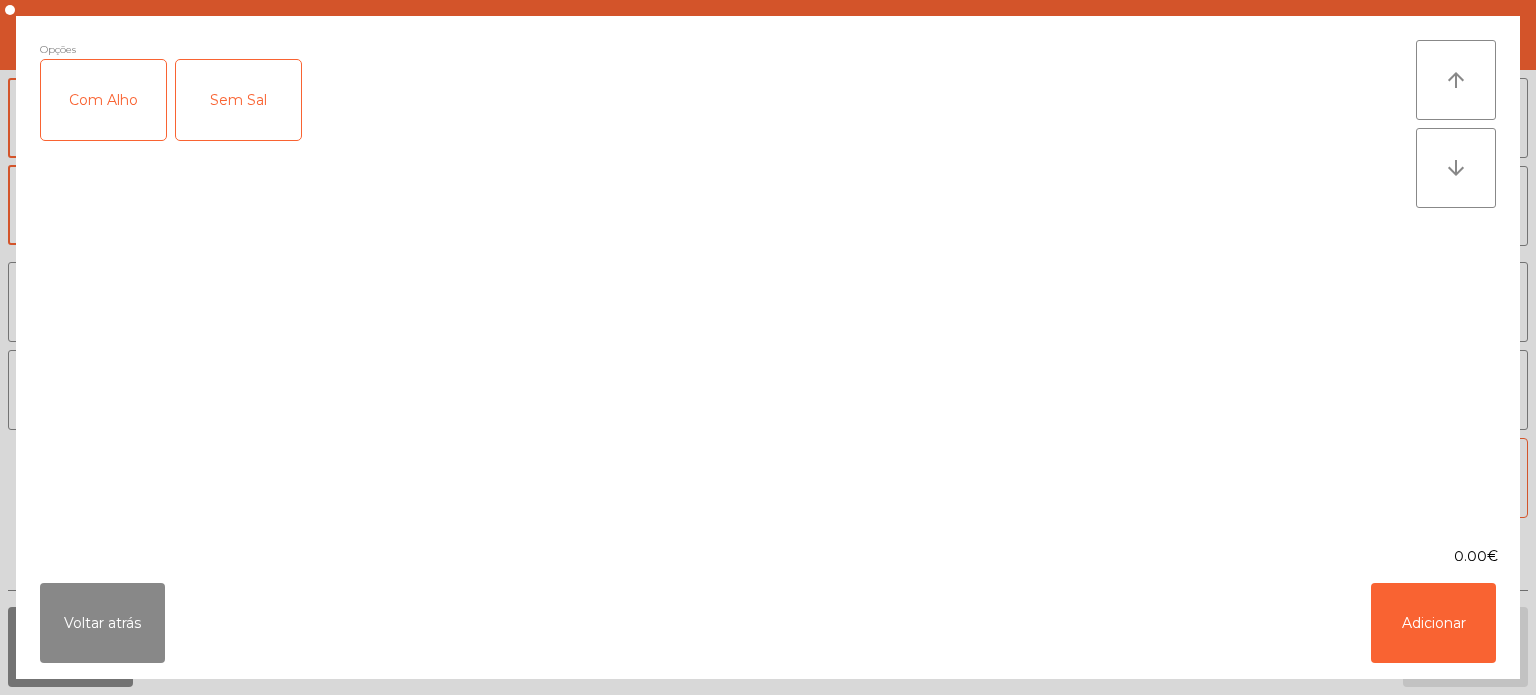 click on "Com Alho" 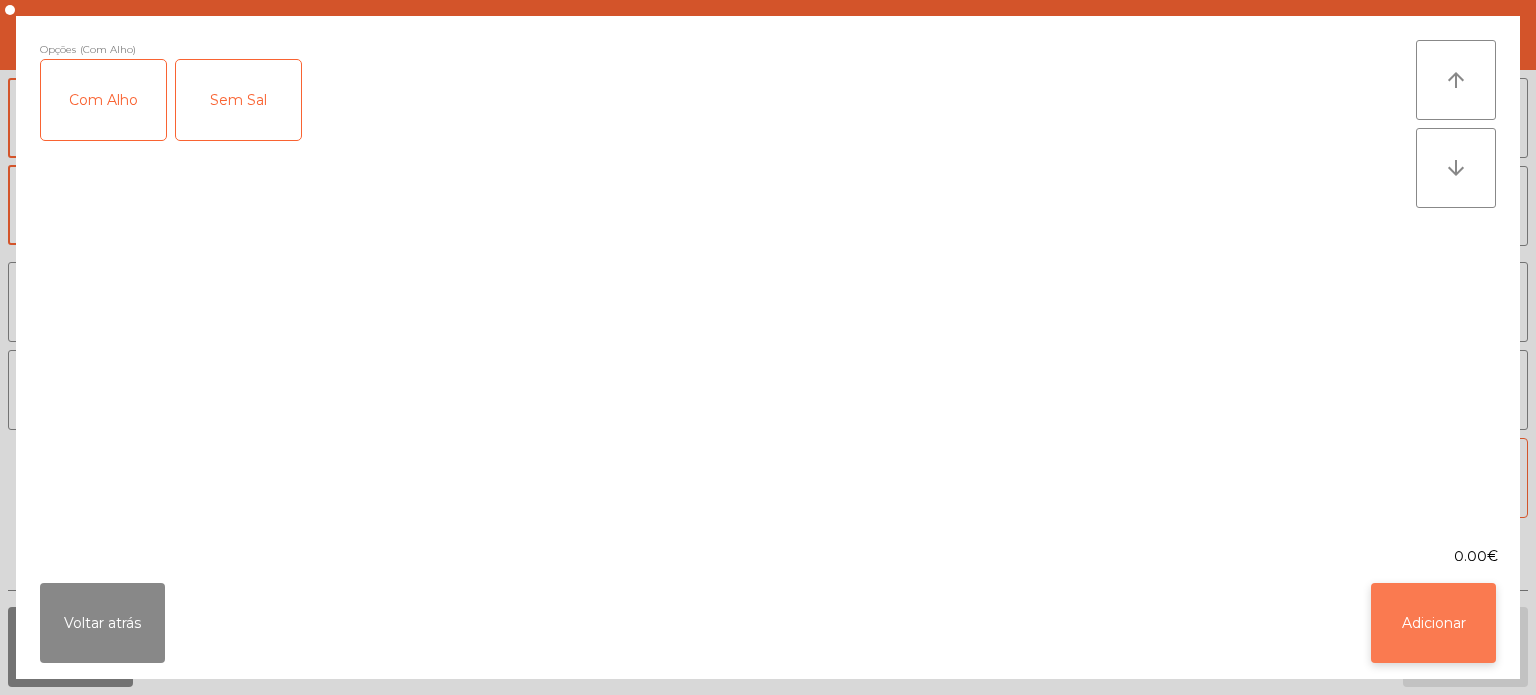 click on "Adicionar" 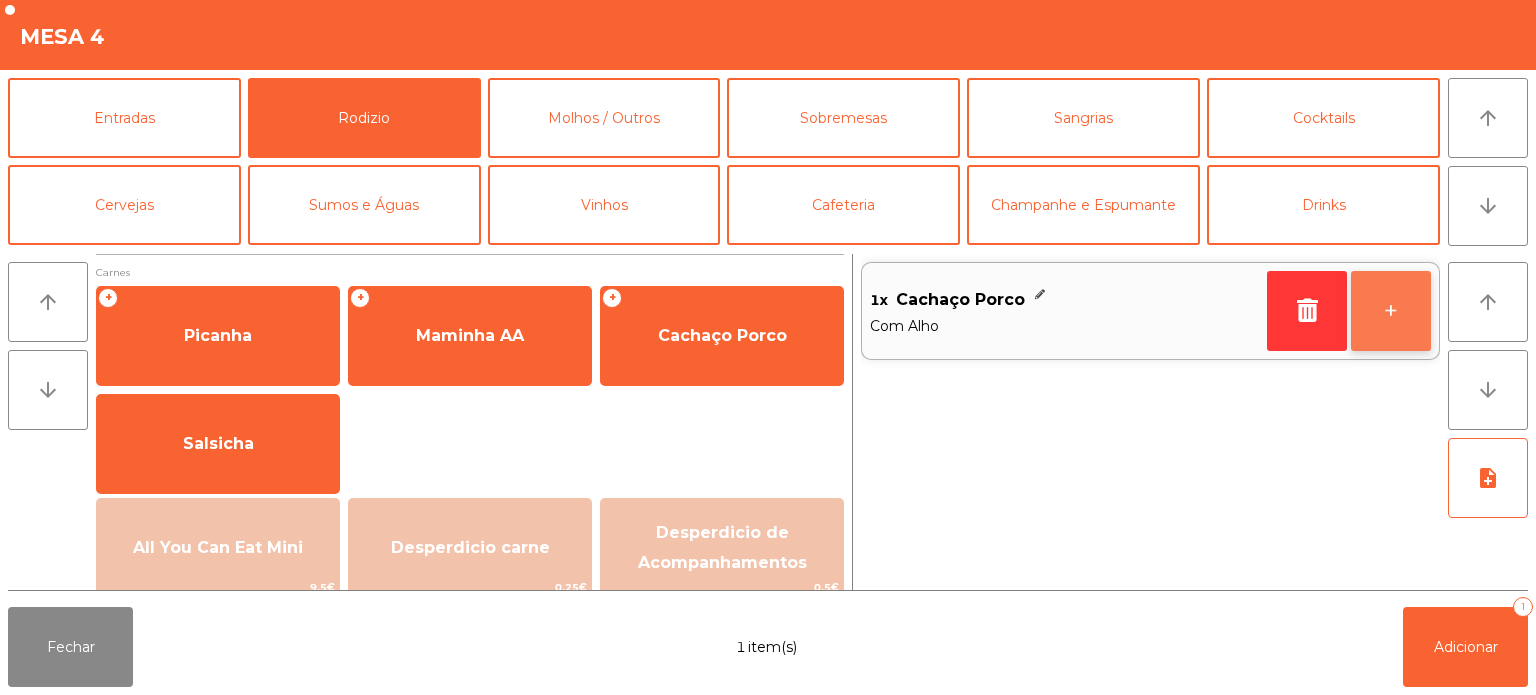 click on "+" 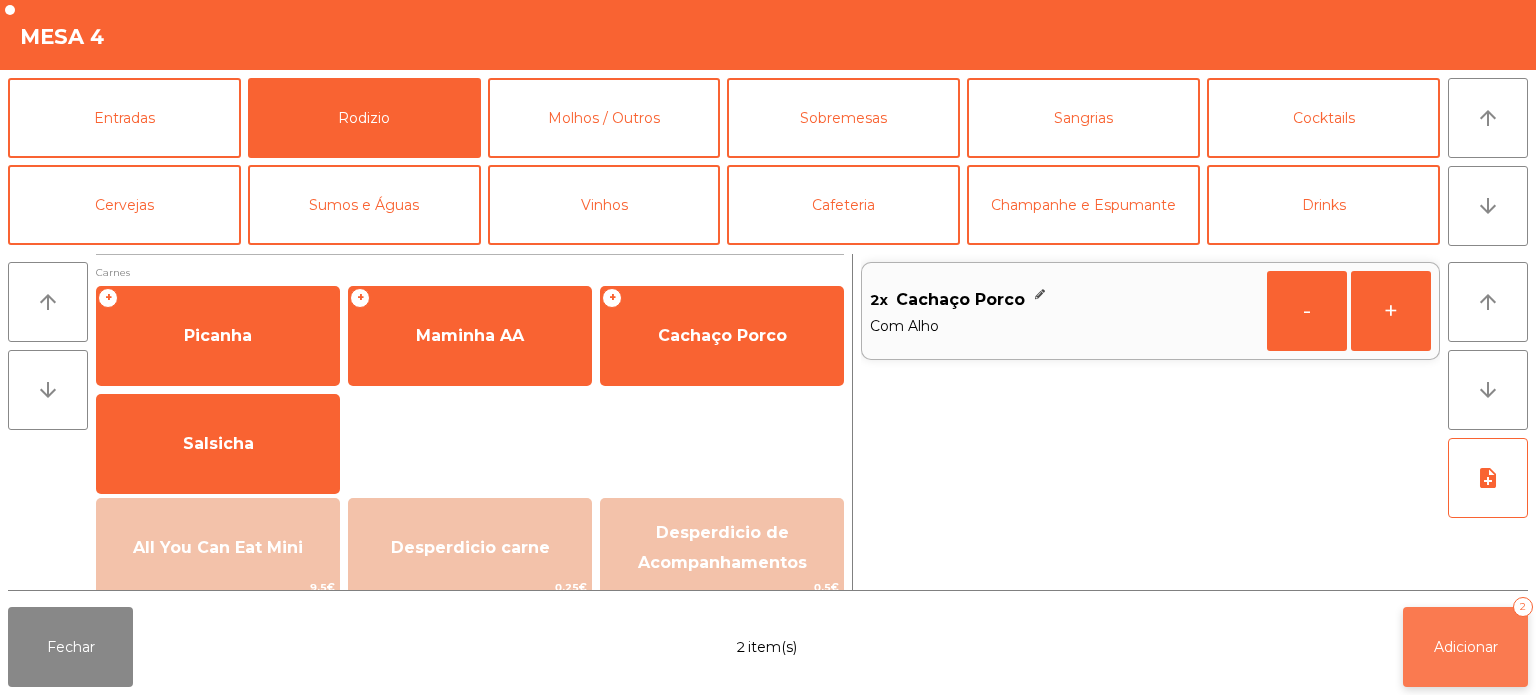 click on "Adicionar" 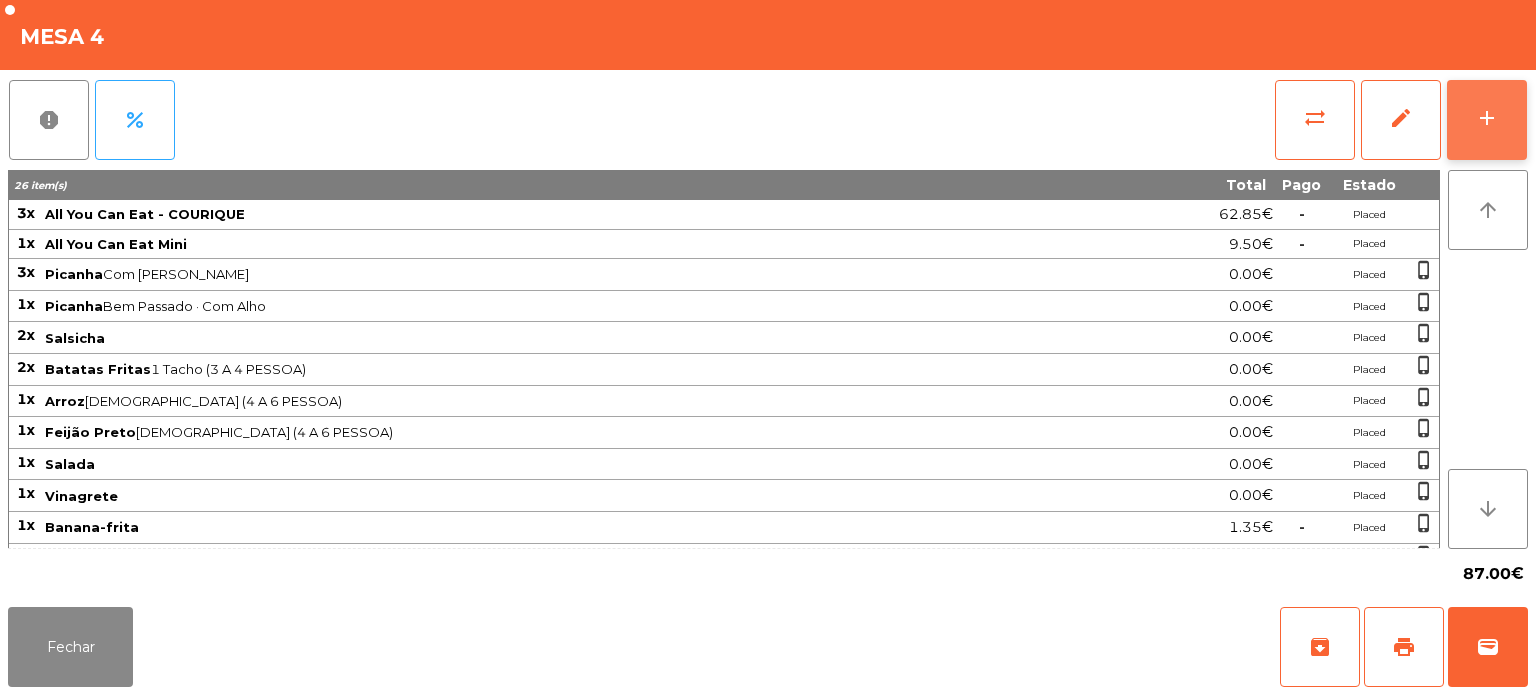 click on "add" 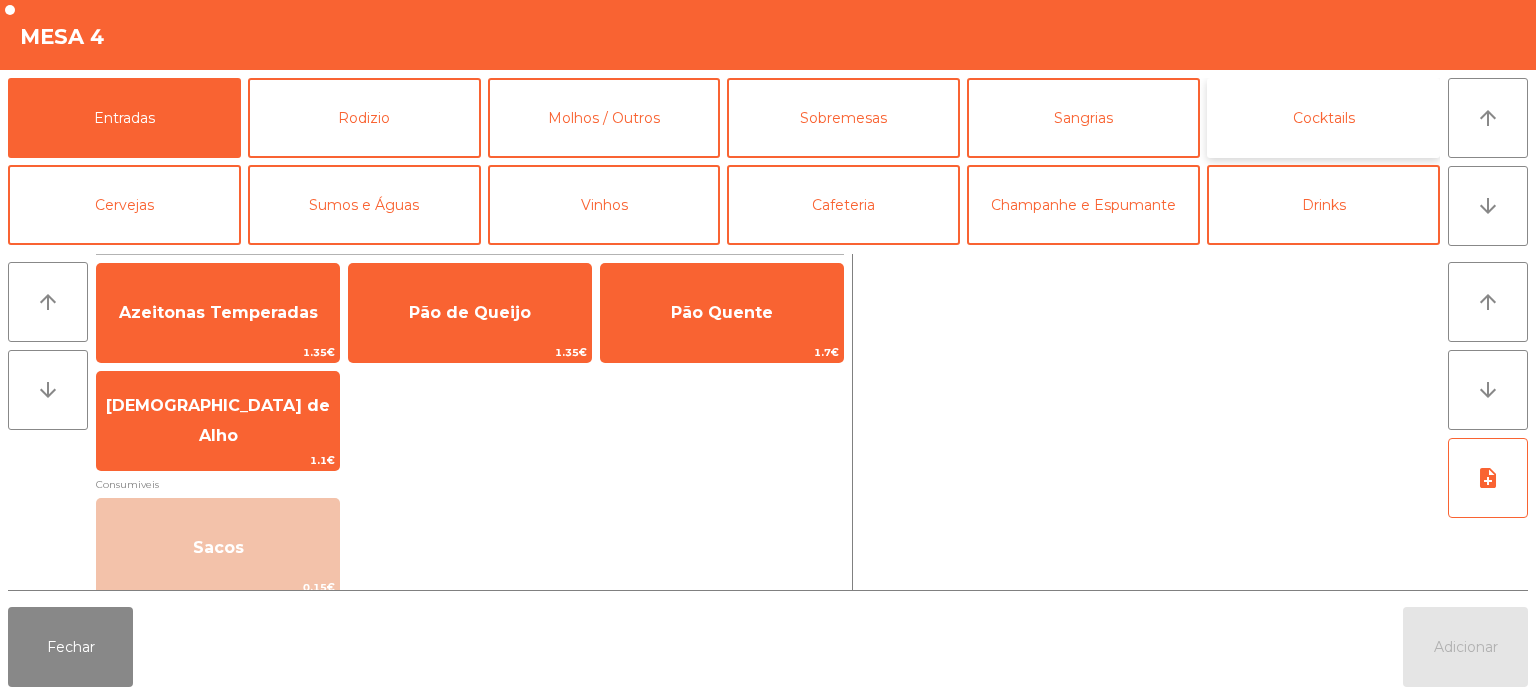 click on "Cocktails" 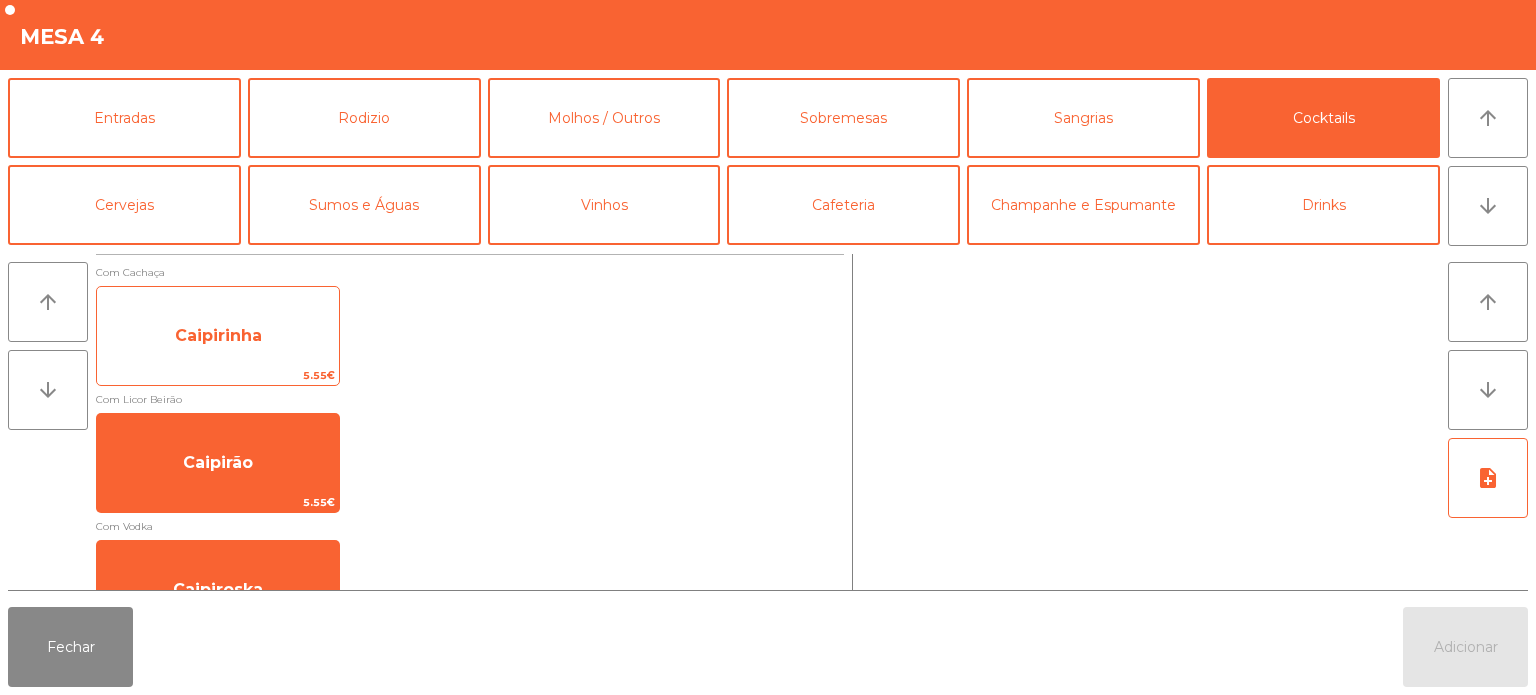 click on "Caipirinha" 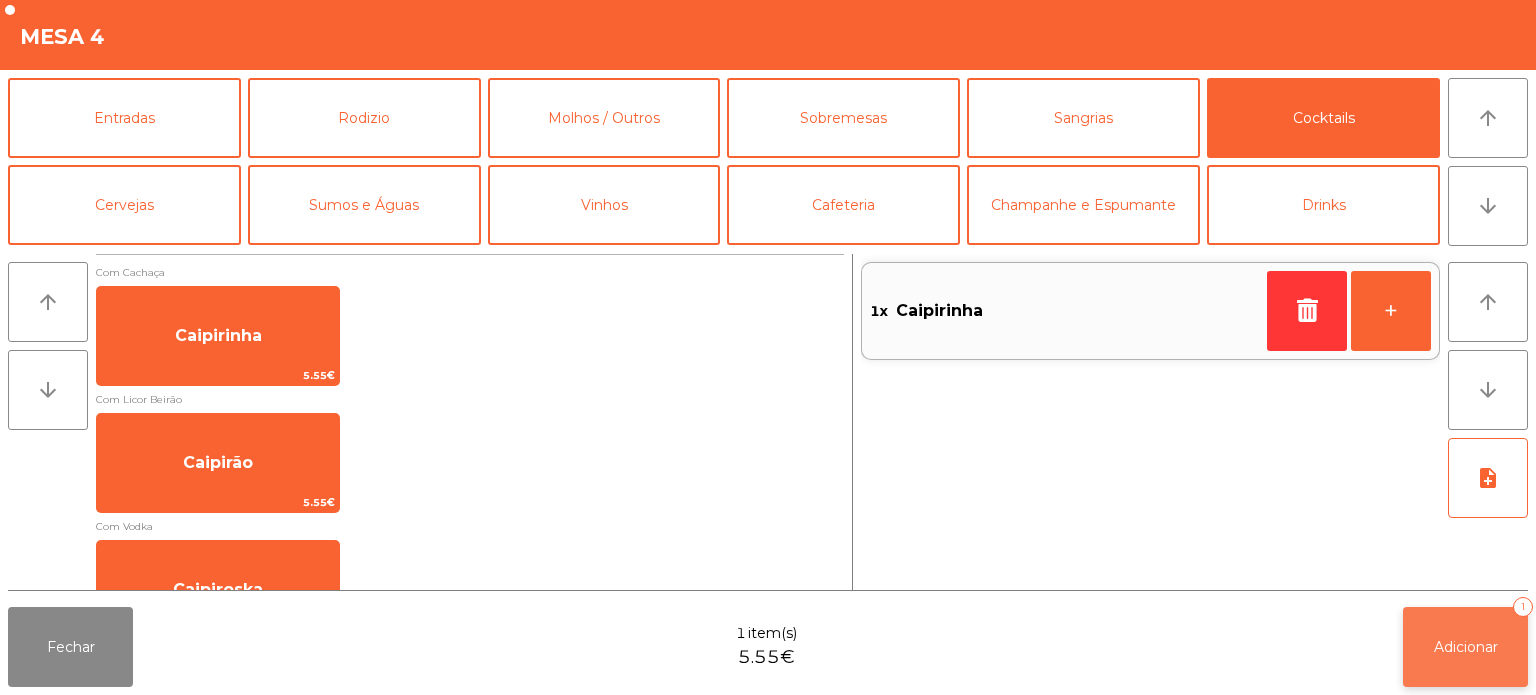 click on "Adicionar   1" 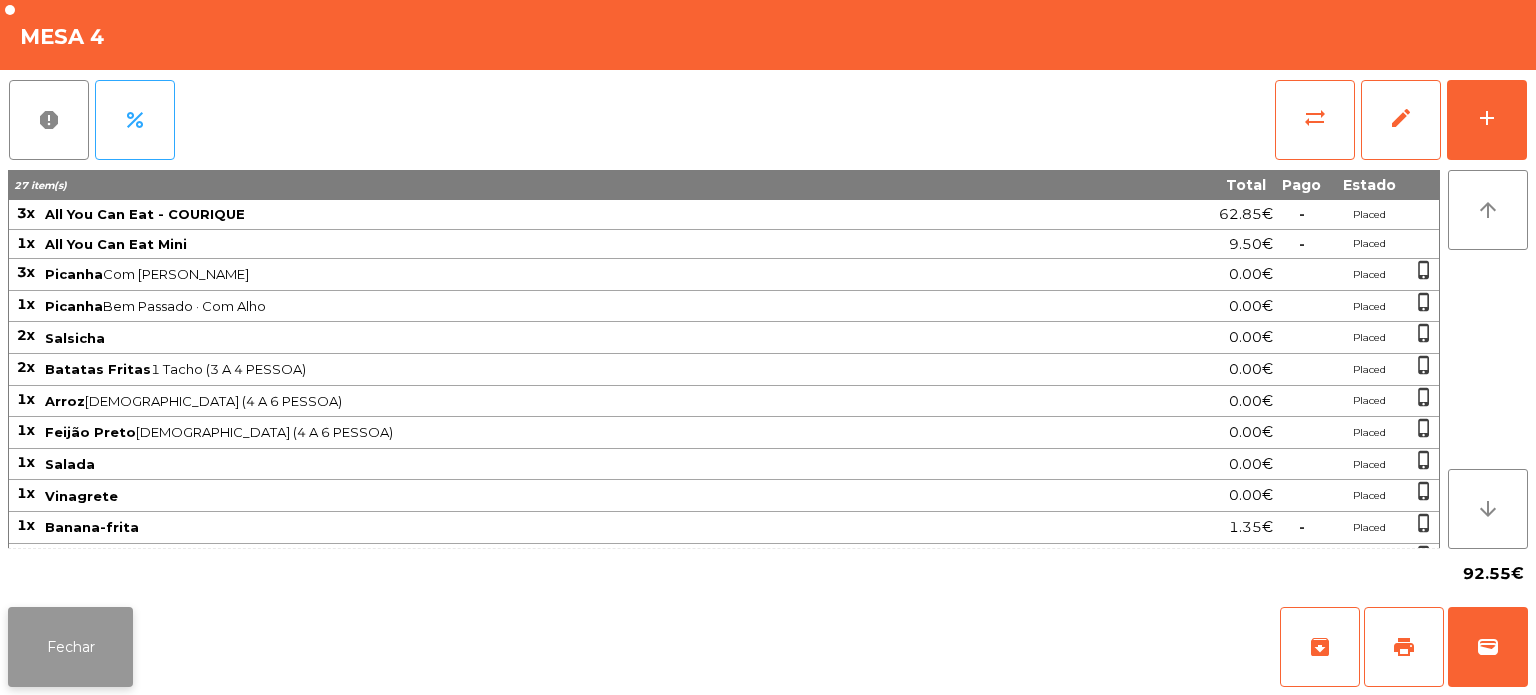 click on "Fechar" 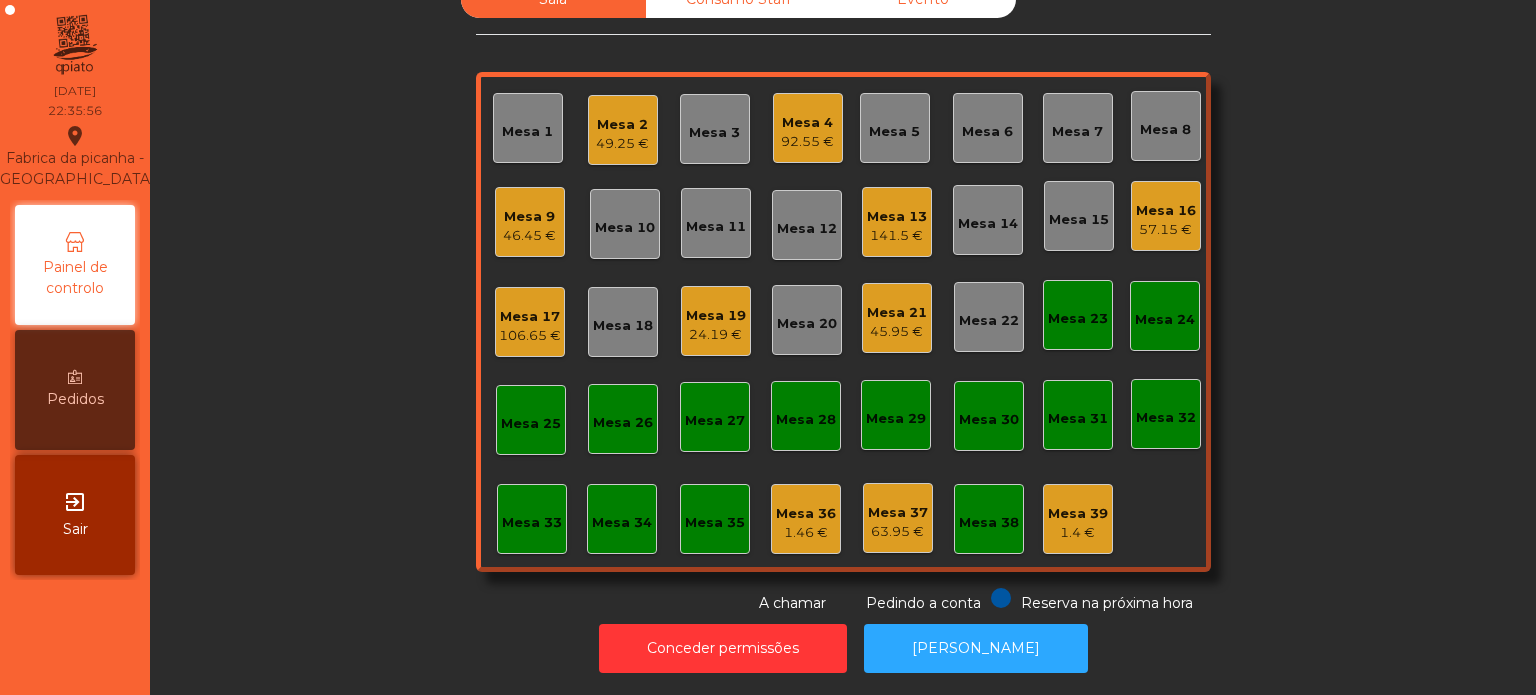 click on "24.19 €" 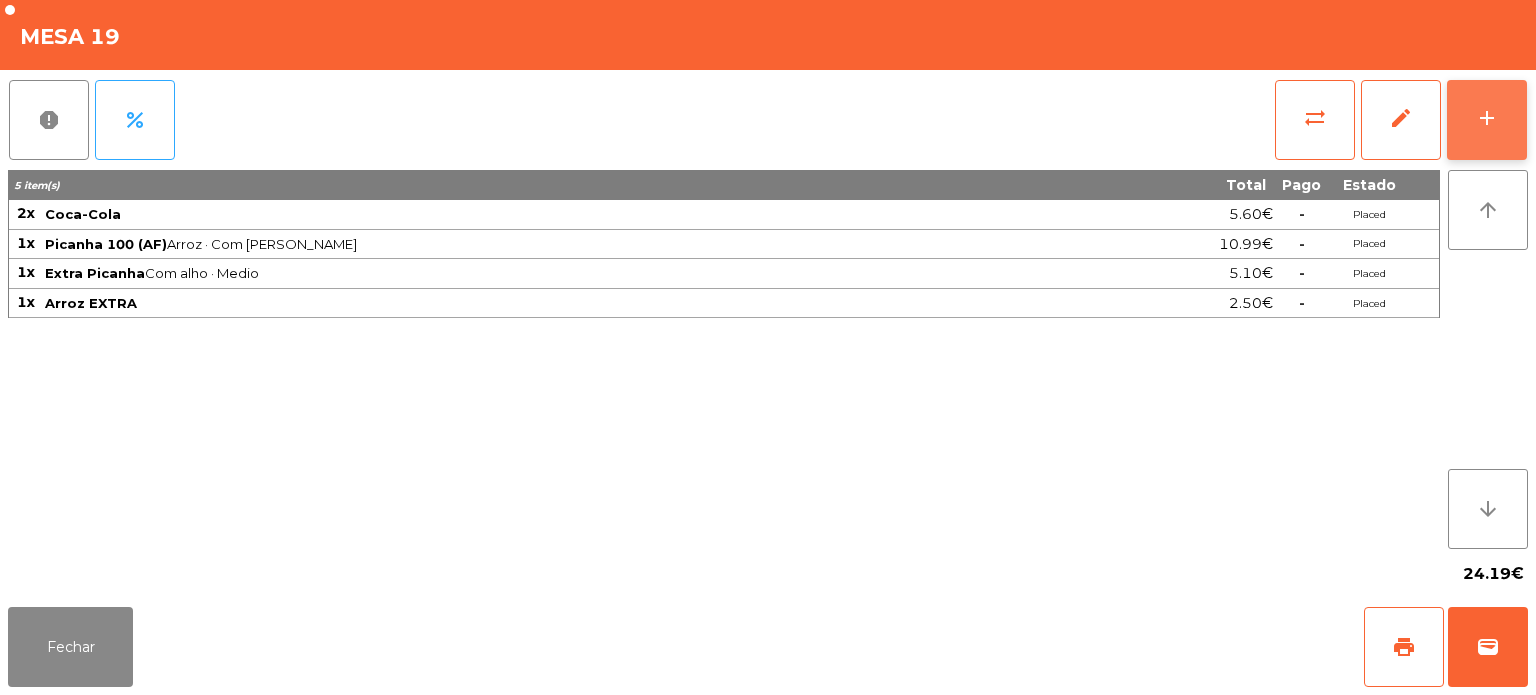 click on "add" 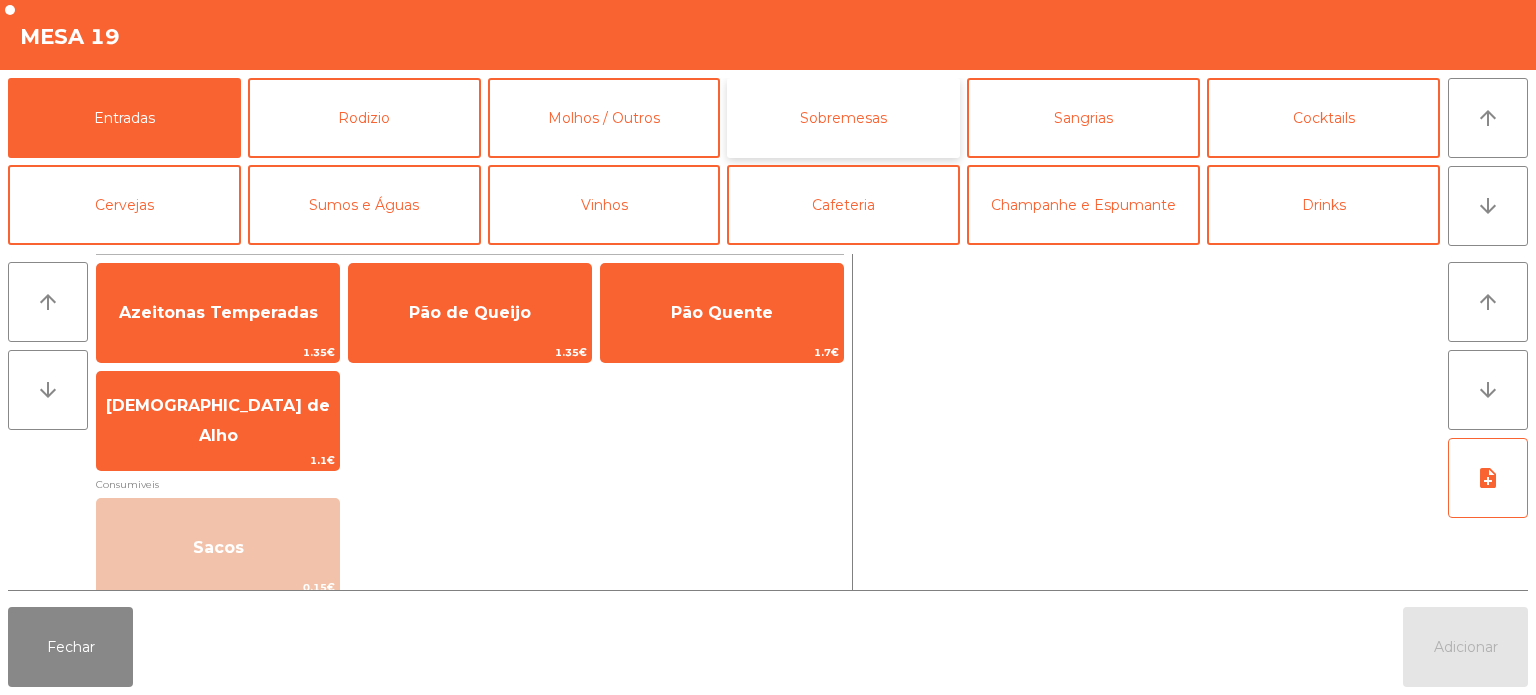 click on "Sobremesas" 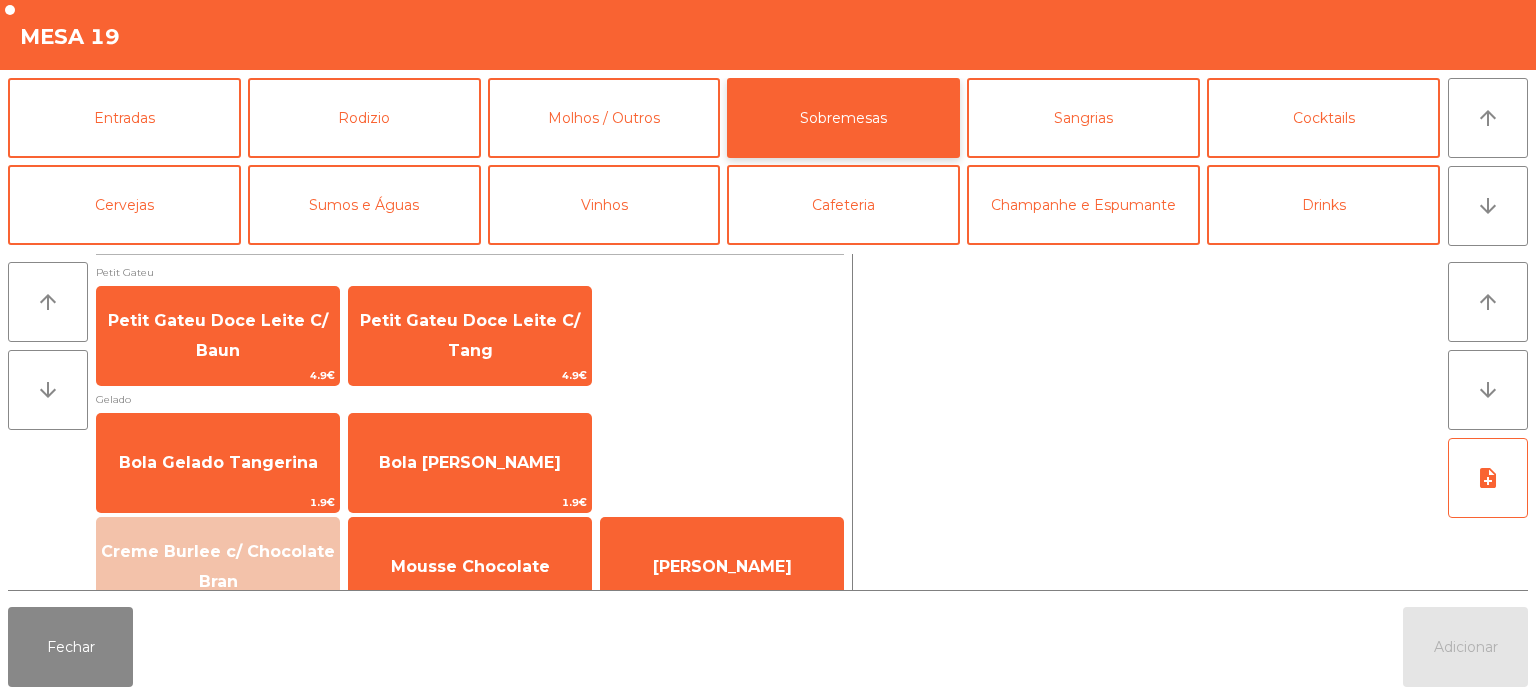 scroll, scrollTop: 34, scrollLeft: 0, axis: vertical 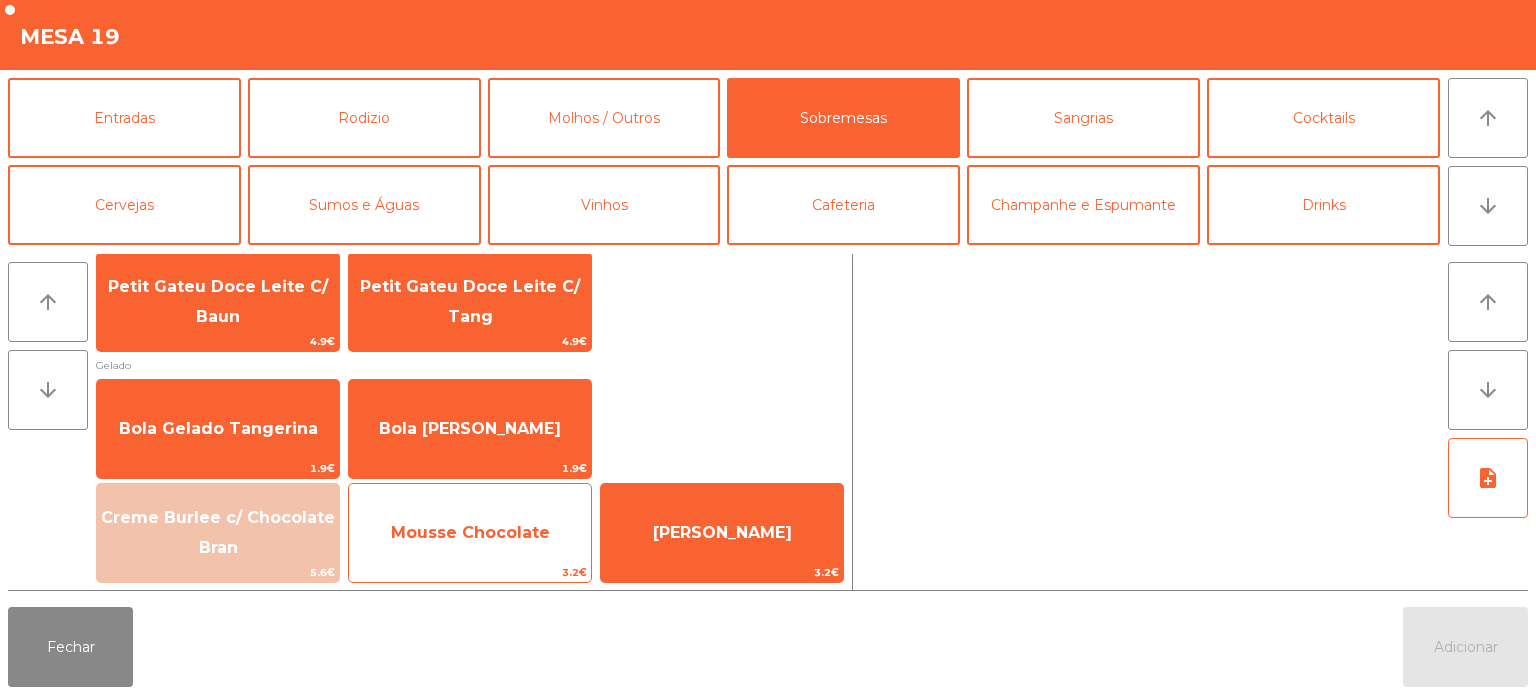 click on "Mousse Chocolate" 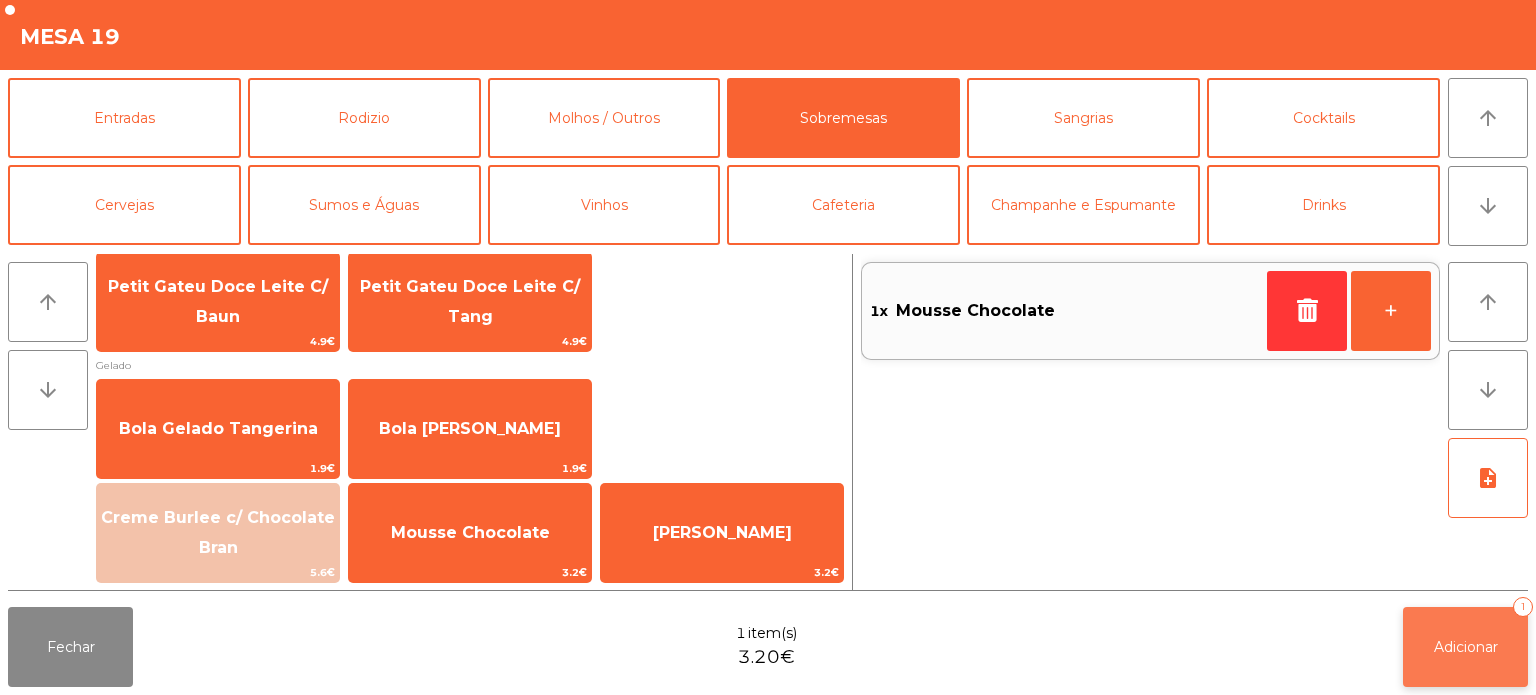click on "Adicionar   1" 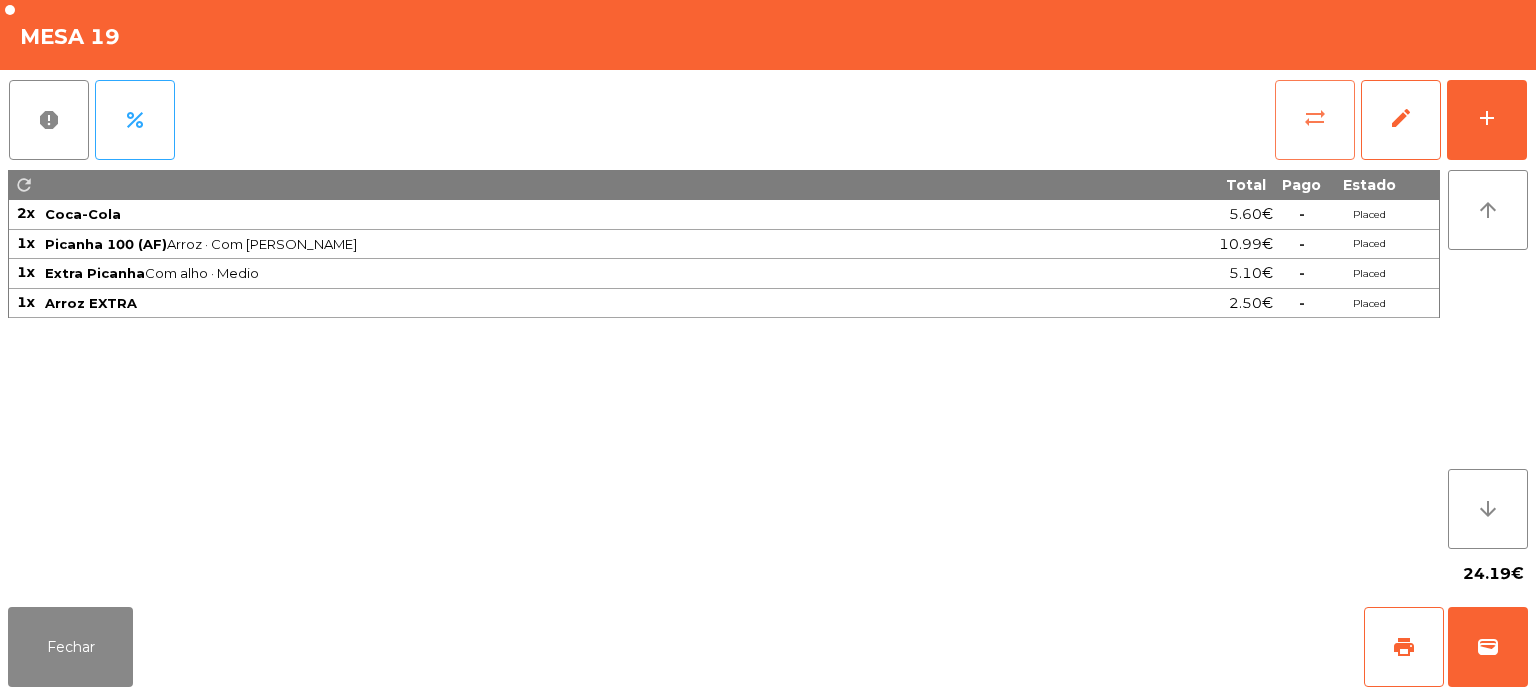 click on "sync_alt" 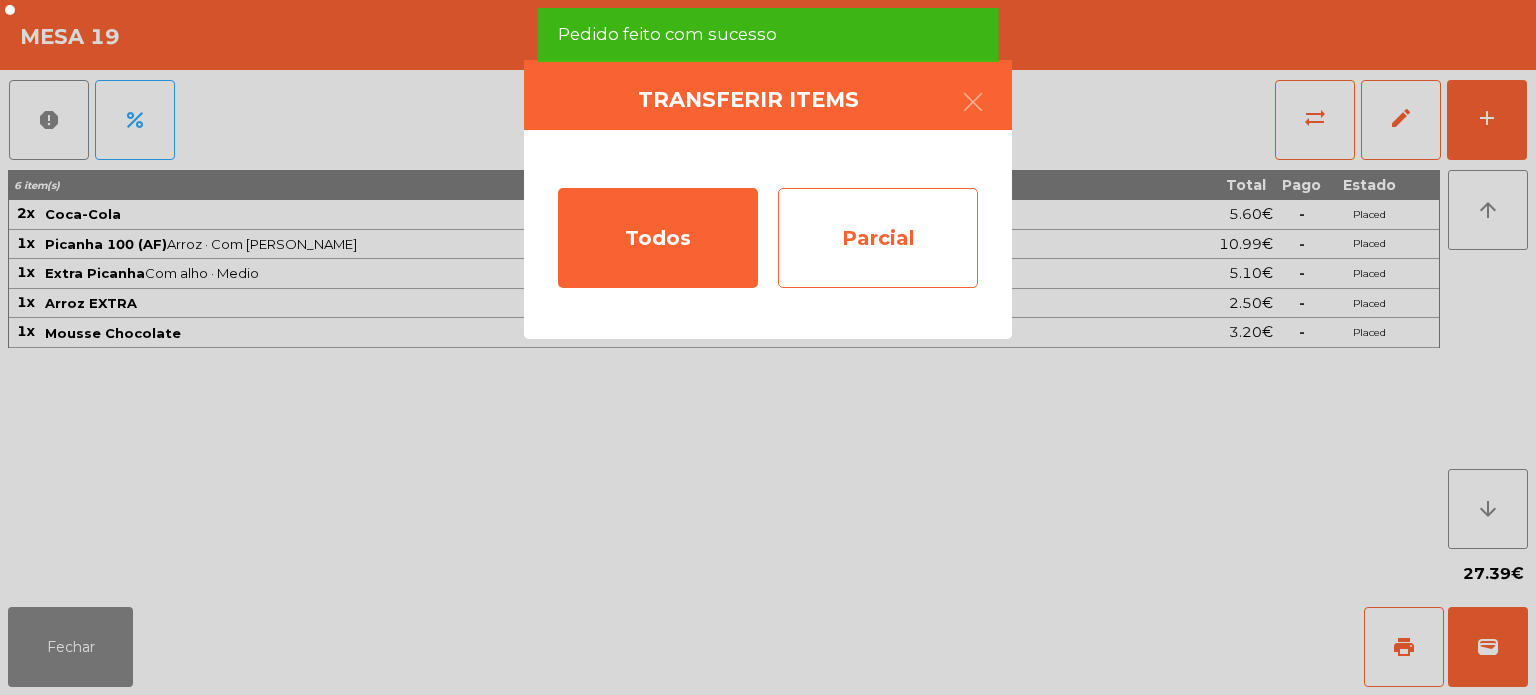 click on "Parcial" 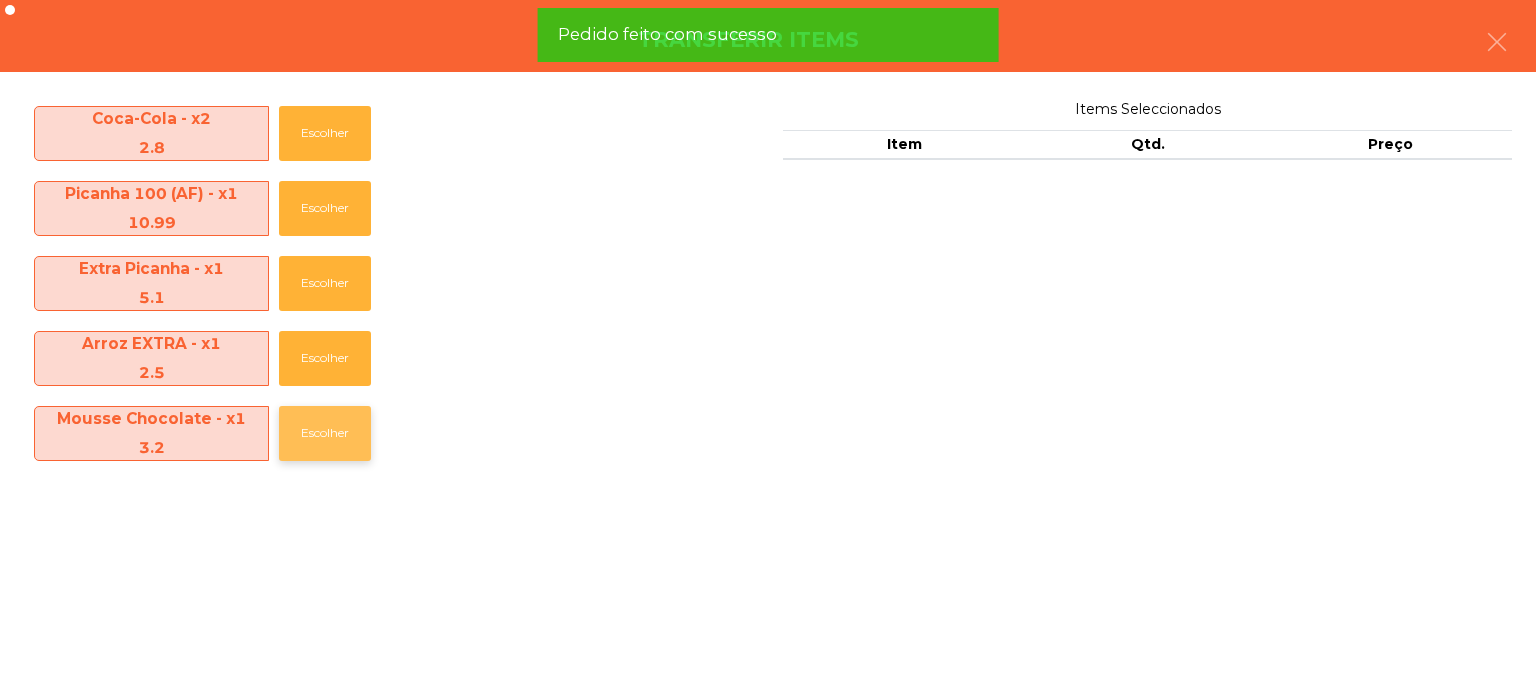 click on "Escolher" 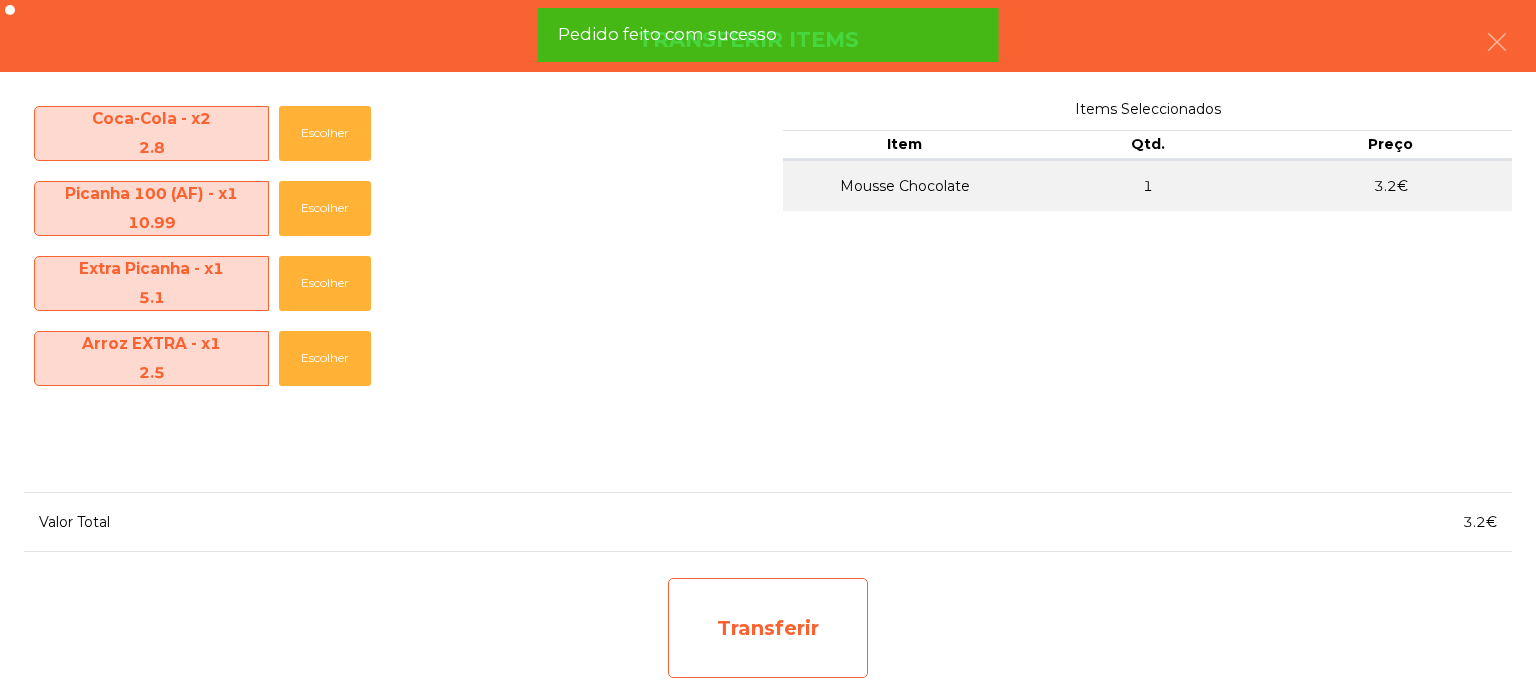 click on "Transferir" 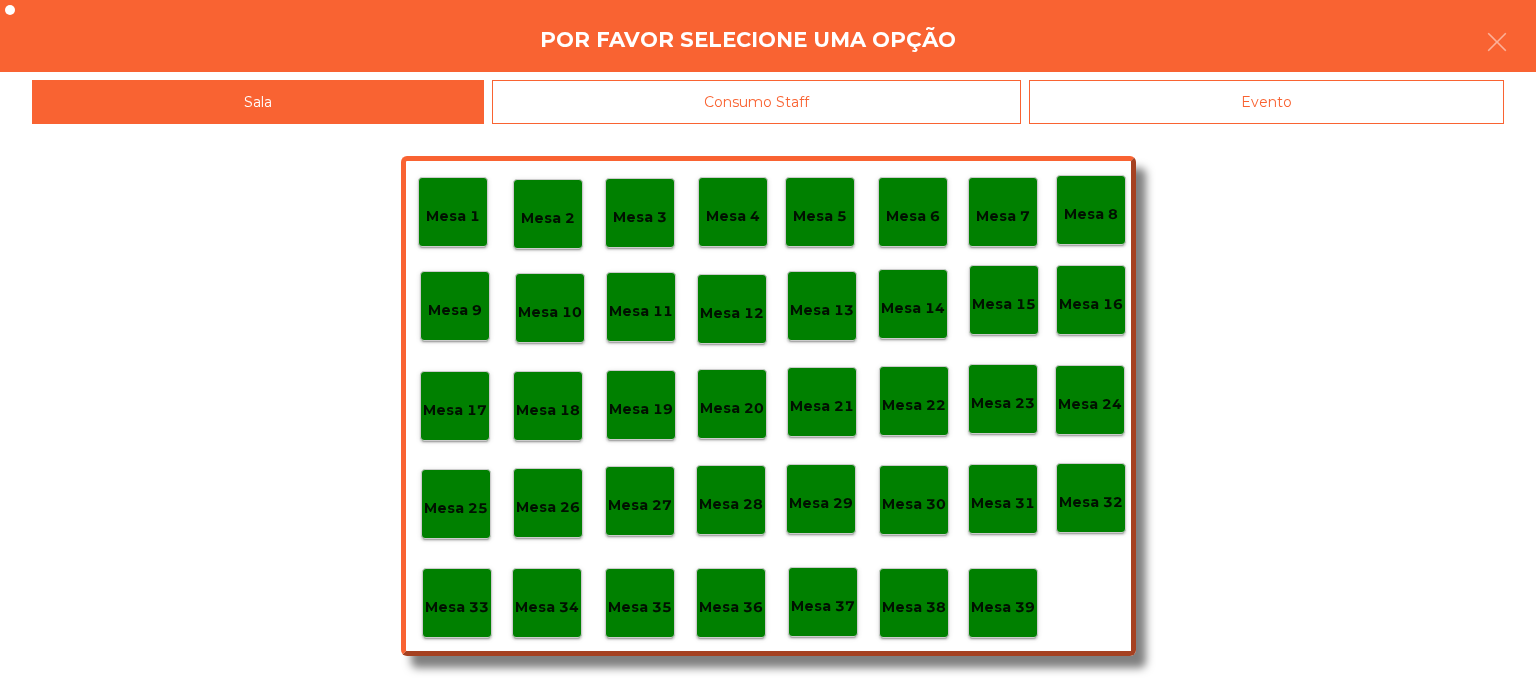 click on "Mesa 39" 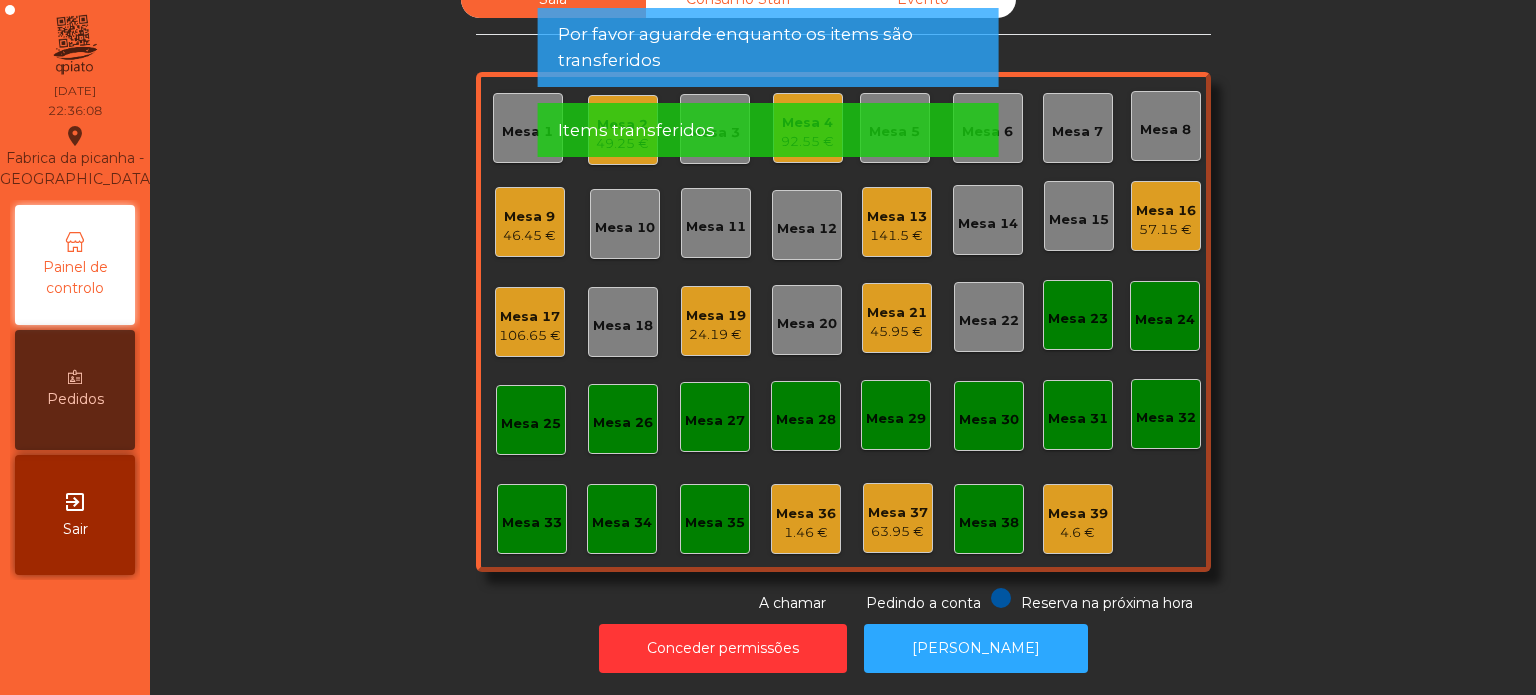 click on "Items transferidos" 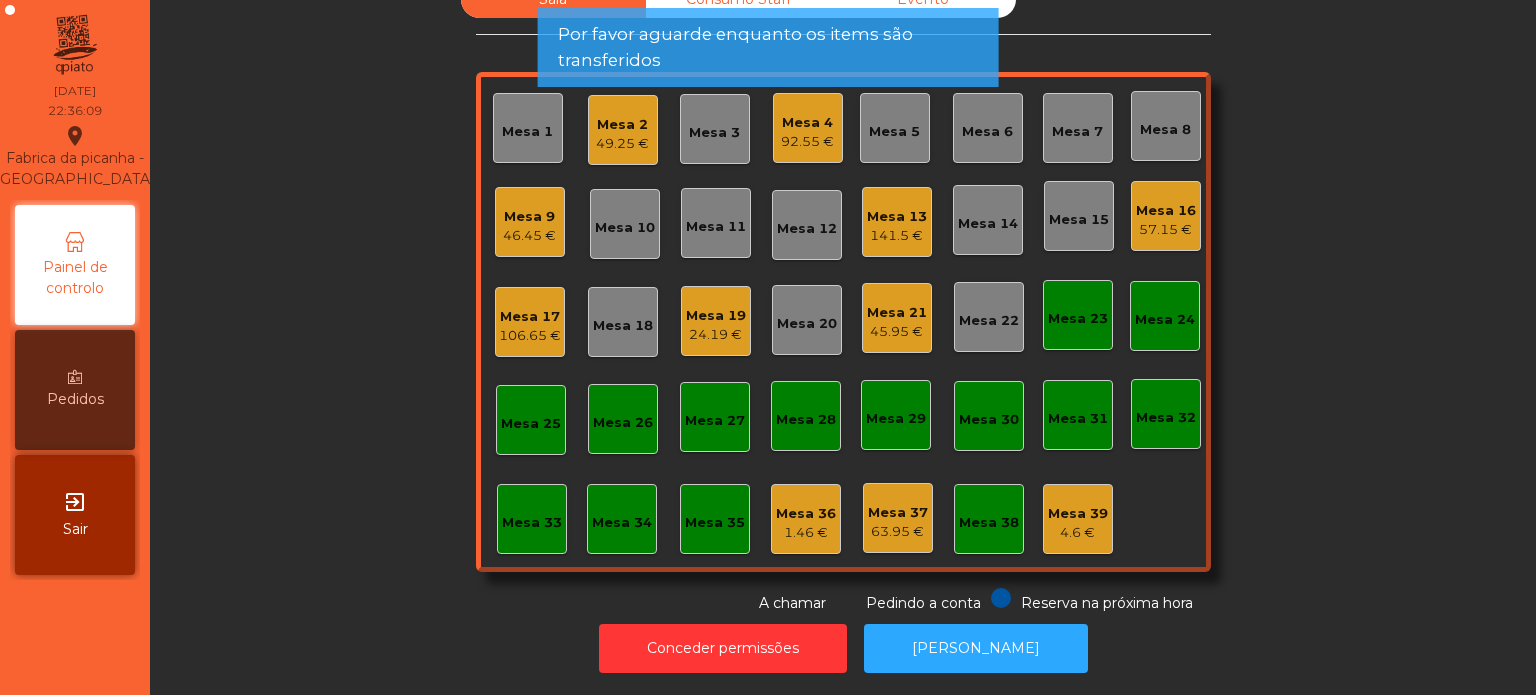 click on "Por favor aguarde enquanto os items são transferidos" 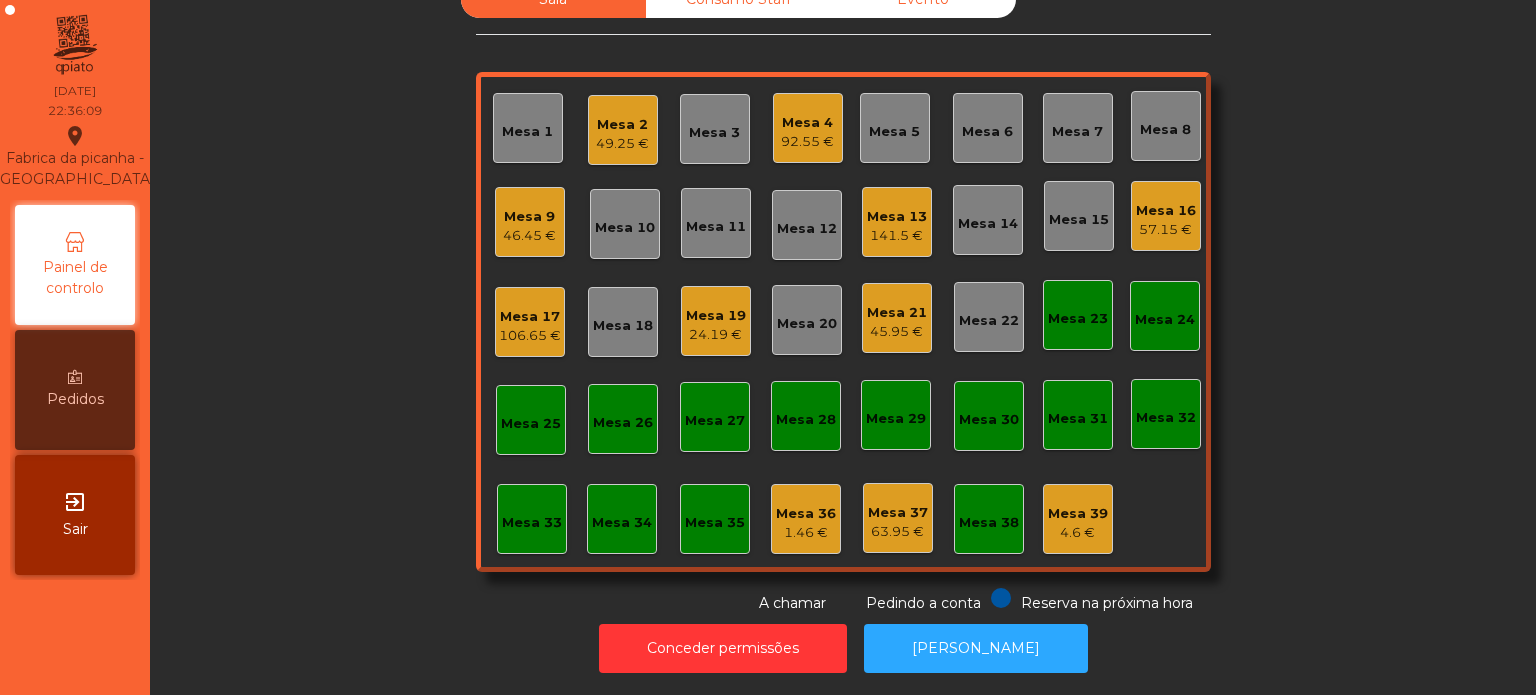 click on "Mesa 4" 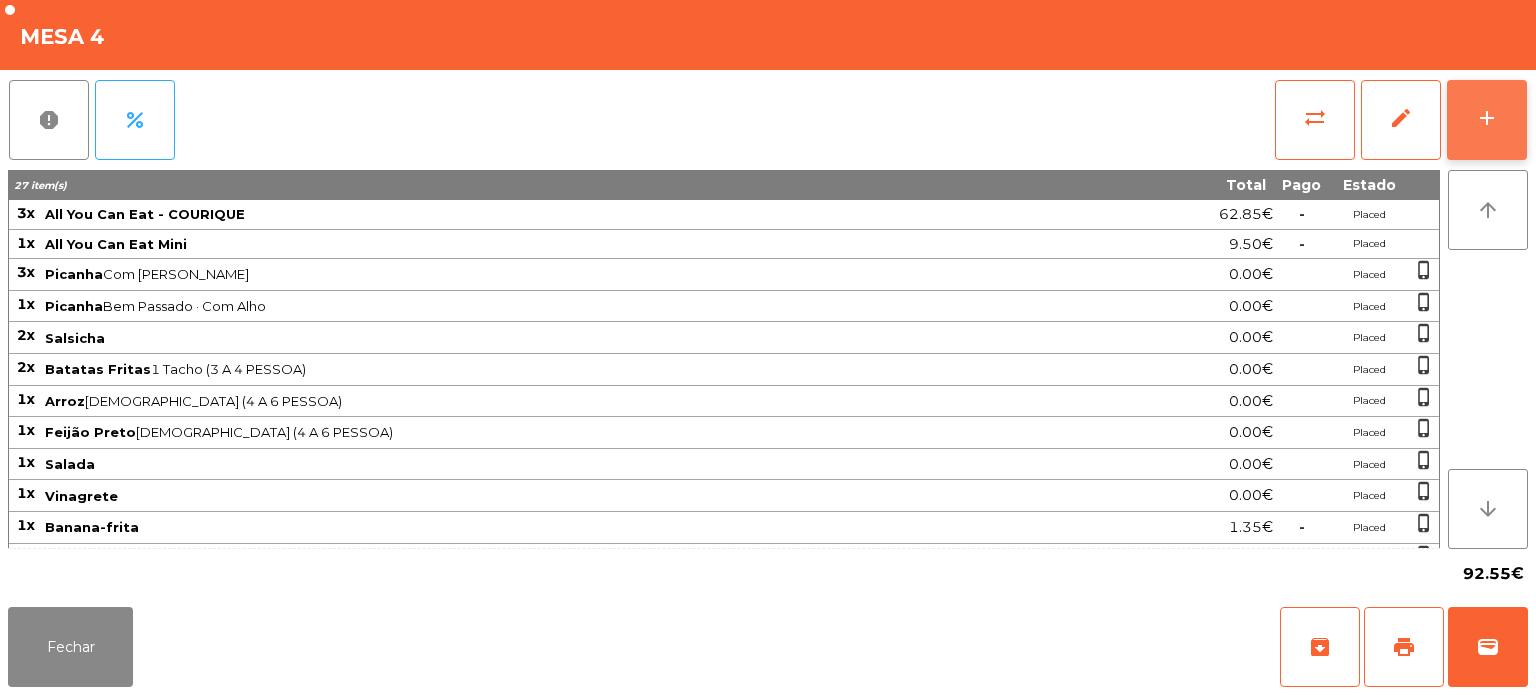 click on "add" 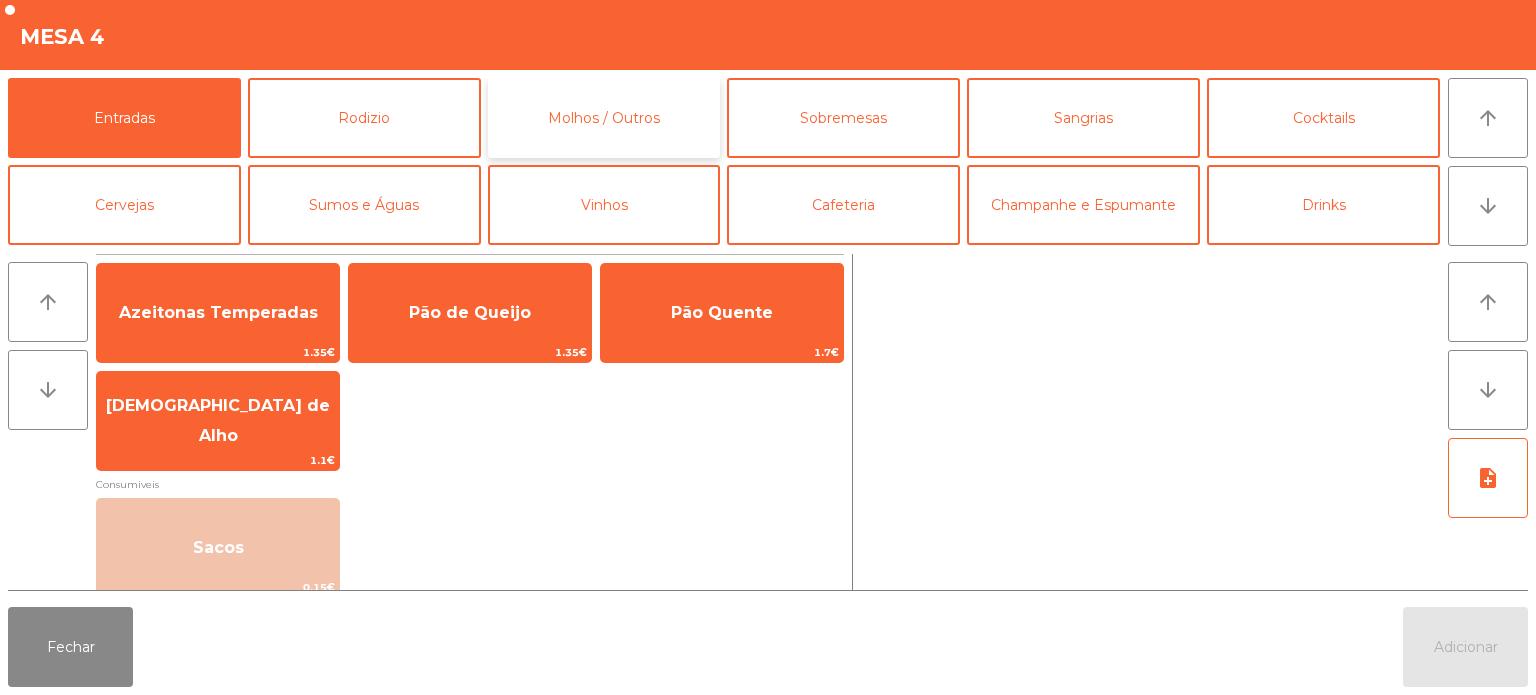 click on "Molhos / Outros" 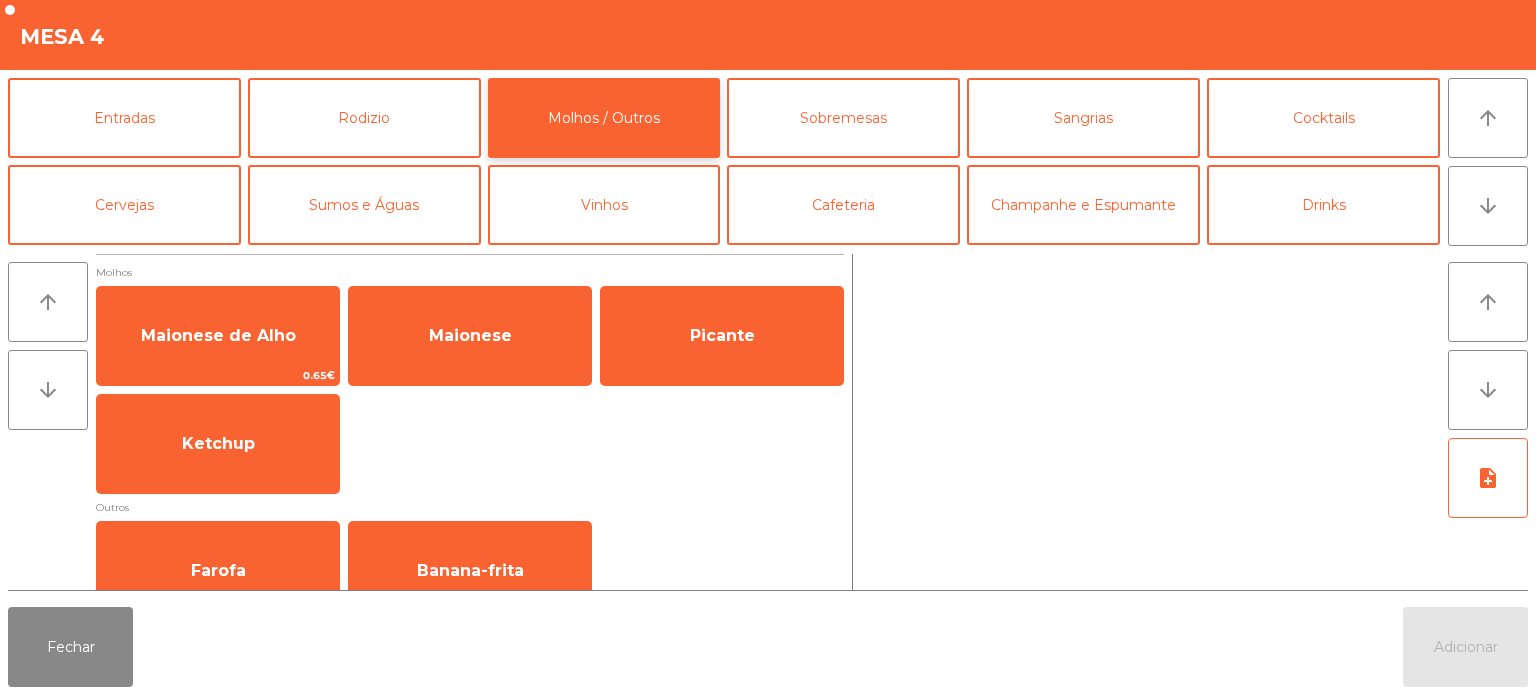 scroll, scrollTop: 38, scrollLeft: 0, axis: vertical 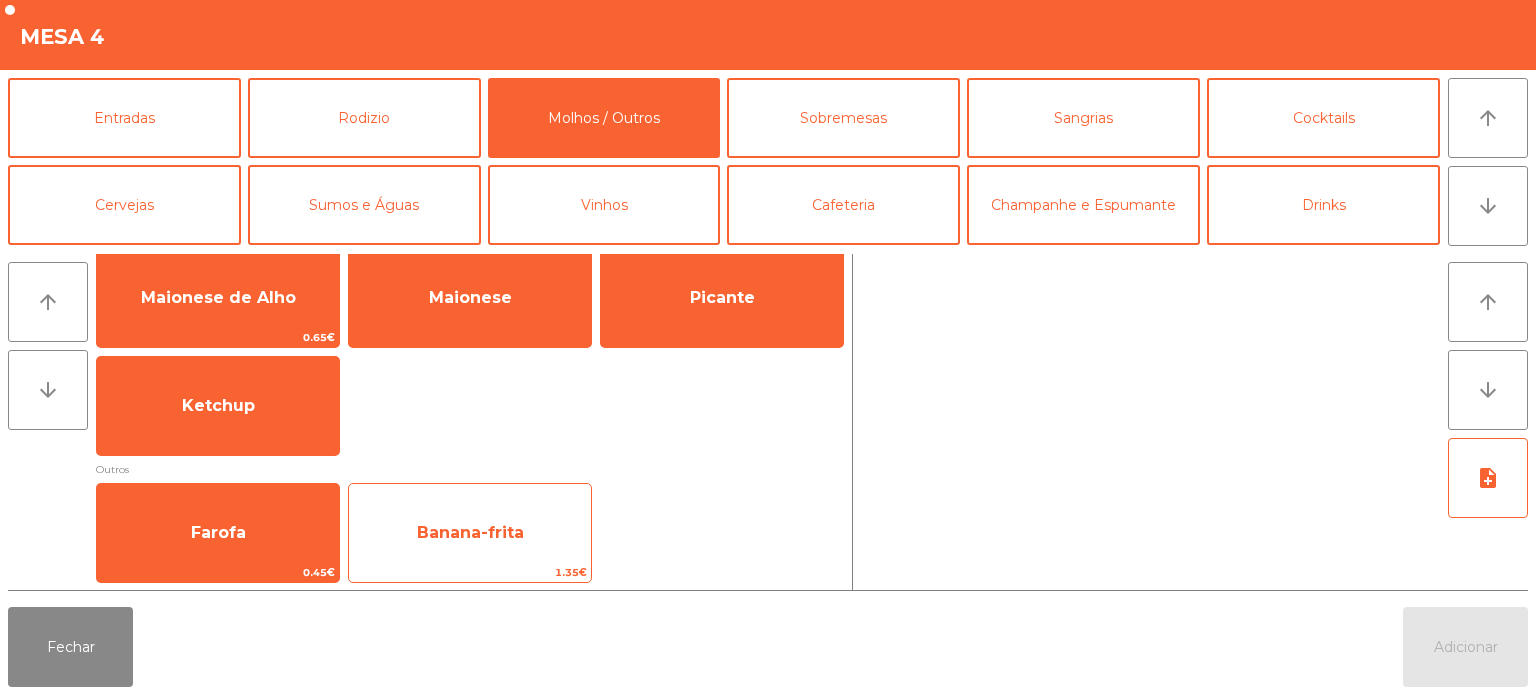 click on "Banana-frita" 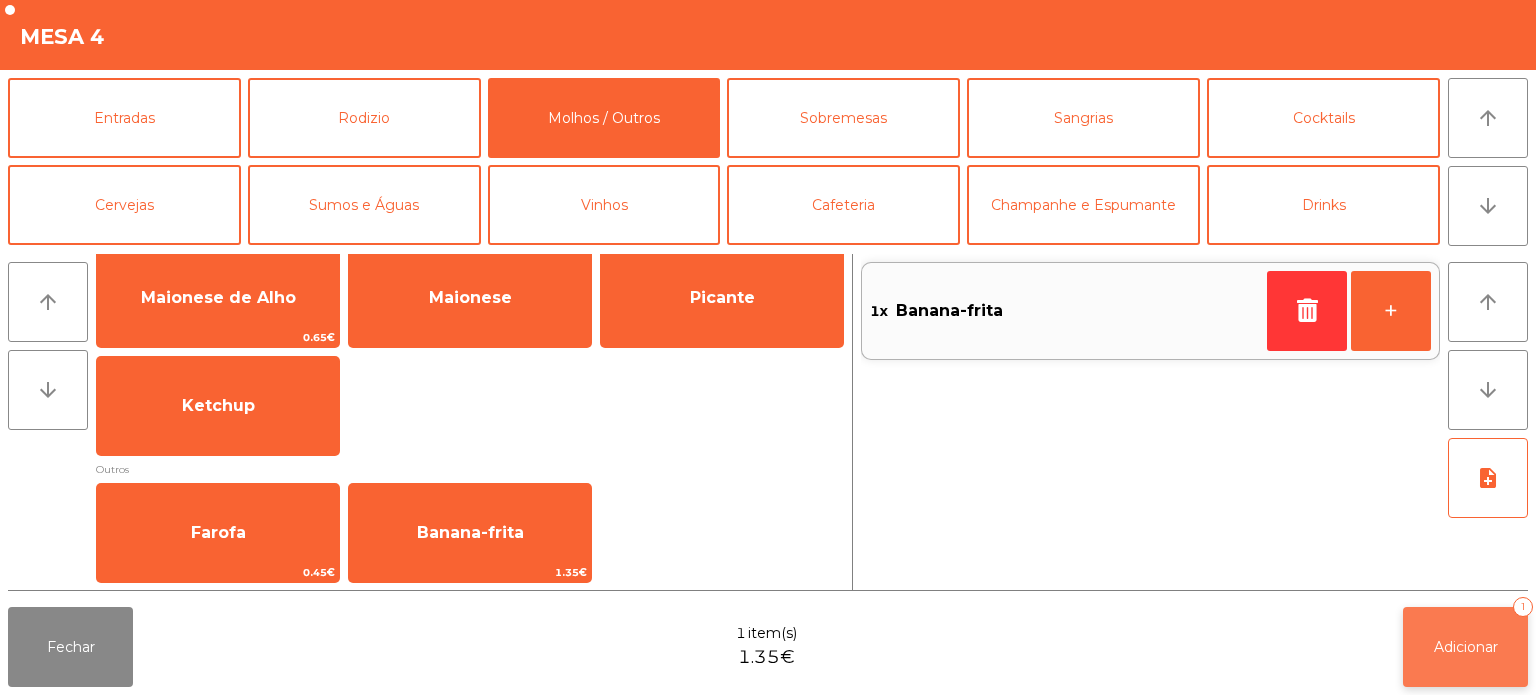 click on "Adicionar   1" 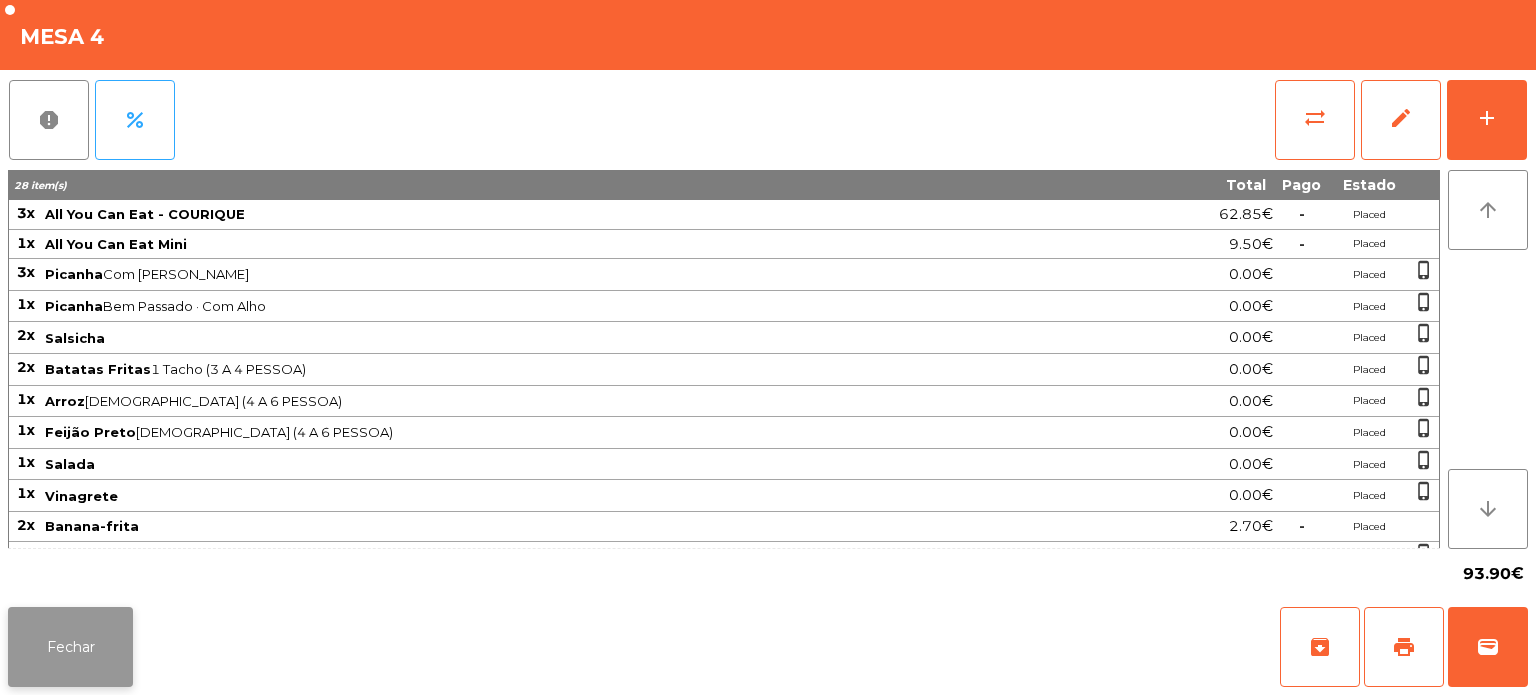 click on "Fechar" 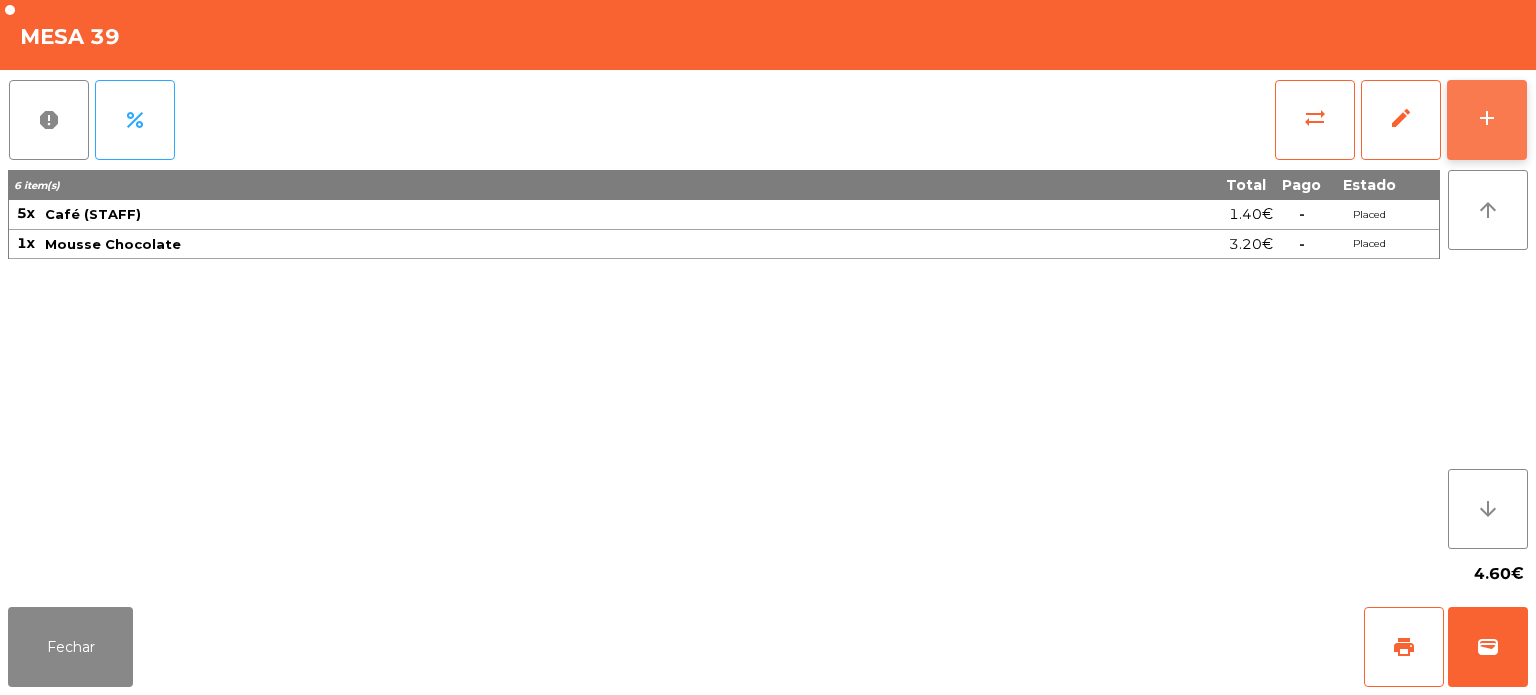 click on "add" 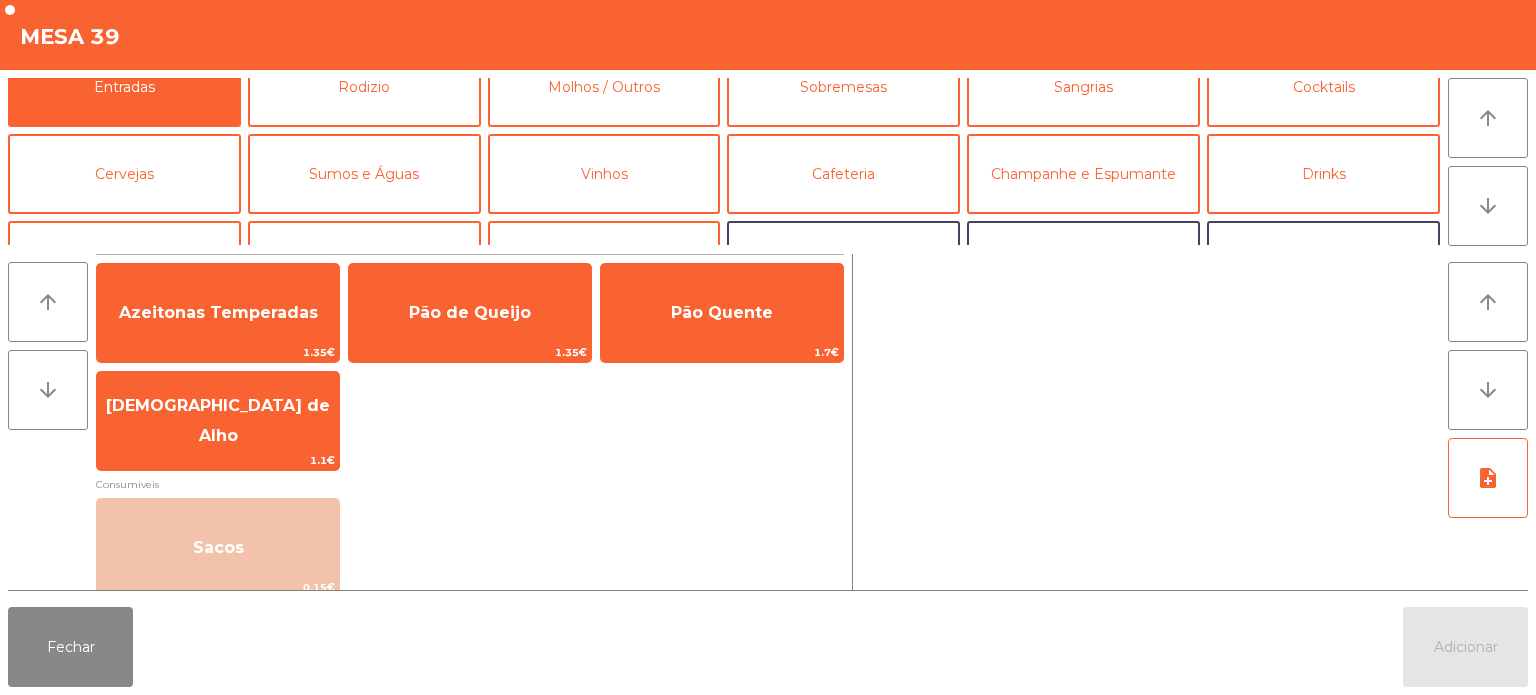 scroll, scrollTop: 0, scrollLeft: 0, axis: both 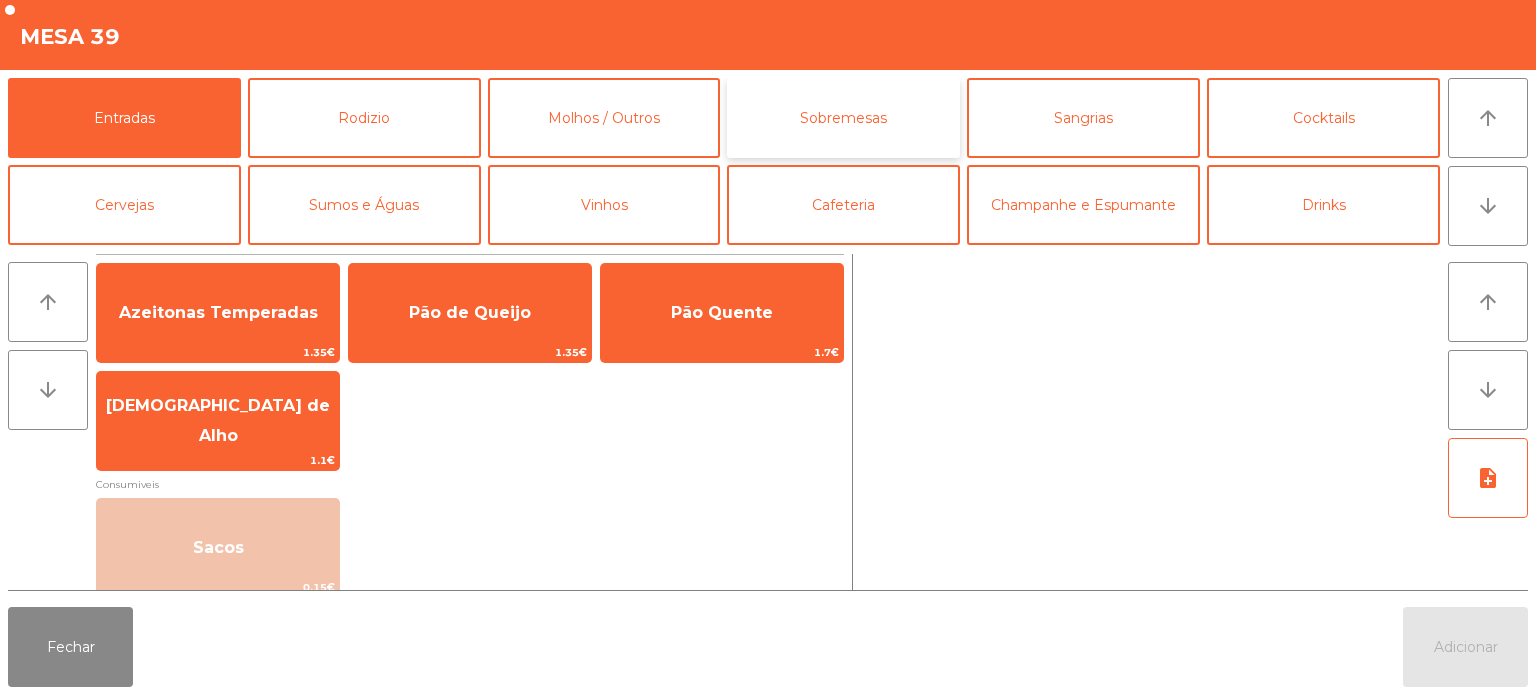 click on "Sobremesas" 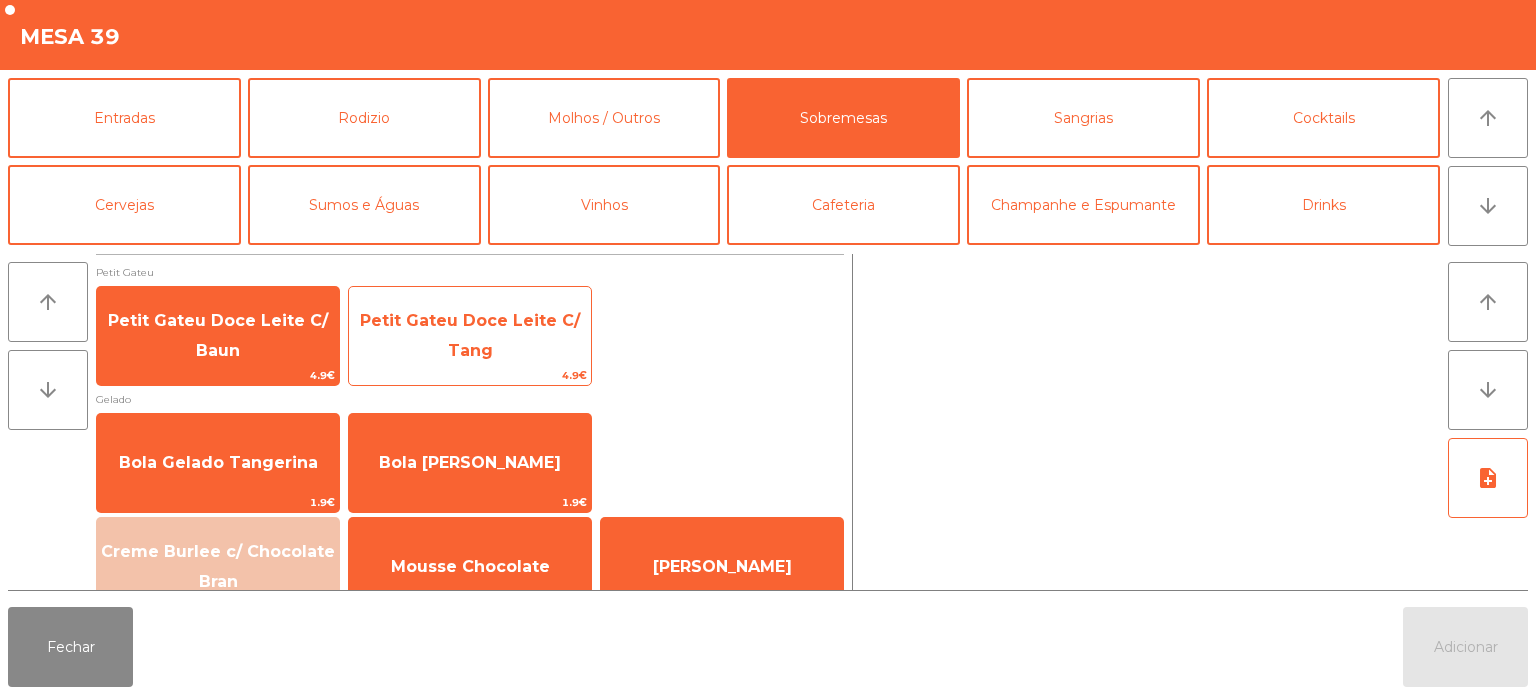 click on "Petit Gateu Doce Leite C/ Tang" 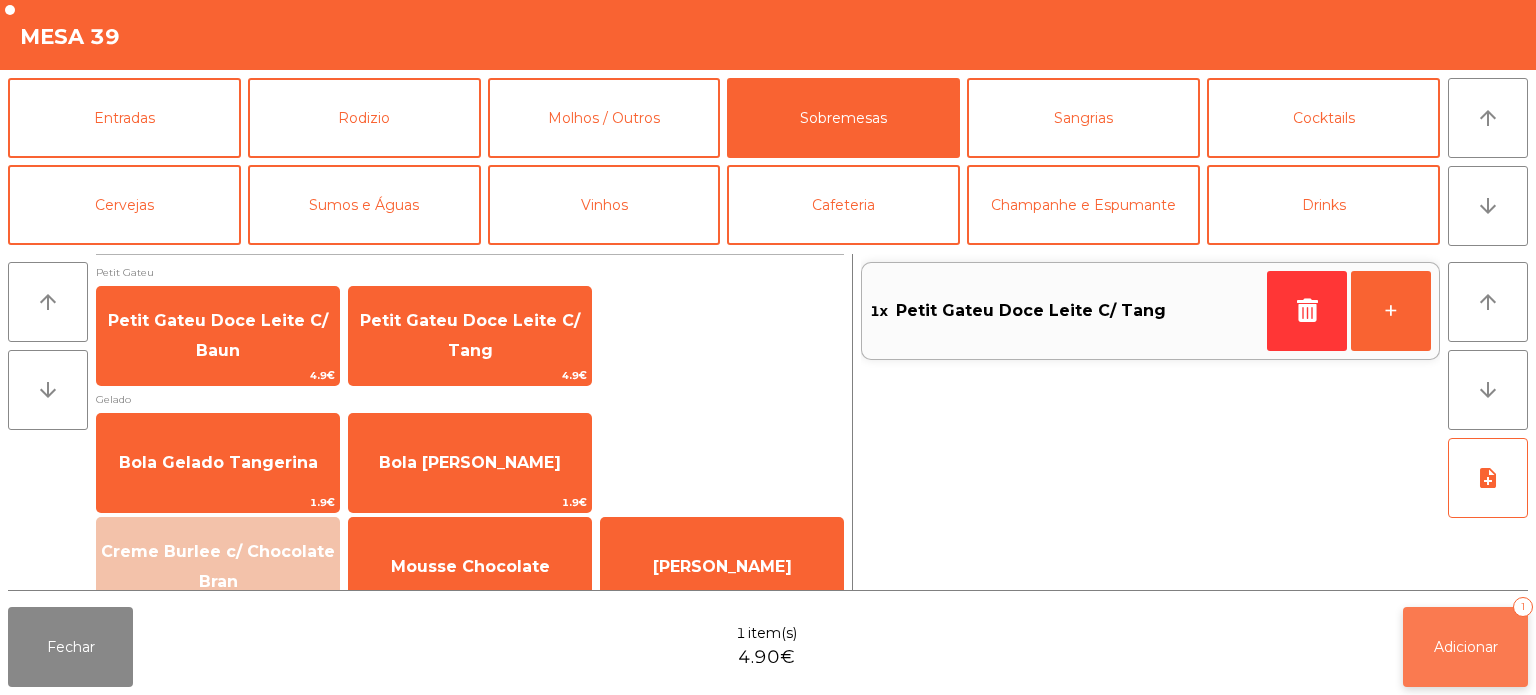 click on "Adicionar" 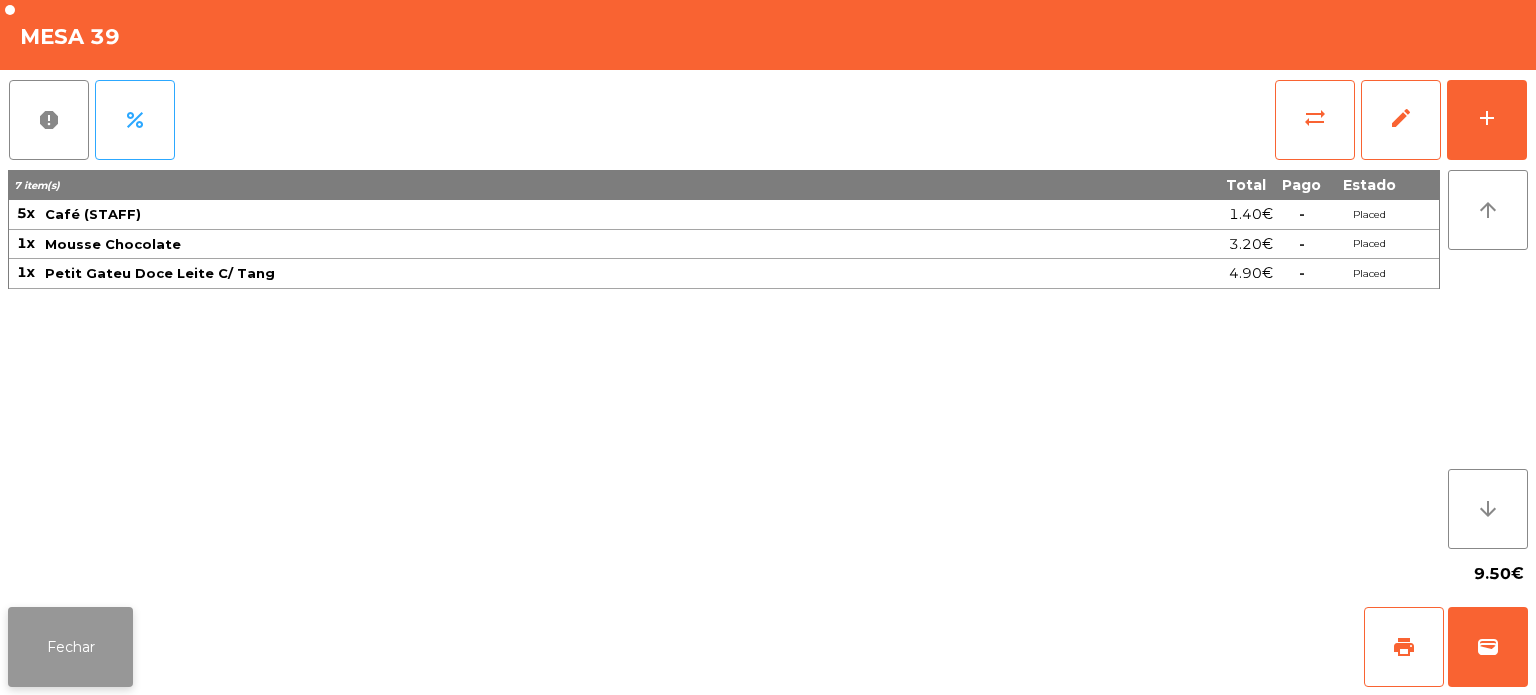click on "Fechar" 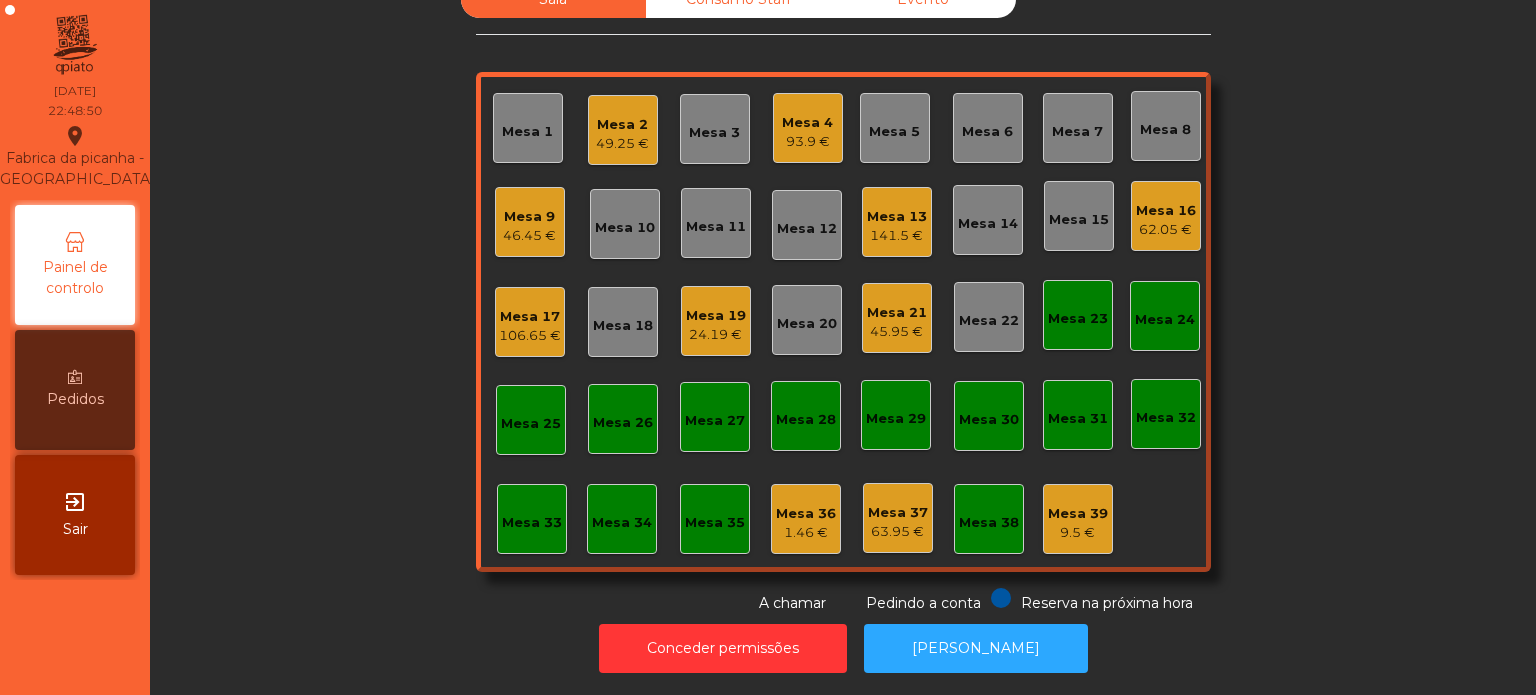 click on "93.9 €" 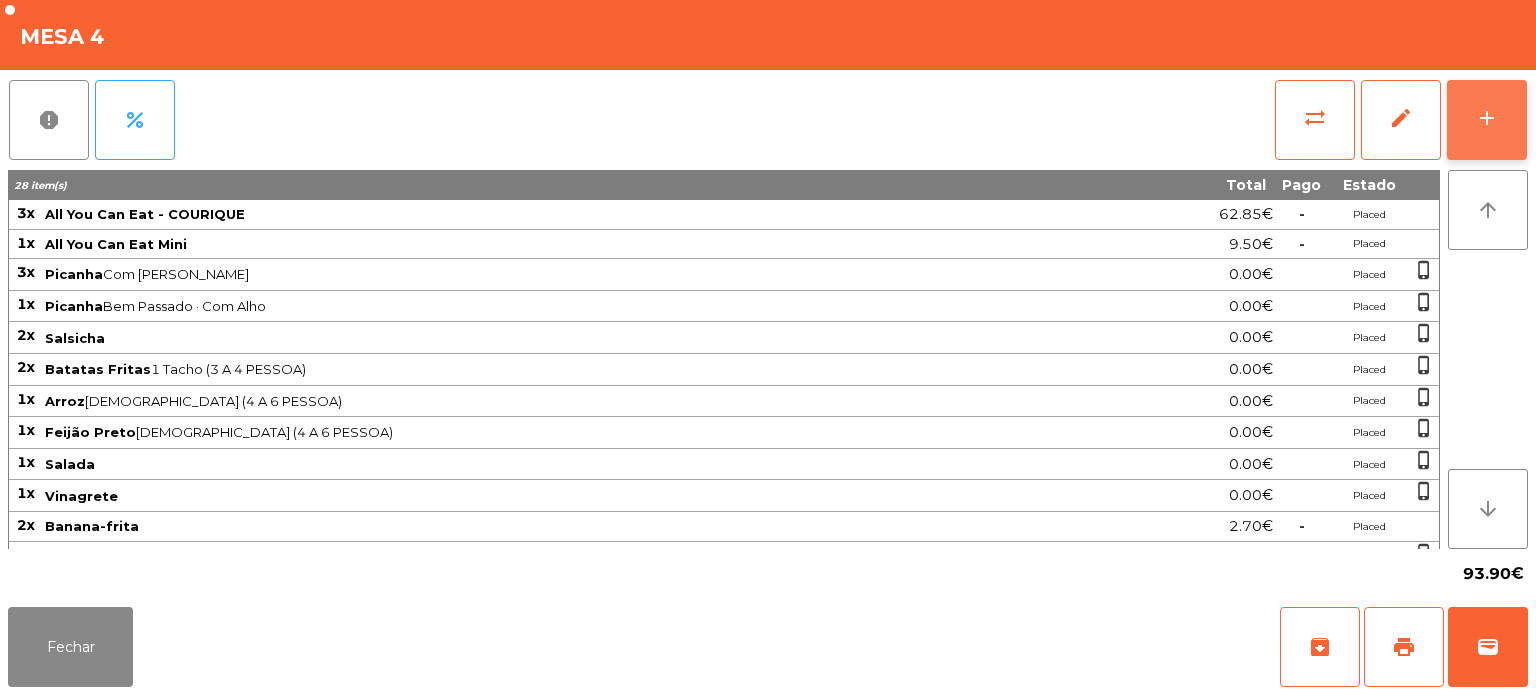 click on "add" 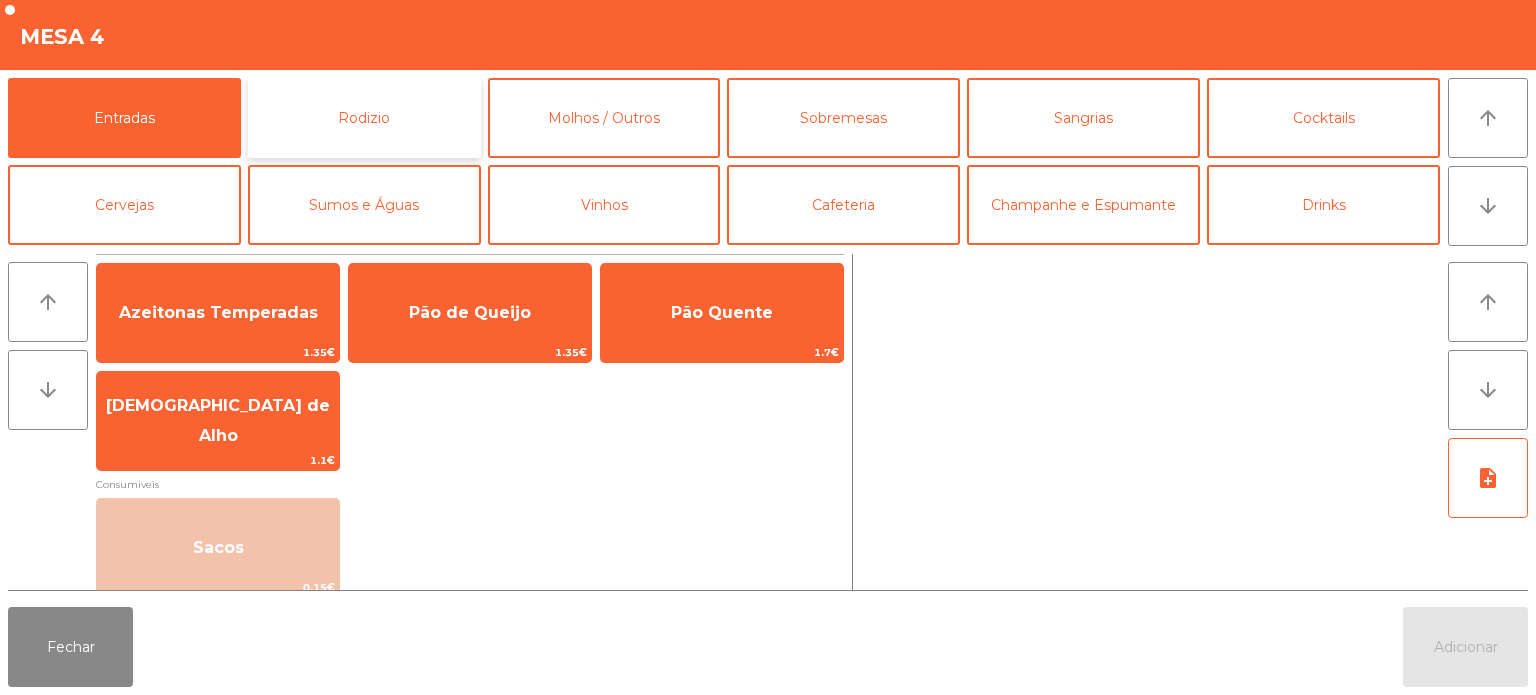 click on "Rodizio" 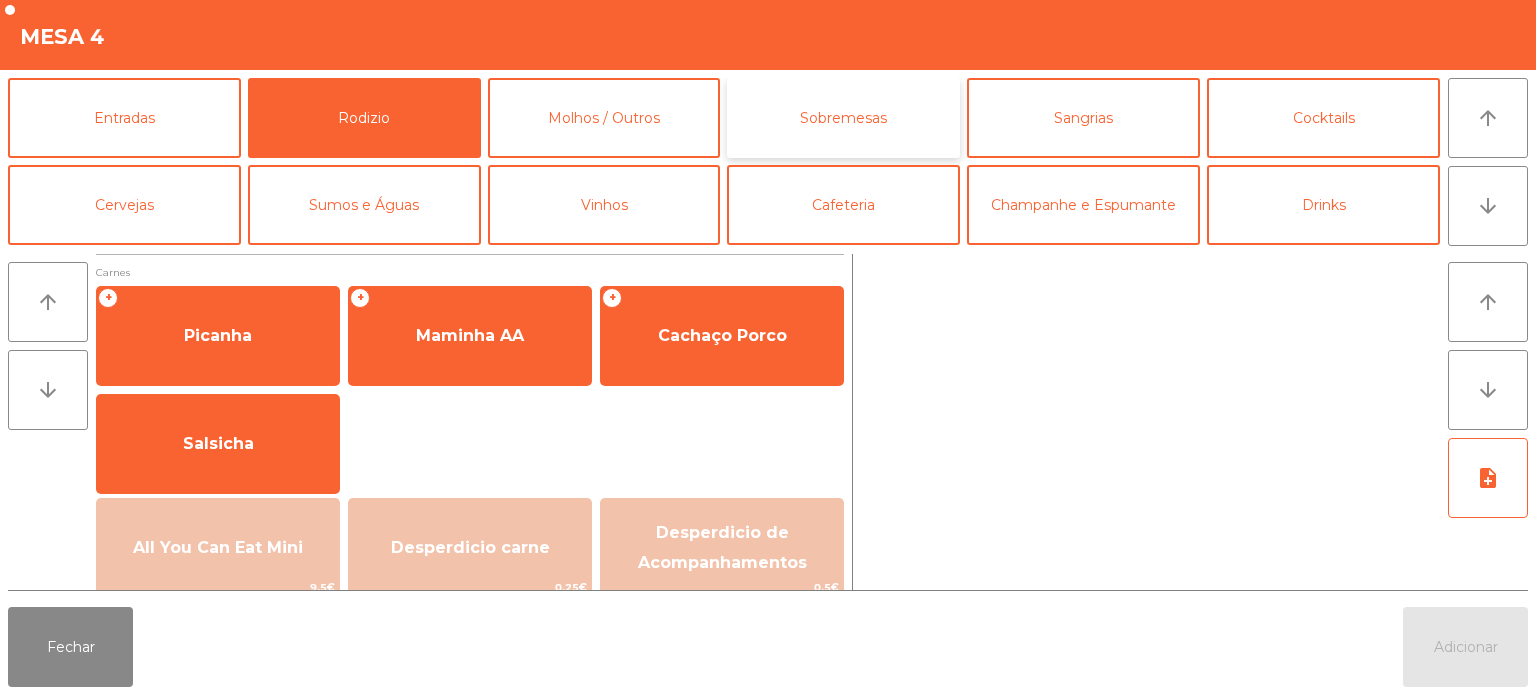 click on "Sobremesas" 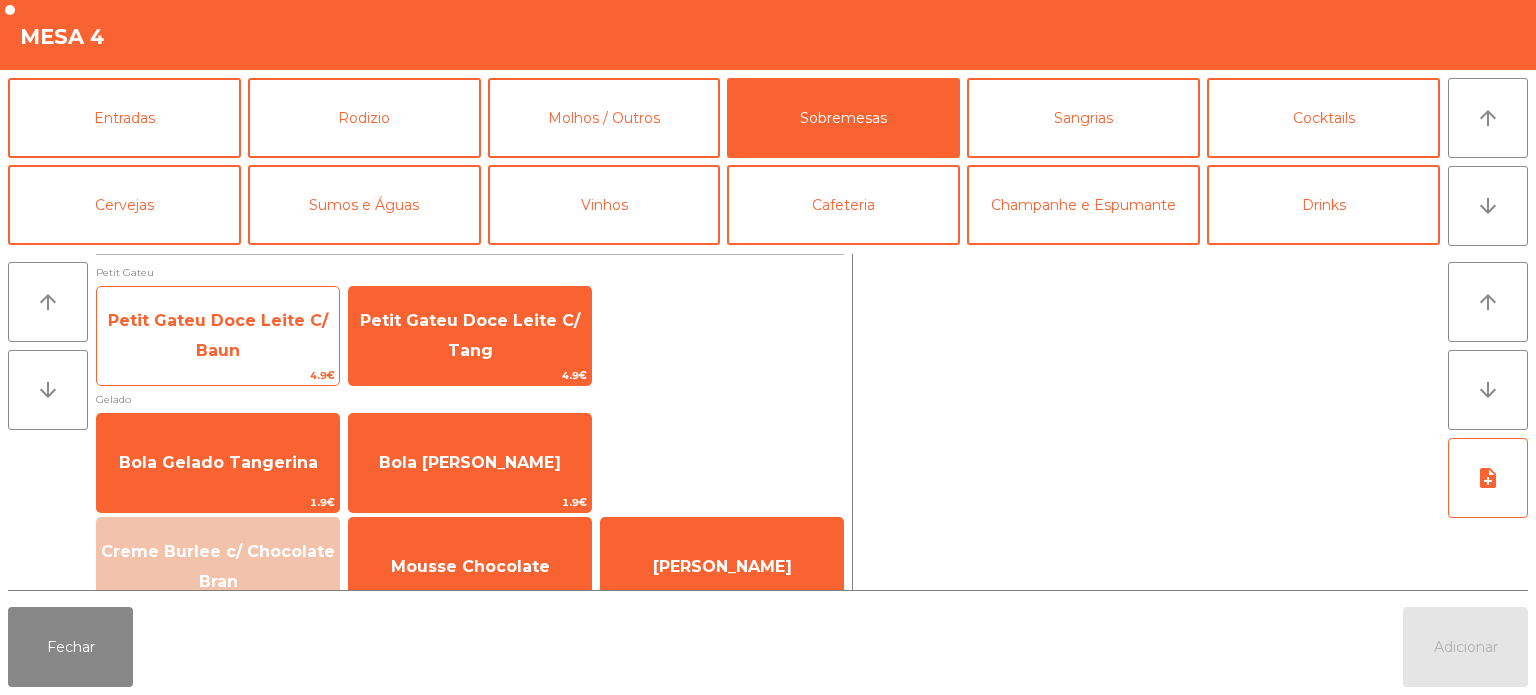 click on "Petit Gateu Doce Leite C/ Baun" 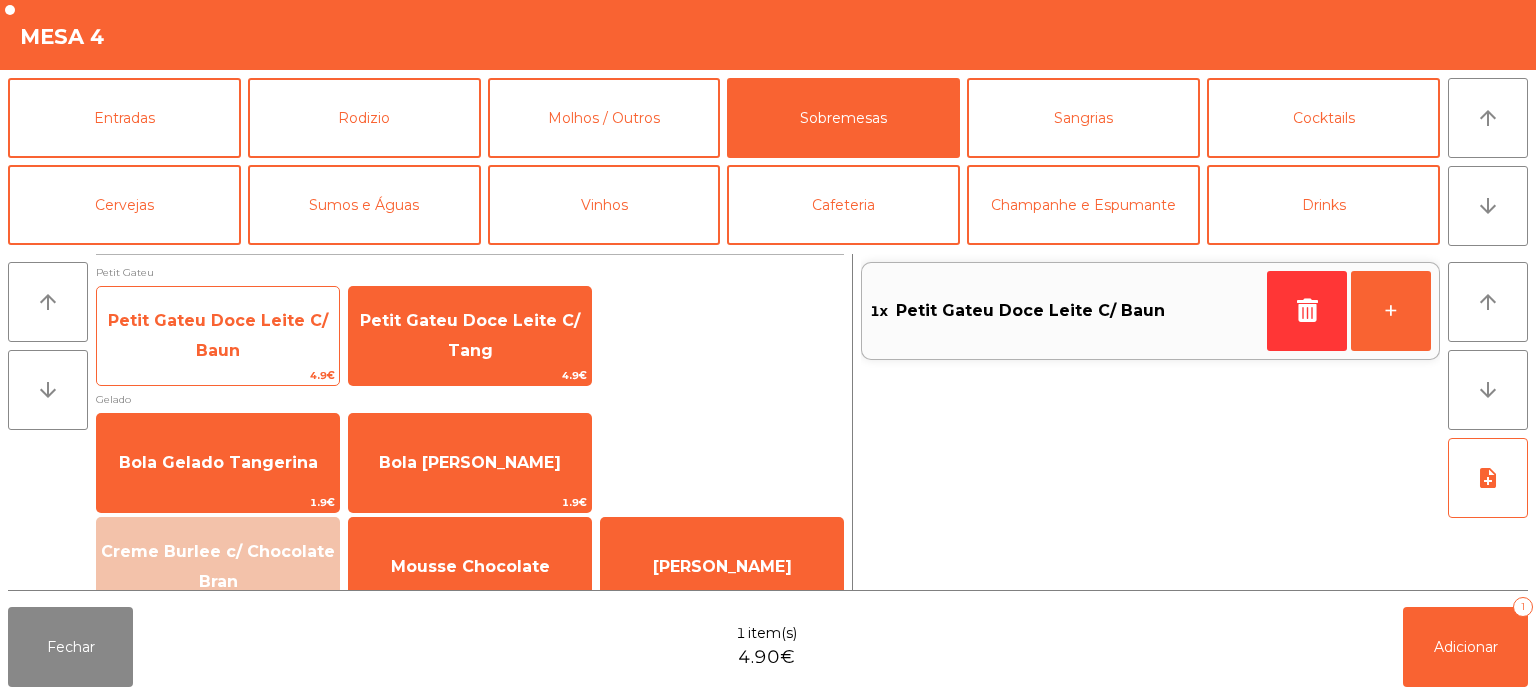 scroll, scrollTop: 34, scrollLeft: 0, axis: vertical 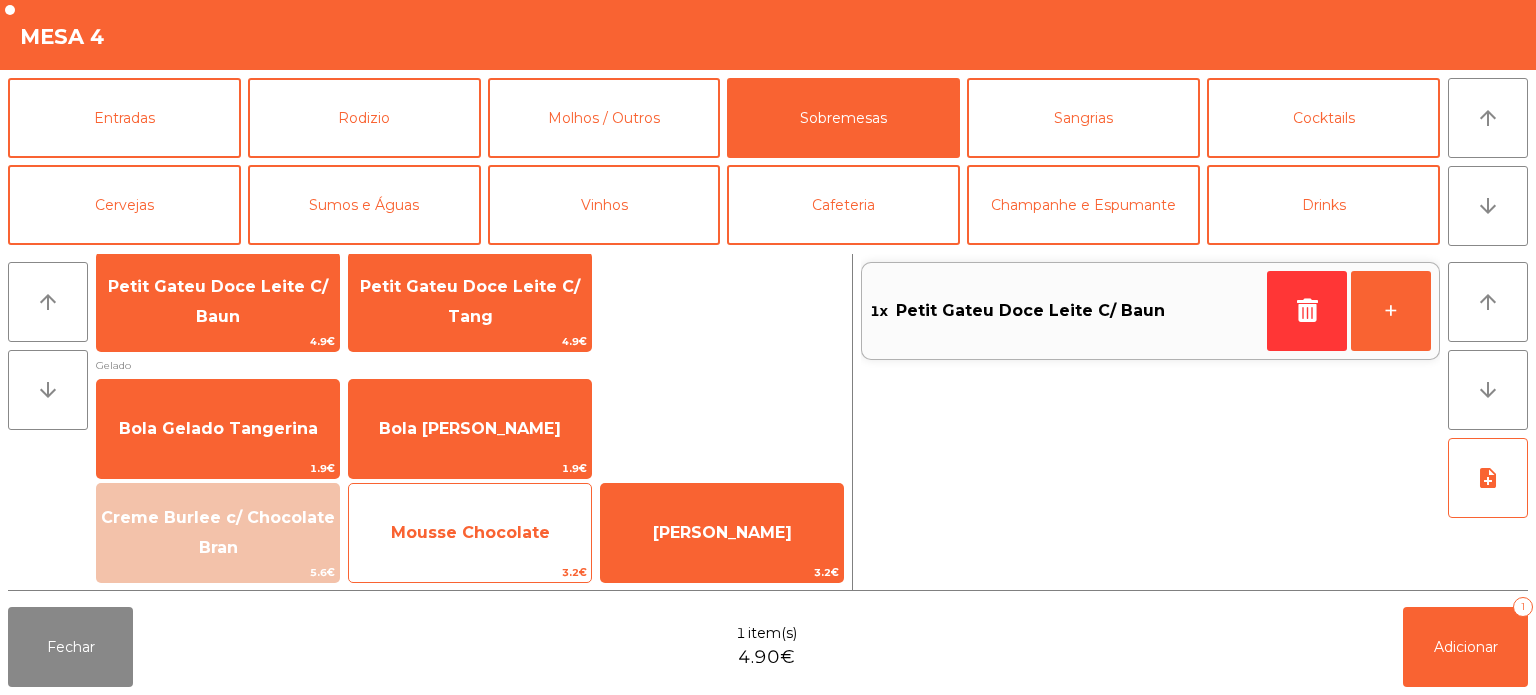 click on "Mousse Chocolate" 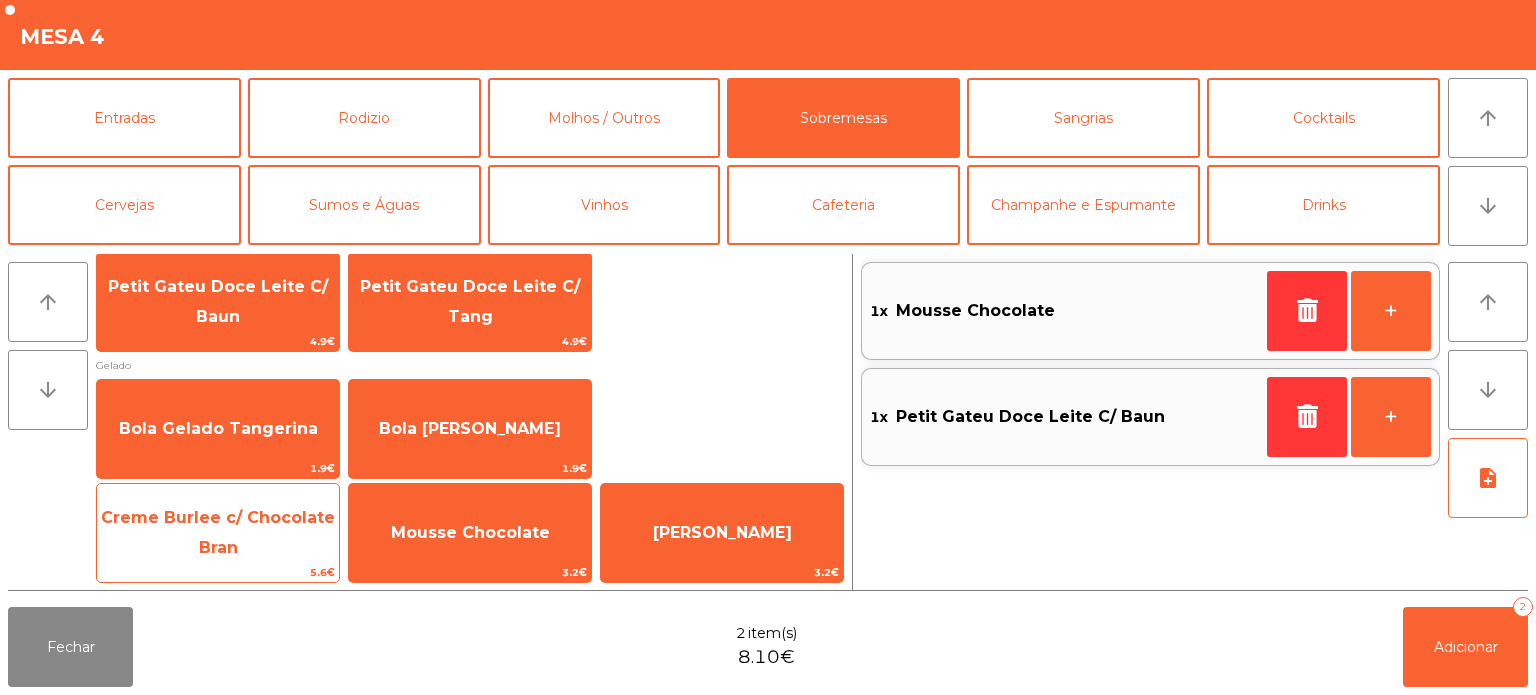 click on "Creme Burlee c/ Chocolate Bran" 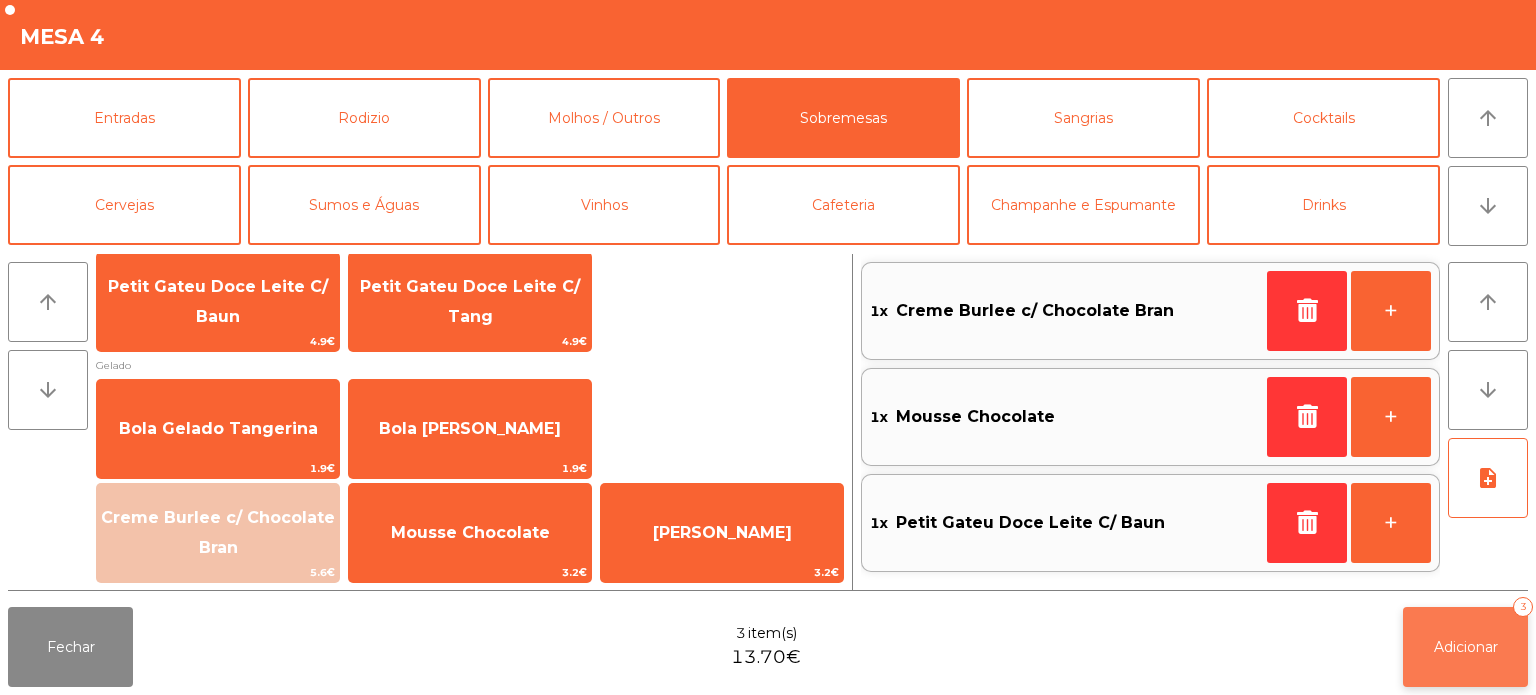 click on "Adicionar   3" 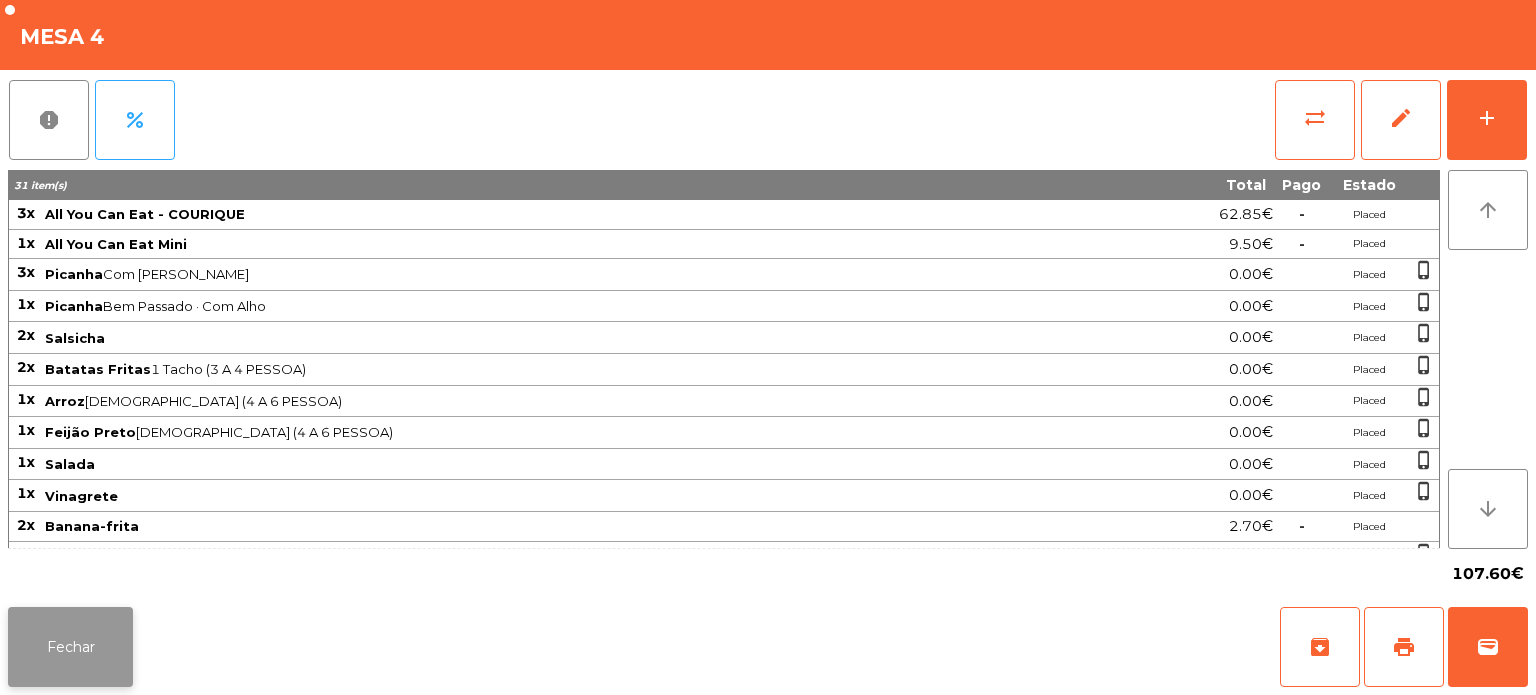 click on "Fechar" 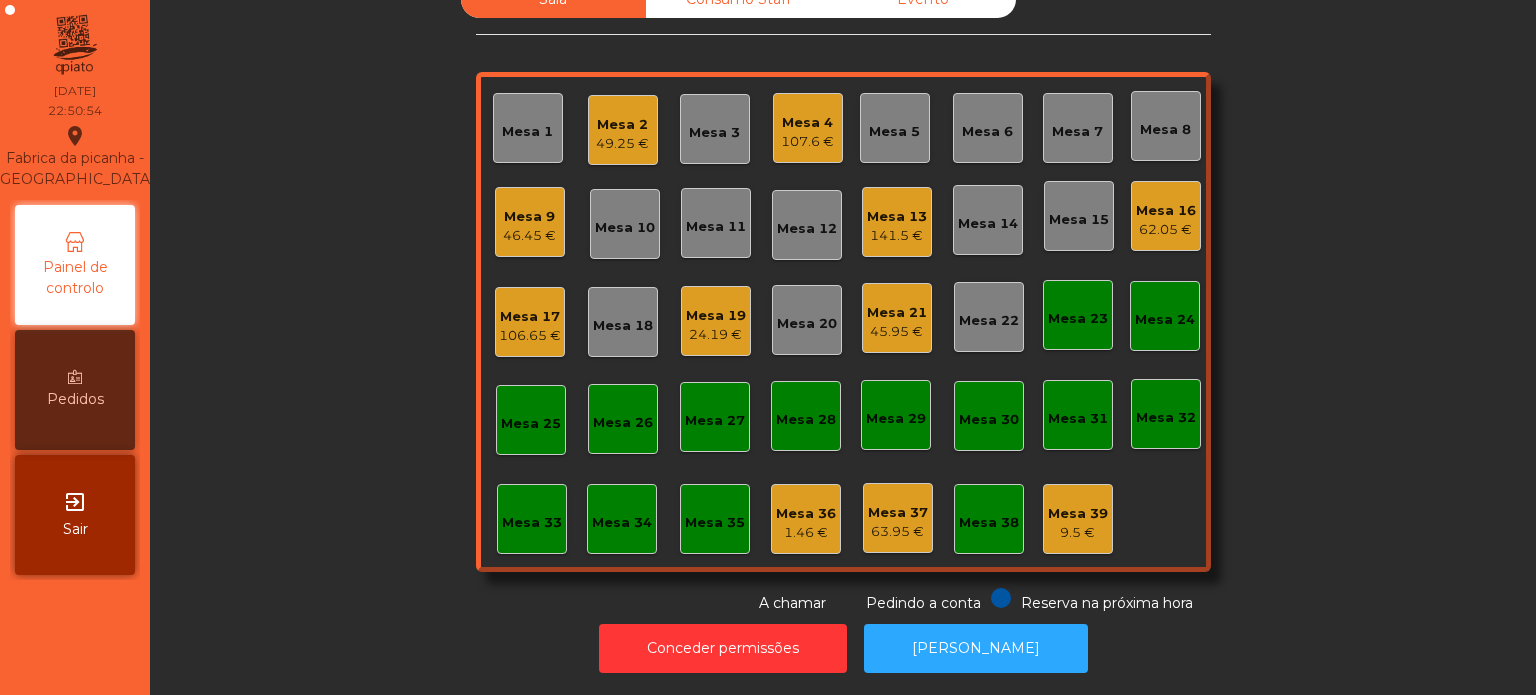 click on "Sala   Consumo Staff   Evento   Mesa 1   Mesa 2   49.25 €   Mesa 3   Mesa 4   107.6 €   Mesa 5   Mesa 6   Mesa 7   Mesa 8   Mesa 9   46.45 €   Mesa 10   Mesa 11   Mesa 12   Mesa 13   141.5 €   Mesa 14   Mesa 15   Mesa 16   62.05 €   Mesa 17   106.65 €   Mesa 18   Mesa 19   24.19 €   Mesa 20   Mesa 21   45.95 €   Mesa 22   Mesa 23   Mesa 24   Mesa 25   Mesa 26   Mesa 27   Mesa 28   Mesa 29   Mesa 30   Mesa 31   Mesa 32   Mesa 33   Mesa 34   Mesa 35   Mesa 36   1.46 €   Mesa 37   63.95 €   Mesa 38   Mesa 39   9.5 €  Reserva na próxima hora Pedindo a conta A chamar" 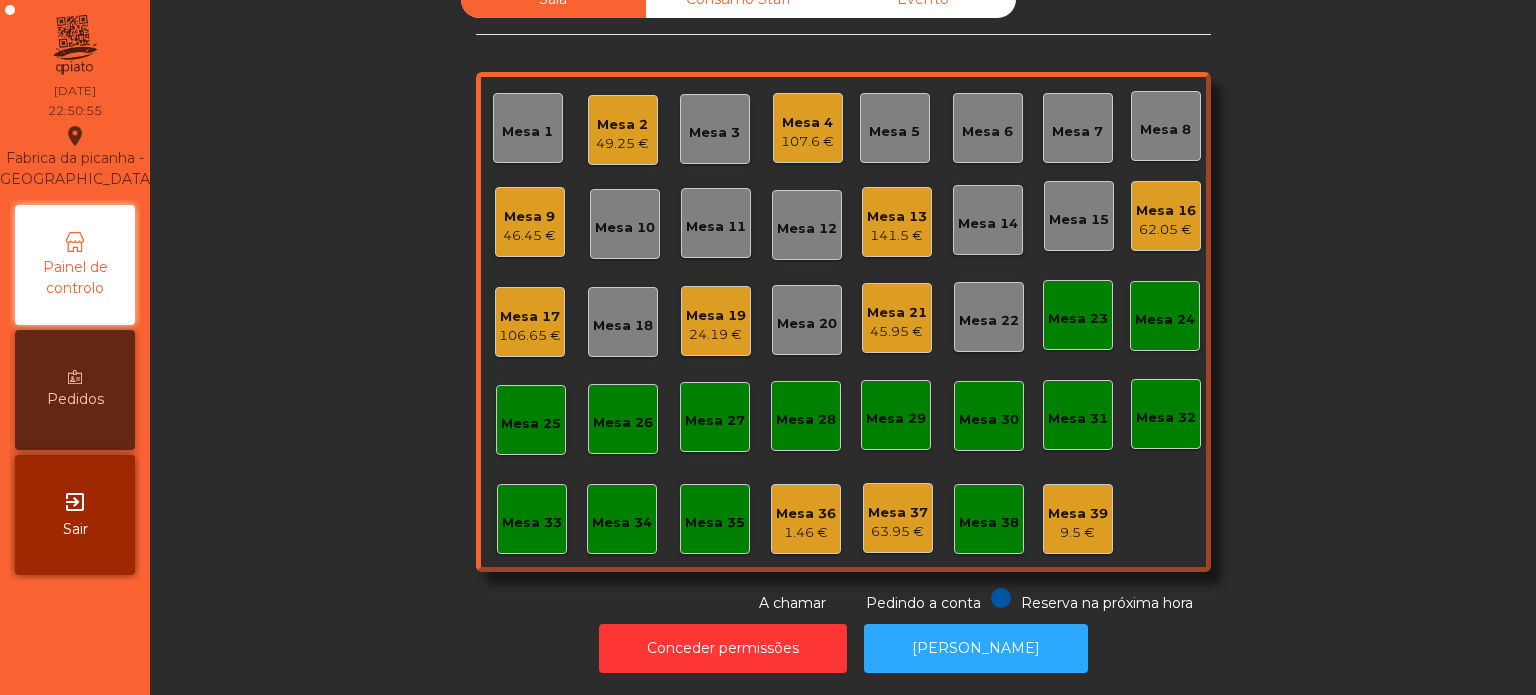click on "Mesa 21" 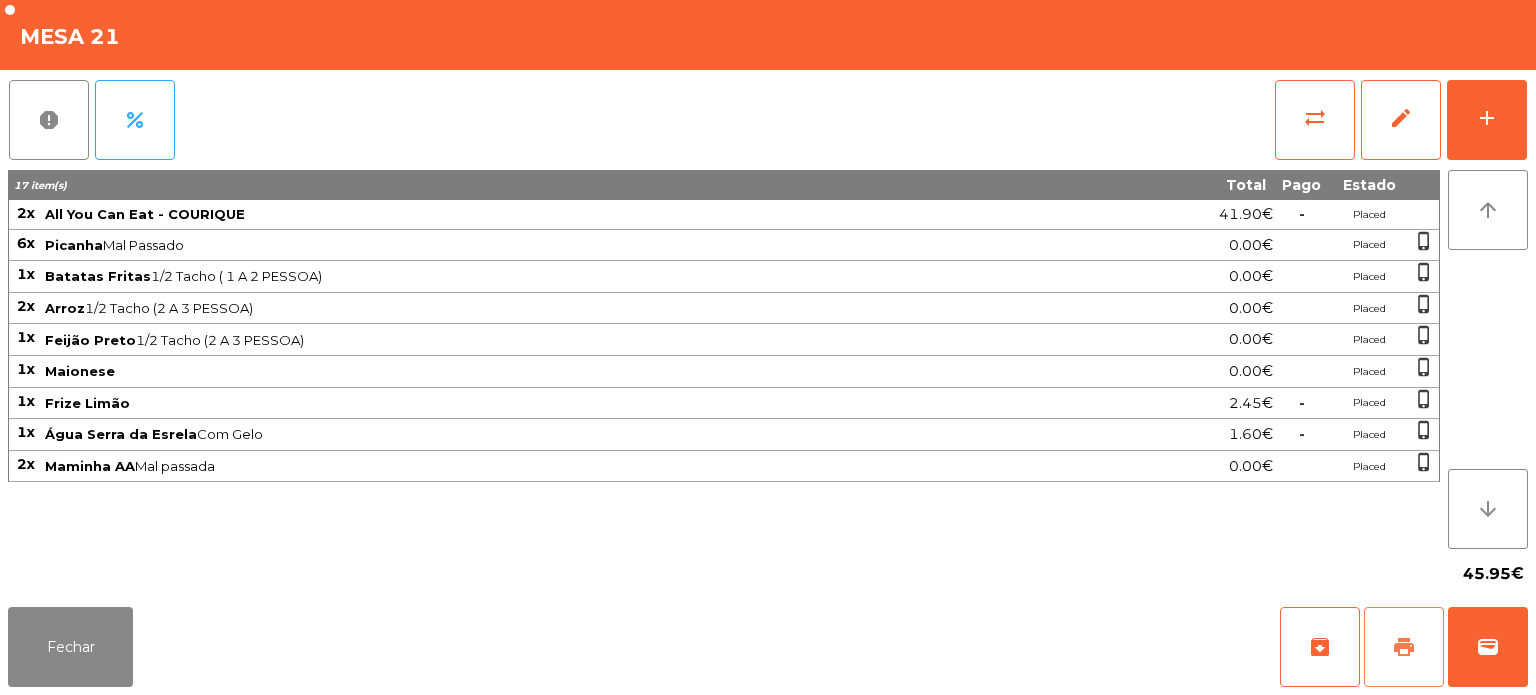 click on "print" 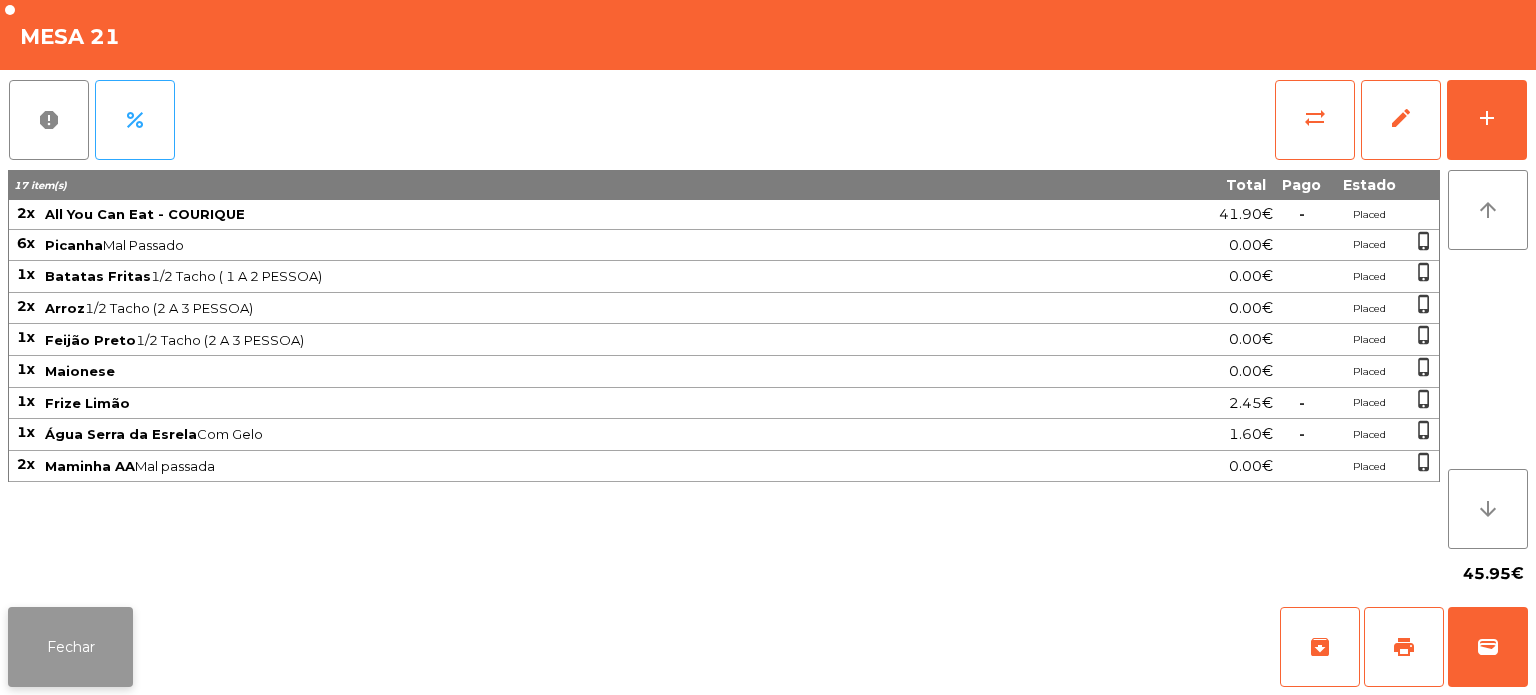 click on "Fechar" 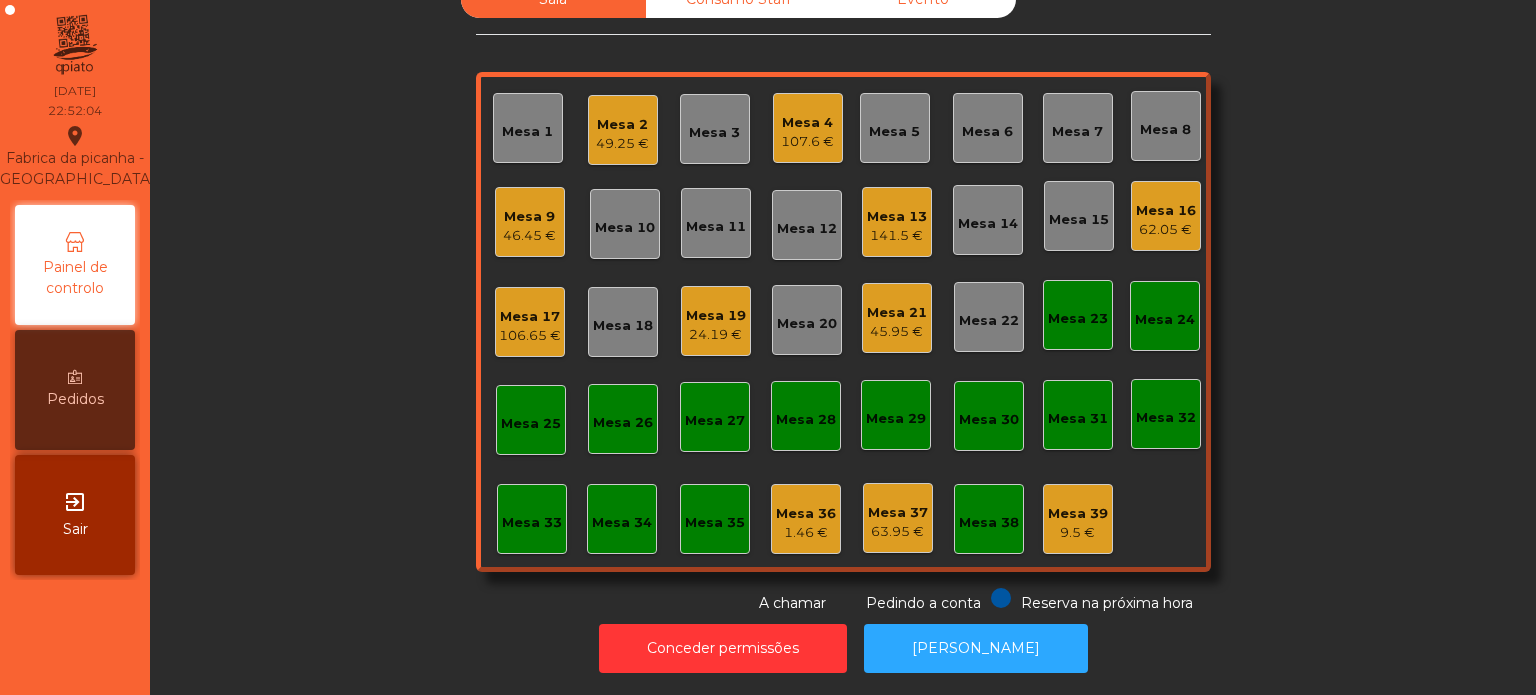 click on "Mesa 19" 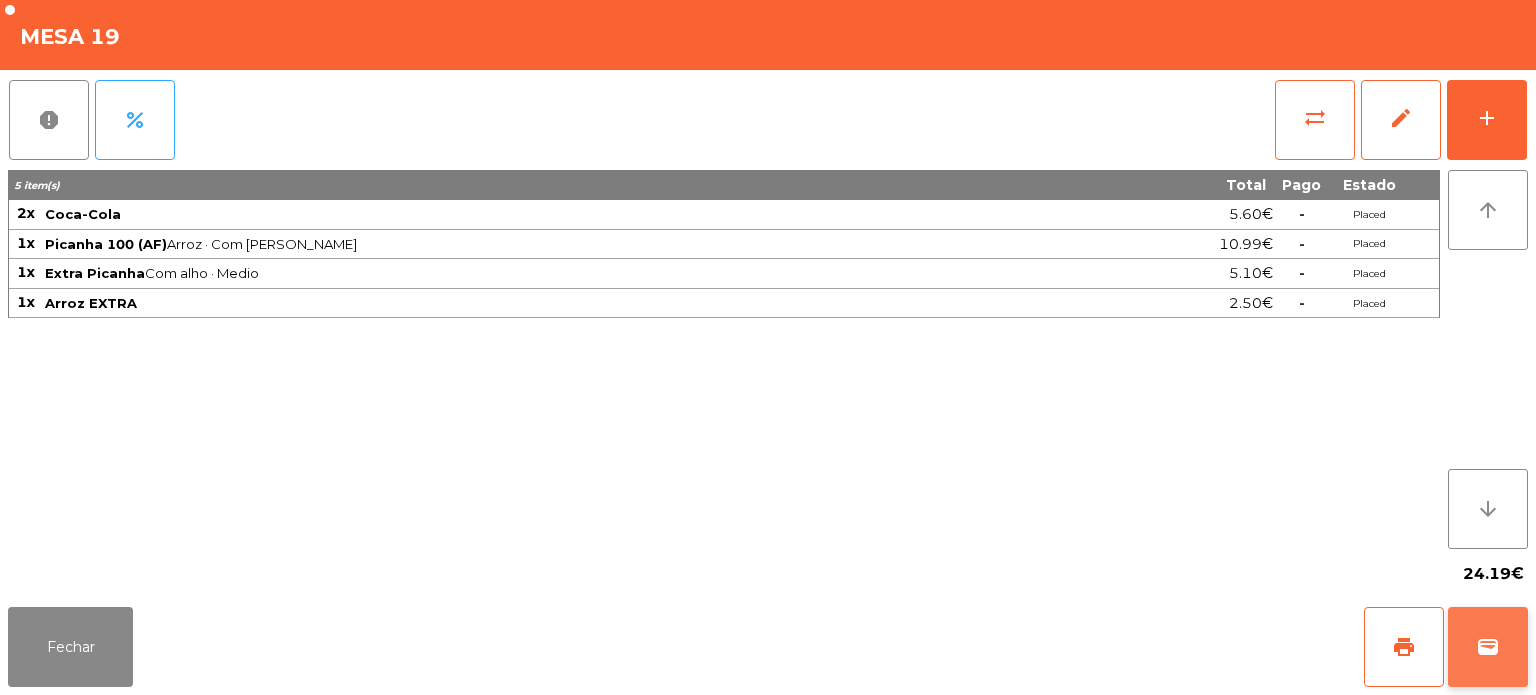 click on "wallet" 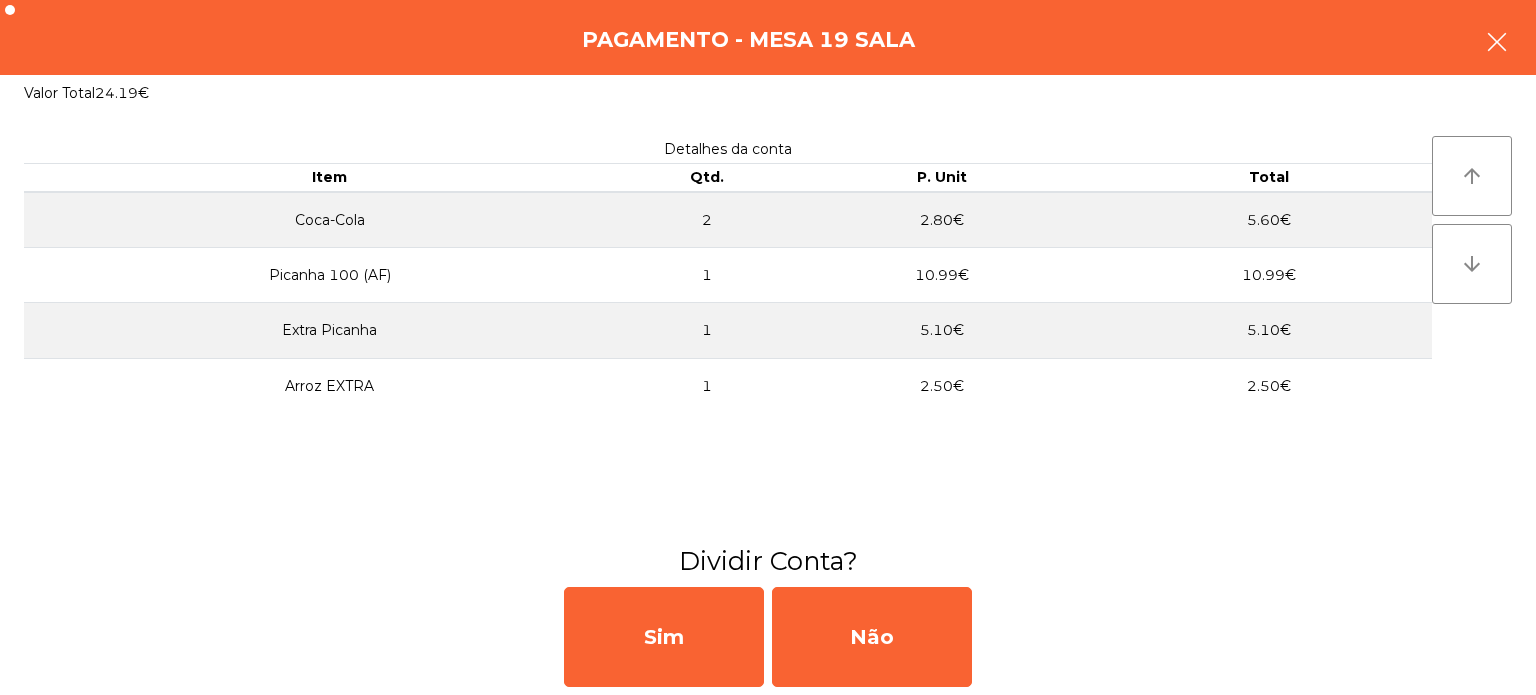 click 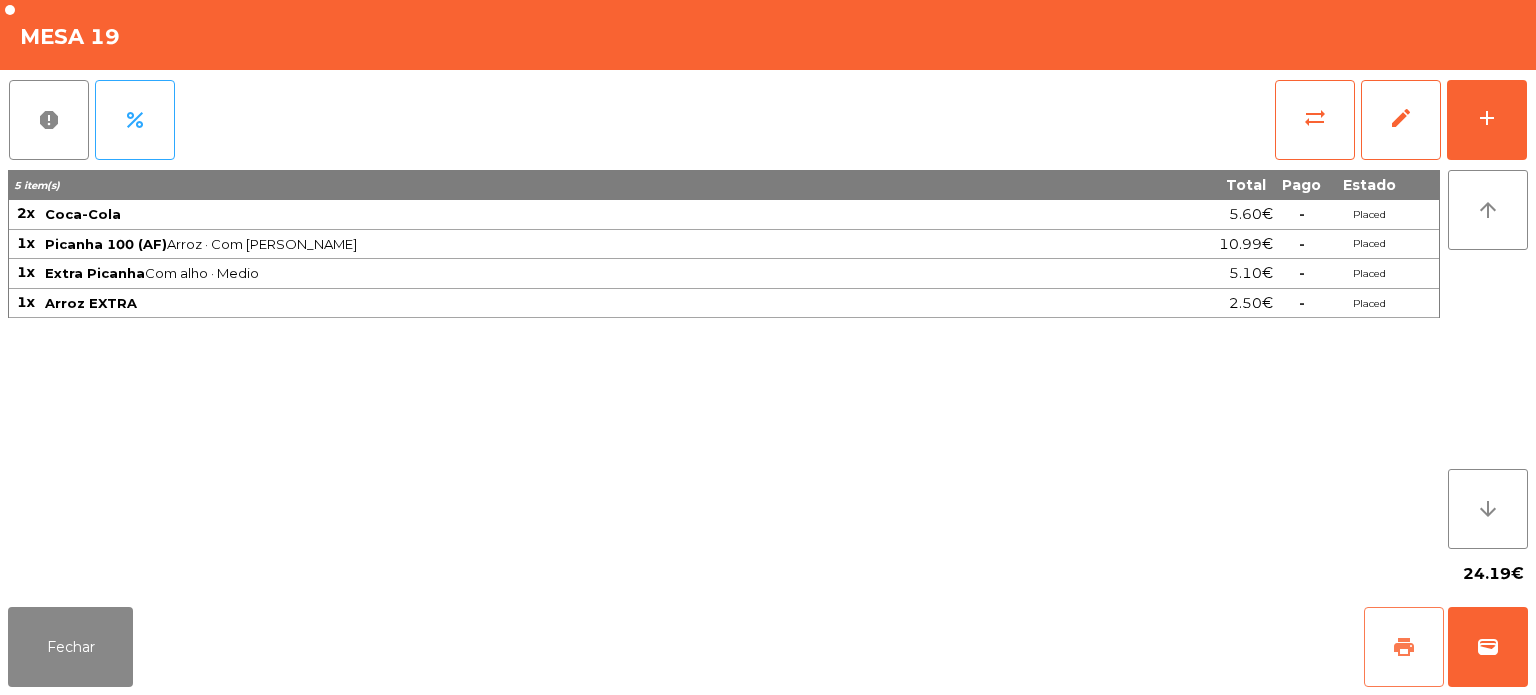 click on "print" 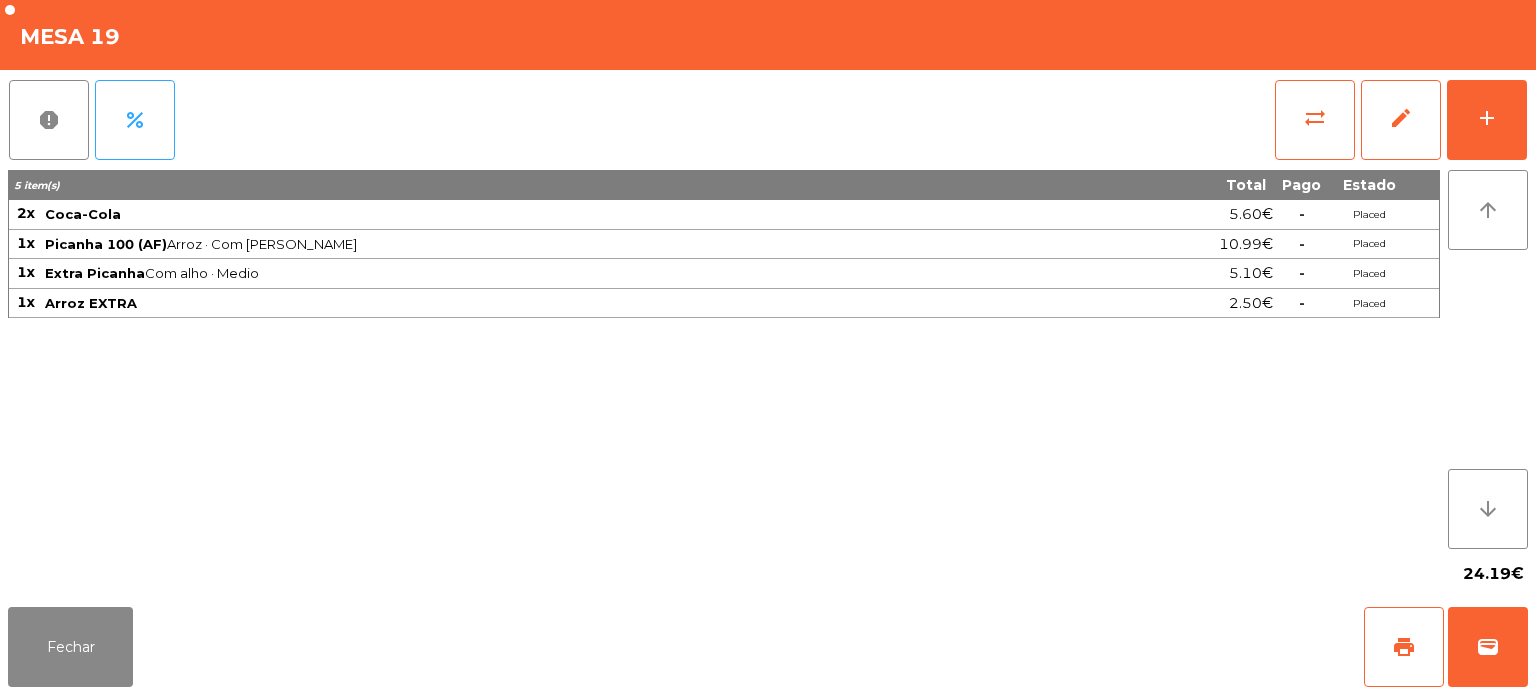 click on "24.19€" 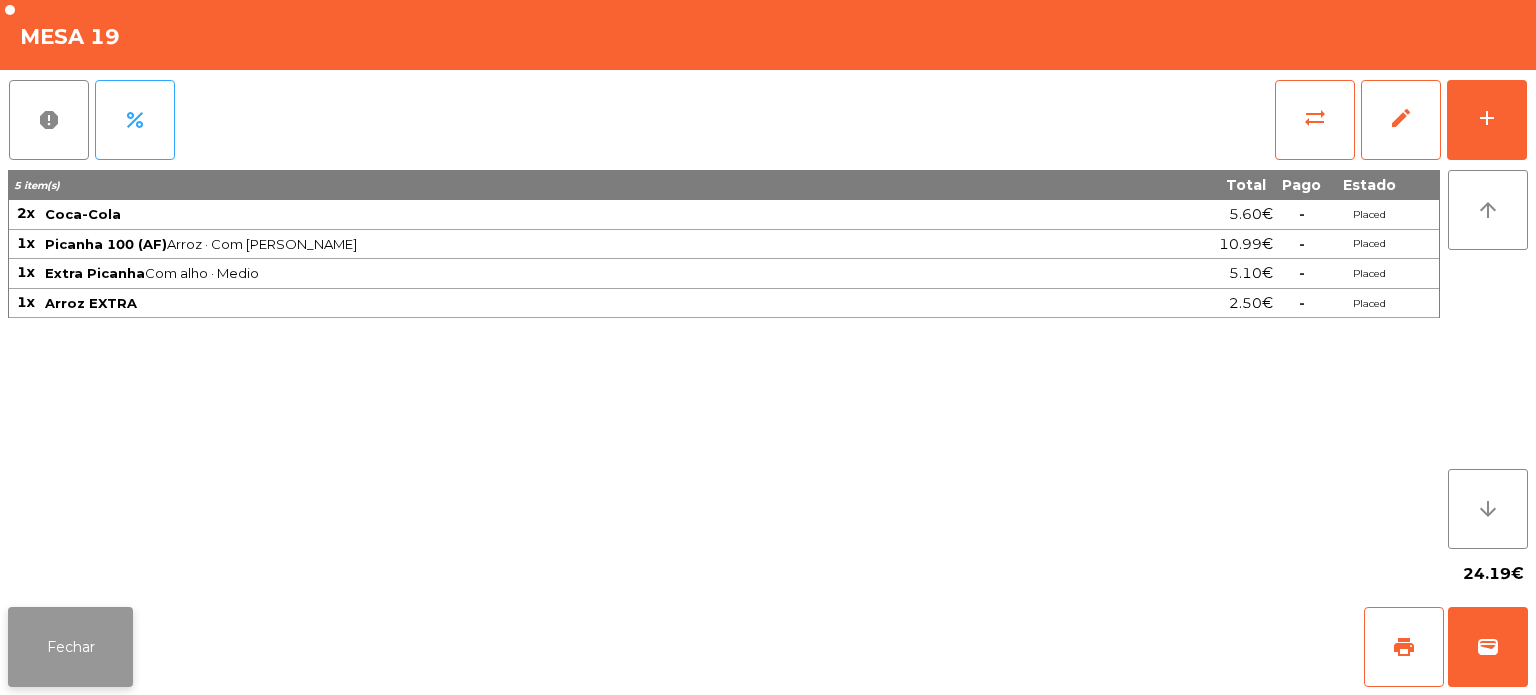 click on "Fechar" 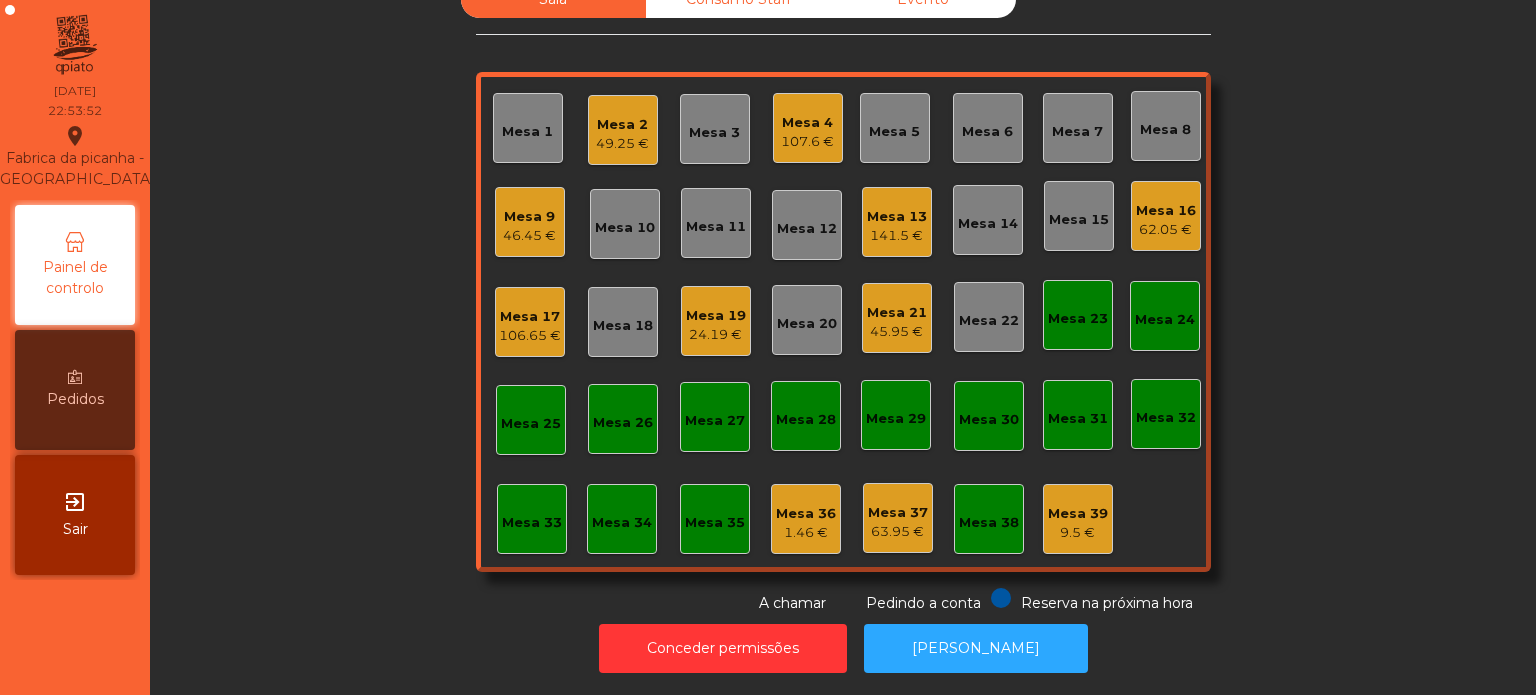 click on "Mesa 19" 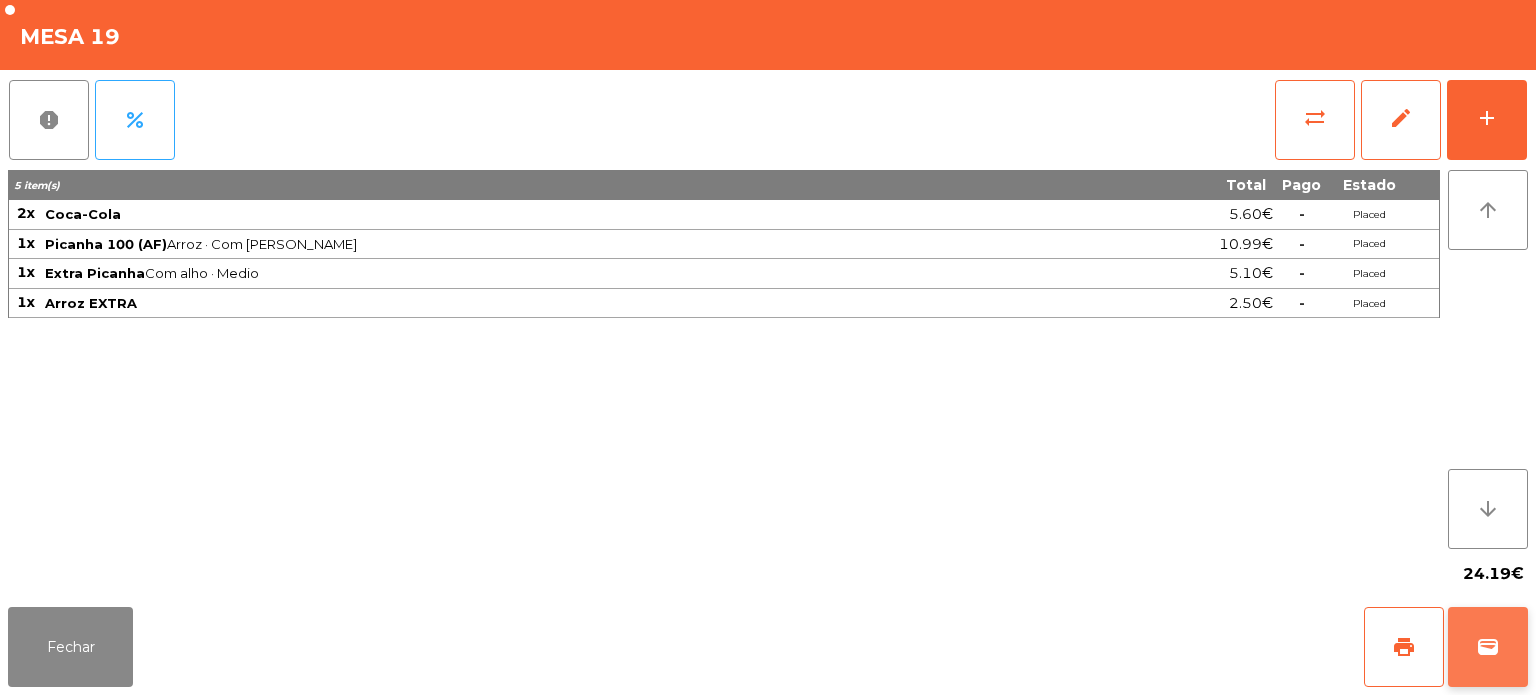 click on "wallet" 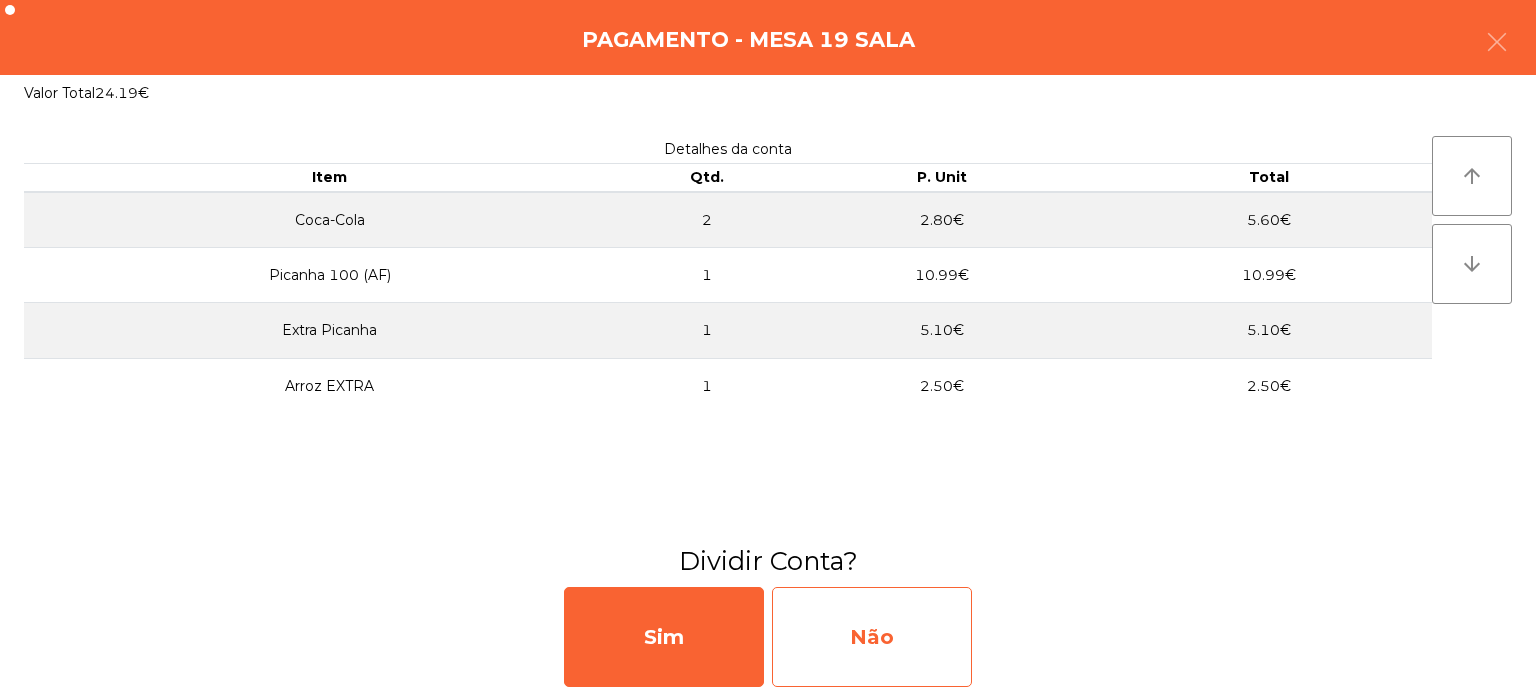click on "Não" 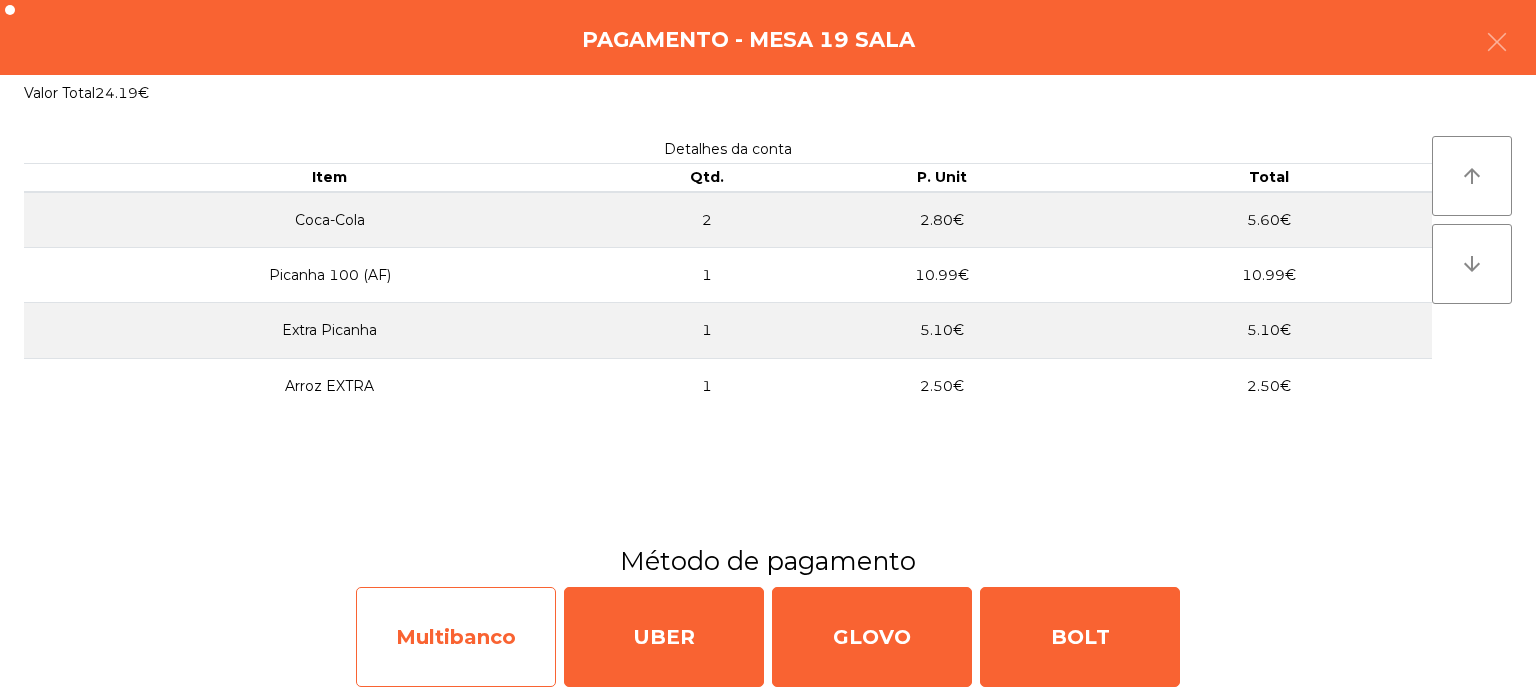 click on "Multibanco" 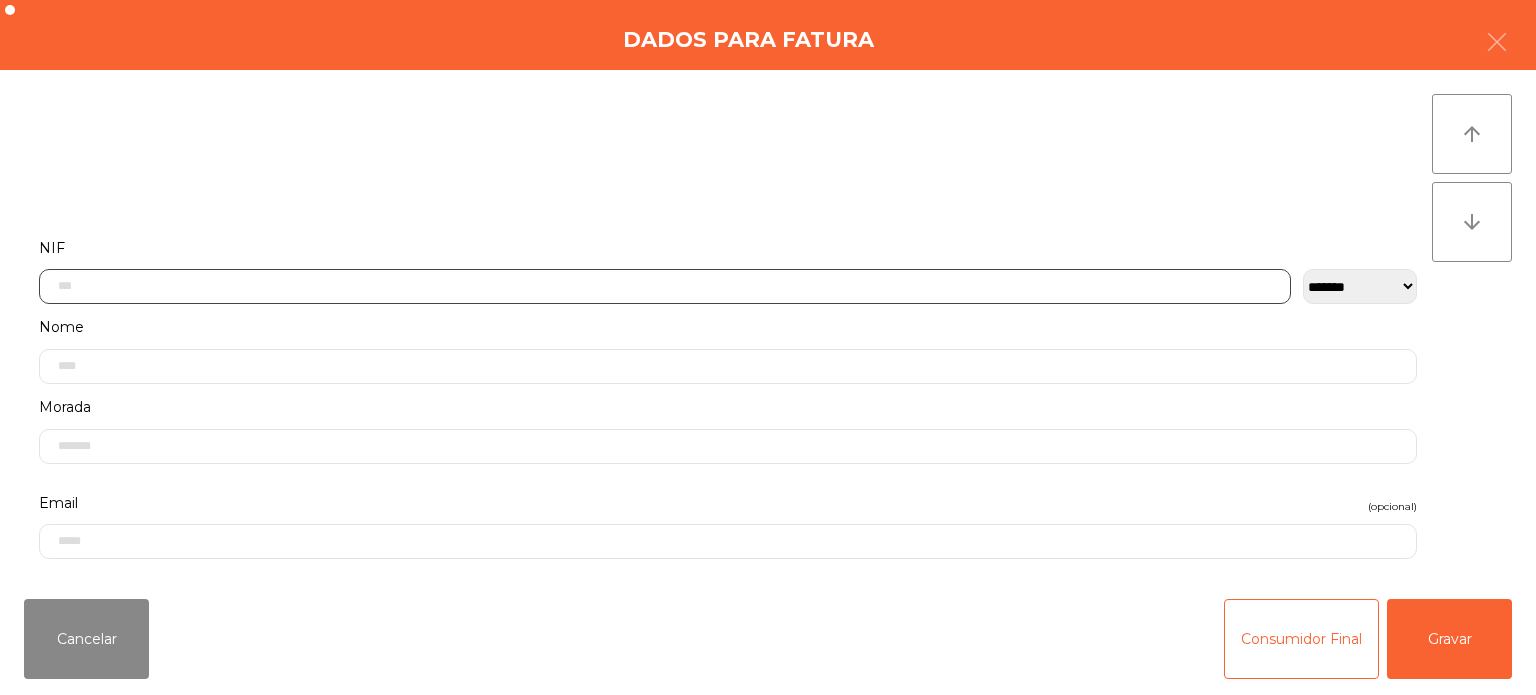 click 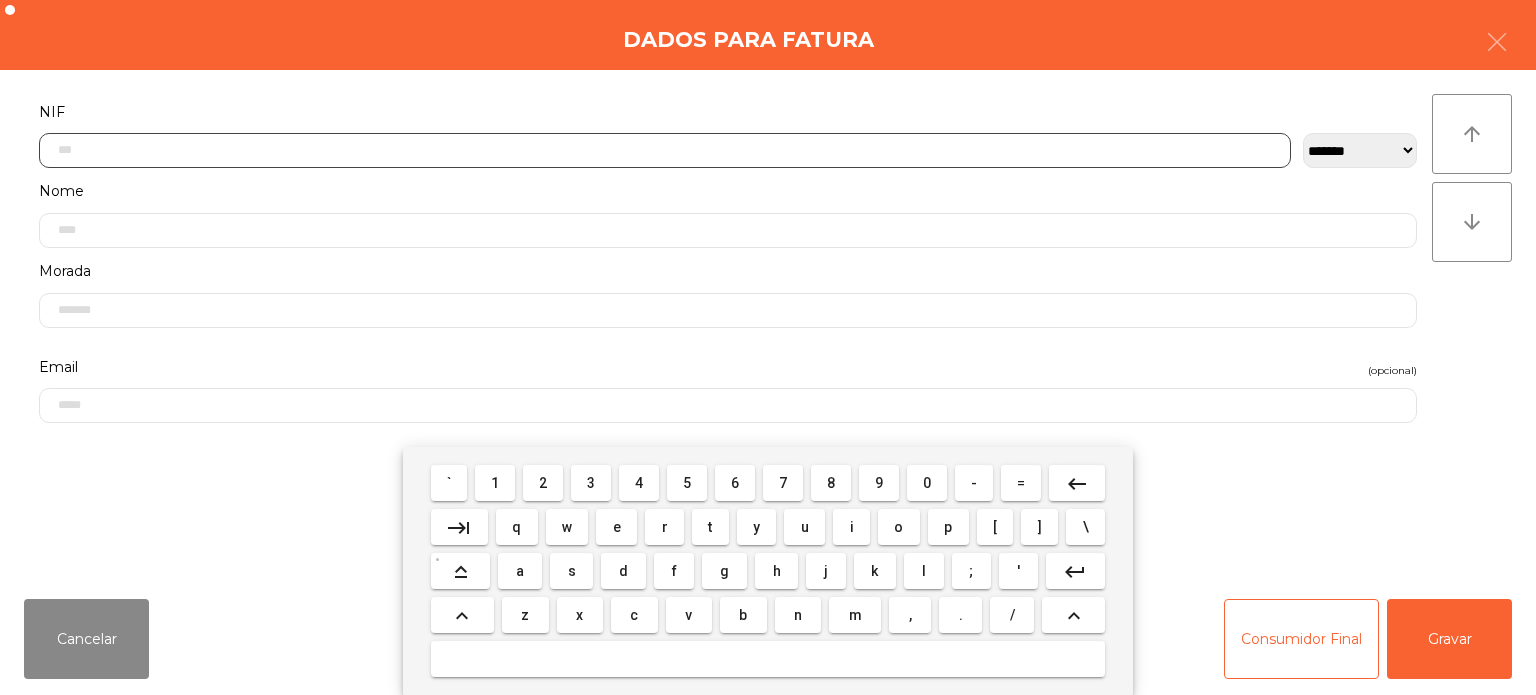 scroll, scrollTop: 139, scrollLeft: 0, axis: vertical 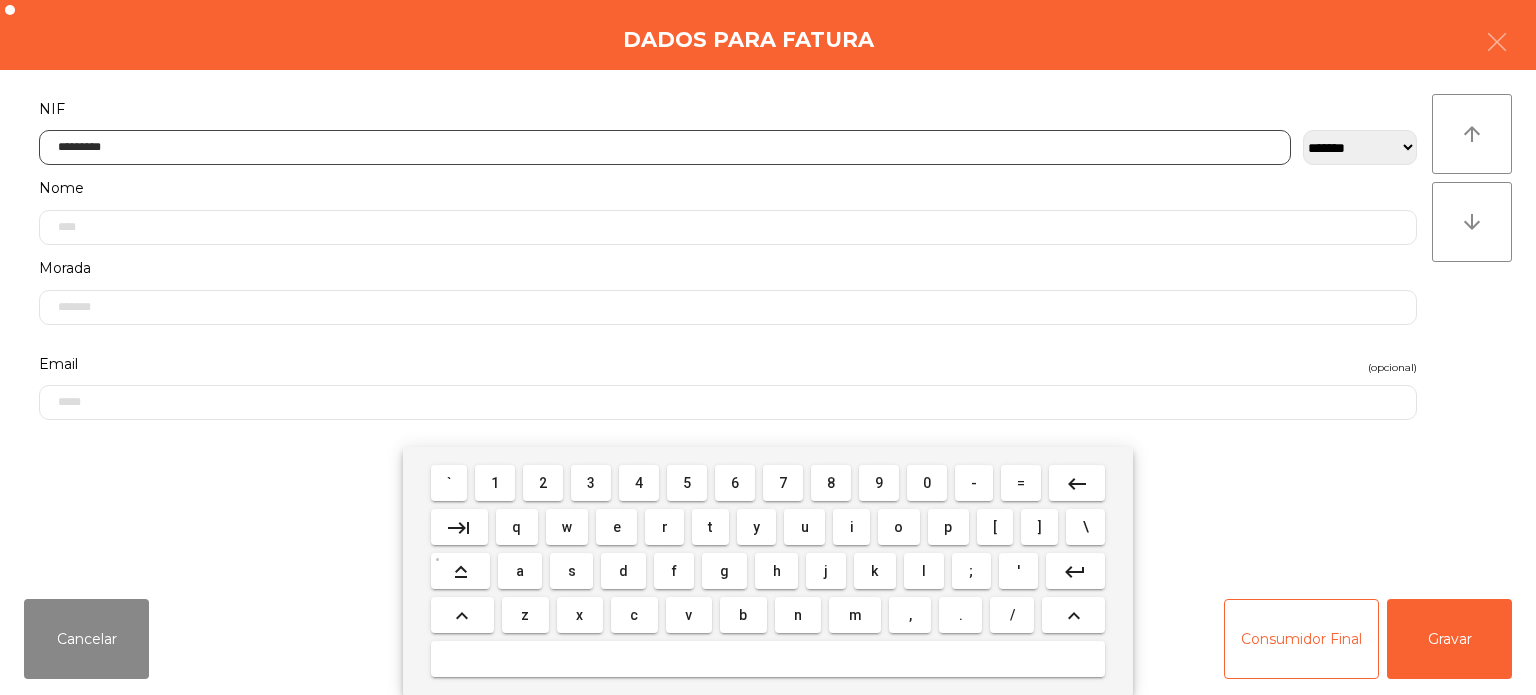 type on "*********" 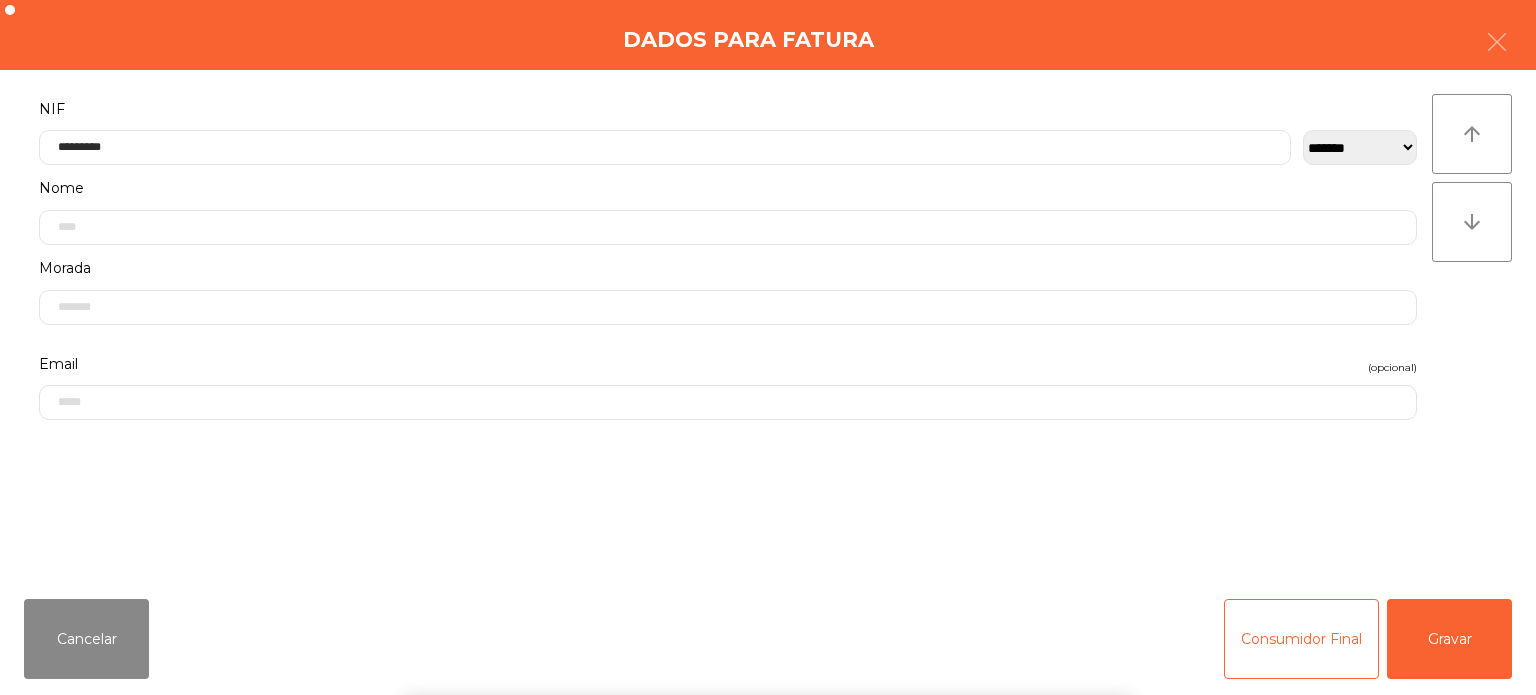 click on "` 1 2 3 4 5 6 7 8 9 0 - = keyboard_backspace keyboard_tab q w e r t y u i o p [ ] \ keyboard_capslock a s d f g h j k l ; ' keyboard_return keyboard_arrow_up z x c v b n m , . / keyboard_arrow_up" at bounding box center [768, 571] 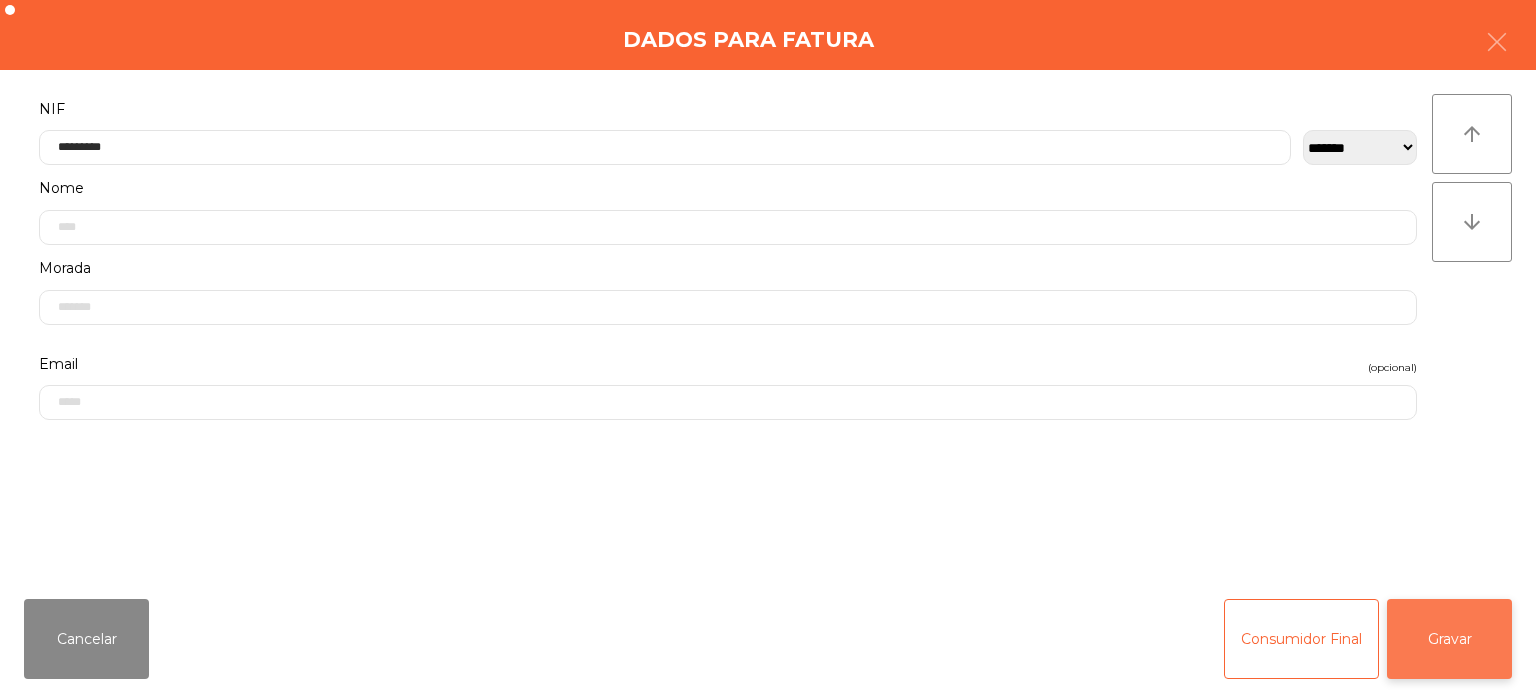 click on "Gravar" 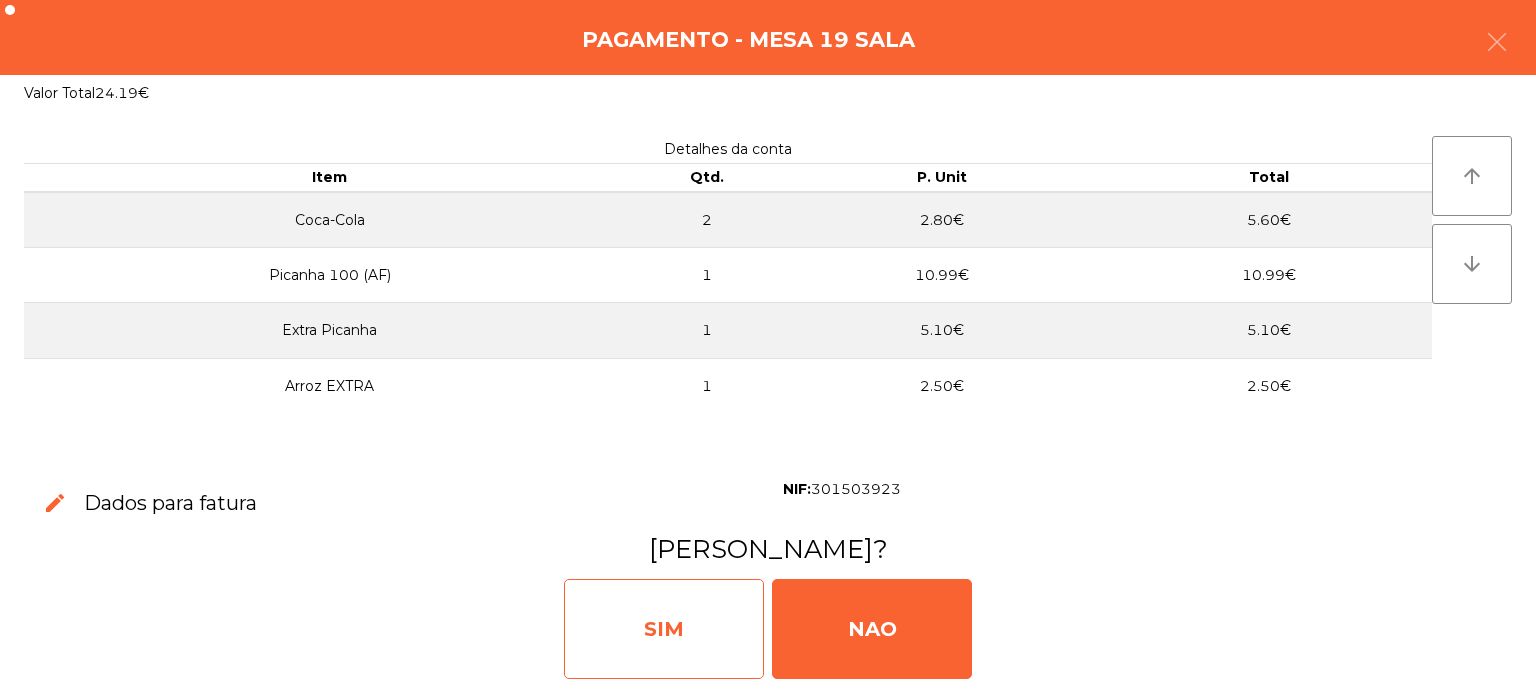 click on "SIM" 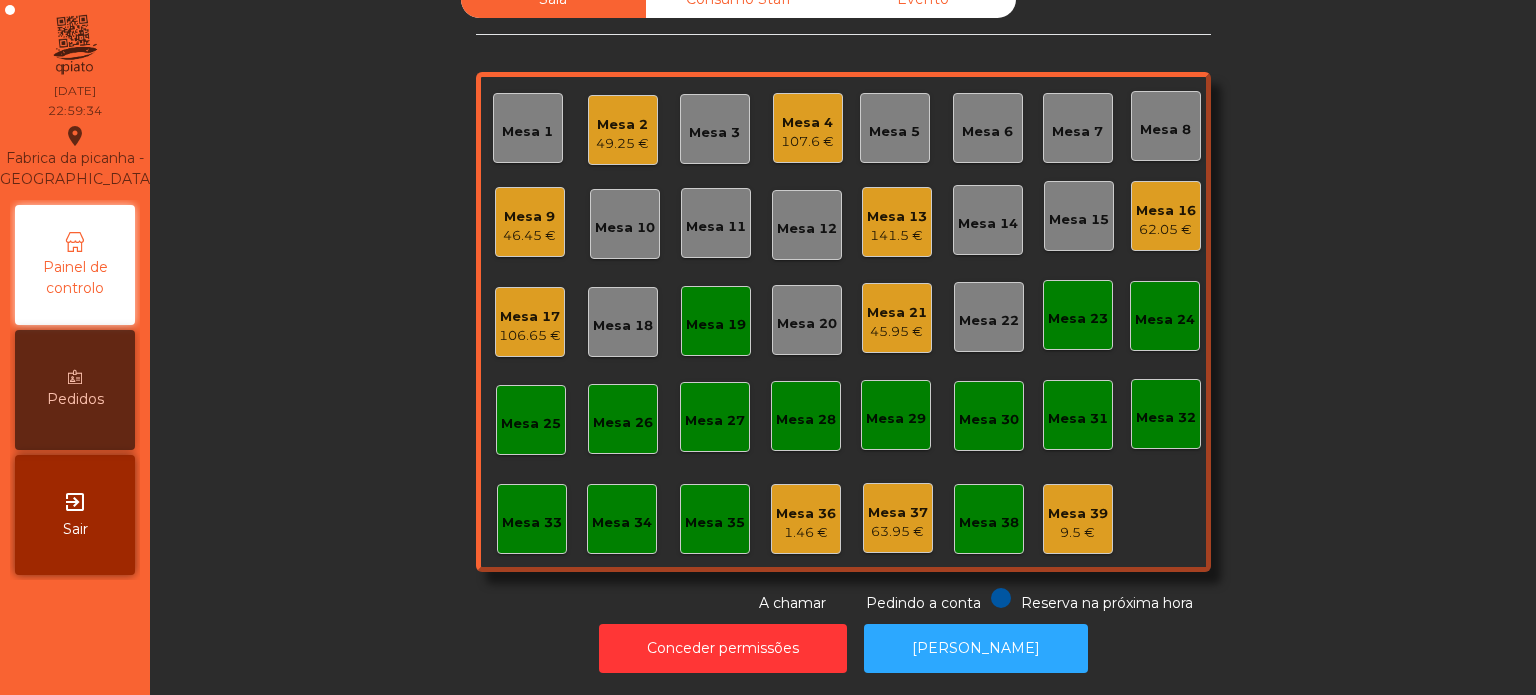 click on "Mesa 19" 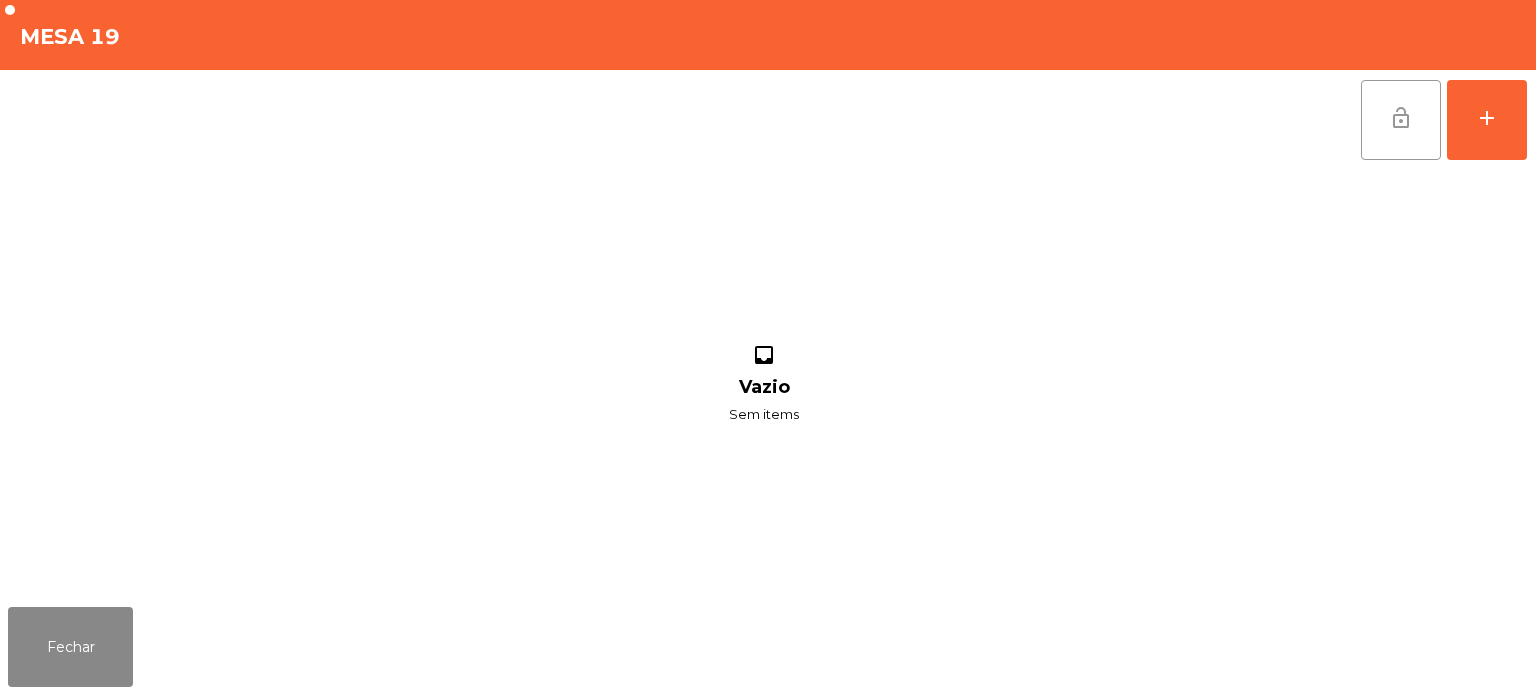 click on "lock_open" 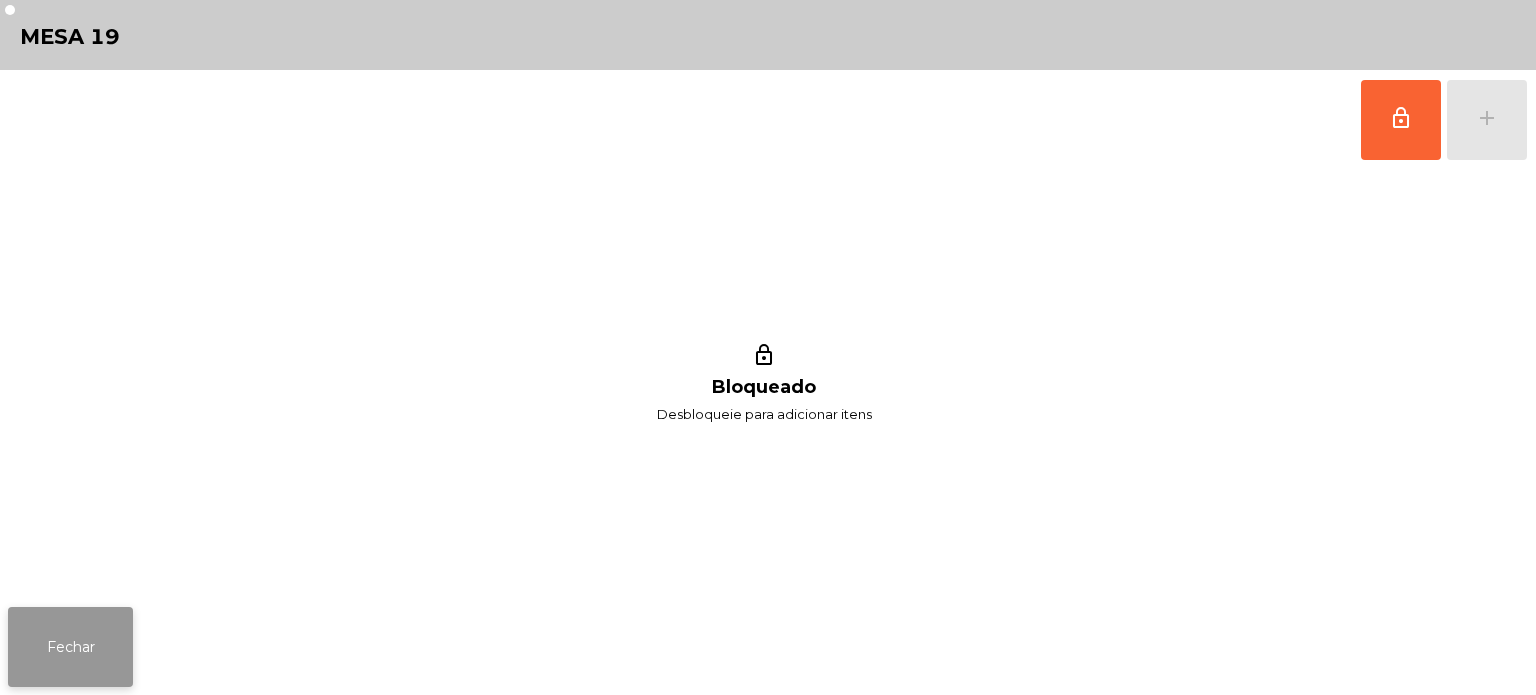 click on "Fechar" 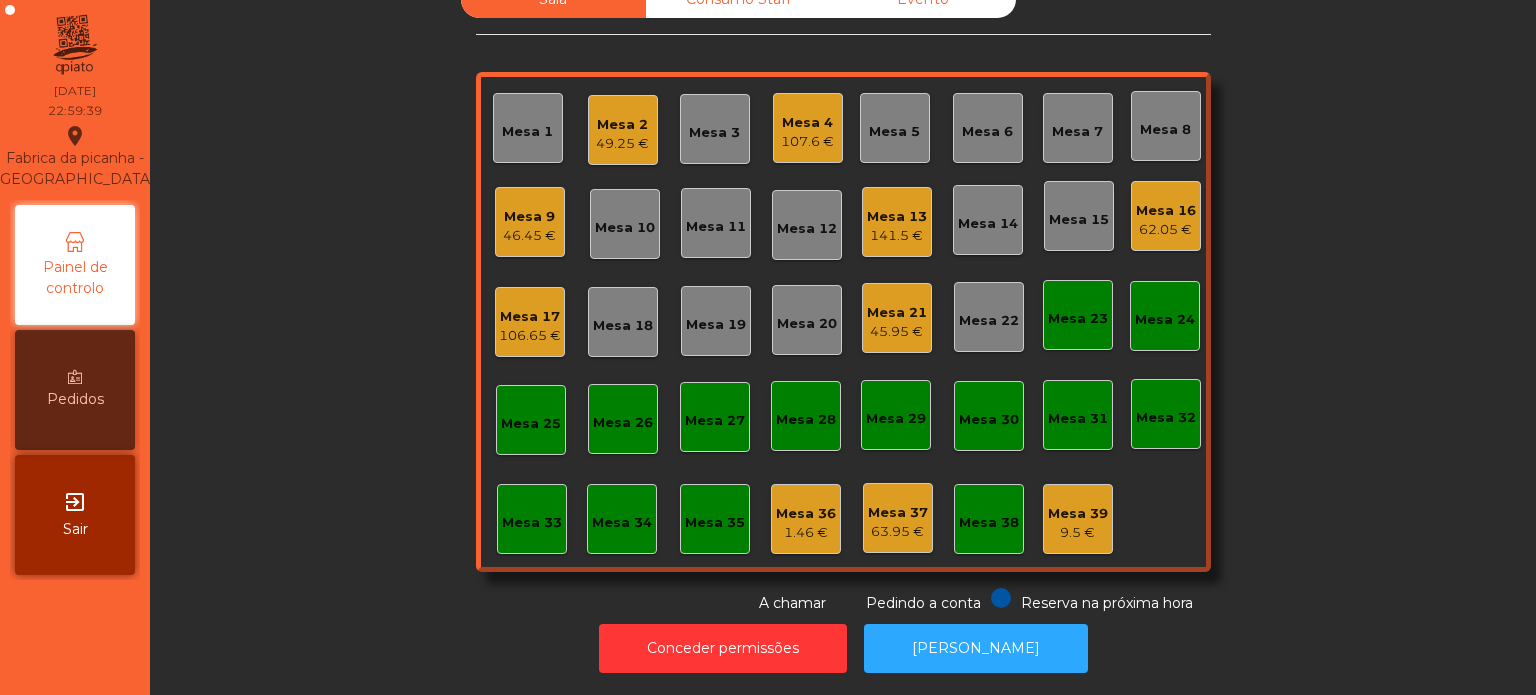 click on "Mesa 21   45.95 €" 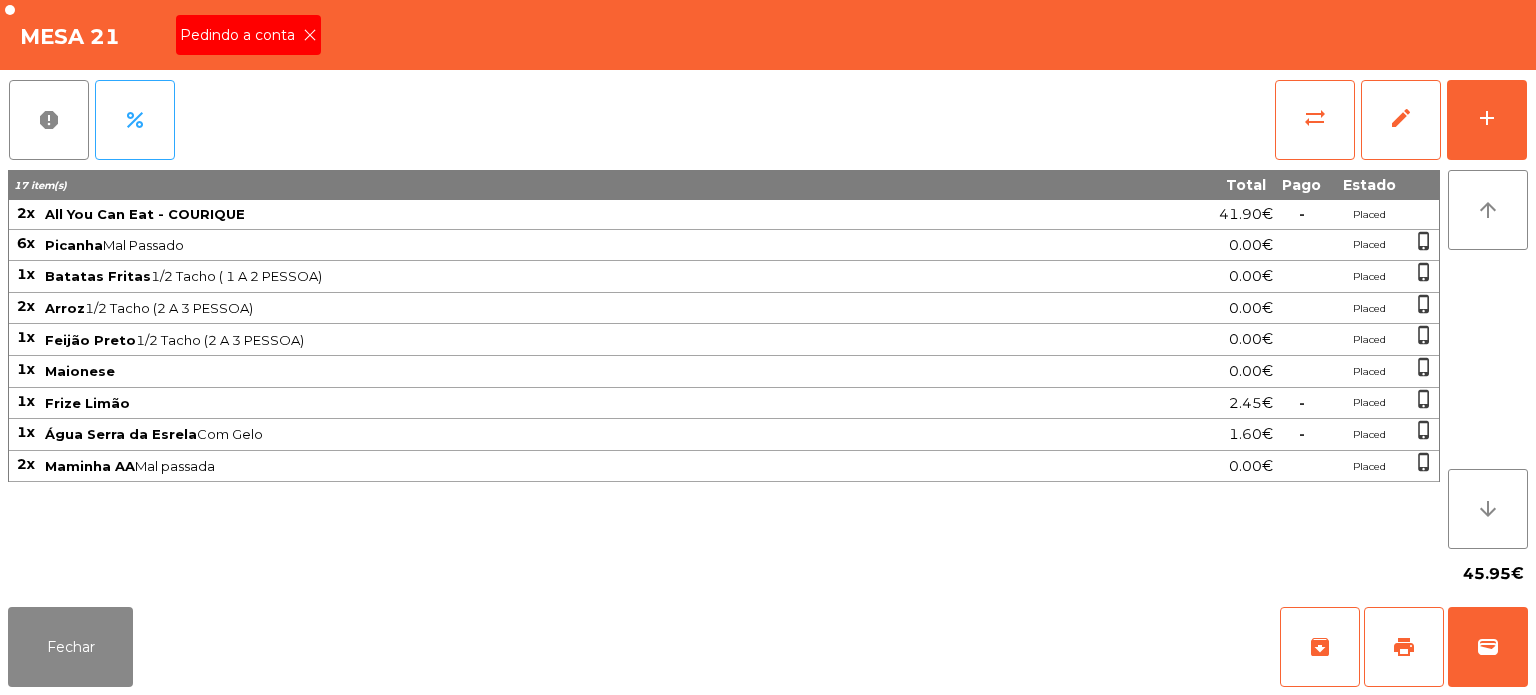 click on "Pedindo a conta" 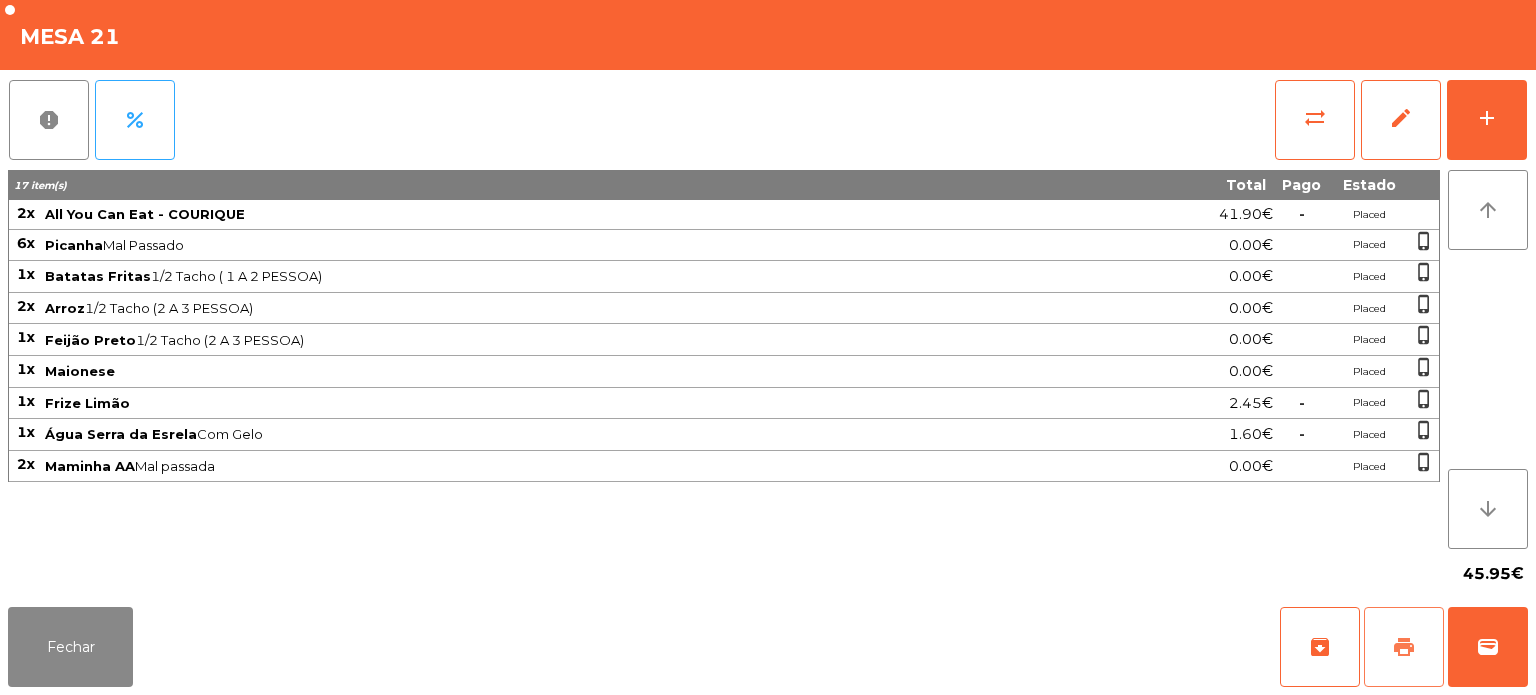 click on "print" 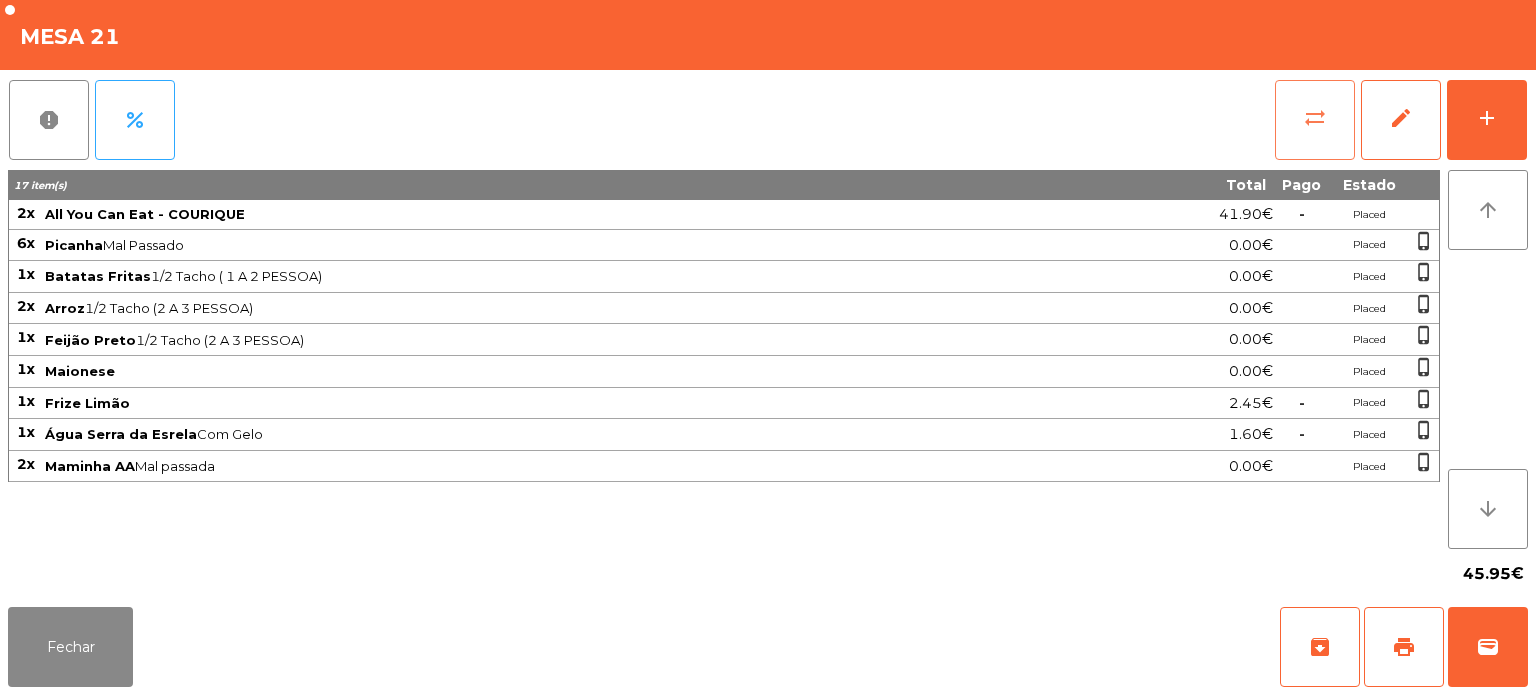 click on "sync_alt" 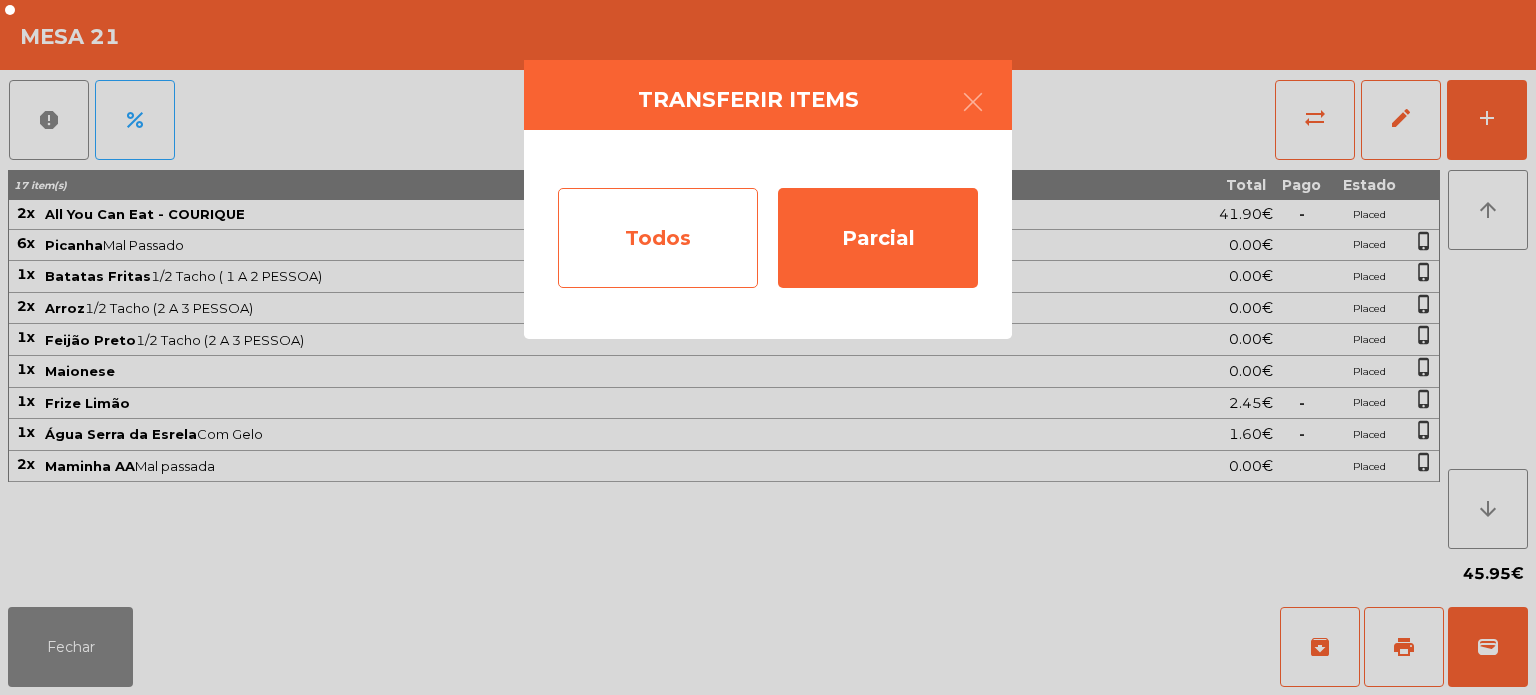 click on "Todos" 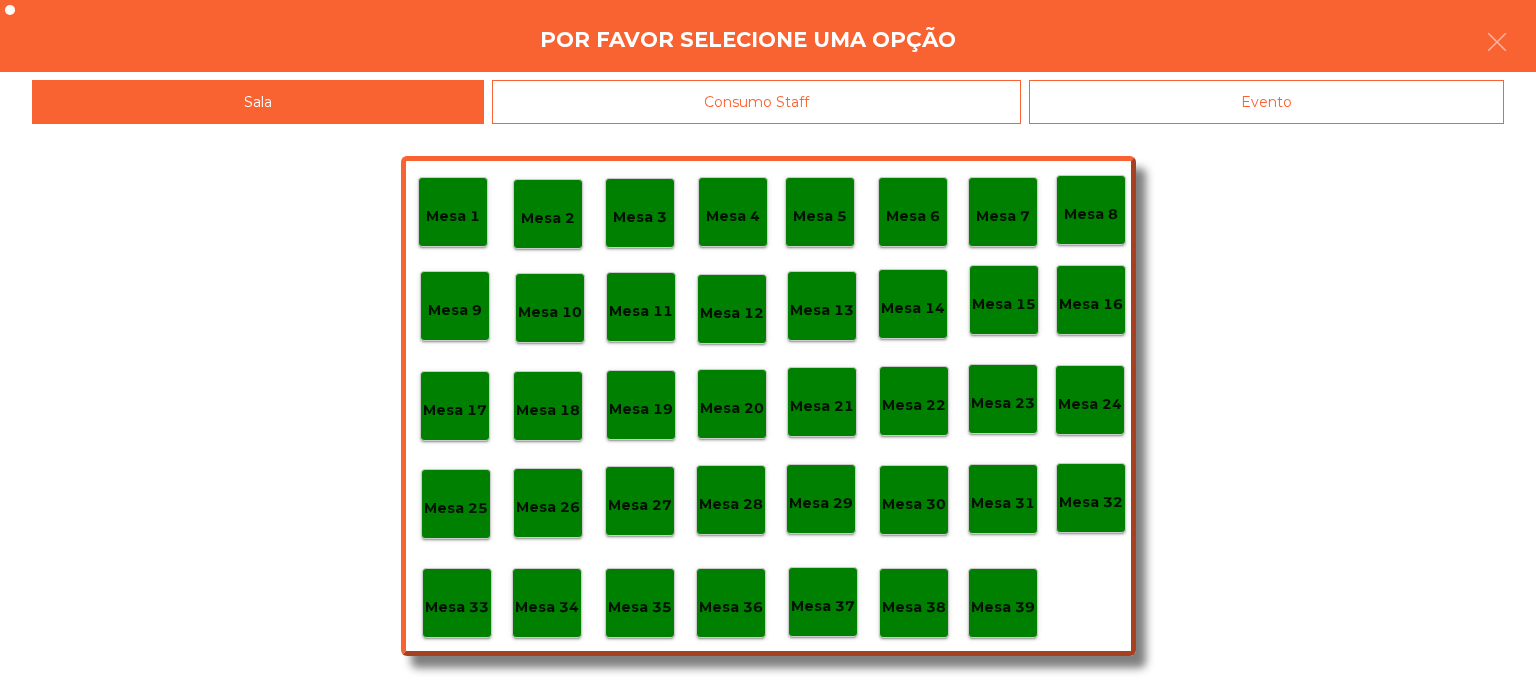 click on "Evento" 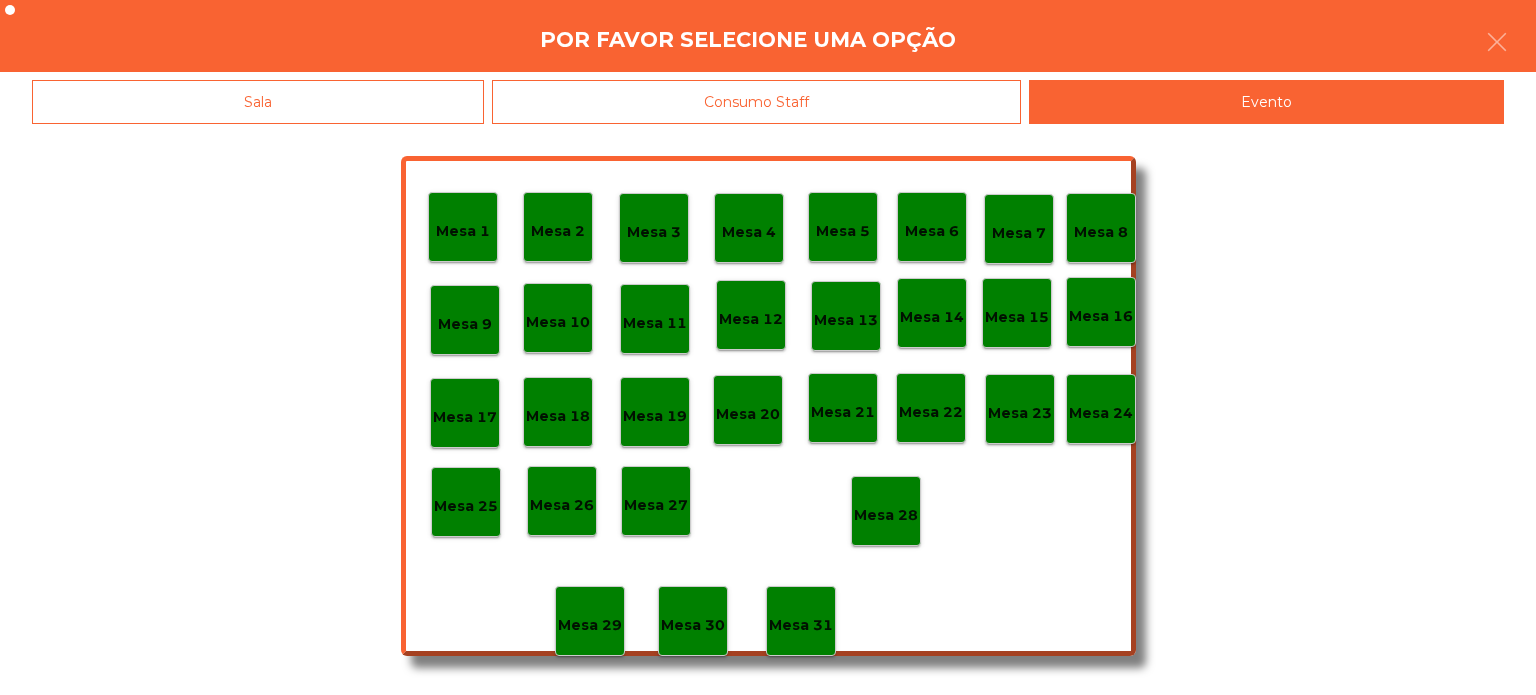 click on "Mesa 28" 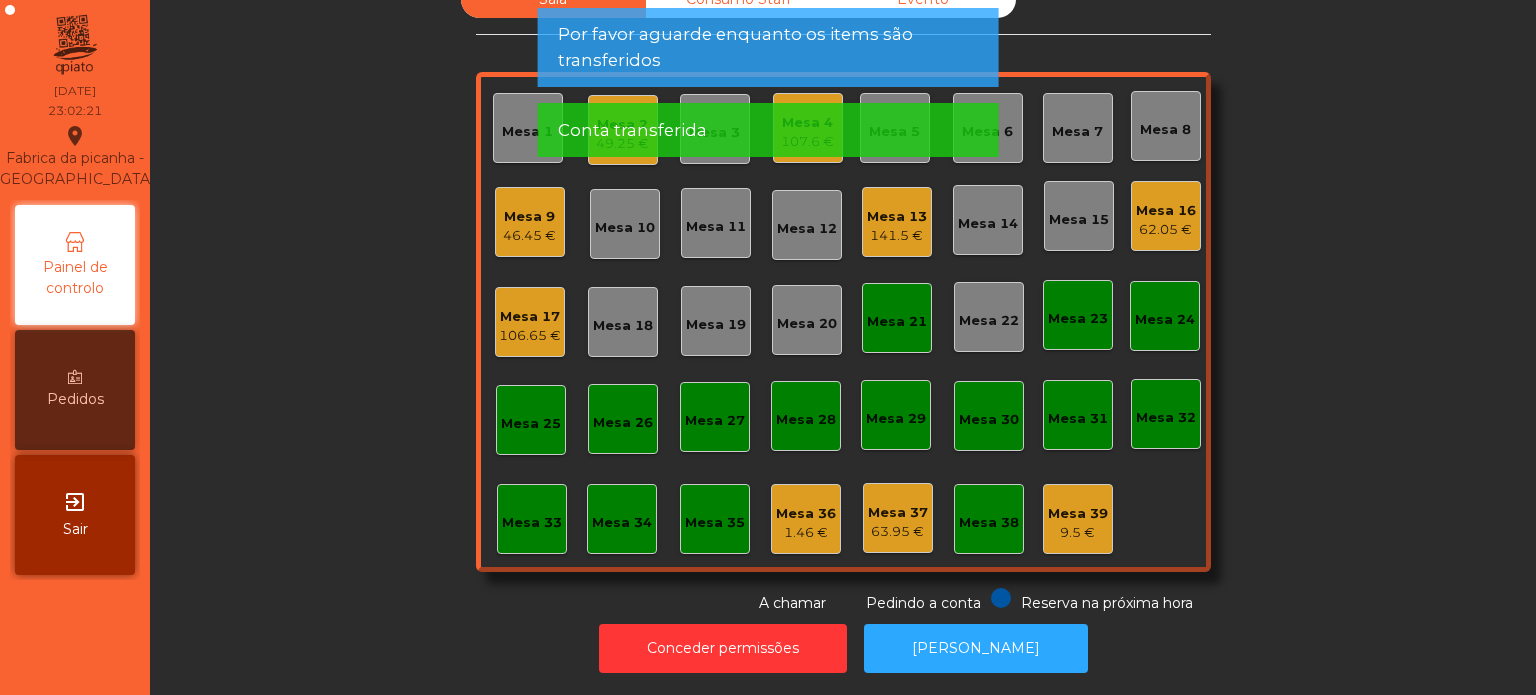 click on "Mesa 16" 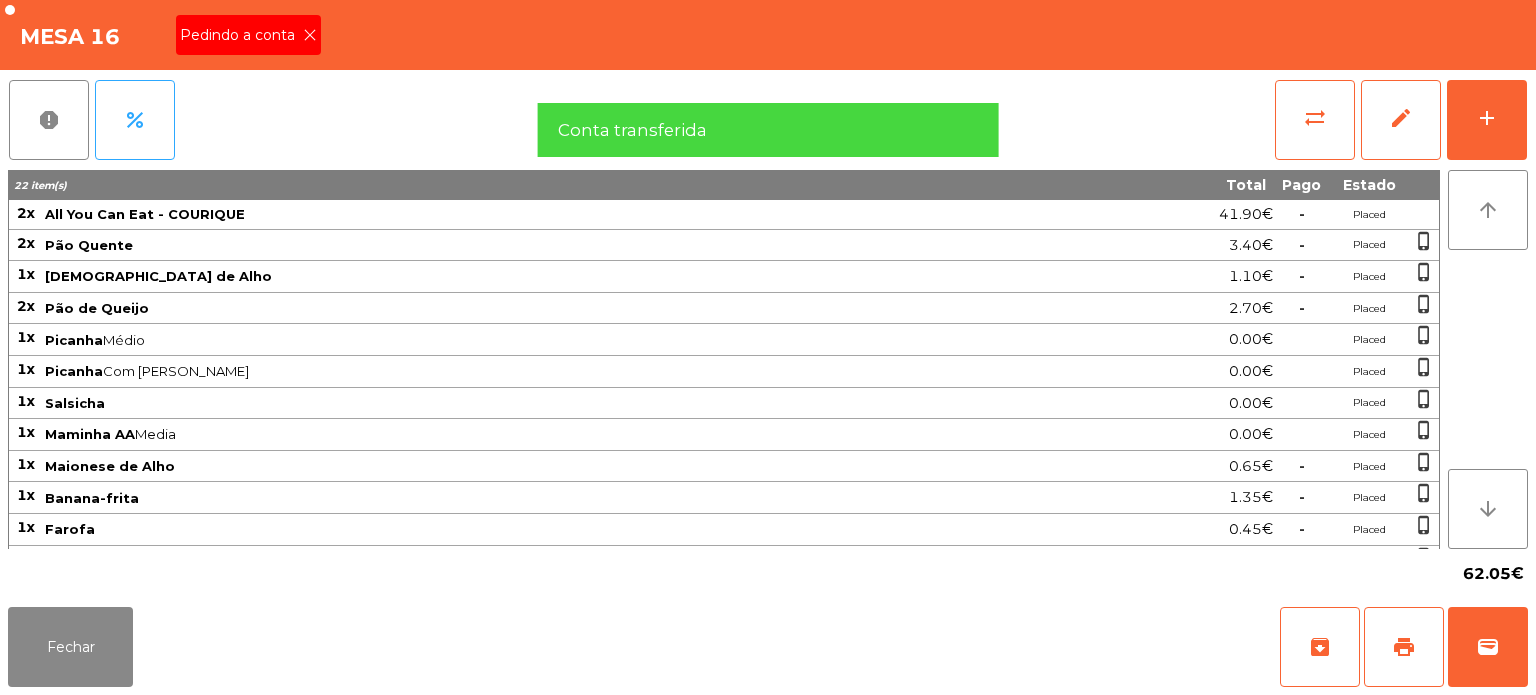 click on "Pedindo a conta" 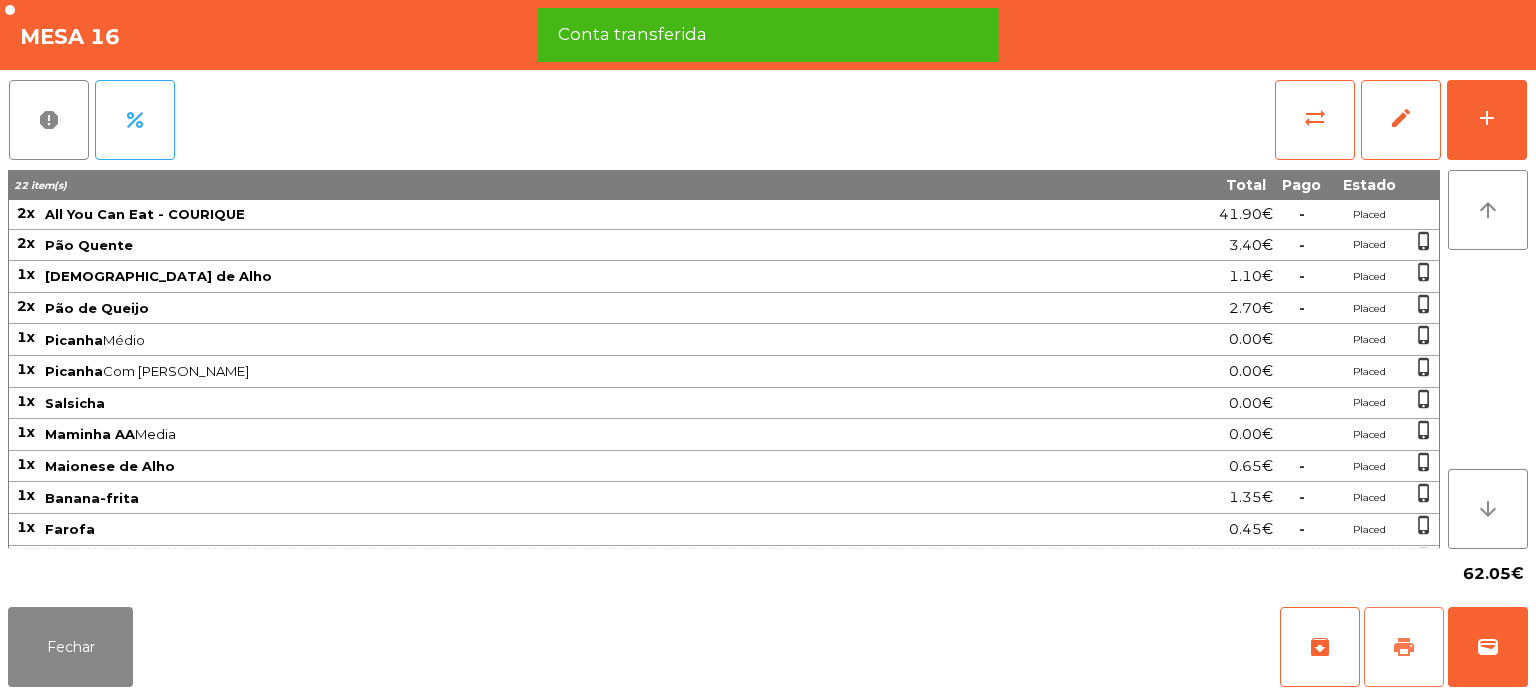 click on "print" 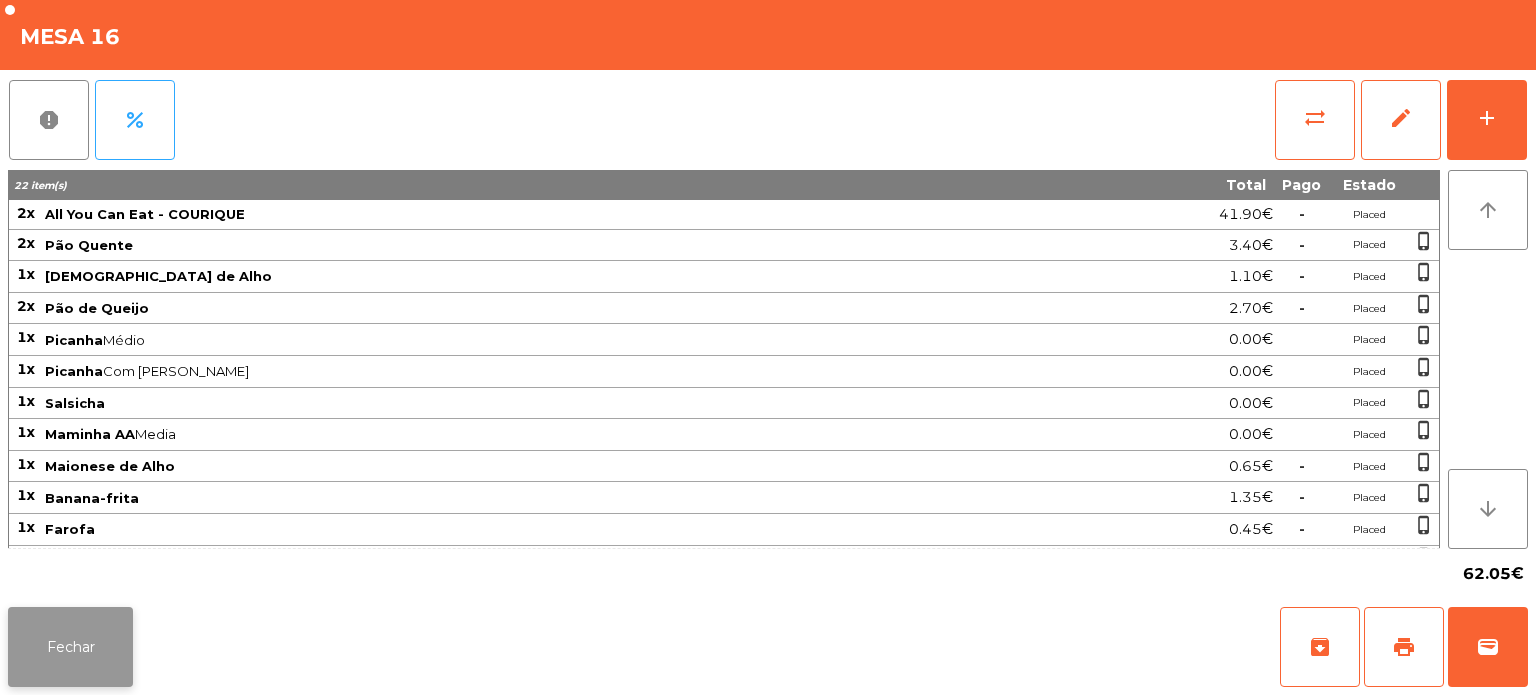 click on "Fechar" 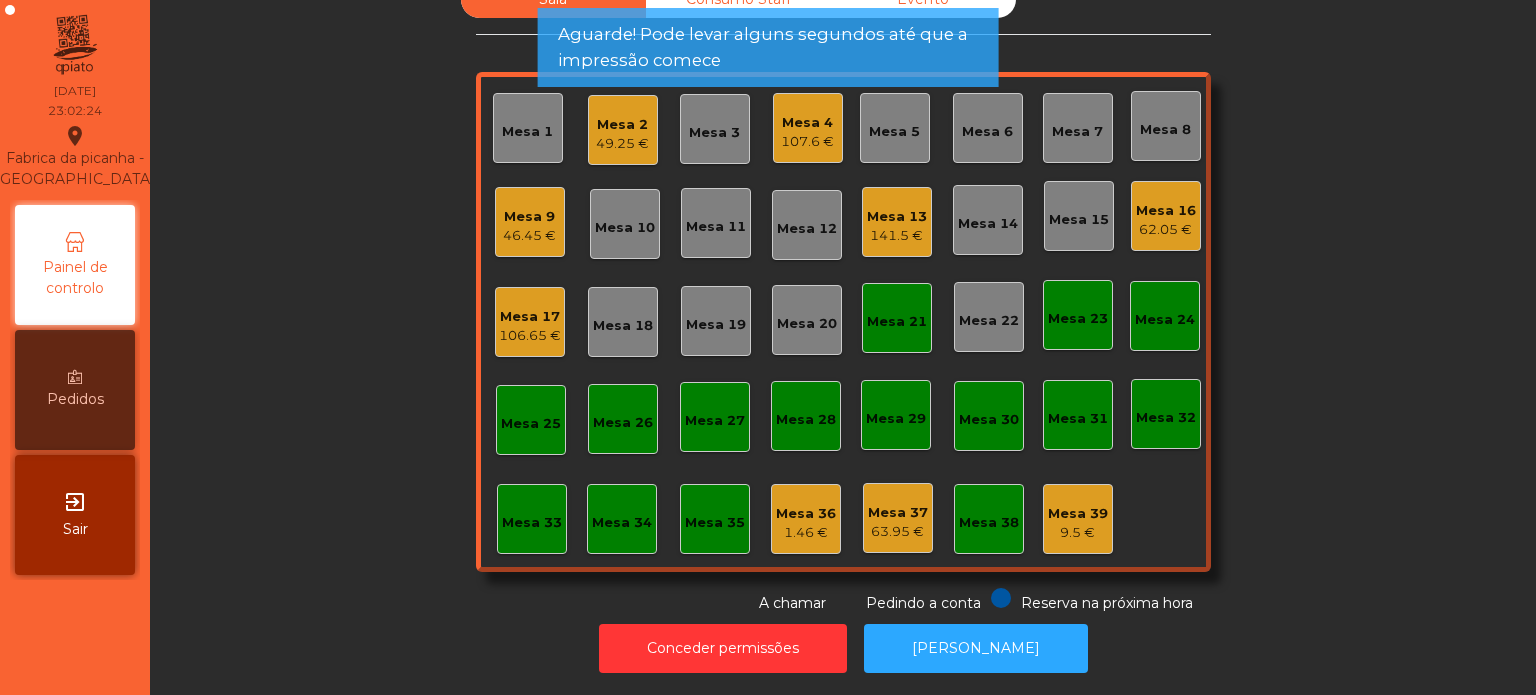 click on "Sala   Consumo Staff   Evento   Mesa 1   Mesa 2   49.25 €   Mesa 3   Mesa 4   107.6 €   Mesa 5   Mesa 6   Mesa 7   Mesa 8   Mesa 9   46.45 €   Mesa 10   Mesa 11   Mesa 12   Mesa 13   141.5 €   Mesa 14   Mesa 15   Mesa 16   62.05 €   Mesa 17   106.65 €   Mesa 18   Mesa 19   Mesa 20   Mesa 21   Mesa 22   Mesa 23   Mesa 24   Mesa 25   Mesa 26   Mesa 27   Mesa 28   Mesa 29   Mesa 30   Mesa 31   Mesa 32   Mesa 33   Mesa 34   Mesa 35   Mesa 36   1.46 €   Mesa 37   63.95 €   Mesa 38   Mesa 39   9.5 €  Reserva na próxima hora Pedindo a conta A chamar" 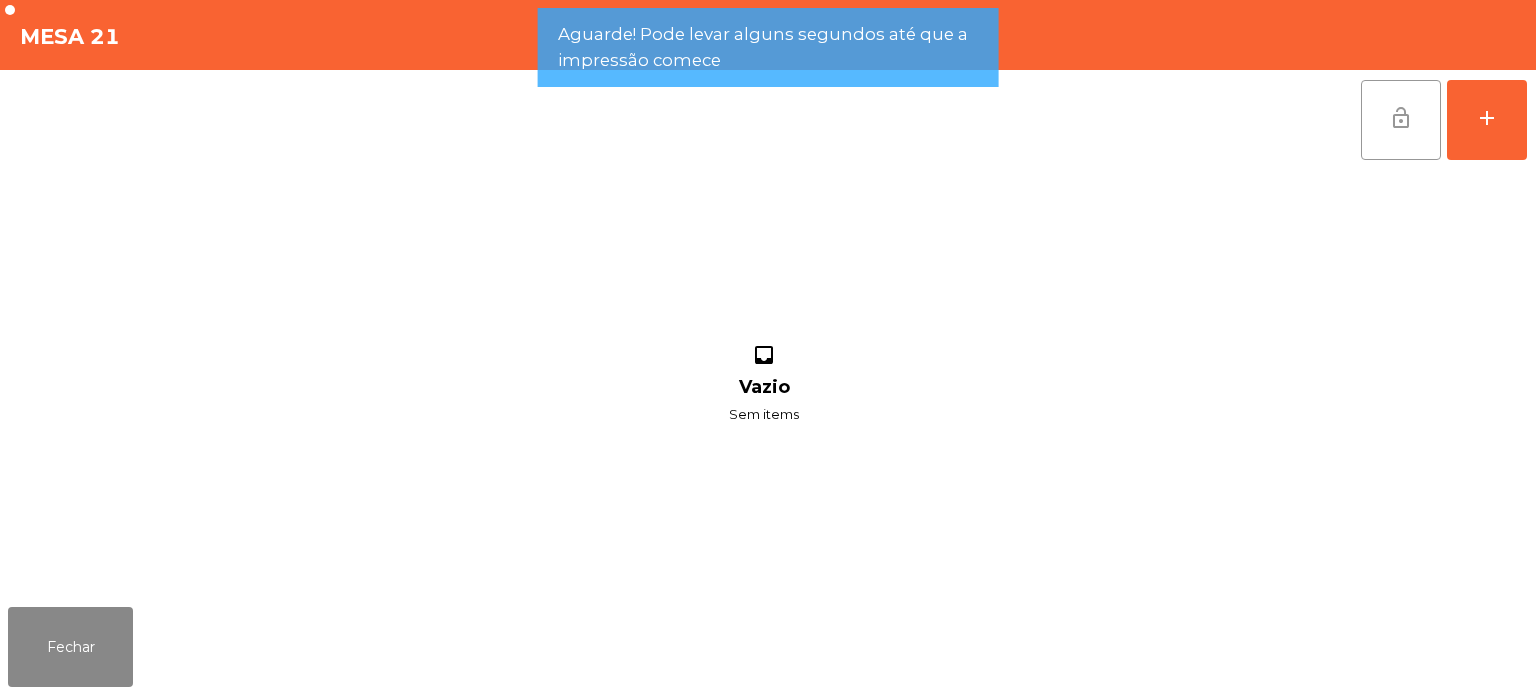 click on "lock_open" 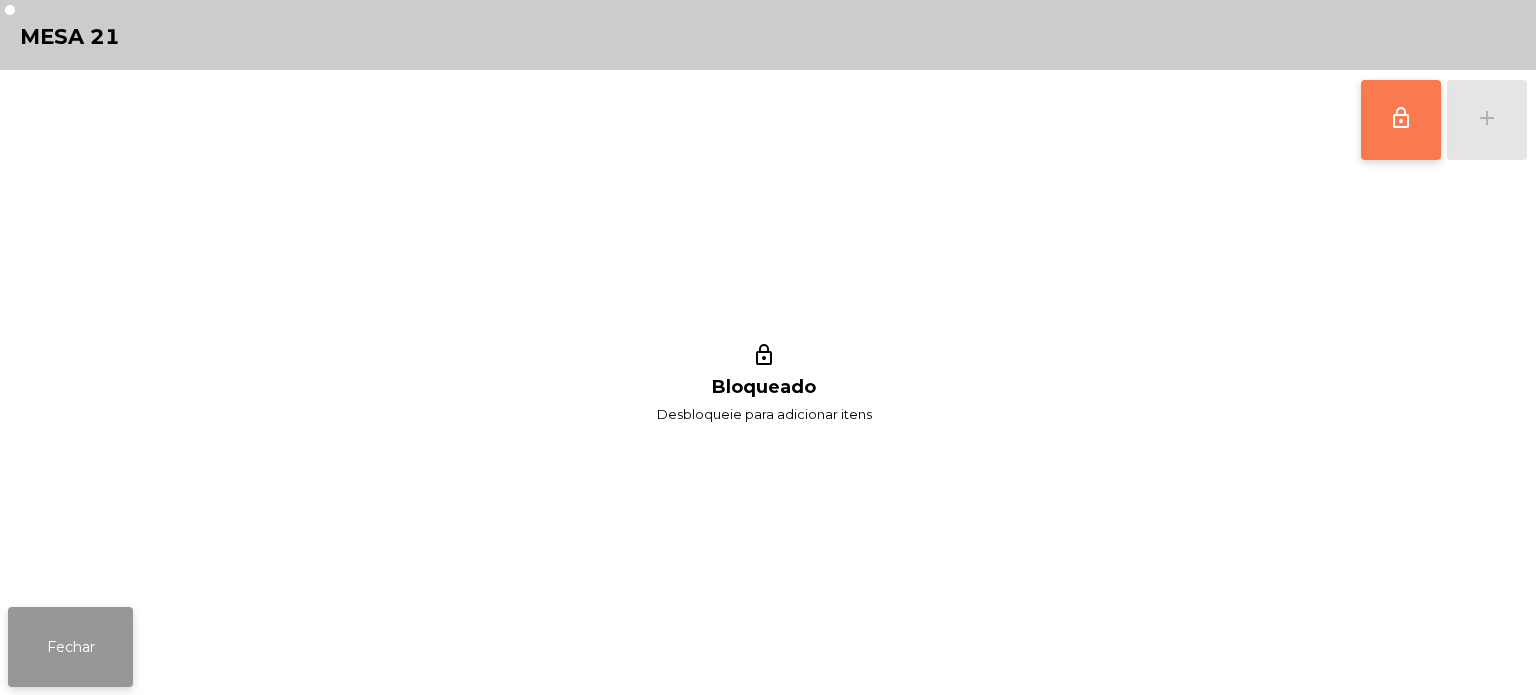 click on "Fechar" 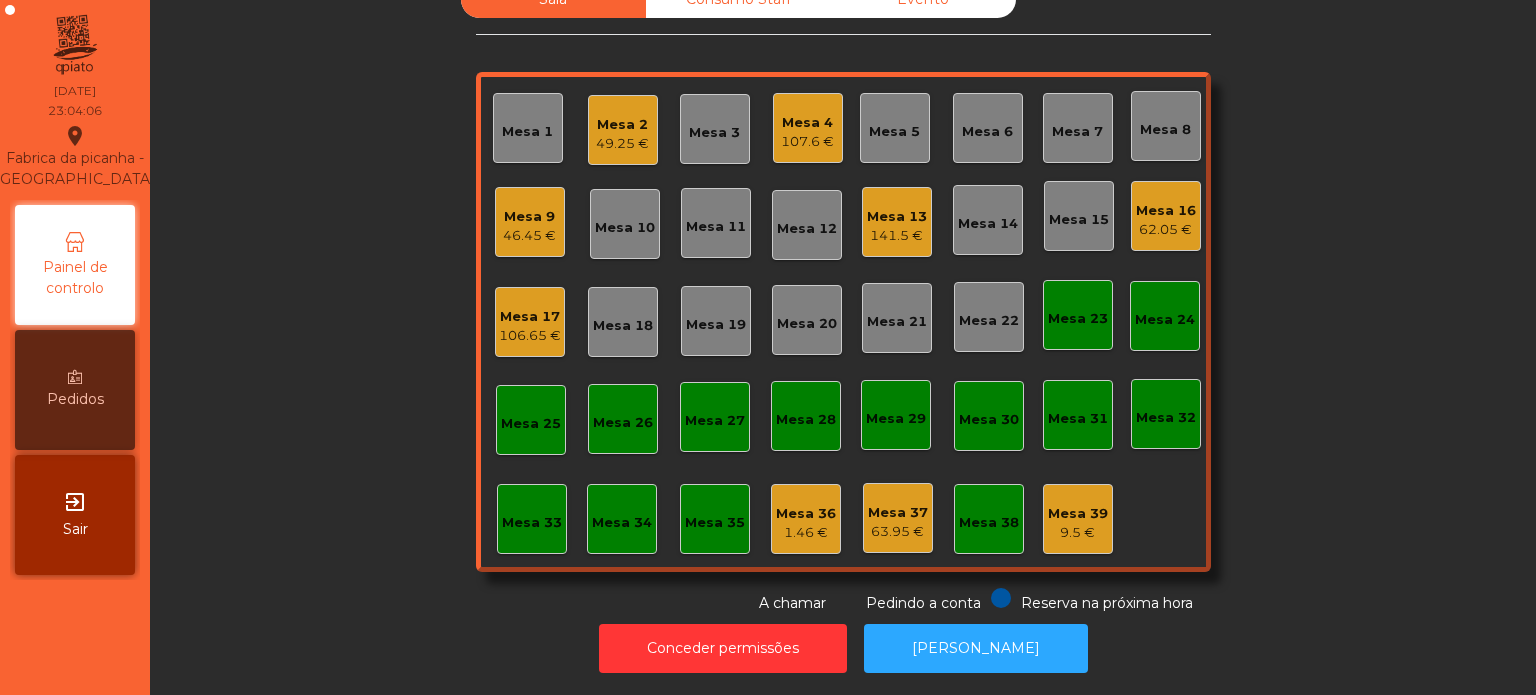 click on "Mesa 16   62.05 €" 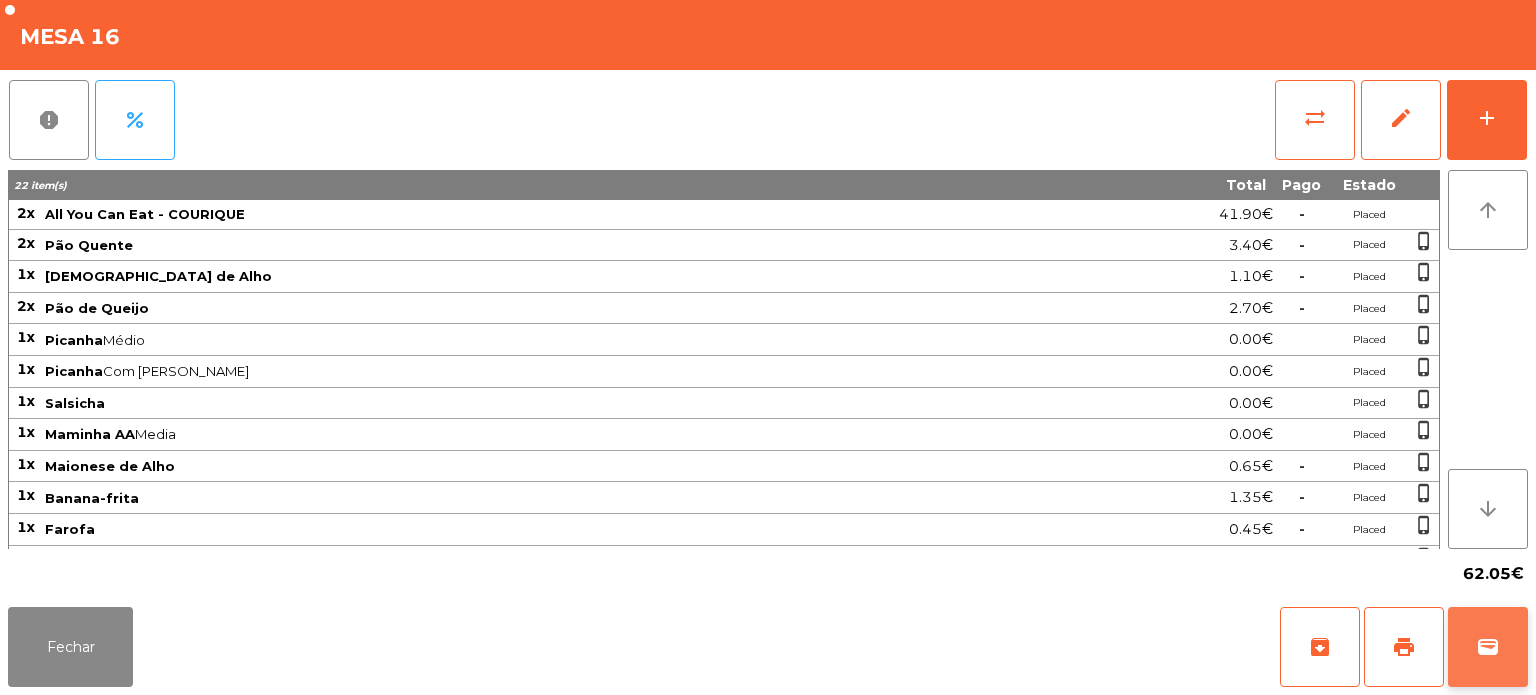 click on "wallet" 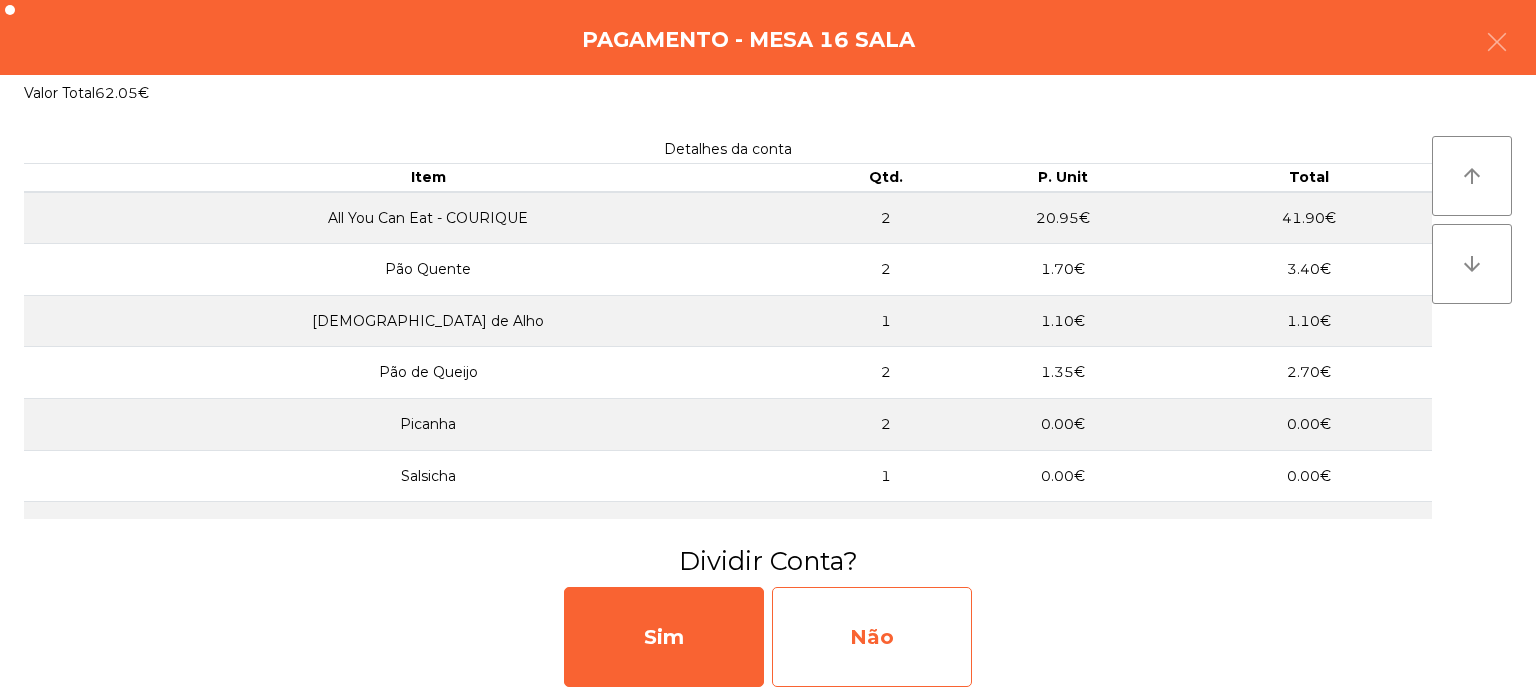 click on "Não" 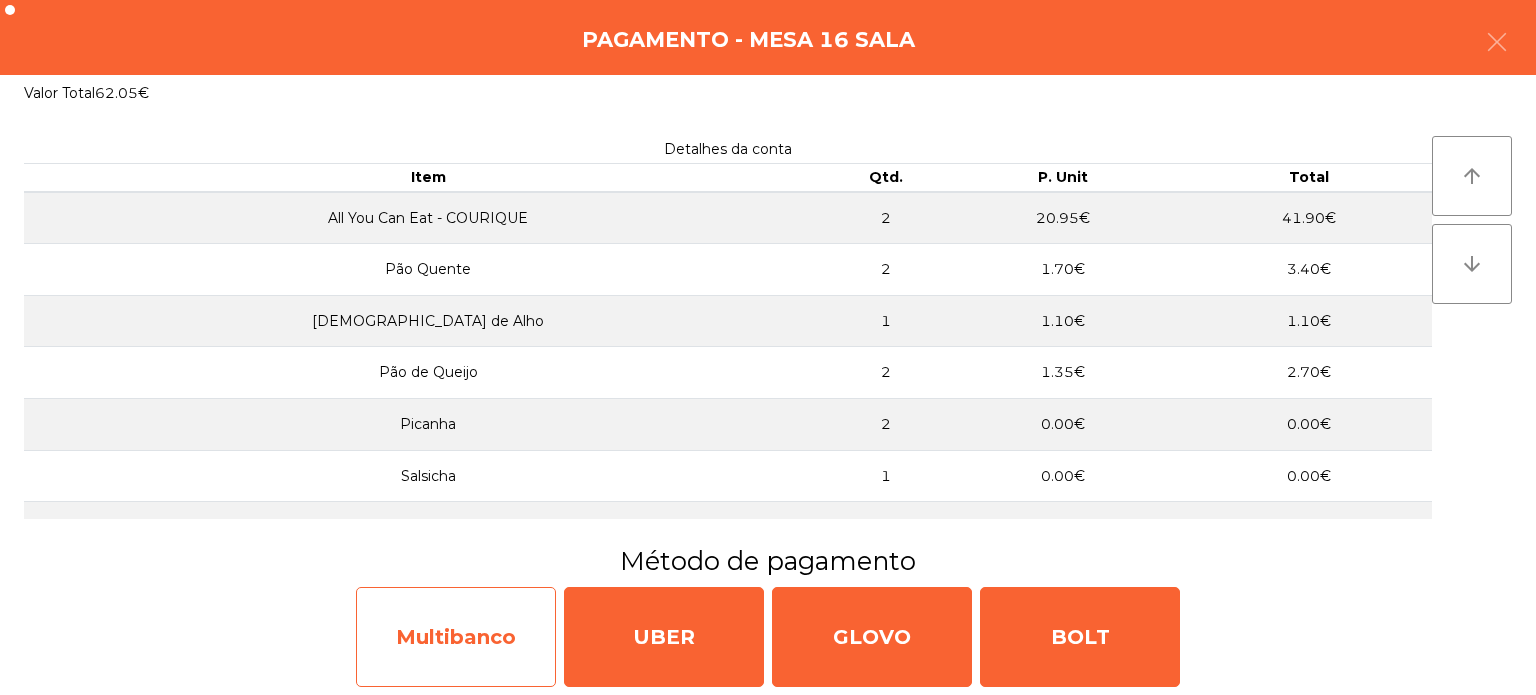 click on "Multibanco" 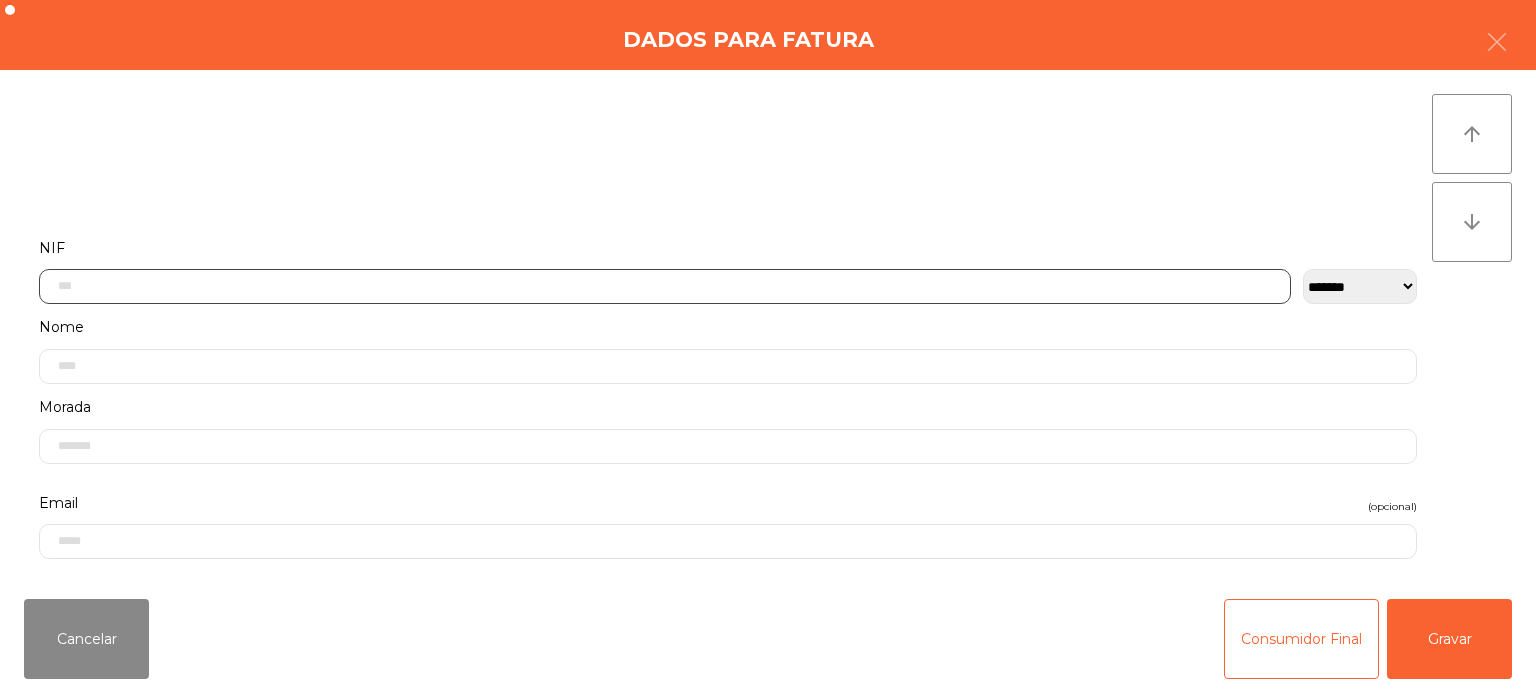 click 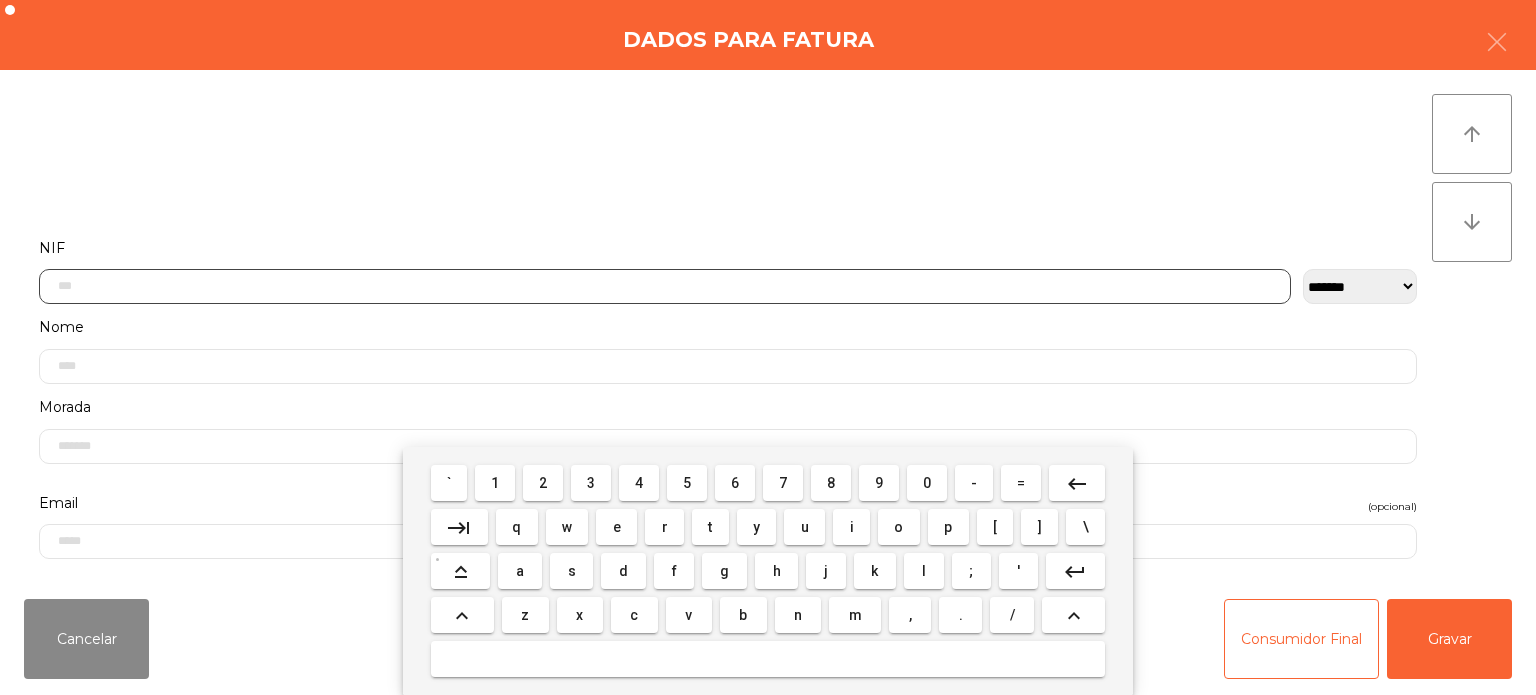 scroll, scrollTop: 139, scrollLeft: 0, axis: vertical 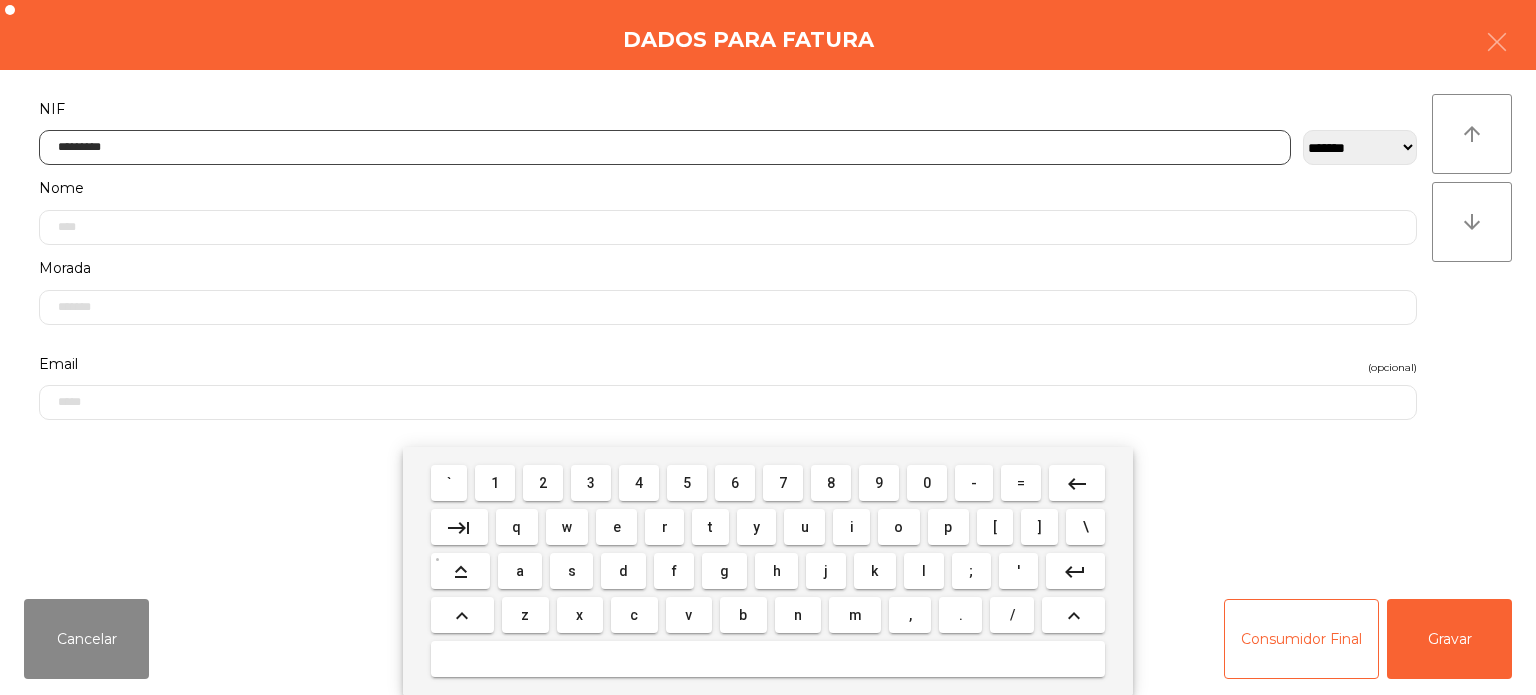 type on "*********" 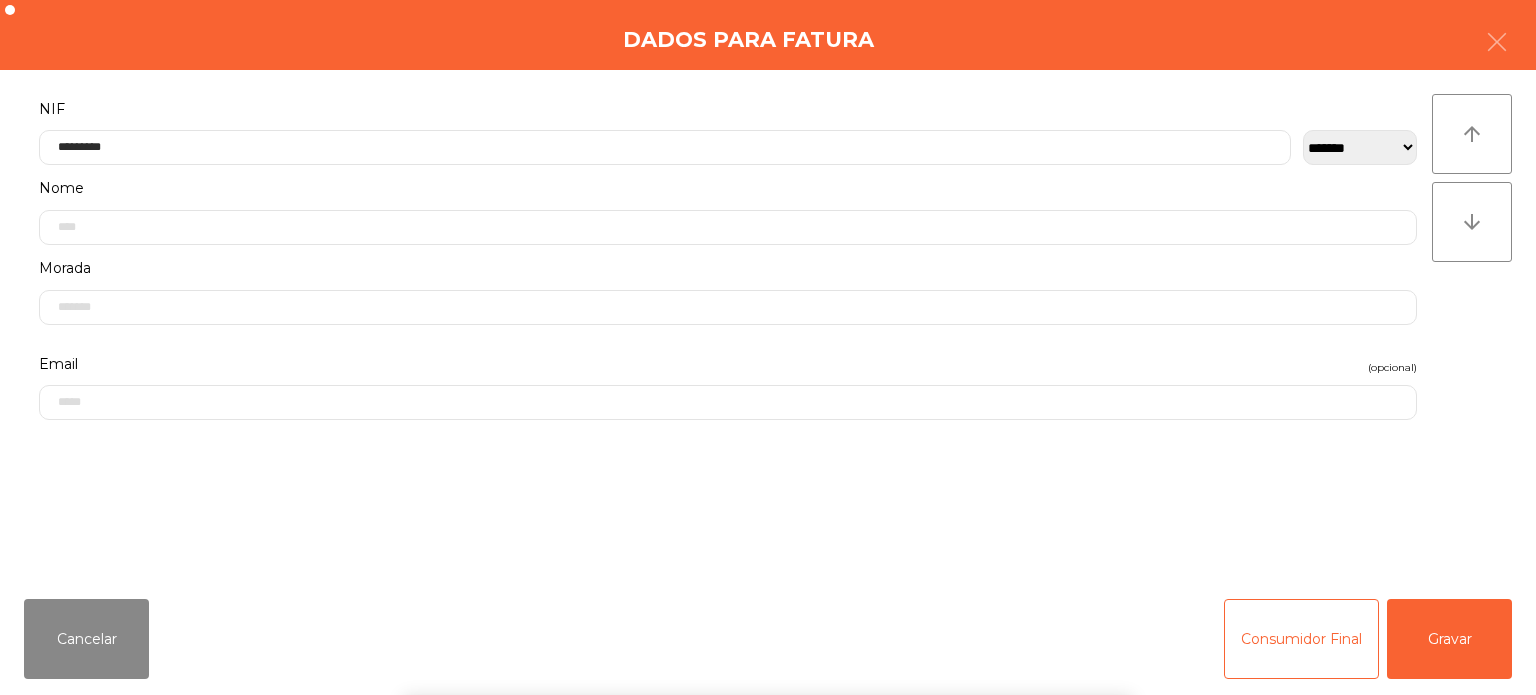 click on "arrow_upward arrow_downward" 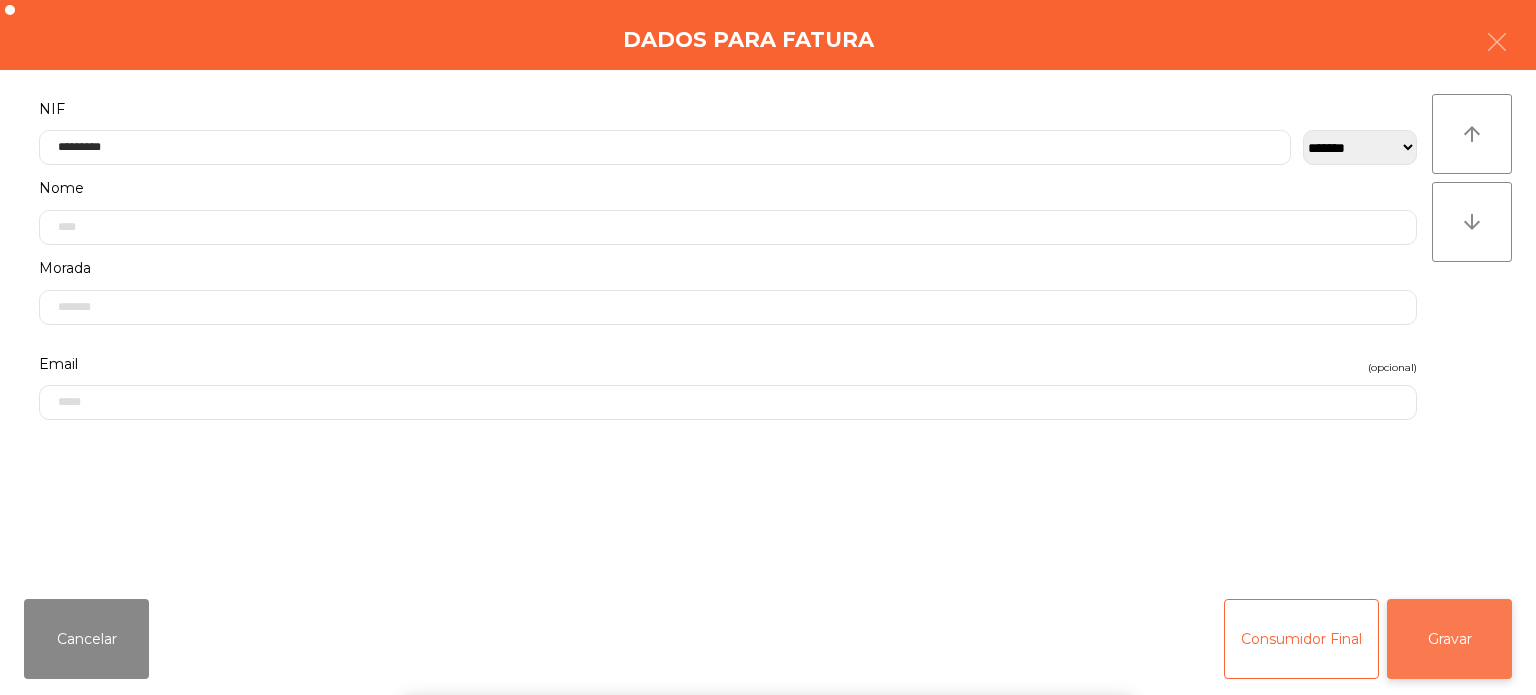 click on "Gravar" 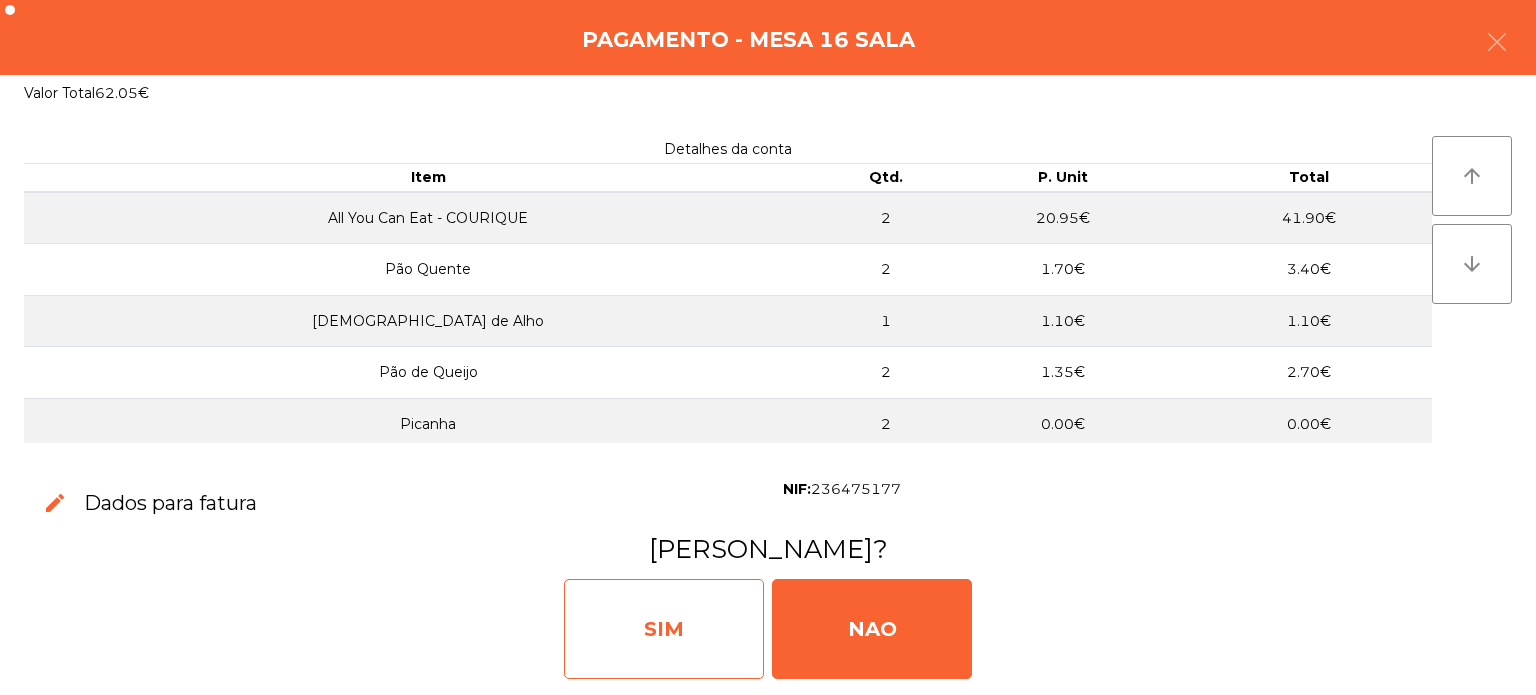 click on "SIM" 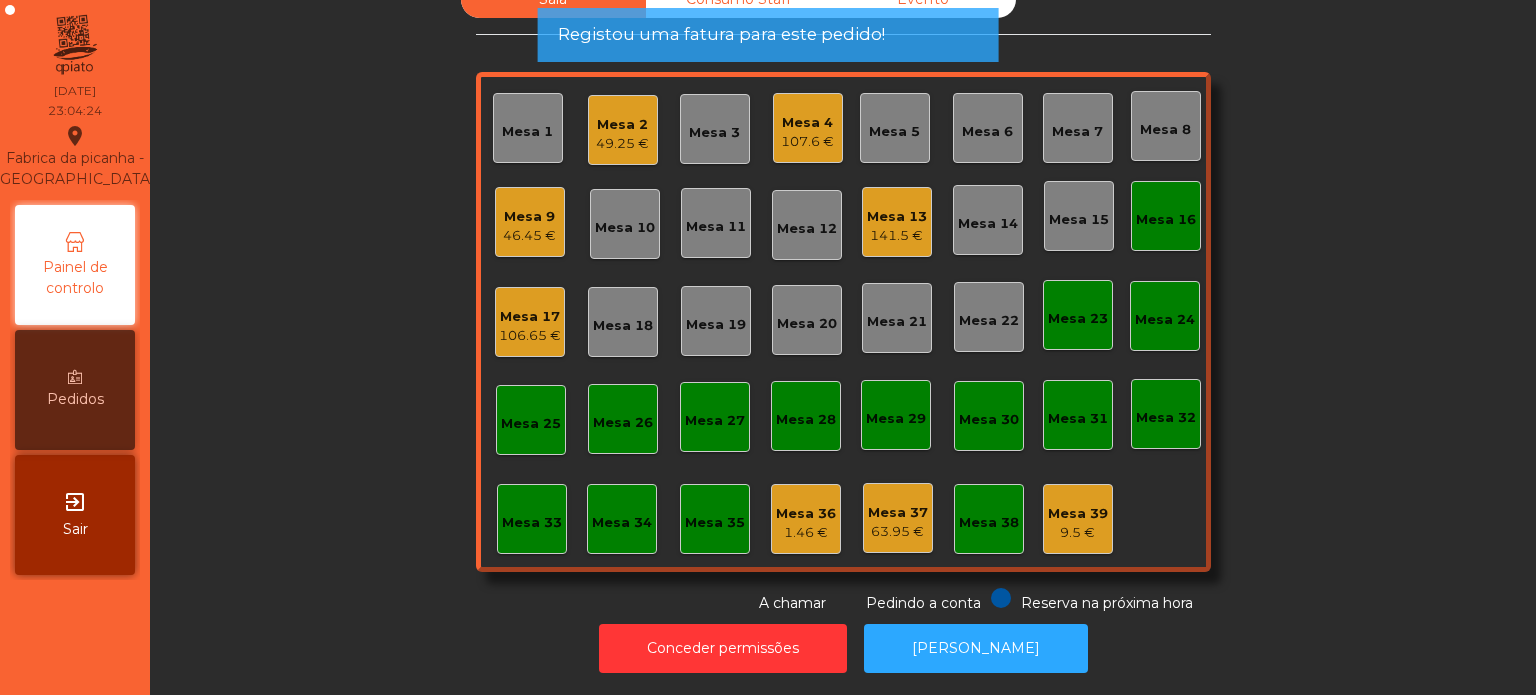 click on "Mesa 16" 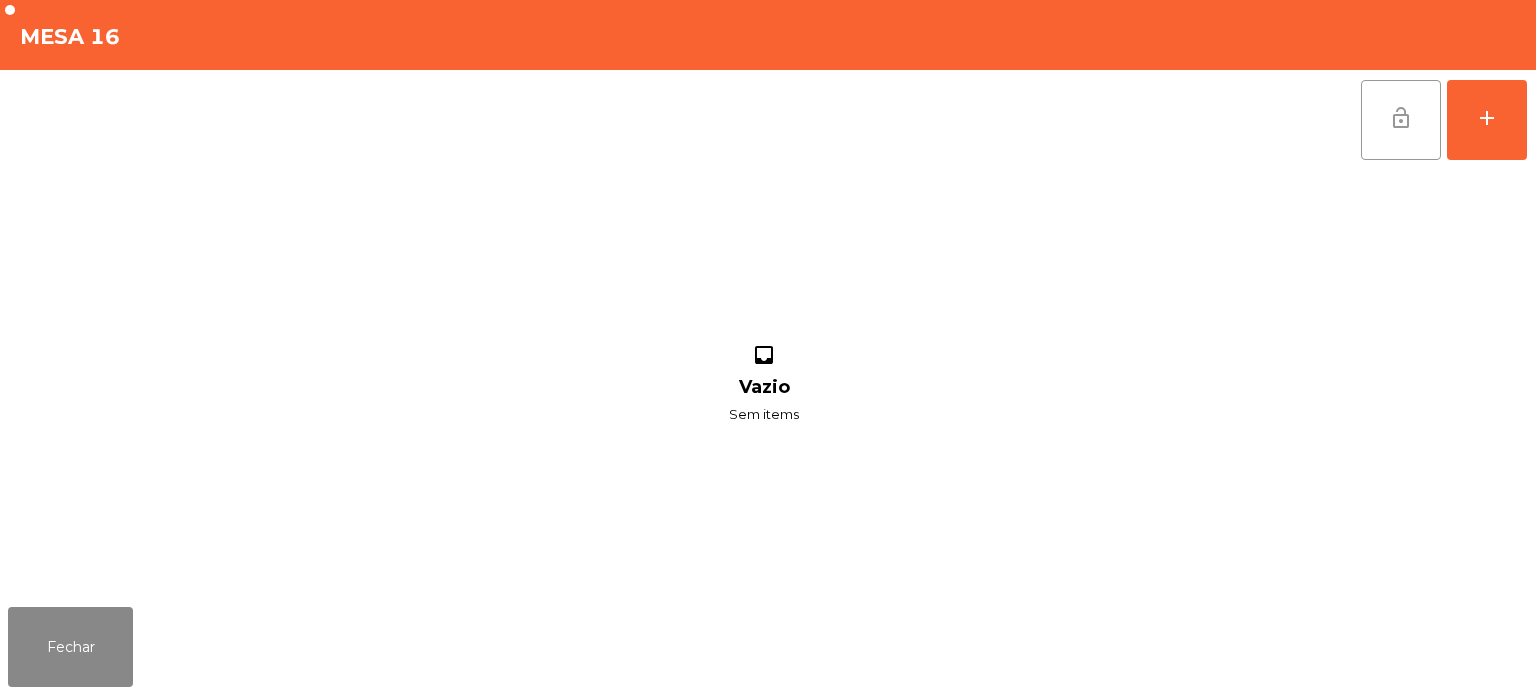 click on "lock_open" 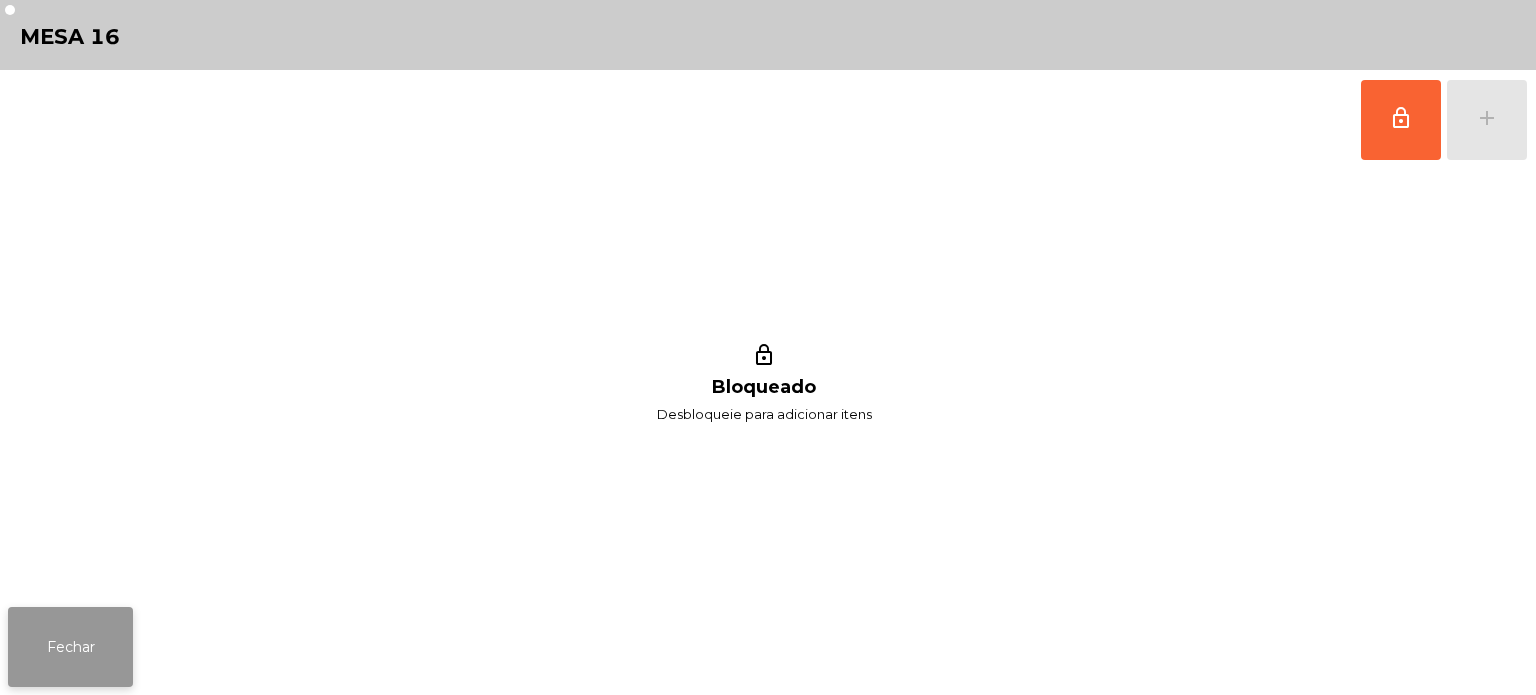 click on "Fechar" 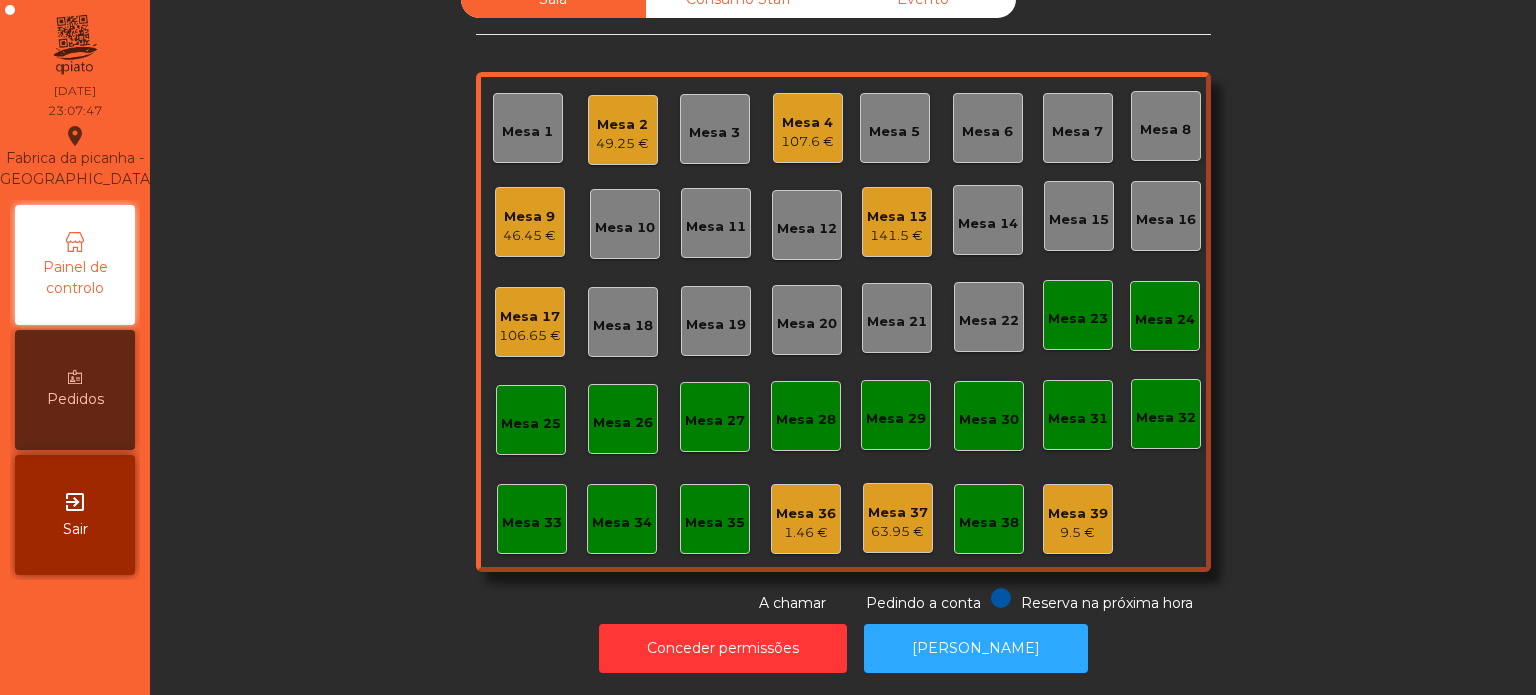click on "Mesa 4   107.6 €" 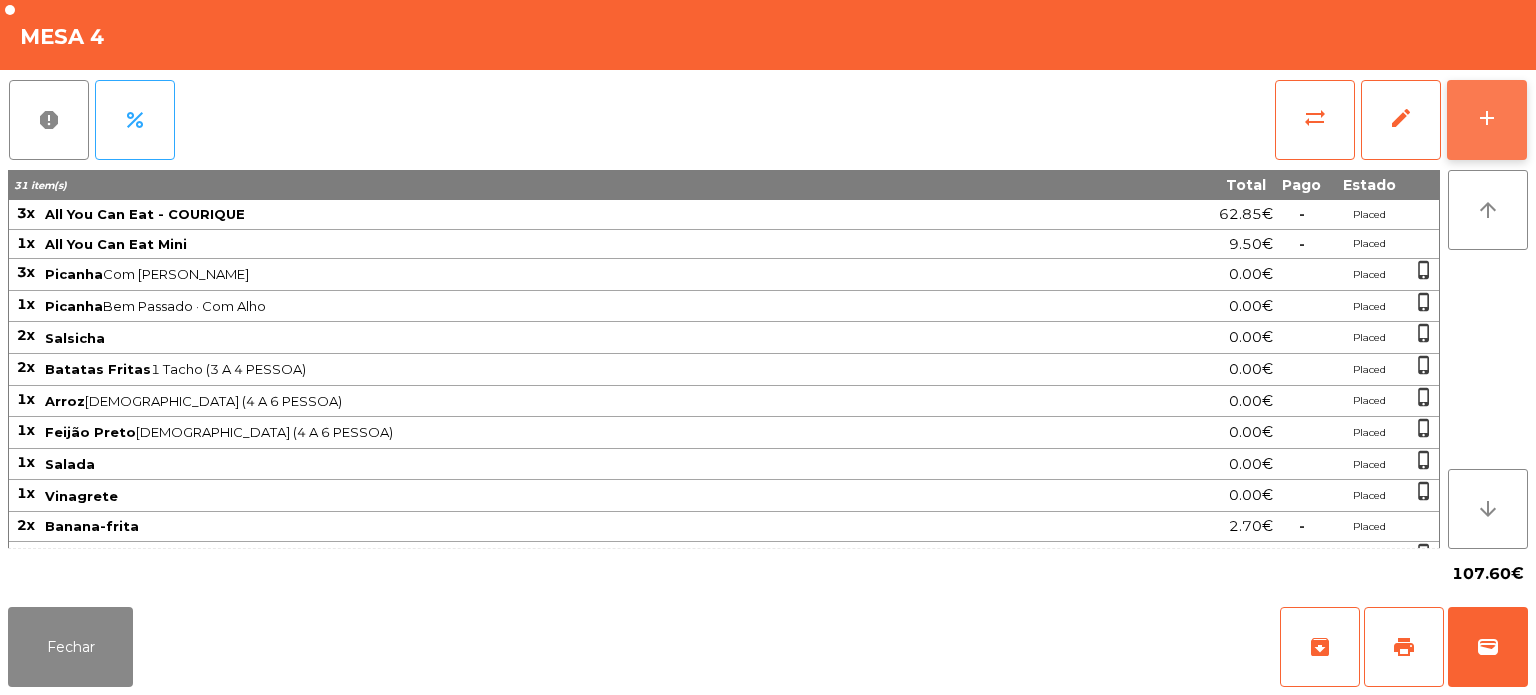 click on "add" 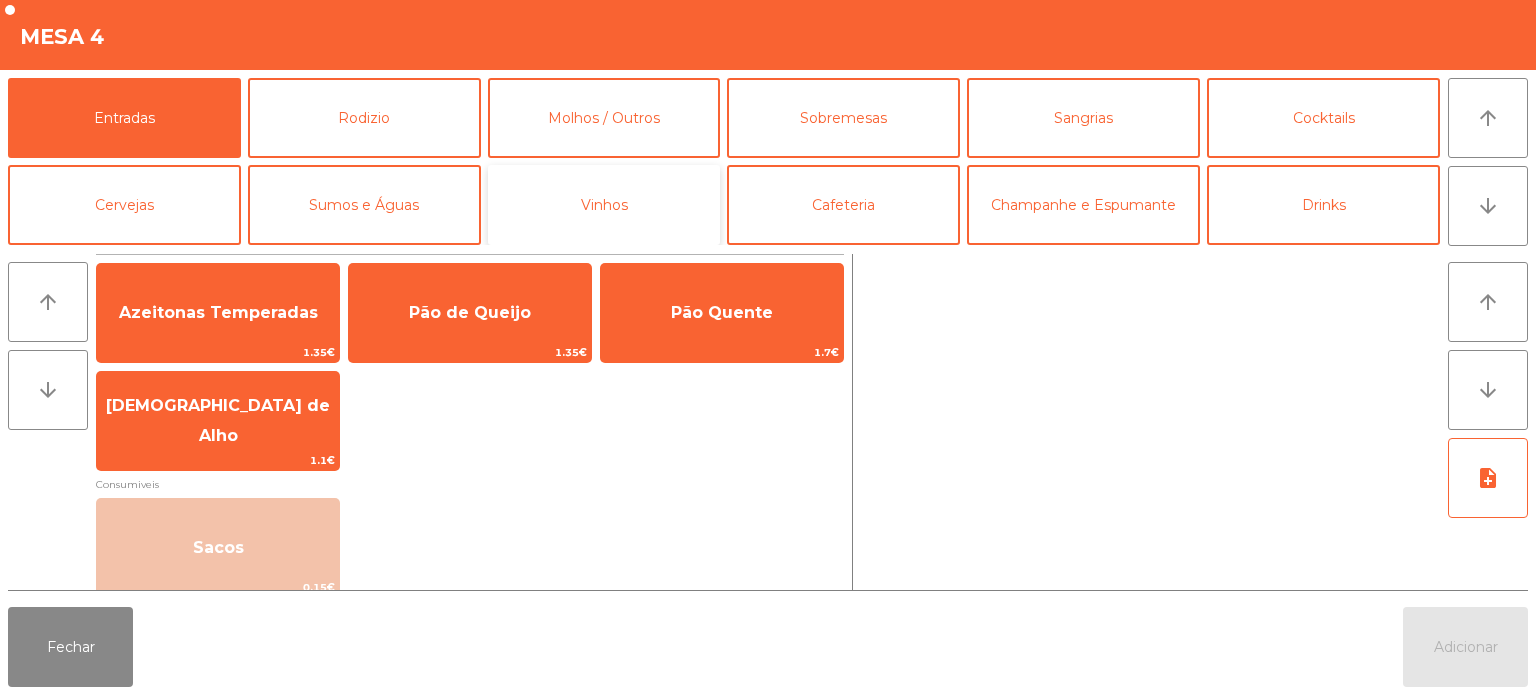 click on "Vinhos" 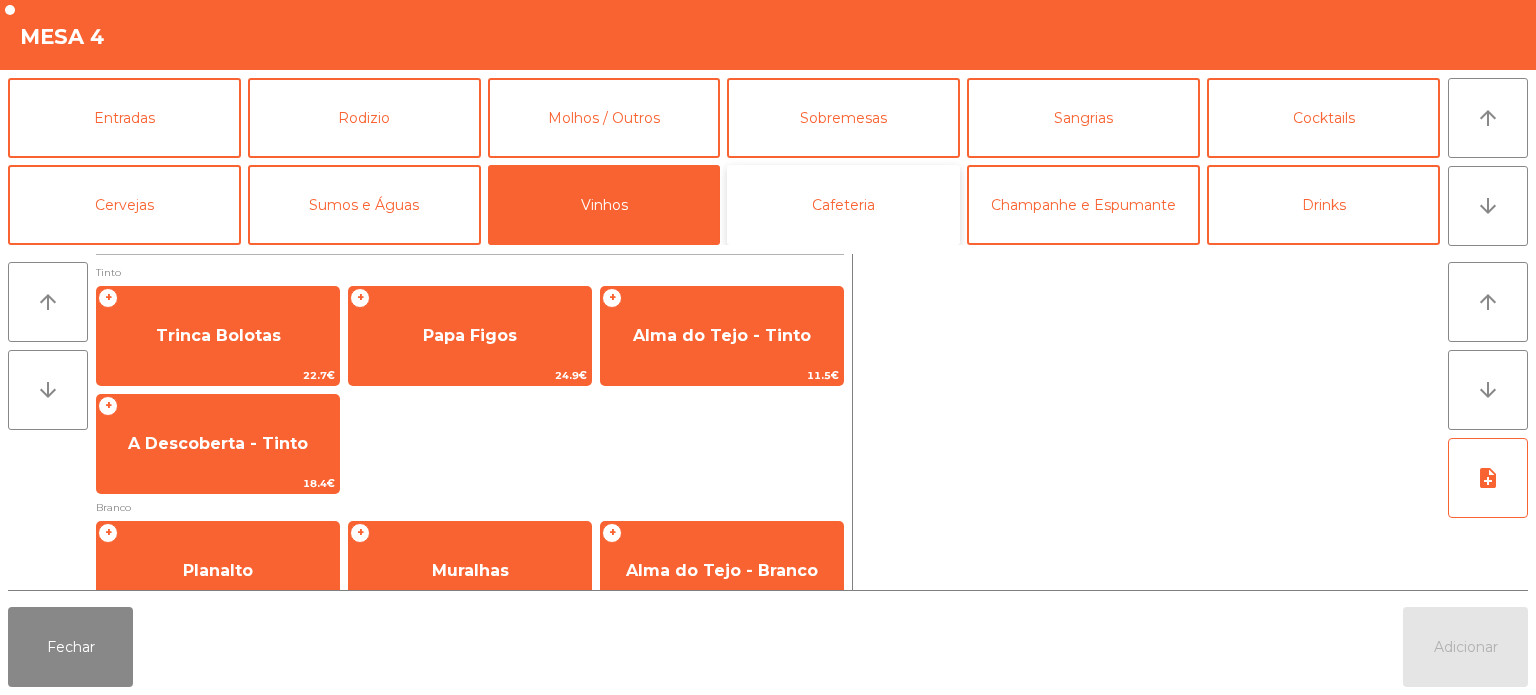 click on "Cafeteria" 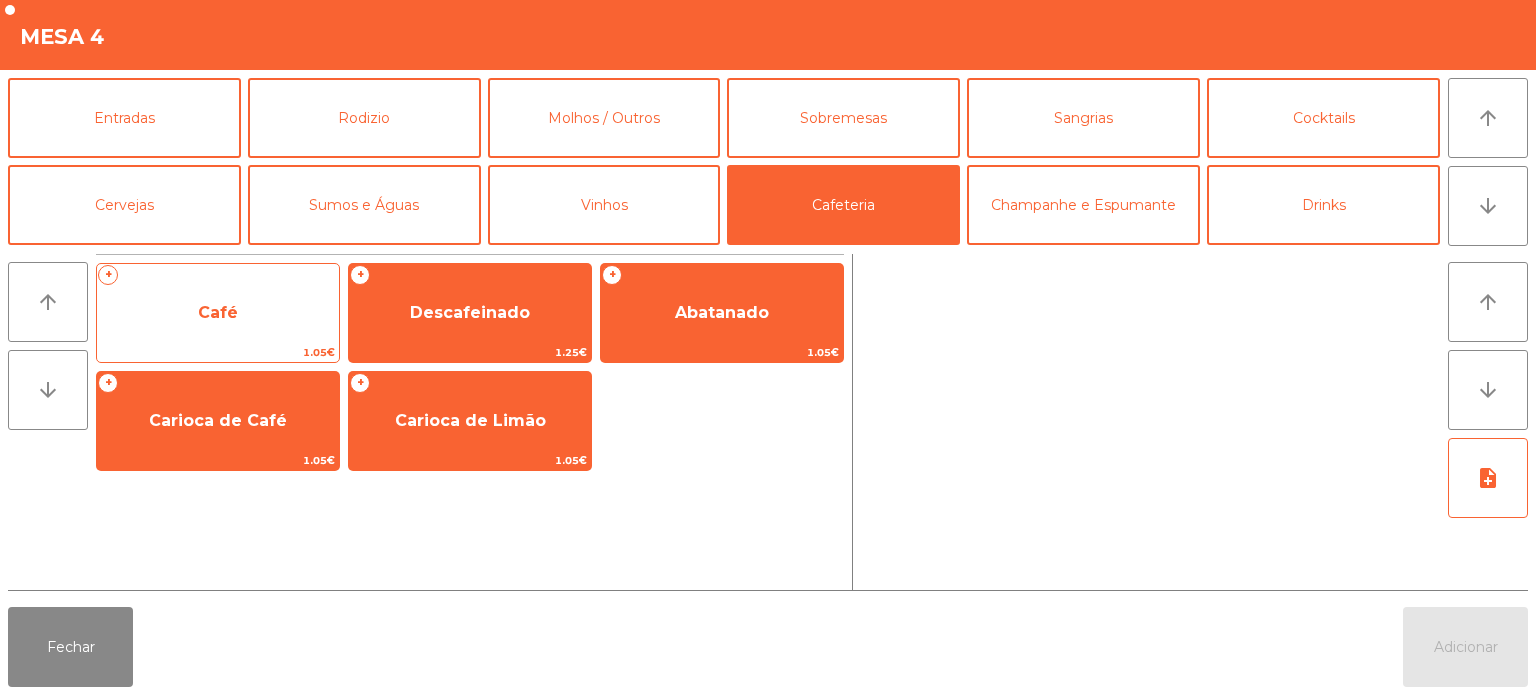 click on "Café" 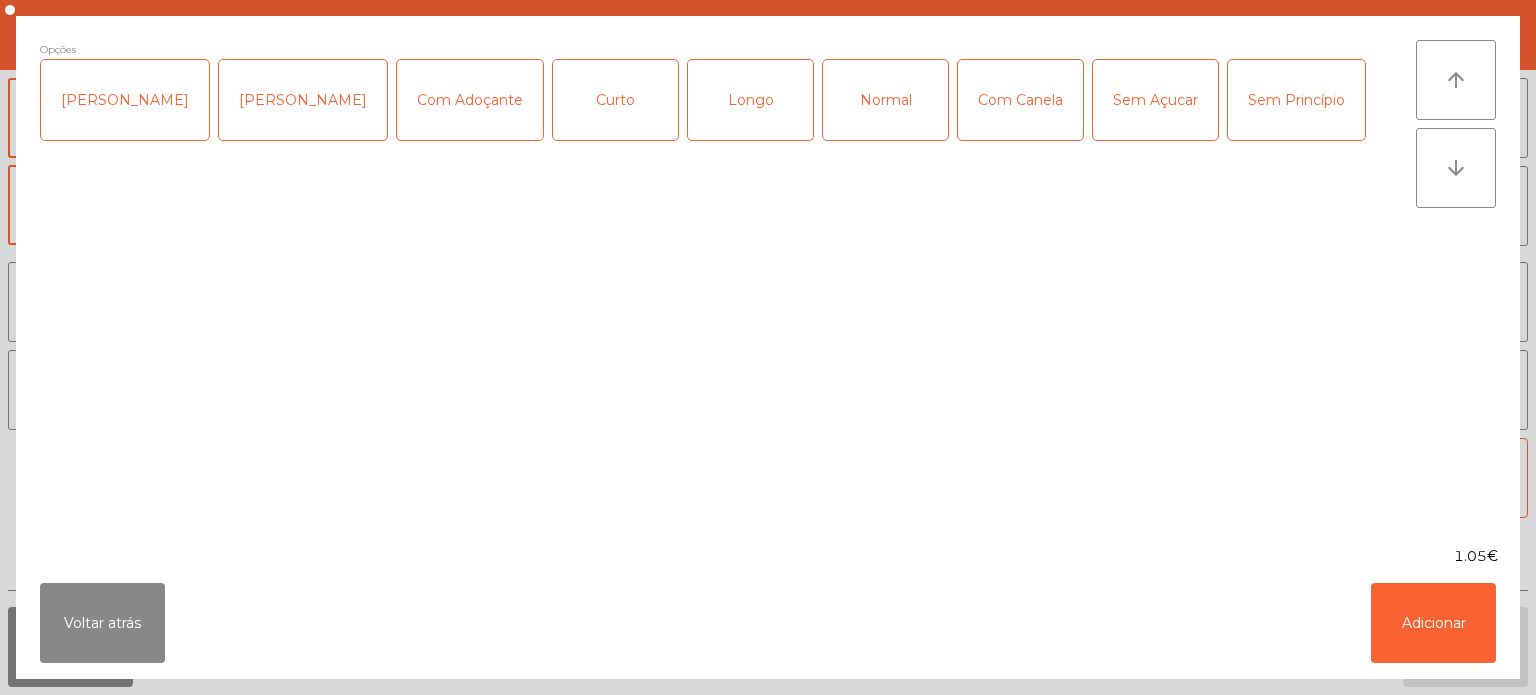 click on "Longo" 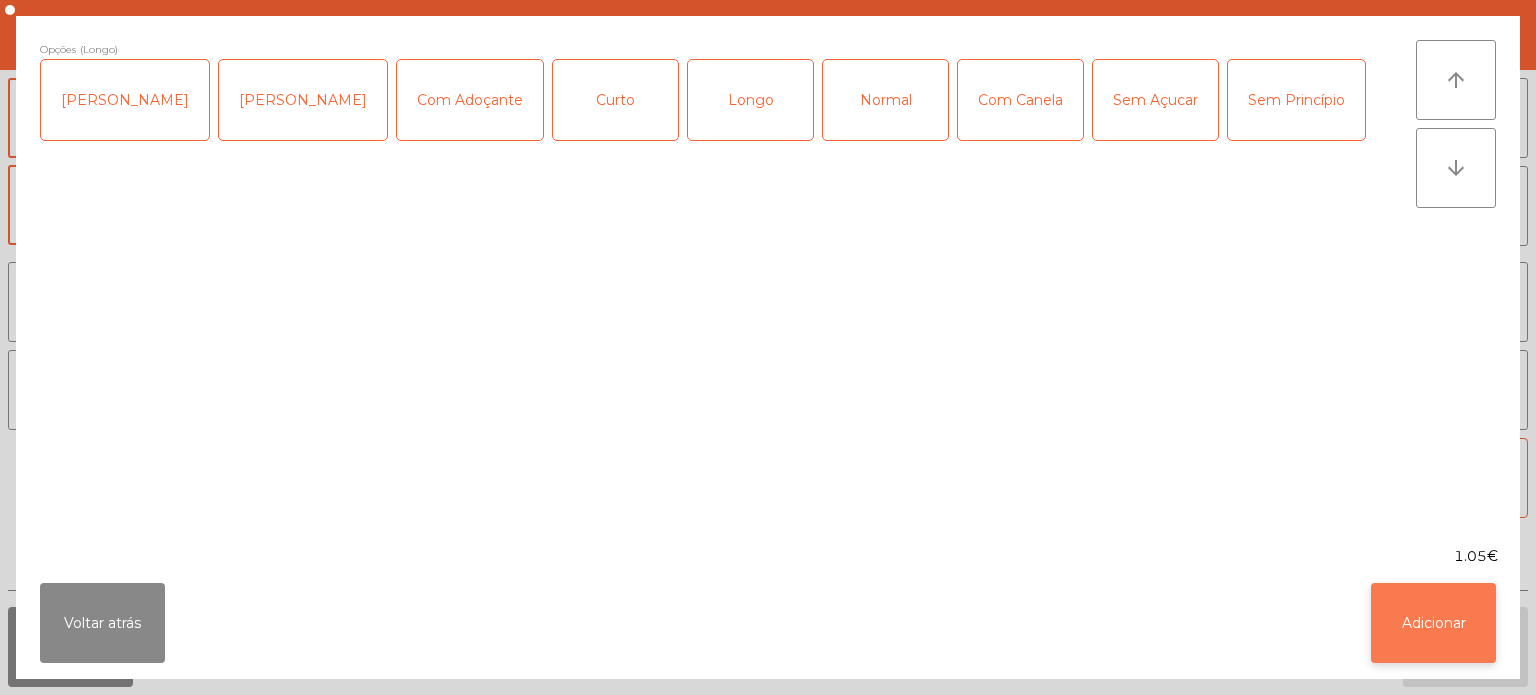 click on "Adicionar" 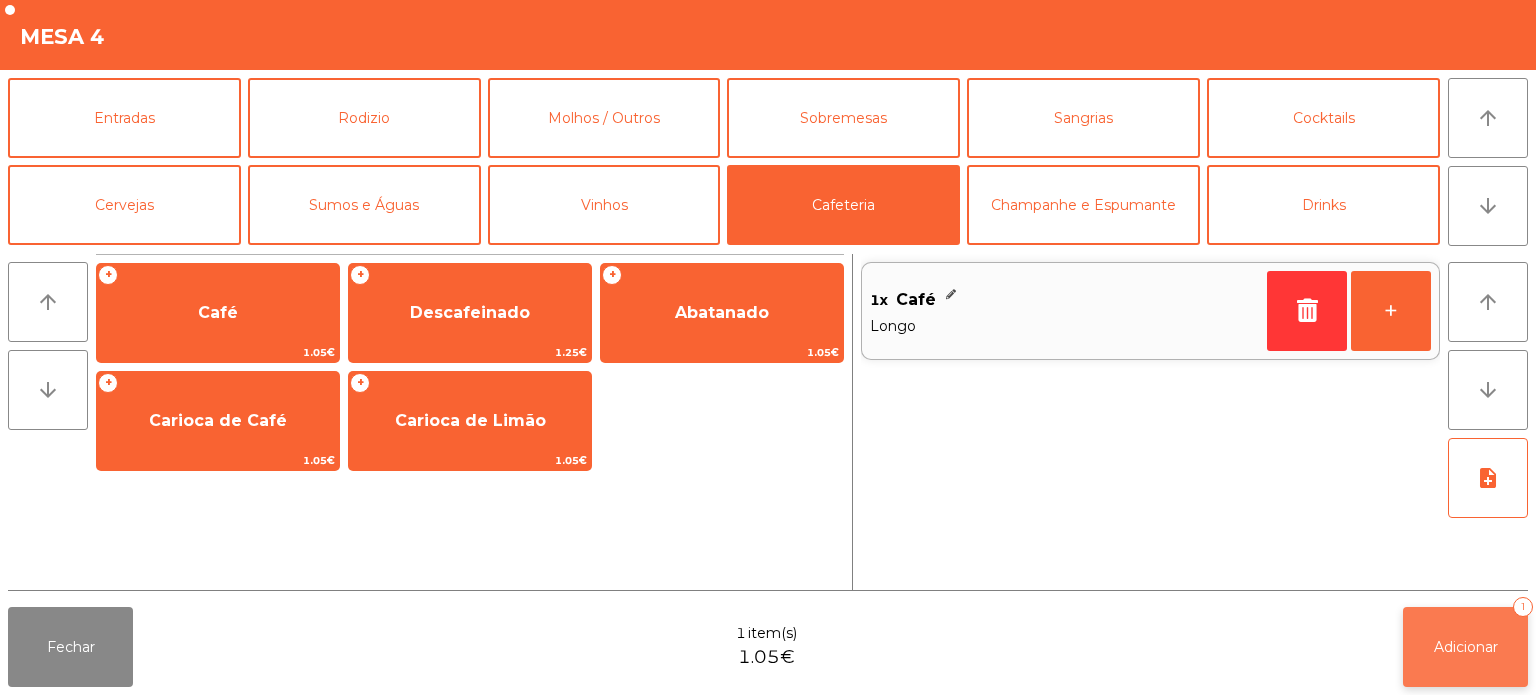 click on "Adicionar   1" 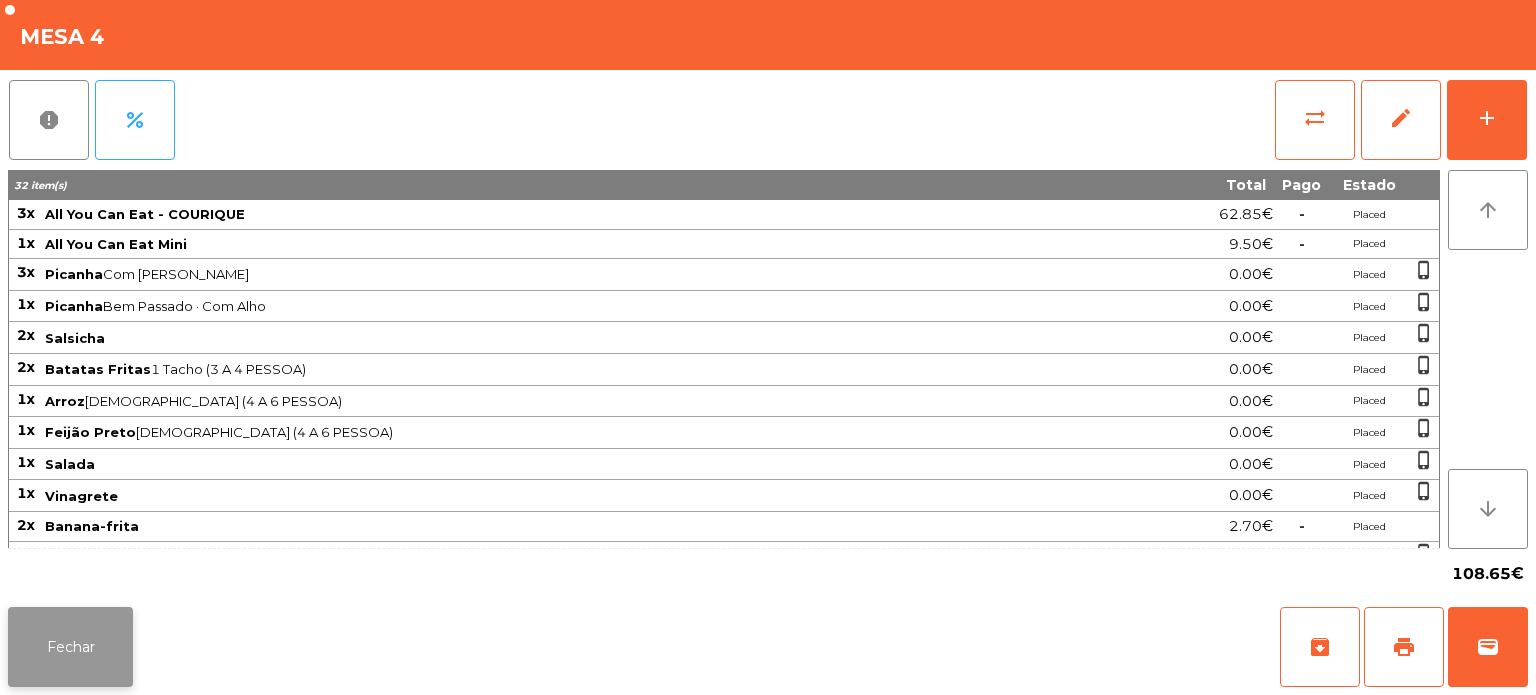 click on "Fechar" 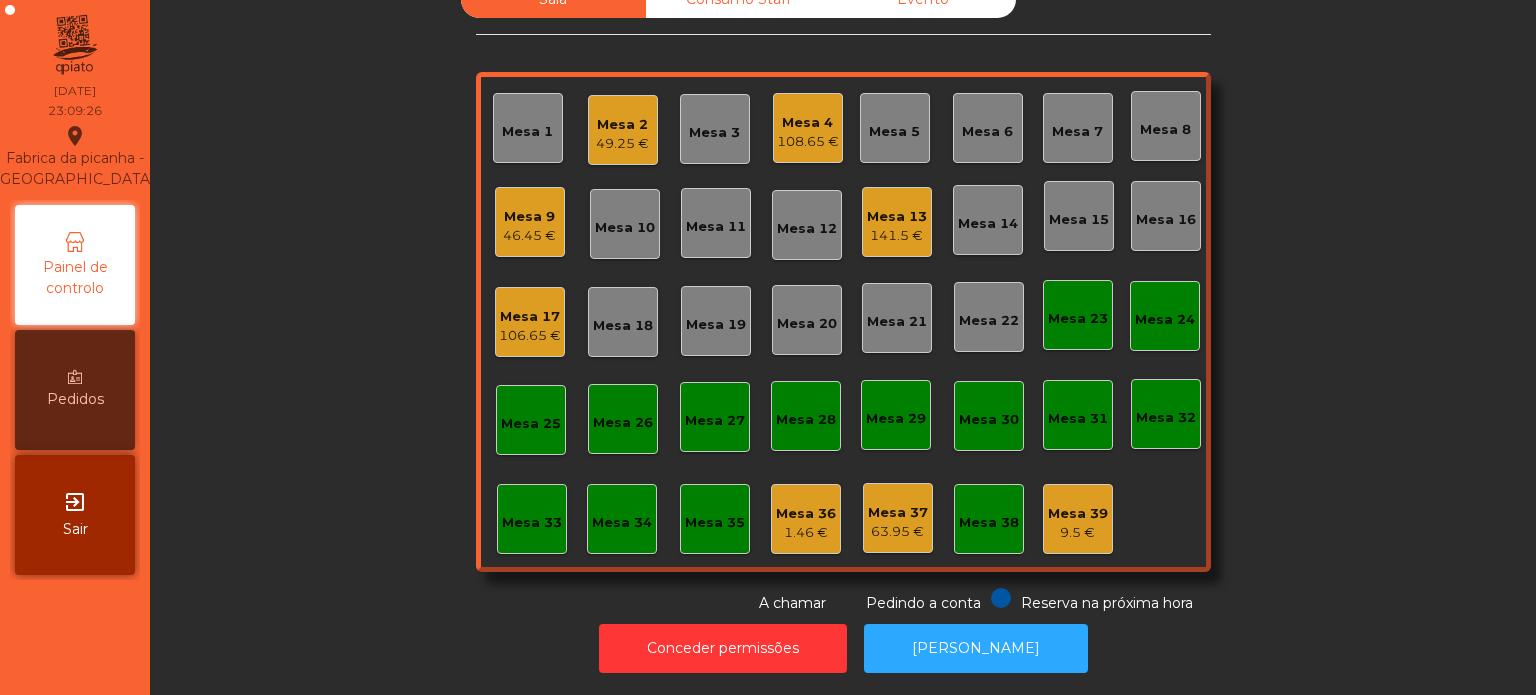 click on "Mesa 2   49.25 €" 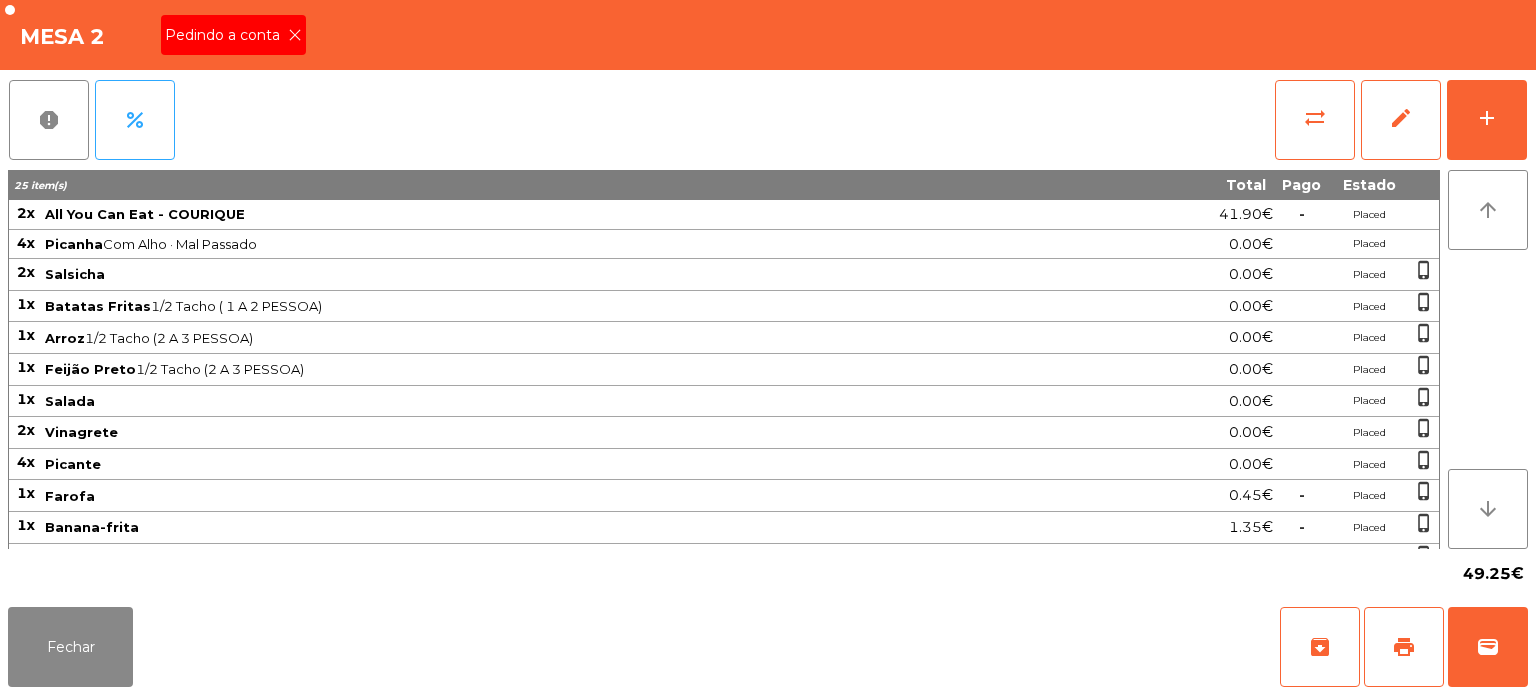 click on "Pedindo a conta" 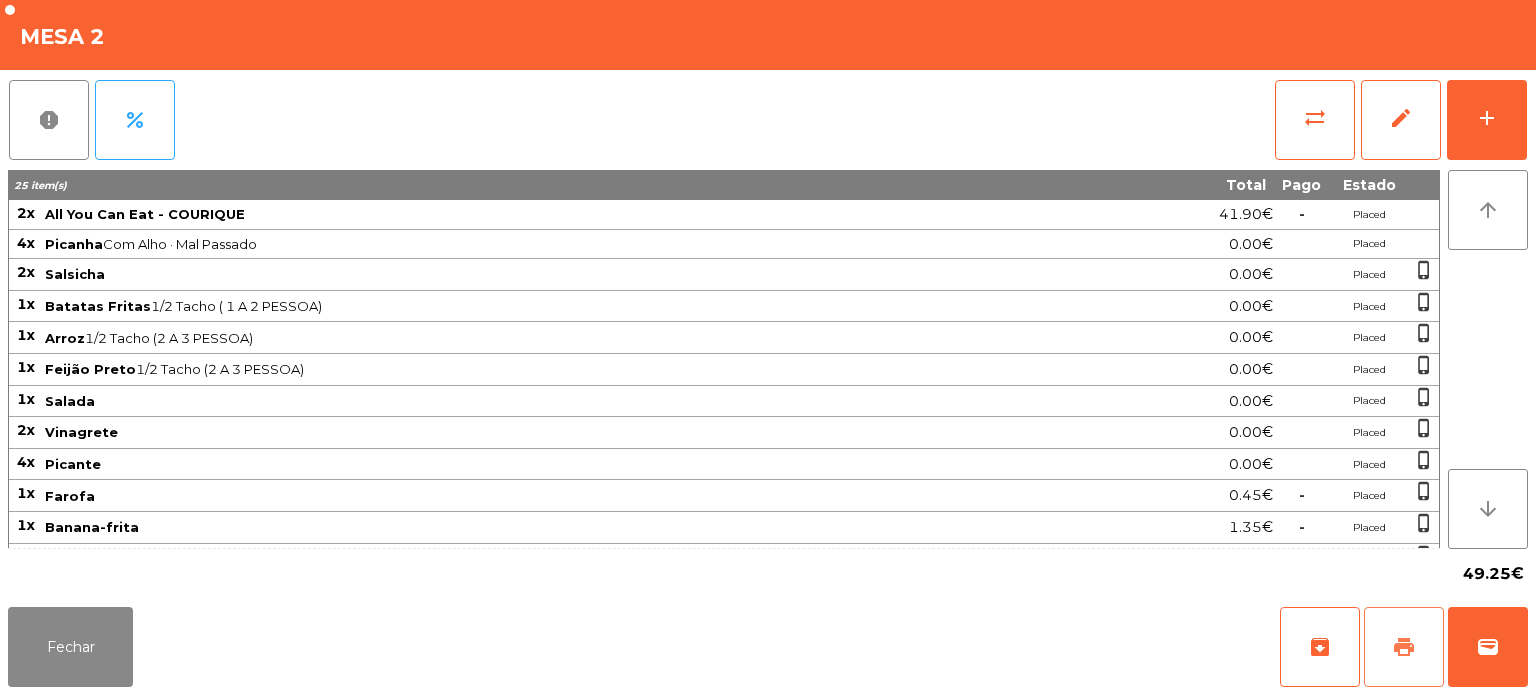 click on "print" 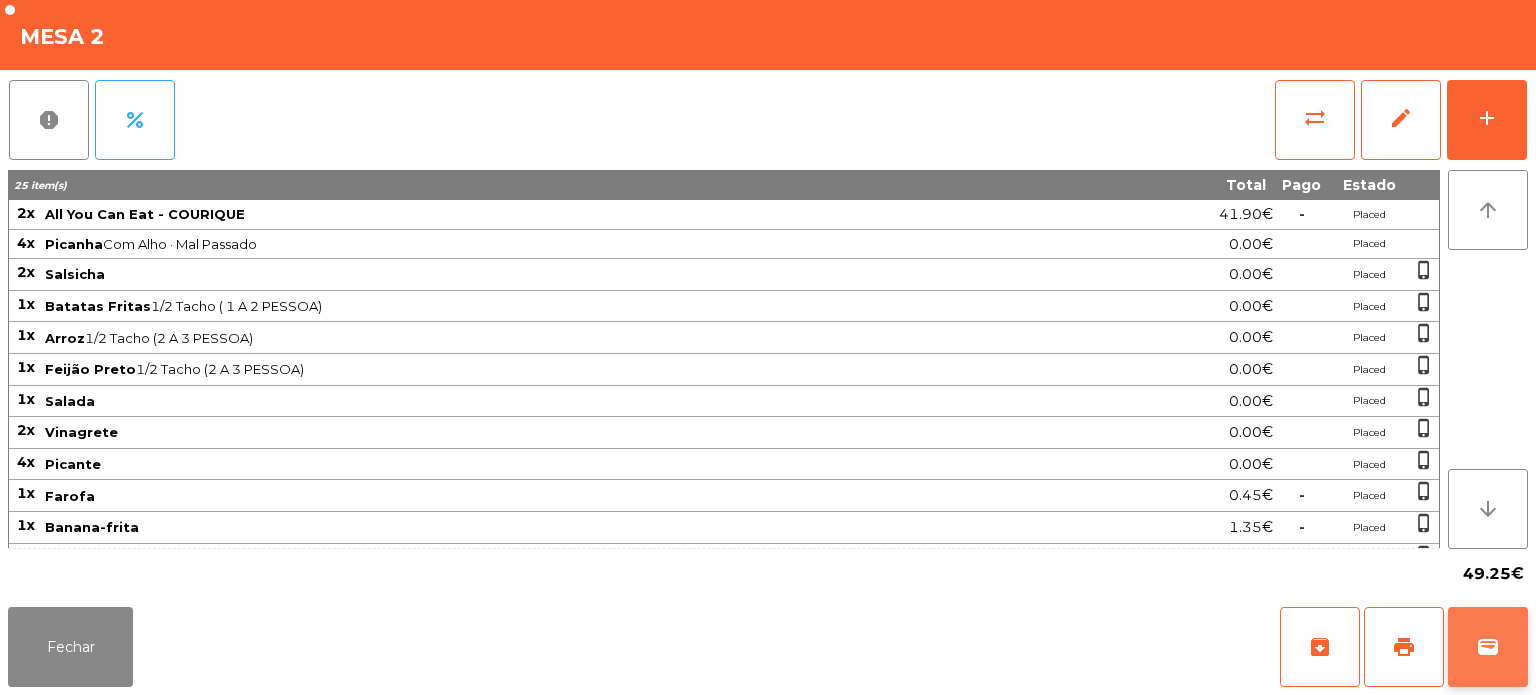 click on "wallet" 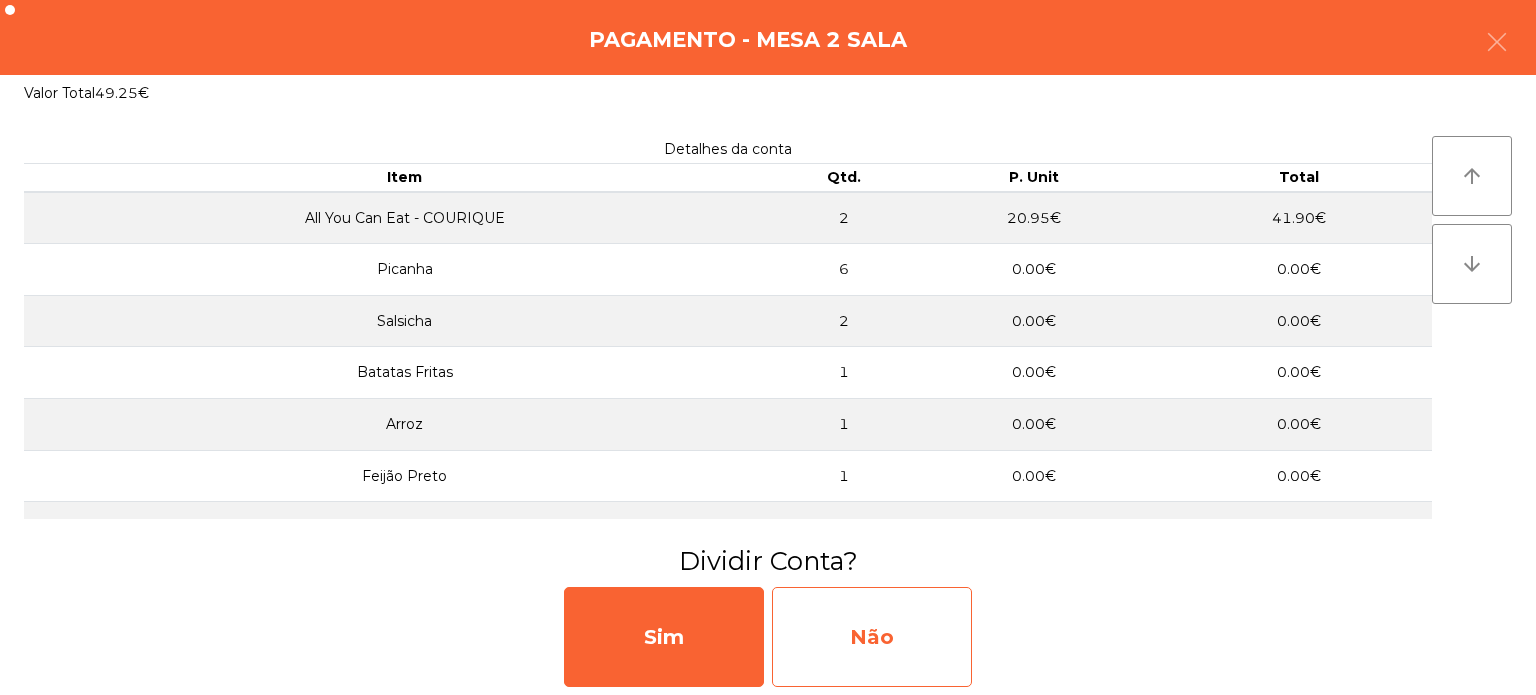 click on "Não" 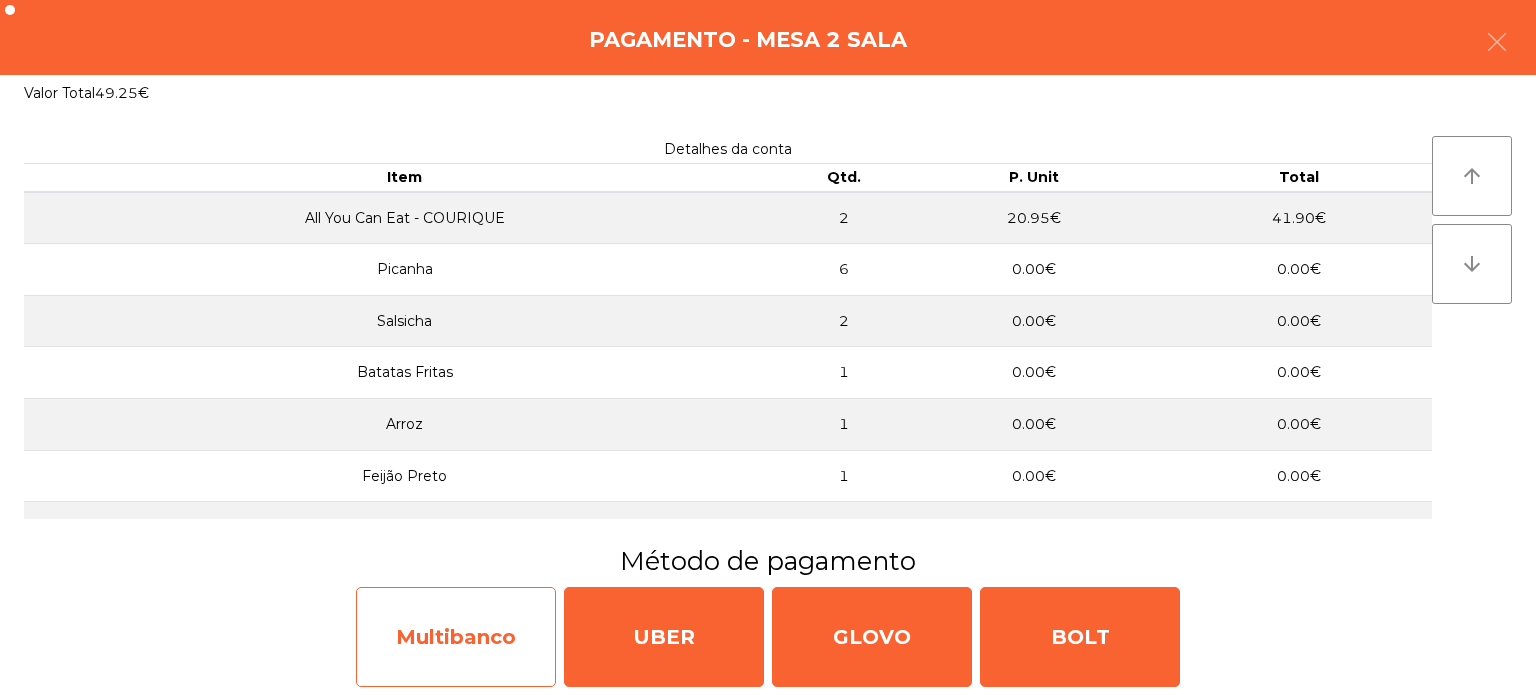 click on "Multibanco" 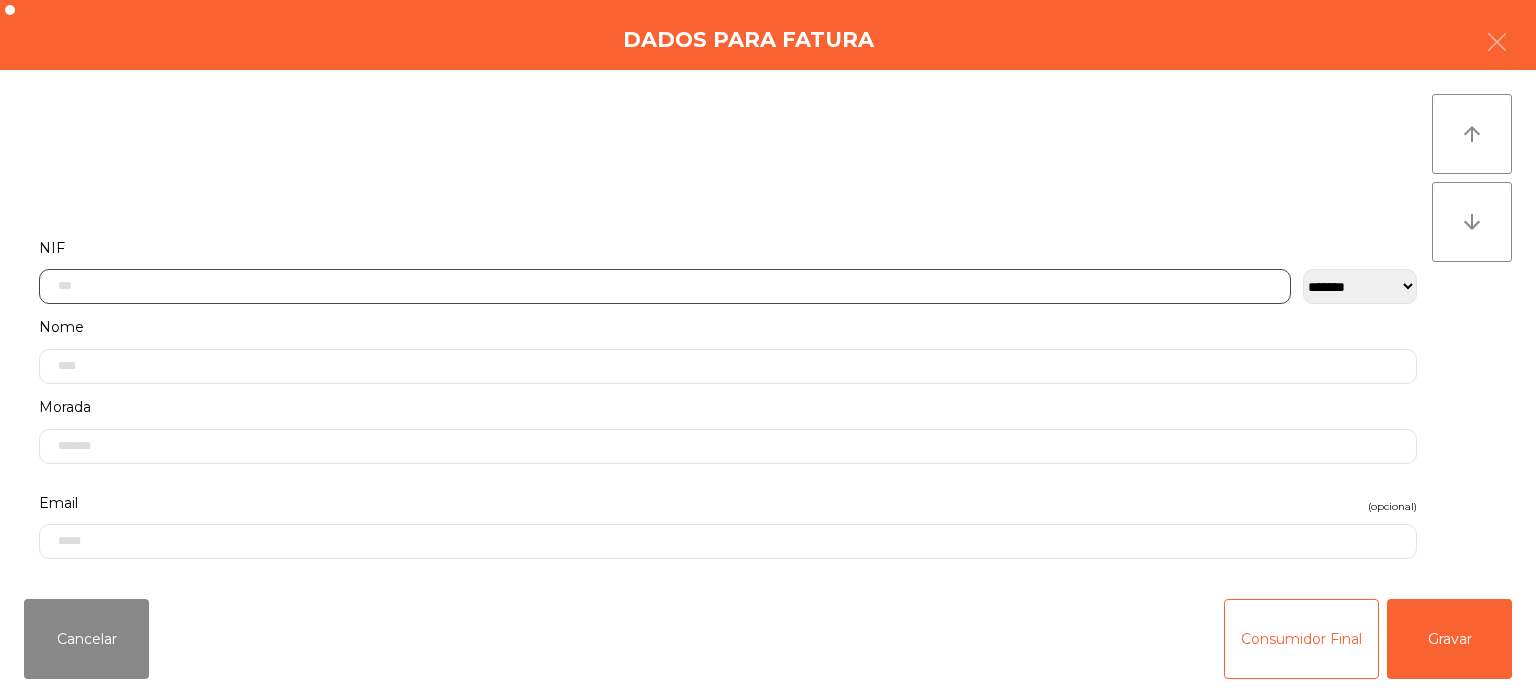 click 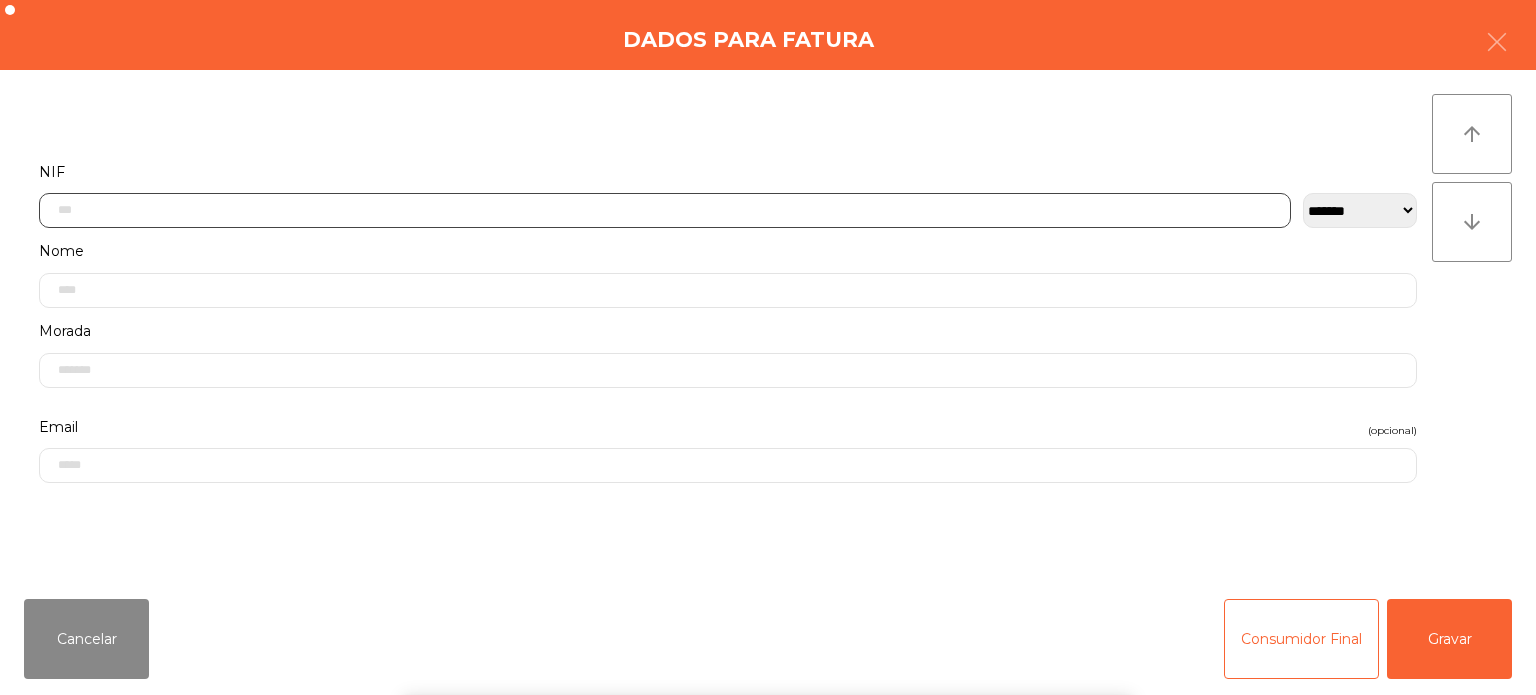 scroll, scrollTop: 139, scrollLeft: 0, axis: vertical 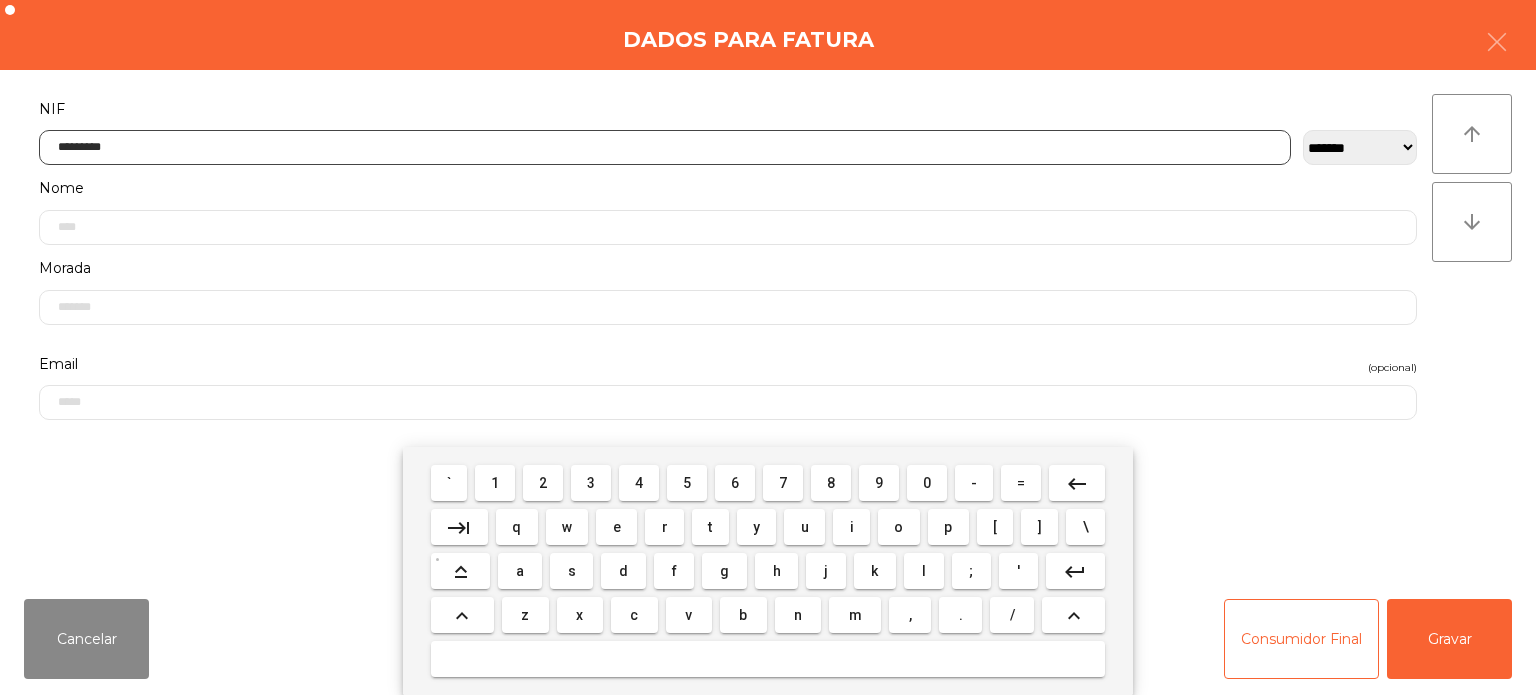 type on "*********" 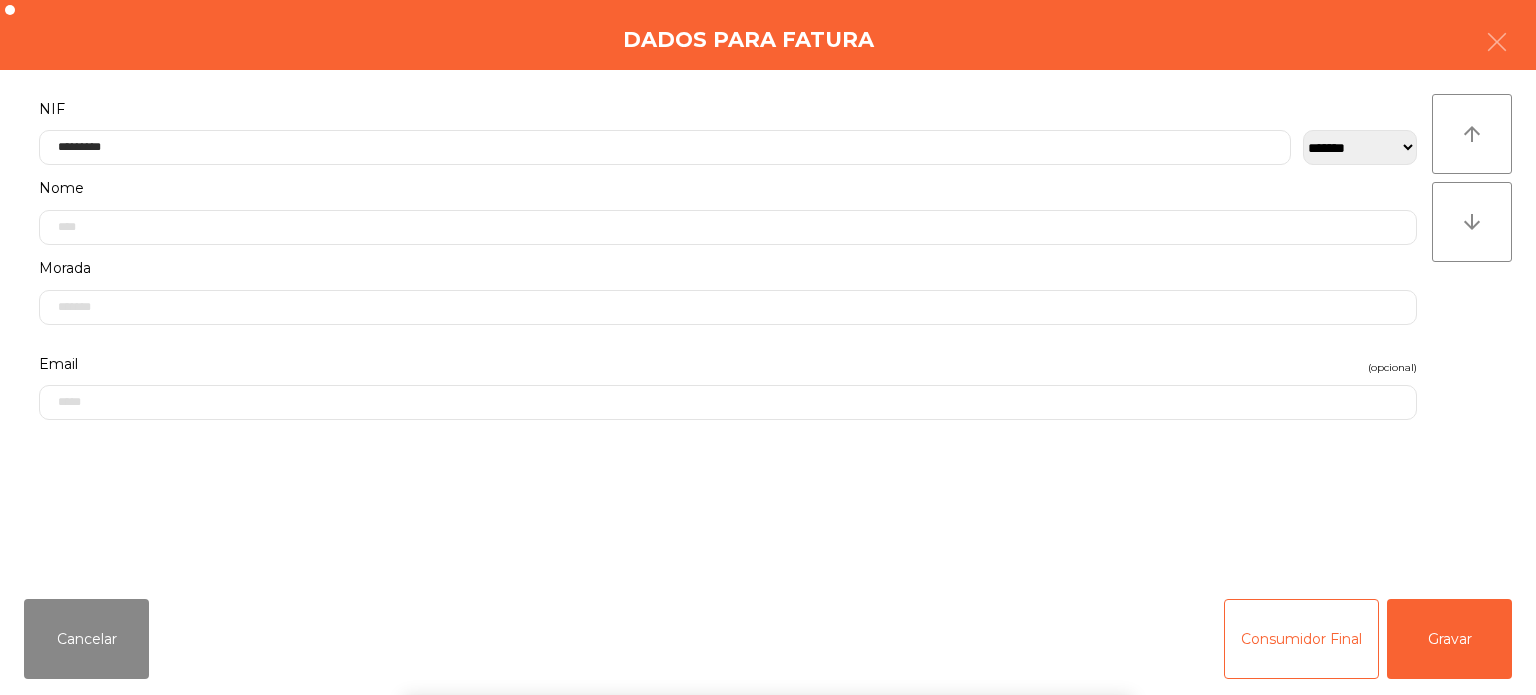 click on "arrow_upward arrow_downward" 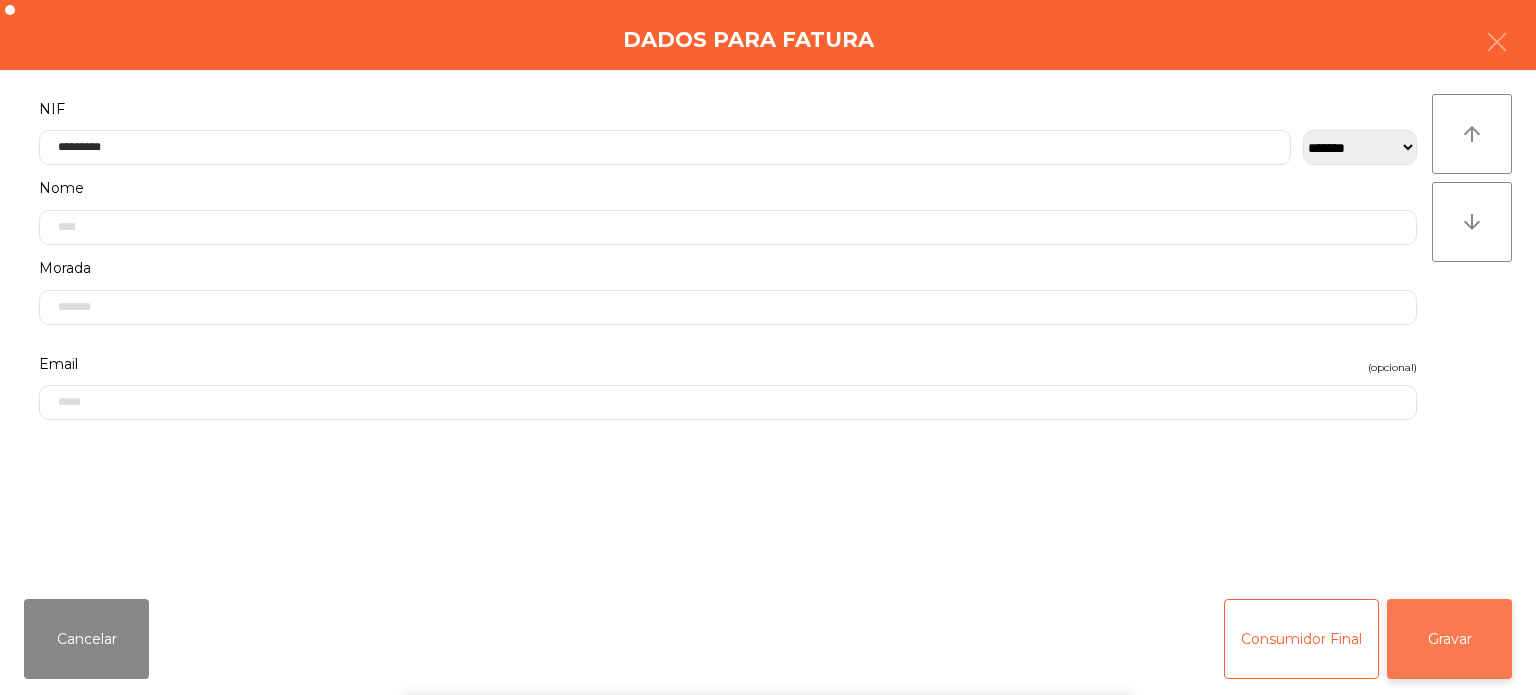 click on "Gravar" 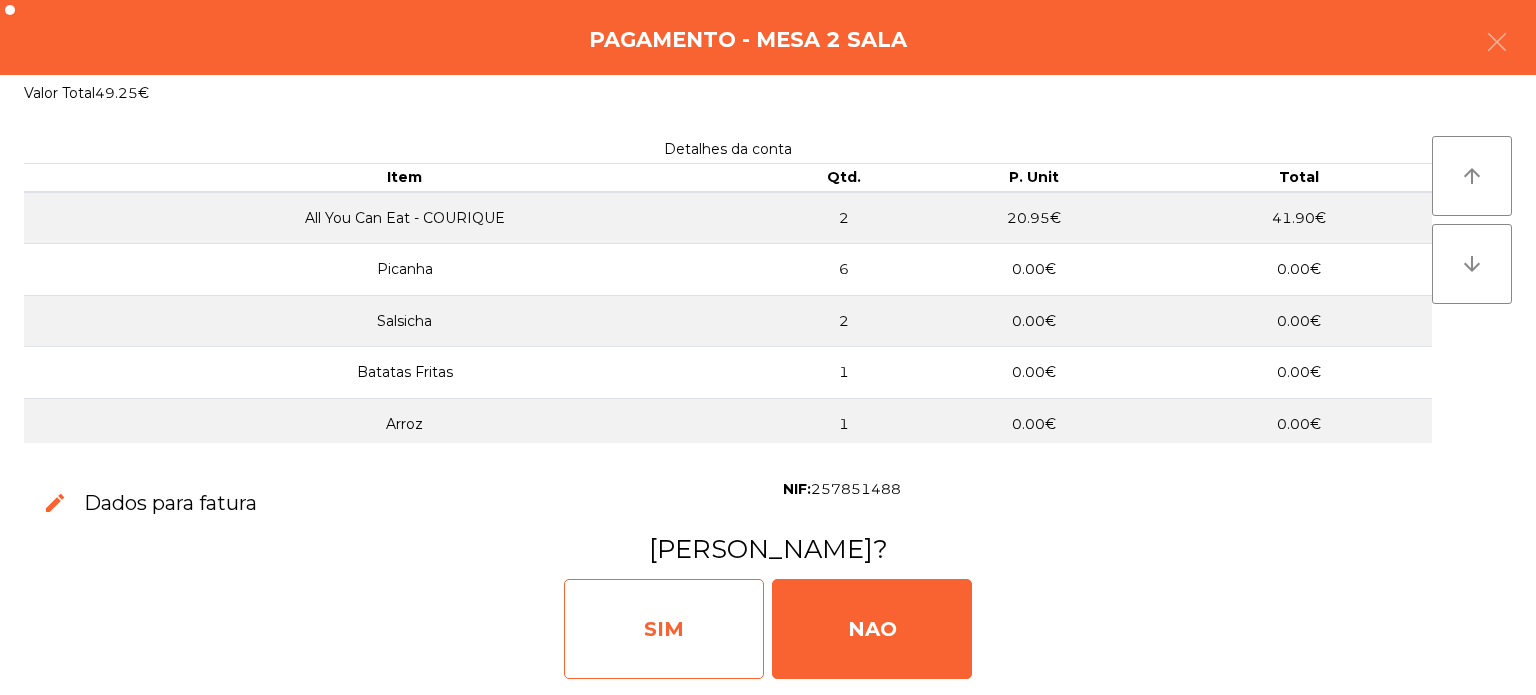 click on "SIM" 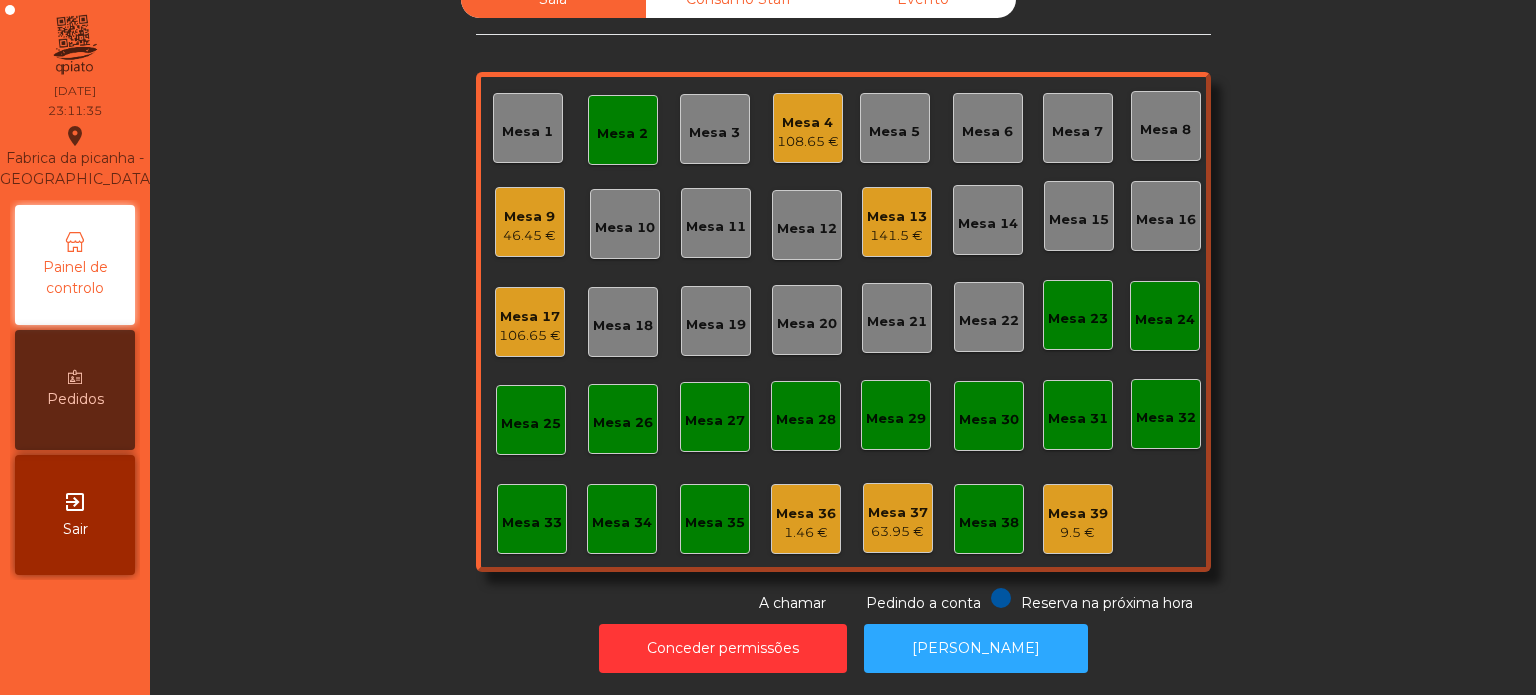 click on "106.65 €" 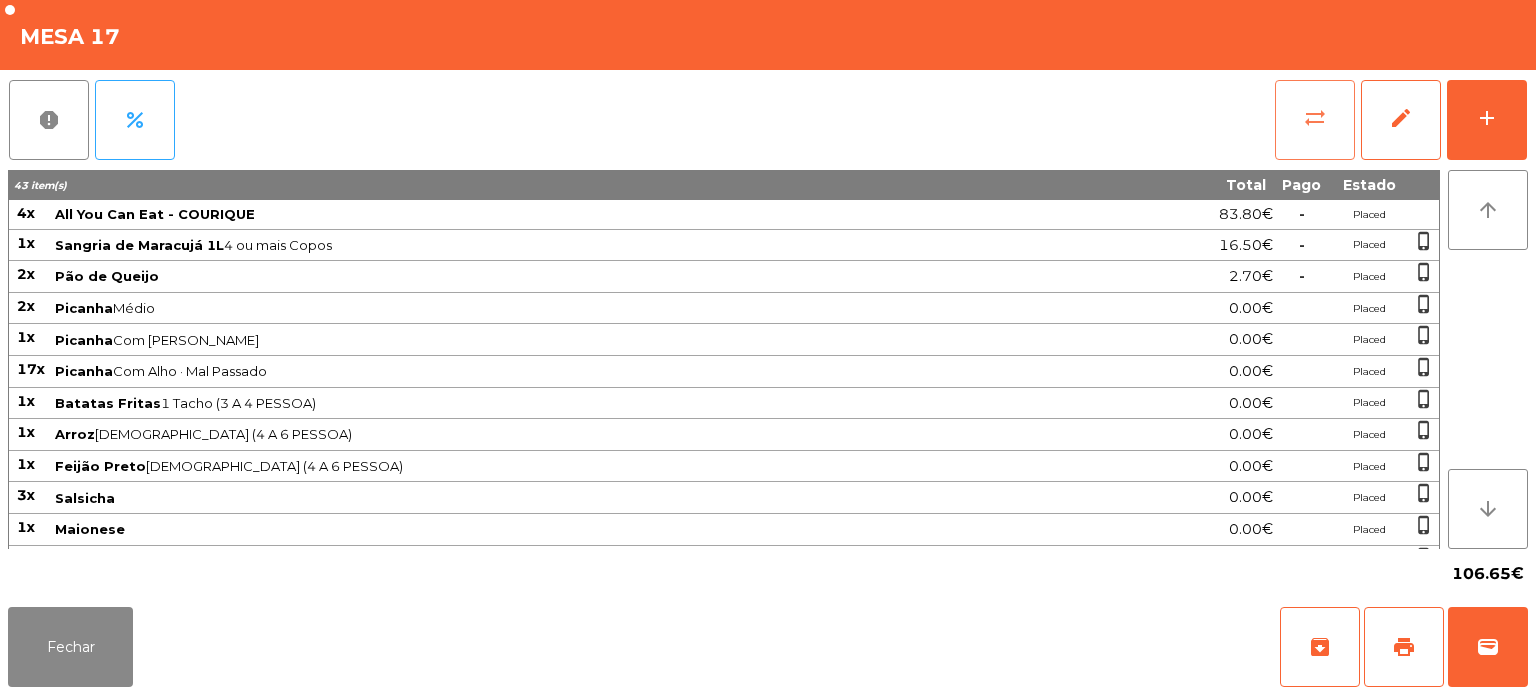 click on "sync_alt" 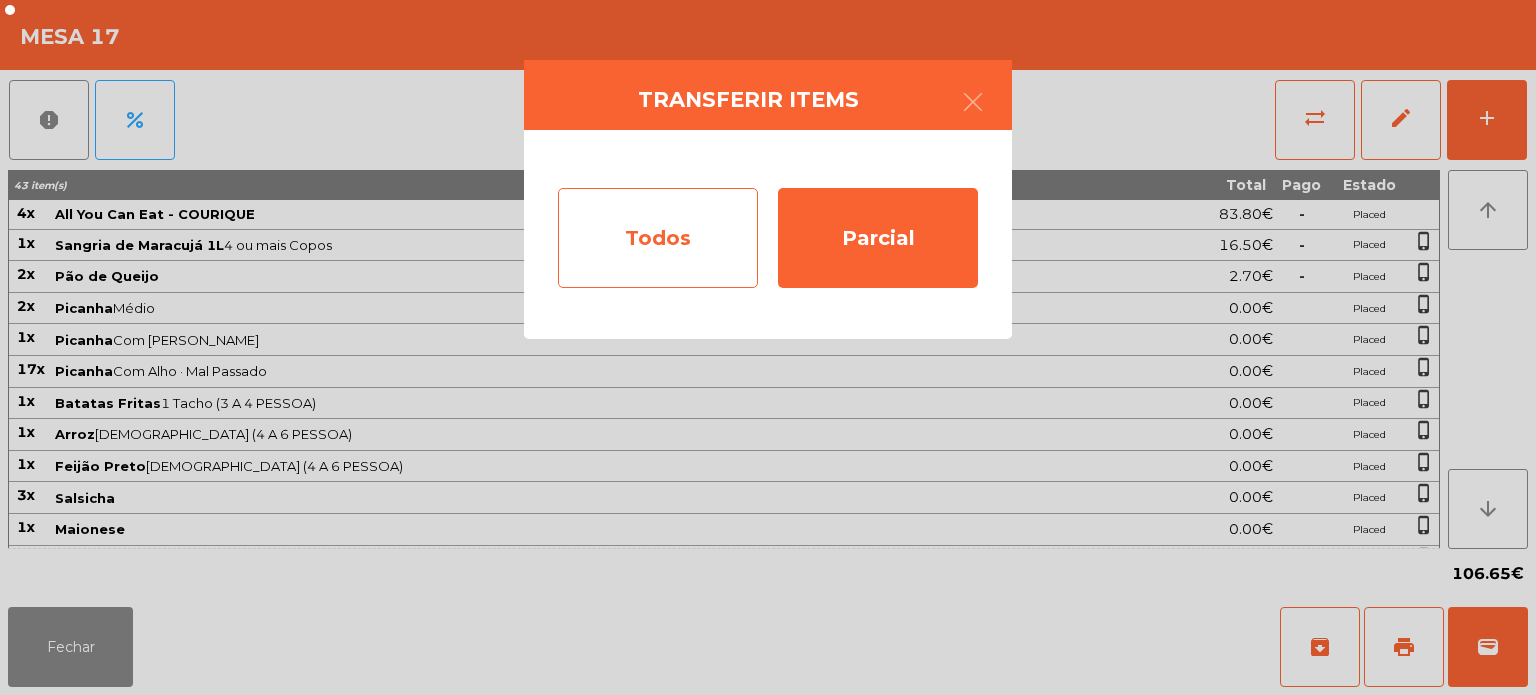 click on "Todos" 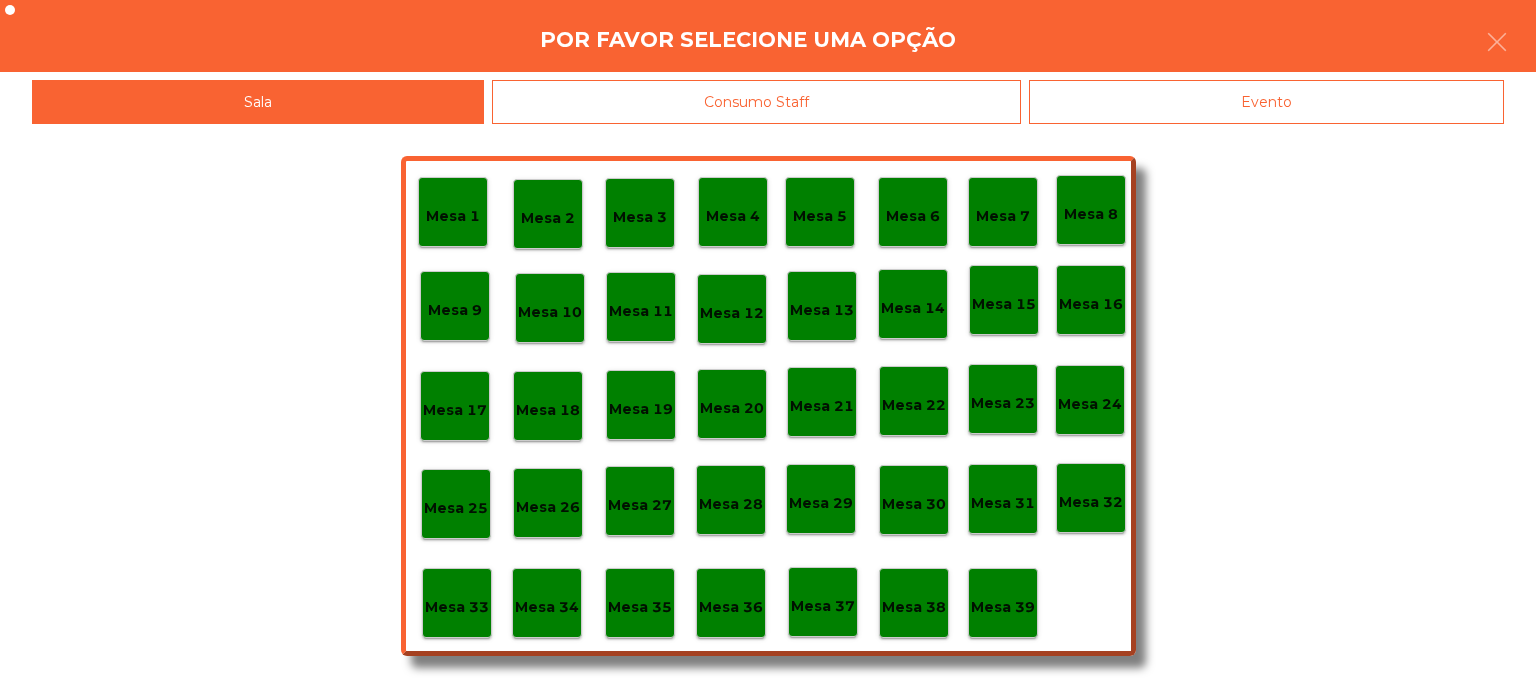 click on "Evento" 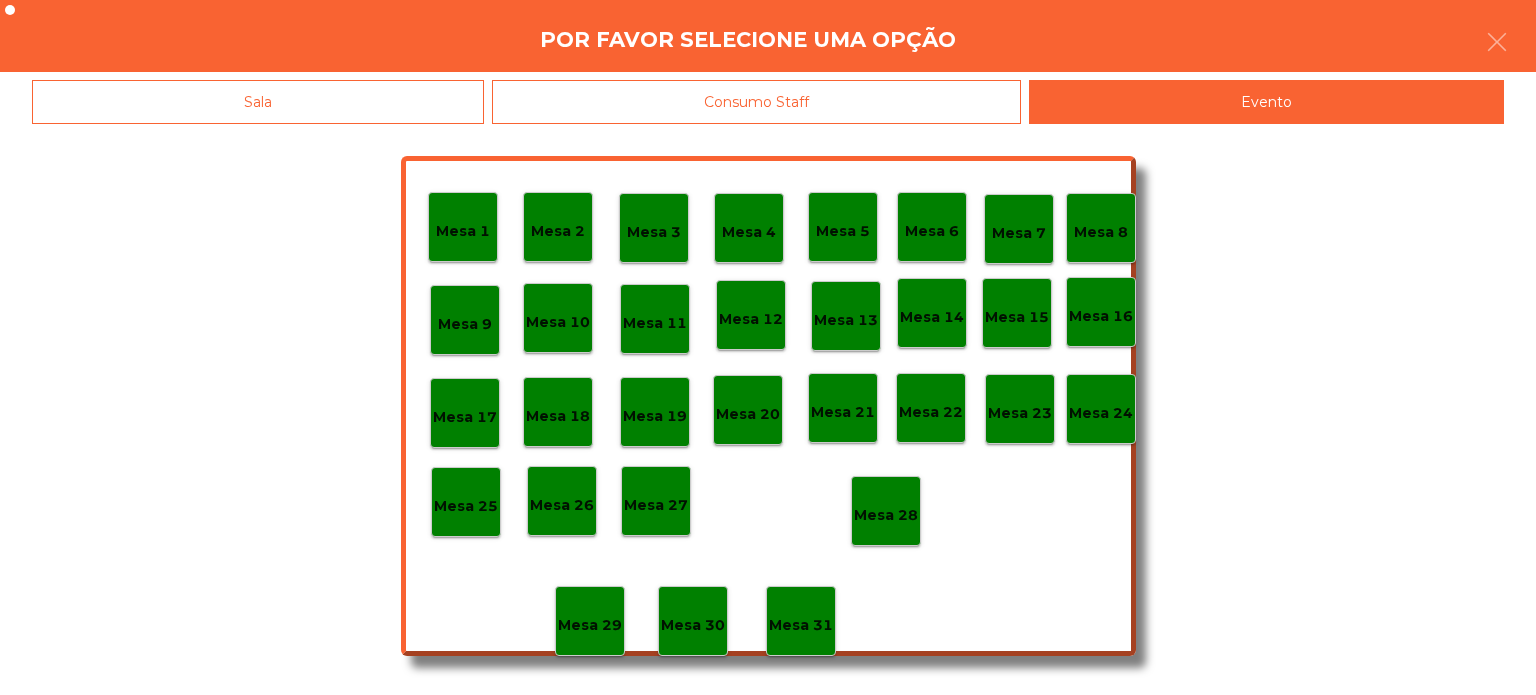 click on "Mesa 28" 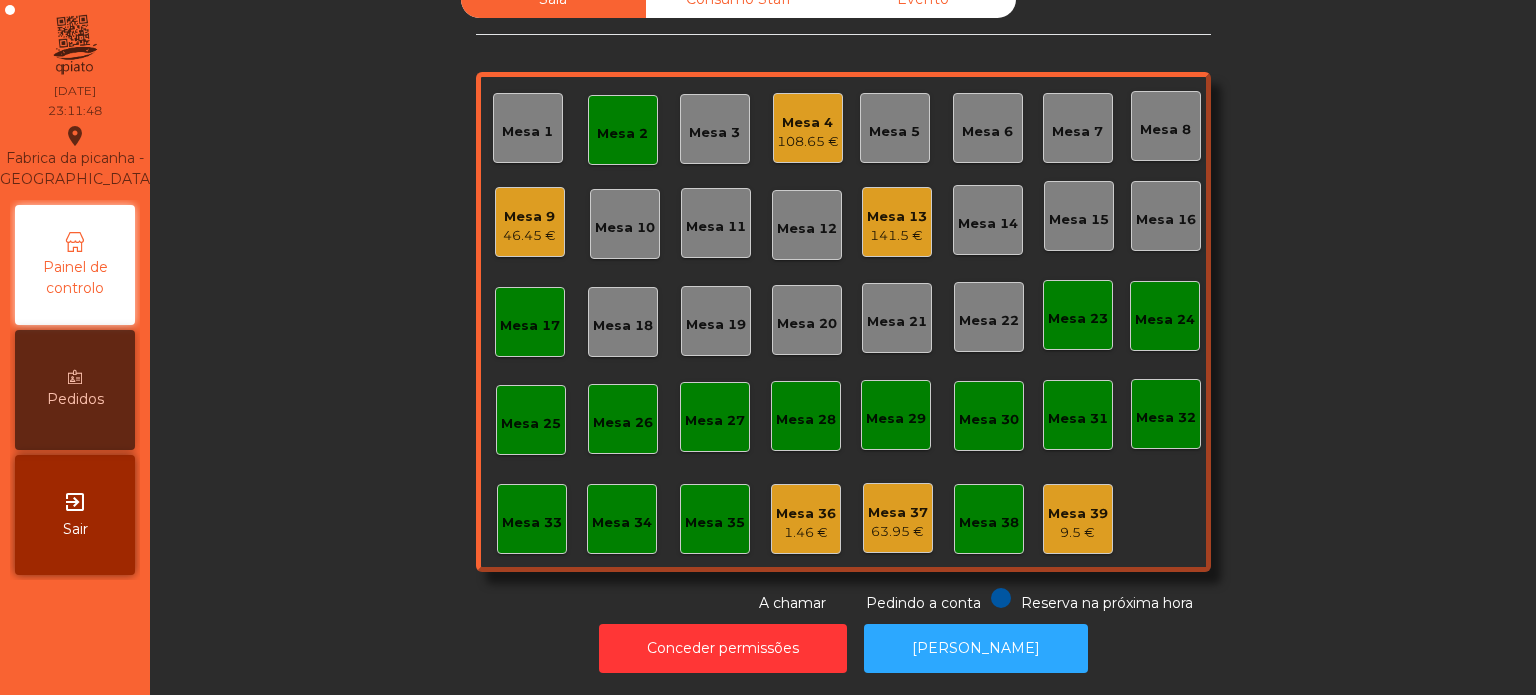 click on "Mesa 2" 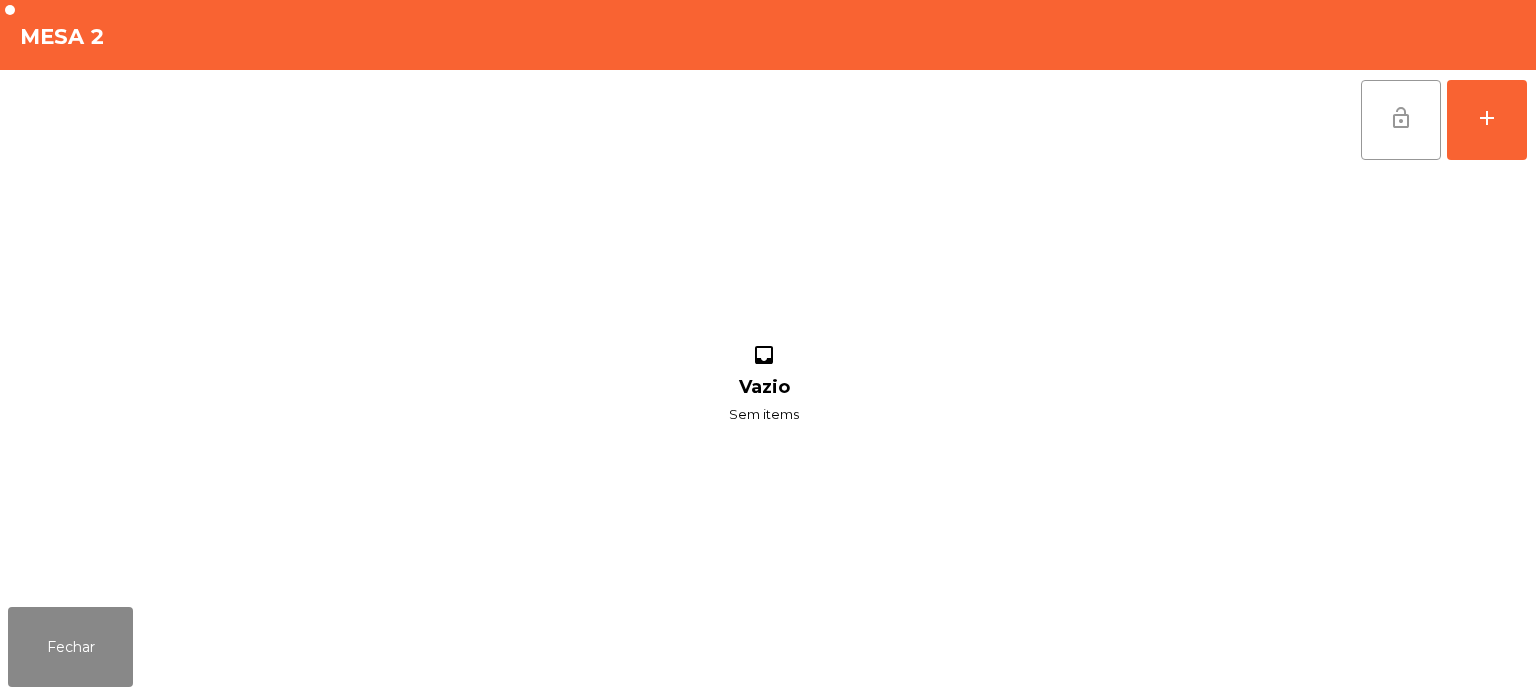 click on "lock_open" 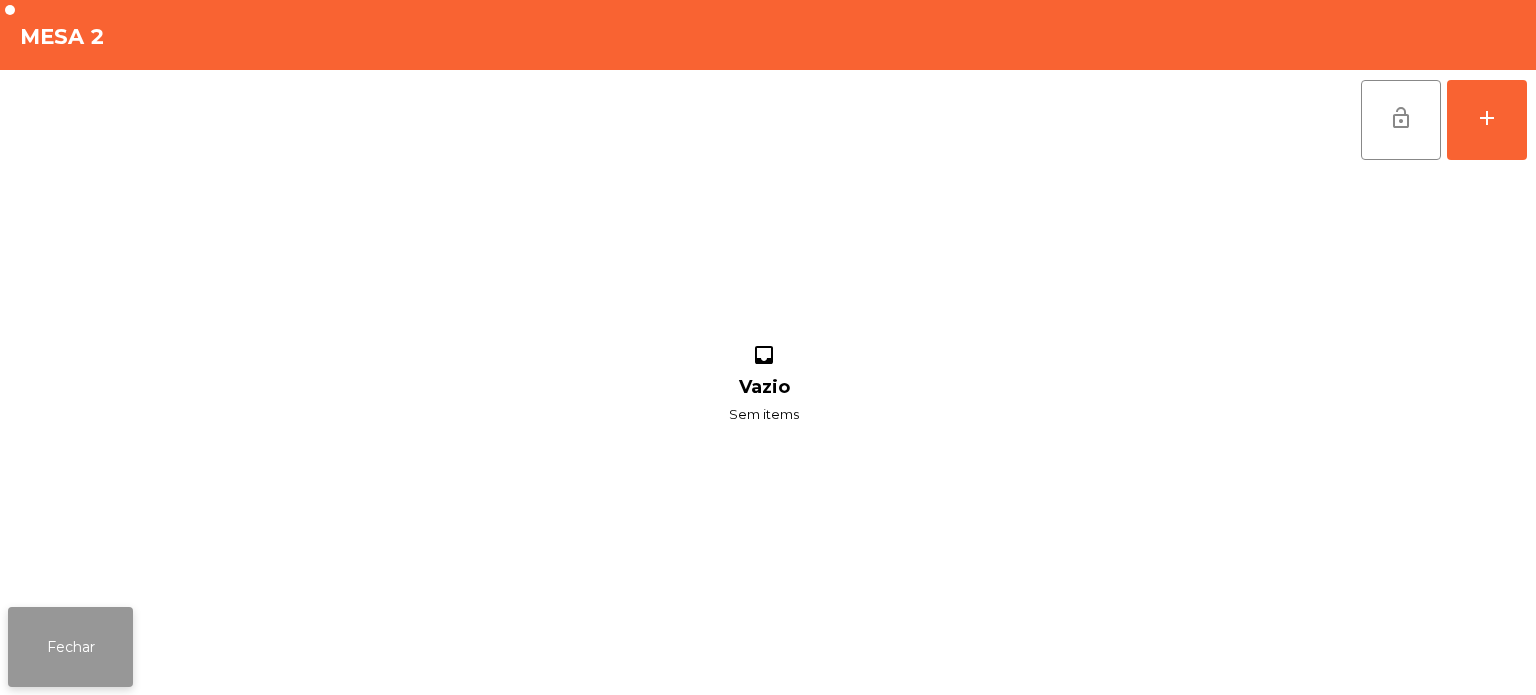 click on "Fechar" 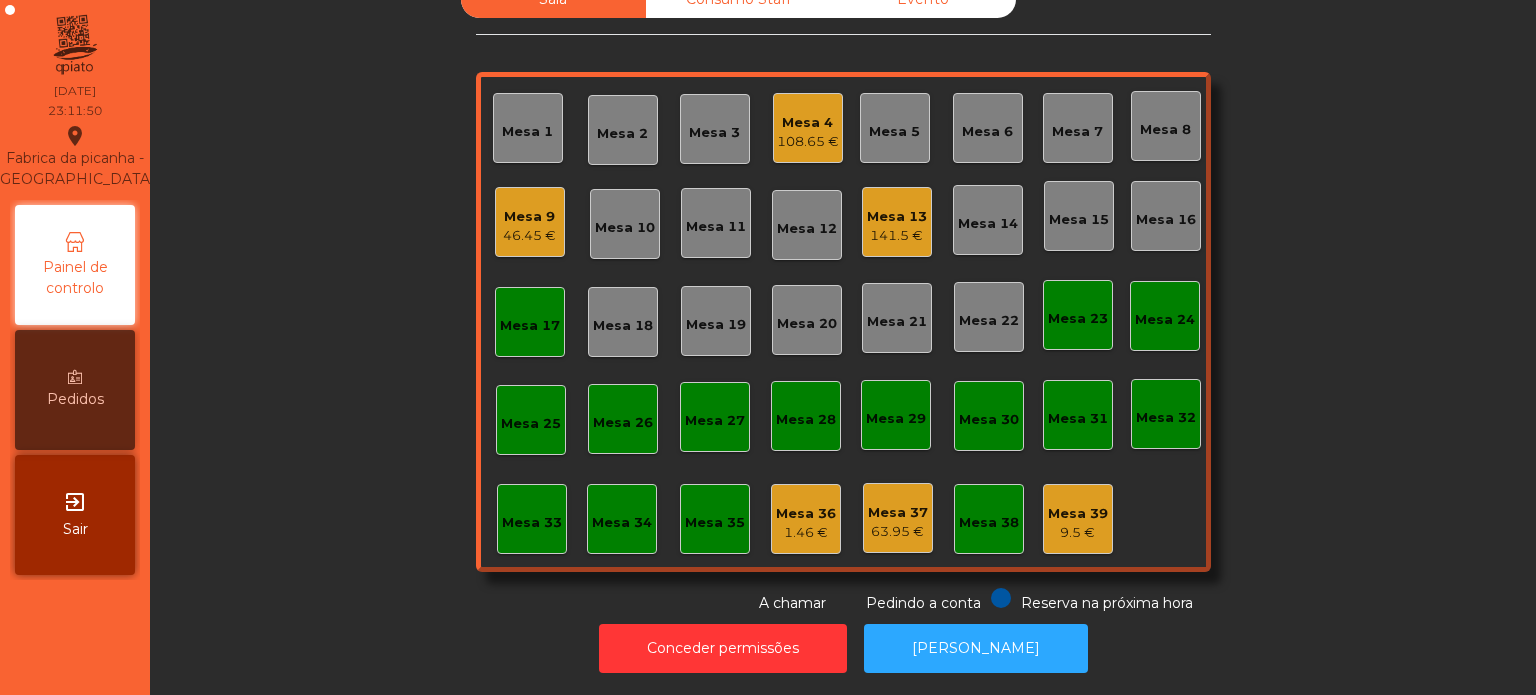 click on "Mesa 17" 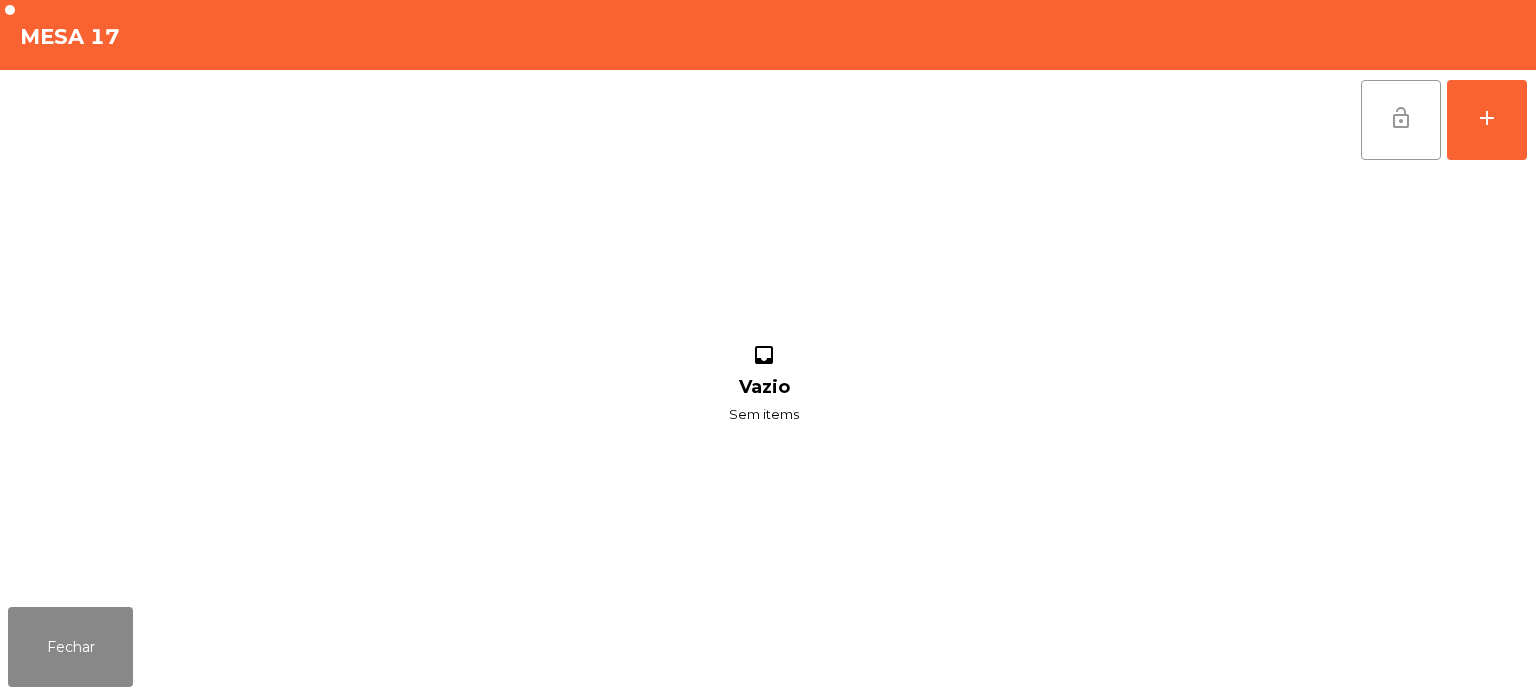 click on "lock_open" 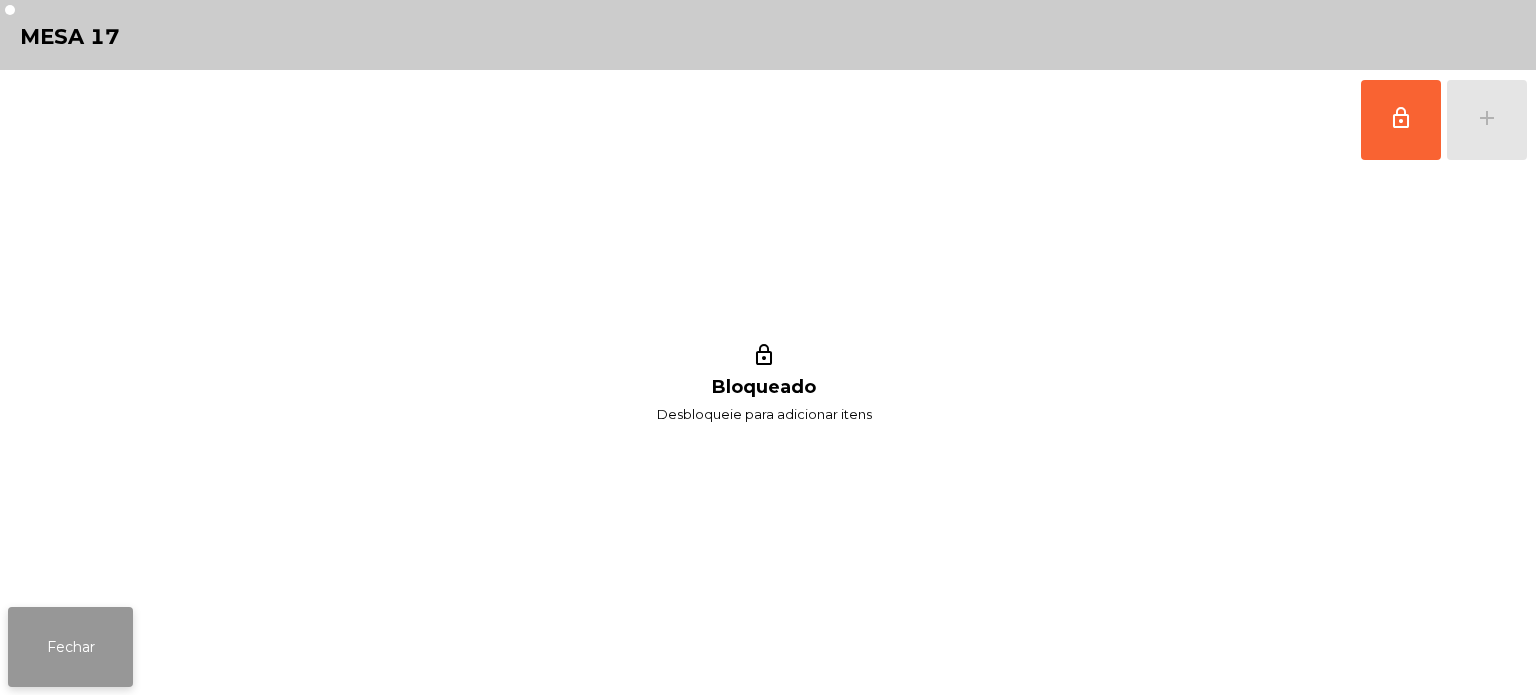 click on "Fechar" 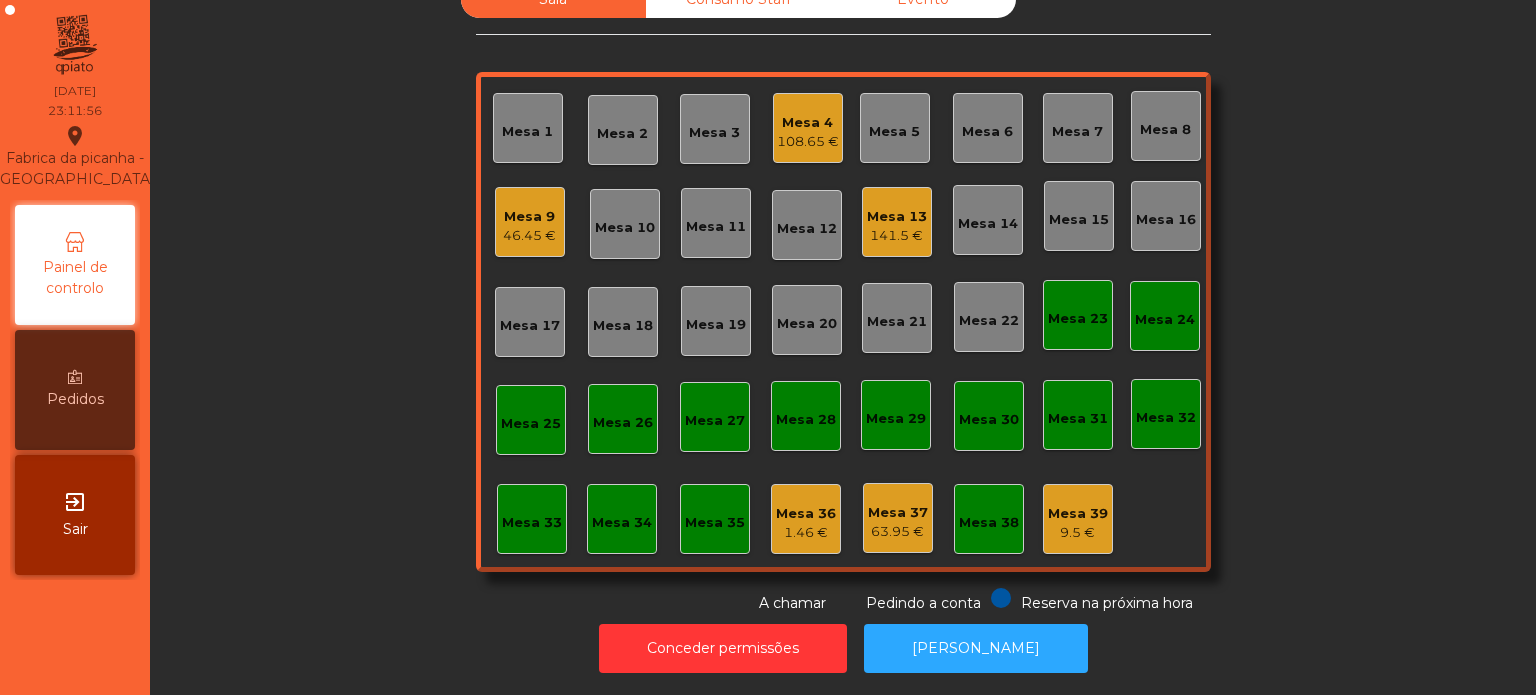 click on "Mesa 4   108.65 €" 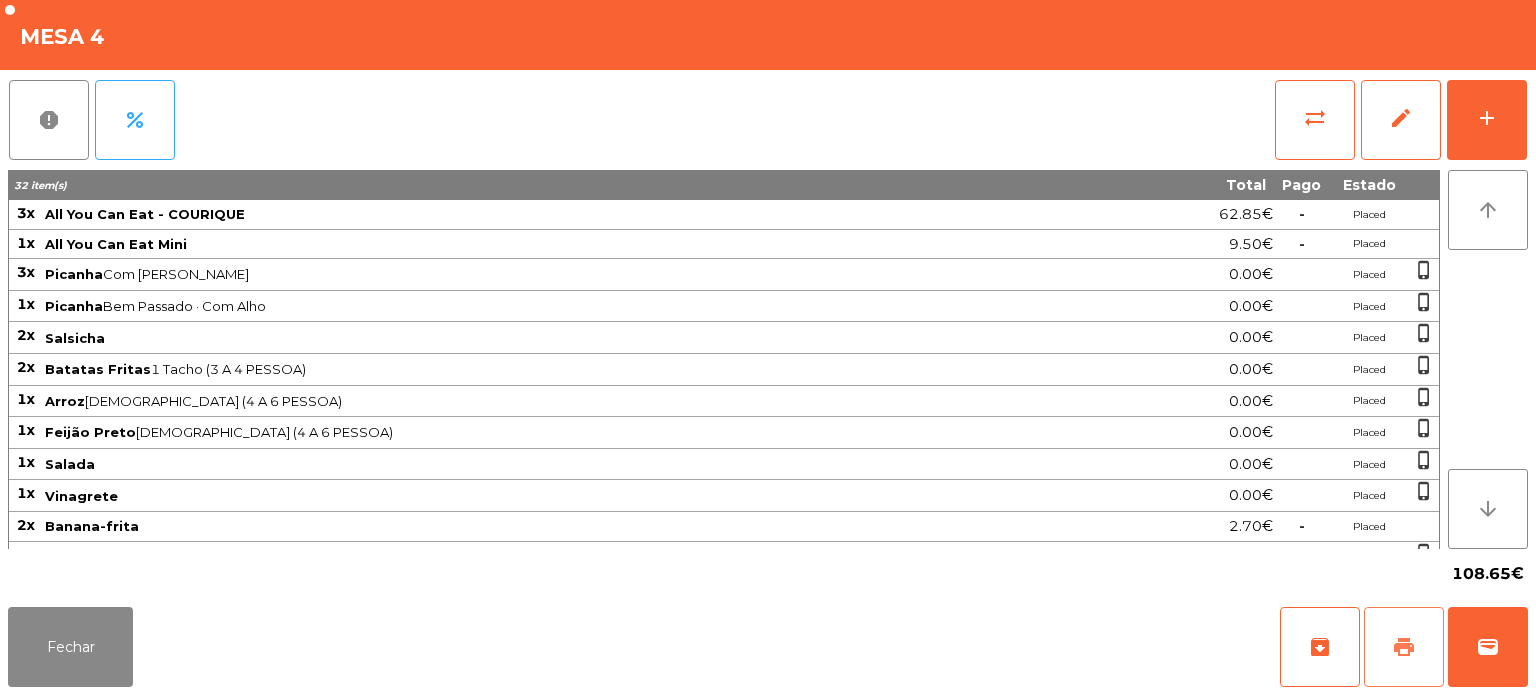 click on "print" 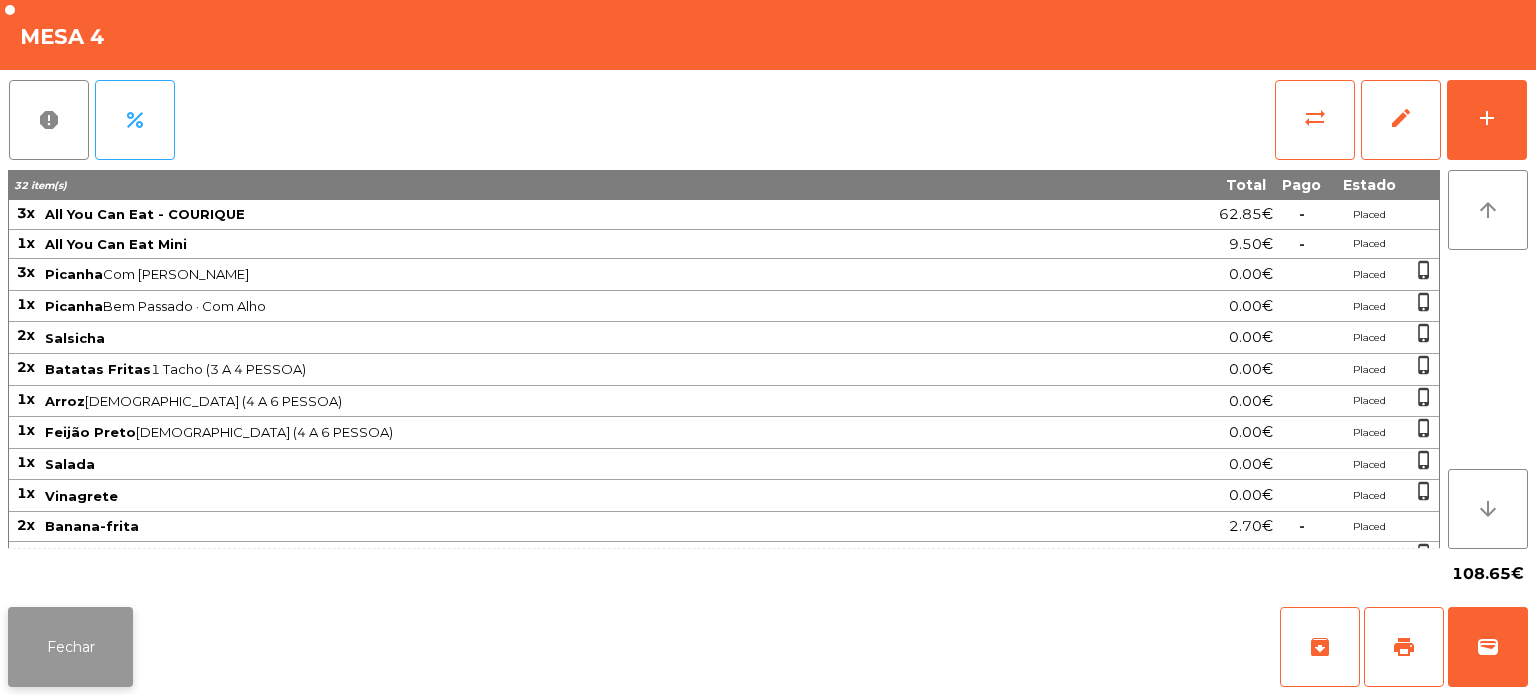 click on "Fechar" 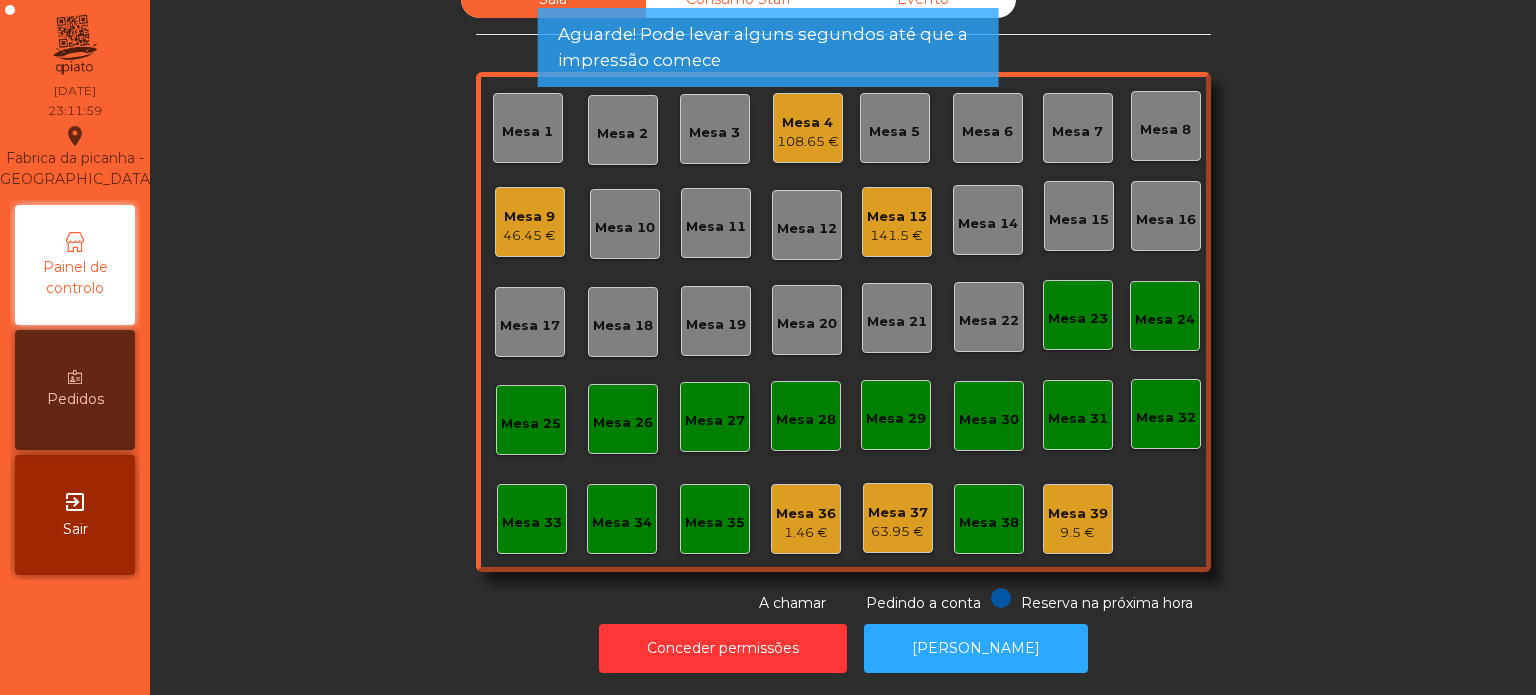 click on "Mesa 13" 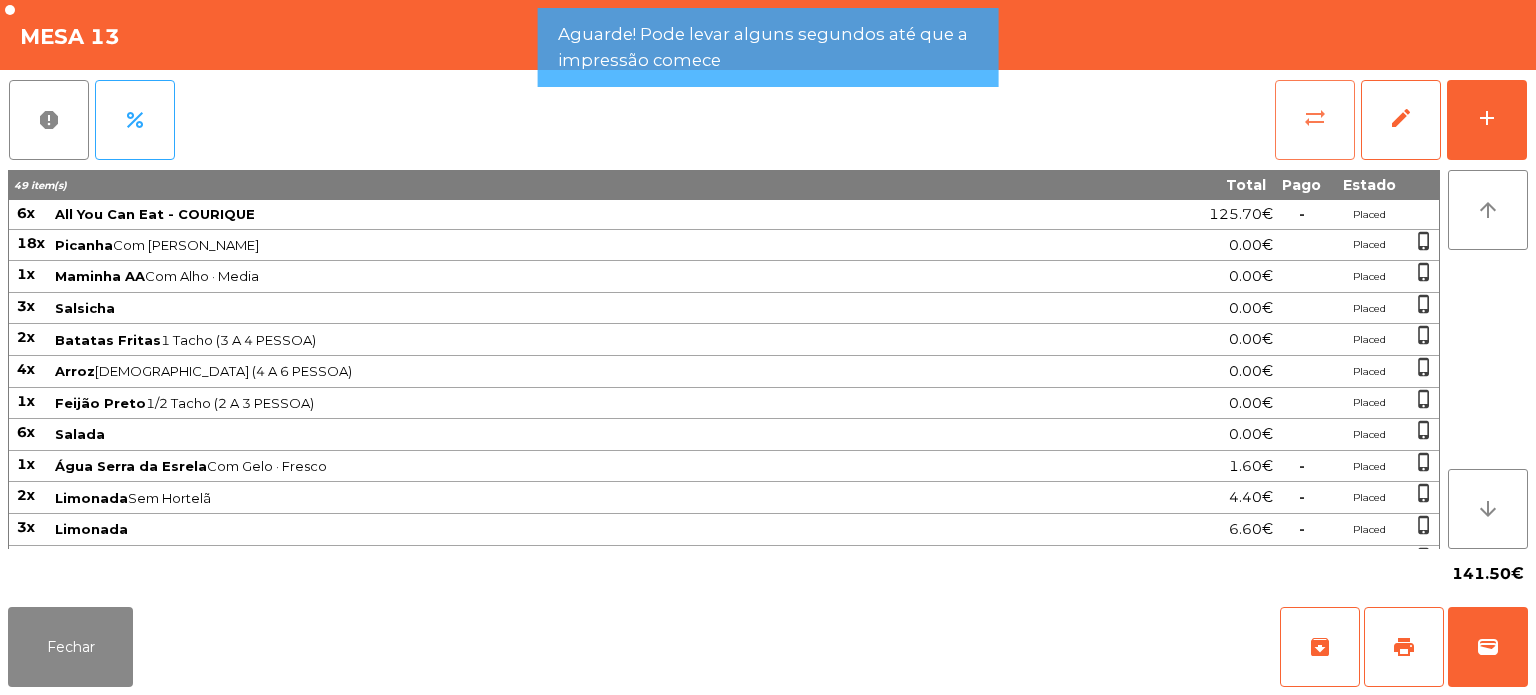 click on "sync_alt" 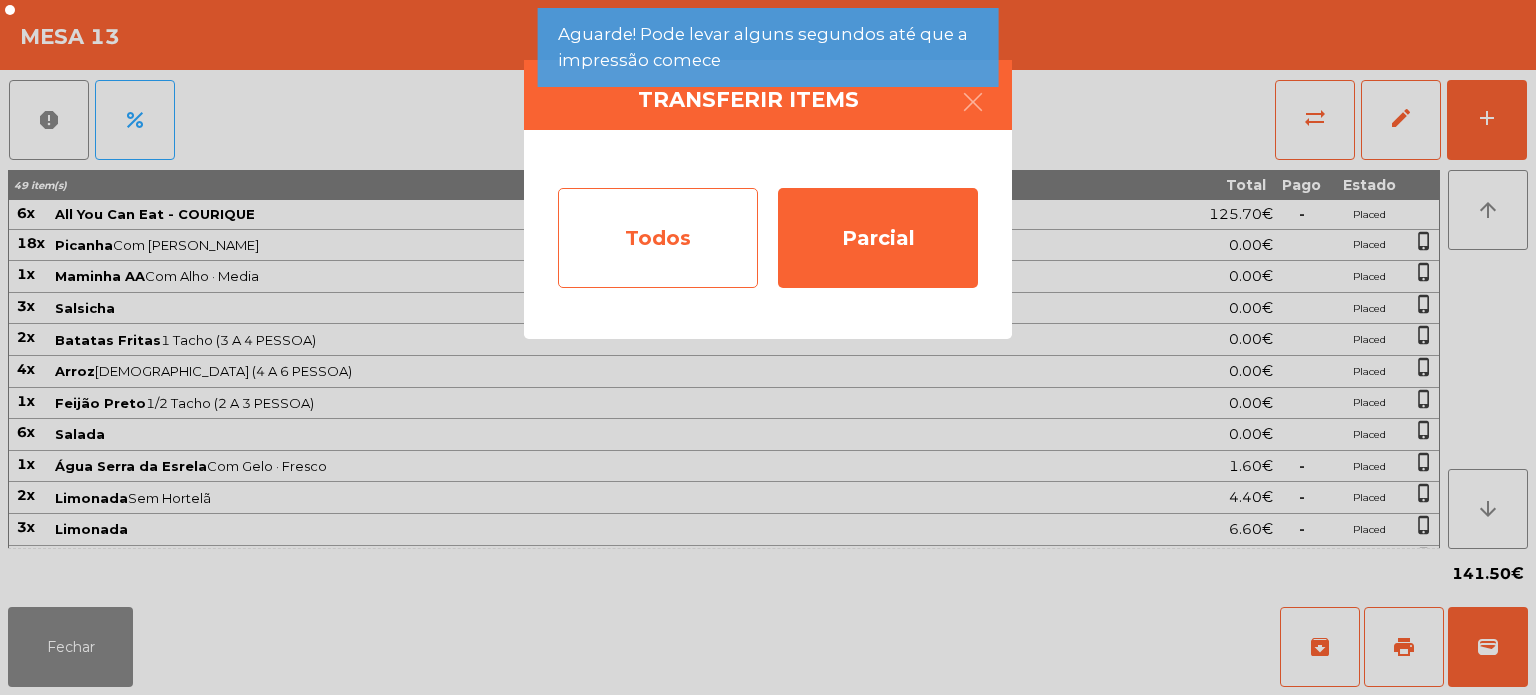 click on "Todos" 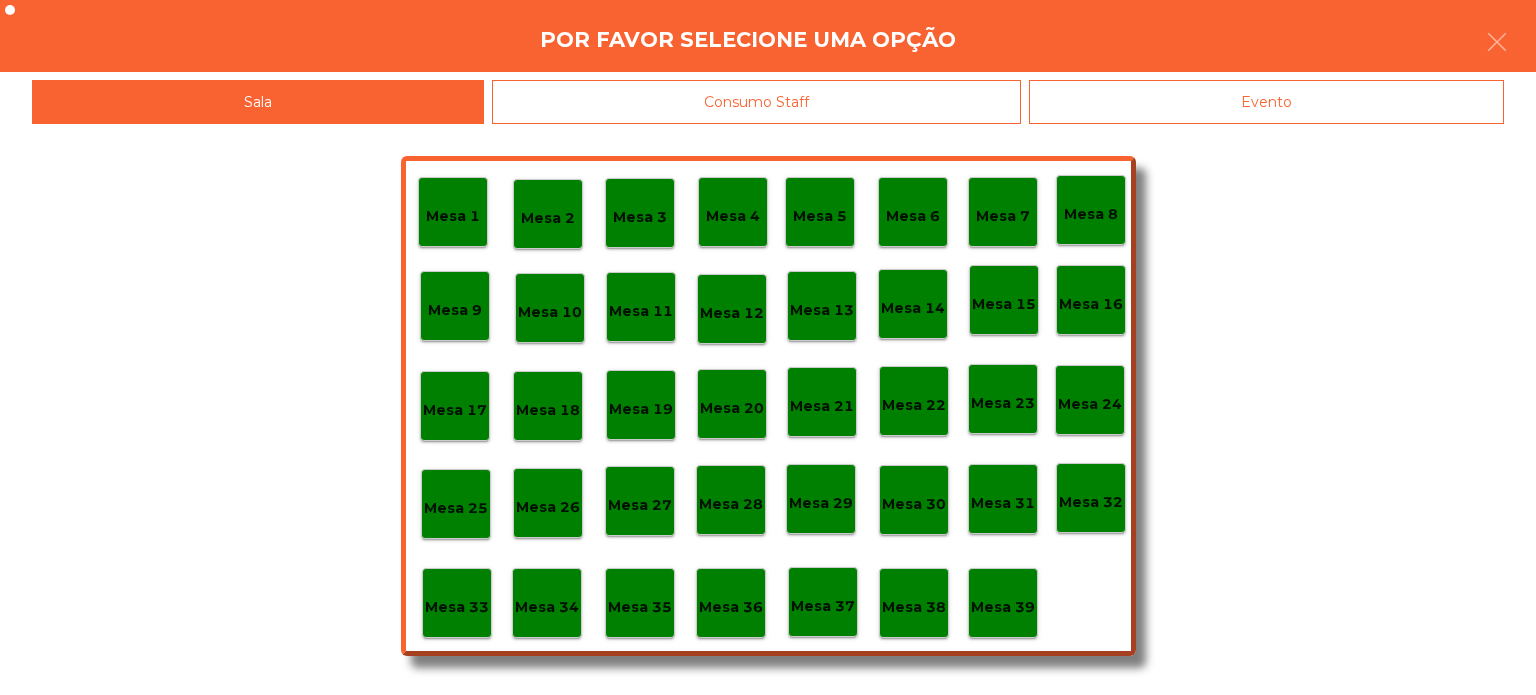 click on "Evento" 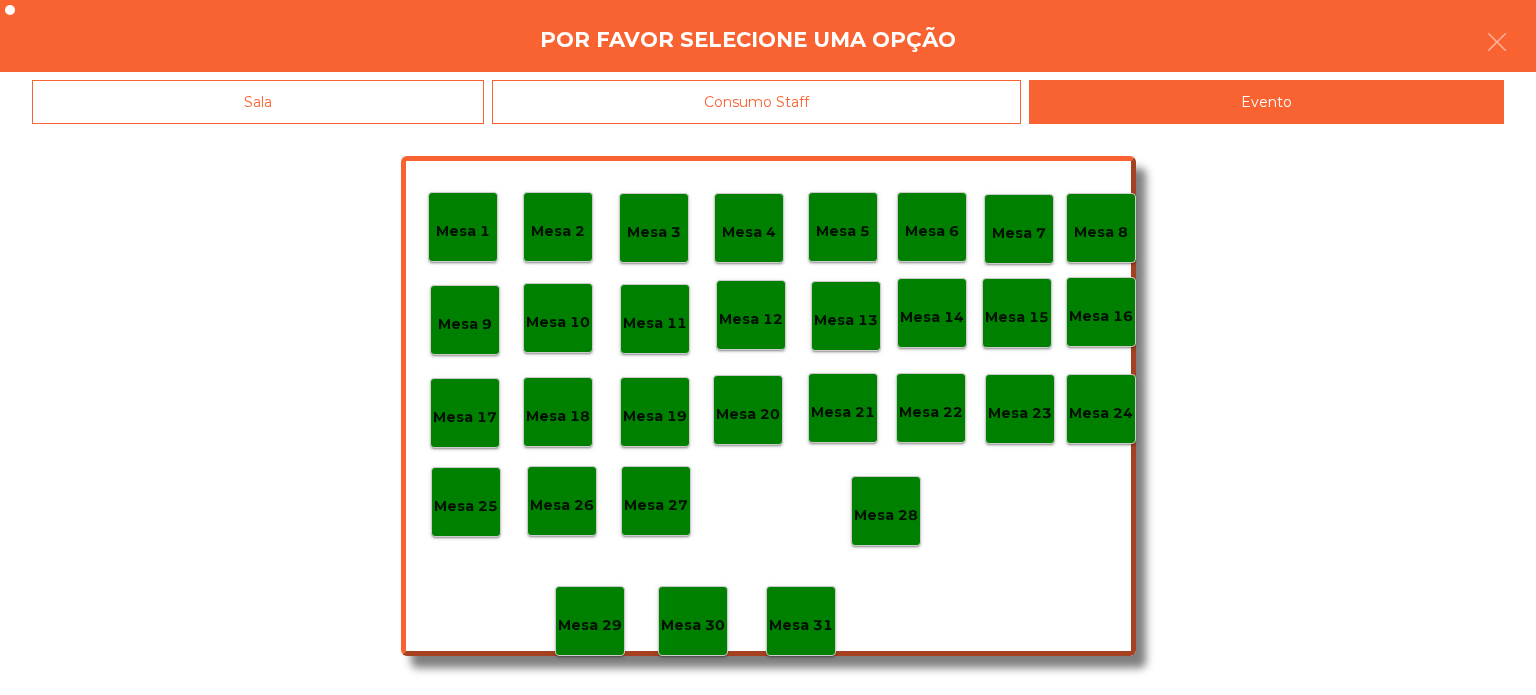 click on "Mesa 28" 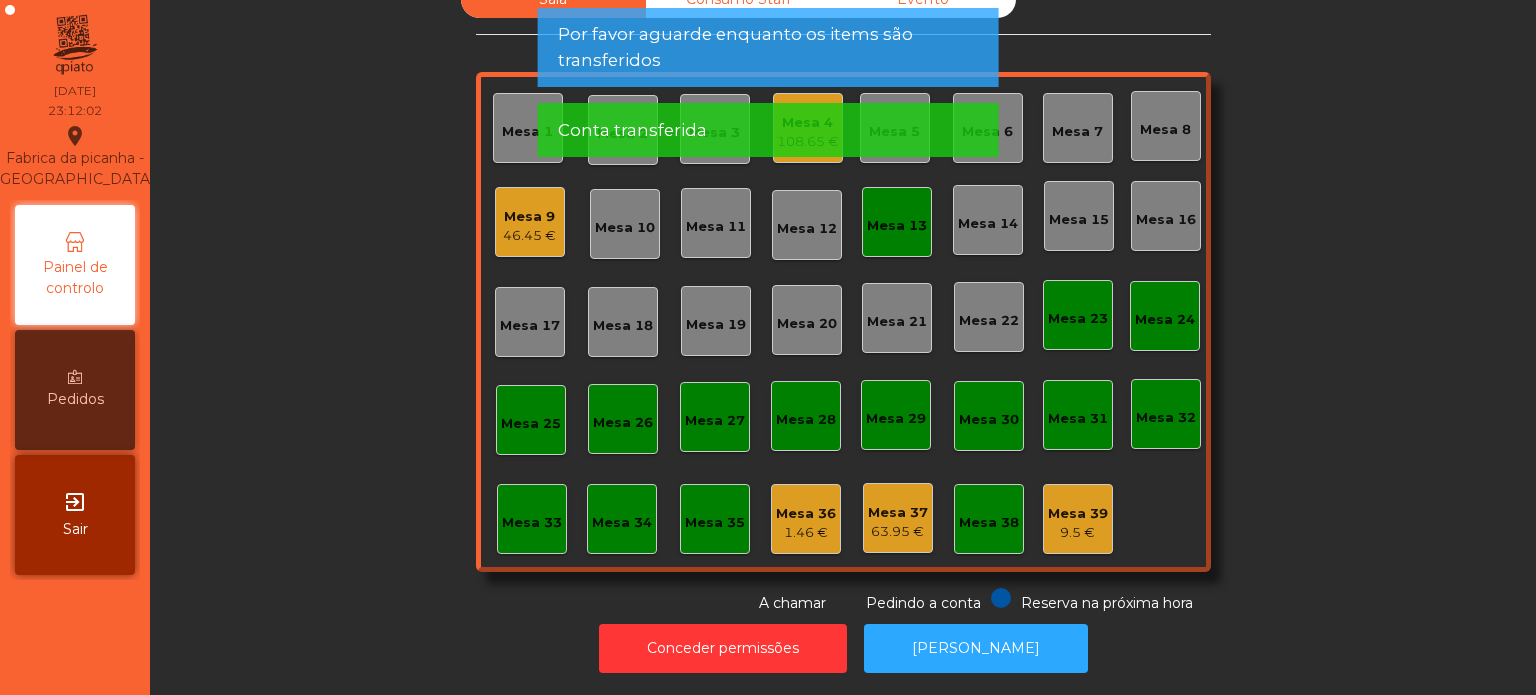 click on "Mesa 13" 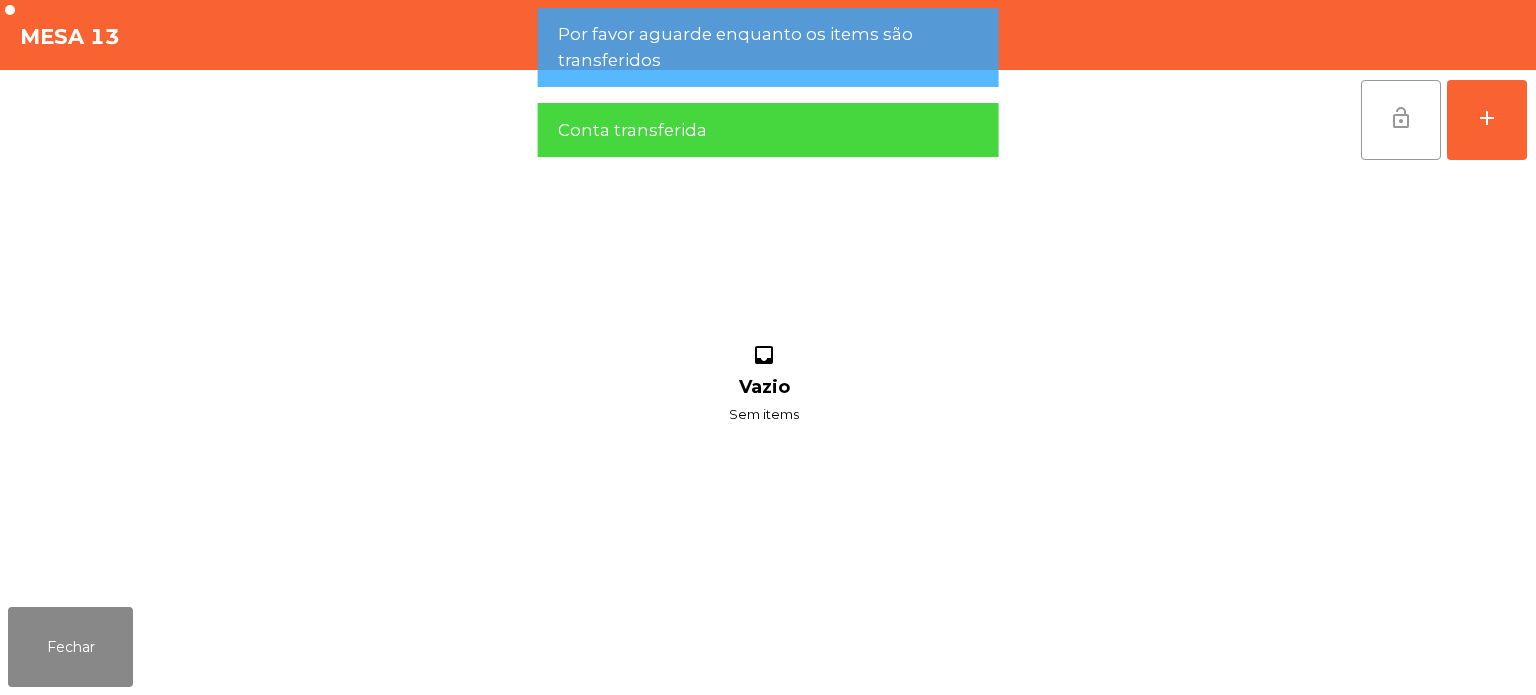 click on "lock_open" 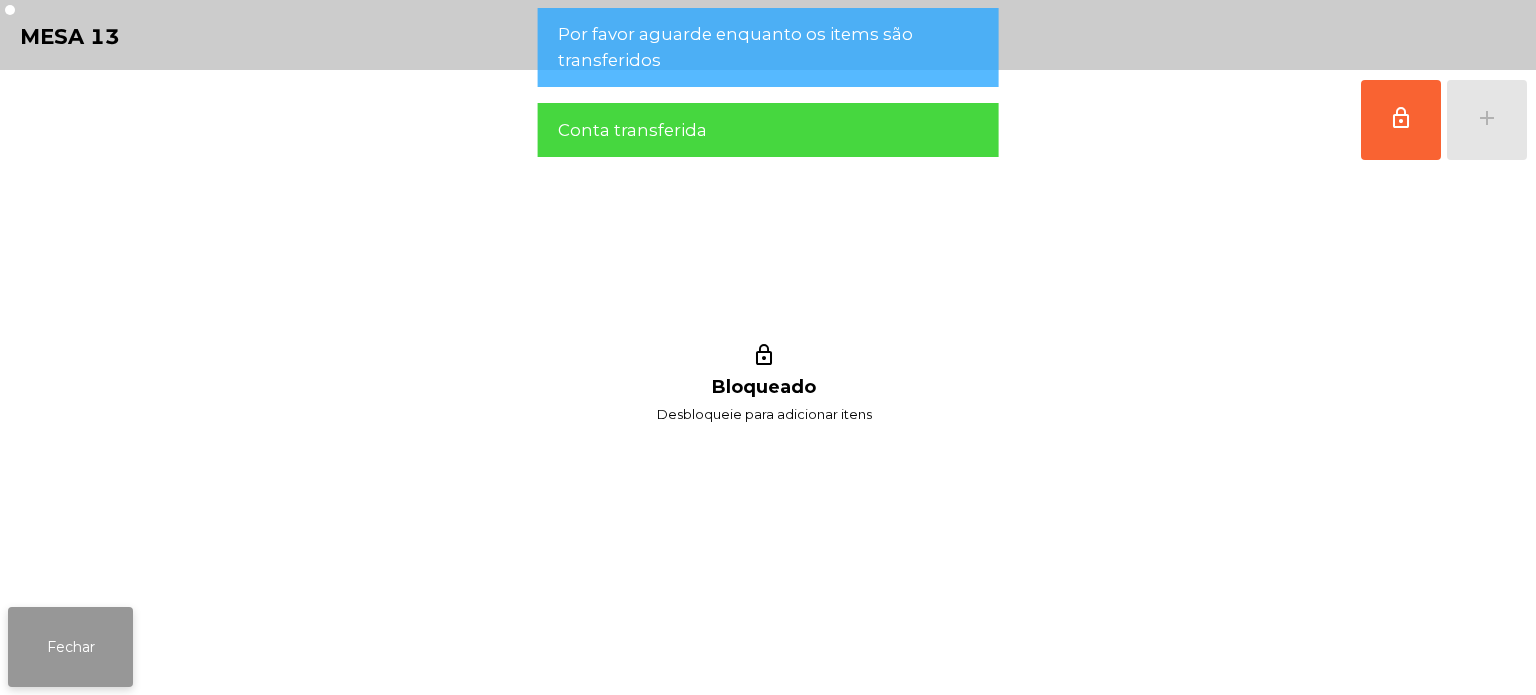 click on "Fechar" 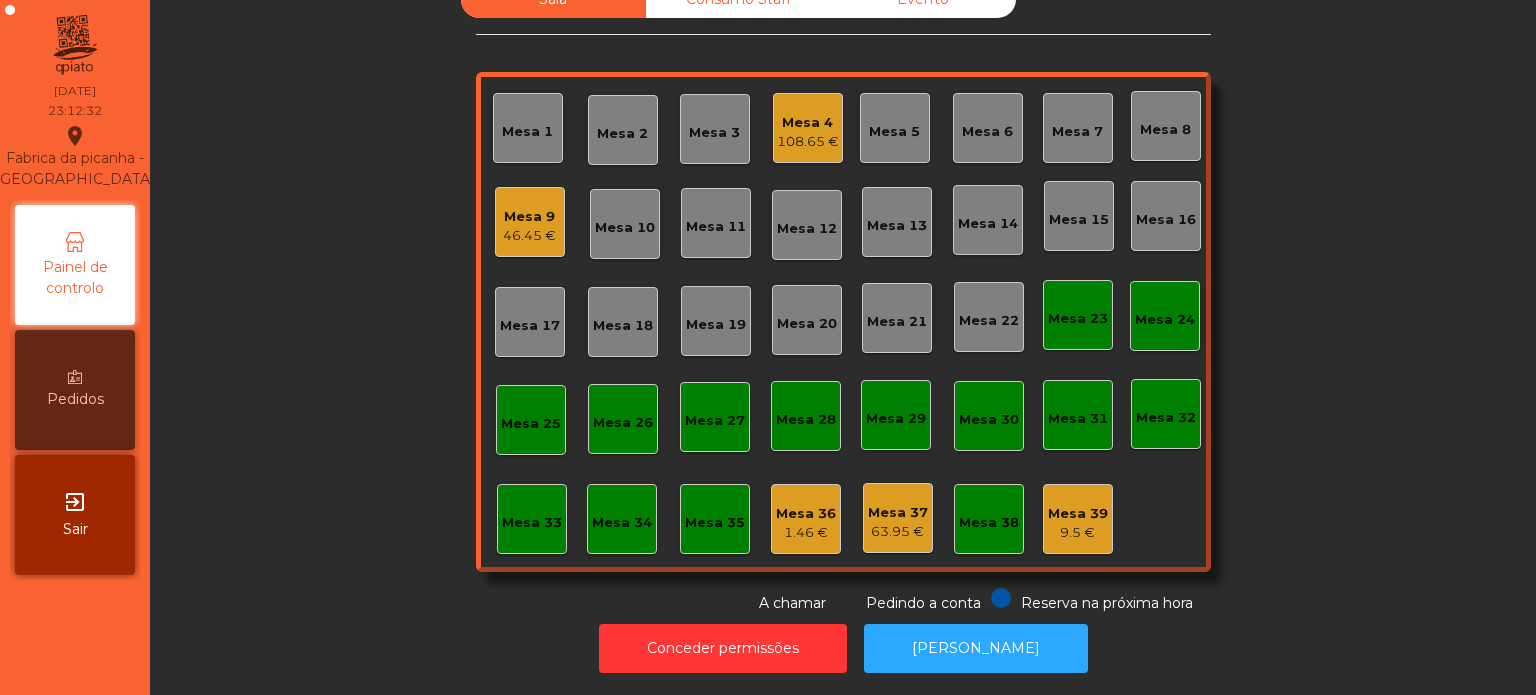click on "Mesa 9" 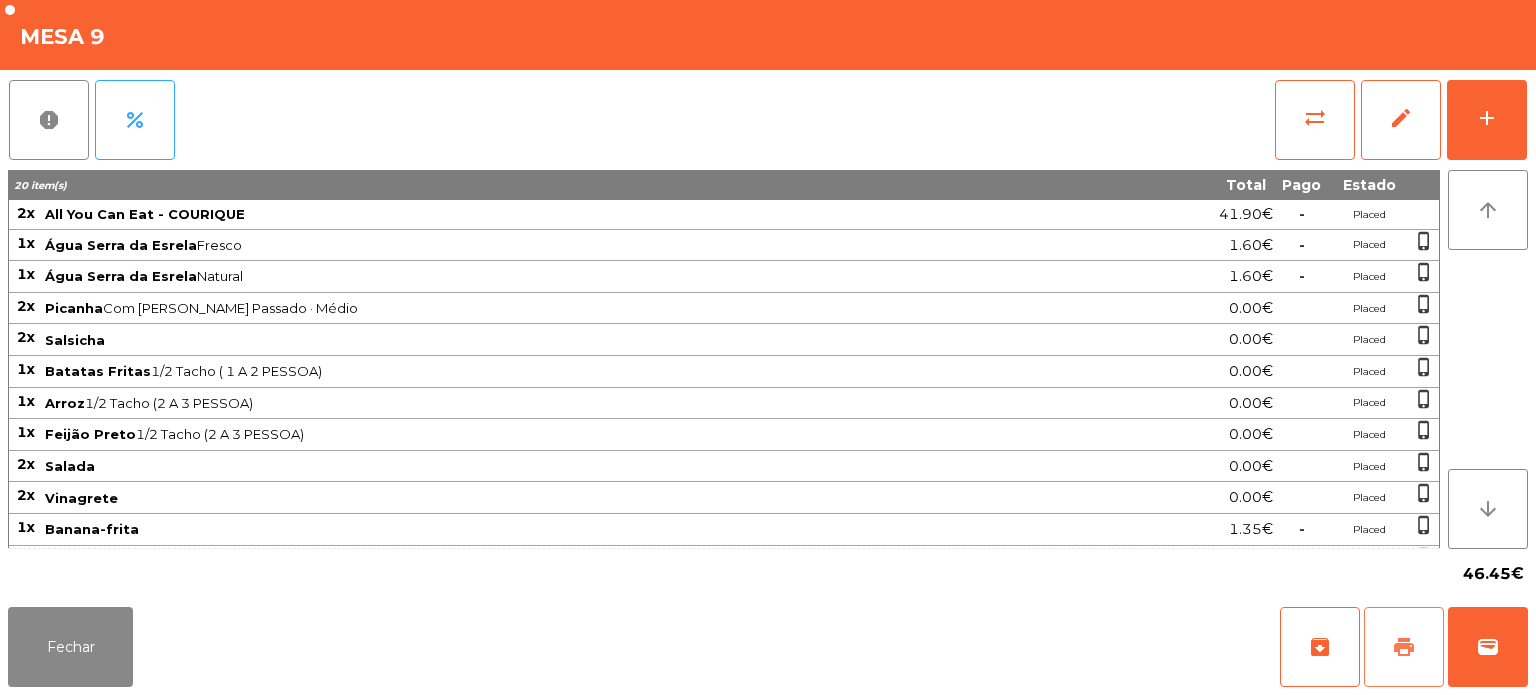 click on "print" 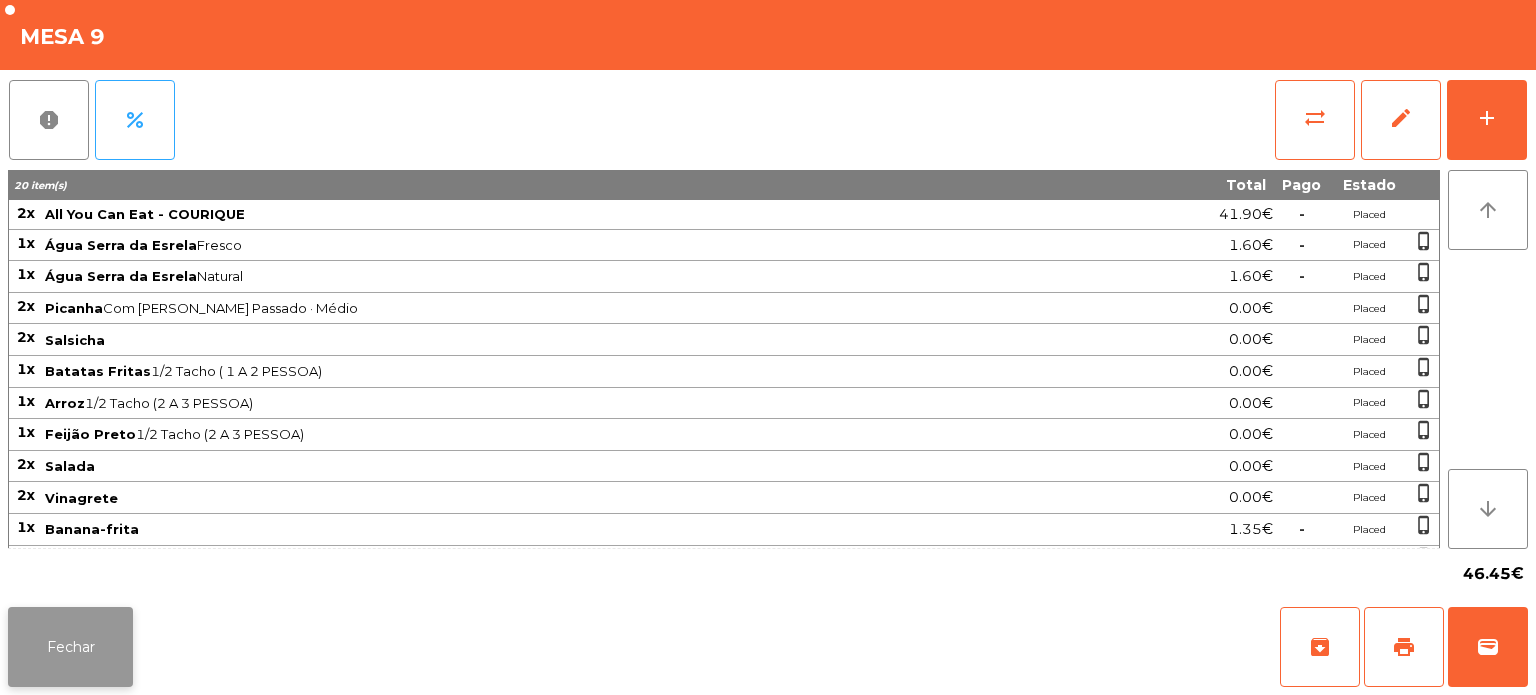 click on "Fechar" 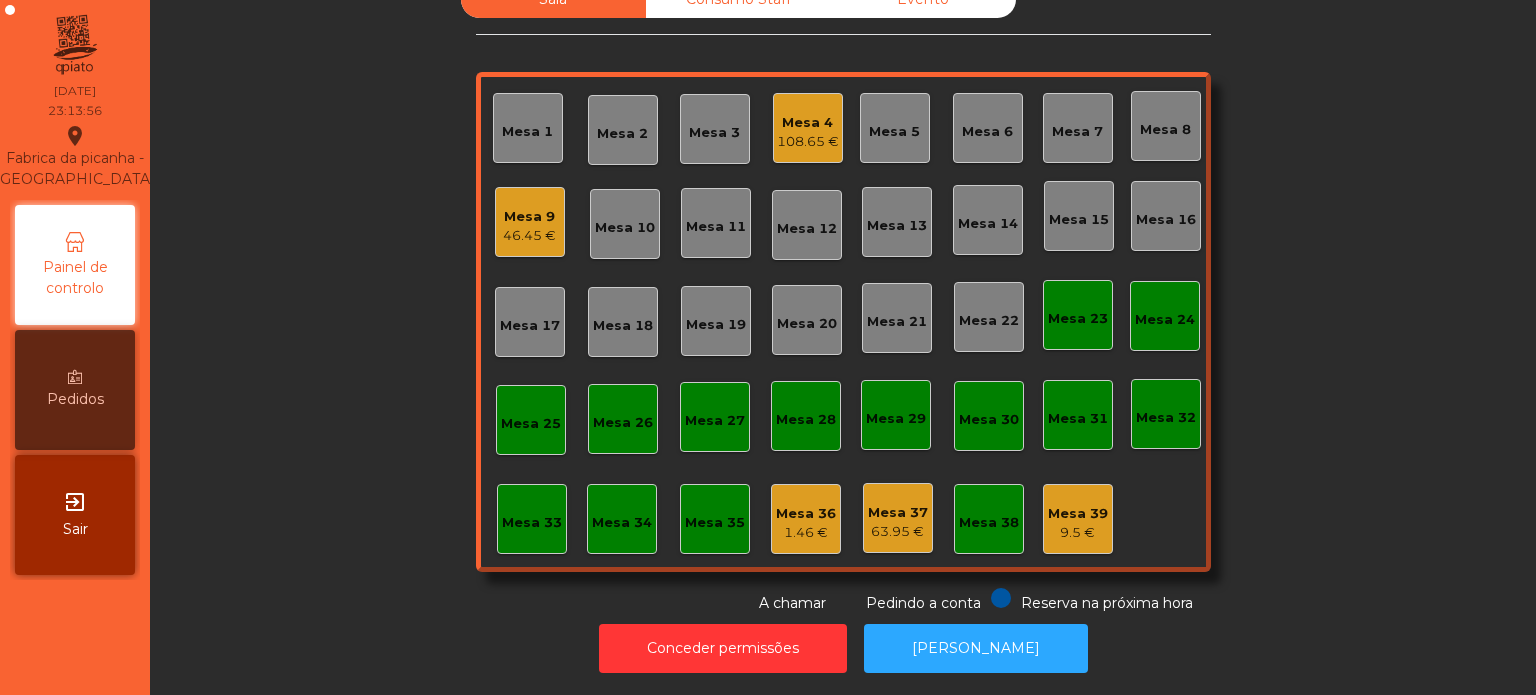 click on "Mesa 4" 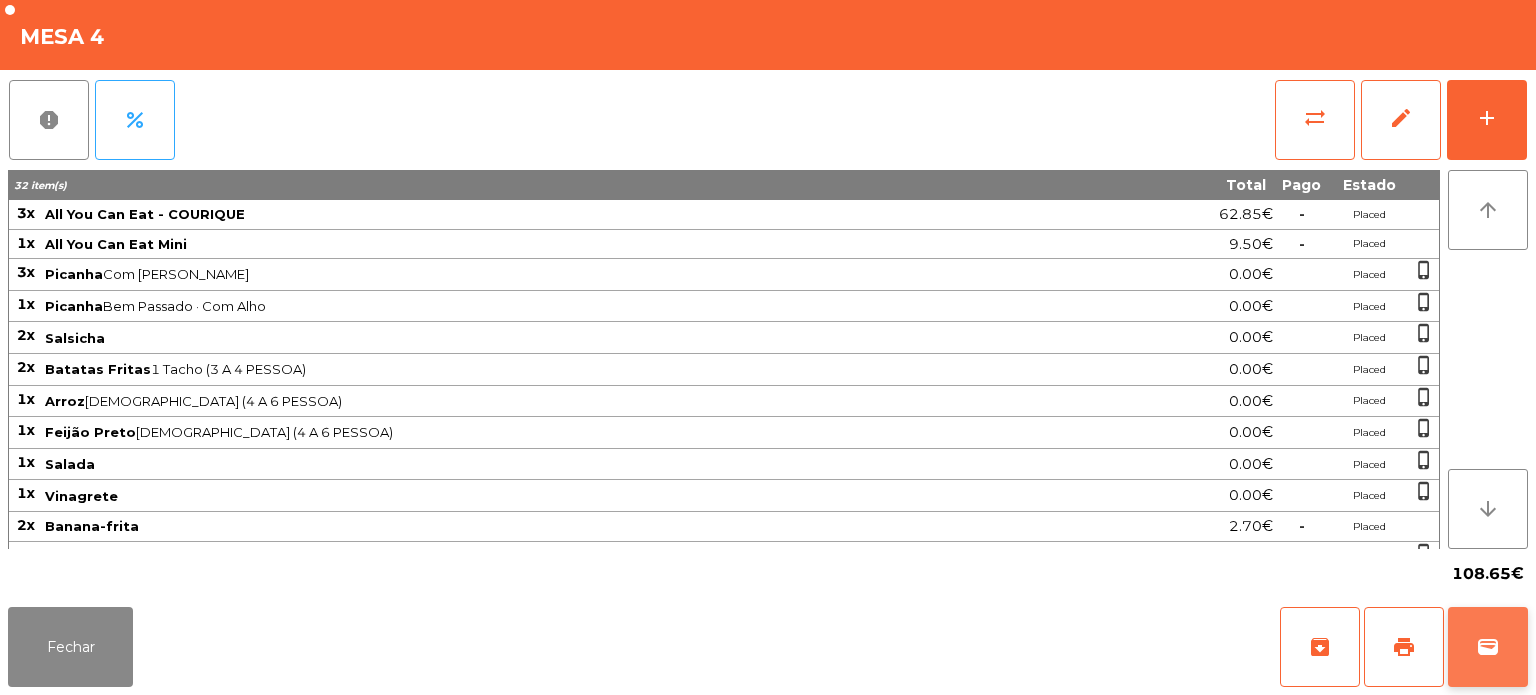 click on "wallet" 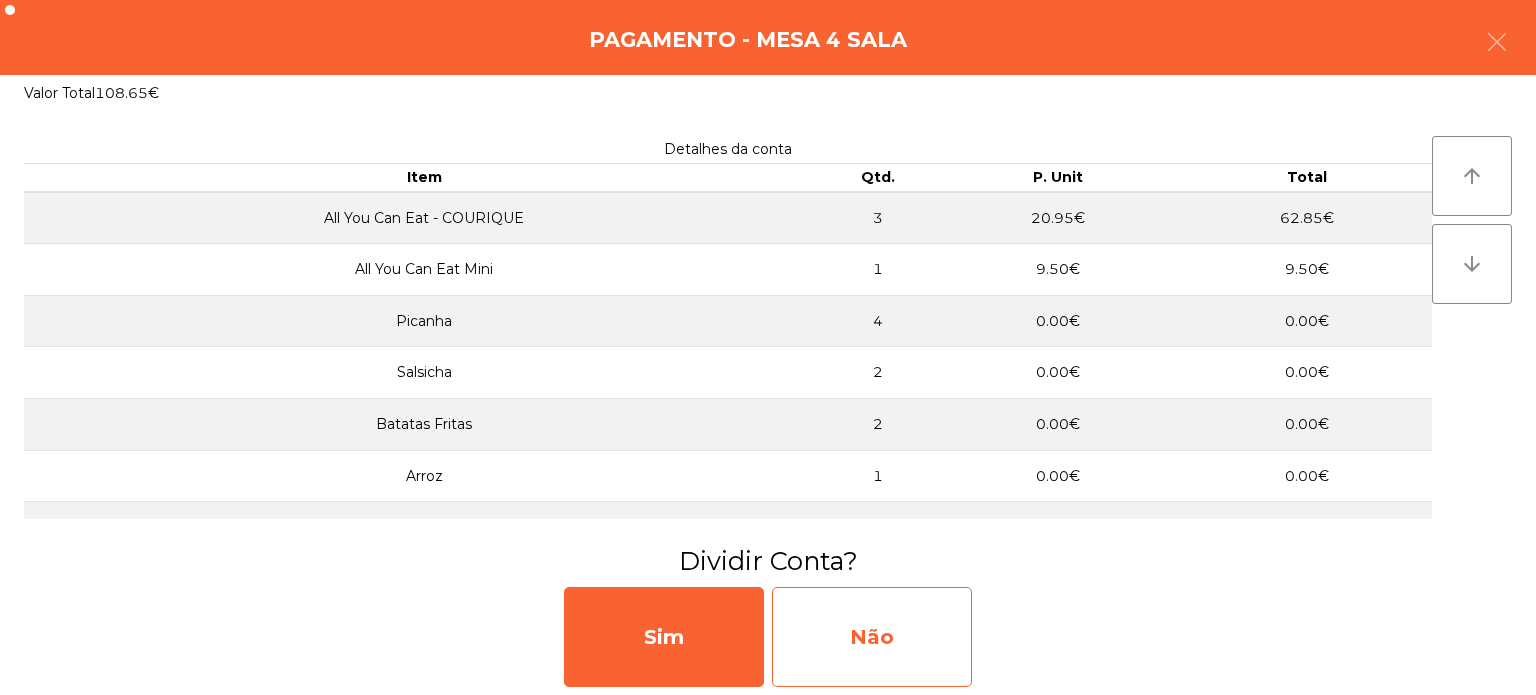 click on "Não" 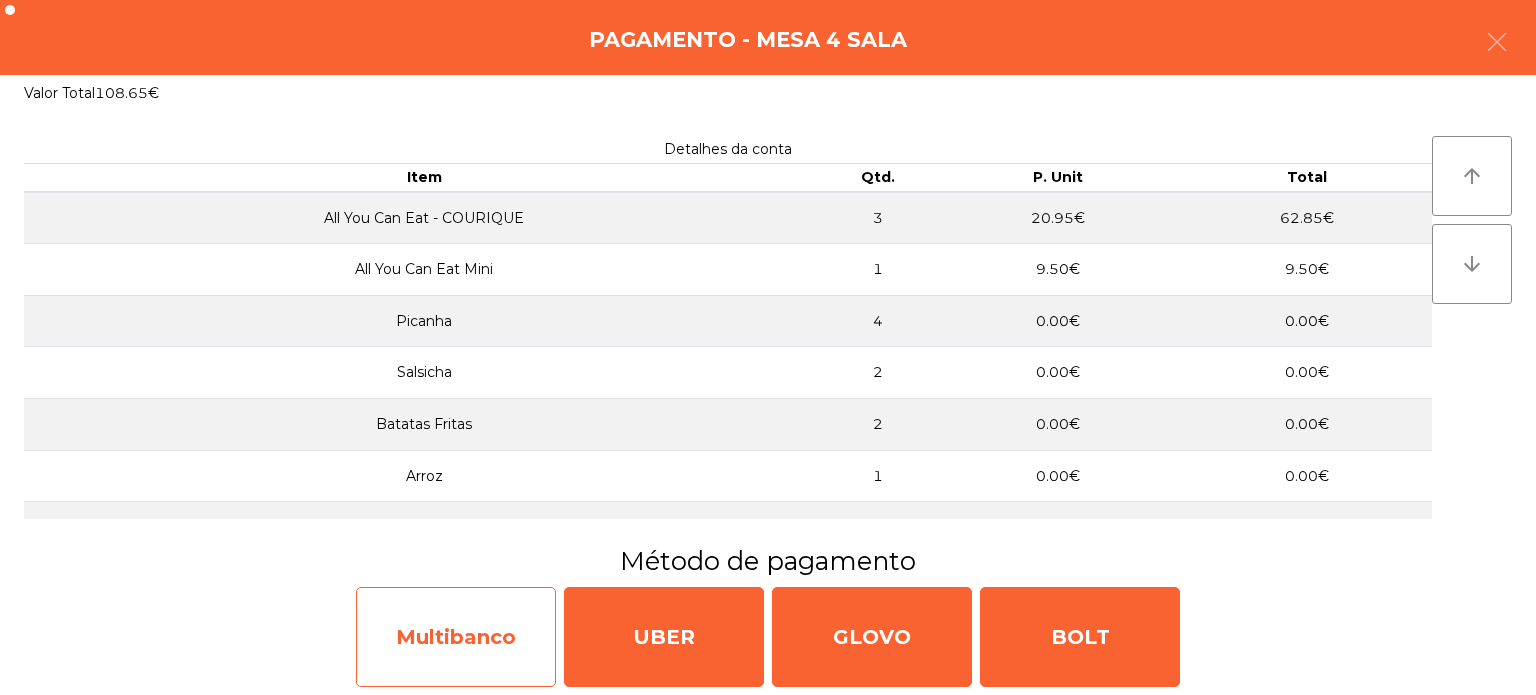 click on "Multibanco" 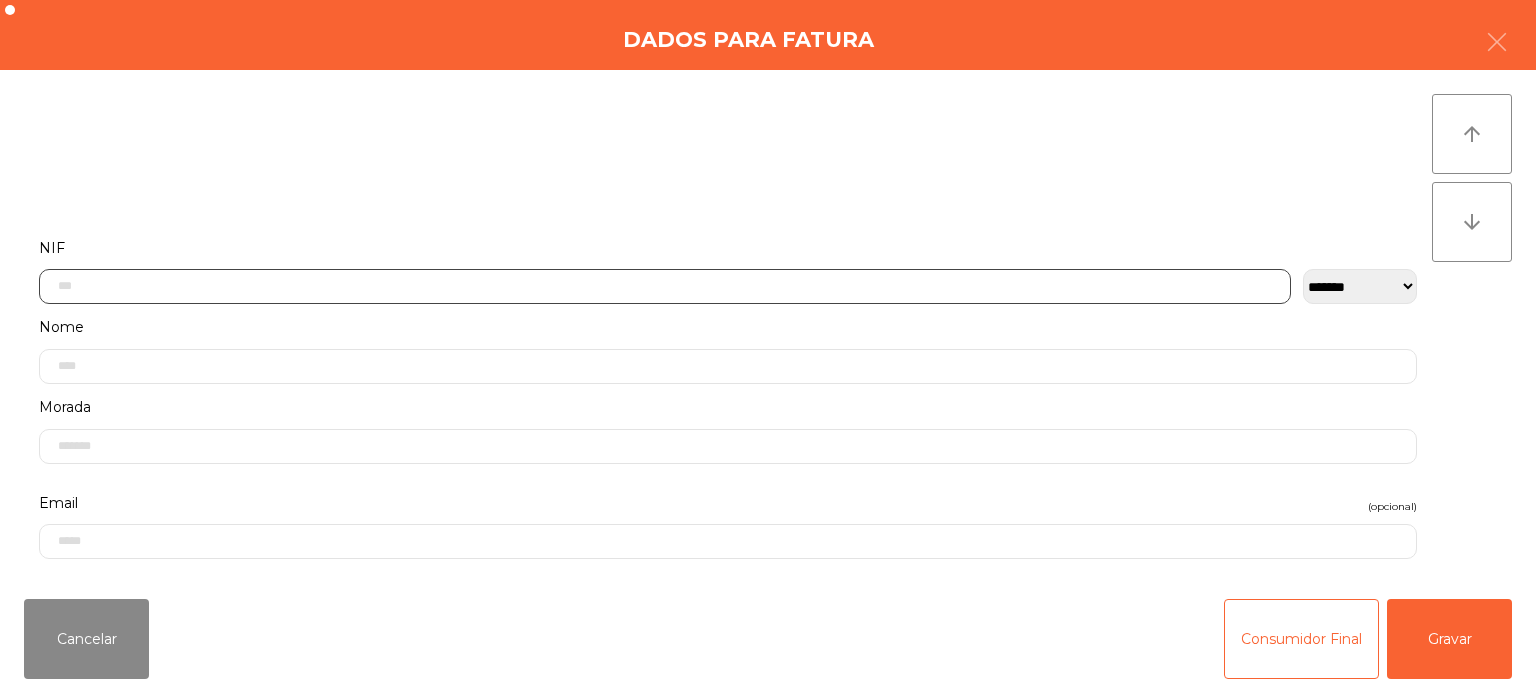 click 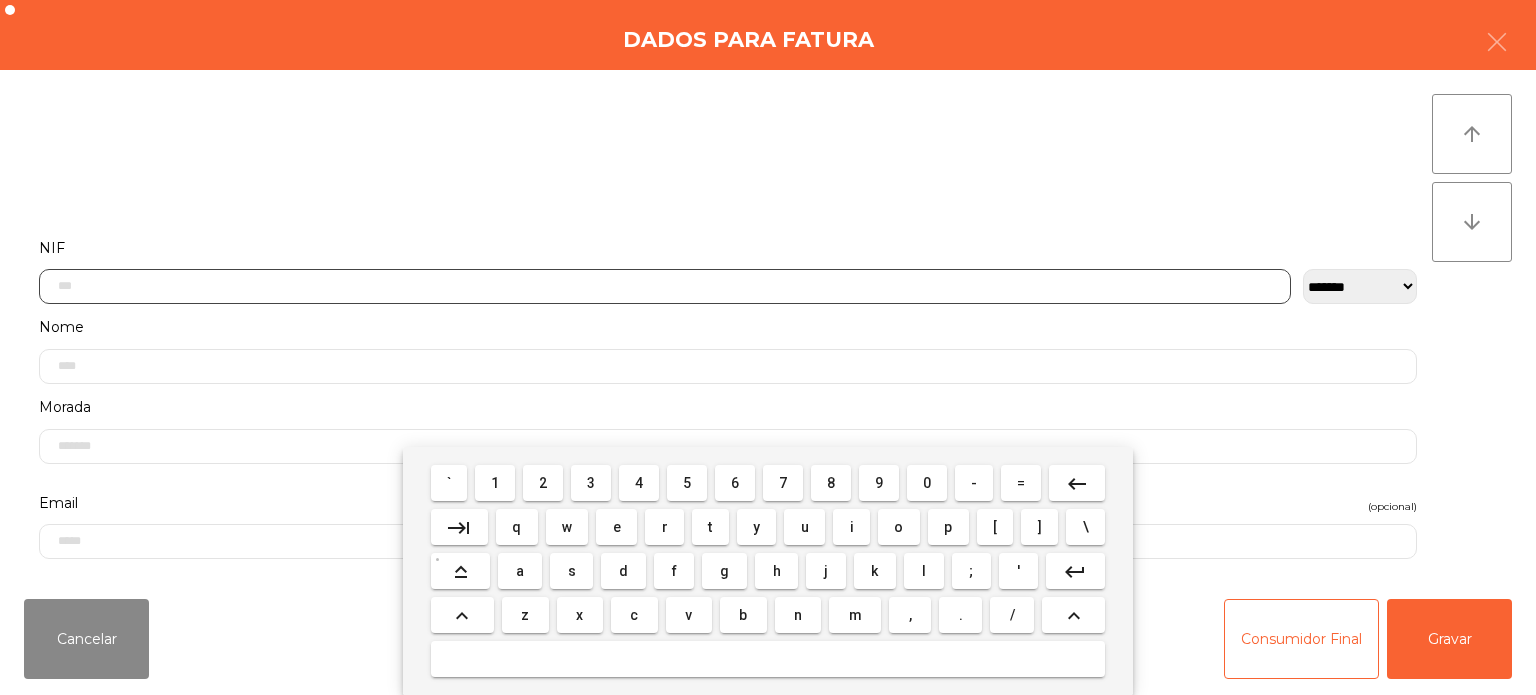 scroll, scrollTop: 139, scrollLeft: 0, axis: vertical 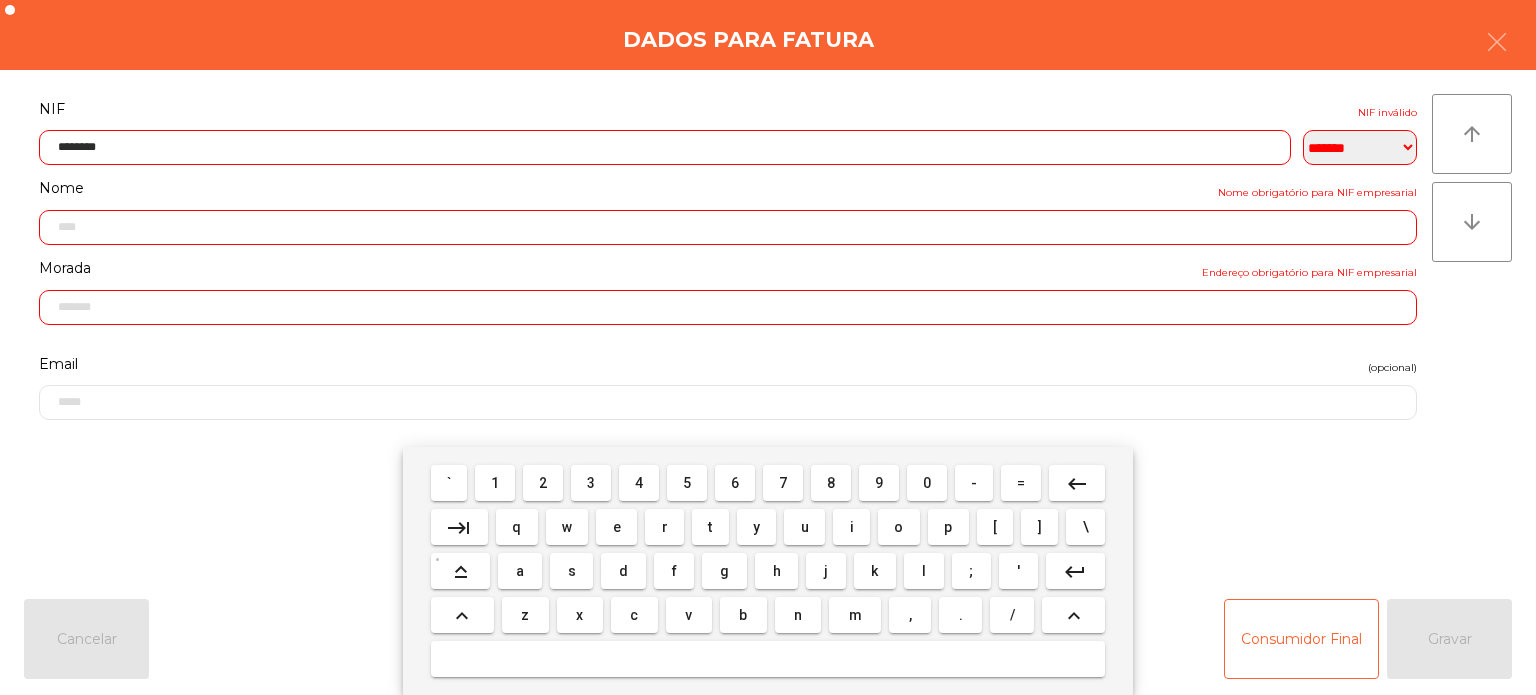 type on "*********" 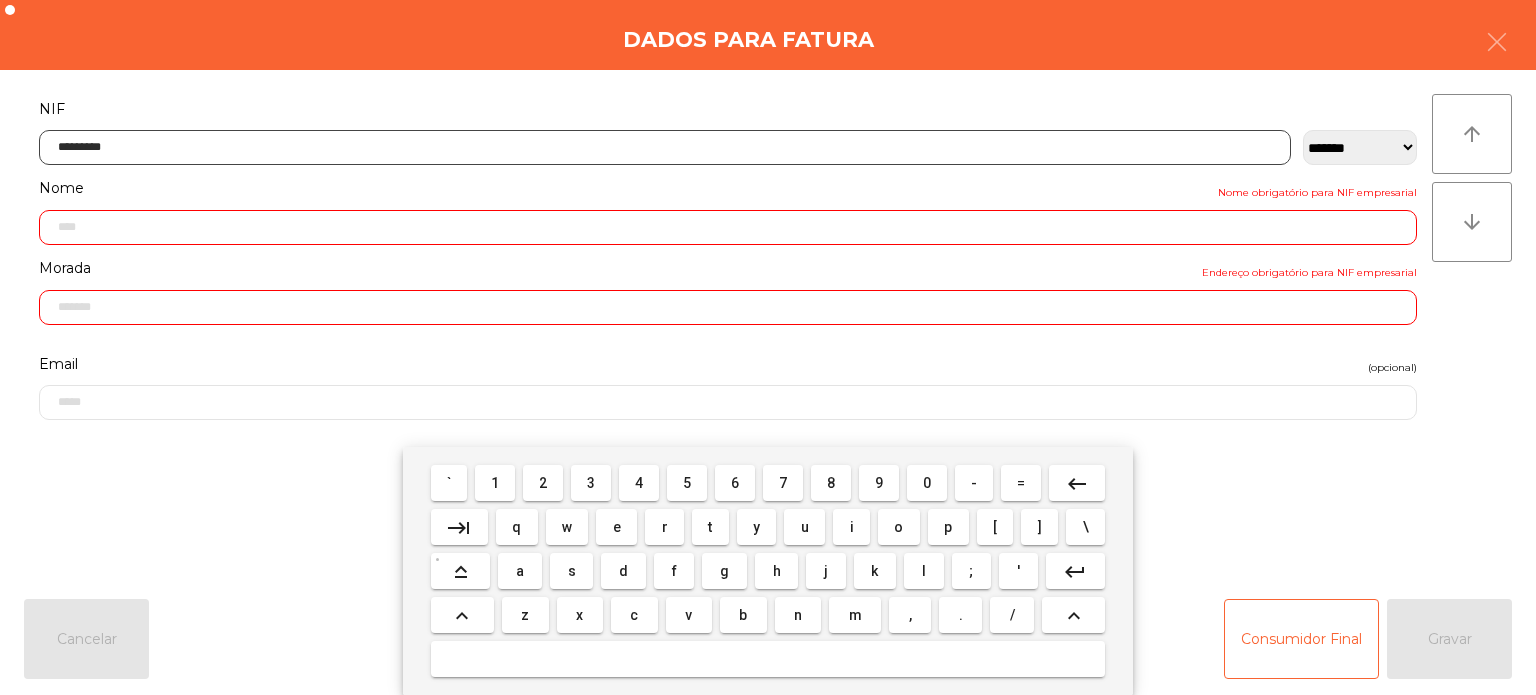 type on "**********" 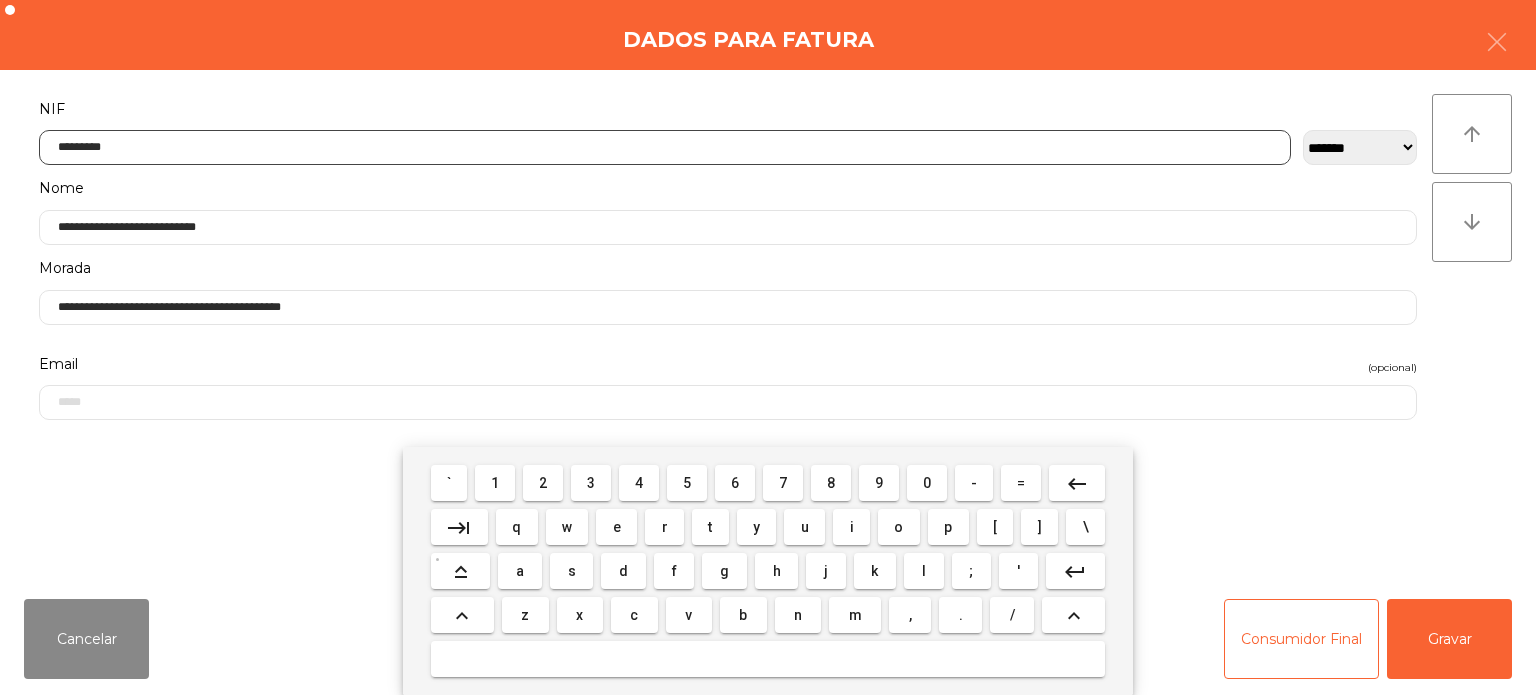type on "*********" 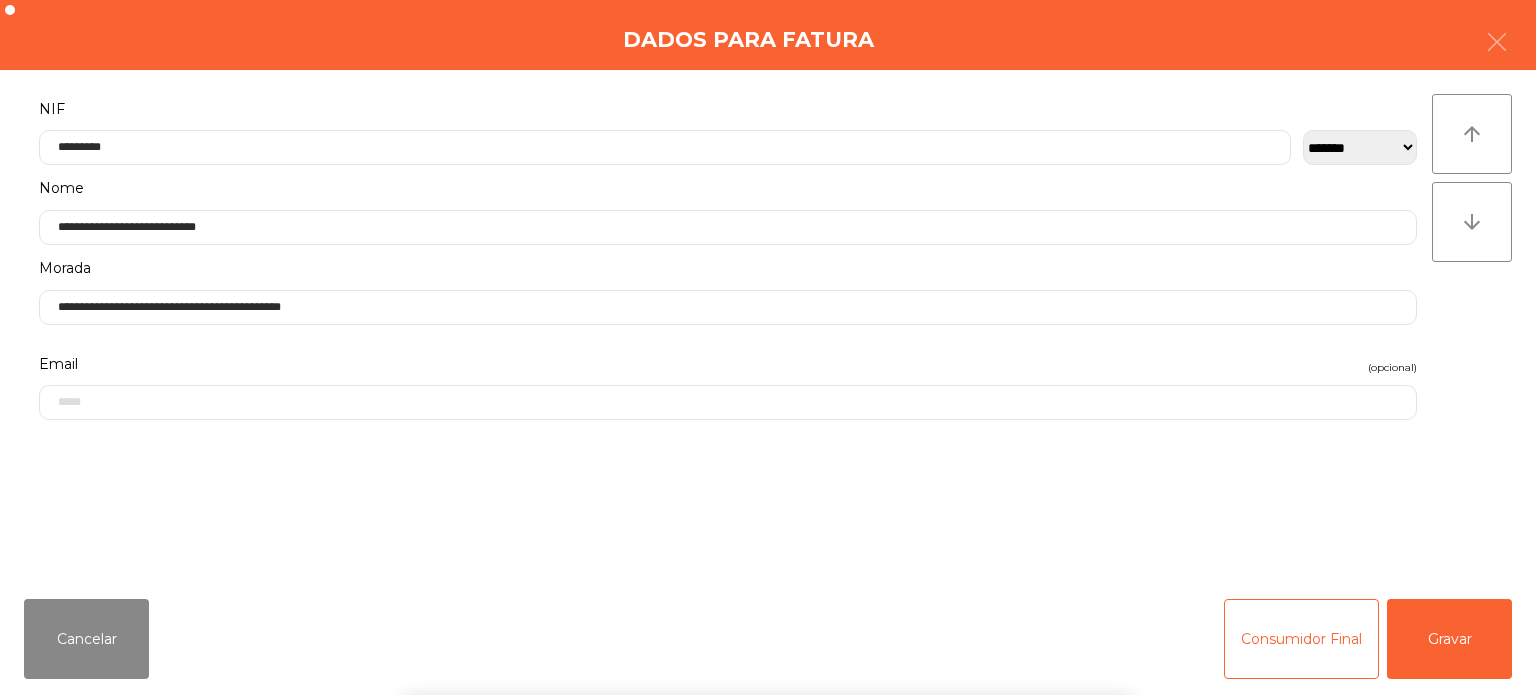 click on "` 1 2 3 4 5 6 7 8 9 0 - = keyboard_backspace keyboard_tab q w e r t y u i o p [ ] \ keyboard_capslock a s d f g h j k l ; ' keyboard_return keyboard_arrow_up z x c v b n m , . / keyboard_arrow_up" at bounding box center [768, 571] 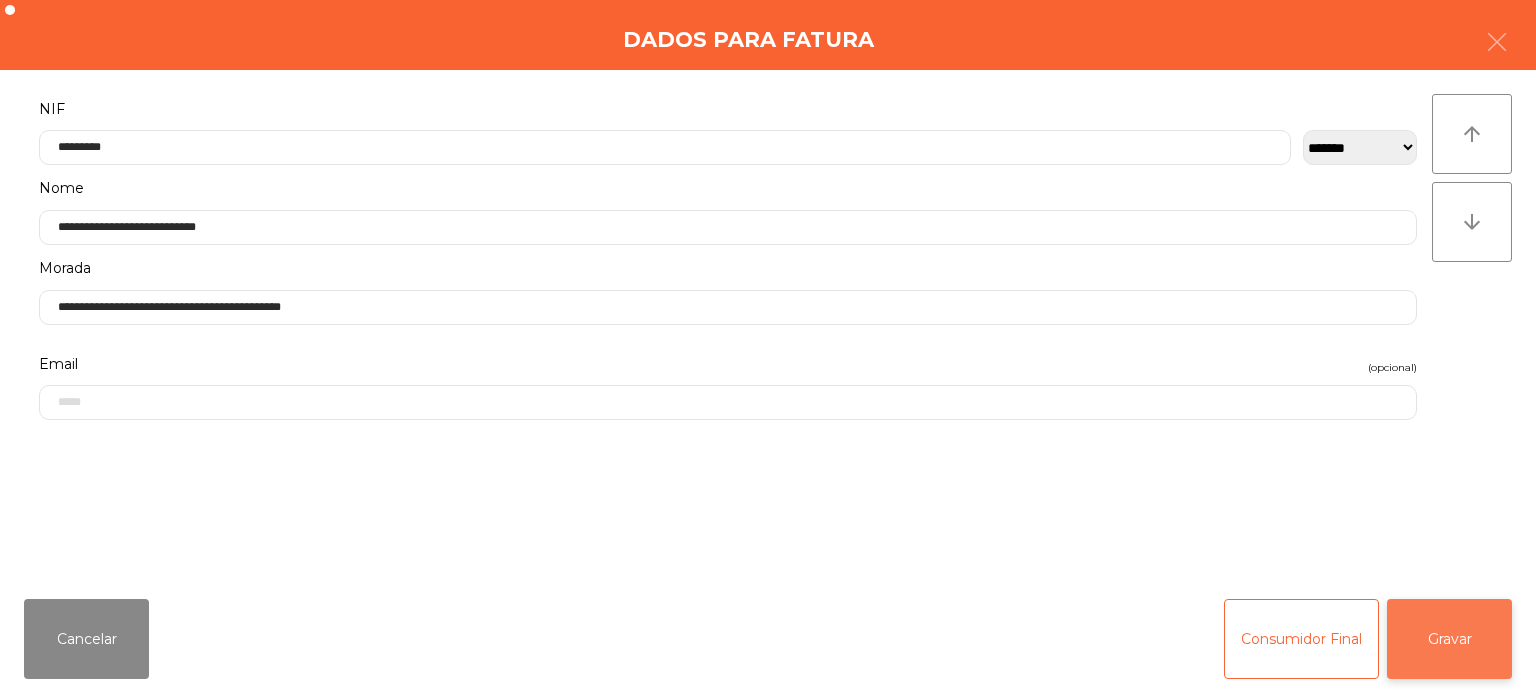click on "Gravar" 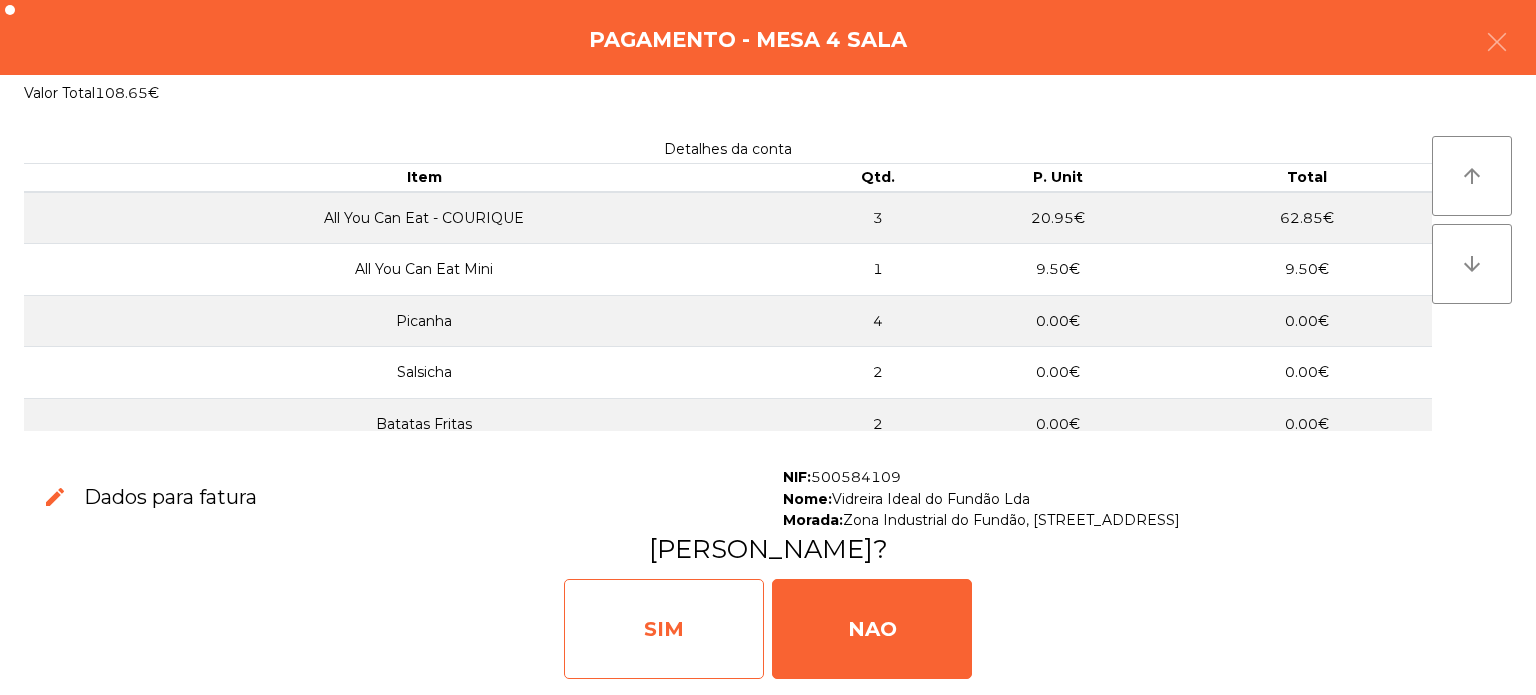 click on "SIM" 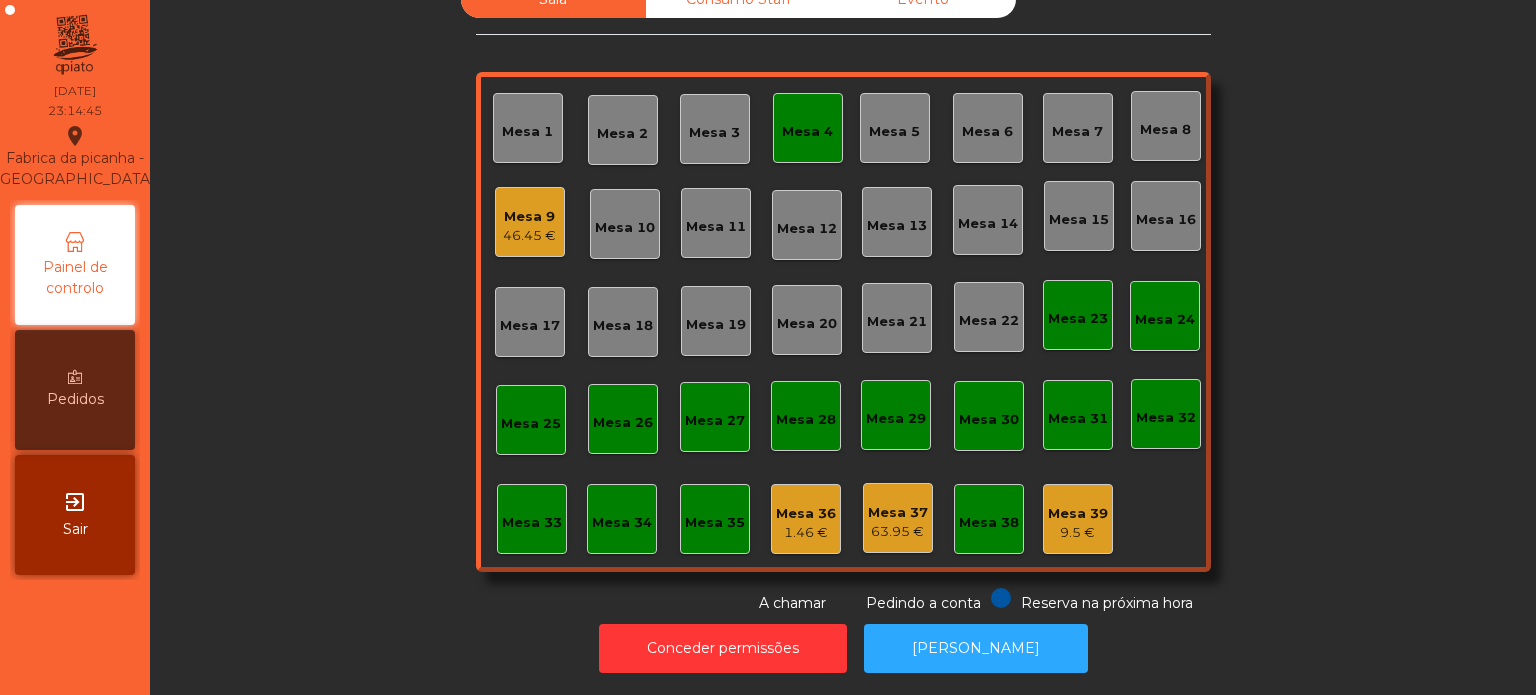 click on "Mesa 4" 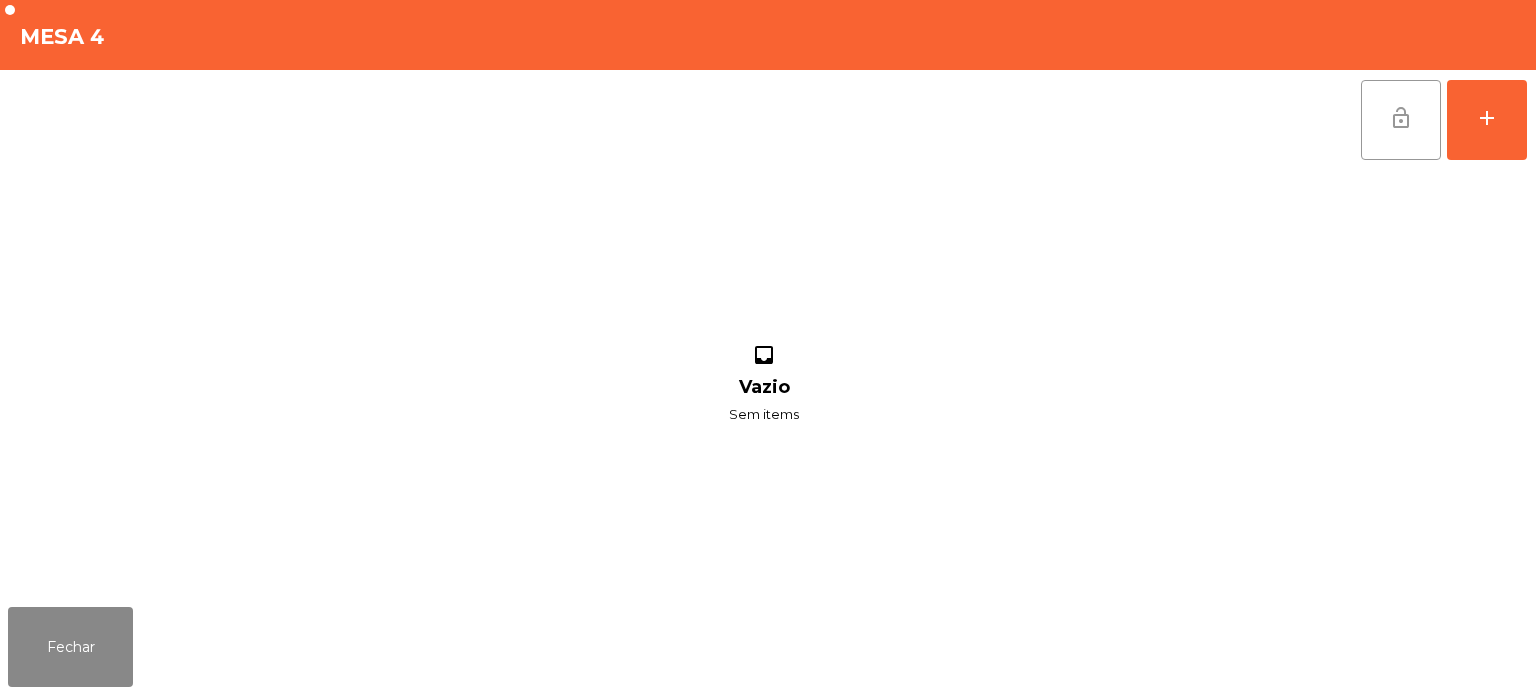 click on "lock_open" 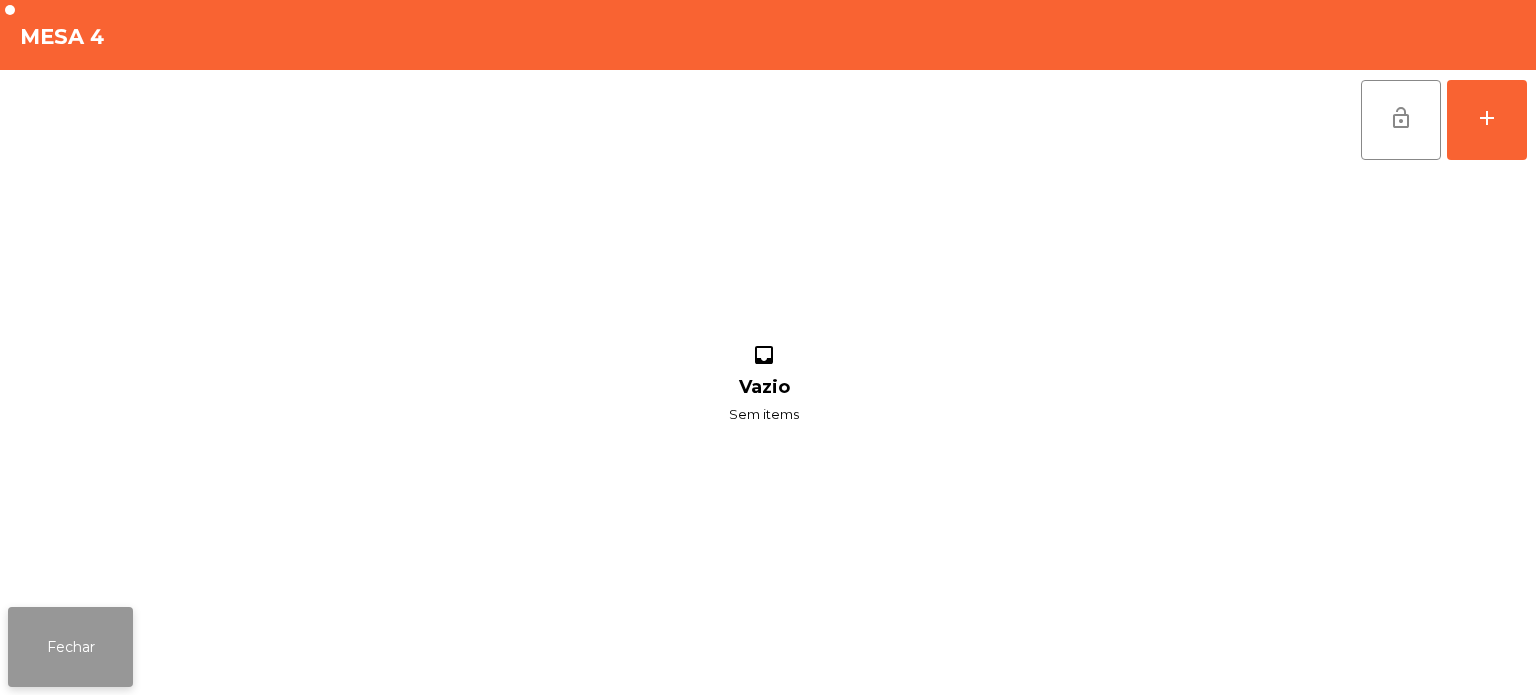 click on "Fechar" 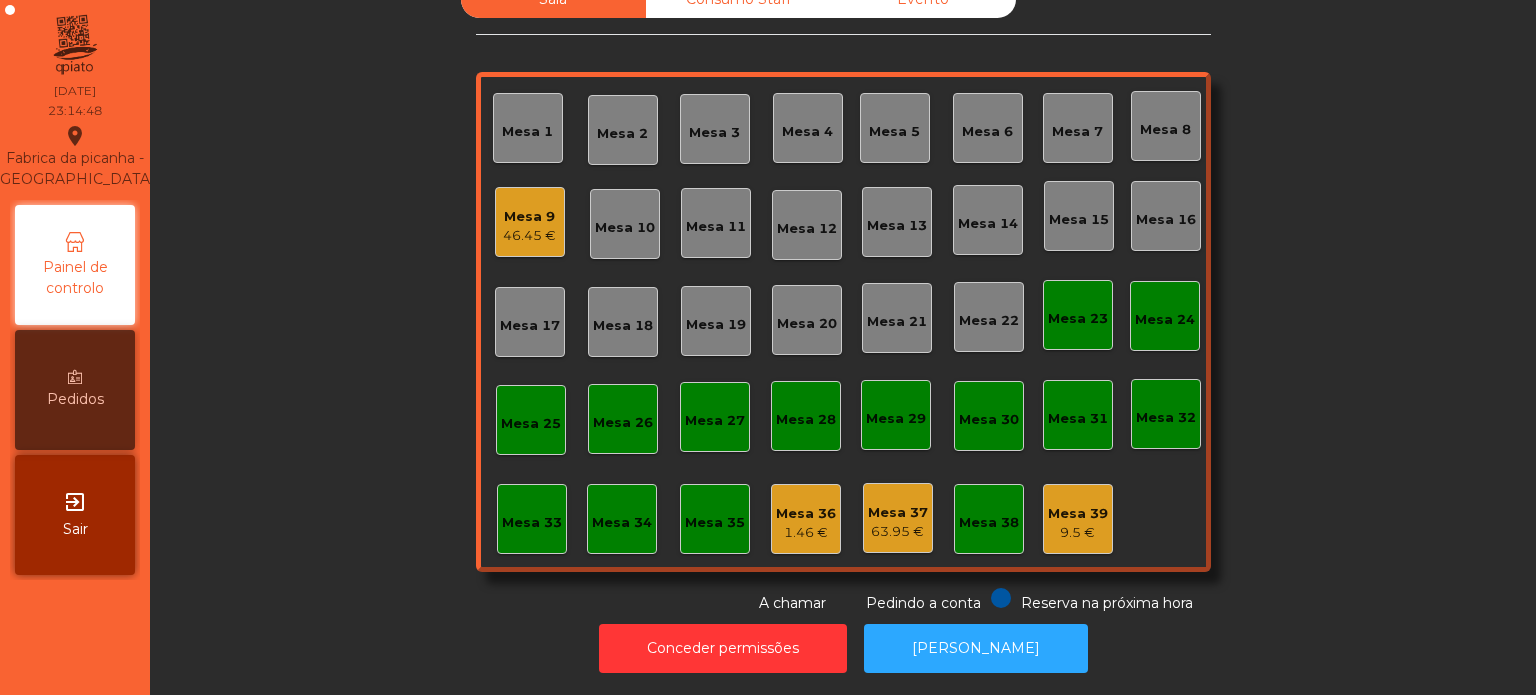 click on "Sala   Consumo Staff   Evento   Mesa 1   Mesa 2   Mesa 3   Mesa 4   Mesa 5   Mesa 6   Mesa 7   Mesa 8   Mesa 9   46.45 €   Mesa 10   Mesa 11   Mesa 12   Mesa 13   Mesa 14   Mesa 15   Mesa 16   Mesa 17   Mesa 18   Mesa 19   Mesa 20   Mesa 21   Mesa 22   Mesa 23   Mesa 24   Mesa 25   Mesa 26   Mesa 27   Mesa 28   Mesa 29   Mesa 30   Mesa 31   Mesa 32   Mesa 33   Mesa 34   Mesa 35   Mesa 36   1.46 €   Mesa 37   63.95 €   Mesa 38   Mesa 39   9.5 €  Reserva na próxima hora Pedindo a conta A chamar" 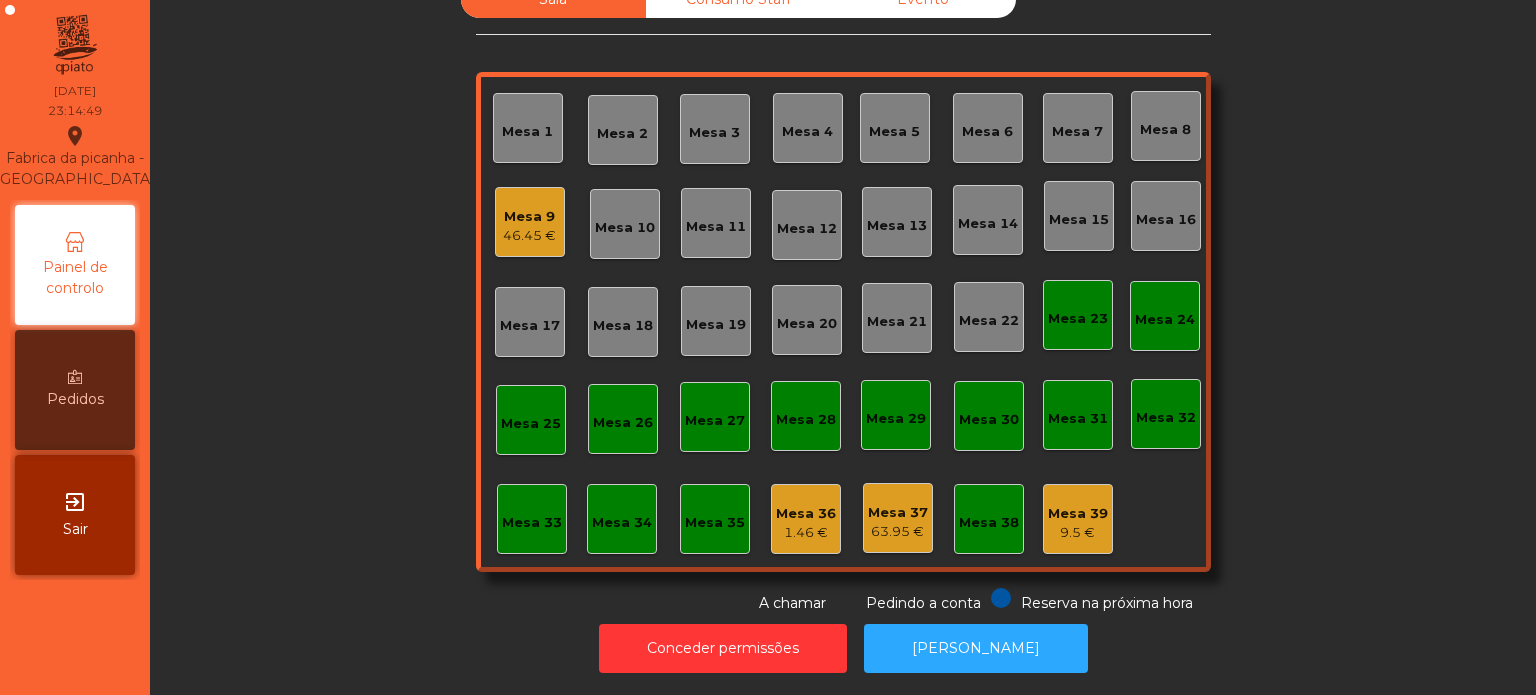 click on "Mesa 38" 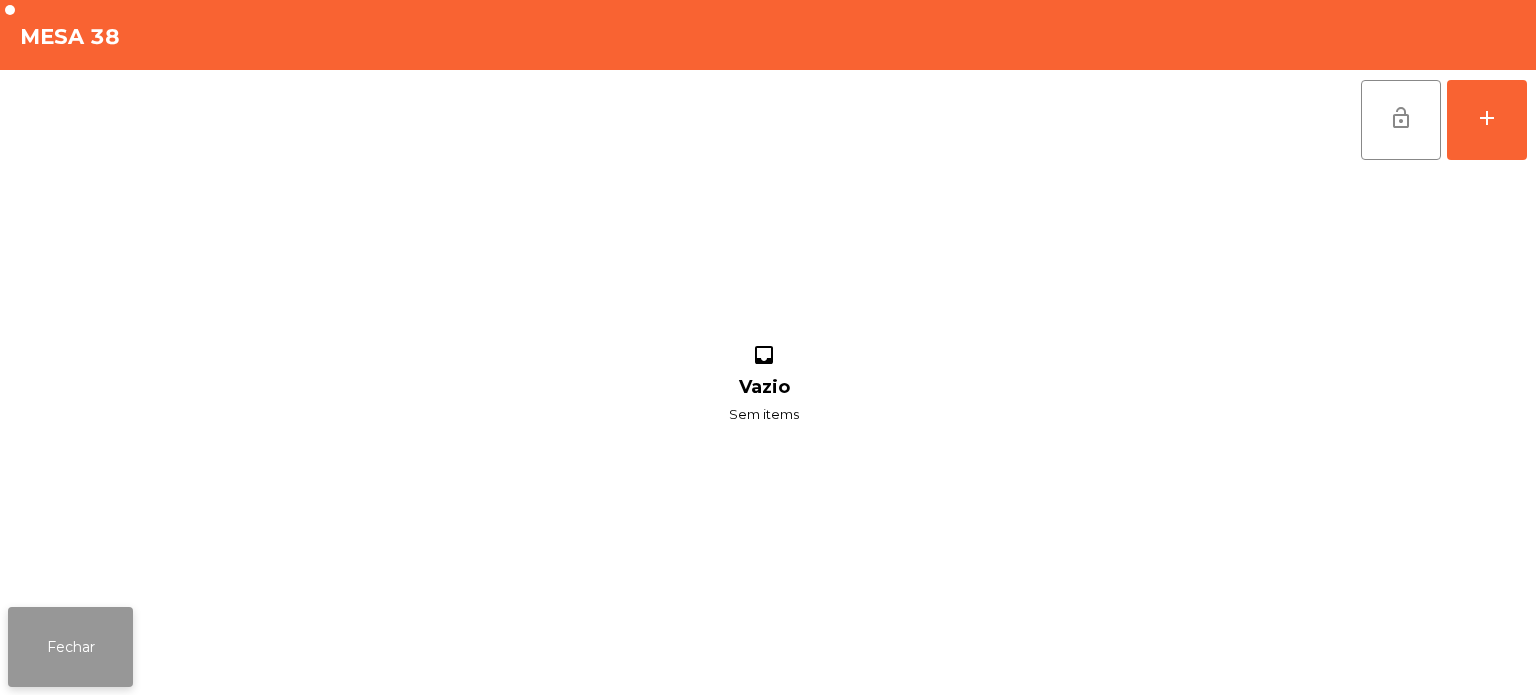 click on "Fechar" 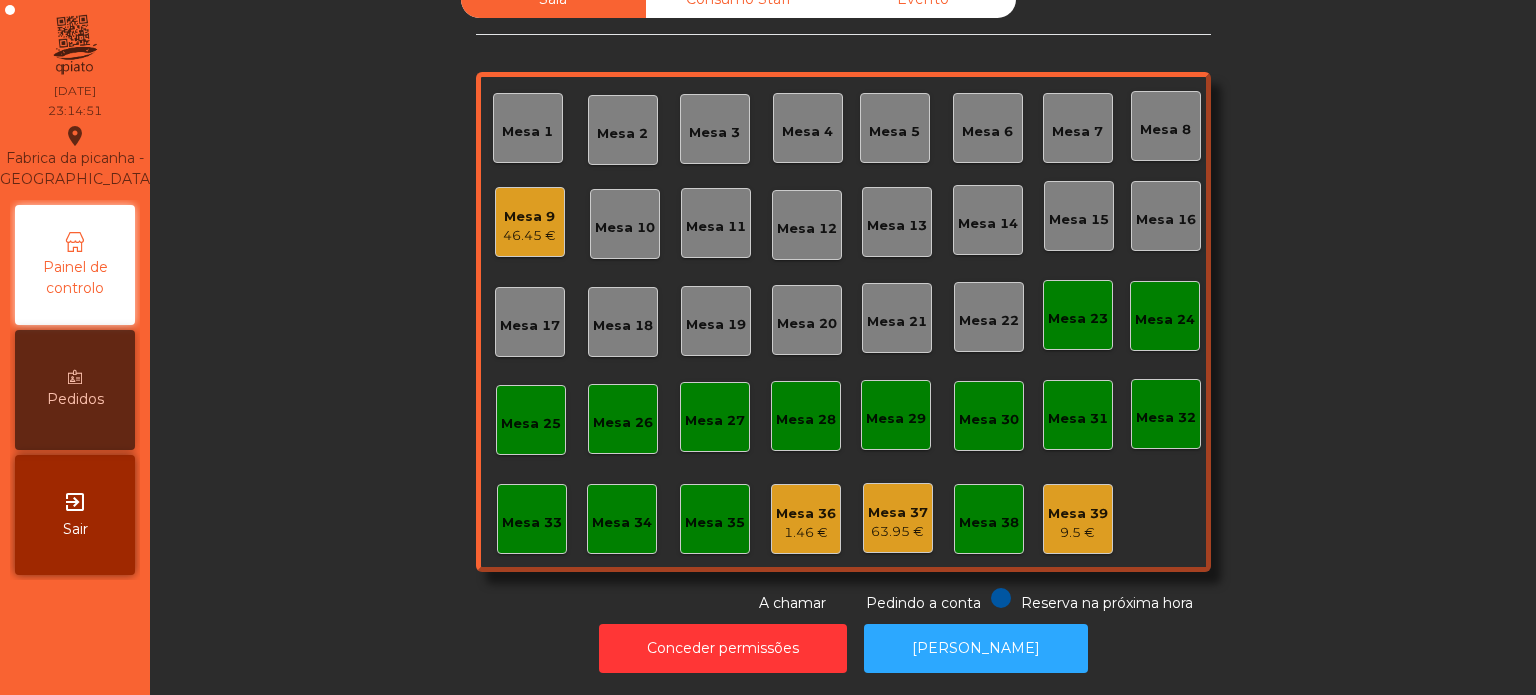 click on "Mesa 37" 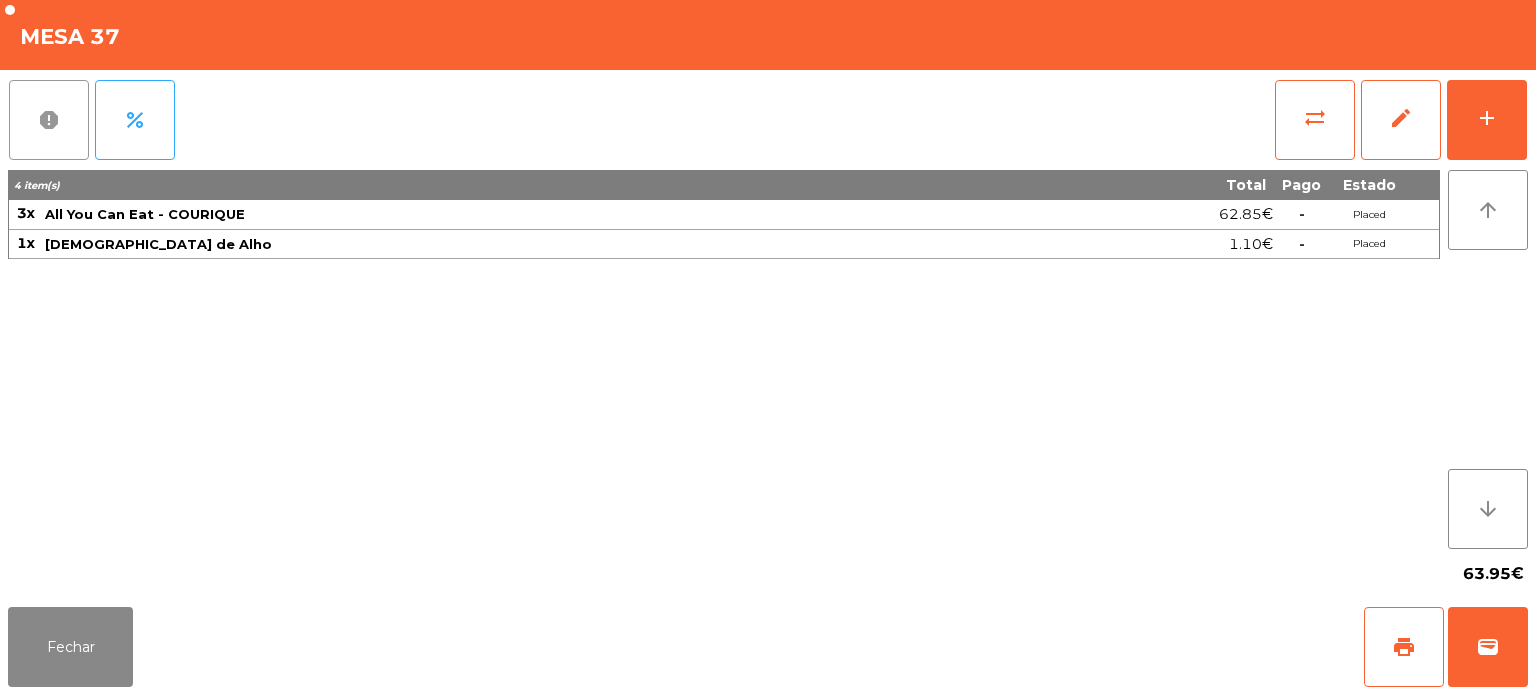 click on "report" 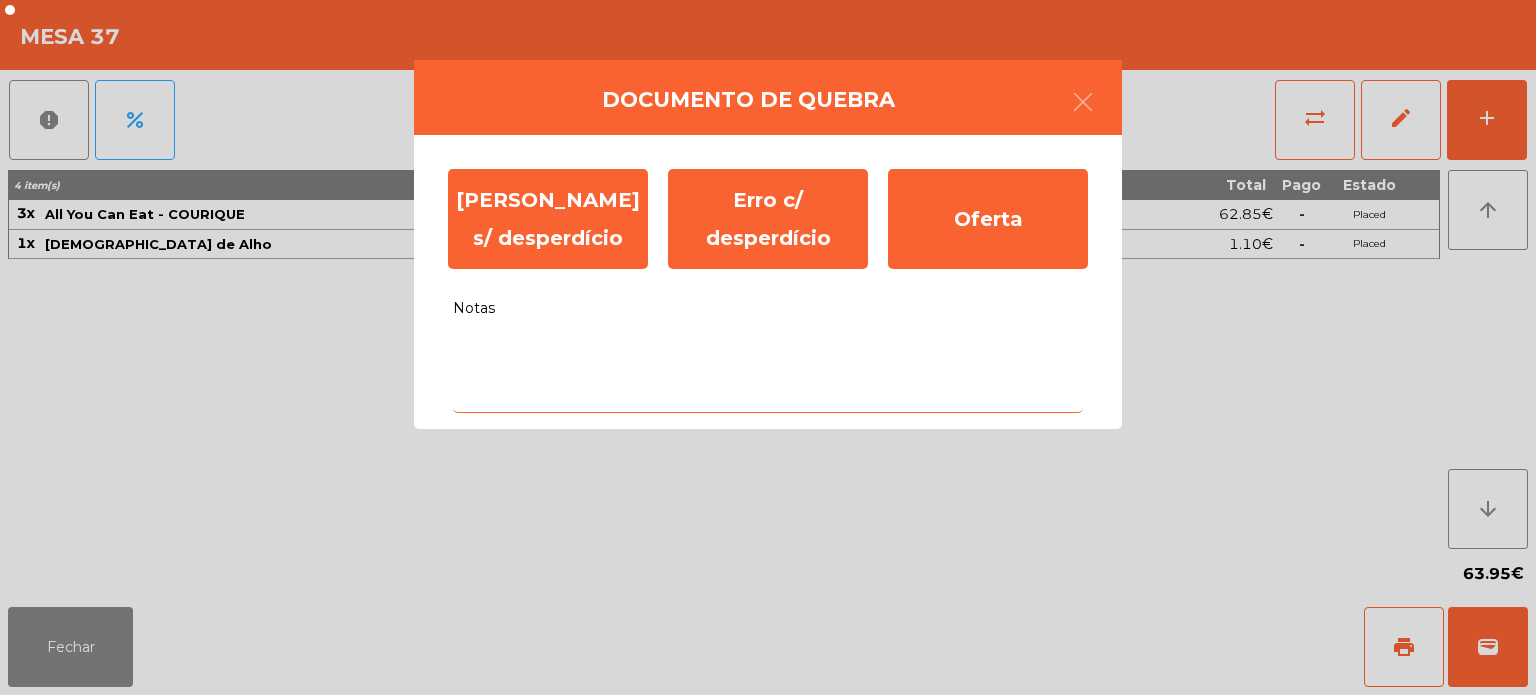click on "Notas" at bounding box center [768, 371] 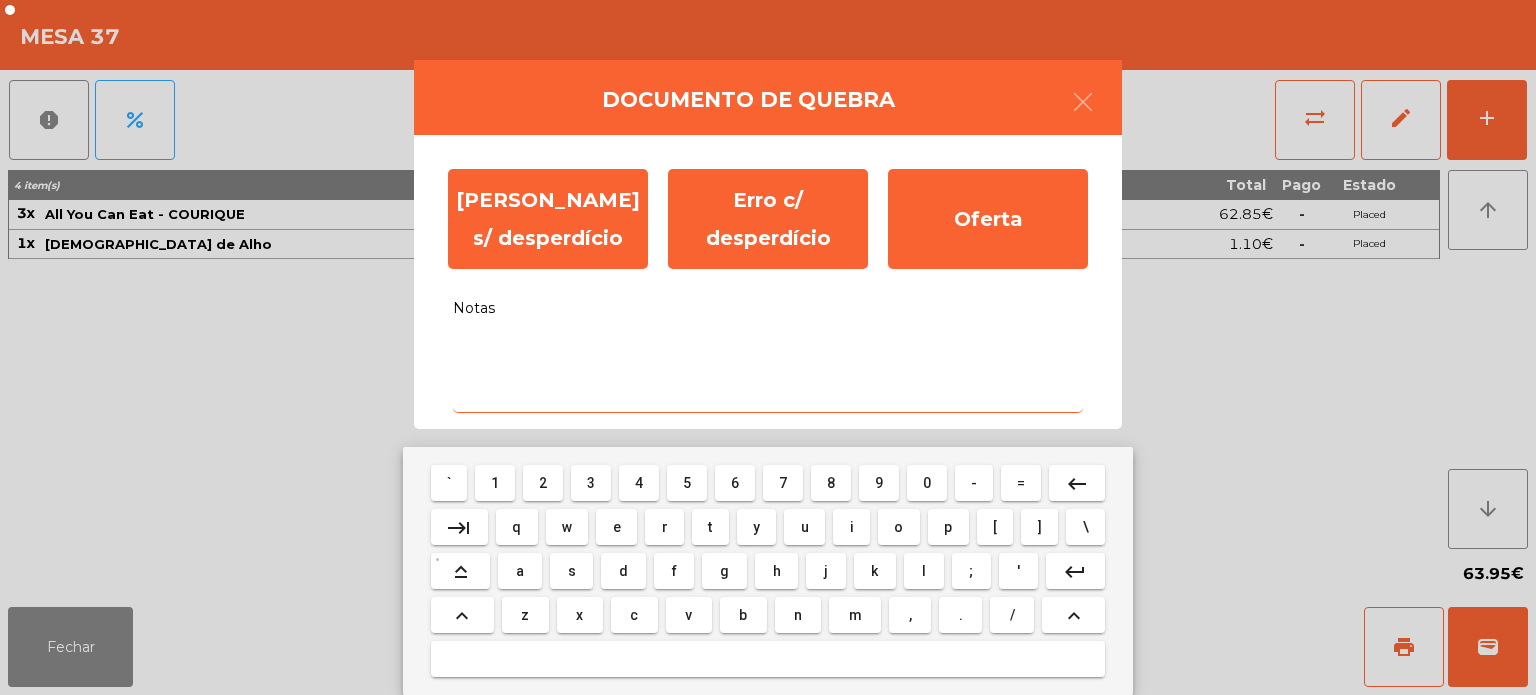 click on "s" at bounding box center [572, 571] 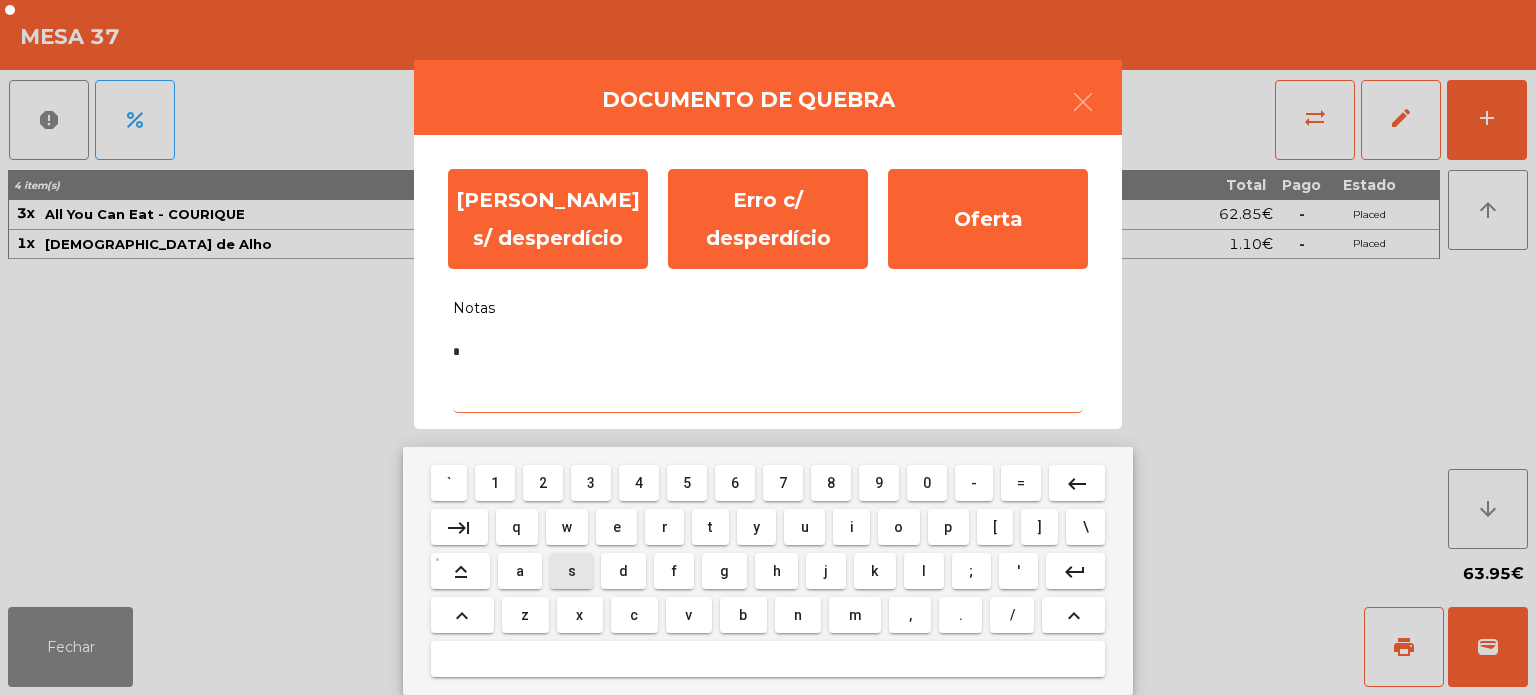 click on "e" at bounding box center (617, 527) 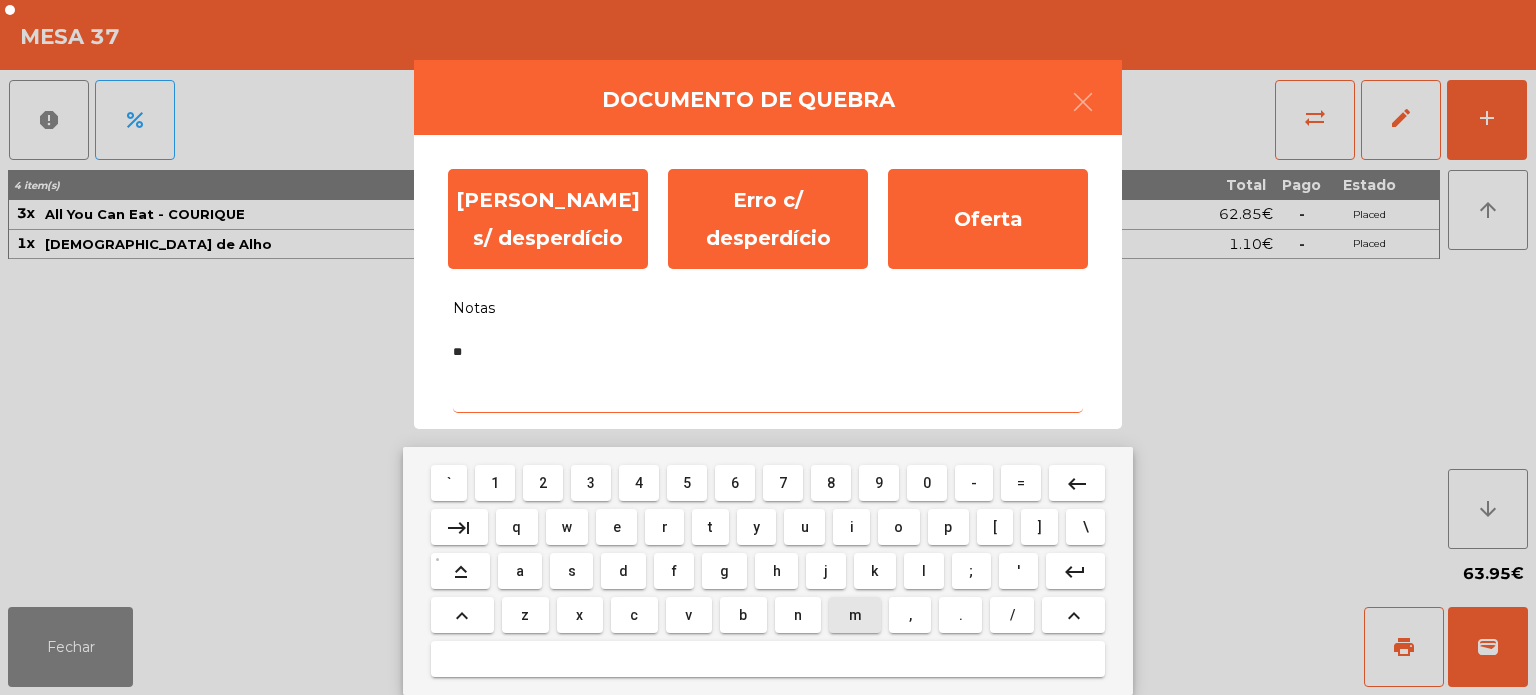 click on "m" at bounding box center [855, 615] 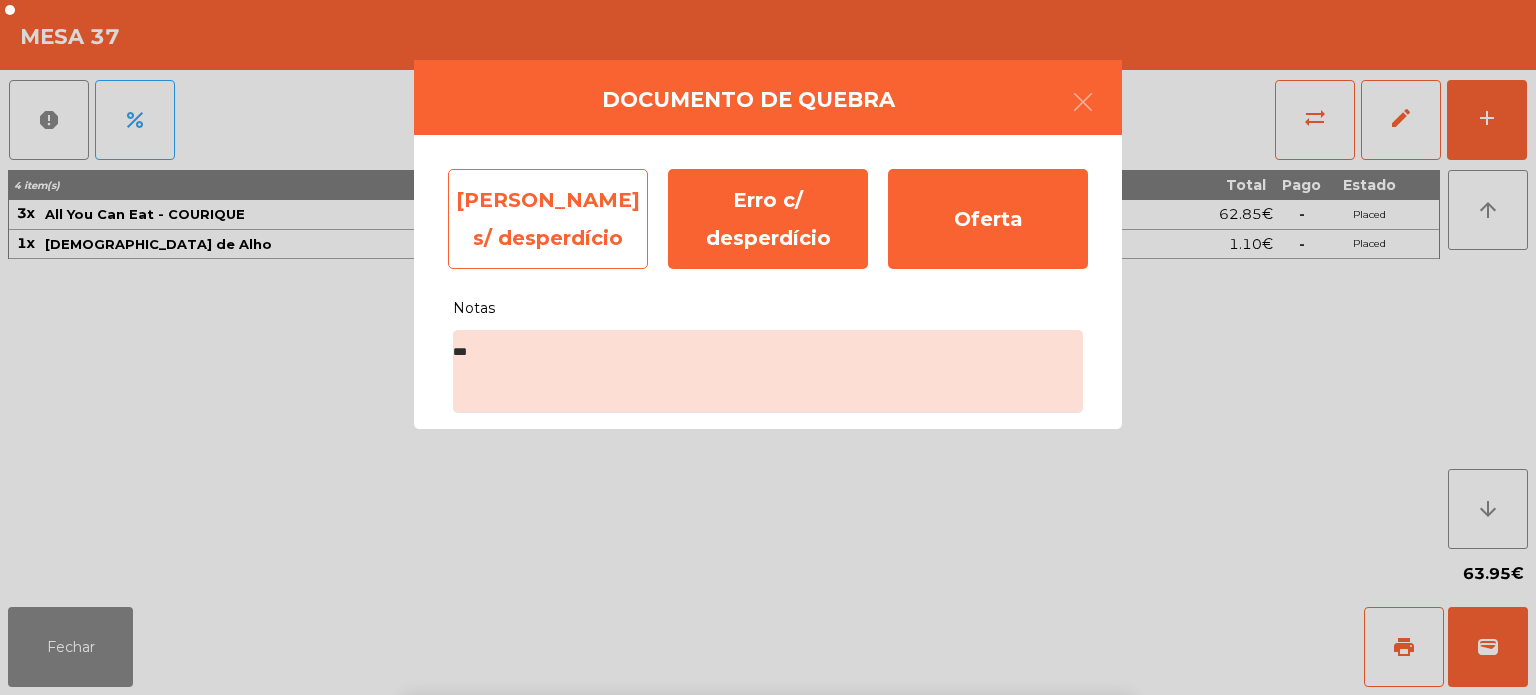 click on "Erro s/ desperdício" 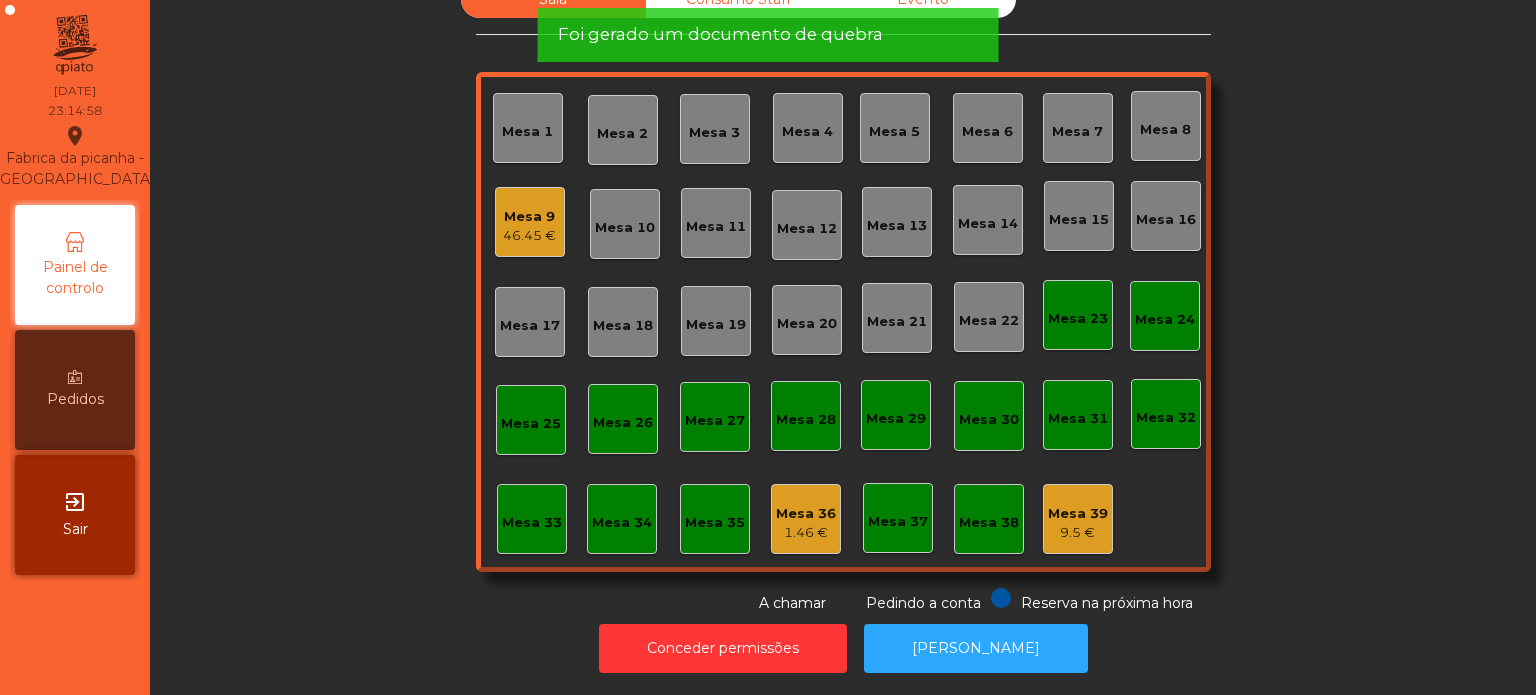 click on "Sala   Consumo Staff   Evento   Mesa 1   Mesa 2   Mesa 3   Mesa 4   Mesa 5   Mesa 6   Mesa 7   Mesa 8   Mesa 9   46.45 €   Mesa 10   Mesa 11   Mesa 12   Mesa 13   Mesa 14   Mesa 15   Mesa 16   Mesa 17   Mesa 18   Mesa 19   Mesa 20   Mesa 21   Mesa 22   Mesa 23   Mesa 24   Mesa 25   Mesa 26   Mesa 27   Mesa 28   Mesa 29   Mesa 30   Mesa 31   Mesa 32   Mesa 33   Mesa 34   Mesa 35   Mesa 36   1.46 €   Mesa 37   Mesa 38   Mesa 39   9.5 €  Reserva na próxima hora Pedindo a conta A chamar" 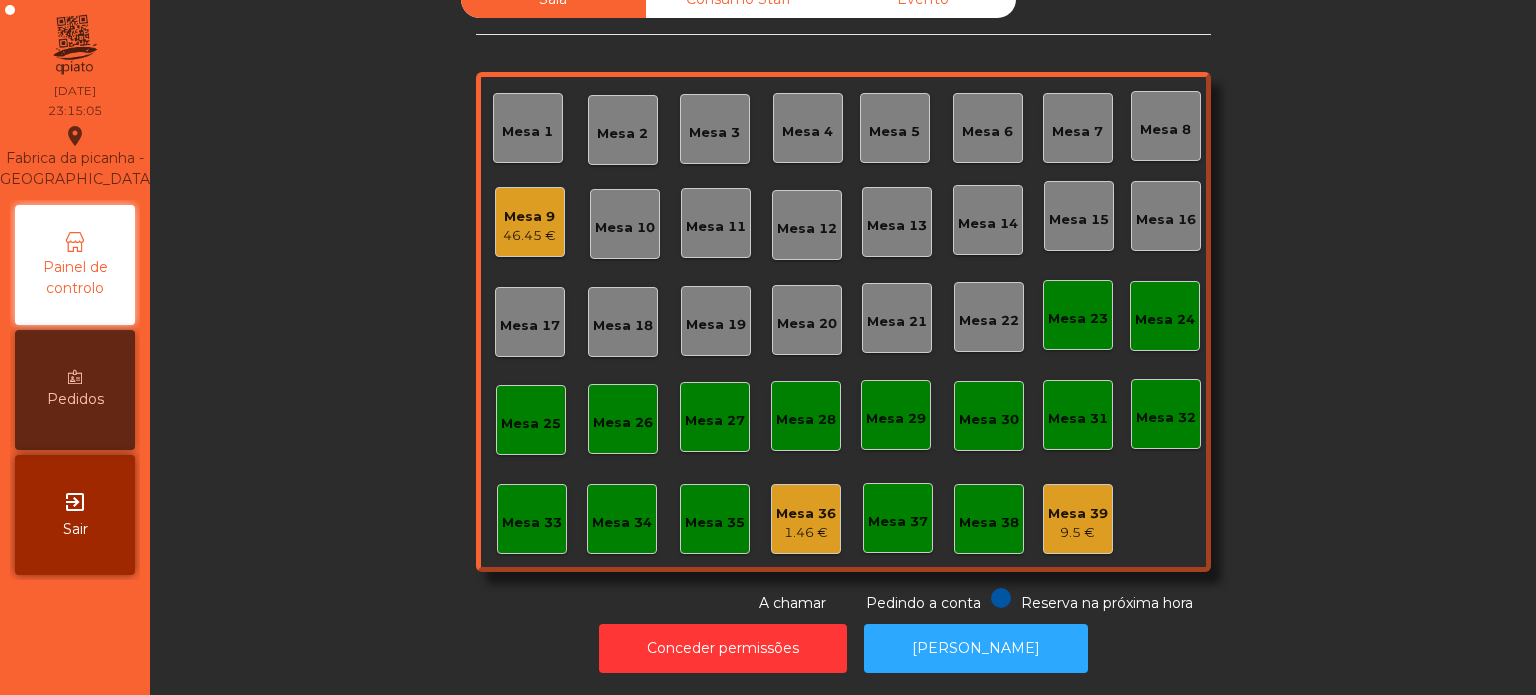 click on "1.46 €" 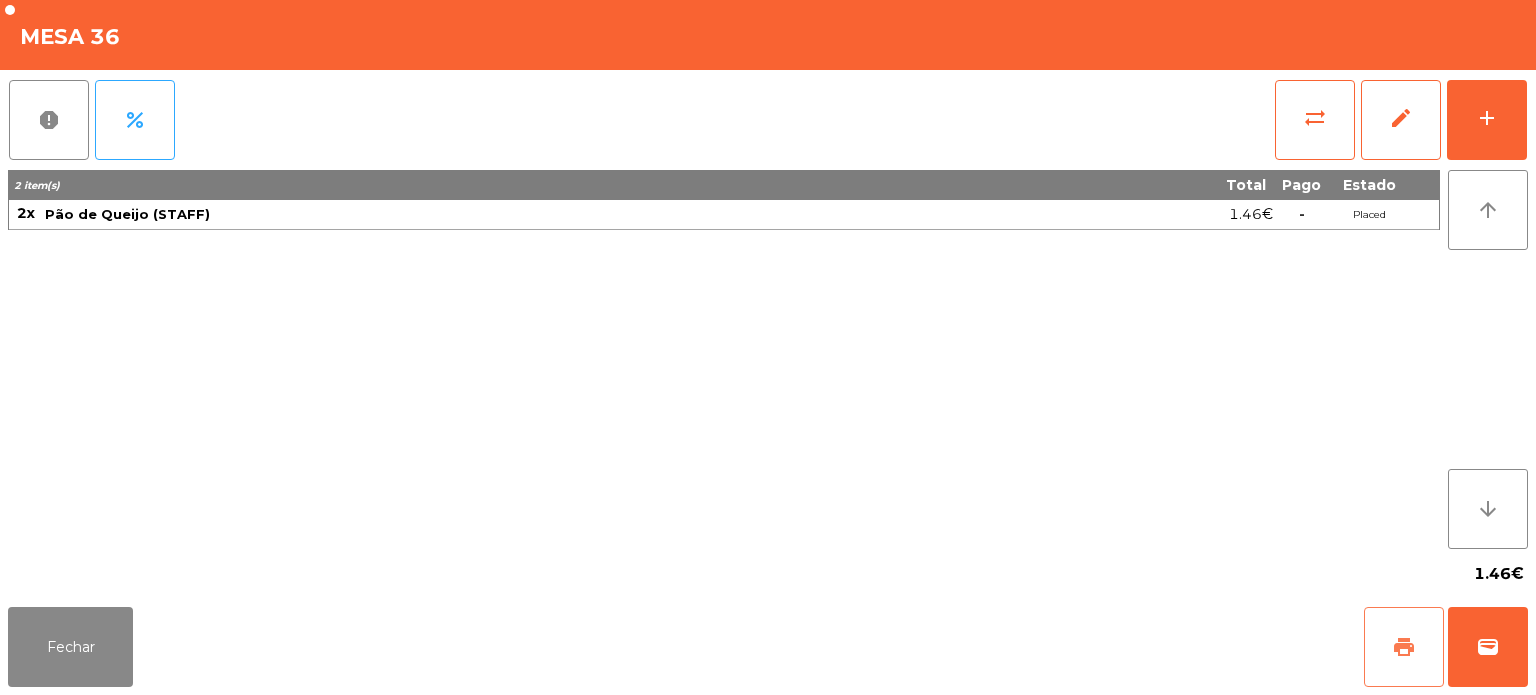 click on "print" 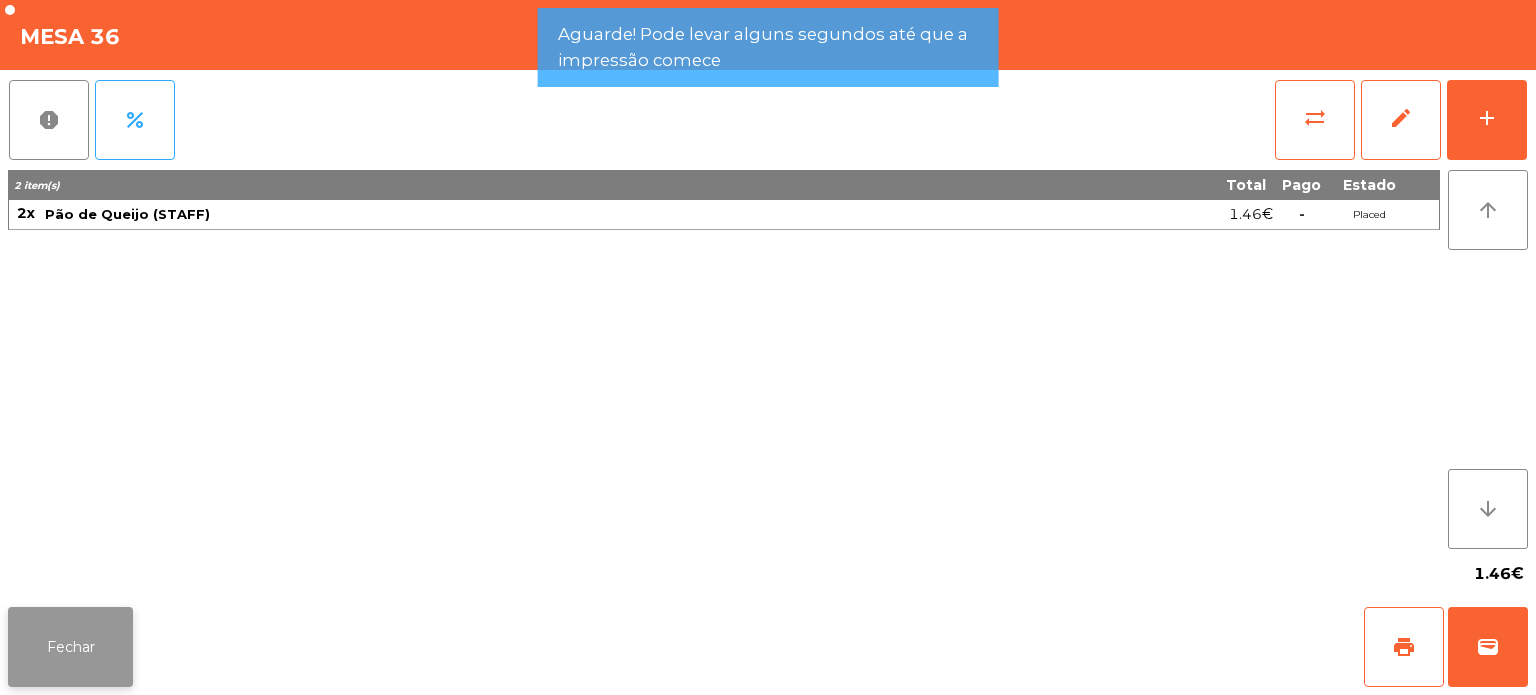 click on "Fechar" 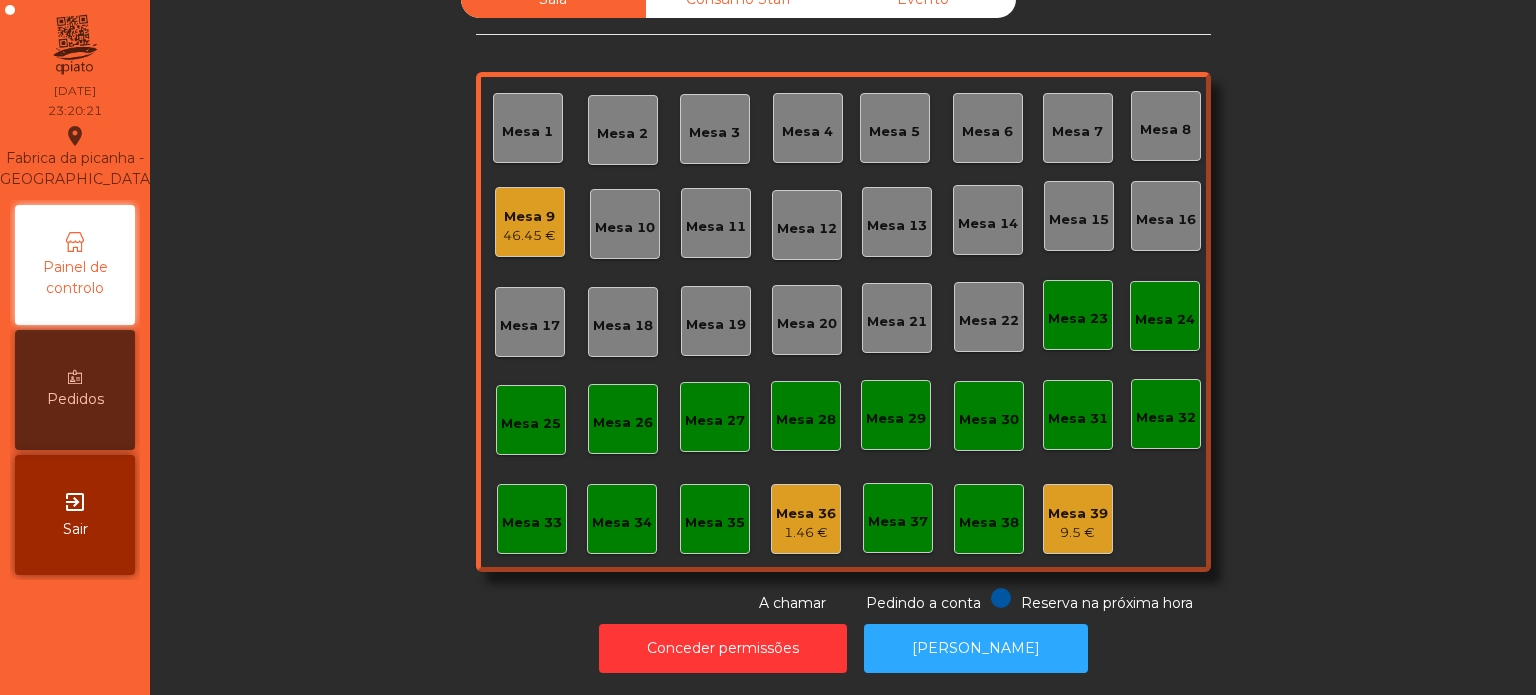 click on "46.45 €" 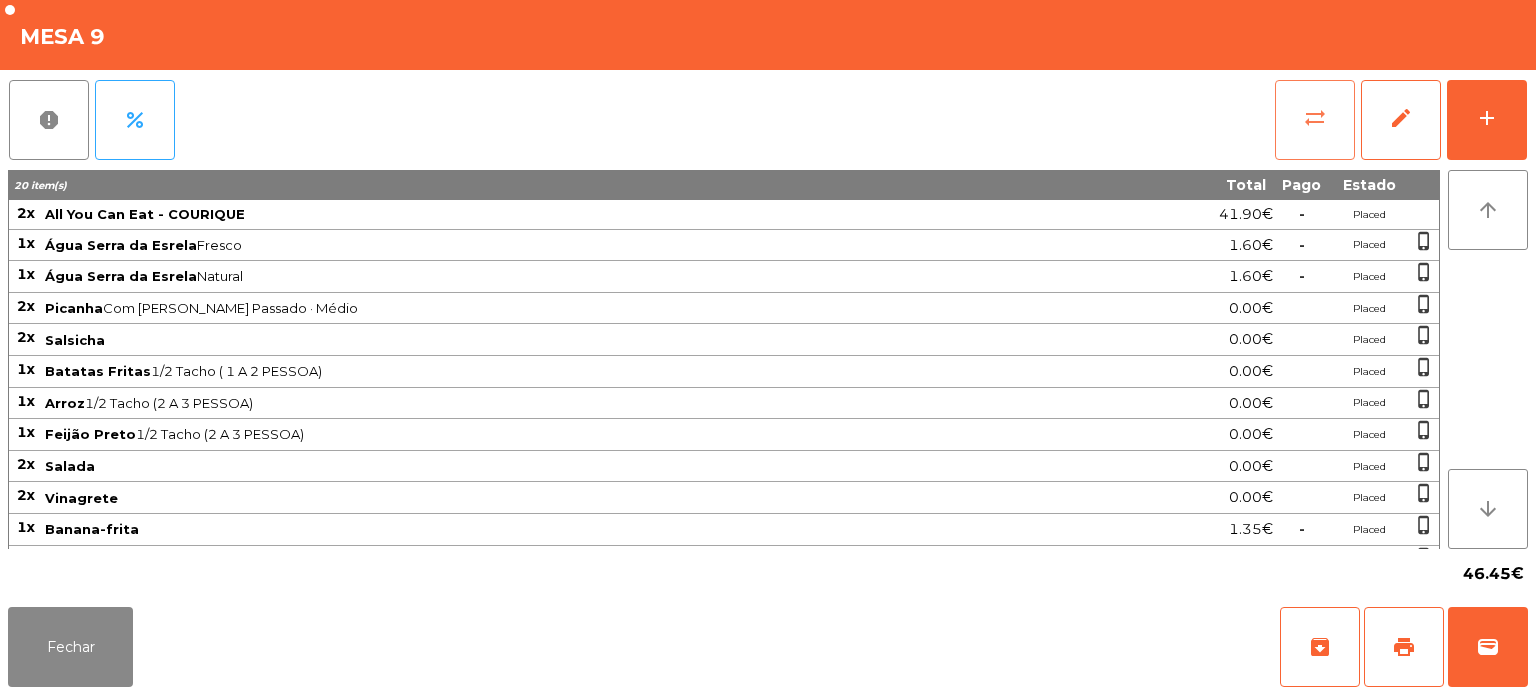 click on "sync_alt" 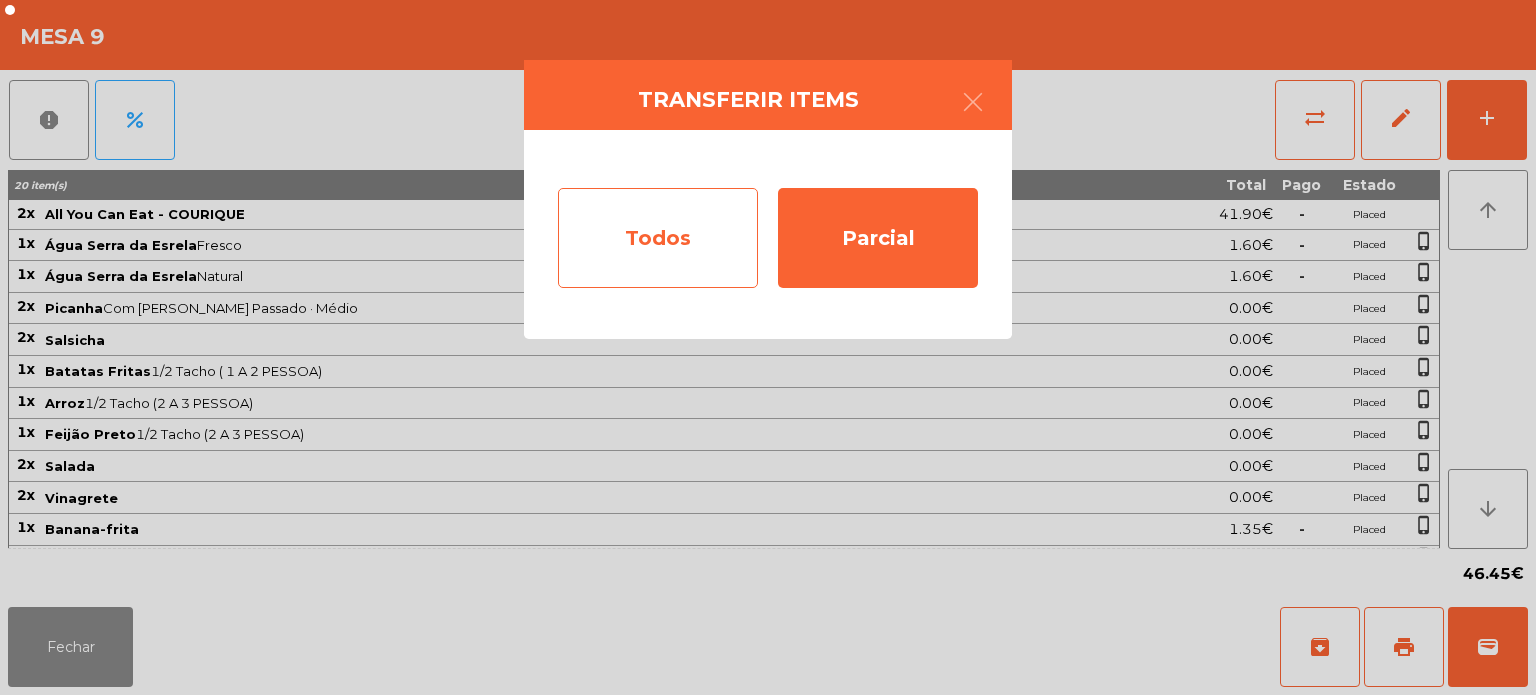 click on "Todos" 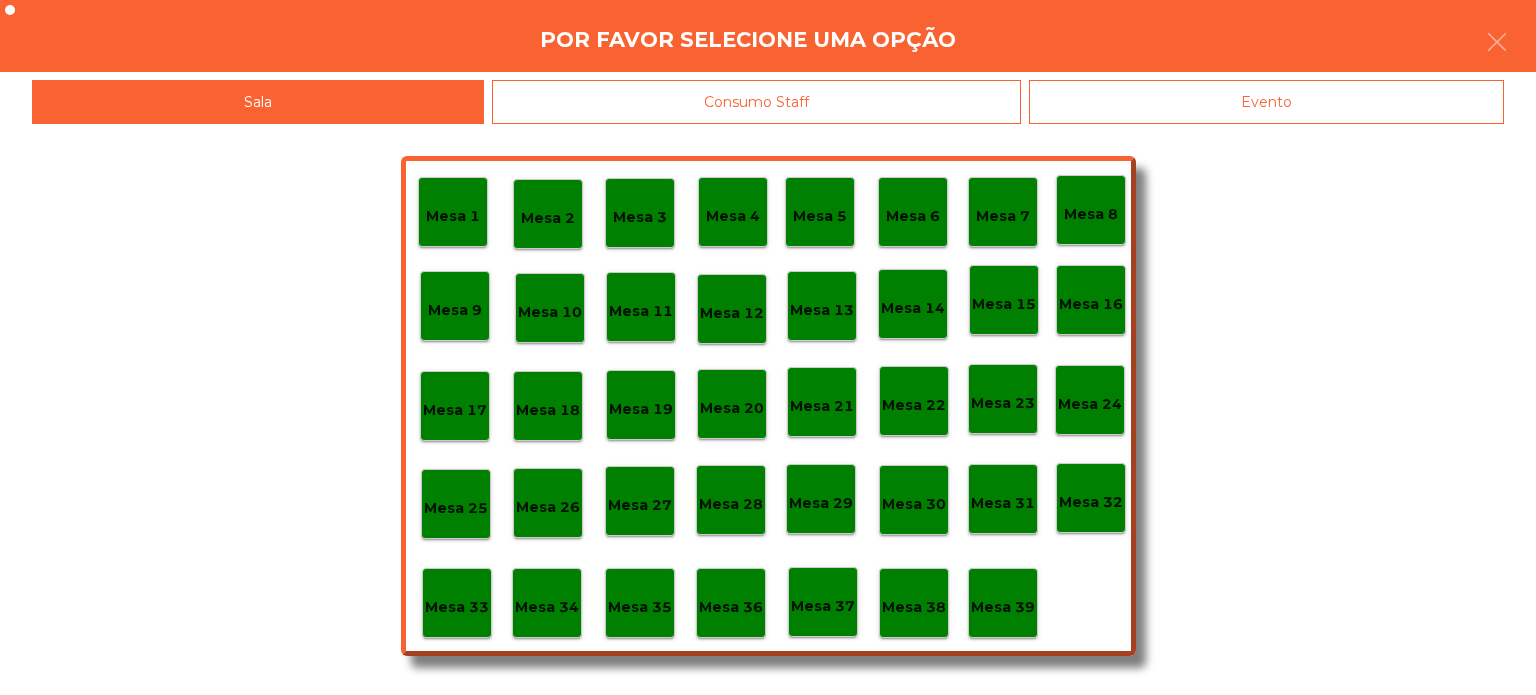 click on "Evento" 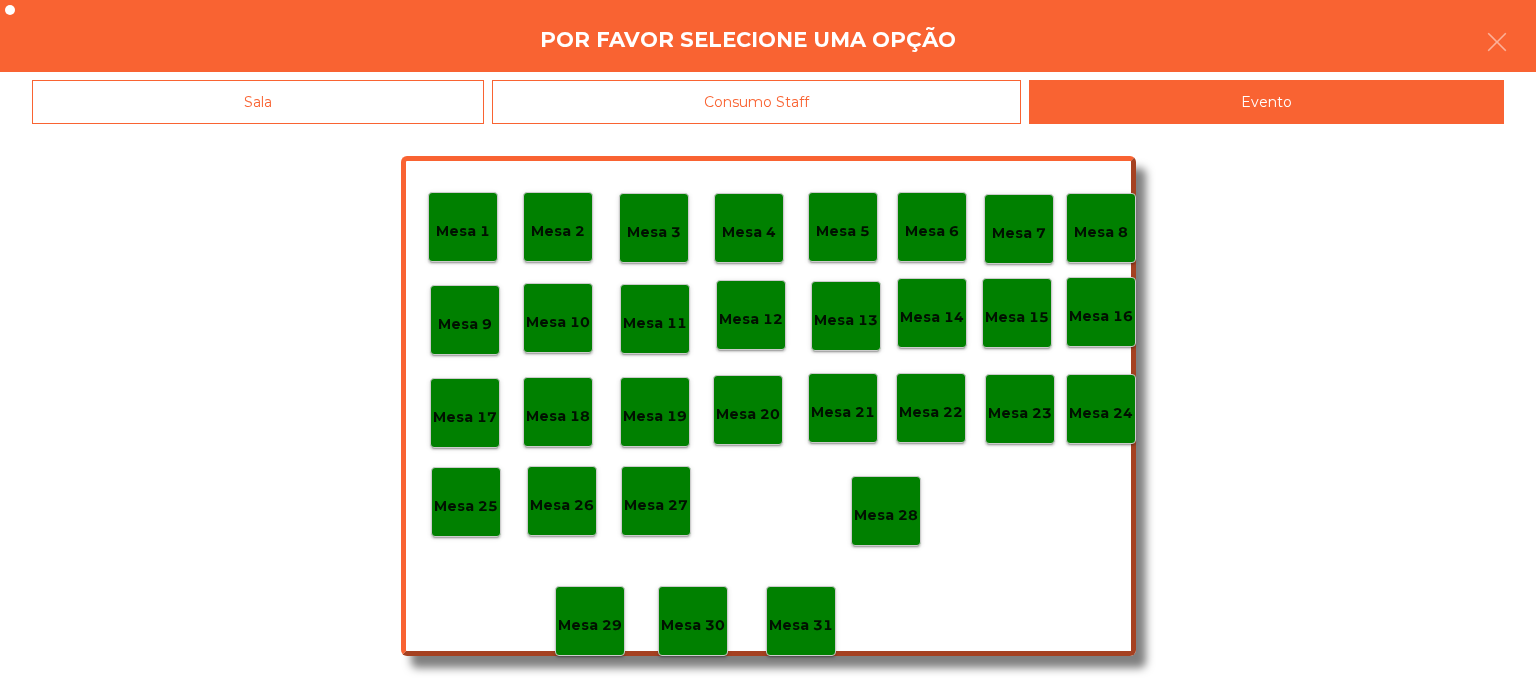 click on "Mesa 28" 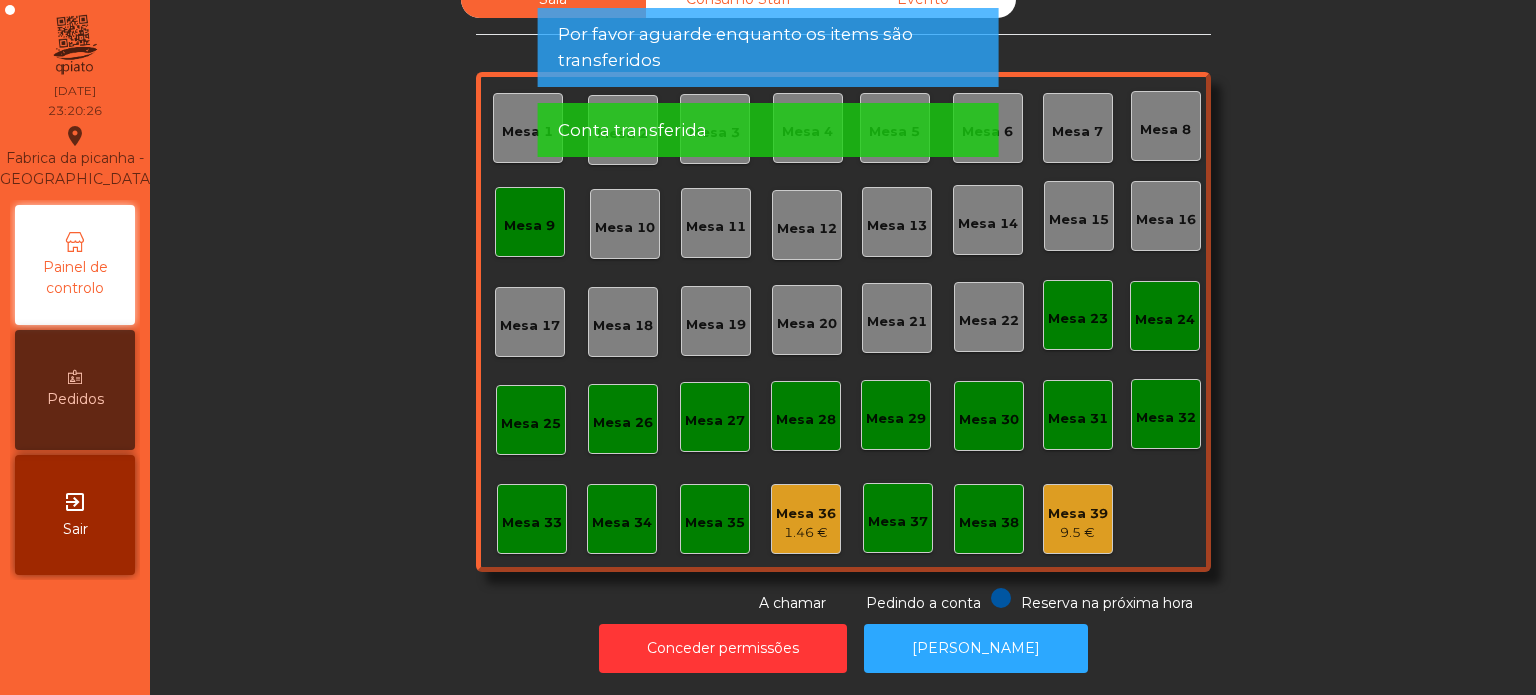 click on "Mesa 9" 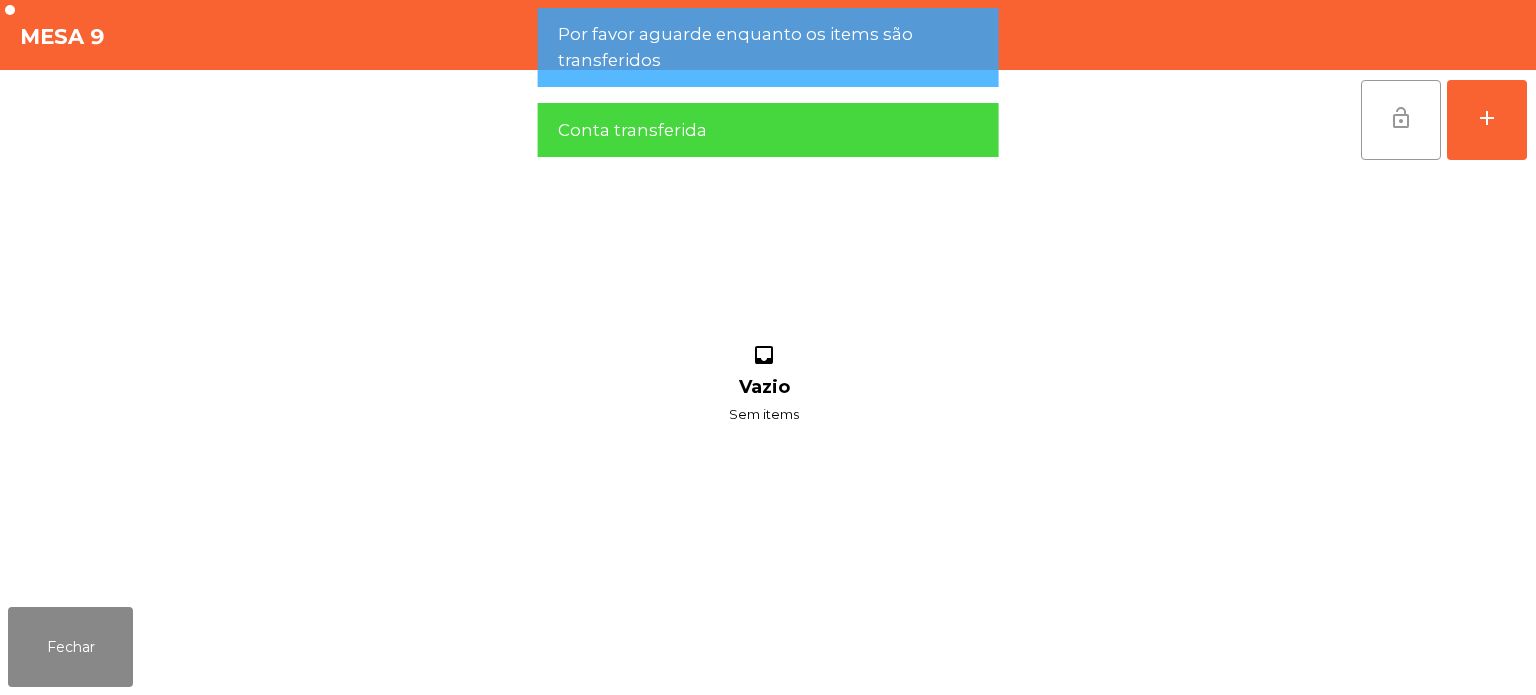 click on "lock_open" 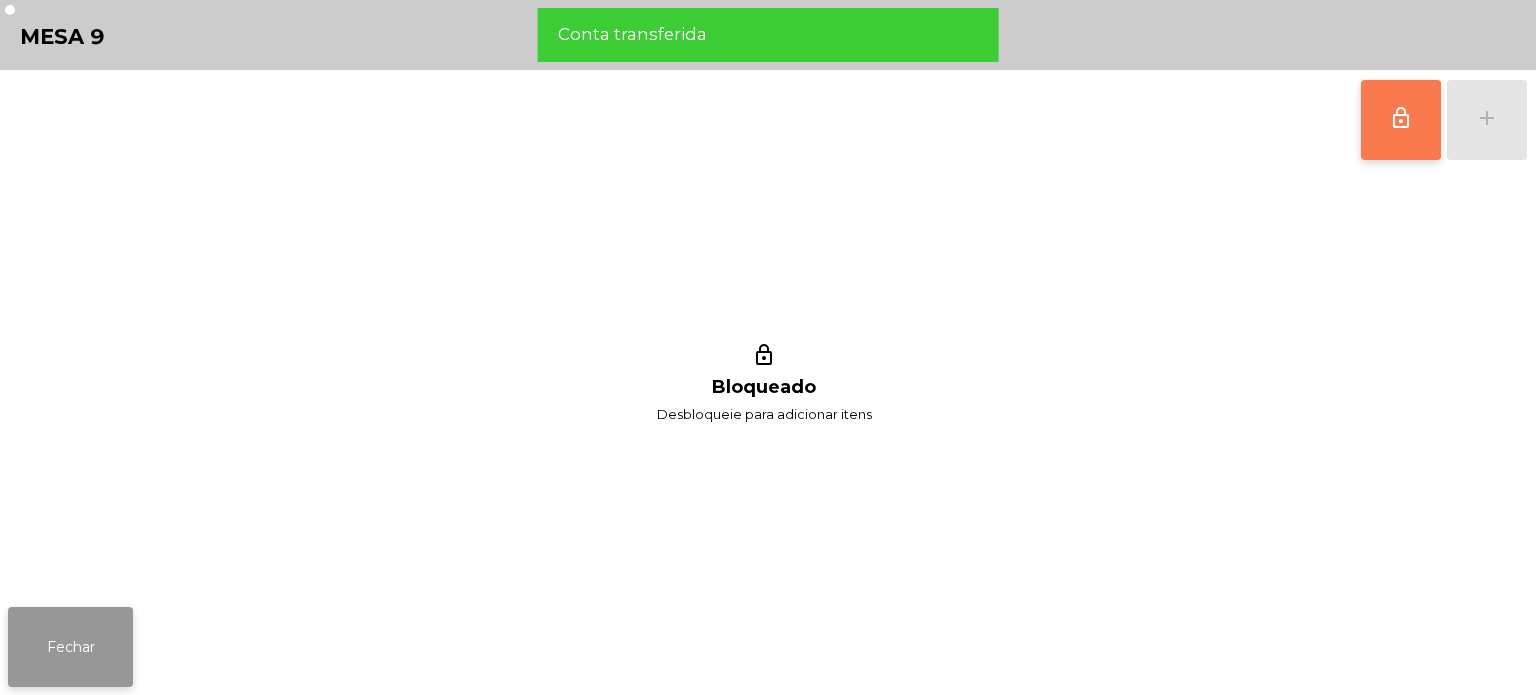 click on "Fechar" 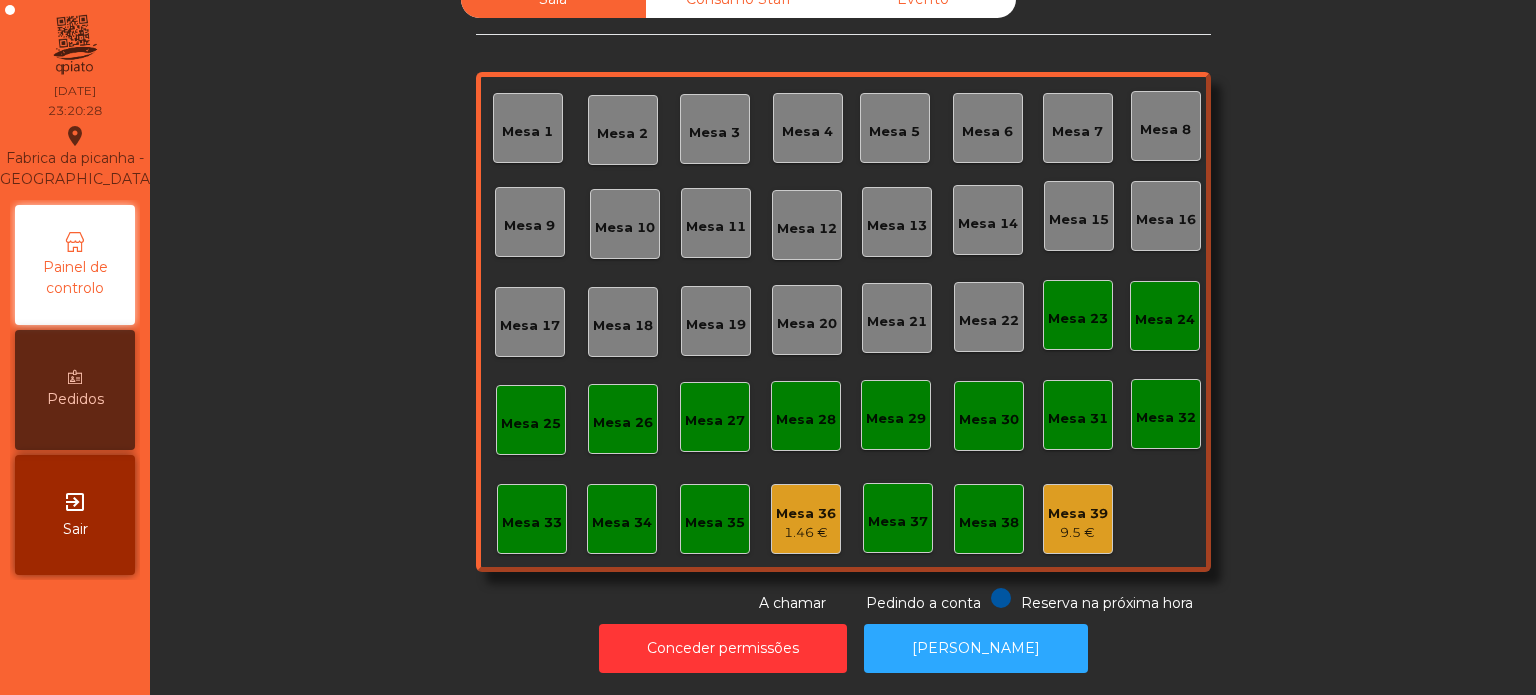click on "Sala   Consumo Staff   Evento   Mesa 1   Mesa 2   Mesa 3   Mesa 4   Mesa 5   Mesa 6   Mesa 7   Mesa 8   Mesa 9   Mesa 10   Mesa 11   Mesa 12   Mesa 13   Mesa 14   Mesa 15   Mesa 16   Mesa 17   Mesa 18   Mesa 19   Mesa 20   Mesa 21   Mesa 22   Mesa 23   Mesa 24   Mesa 25   Mesa 26   Mesa 27   Mesa 28   Mesa 29   Mesa 30   Mesa 31   Mesa 32   Mesa 33   Mesa 34   Mesa 35   Mesa 36   1.46 €   Mesa 37   Mesa 38   Mesa 39   9.5 €  Reserva na próxima hora Pedindo a conta A chamar" 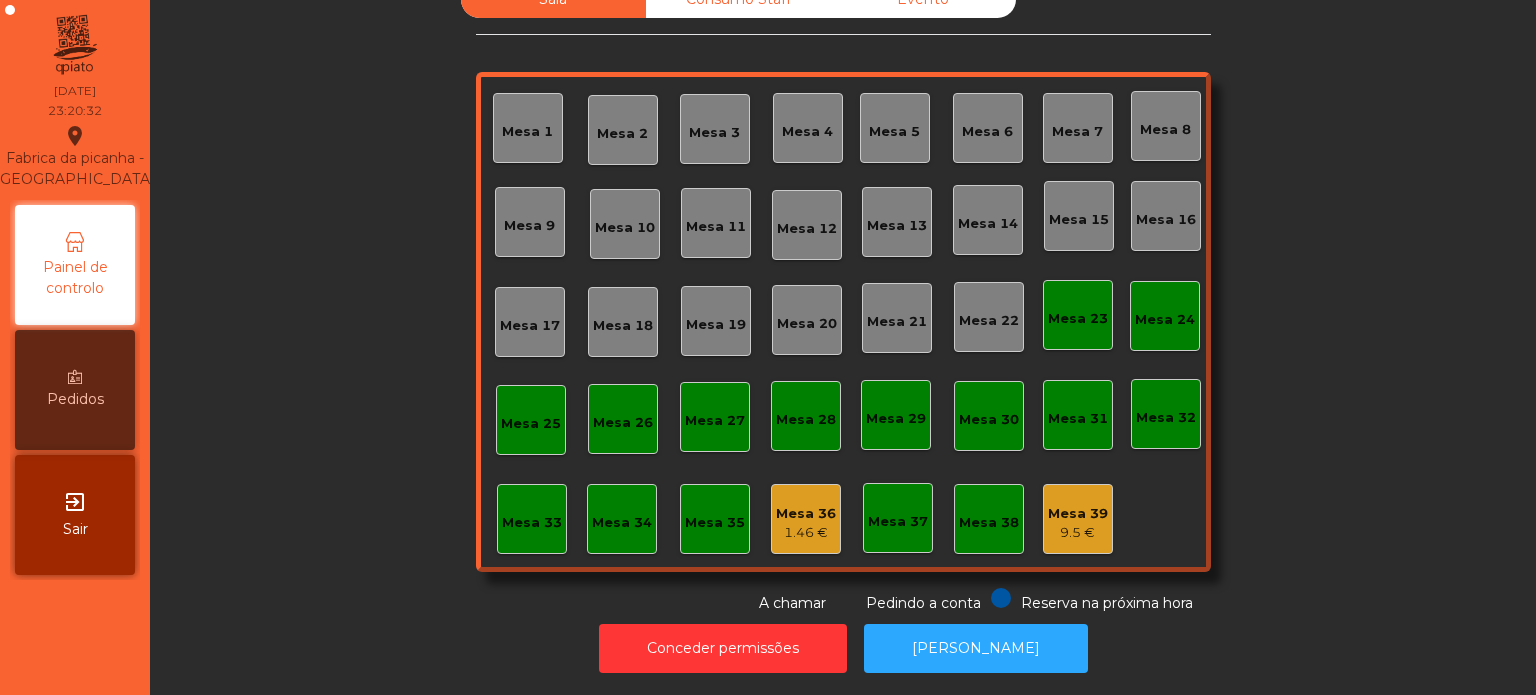 click on "Mesa 36   1.46 €" 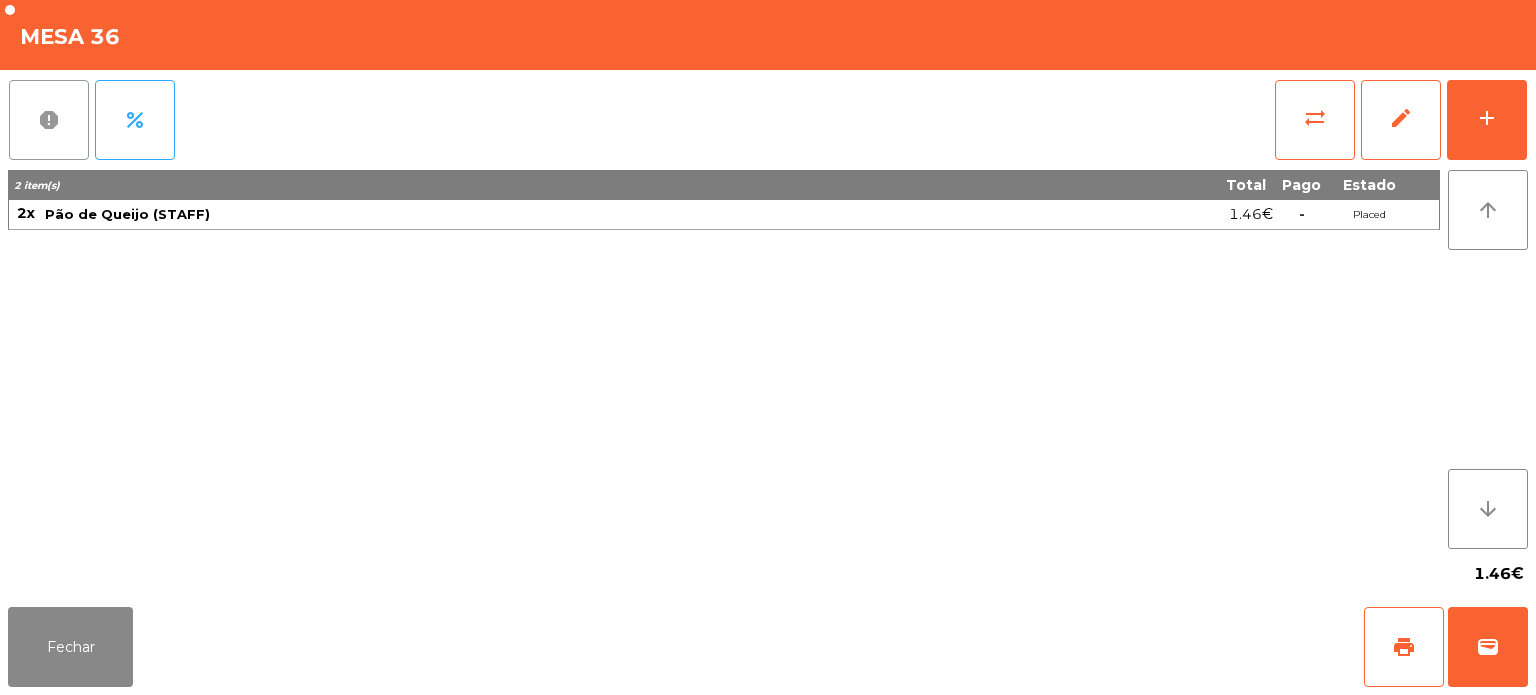 click on "report" 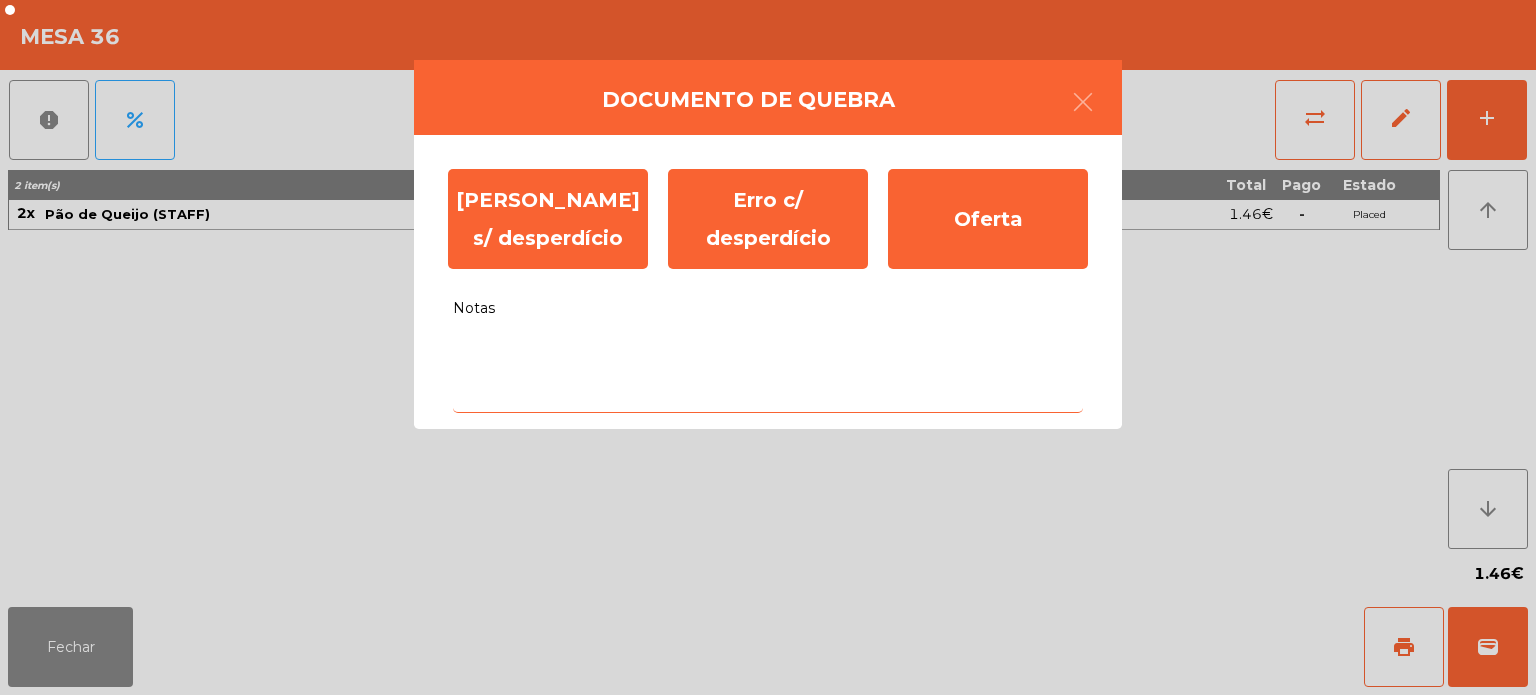 click on "Notas" at bounding box center [768, 371] 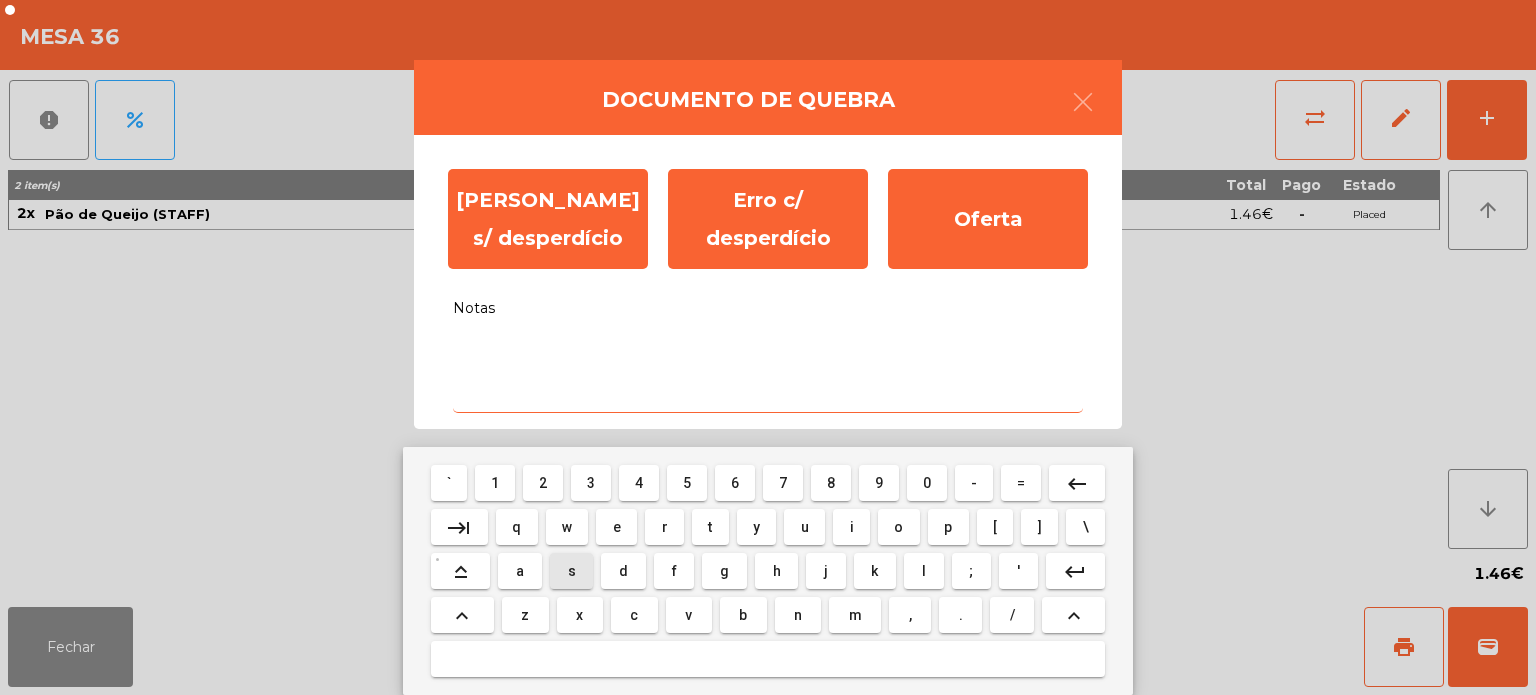 click on "s" at bounding box center (571, 571) 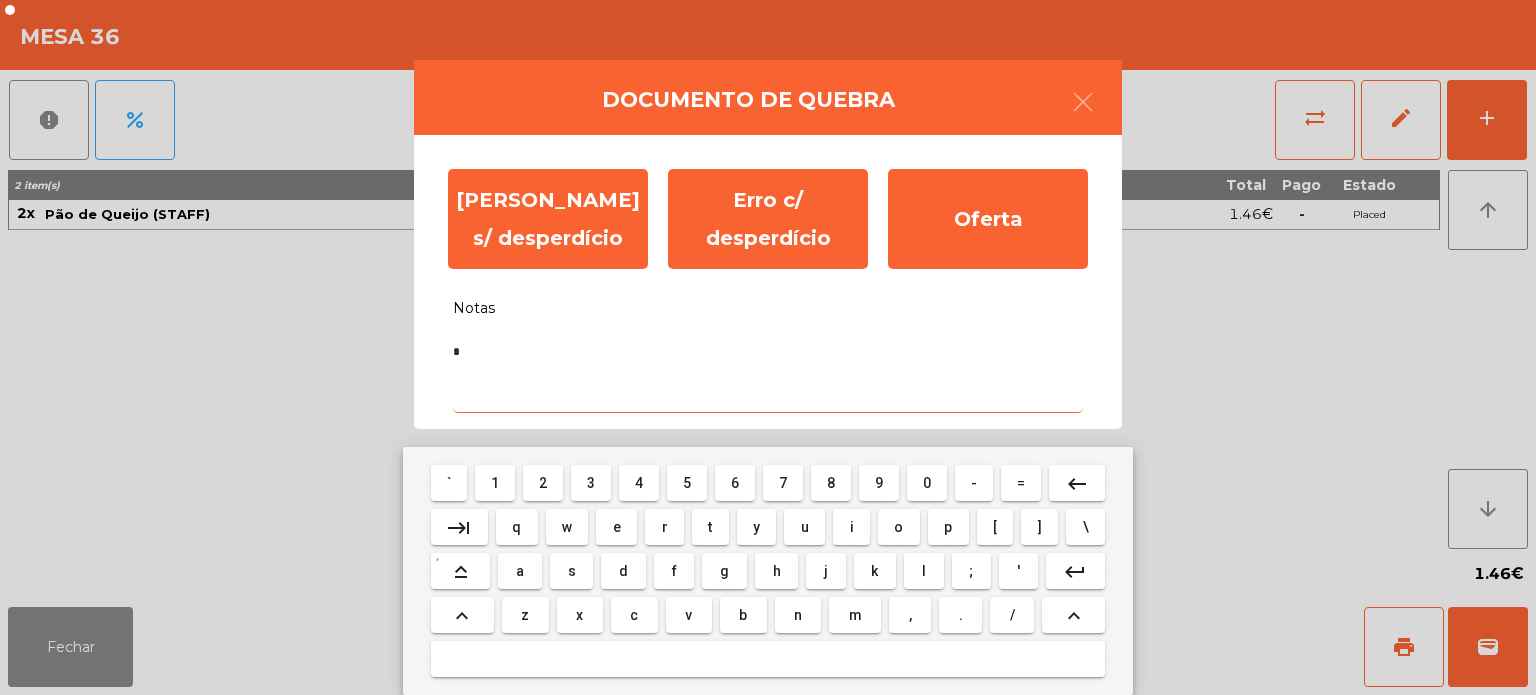 click on "keyboard_backspace" at bounding box center [1077, 484] 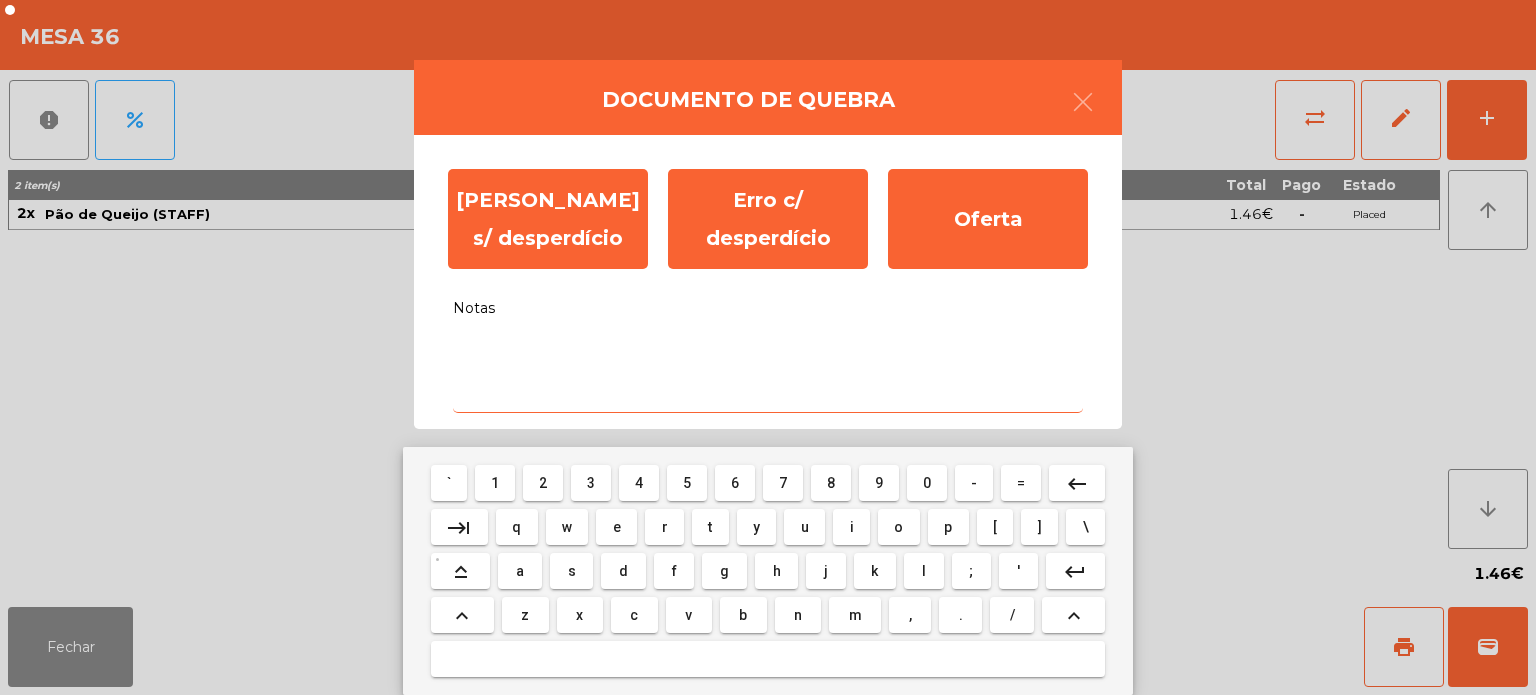 click on "a" at bounding box center (520, 571) 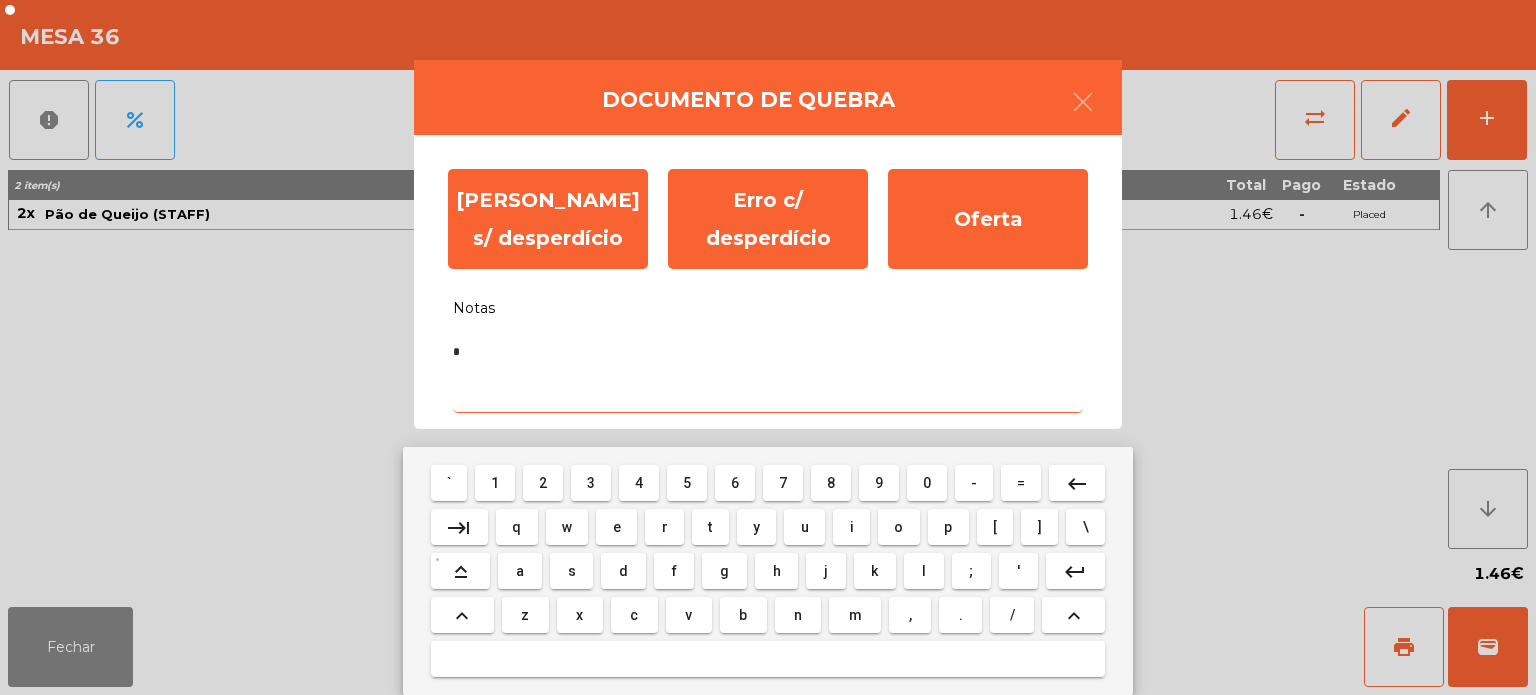click on "l" at bounding box center [924, 571] 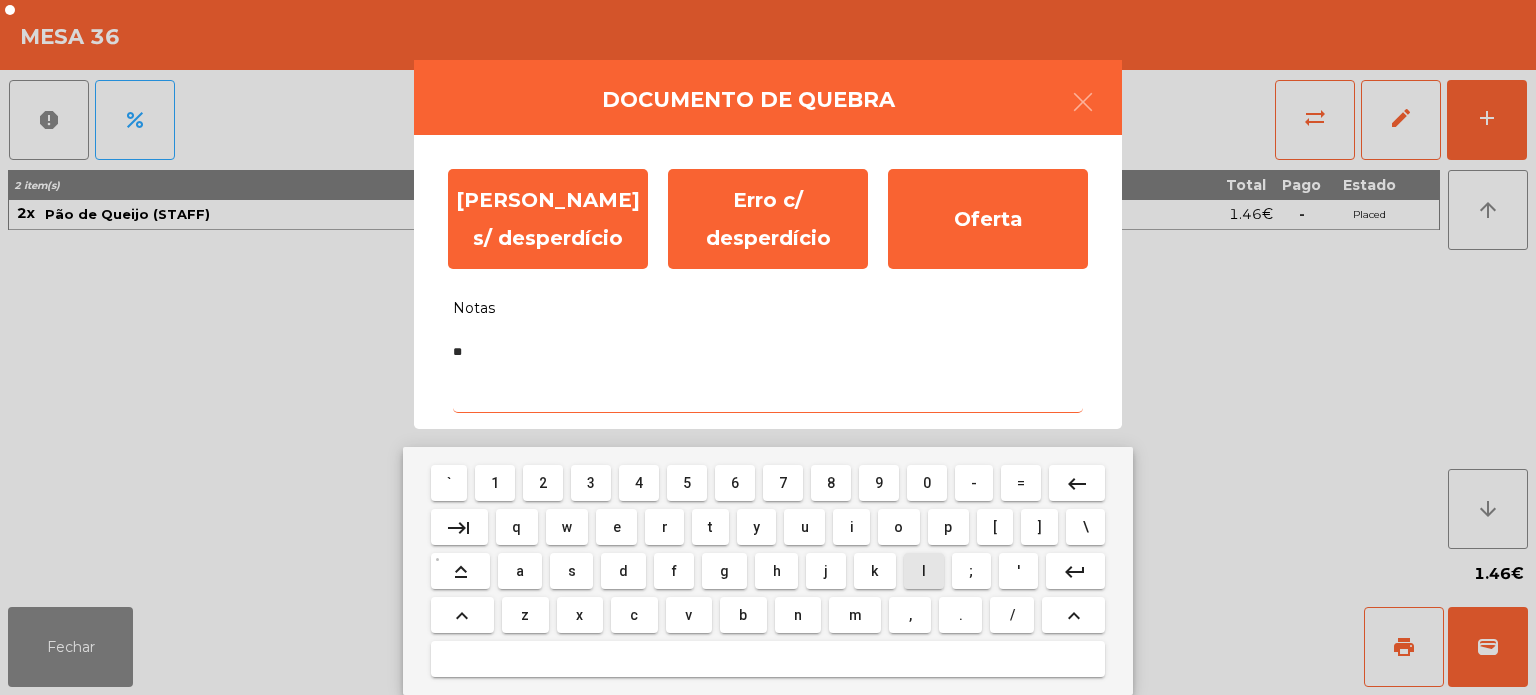 click on "i" at bounding box center (852, 527) 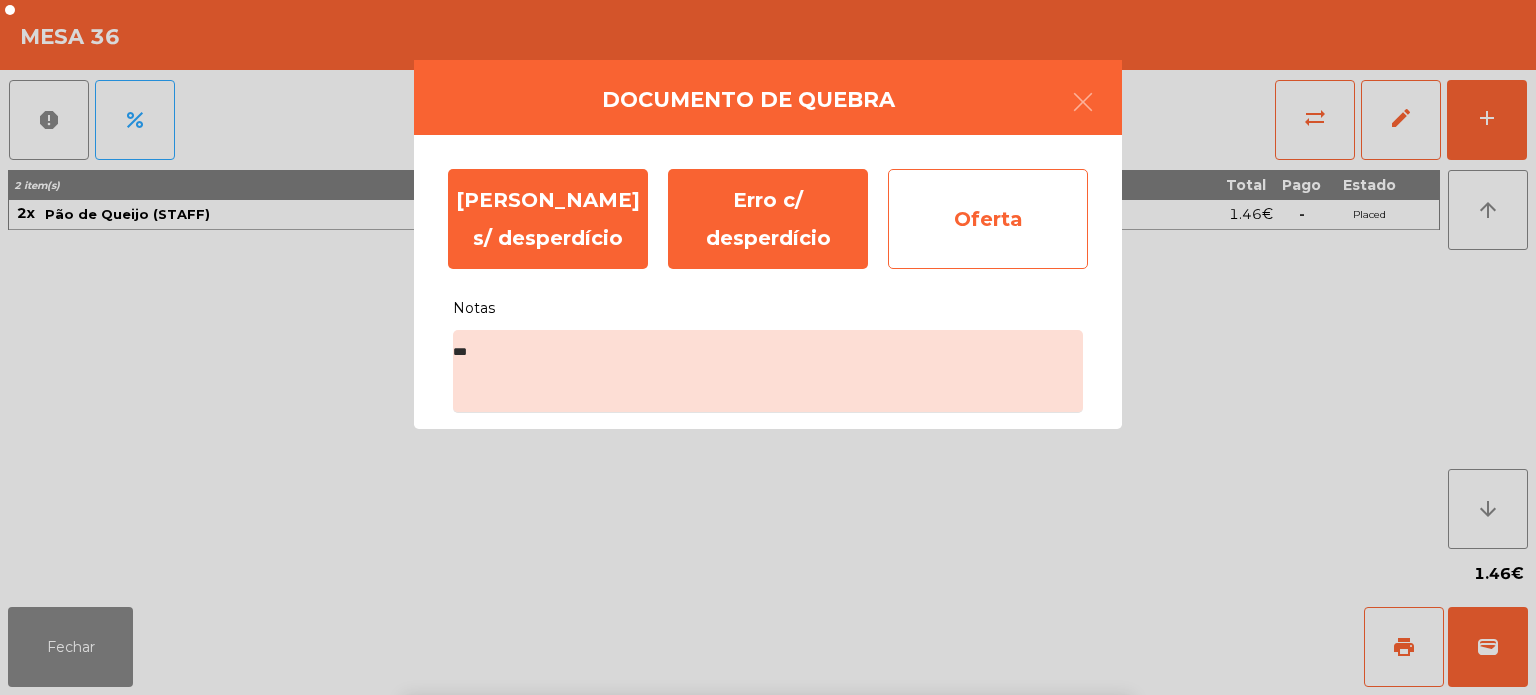 click on "Oferta" 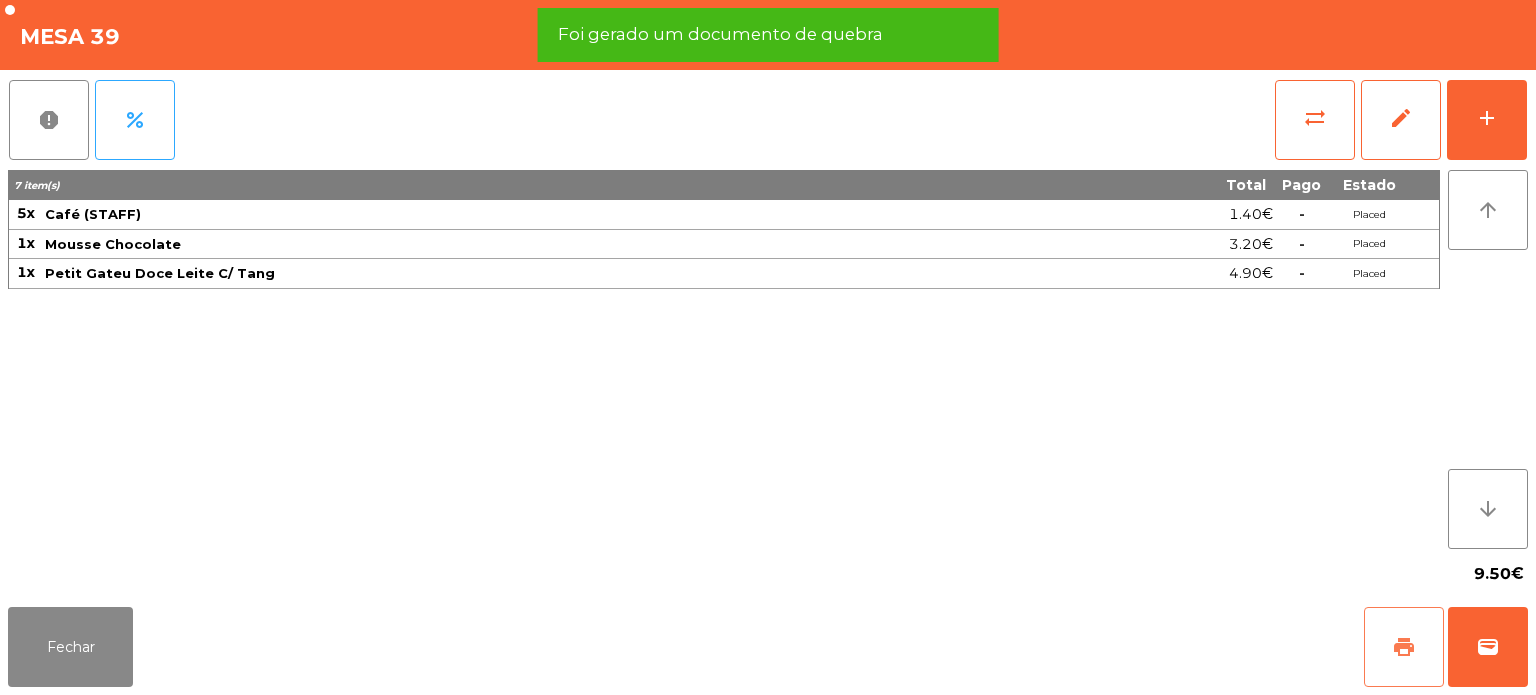 click on "print" 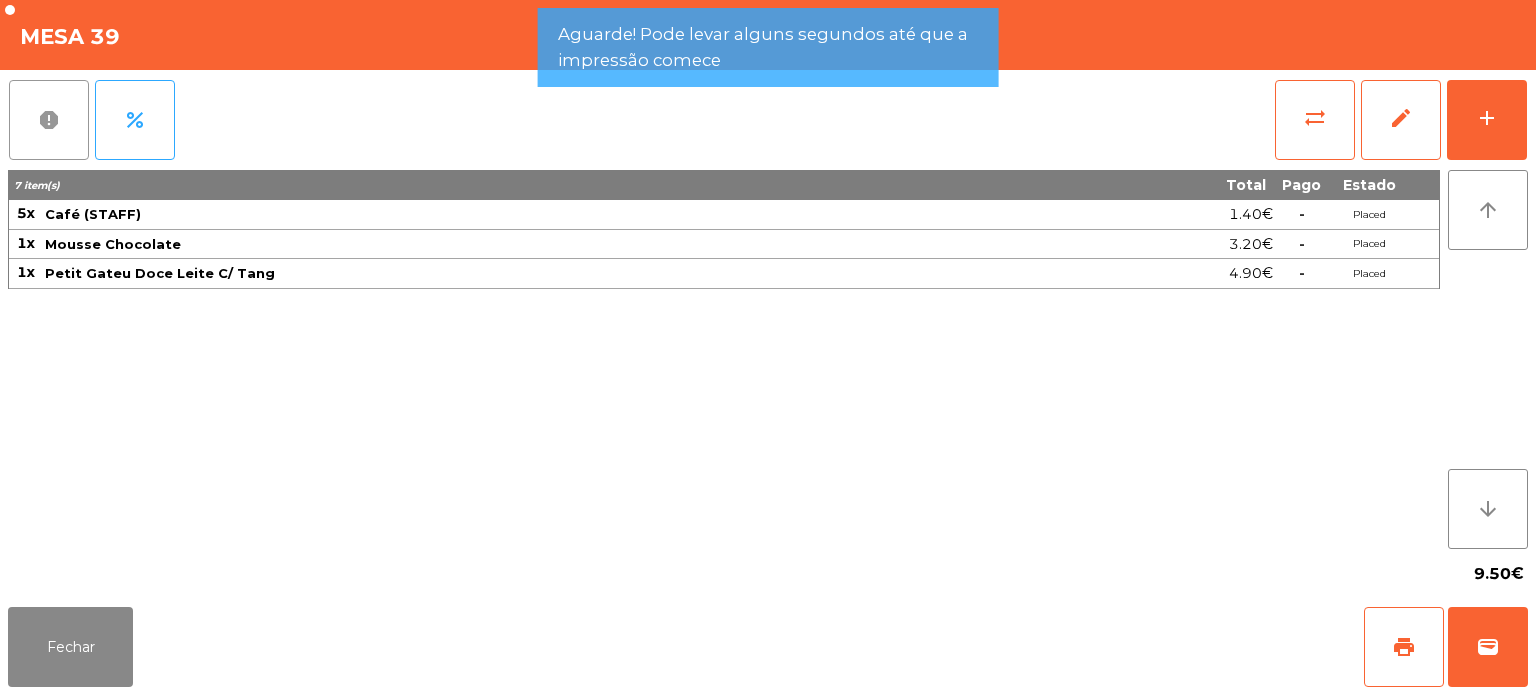 click on "report" 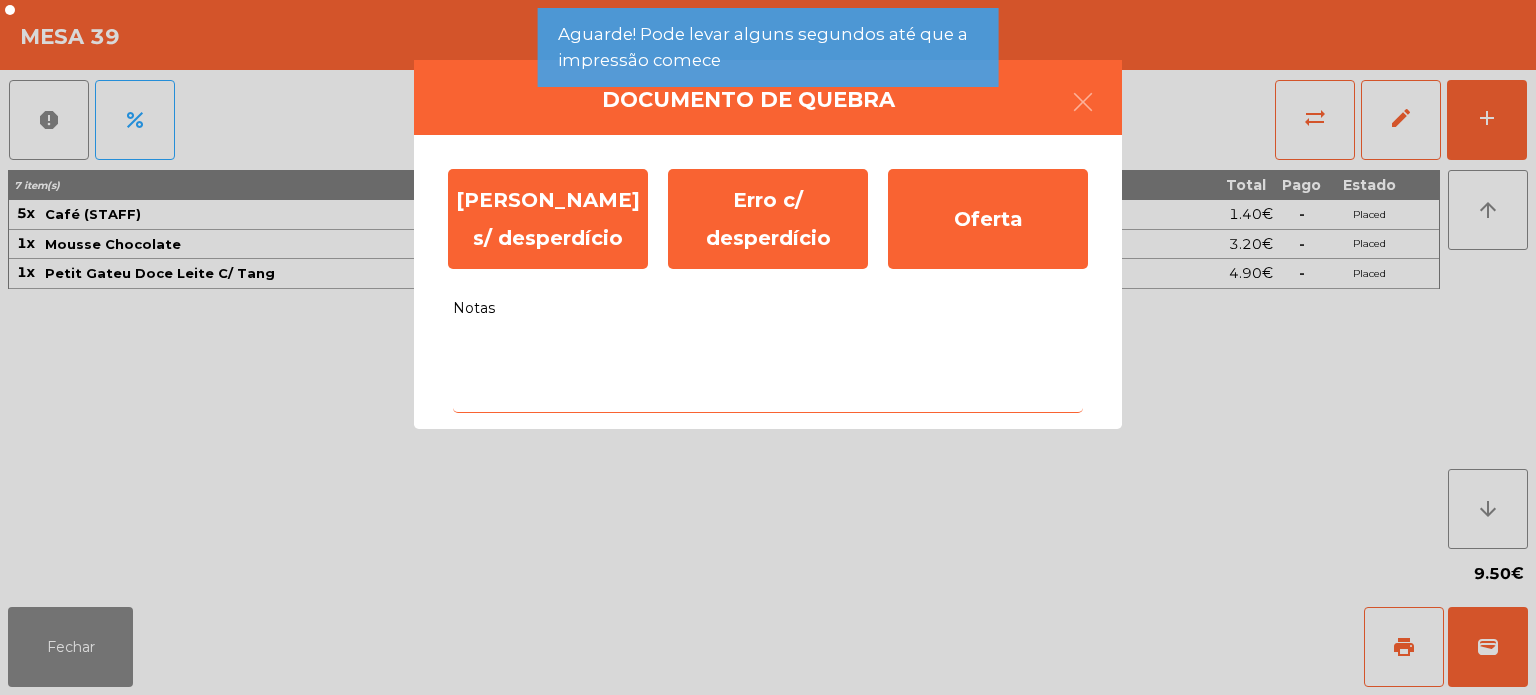 click on "Notas" at bounding box center (768, 371) 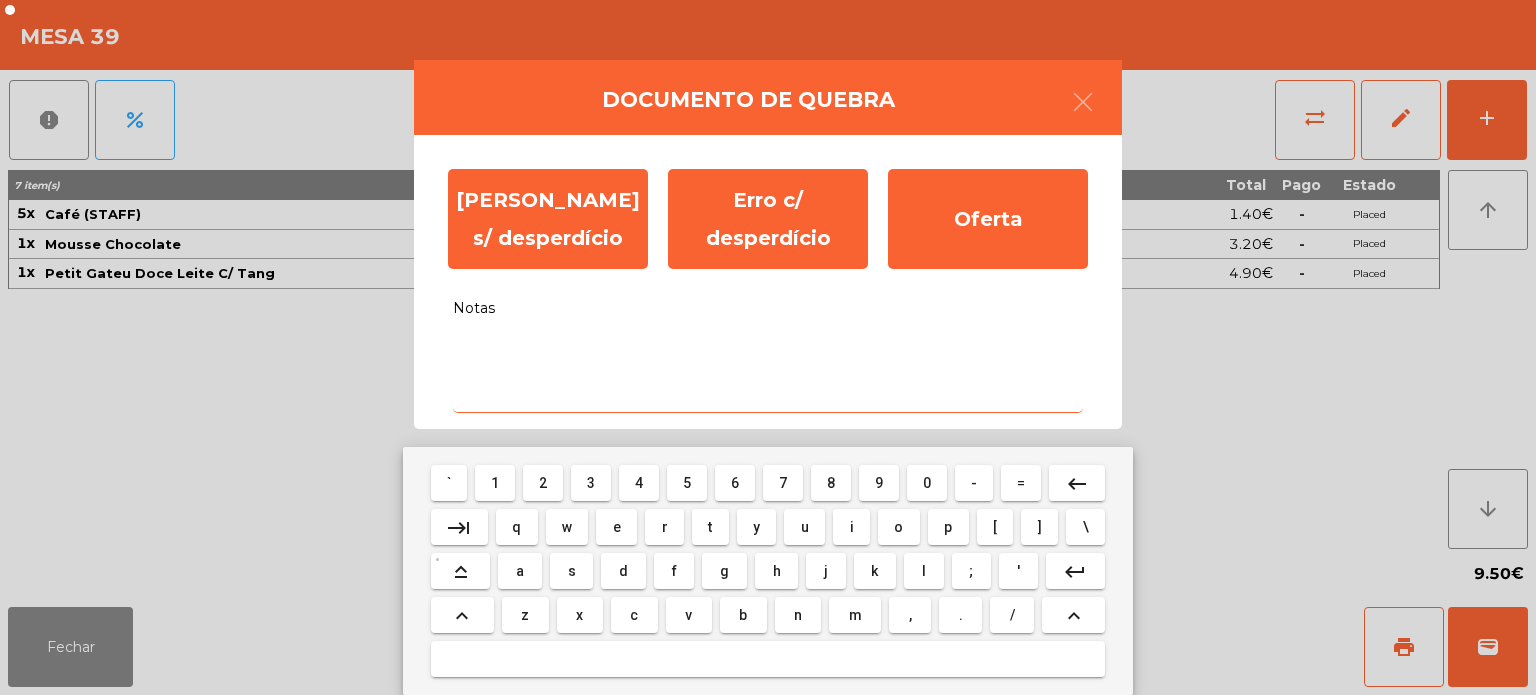 click on "0" at bounding box center (927, 483) 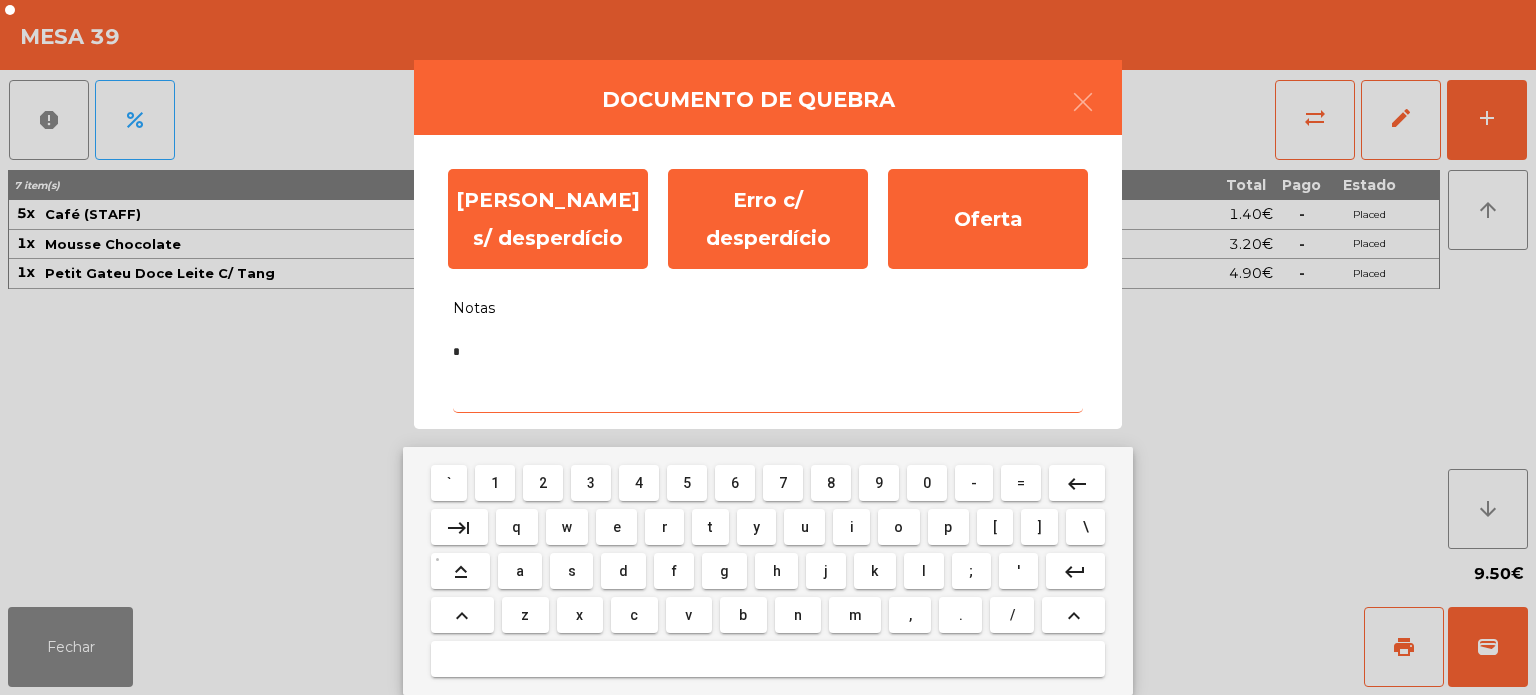 click on "f" at bounding box center [674, 571] 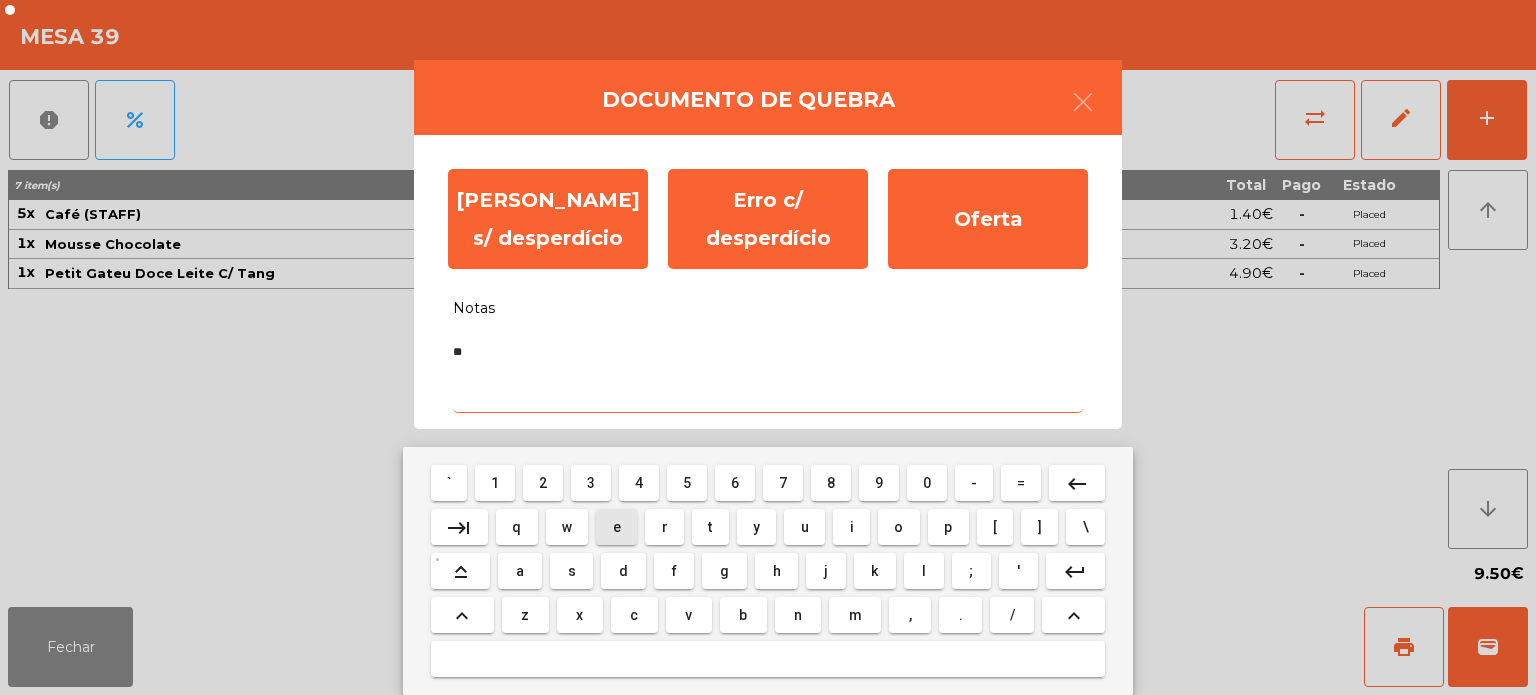 click on "e" at bounding box center [617, 527] 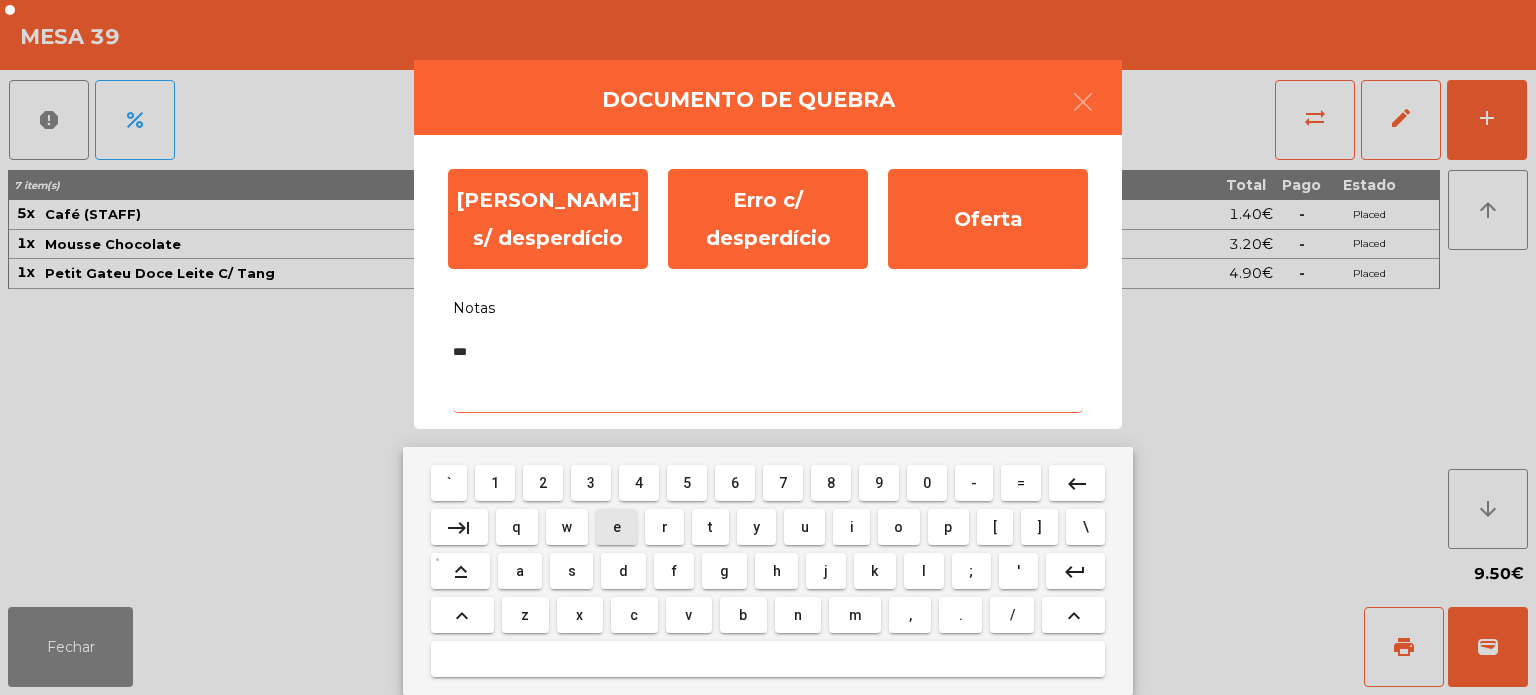click on "r" at bounding box center (664, 527) 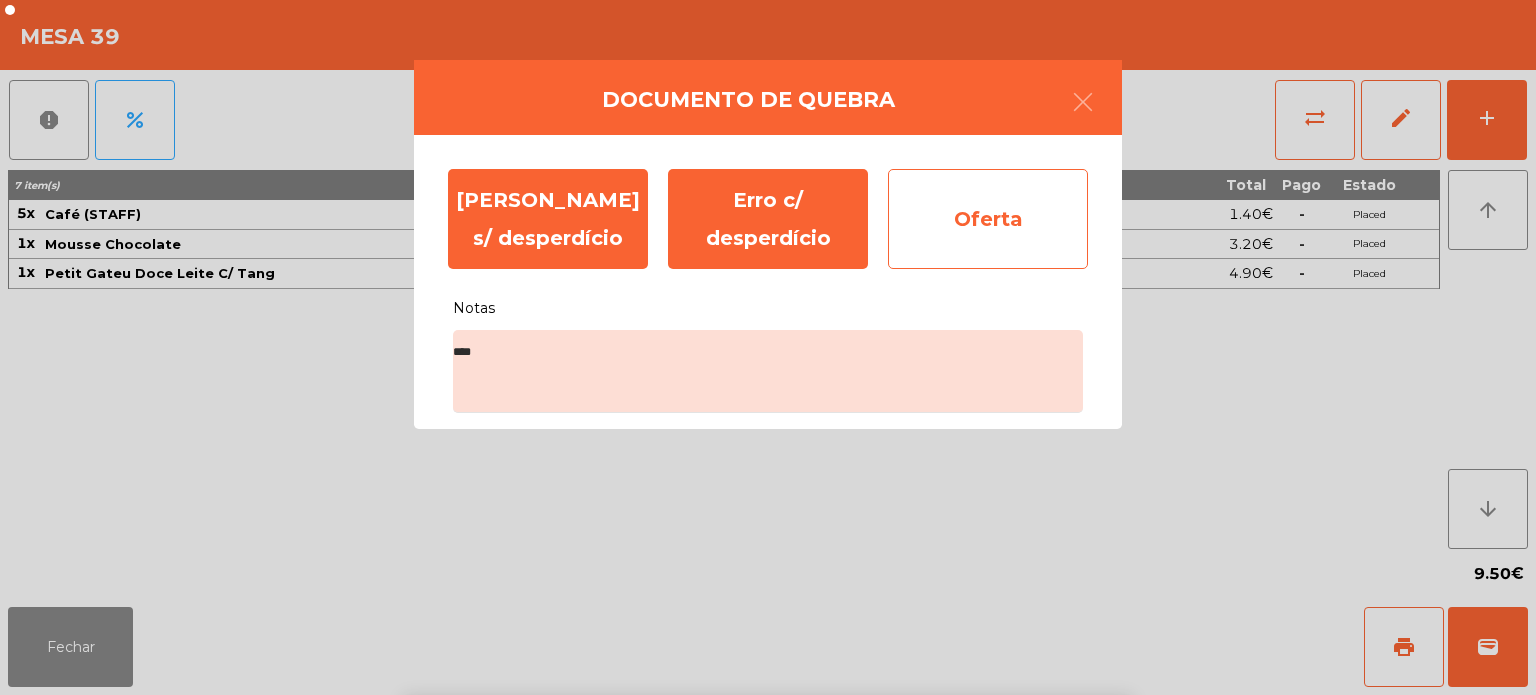 click on "Oferta" 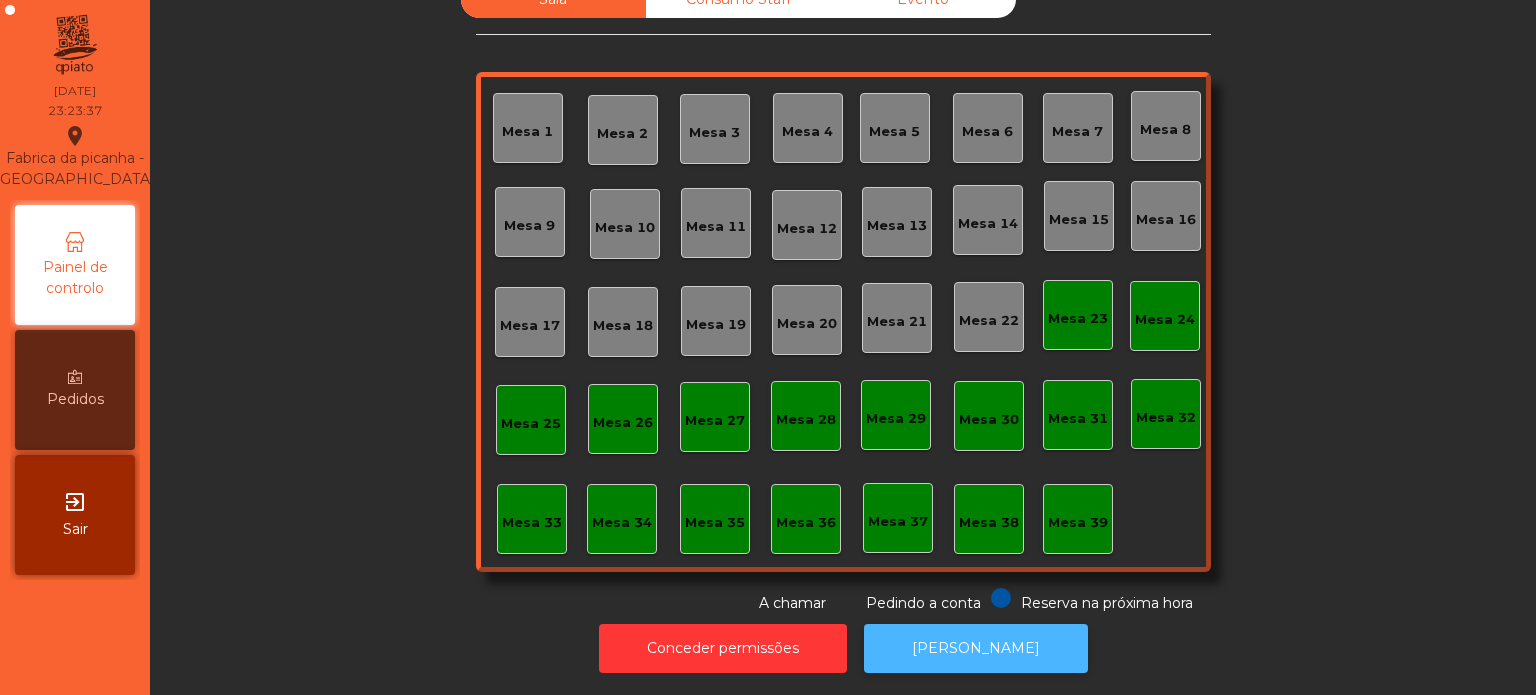 click on "[PERSON_NAME]" 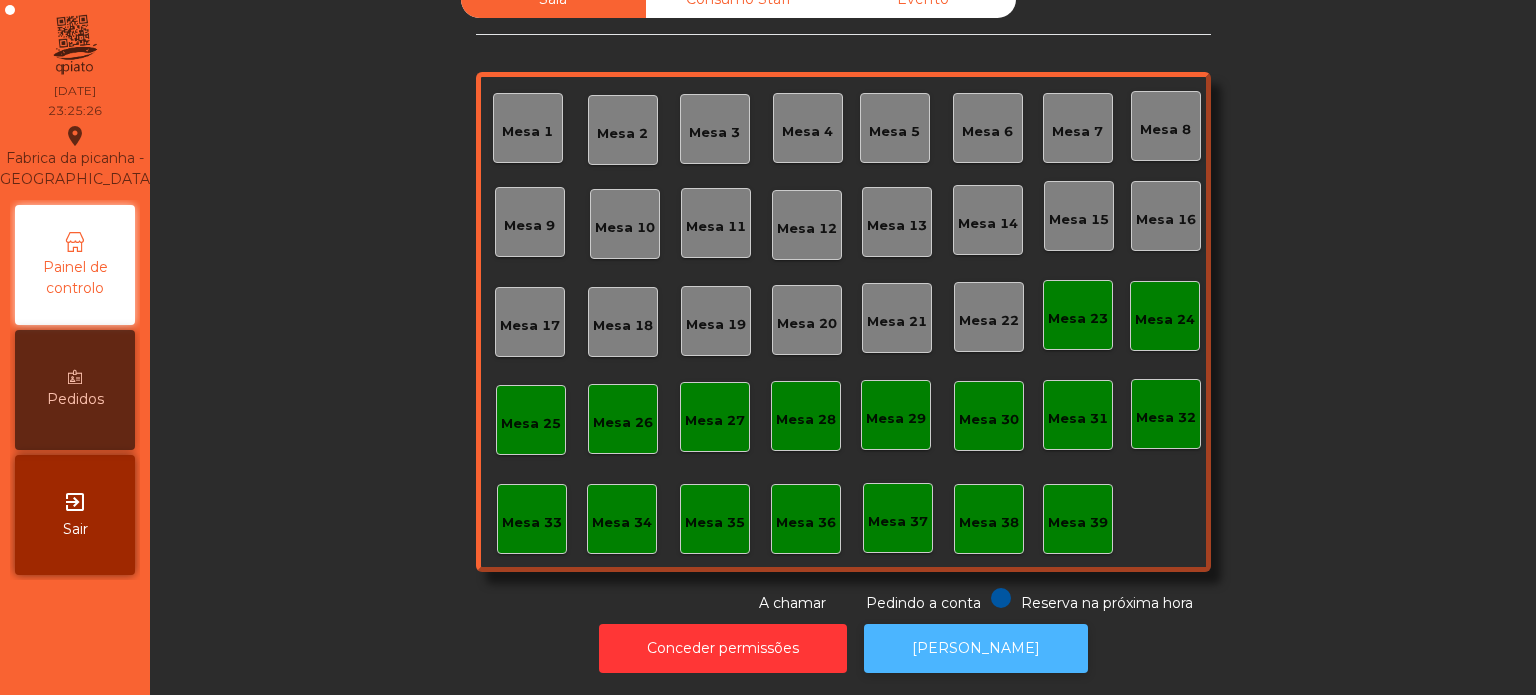 click on "[PERSON_NAME]" 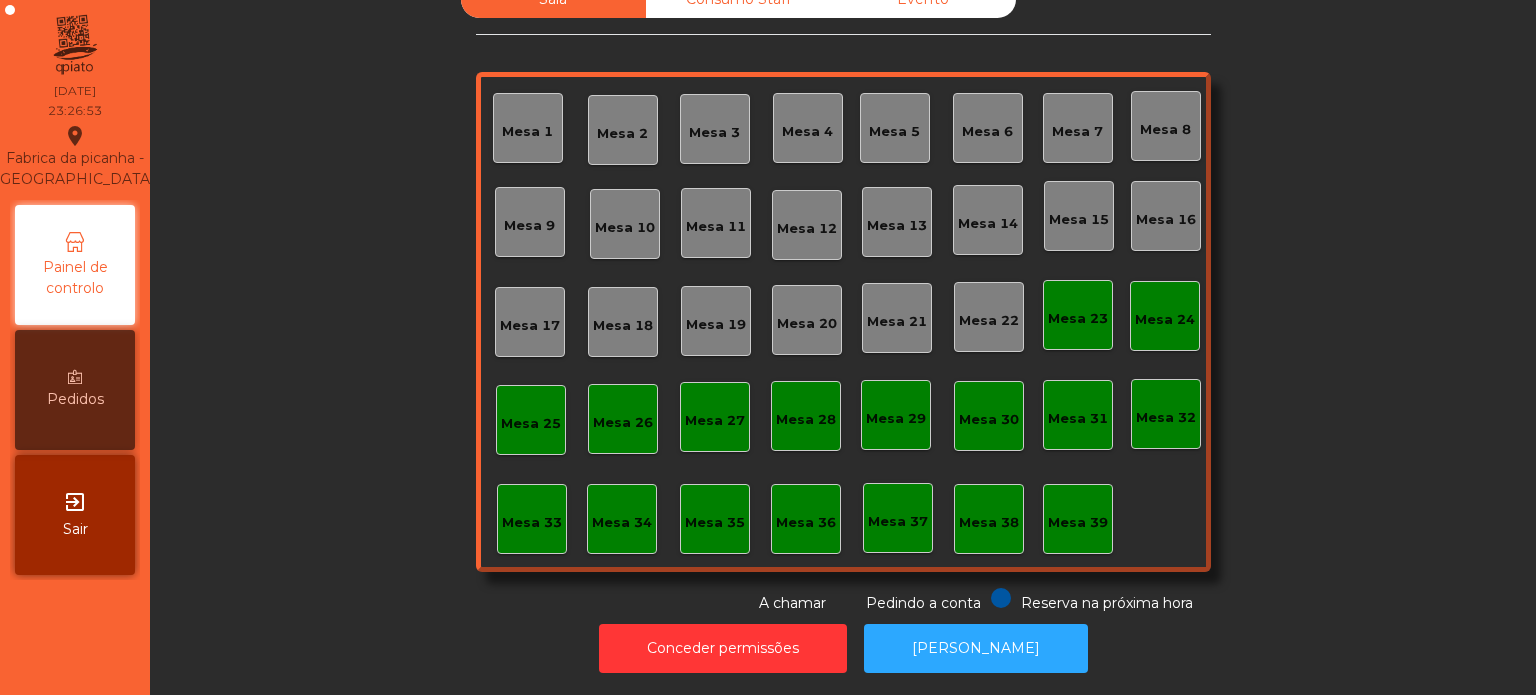 click on "Sala   Consumo Staff   Evento   Mesa 1   Mesa 2   Mesa 3   Mesa 4   Mesa 5   Mesa 6   Mesa 7   Mesa 8   Mesa 9   Mesa 10   Mesa 11   Mesa 12   Mesa 13   Mesa 14   Mesa 15   Mesa 16   Mesa 17   Mesa 18   Mesa 19   Mesa 20   Mesa 21   Mesa 22   Mesa 23   Mesa 24   Mesa 25   Mesa 26   Mesa 27   Mesa 28   Mesa 29   Mesa 30   Mesa 31   Mesa 32   Mesa 33   Mesa 34   Mesa 35   Mesa 36   Mesa 37   Mesa 38   Mesa 39  Reserva na próxima hora Pedindo a conta A chamar" 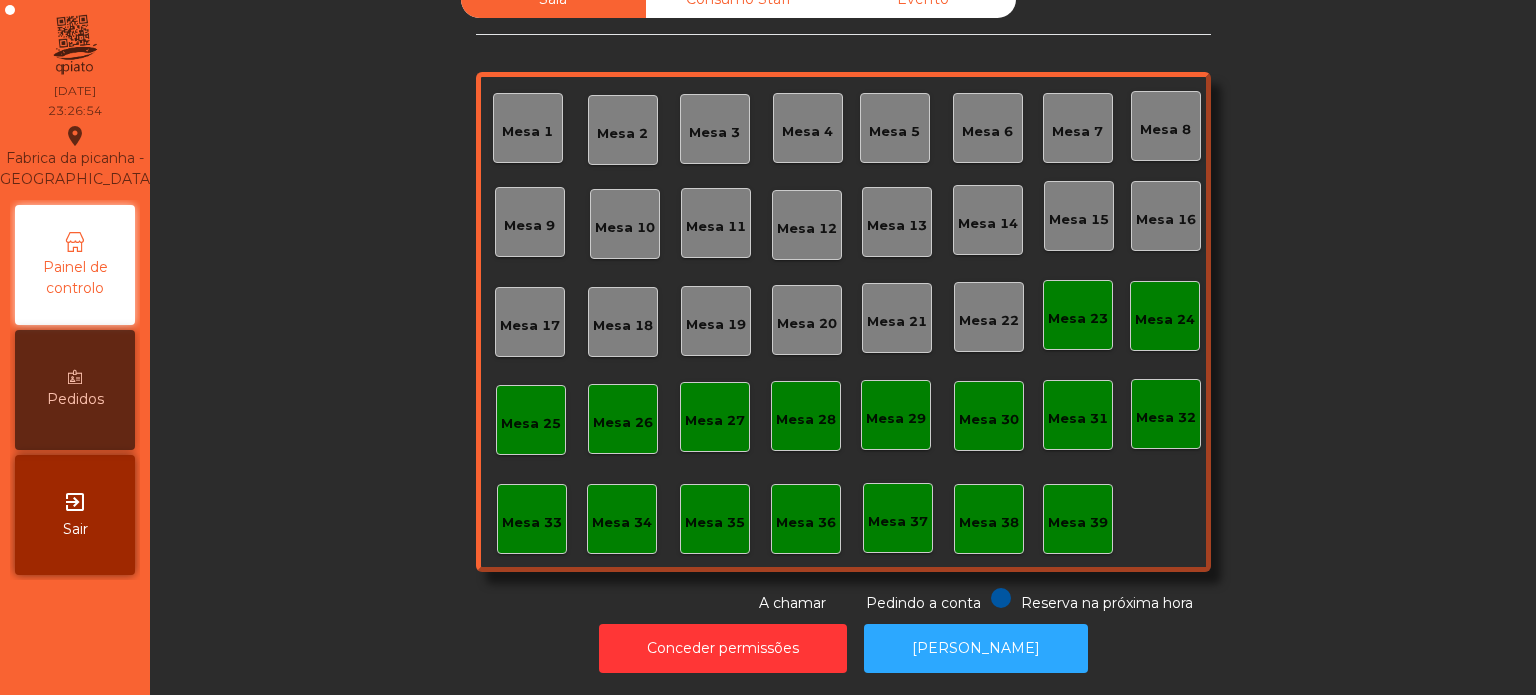 scroll, scrollTop: 0, scrollLeft: 0, axis: both 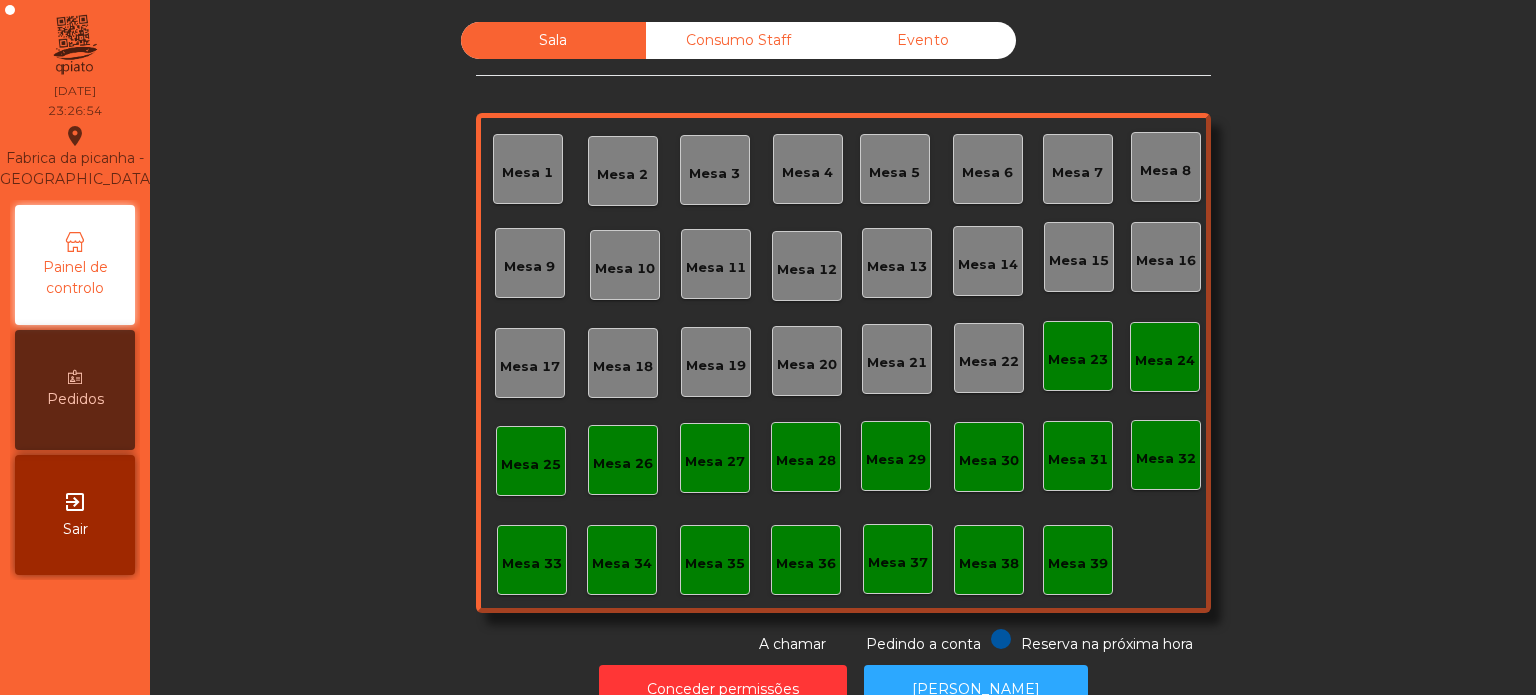 click on "Consumo Staff" 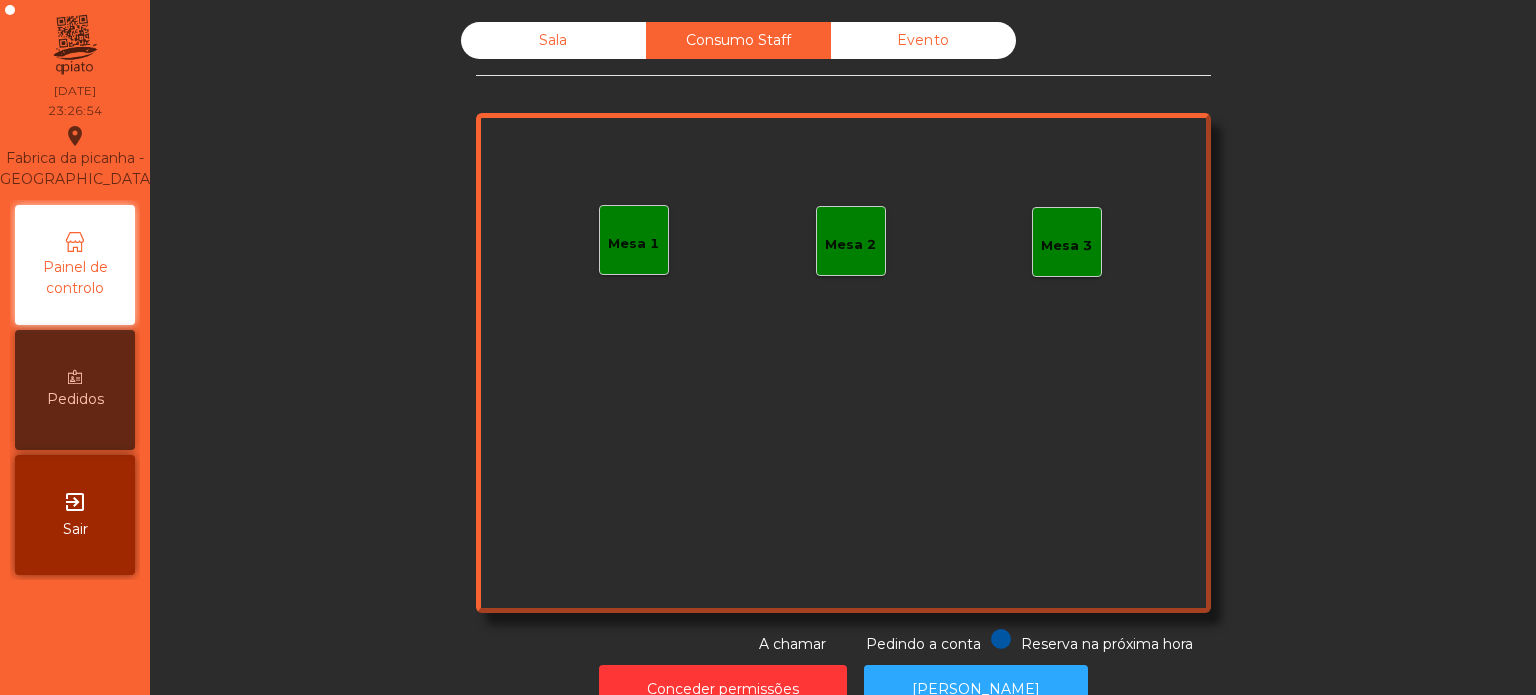 click on "Evento" 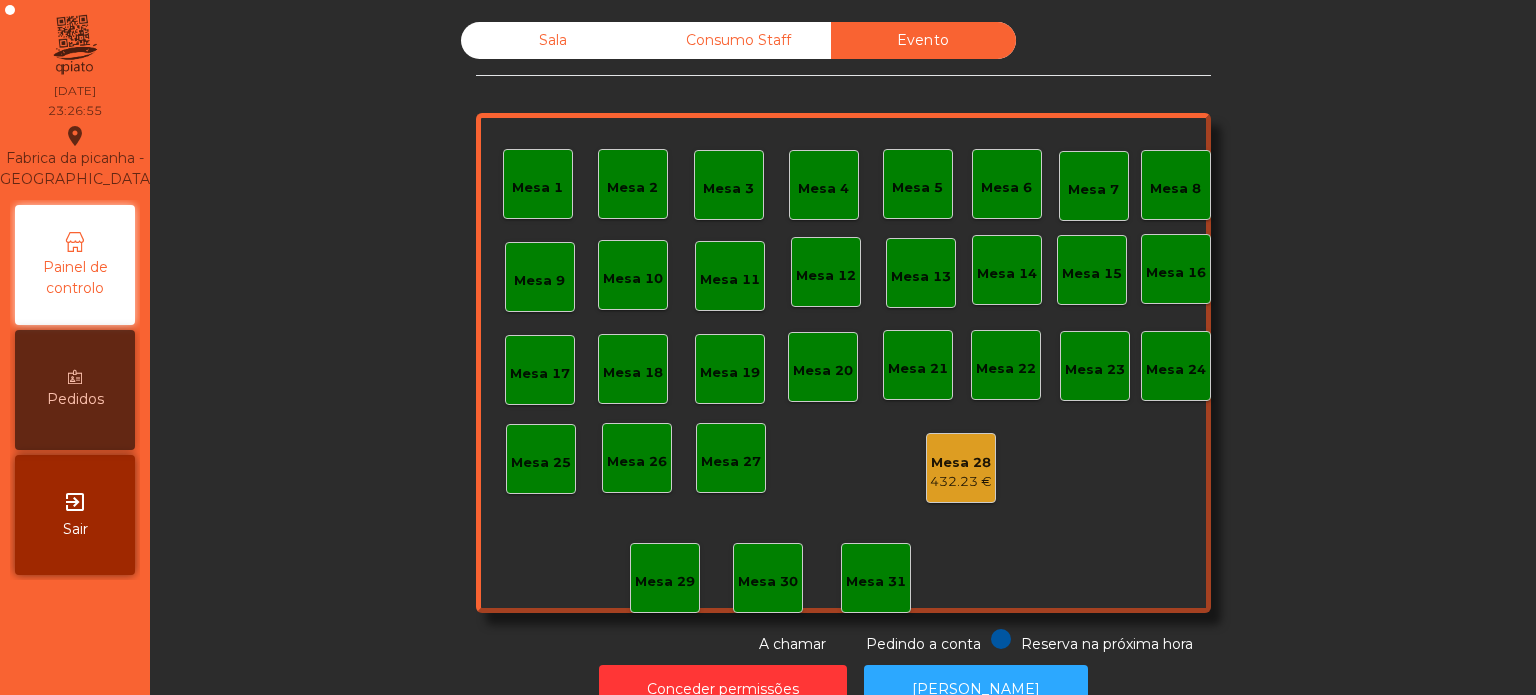 click on "Sala" 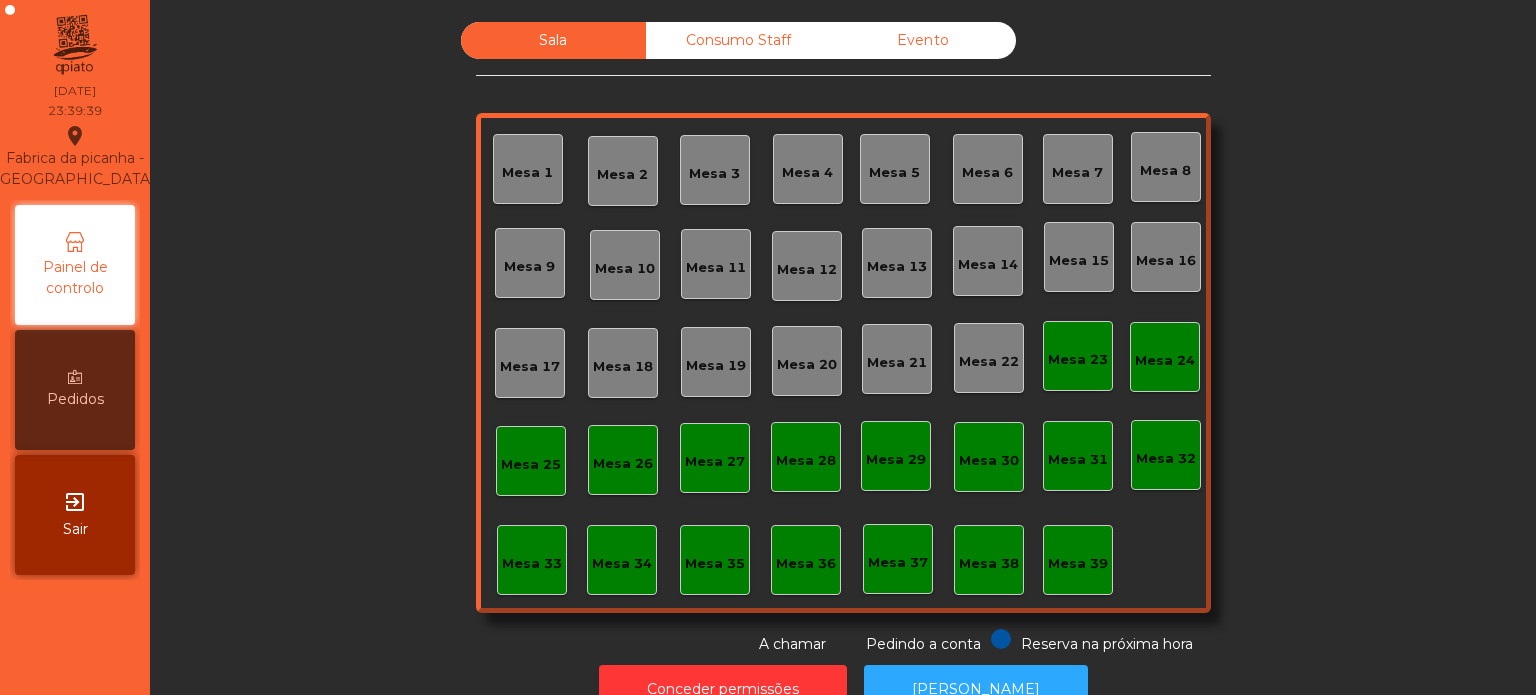 scroll, scrollTop: 55, scrollLeft: 0, axis: vertical 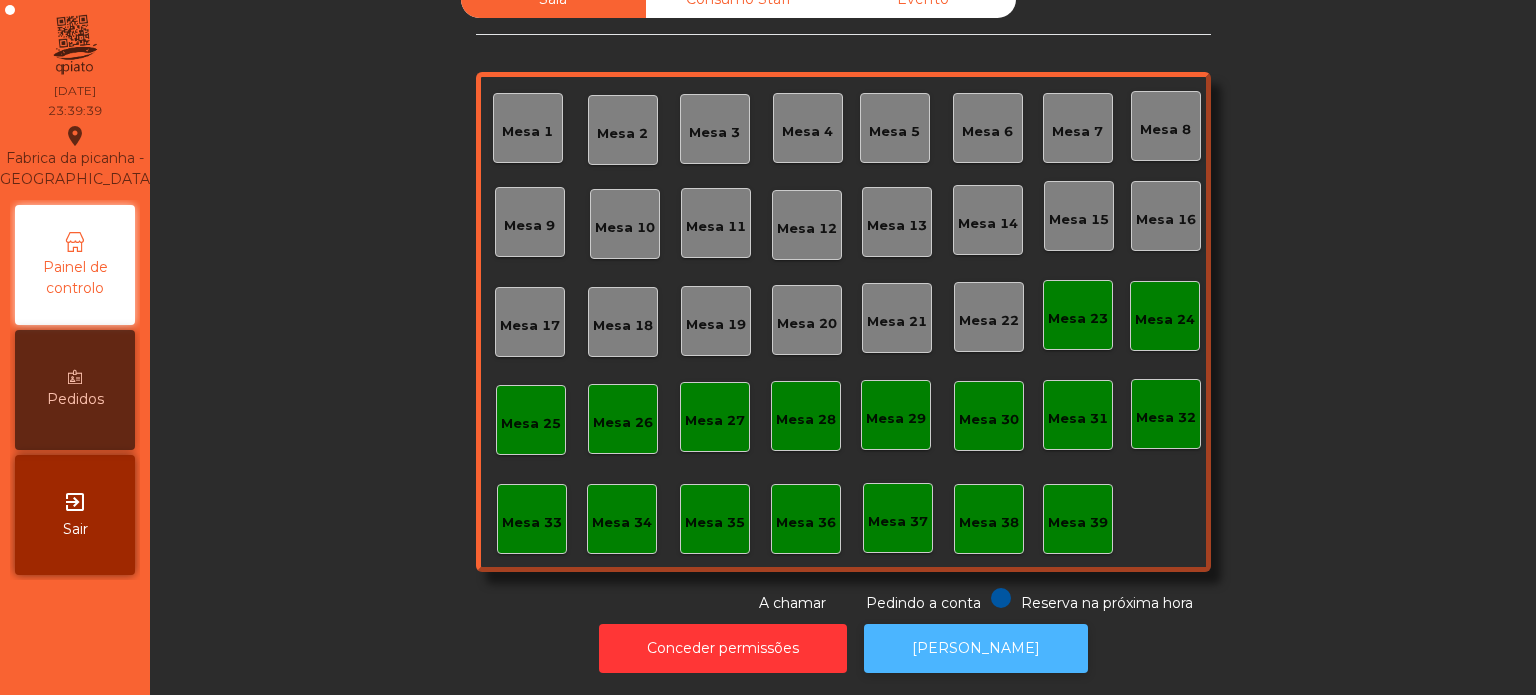 click on "[PERSON_NAME]" 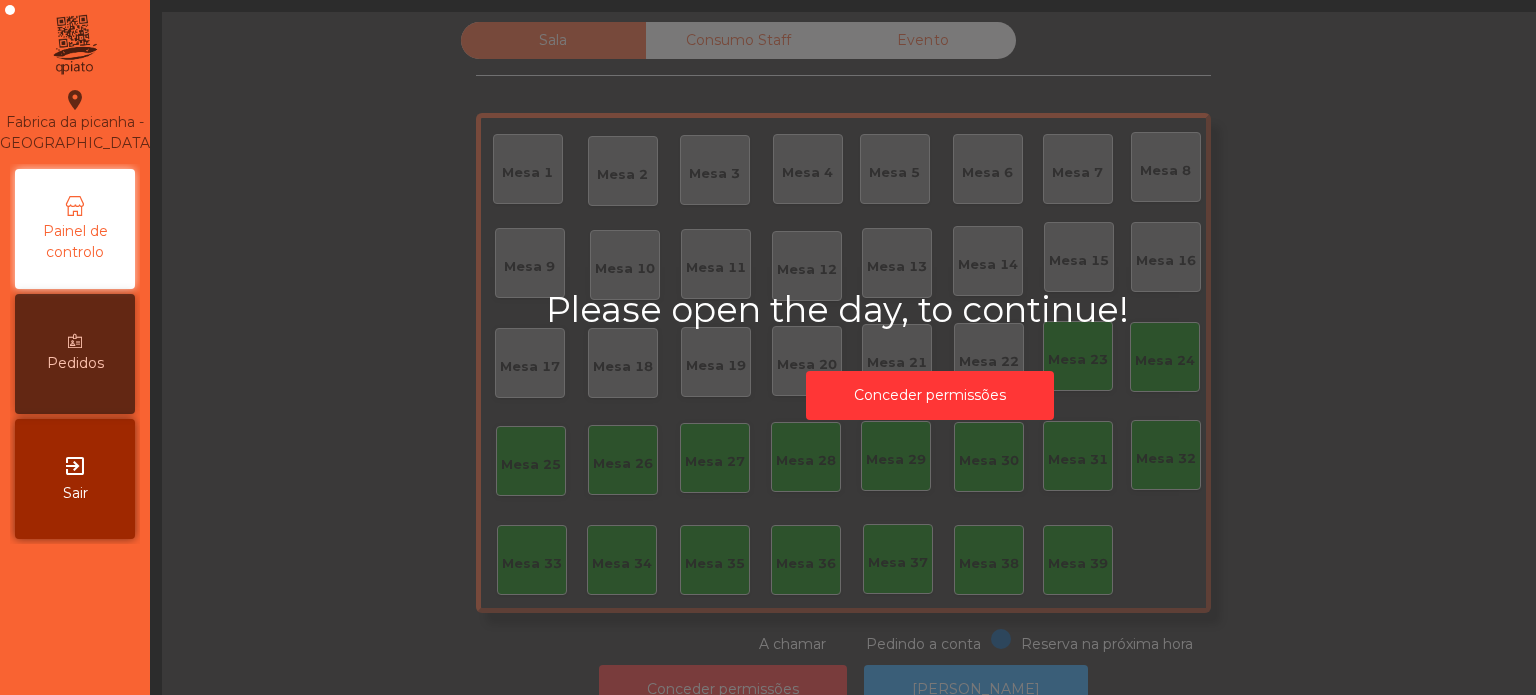 scroll, scrollTop: 0, scrollLeft: 0, axis: both 